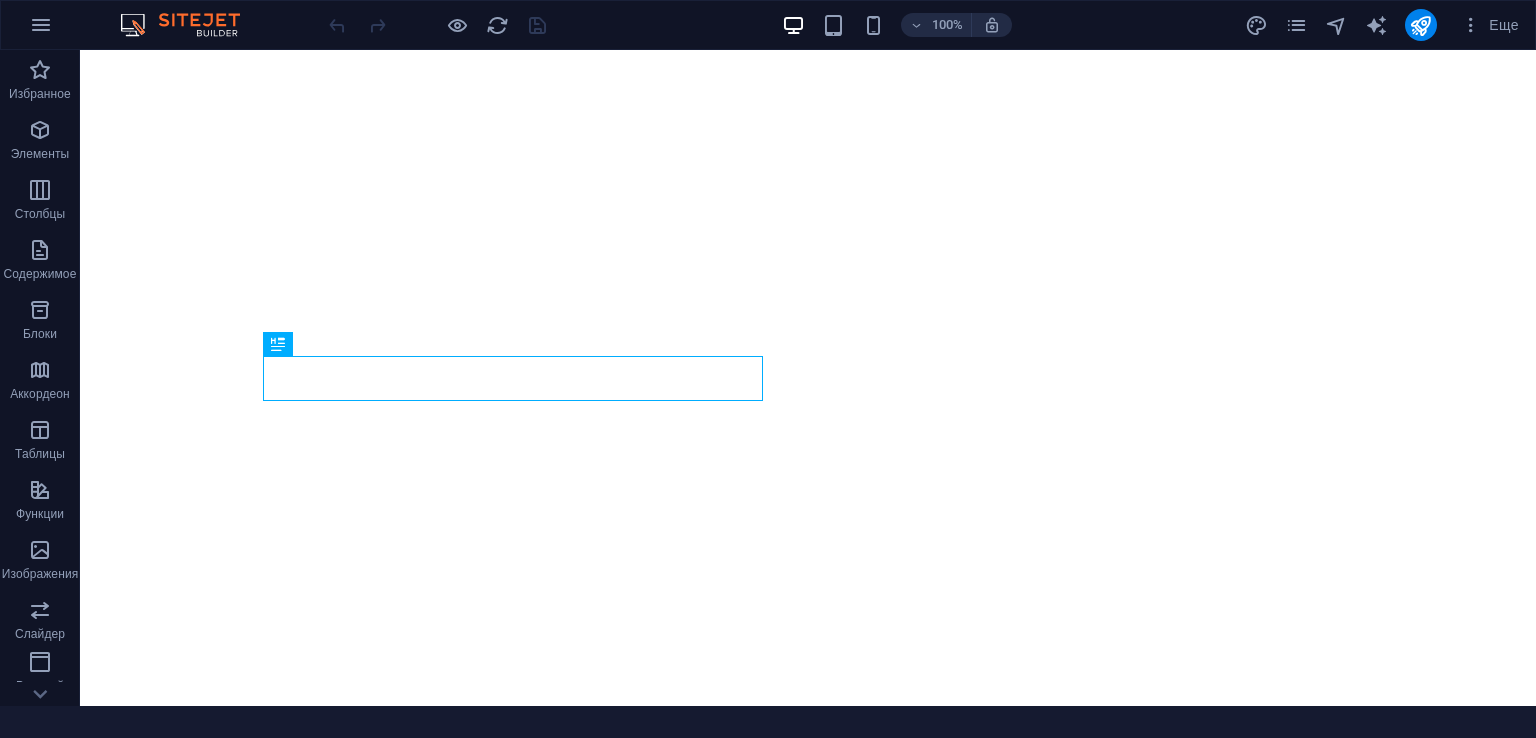 scroll, scrollTop: 0, scrollLeft: 0, axis: both 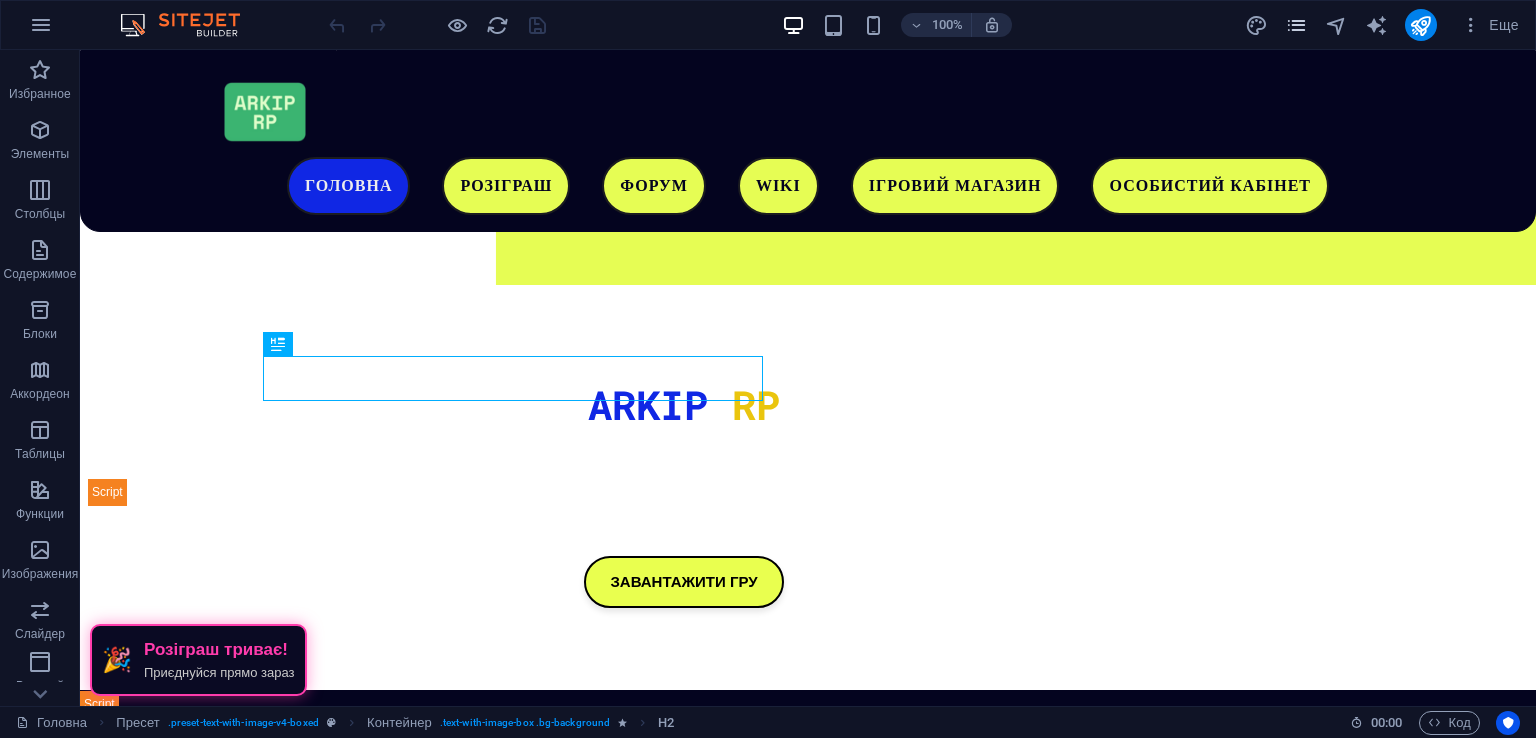 click at bounding box center (1296, 25) 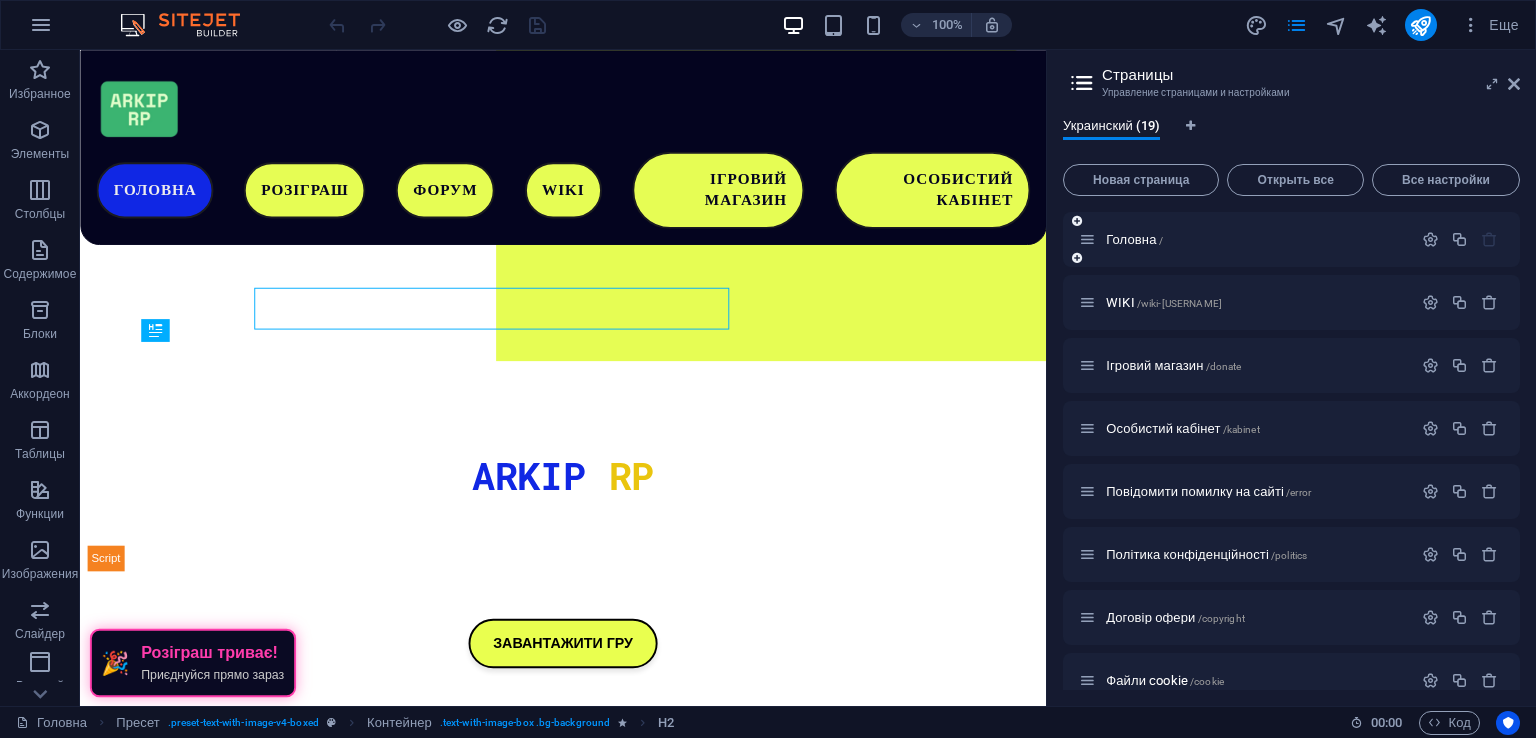 scroll, scrollTop: 602, scrollLeft: 0, axis: vertical 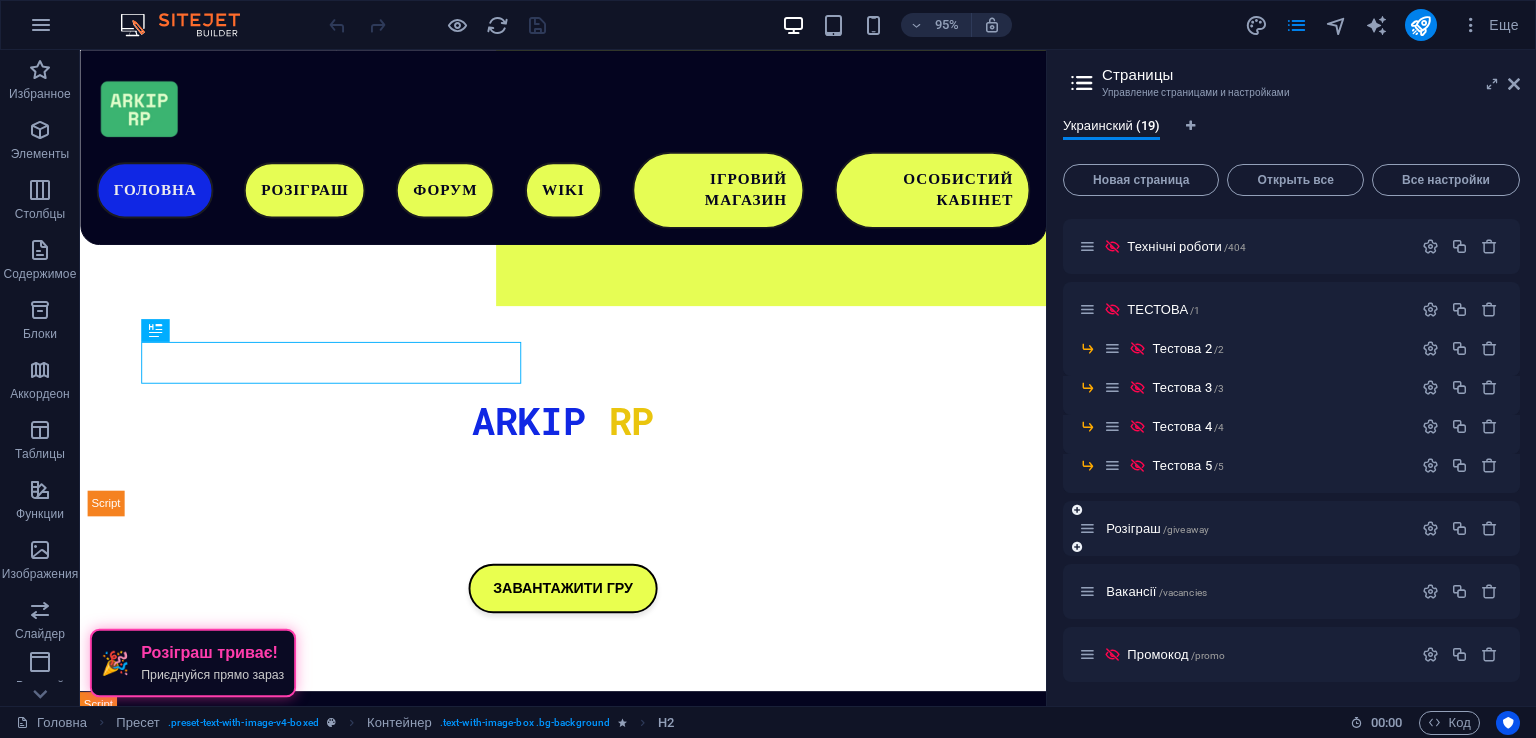 click on "Розіграш /giveaway" at bounding box center [1245, 528] 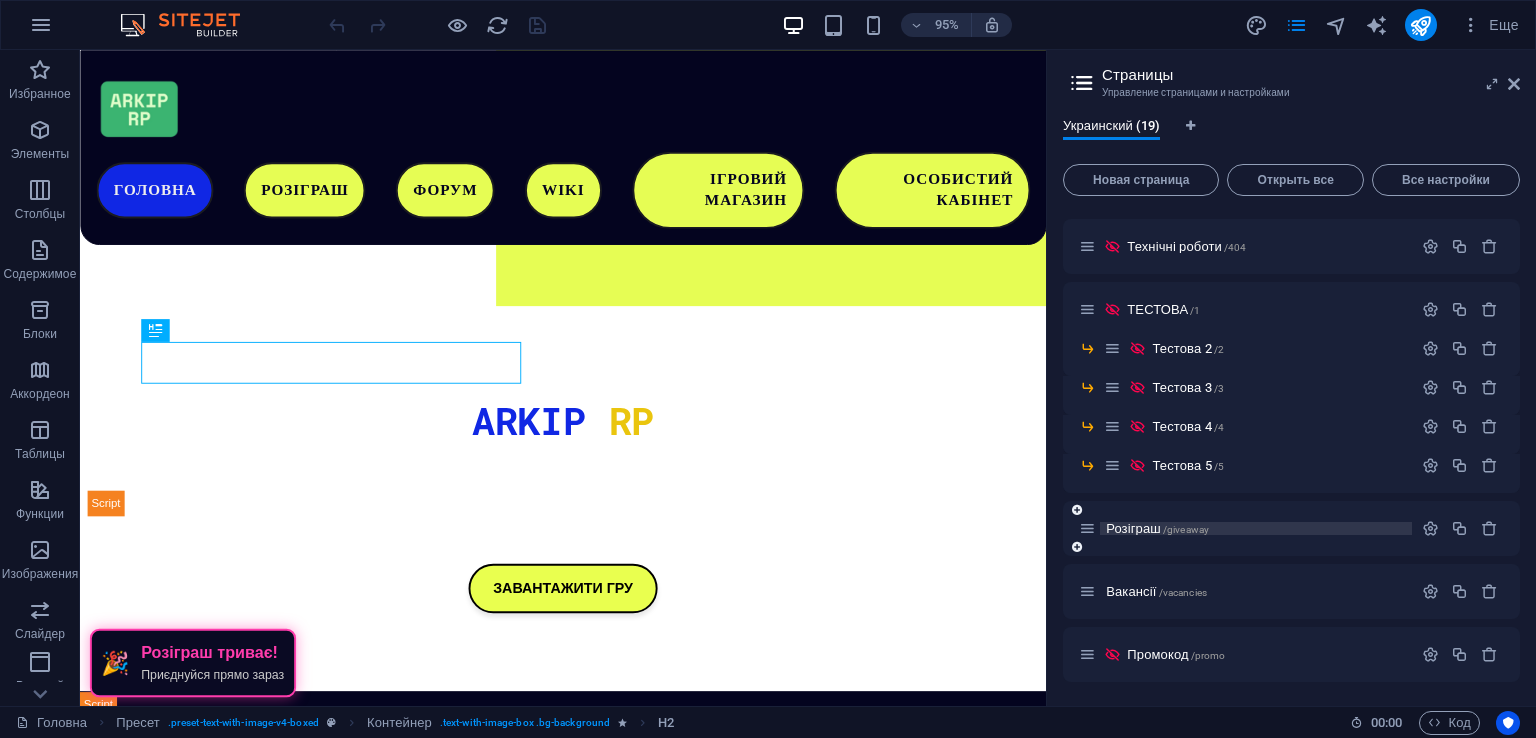 click on "Розіграш /giveaway" at bounding box center [1256, 528] 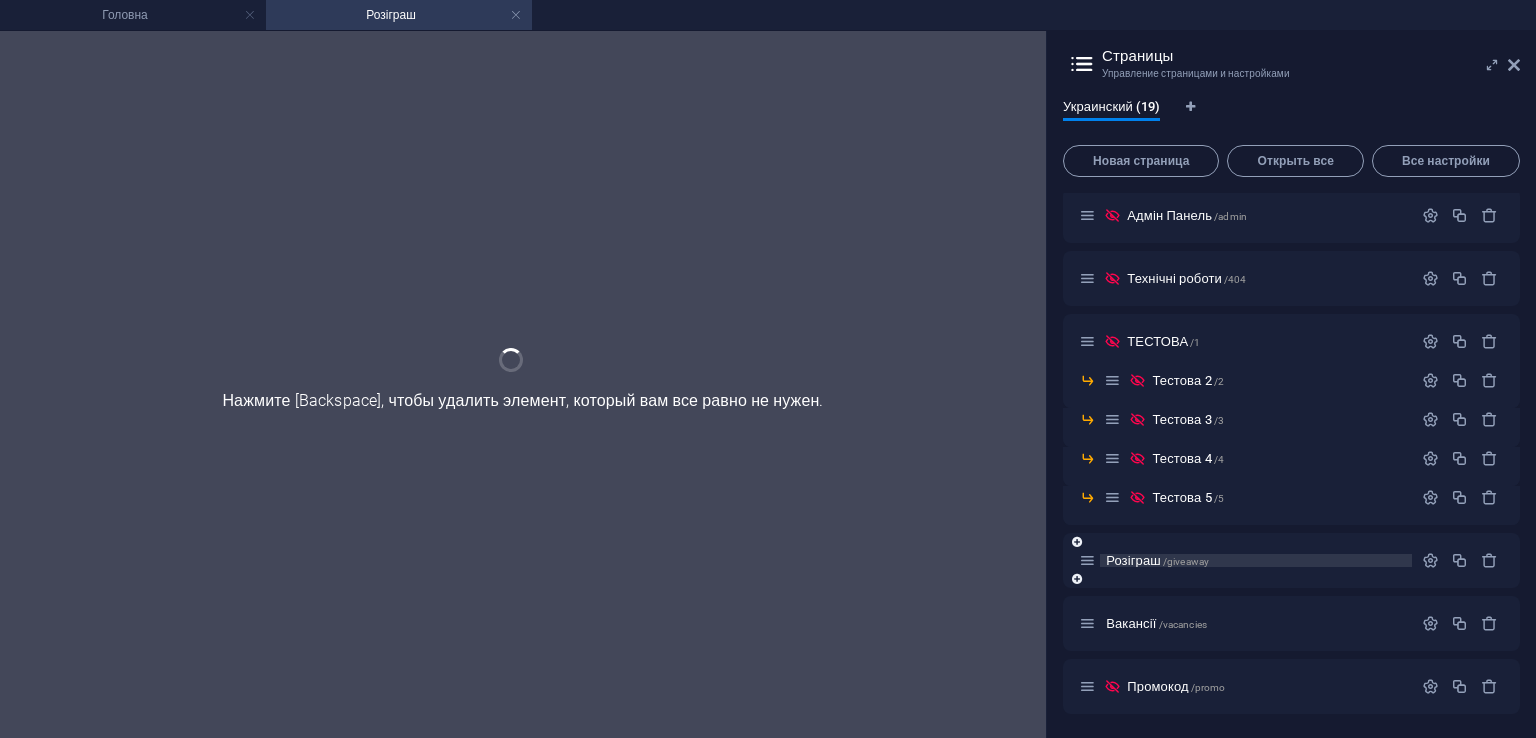scroll, scrollTop: 0, scrollLeft: 0, axis: both 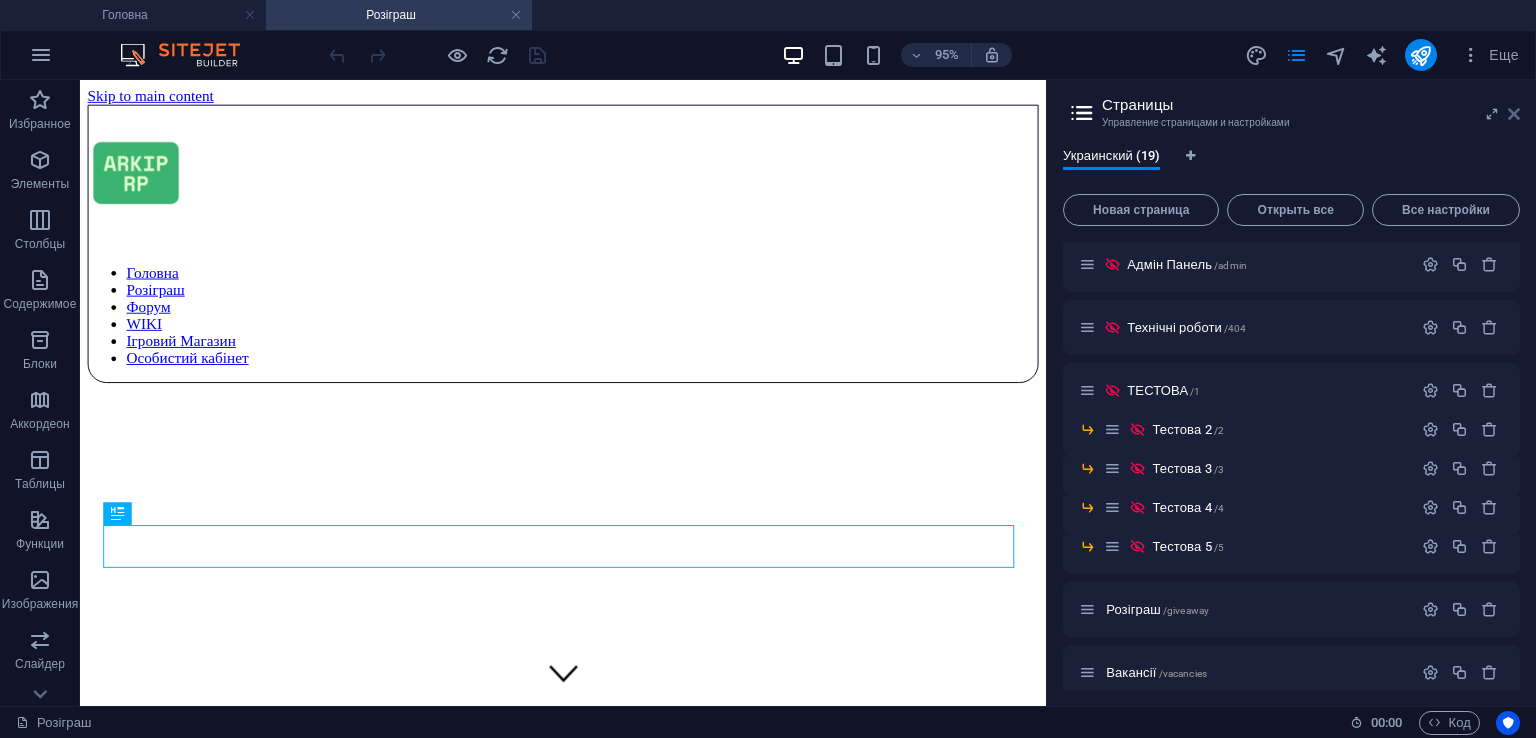 click at bounding box center [1514, 114] 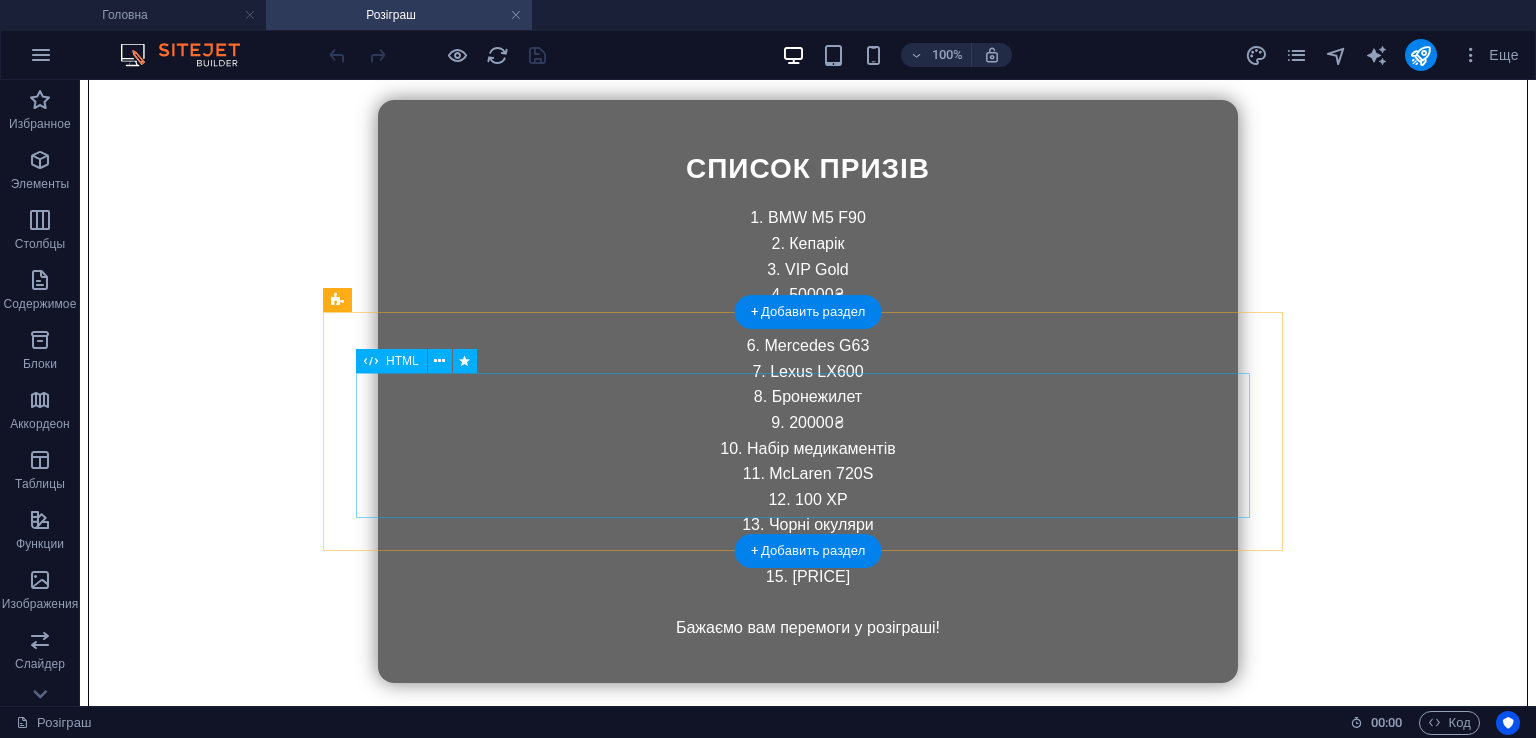 scroll, scrollTop: 1992, scrollLeft: 0, axis: vertical 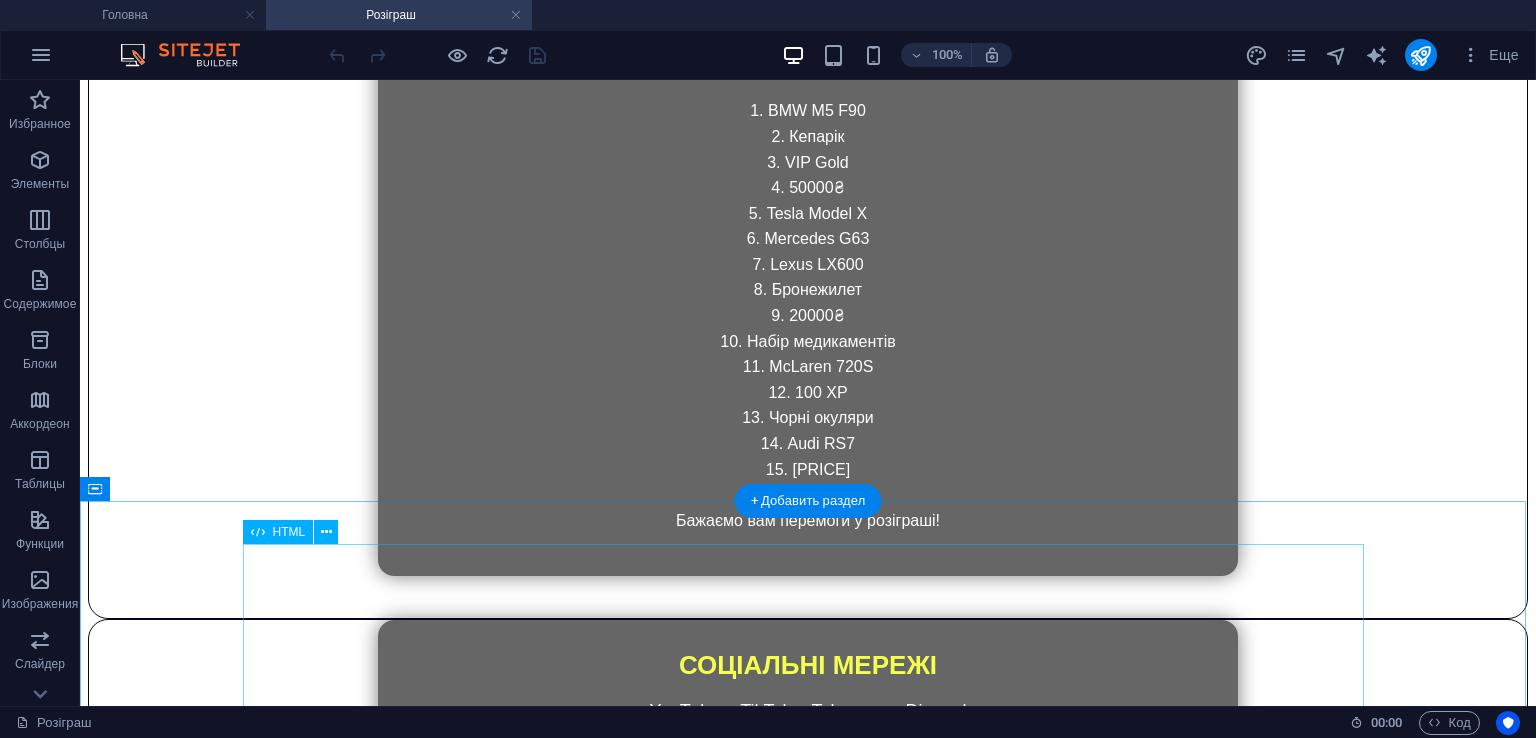 drag, startPoint x: 1250, startPoint y: 587, endPoint x: 1194, endPoint y: 556, distance: 64.00781 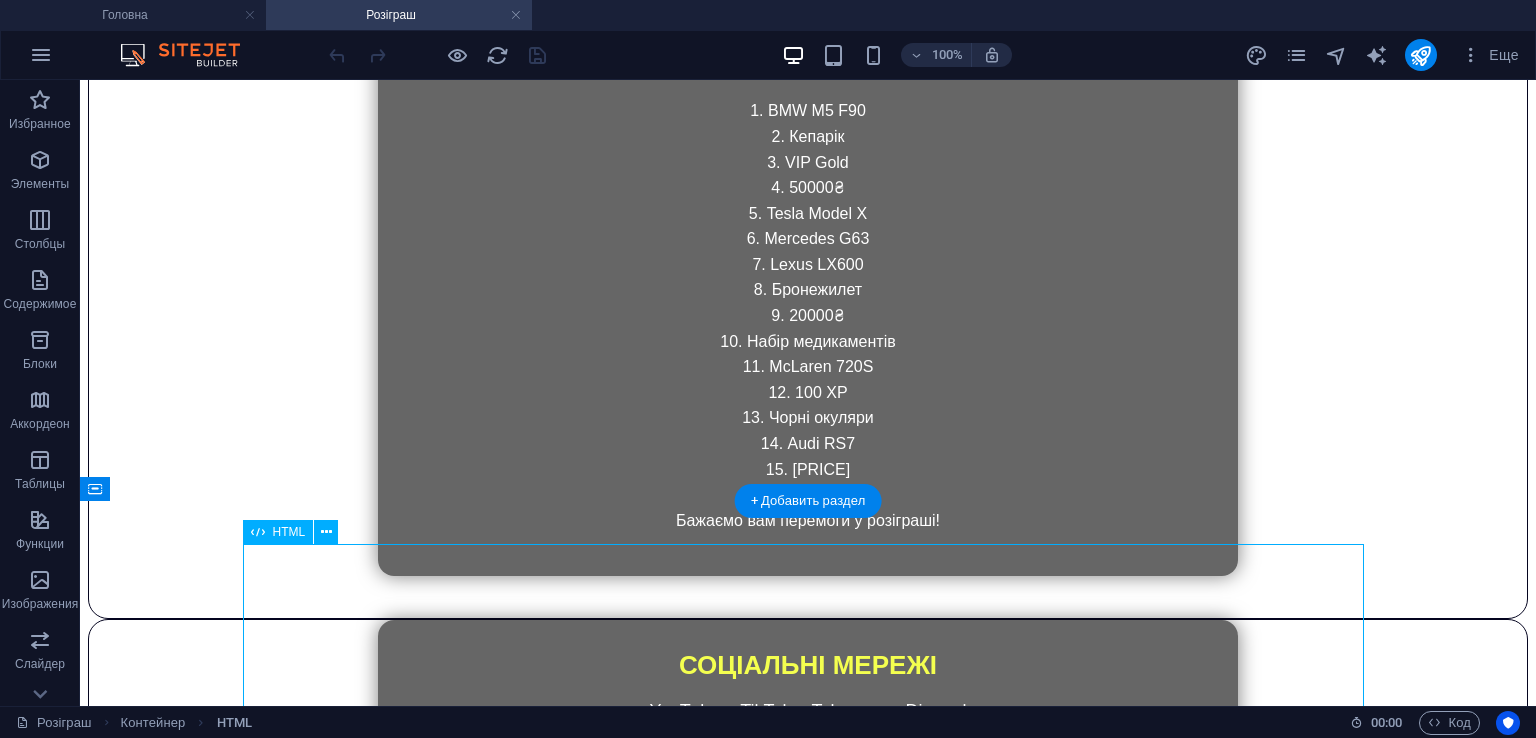 click on "🎉 Результати розіграшу 🎉
Для отримання призу напишіть мені в Telegram:  @arkip56yele
🎁 Ваш приз
Закрити" at bounding box center [808, 882] 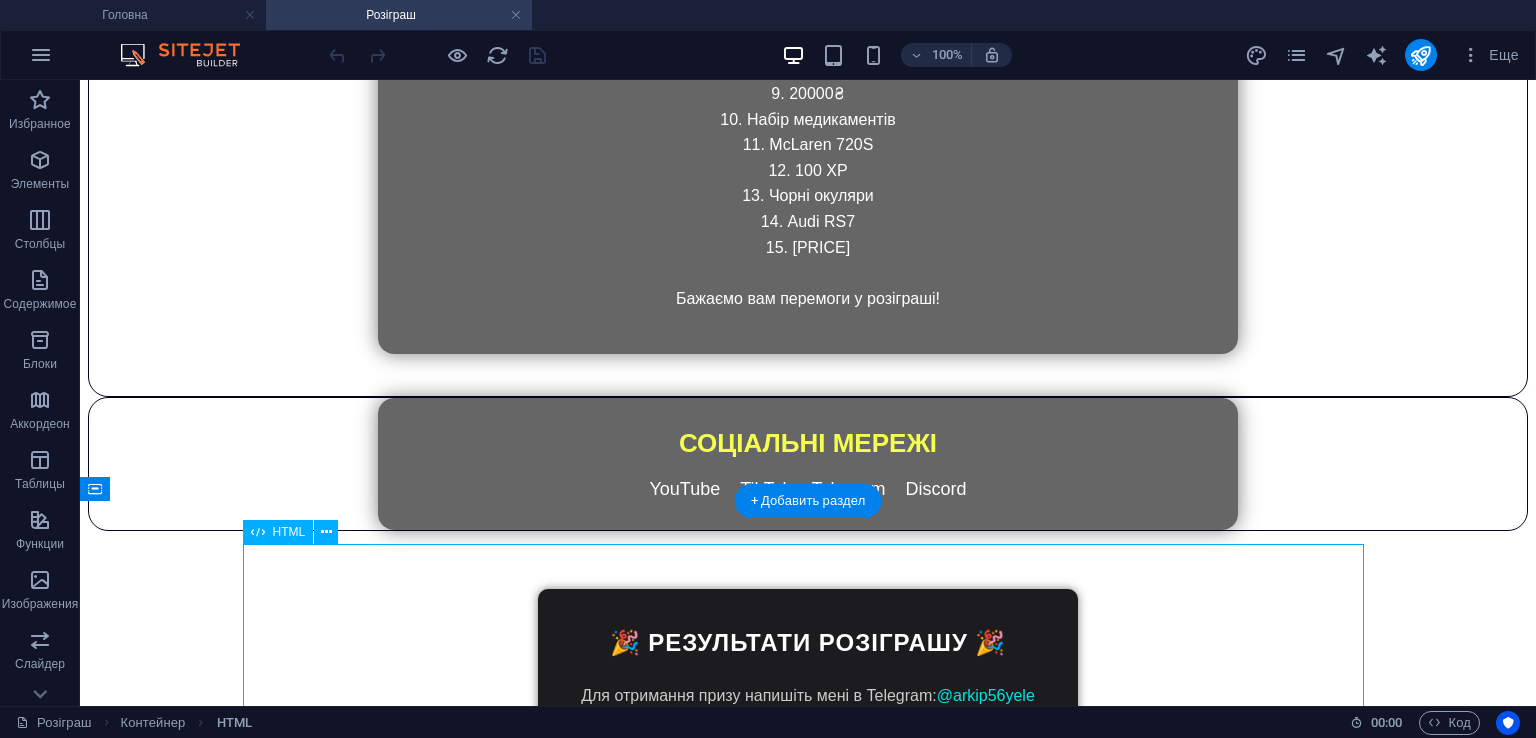 scroll, scrollTop: 2049, scrollLeft: 0, axis: vertical 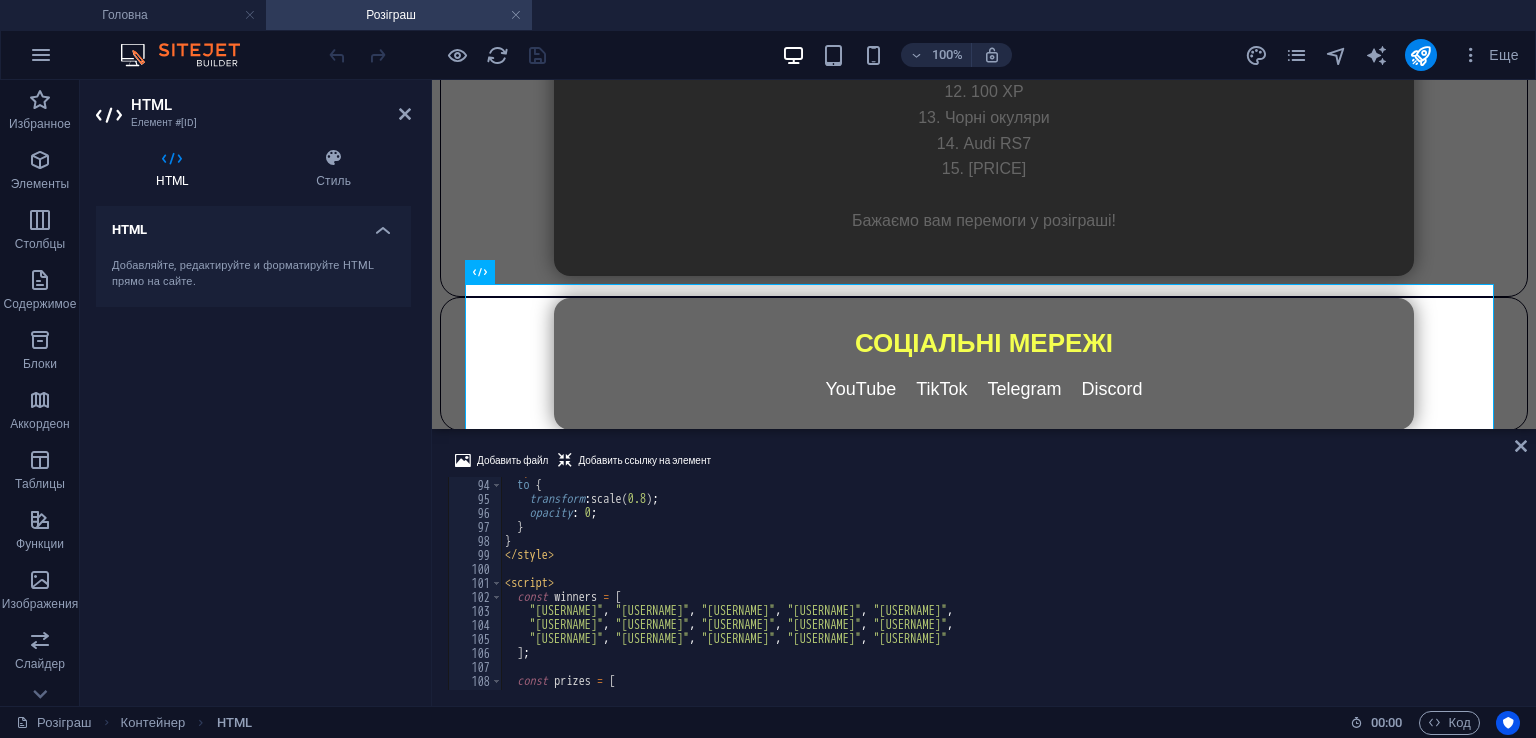 click on "const winners = ["Невідомо", "Невідомо", "Невідомо", "Невідомо", "Невідомо", "Невідомо", "Невідомо", "Невідомо", "Невідомо", "Невідомо", "Невідомо", "Невідомо", "Невідомо", "Невідомо", "Невідомо"]; const prizes = [" at bounding box center [1330, 582] 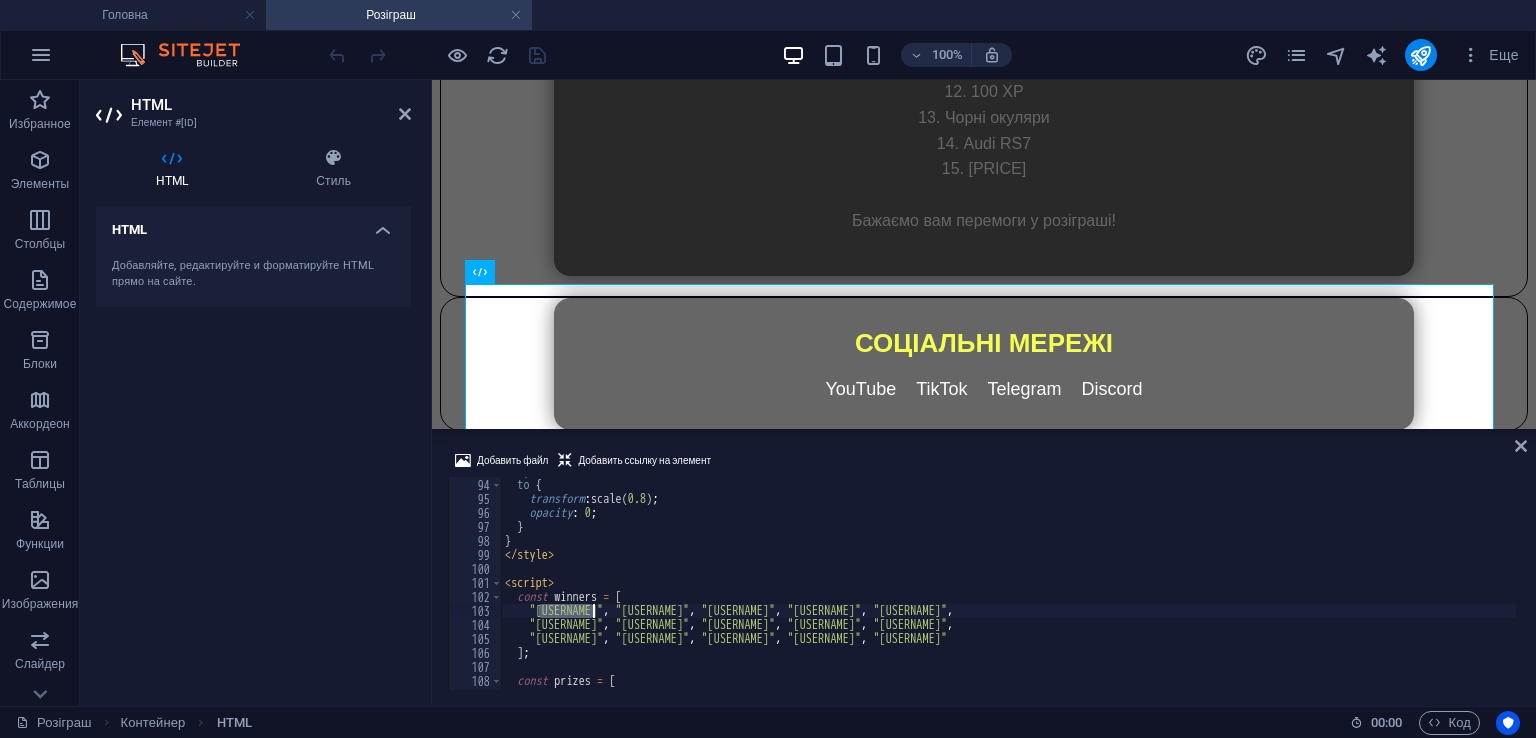 click on "const winners = ["Невідомо", "Невідомо", "Невідомо", "Невідомо", "Невідомо", "Невідомо", "Невідомо", "Невідомо", "Невідомо", "Невідомо", "Невідомо", "Невідомо", "Невідомо", "Невідомо", "Невідомо"]; const prizes = [" at bounding box center (1330, 582) 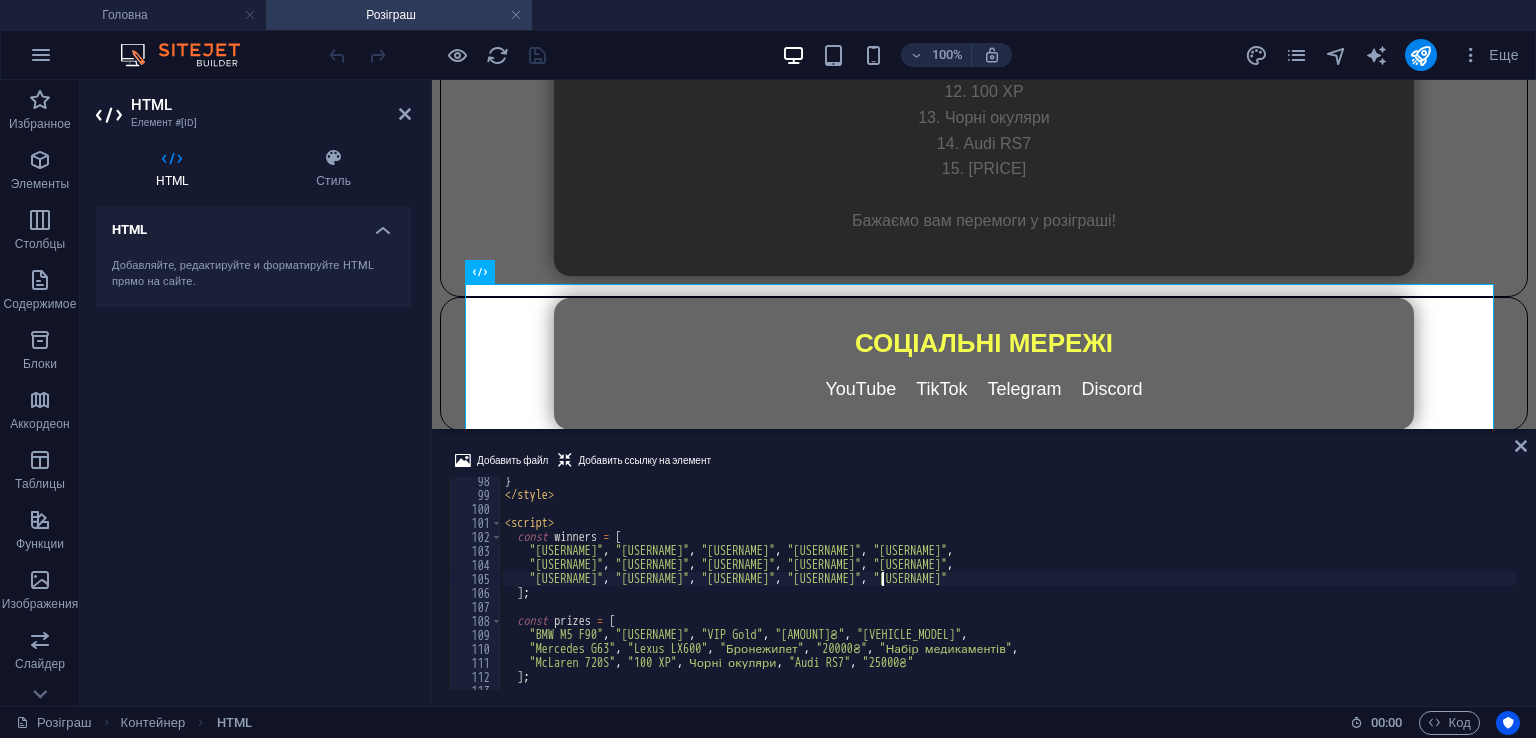click on "} </ style > < script > const winners = [ "Невідомо" , "Невідомо" , "Невідомо" , "Невідомо" , "Невідомо" , "Невідомо" , "Невідомо" , "Невідомо" , "Невідомо" , "Невідомо" , "Невідомо" , "Невідомо" , "Невідомо" , "Невідомо" , "Невідомо" ] ; const prizes = [ "BMW M5 F90" , "Кепарік" , "VIP Gold" , "50000₴" , "Tesla Model X" , "Mercedes G63" , "Lexus LX600" , "Бронежилет" , "20000₴" , "Набір медикаментів" , "McLaren 720S" , "100 XP" , "Чорні окуляри" , "Audi RS7" , "25000₴" ] ;" at bounding box center (1330, 592) 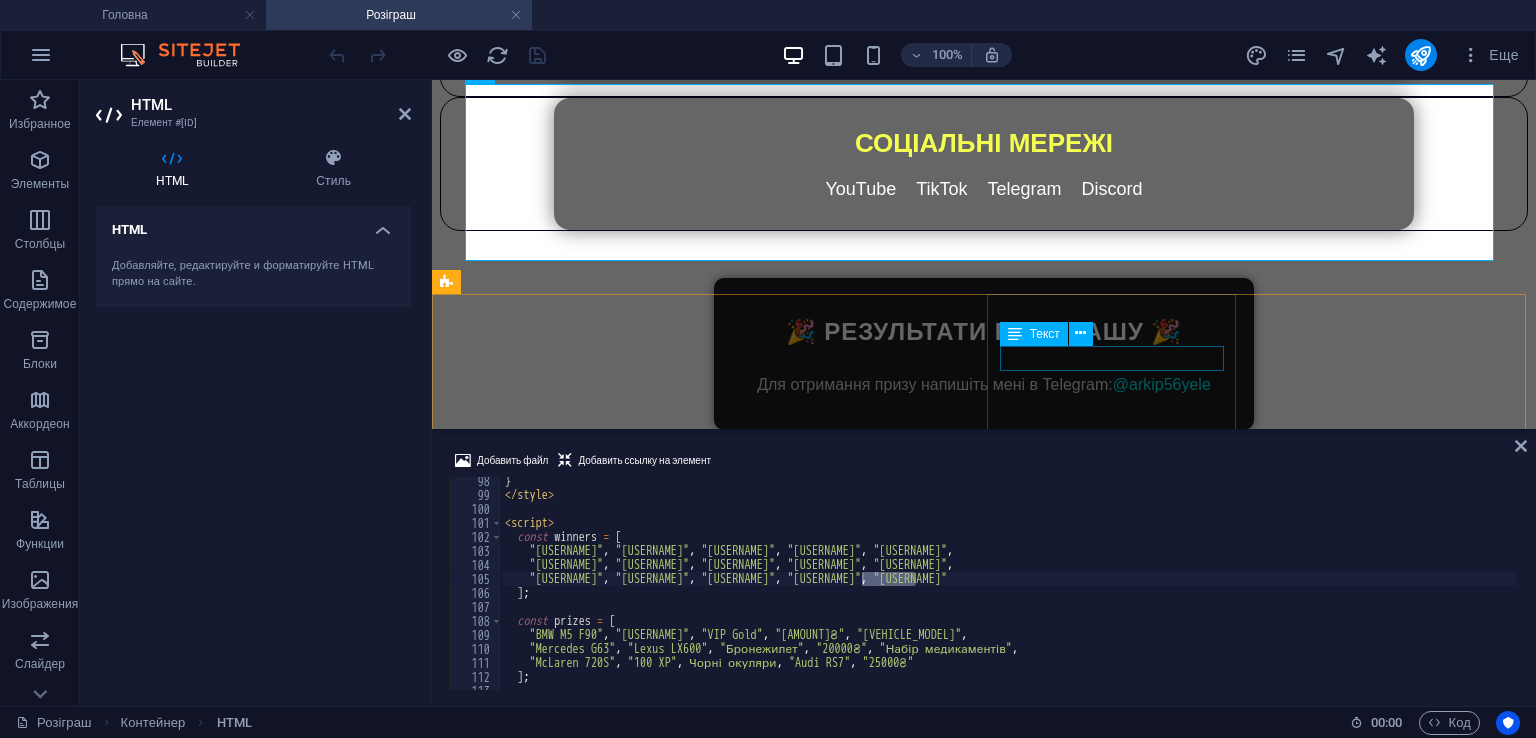scroll, scrollTop: 2149, scrollLeft: 0, axis: vertical 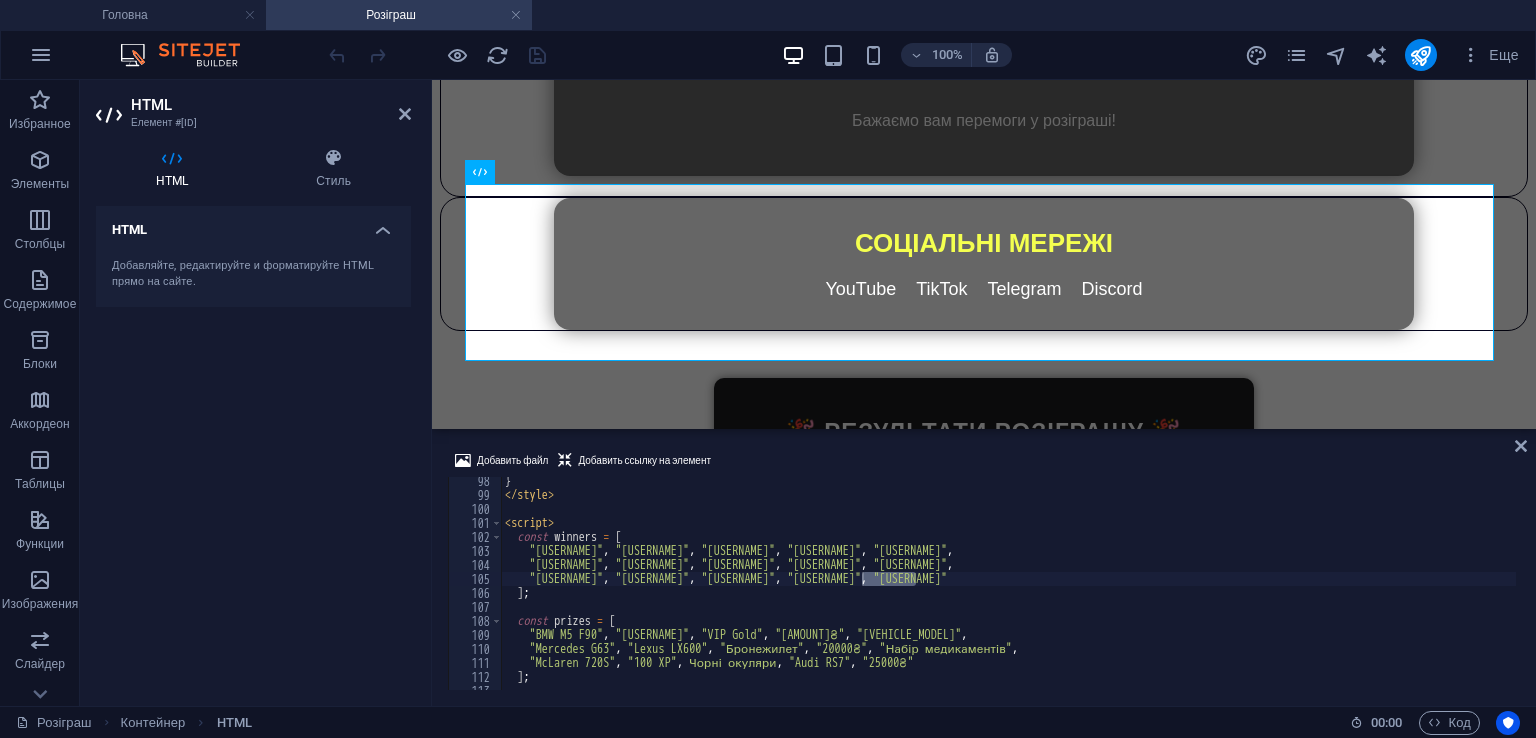 click on "} </ style > < script > const winners = [ "Невідомо" , "Невідомо" , "Невідомо" , "Невідомо" , "Невідомо" , "Невідомо" , "Невідомо" , "Невідомо" , "Невідомо" , "Невідомо" , "Невідомо" , "Невідомо" , "Невідомо" , "Невідомо" , "Невідомо" ] ; const prizes = [ "BMW M5 F90" , "Кепарік" , "VIP Gold" , "50000₴" , "Tesla Model X" , "Mercedes G63" , "Lexus LX600" , "Бронежилет" , "20000₴" , "Набір медикаментів" , "McLaren 720S" , "100 XP" , "Чорні окуляри" , "Audi RS7" , "25000₴" ] ;" at bounding box center (1008, 583) 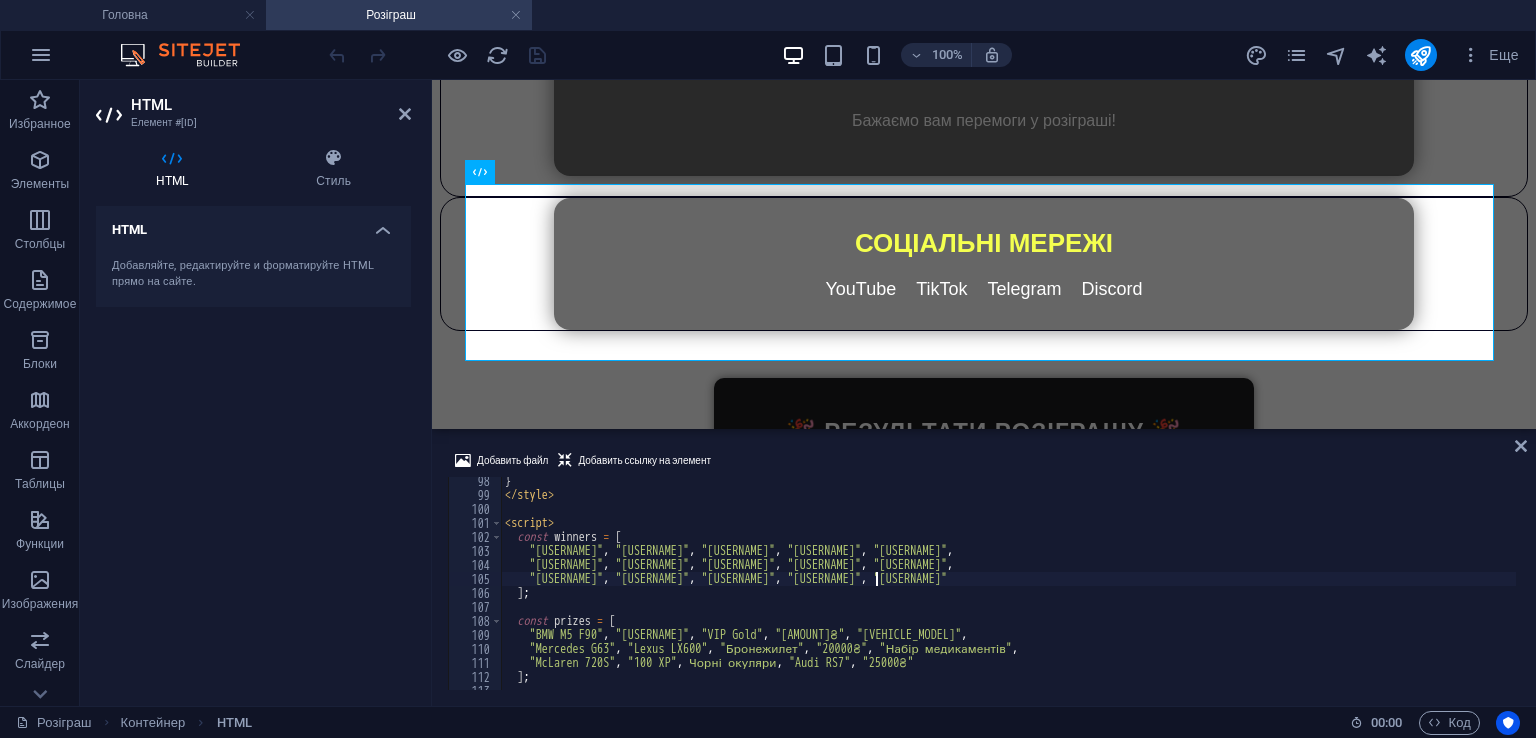 click on "} </ style > < script > const winners = [ "Невідомо" , "Невідомо" , "Невідомо" , "Невідомо" , "Невідомо" , "Невідомо" , "Невідомо" , "Невідомо" , "Невідомо" , "Невідомо" , "Невідомо" , "Невідомо" , "Невідомо" , "Невідомо" , "Невідомо" ] ; const prizes = [ "BMW M5 F90" , "Кепарік" , "VIP Gold" , "50000₴" , "Tesla Model X" , "Mercedes G63" , "Lexus LX600" , "Бронежилет" , "20000₴" , "Набір медикаментів" , "McLaren 720S" , "100 XP" , "Чорні окуляри" , "Audi RS7" , "25000₴" ] ;" at bounding box center (1330, 592) 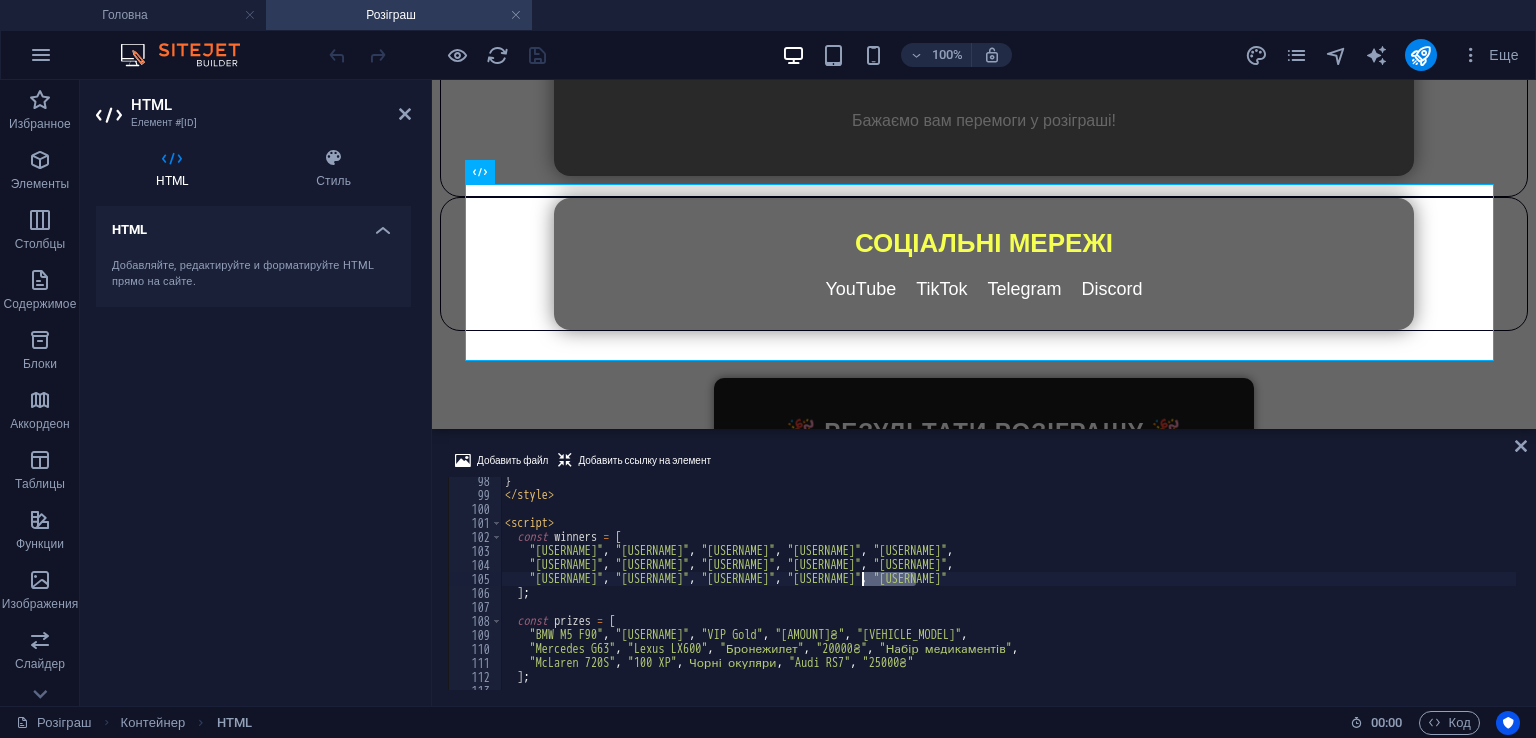 scroll, scrollTop: 0, scrollLeft: 28, axis: horizontal 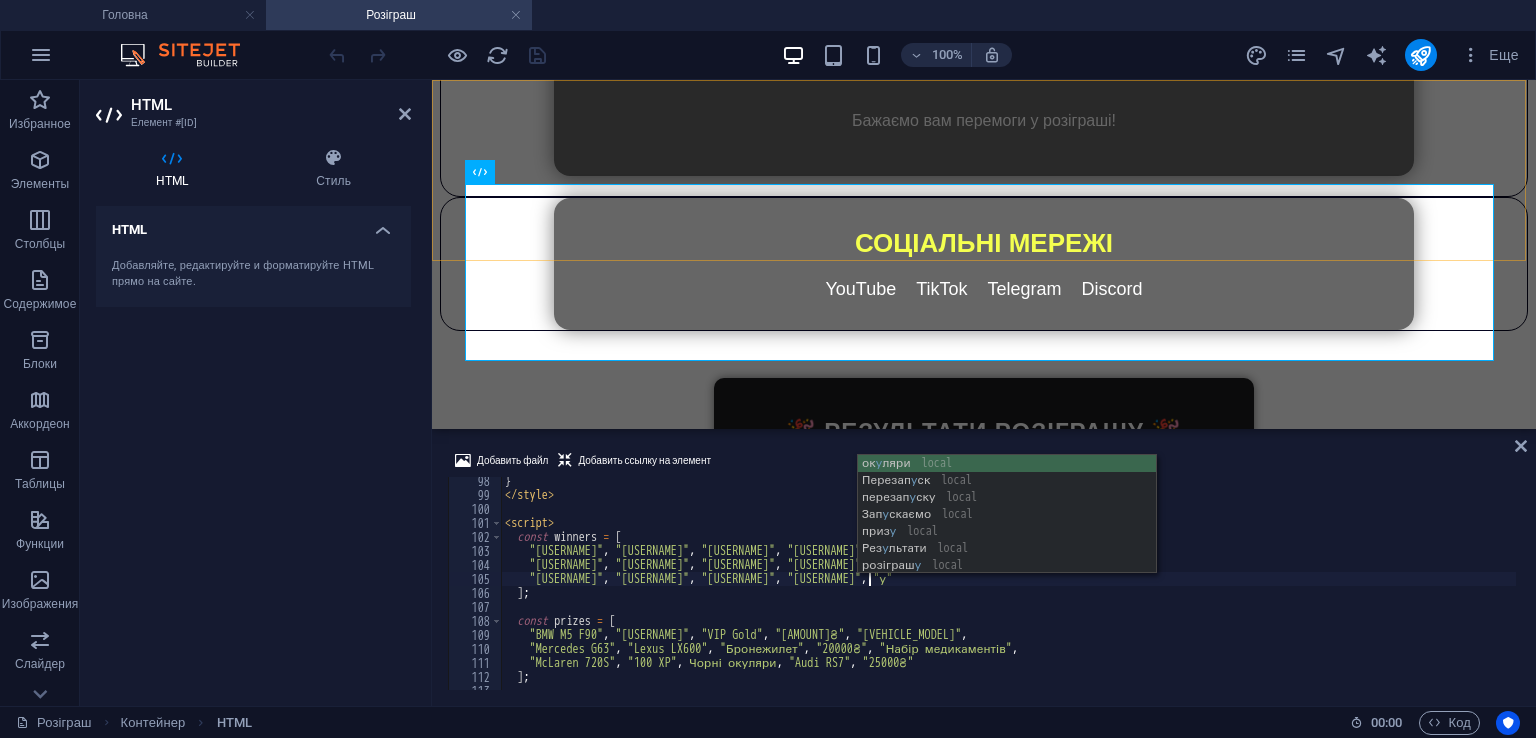 type on ""Невідомо", "Невідомо", "Невідомо", "Невідомо", "у"" 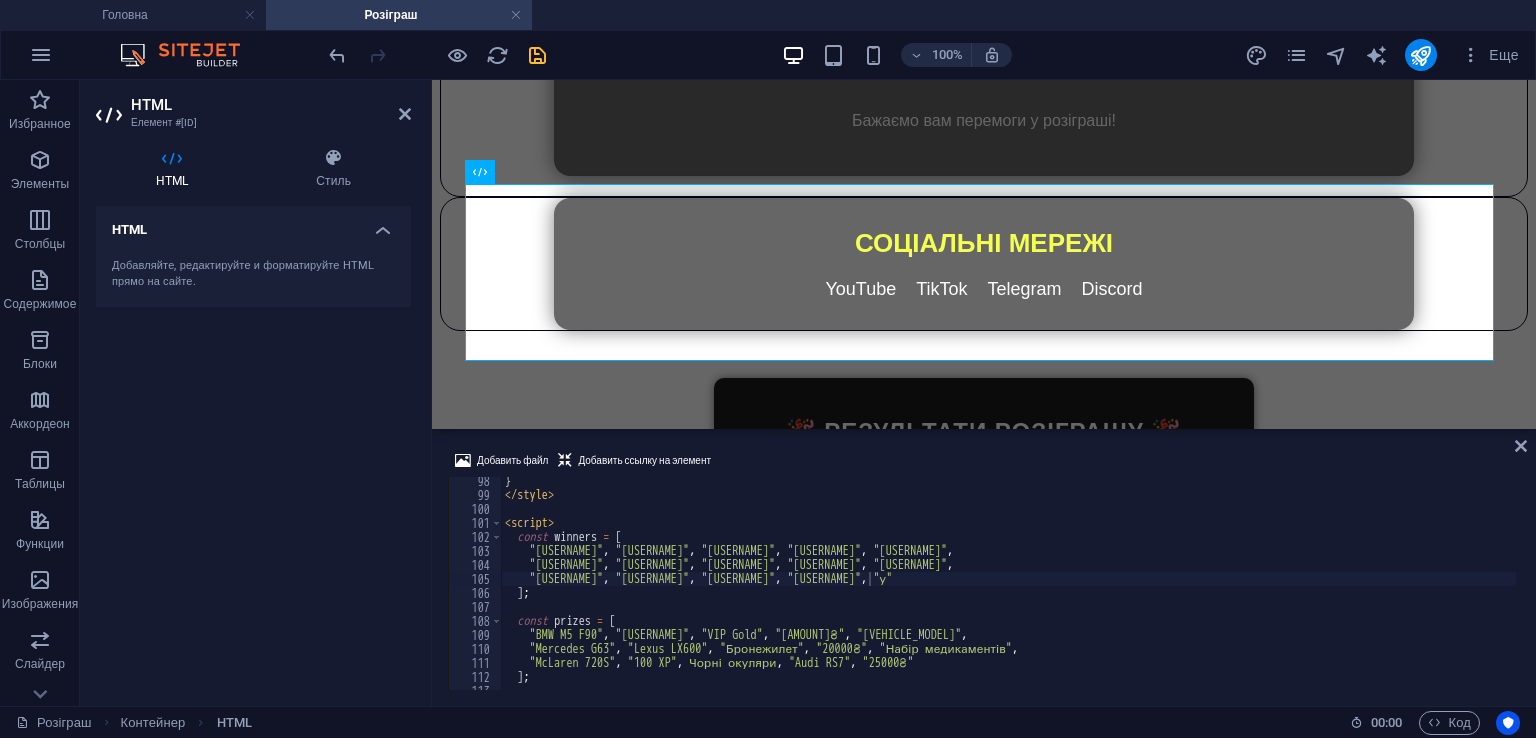 drag, startPoint x: 540, startPoint y: 73, endPoint x: 543, endPoint y: 49, distance: 24.186773 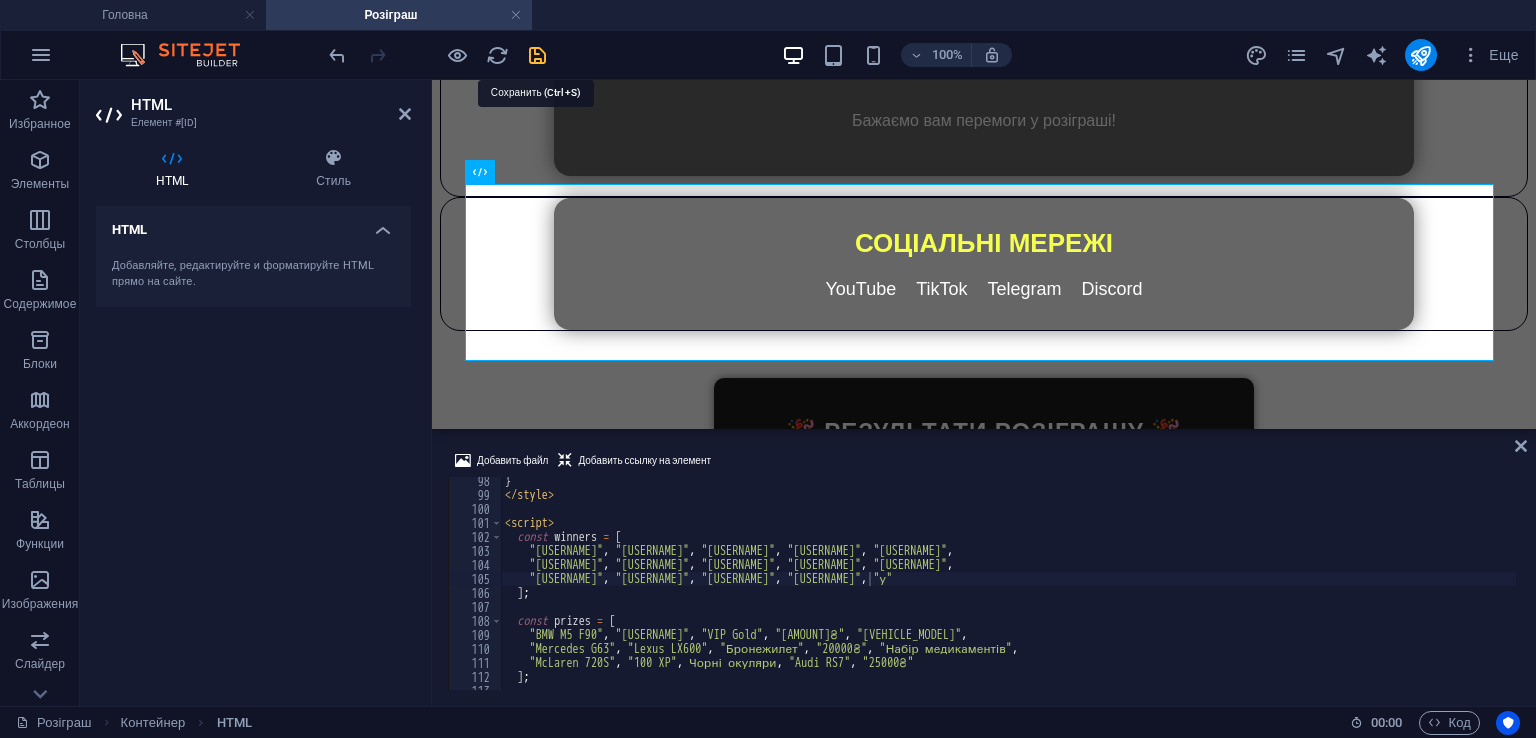 click at bounding box center [537, 55] 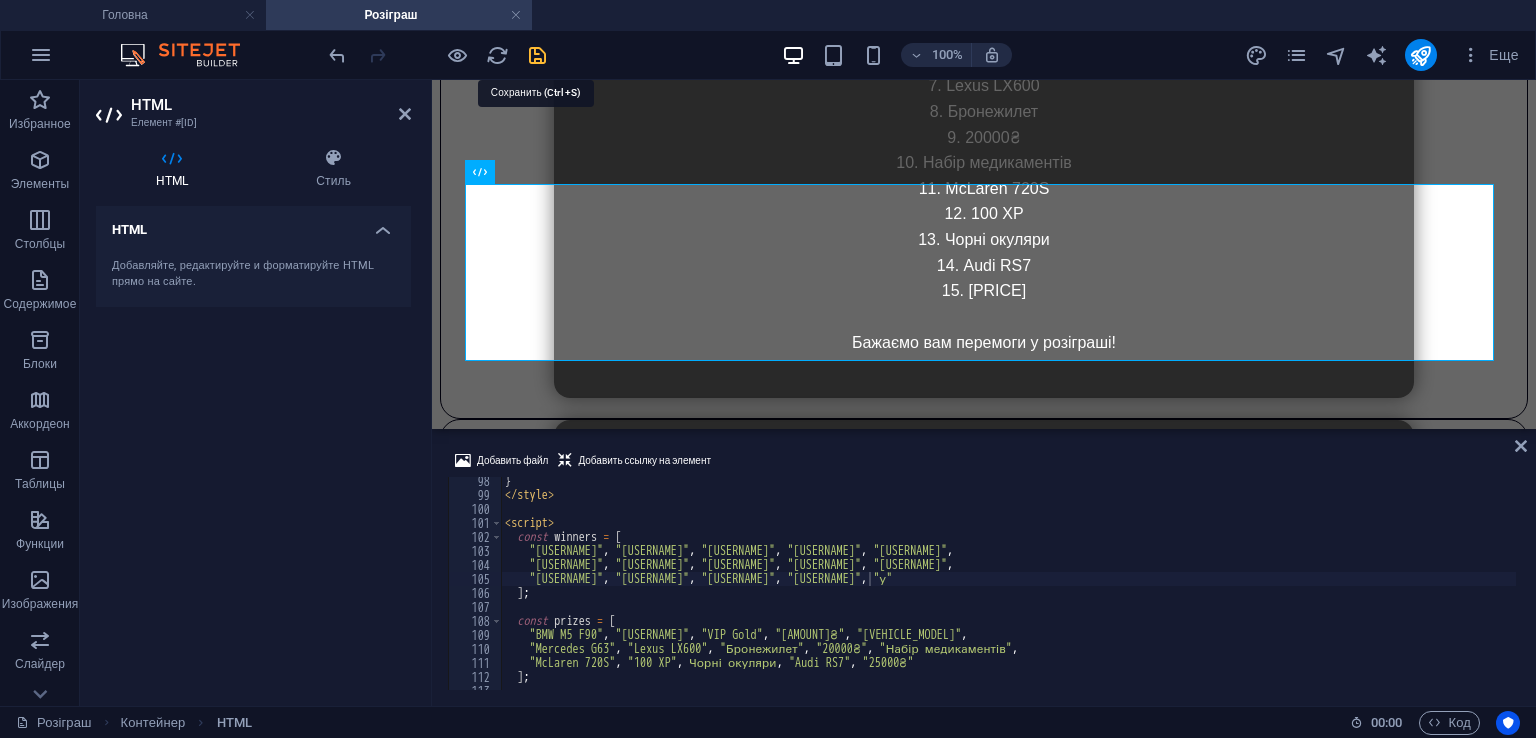 scroll, scrollTop: 2248, scrollLeft: 0, axis: vertical 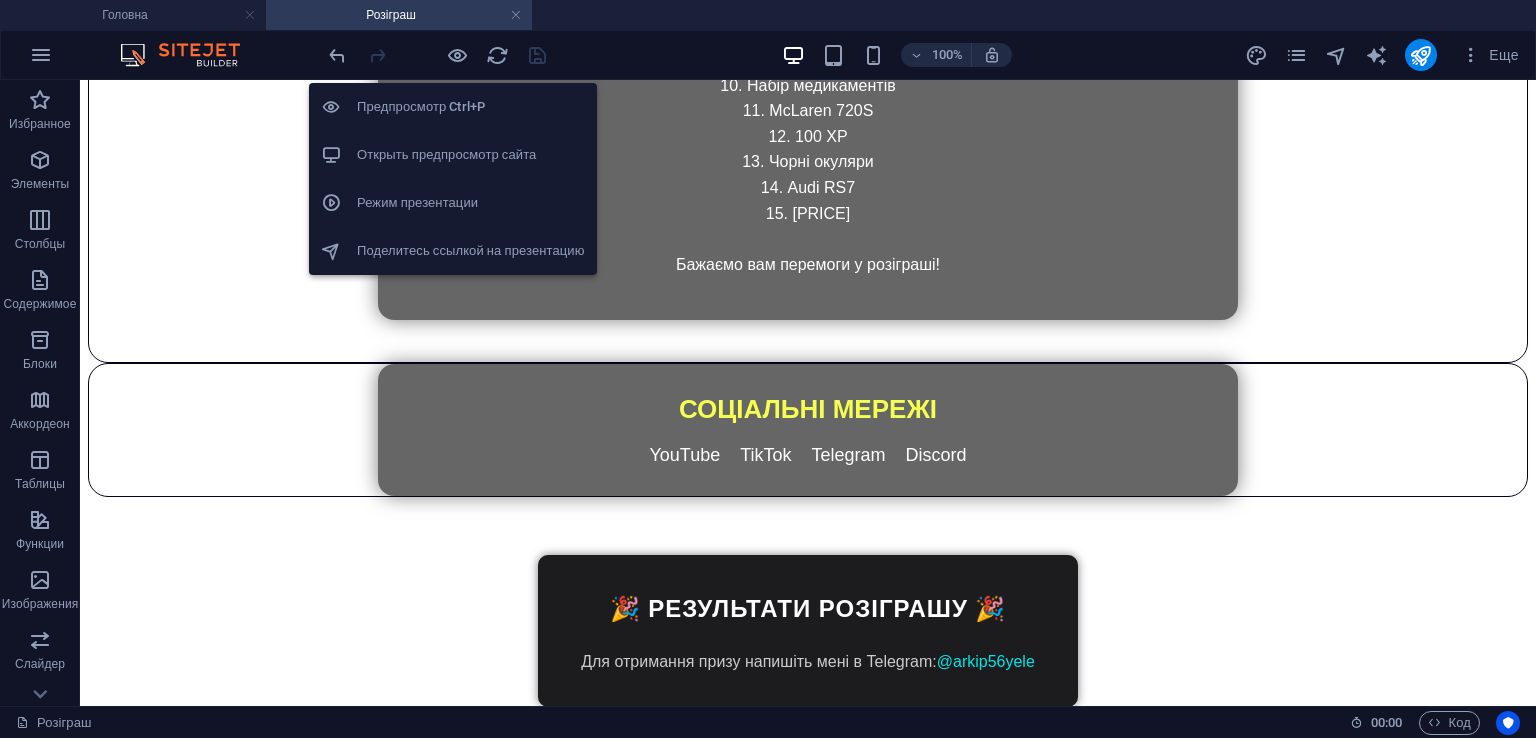 click on "Открыть предпросмотр сайта" at bounding box center [471, 155] 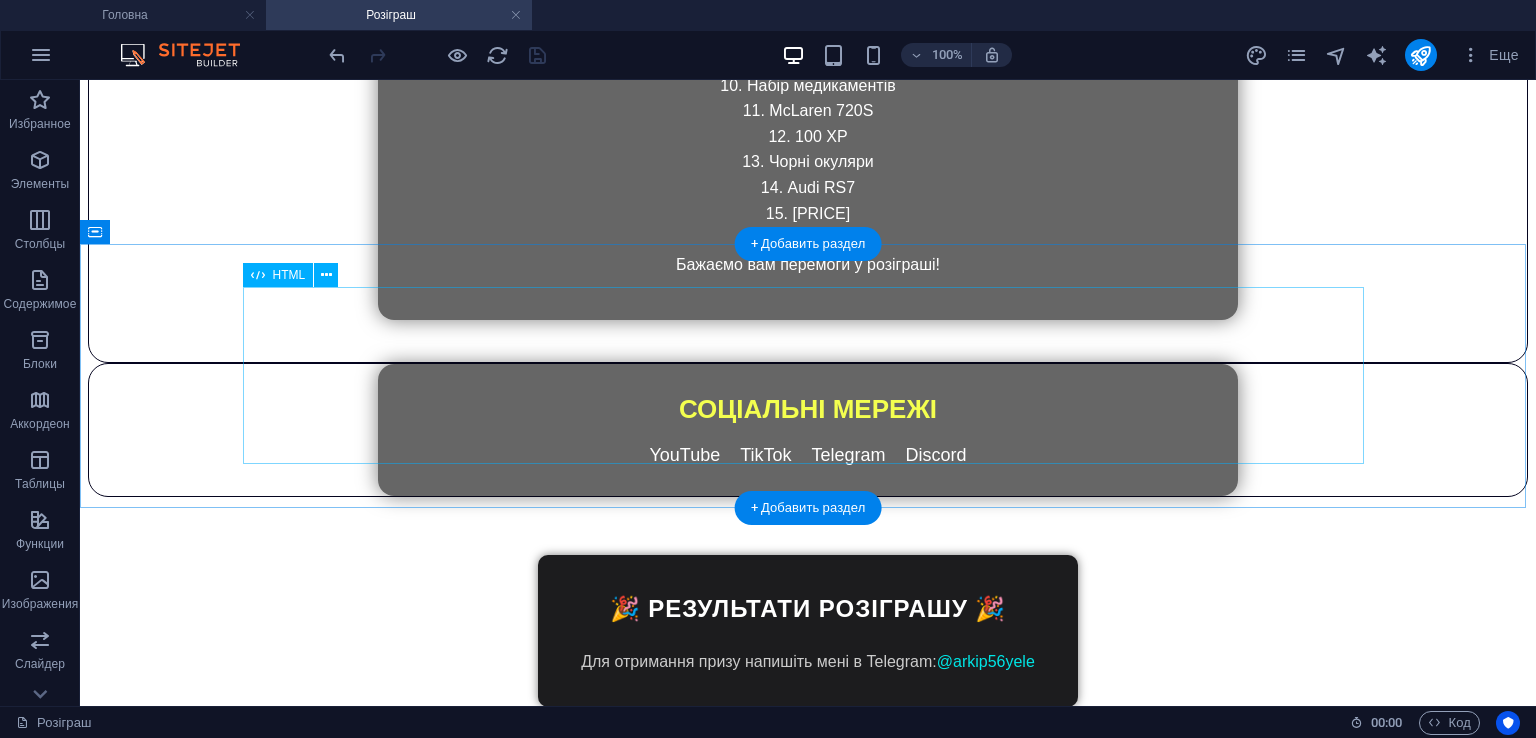 click on "🎉 Результати розіграшу 🎉
Для отримання призу напишіть мені в Telegram:  @arkip56yele
🎁 Ваш приз
Закрити" at bounding box center (808, 626) 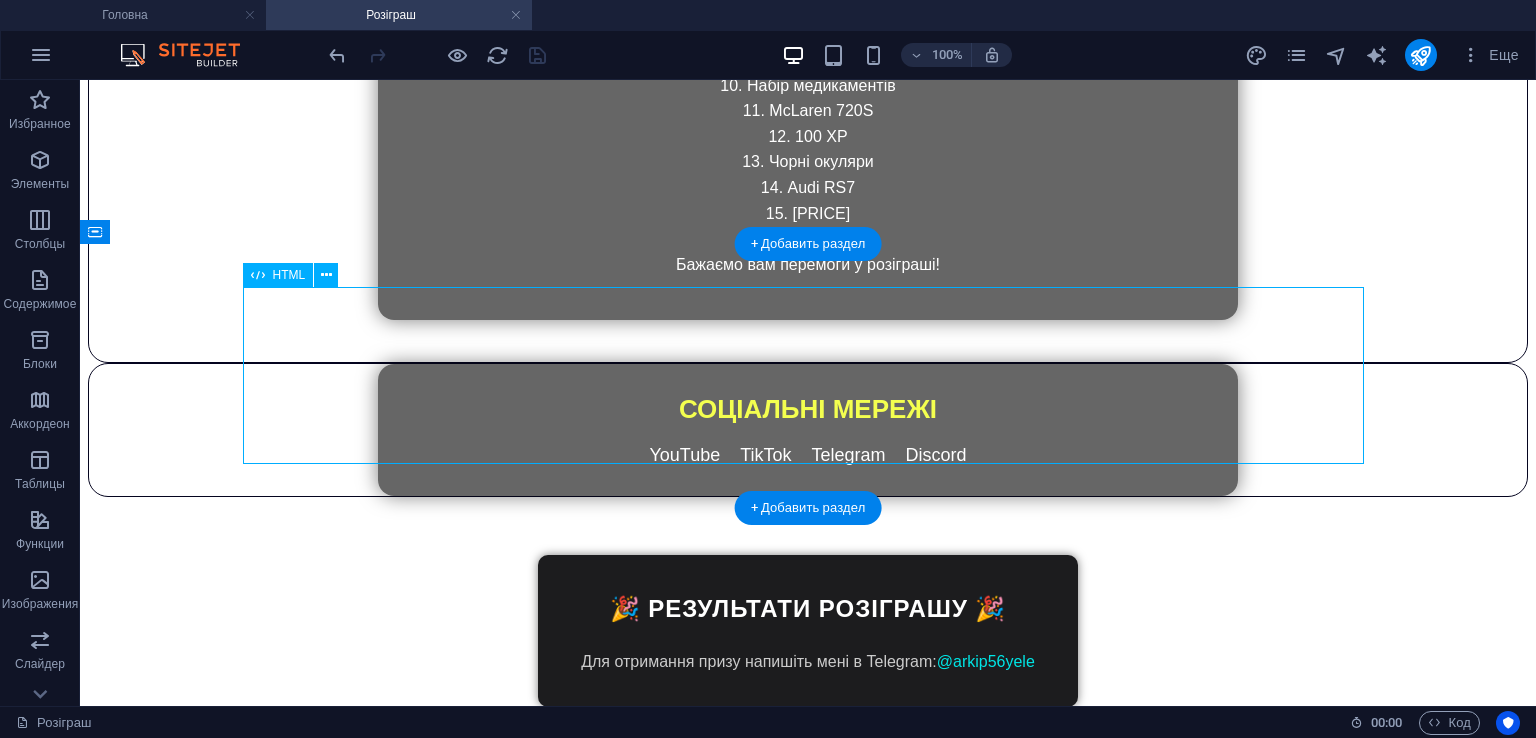 click on "🎉 Результати розіграшу 🎉
Для отримання призу напишіть мені в Telegram:  @arkip56yele
🎁 Ваш приз
Закрити" at bounding box center (808, 626) 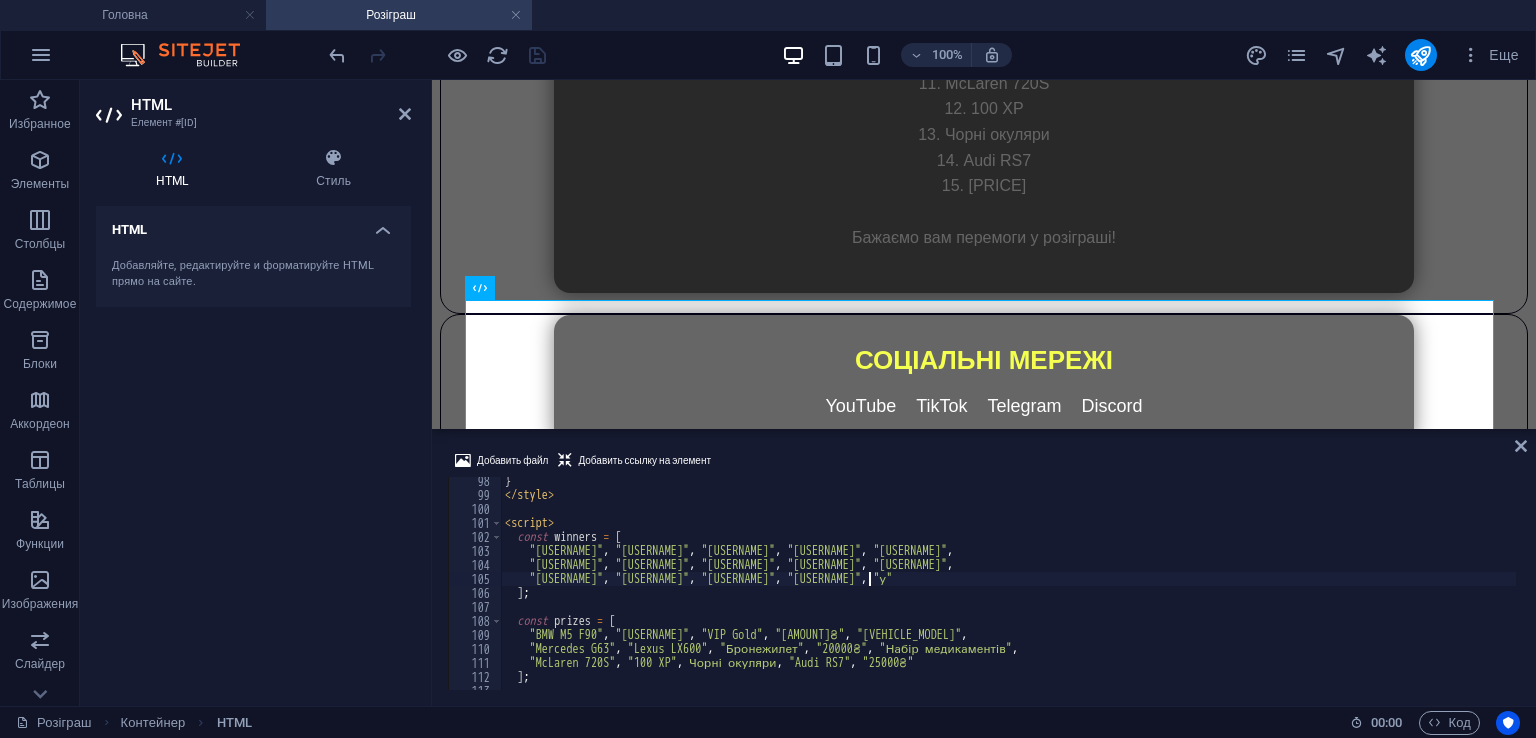 click on "winners   =   [      "Невідомо" ,   "Невідомо" ,   "Невідомо" ,   "Невідомо" ,   "Невідомо" ,      "Невідомо" ,   "Невідомо" ,   "Невідомо" ,   "Невідомо" ,   "Невідомо" ,      "Невідомо" ,   "Невідомо" ,   "Невідомо" ,   "Невідомо" ,   "у"    ] ;    const   prizes   =   [      "BMW M5 F90" ,   "Кепарік" ,   "VIP Gold" ,   "50000₴" ,   "Tesla Model X" ,      "Mercedes G63" ,   "Lexus LX600" ,   "Бронежилет" ,   "20000₴" ,   "Набір медикаментів" ,      "McLaren 720S" ,   "100 XP" ,   "Чорні окуляри" ,   "Audi RS7" ,   "25000₴"    ] ;" at bounding box center (1330, 592) 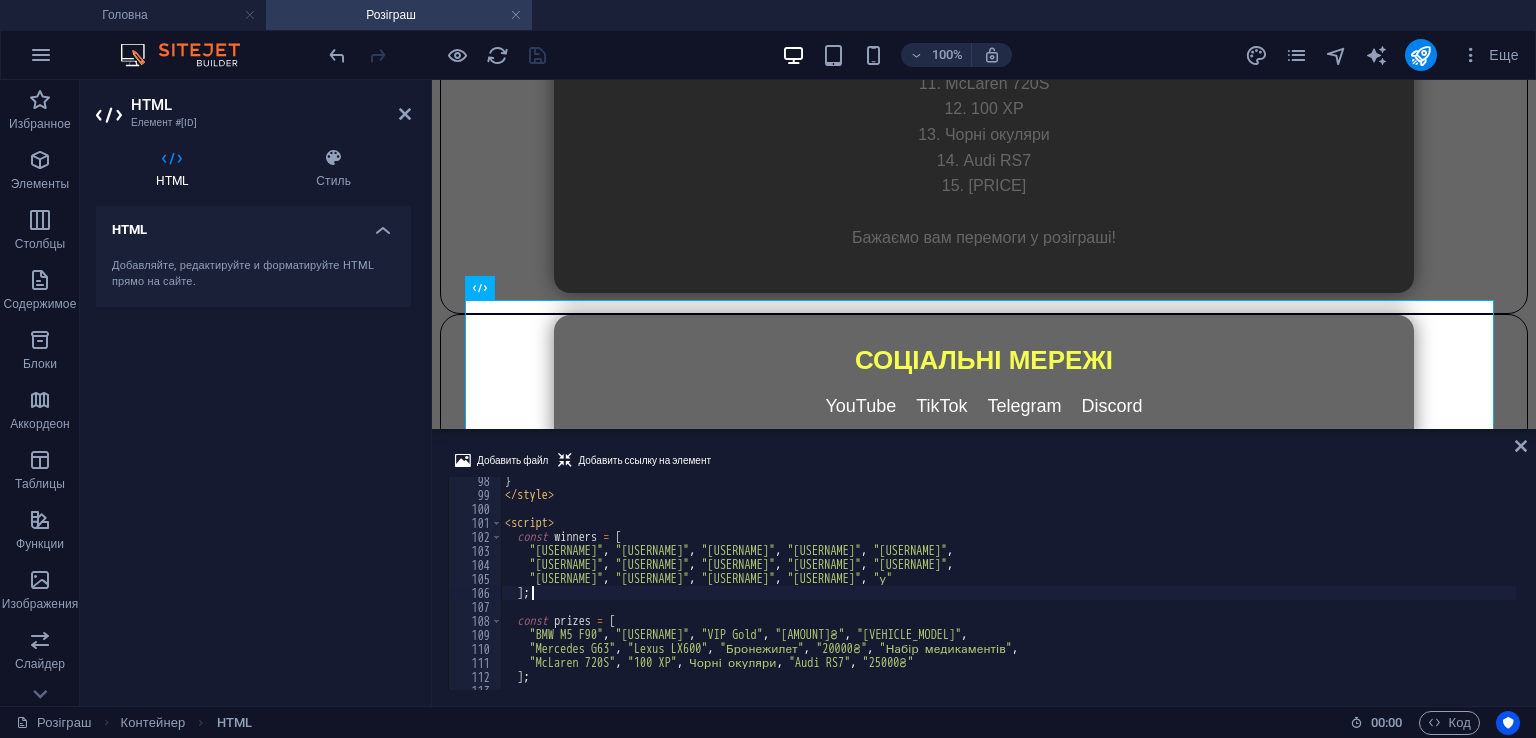click on "winners   =   [      "Невідомо" ,   "Невідомо" ,   "Невідомо" ,   "Невідомо" ,   "Невідомо" ,      "Невідомо" ,   "Невідомо" ,   "Невідомо" ,   "Невідомо" ,   "Невідомо" ,      "Невідомо" ,   "Невідомо" ,   "Невідомо" ,   "Невідомо" ,   "у"    ] ;    const   prizes   =   [      "BMW M5 F90" ,   "Кепарік" ,   "VIP Gold" ,   "50000₴" ,   "Tesla Model X" ,      "Mercedes G63" ,   "Lexus LX600" ,   "Бронежилет" ,   "20000₴" ,   "Набір медикаментів" ,      "McLaren 720S" ,   "100 XP" ,   "Чорні окуляри" ,   "Audi RS7" ,   "25000₴"    ] ;" at bounding box center (1330, 592) 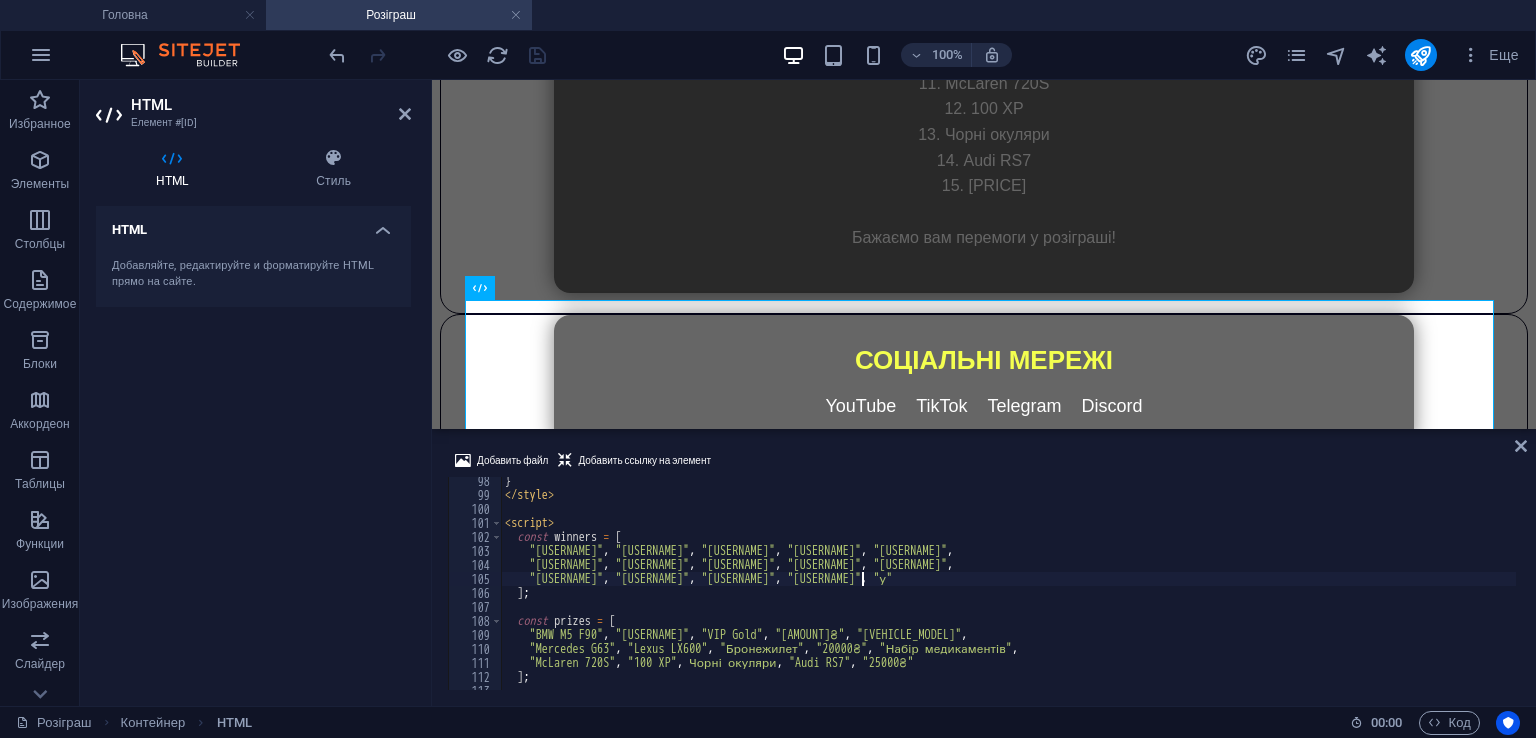 click on "winners   =   [      "Невідомо" ,   "Невідомо" ,   "Невідомо" ,   "Невідомо" ,   "Невідомо" ,      "Невідомо" ,   "Невідомо" ,   "Невідомо" ,   "Невідомо" ,   "Невідомо" ,      "Невідомо" ,   "Невідомо" ,   "Невідомо" ,   "Невідомо" ,   "у"    ] ;    const   prizes   =   [      "BMW M5 F90" ,   "Кепарік" ,   "VIP Gold" ,   "50000₴" ,   "Tesla Model X" ,      "Mercedes G63" ,   "Lexus LX600" ,   "Бронежилет" ,   "20000₴" ,   "Набір медикаментів" ,      "McLaren 720S" ,   "100 XP" ,   "Чорні окуляри" ,   "Audi RS7" ,   "25000₴"    ] ;" at bounding box center (1330, 592) 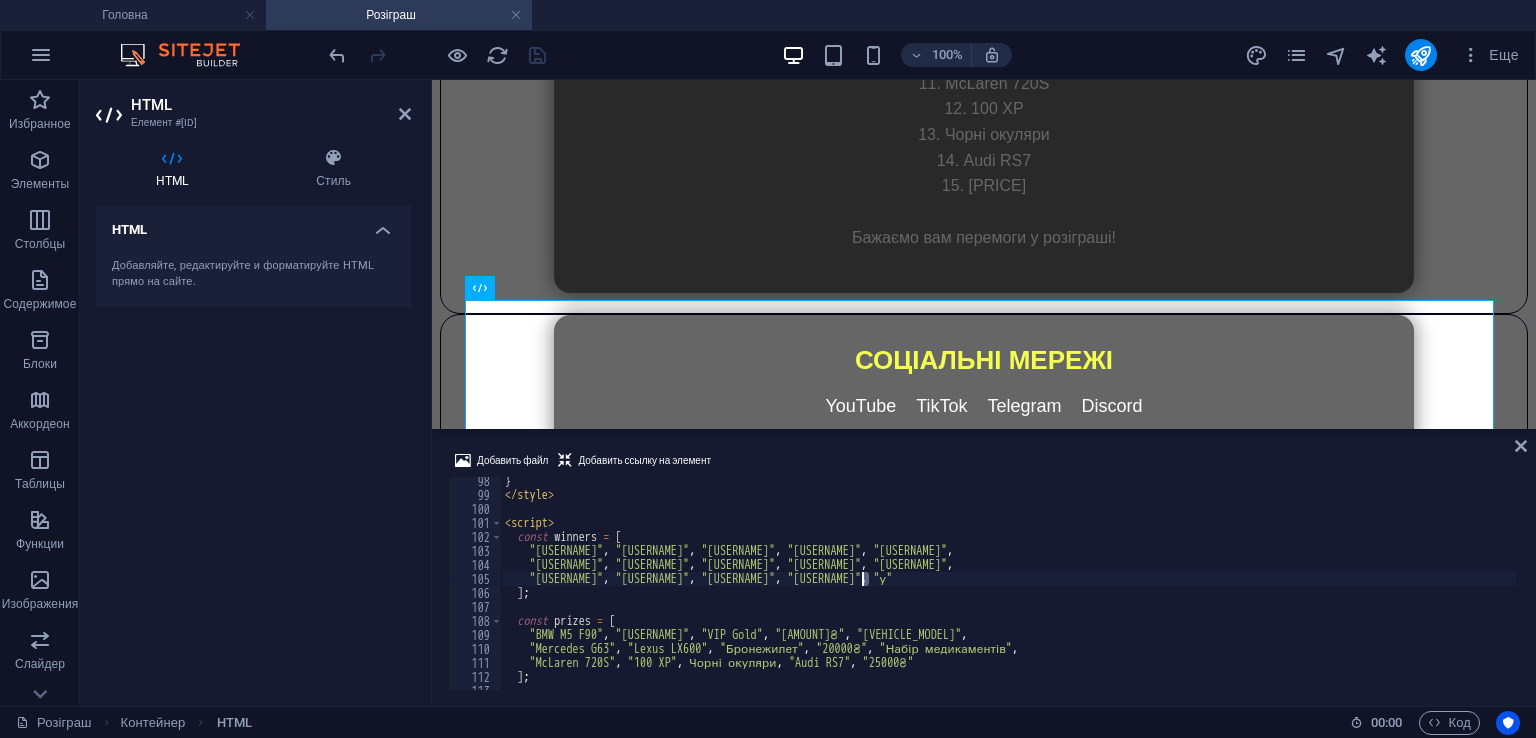 paste on "ghj87g3" 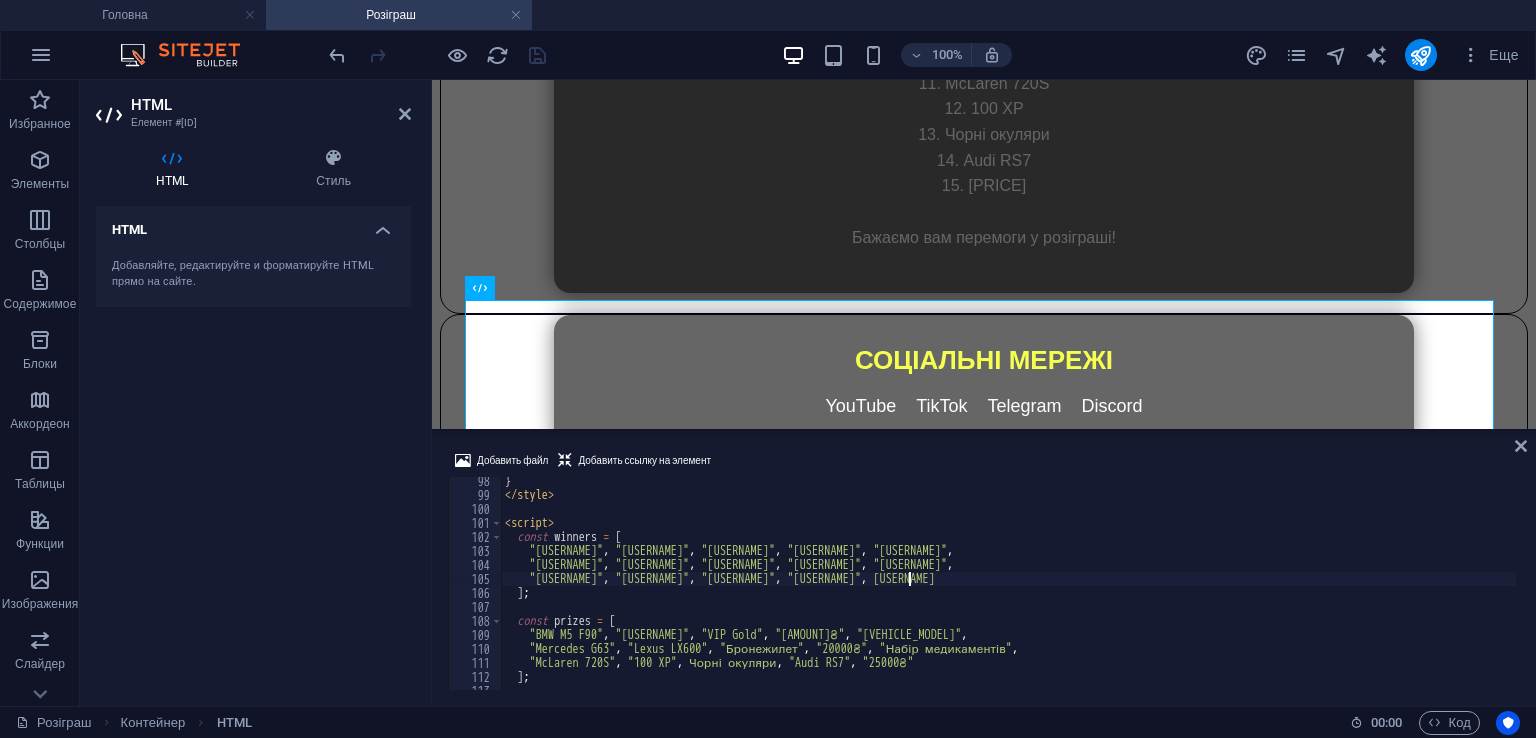 click on "winners   =   [      "Невідомо" ,   "Невідомо" ,   "Невідомо" ,   "Невідомо" ,   "Невідомо" ,      "Невідомо" ,   "Невідомо" ,   "Невідомо" ,   "Невідомо" ,   "Невідомо" ,      "Невідомо" ,   "Невідомо" ,   "Невідомо" ,   "Невідомо" ,   "[USERNAME]"    ] ;    const   prizes   =   [      "BMW M5 F90" ,   "Кепарік" ,   "VIP Gold" ,   "50000₴" ,   "Tesla Model X" ,      "Mercedes G63" ,   "Lexus LX600" ,   "Бронежилет" ,   "20000₴" ,   "Набір медикаментів" ,      "McLaren 720S" ,   "100 XP" ,   "Чорні окуляри" ,   "Audi RS7" ,   "25000₴"    ] ;" at bounding box center [1330, 592] 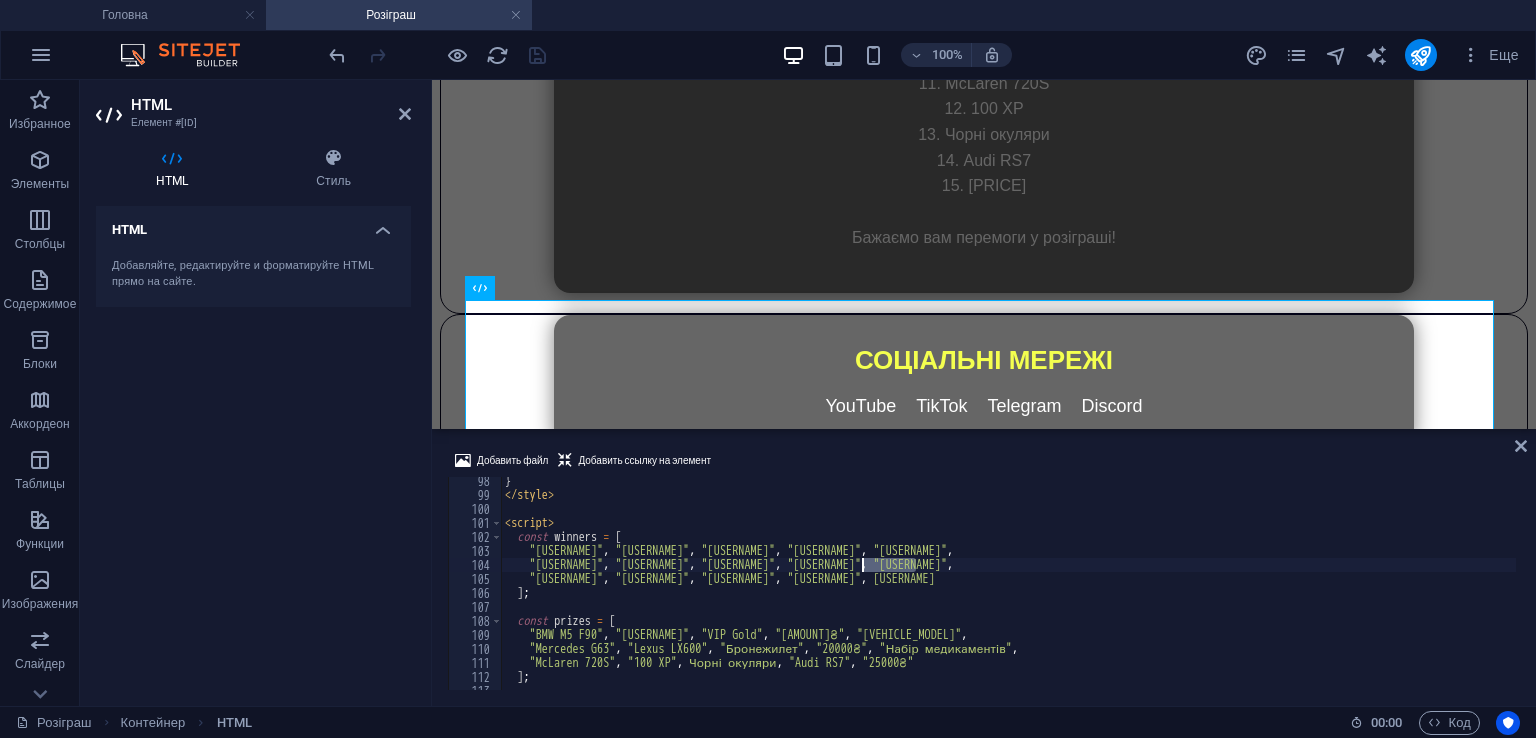 click on "winners   =   [      "Невідомо" ,   "Невідомо" ,   "Невідомо" ,   "Невідомо" ,   "Невідомо" ,      "Невідомо" ,   "Невідомо" ,   "Невідомо" ,   "Невідомо" ,   "Невідомо" ,      "Невідомо" ,   "Невідомо" ,   "Невідомо" ,   "Невідомо" ,   "[USERNAME]"    ] ;    const   prizes   =   [      "BMW M5 F90" ,   "Кепарік" ,   "VIP Gold" ,   "50000₴" ,   "Tesla Model X" ,      "Mercedes G63" ,   "Lexus LX600" ,   "Бронежилет" ,   "20000₴" ,   "Набір медикаментів" ,      "McLaren 720S" ,   "100 XP" ,   "Чорні окуляри" ,   "Audi RS7" ,   "25000₴"    ] ;" at bounding box center [1330, 592] 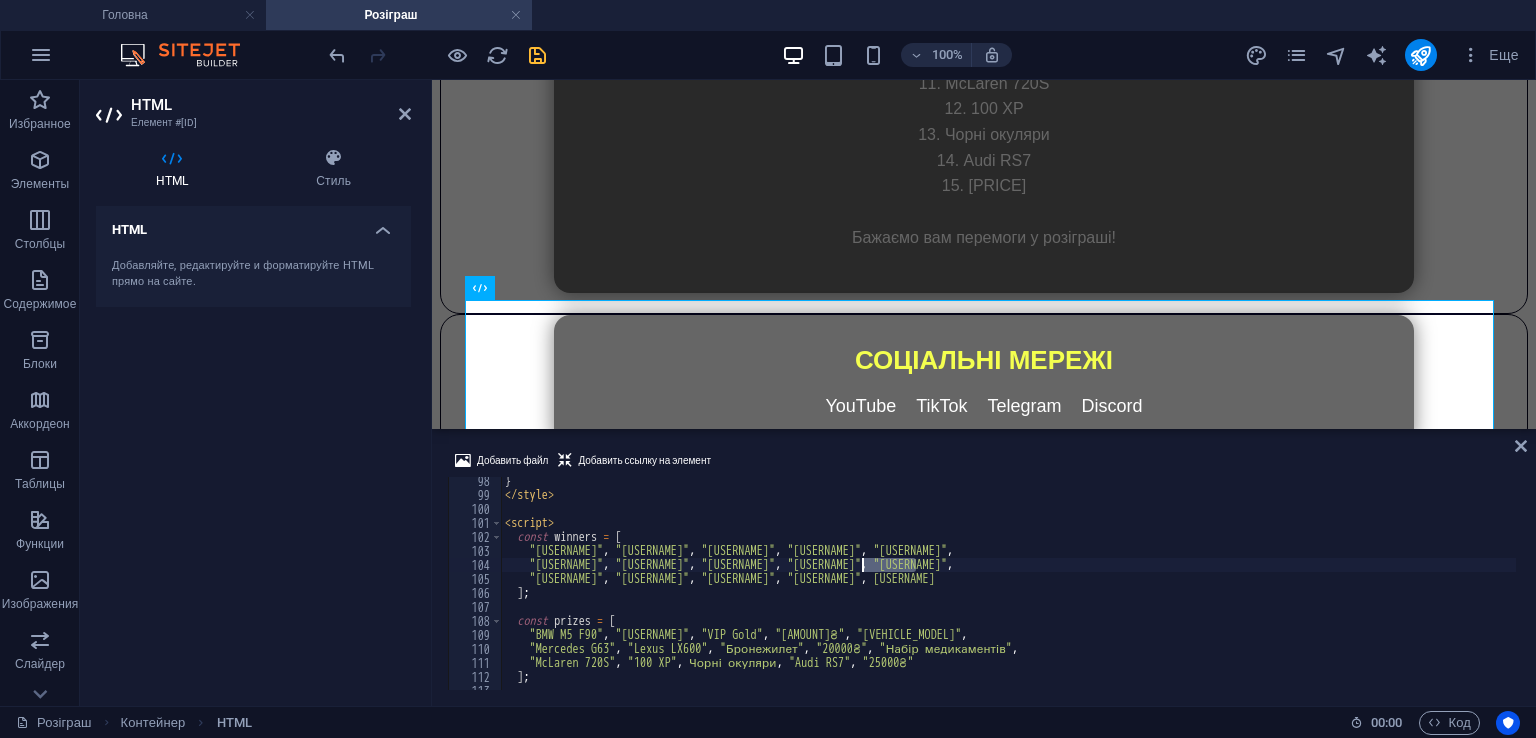 paste 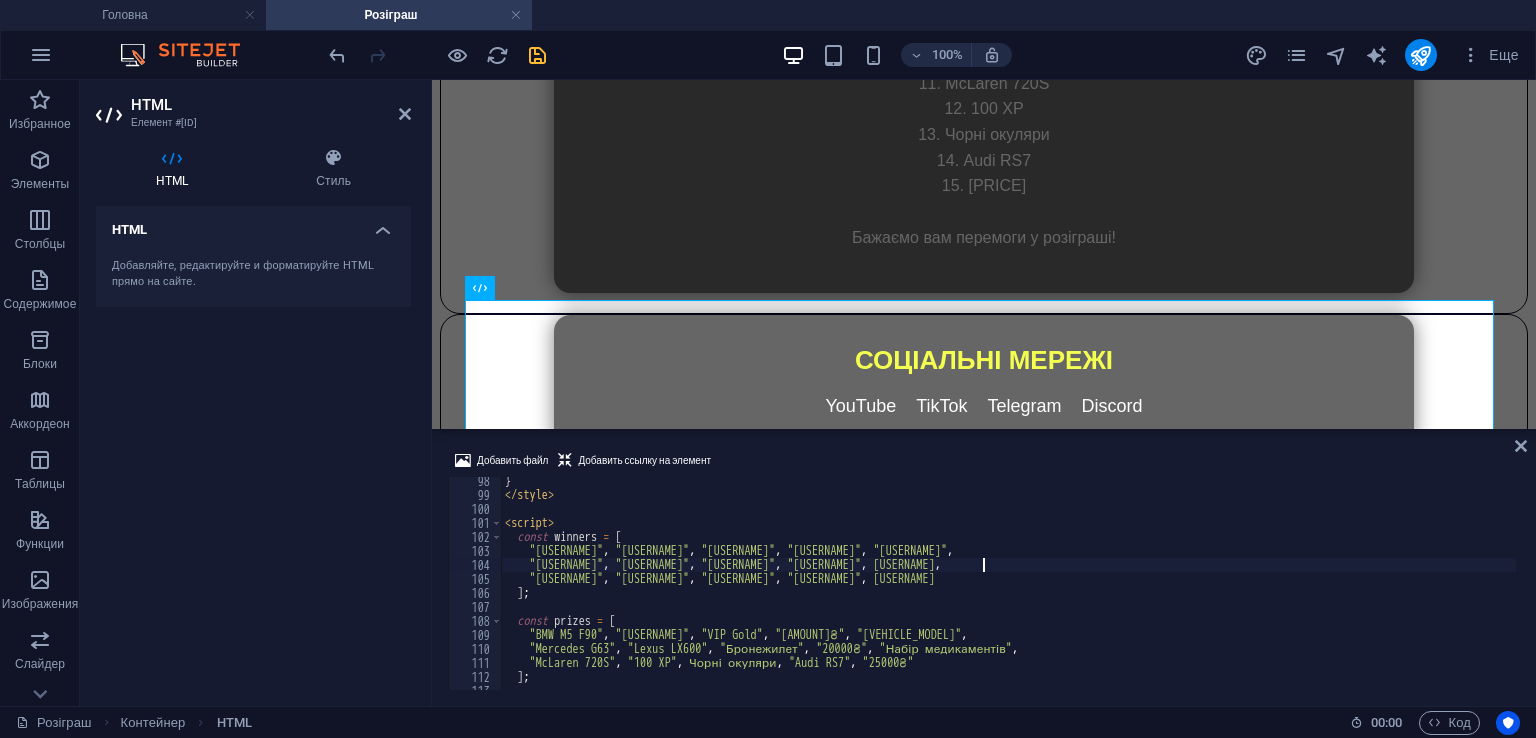 click on "} </ style > < script > const winners = [ "Невідомо" , "Невідомо" , "Невідомо" , "Невідомо" , "Невідомо" , "Невідомо" , "Невідомо" , "Невідомо" , "Невідомо" , "vasya_akhmetov1453" , "Невідомо" , "Невідомо" , "Невідомо" , "Невідомо" , "ghj87g3" ] ; const prizes = [ "BMW M5 F90" , "Кепарік" , "VIP Gold" , "50000₴" , "Tesla Model X" , "Mercedes G63" , "Lexus LX600" , "Бронежилет" , "20000₴" , "Набір медикаментів" , "McLaren 720S" , "100 XP" , "Чорні окуляри" , "Audi RS7" , "25000₴" ] ;" at bounding box center [1330, 592] 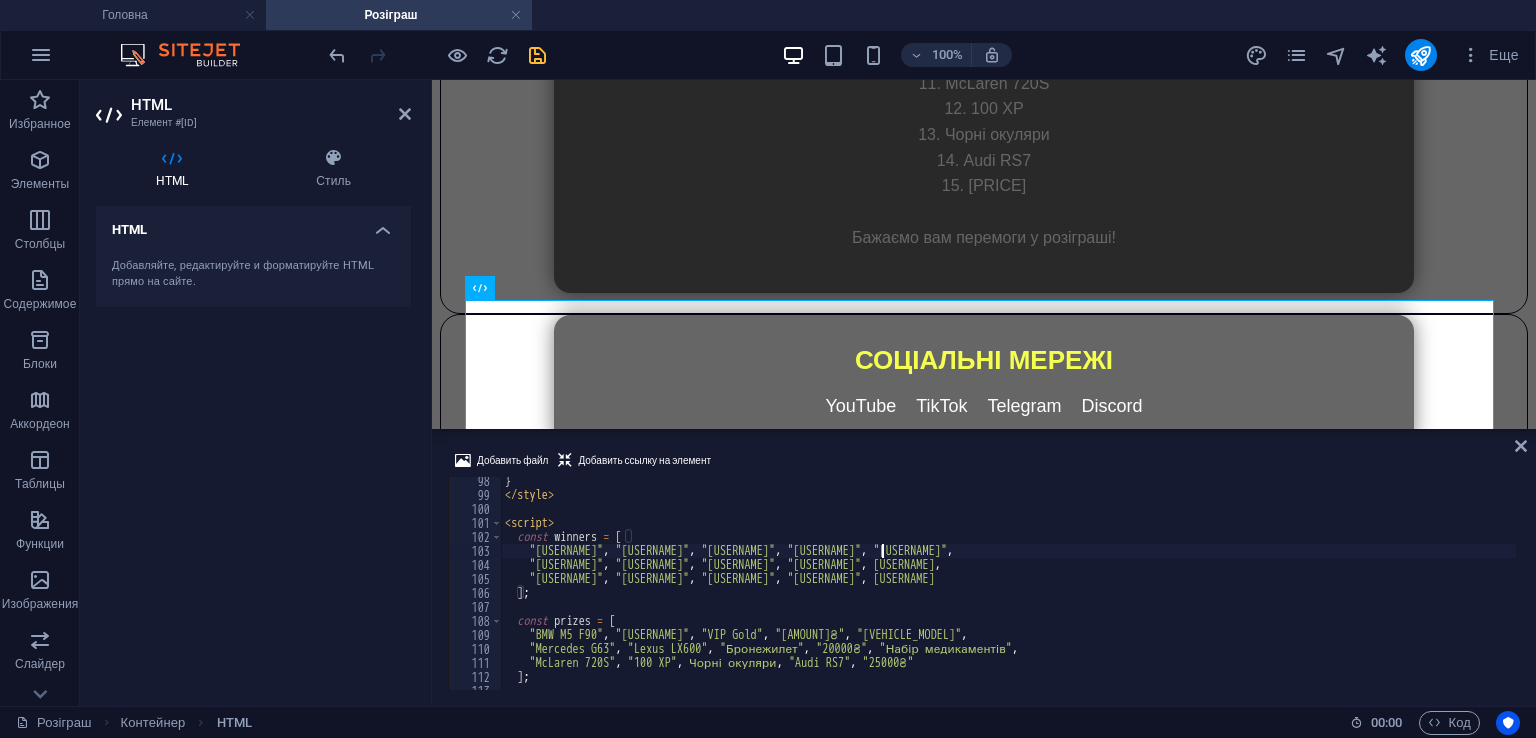 click on "} </ style > < script > const winners = [ "Невідомо" , "Невідомо" , "Невідомо" , "Невідомо" , "Невідомо" , "Невідомо" , "Невідомо" , "Невідомо" , "Невідомо" , "vasya_akhmetov1453" , "Невідомо" , "Невідомо" , "Невідомо" , "Невідомо" , "ghj87g3" ] ; const prizes = [ "BMW M5 F90" , "Кепарік" , "VIP Gold" , "50000₴" , "Tesla Model X" , "Mercedes G63" , "Lexus LX600" , "Бронежилет" , "20000₴" , "Набір медикаментів" , "McLaren 720S" , "100 XP" , "Чорні окуляри" , "Audi RS7" , "25000₴" ] ;" at bounding box center (1330, 592) 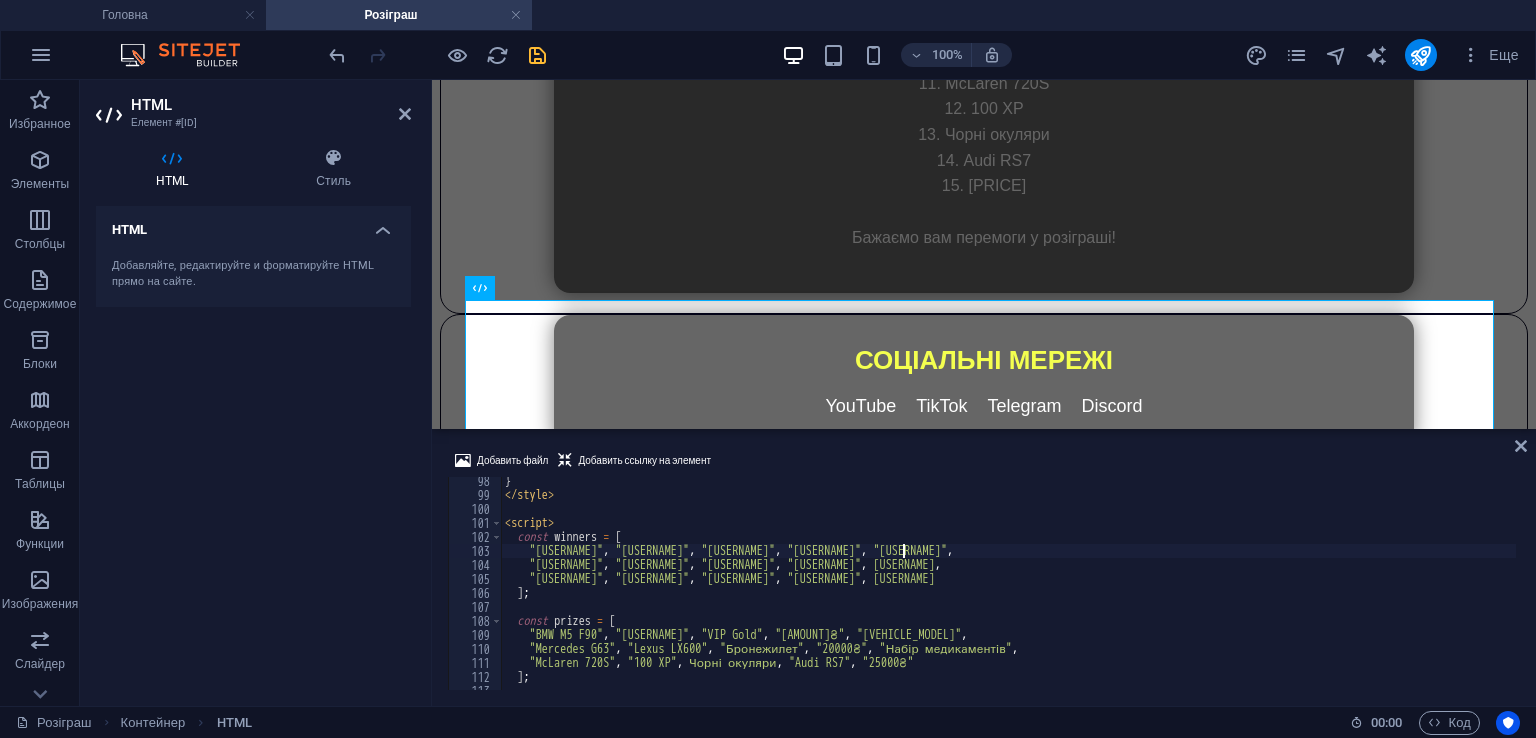 click on "} </ style > < script > const winners = [ "Невідомо" , "Невідомо" , "Невідомо" , "Невідомо" , "Невідомо" , "Невідомо" , "Невідомо" , "Невідомо" , "Невідомо" , "vasya_akhmetov1453" , "Невідомо" , "Невідомо" , "Невідомо" , "Невідомо" , "ghj87g3" ] ; const prizes = [ "BMW M5 F90" , "Кепарік" , "VIP Gold" , "50000₴" , "Tesla Model X" , "Mercedes G63" , "Lexus LX600" , "Бронежилет" , "20000₴" , "Набір медикаментів" , "McLaren 720S" , "100 XP" , "Чорні окуляри" , "Audi RS7" , "25000₴" ] ;" at bounding box center (1330, 592) 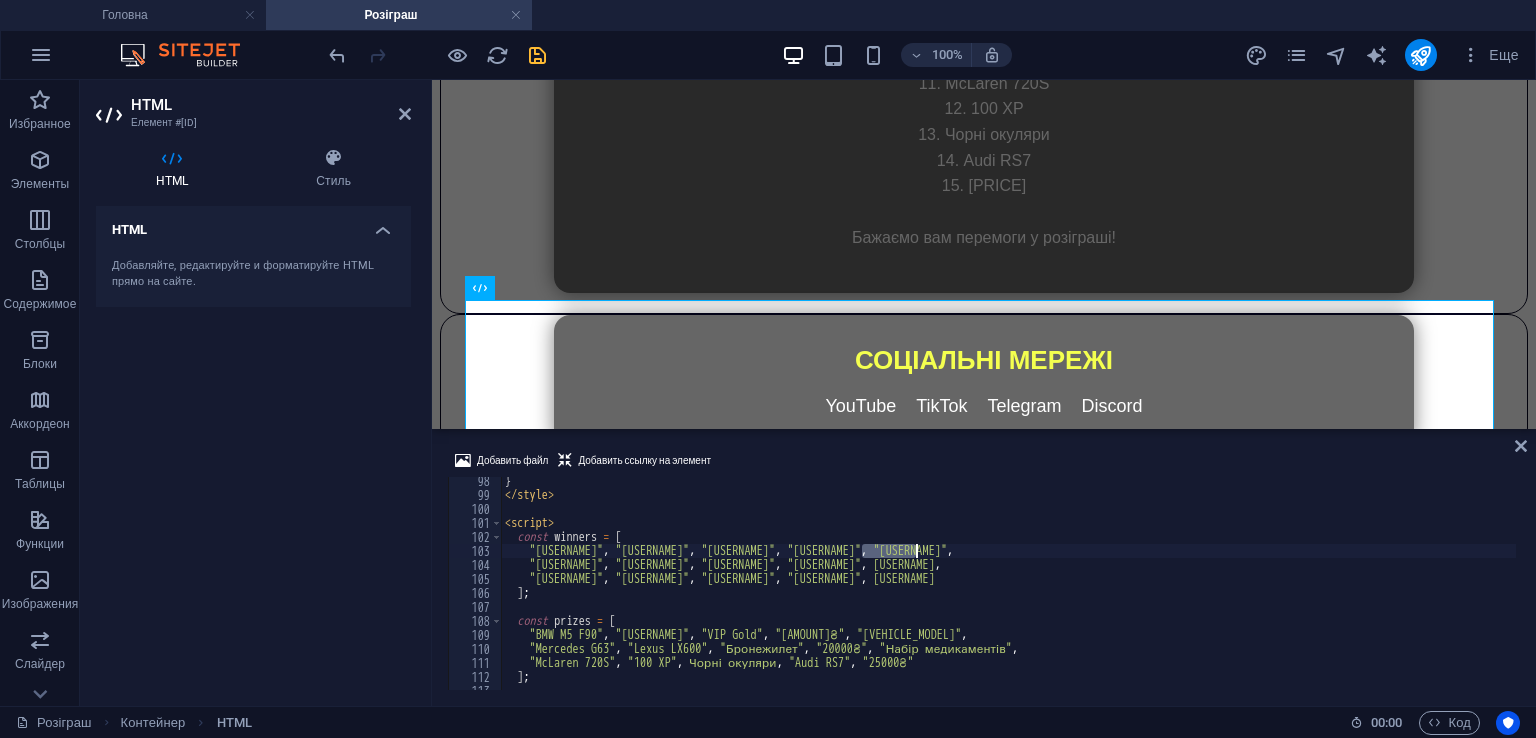 paste on "bmwtop_777" 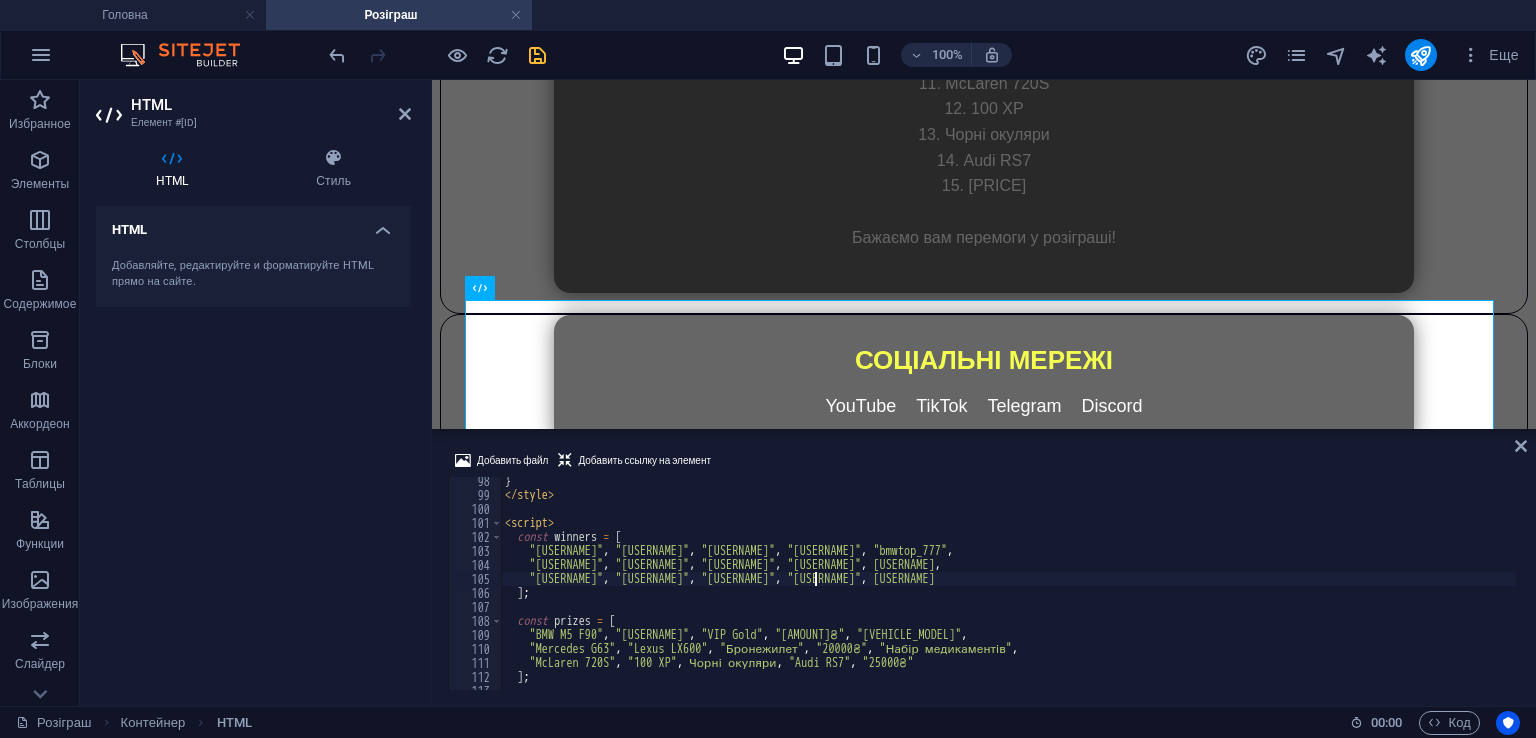click on "} </ style > < script >    const   winners   =   [      "Невідомо" ,   "Невідомо" ,   "Невідомо" ,   "Невідомо" ,   "[USERNAME]" ,      "Невідомо" ,   "Невідомо" ,   "Невідомо" ,   "Невідомо" ,   "[USERNAME]" ,      "Невідомо" ,   "Невідомо" ,   "Невідомо" ,   "Невідомо" ,   "[USERNAME]"    ] ;    const   prizes   =   [      "BMW M5 F90" ,   "Кепарік" ,   "VIP Gold" ,   "50000₴" ,   "Tesla Model X" ,      "Mercedes G63" ,   "Lexus LX600" ,   "Бронежилет" ,   "20000₴" ,   "Набір медикаментів" ,      "McLaren 720S" ,   "100 XP" ,   "Чорні окуляри" ,   "Audi RS7" ,   "25000₴"    ] ;" at bounding box center (1330, 592) 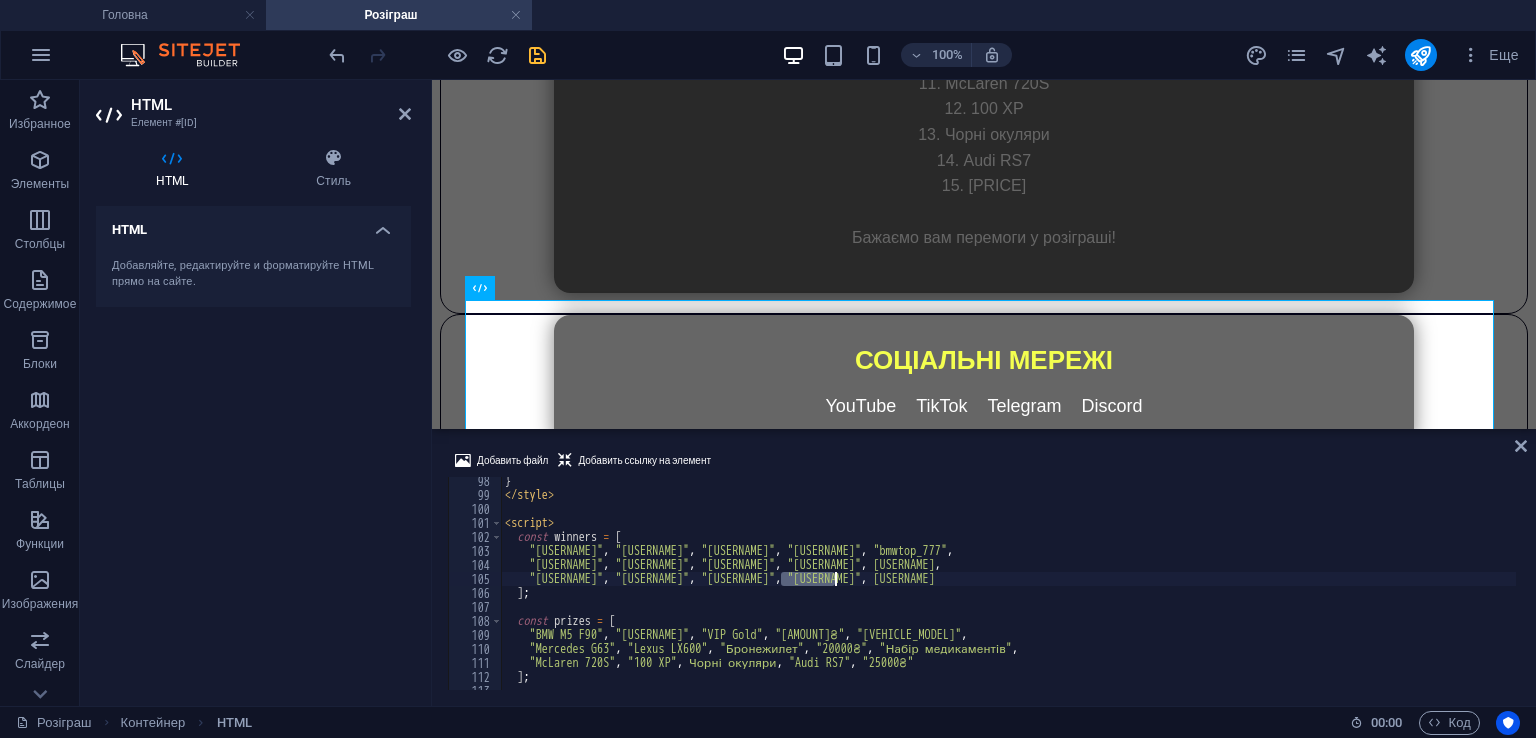 paste 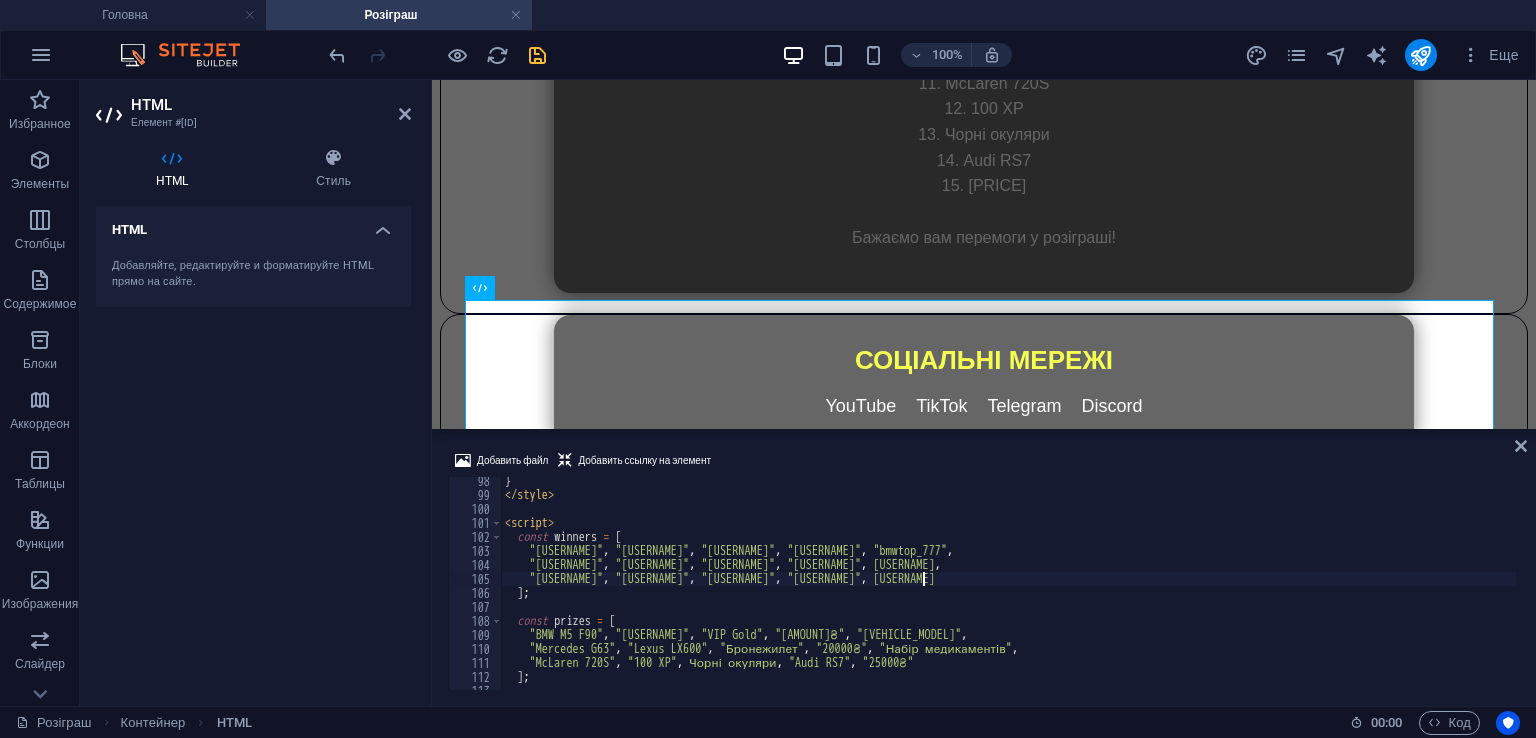 click on "winners = [ "Невідомо" , "Невідомо" , "Невідомо" , "Невідомо" , "bmwtop_777" , "Невідомо" , "Невідомо" , "Невідомо" , "Невідомо" , "vasya_akhmetov1453" , "Невідомо" , "Невідомо" , "Невідомо" , "xenox_lataru_official" , "ghj87g3" ] ; prizes = [ "BMW M5 F90" , "Кепарік" , "VIP Gold" , "50000₴" , "Tesla Model X" , "Mercedes G63" , "Lexus LX600" , "Бронежилет" , "20000₴" , "Набір медикаментів" , "McLaren 720S" , "100 XP" , "Чорні окуляри" , "Audi RS7" , "25000₴" ] ;" at bounding box center [1330, 592] 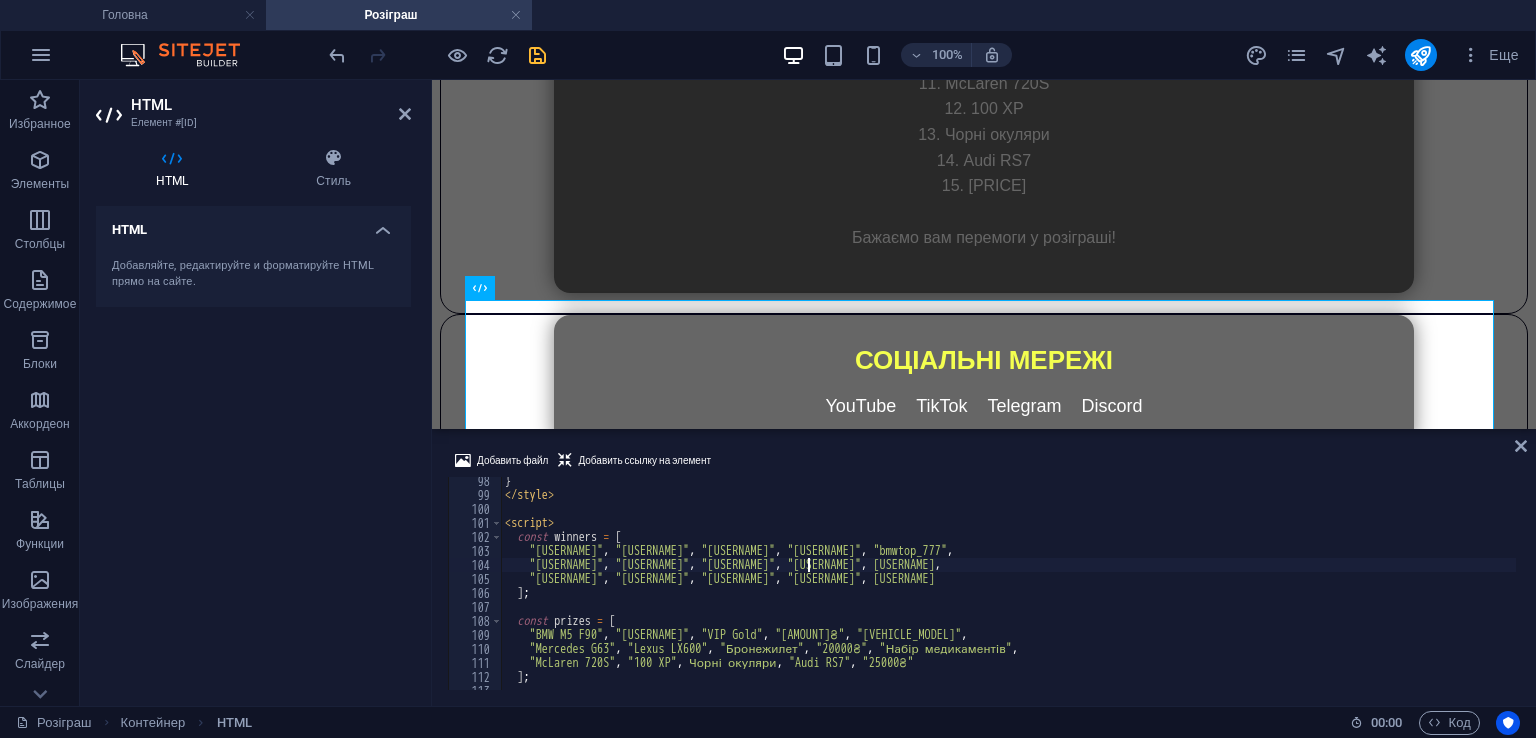 click on "winners = [ "Невідомо" , "Невідомо" , "Невідомо" , "Невідомо" , "bmwtop_777" , "Невідомо" , "Невідомо" , "Невідомо" , "Невідомо" , "vasya_akhmetov1453" , "Невідомо" , "Невідомо" , "Невідомо" , "xenox_lataru_official" , "ghj87g3" ] ; prizes = [ "BMW M5 F90" , "Кепарік" , "VIP Gold" , "50000₴" , "Tesla Model X" , "Mercedes G63" , "Lexus LX600" , "Бронежилет" , "20000₴" , "Набір медикаментів" , "McLaren 720S" , "100 XP" , "Чорні окуляри" , "Audi RS7" , "25000₴" ] ;" at bounding box center [1330, 592] 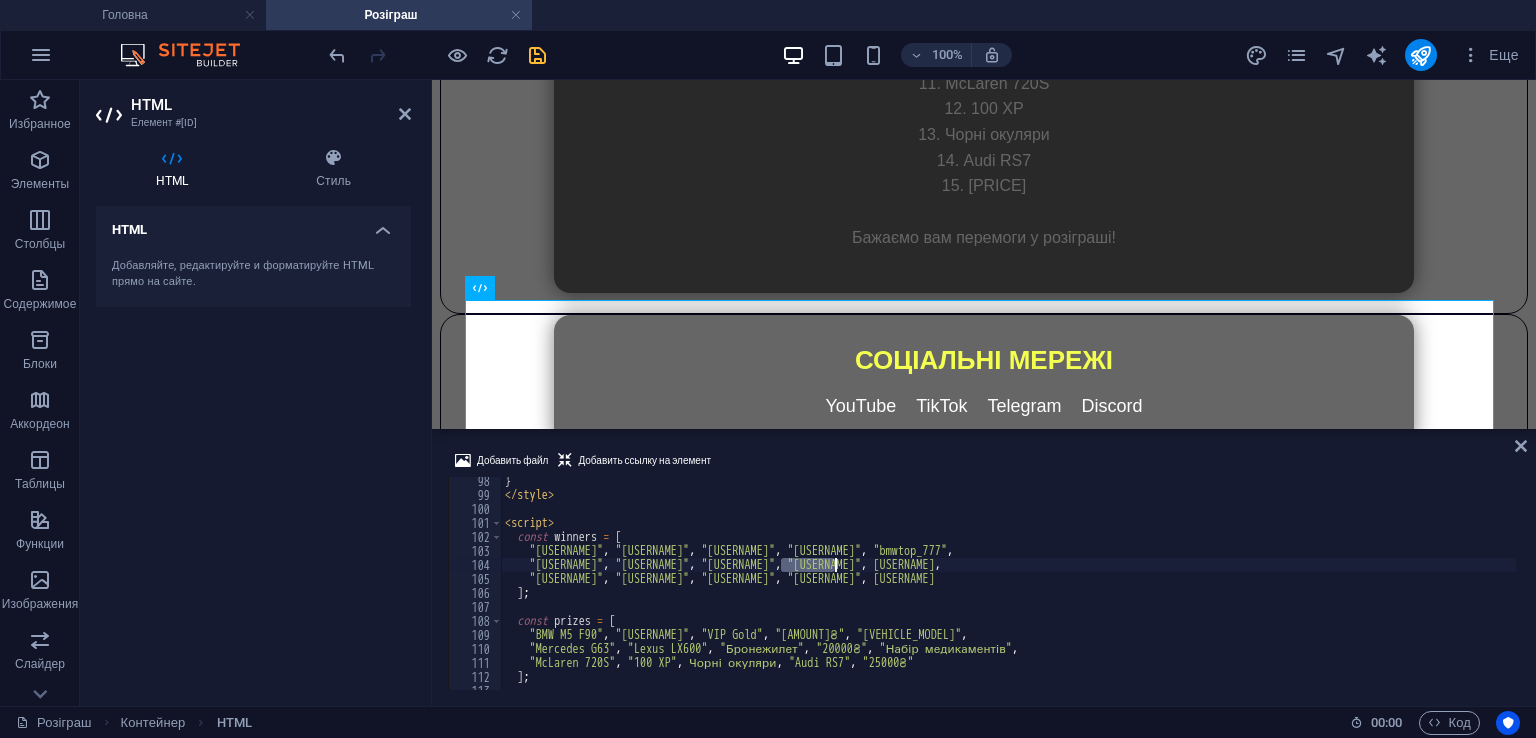 paste on "[USERNAME]" 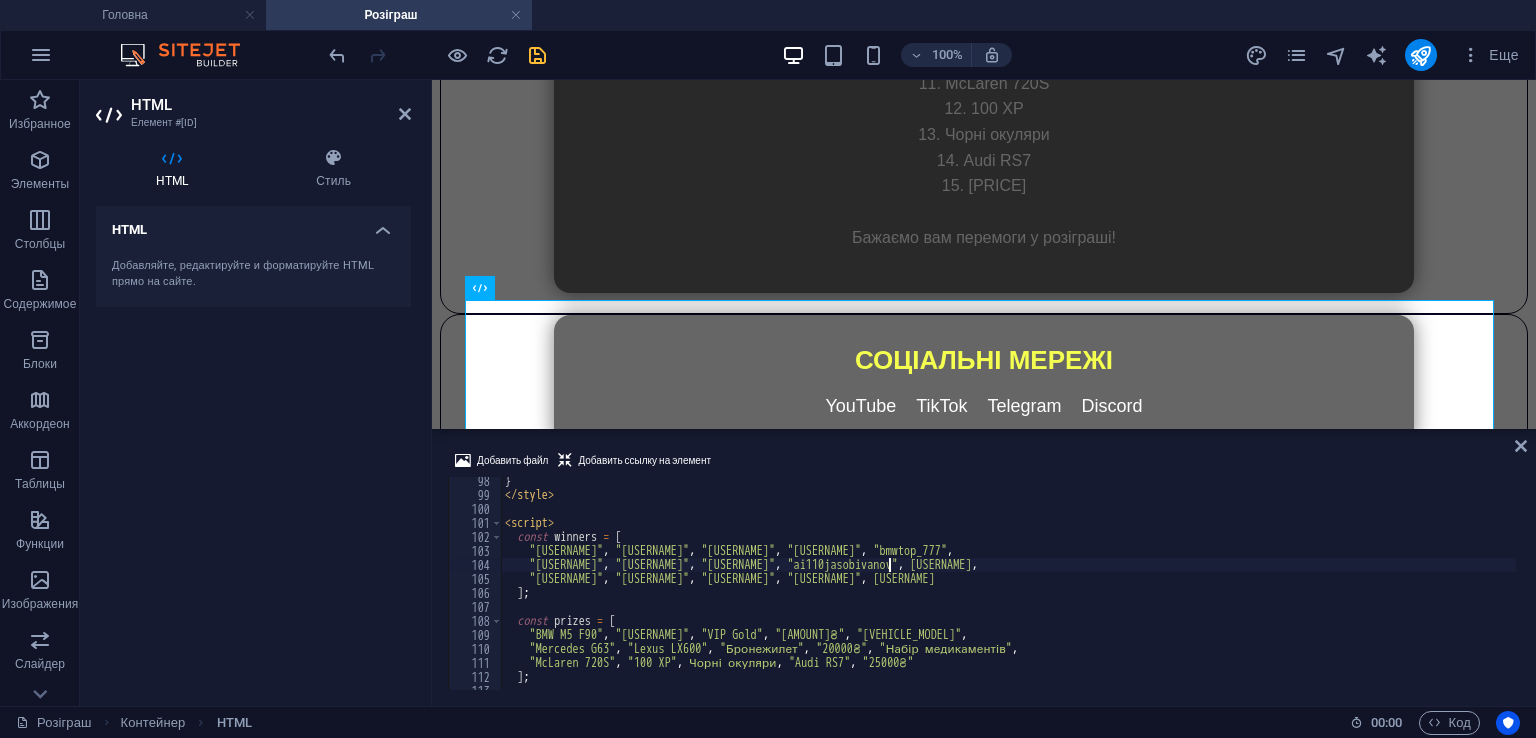 click on "winners   =   [      "Невідомо" ,   "Невідомо" ,   "Невідомо" ,   "Невідомо" ,   "[USERNAME]" ,      "Невідомо" ,   "Невідомо" ,   "Невідомо" ,   "[USERNAME]" ,   "[USERNAME]" ,      "Невідомо" ,   "Невідомо" ,   "Невідомо" ,   "[USERNAME]" ,   "[USERNAME]"    ] ;    const   prizes   =   [      "BMW M5 F90" ,   "Кепарік" ,   "VIP Gold" ,   "50000₴" ,   "Tesla Model X" ,      "Mercedes G63" ,   "Lexus LX600" ,   "Бронежилет" ,   "20000₴" ,   "Набір медикаментів" ,      "McLaren 720S" ,   "100 XP" ,   "Чорні окуляри" ,   "Audi RS7" ,   "25000₴"    ] ;" at bounding box center [1330, 592] 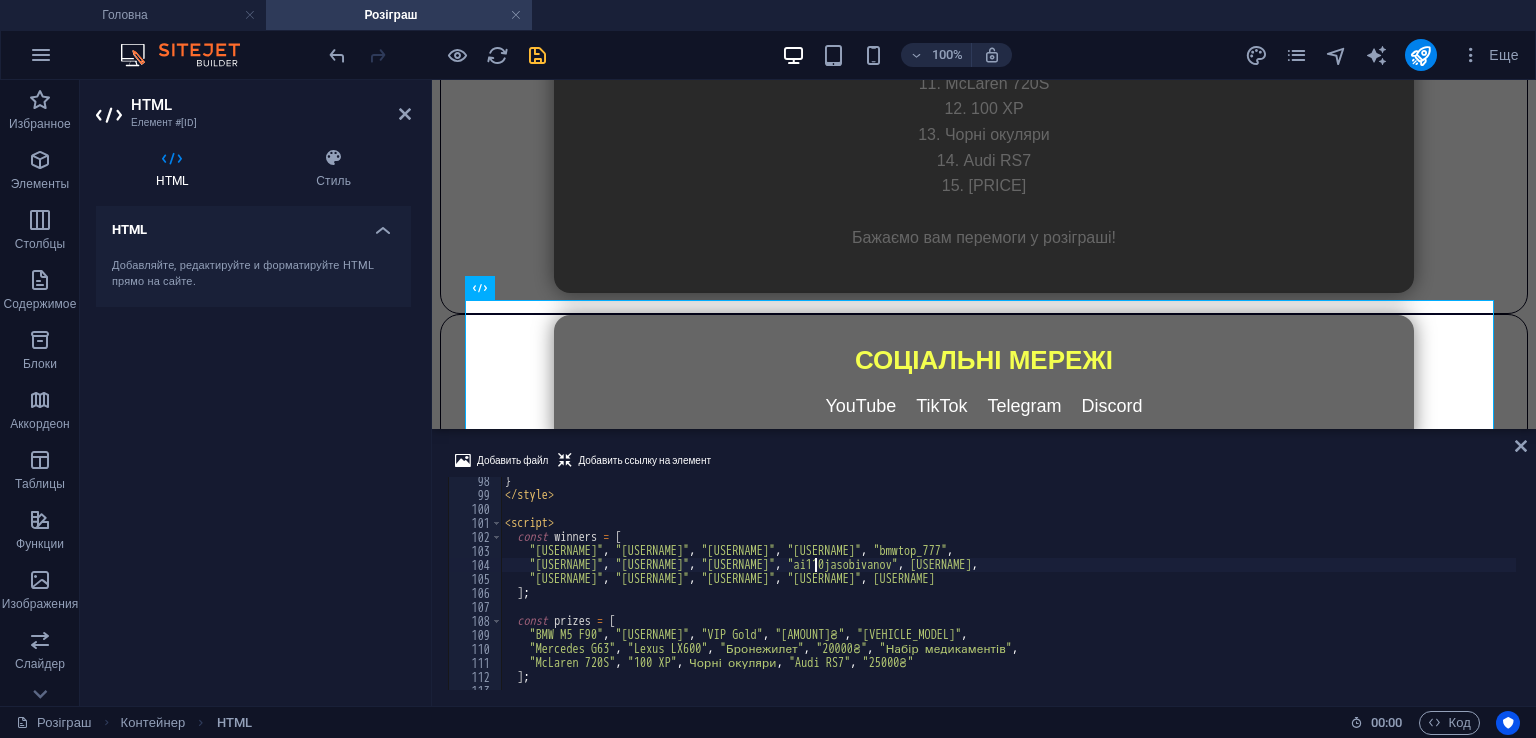 click on "winners   =   [      "Невідомо" ,   "Невідомо" ,   "Невідомо" ,   "Невідомо" ,   "[USERNAME]" ,      "Невідомо" ,   "Невідомо" ,   "Невідомо" ,   "[USERNAME]" ,   "[USERNAME]" ,      "Невідомо" ,   "Невідомо" ,   "Невідомо" ,   "[USERNAME]" ,   "[USERNAME]"    ] ;    const   prizes   =   [      "BMW M5 F90" ,   "Кепарік" ,   "VIP Gold" ,   "50000₴" ,   "Tesla Model X" ,      "Mercedes G63" ,   "Lexus LX600" ,   "Бронежилет" ,   "20000₴" ,   "Набір медикаментів" ,      "McLaren 720S" ,   "100 XP" ,   "Чорні окуляри" ,   "Audi RS7" ,   "25000₴"    ] ;" at bounding box center [1330, 592] 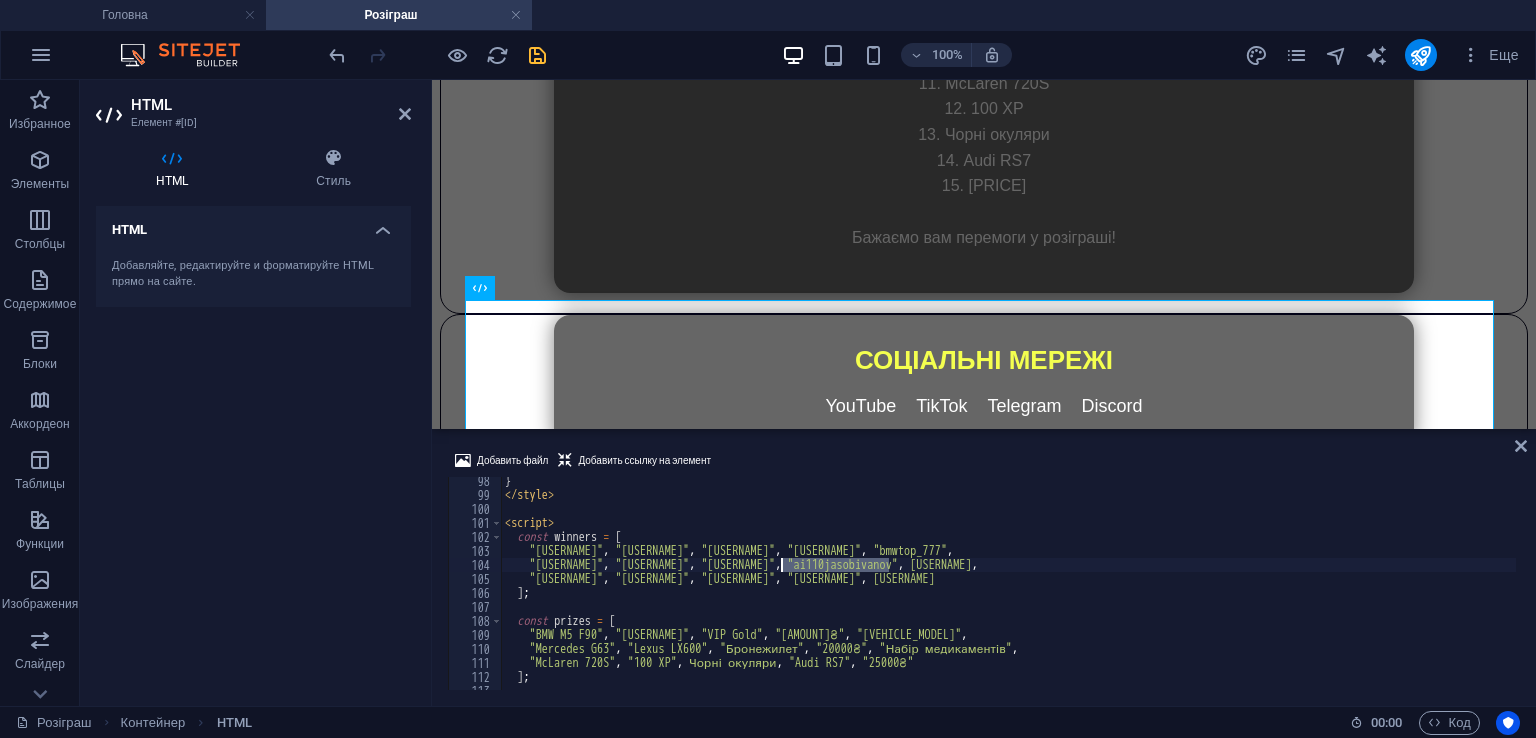 click on "winners   =   [      "Невідомо" ,   "Невідомо" ,   "Невідомо" ,   "Невідомо" ,   "[USERNAME]" ,      "Невідомо" ,   "Невідомо" ,   "Невідомо" ,   "[USERNAME]" ,   "[USERNAME]" ,      "Невідомо" ,   "Невідомо" ,   "Невідомо" ,   "[USERNAME]" ,   "[USERNAME]"    ] ;    const   prizes   =   [      "BMW M5 F90" ,   "Кепарік" ,   "VIP Gold" ,   "50000₴" ,   "Tesla Model X" ,      "Mercedes G63" ,   "Lexus LX600" ,   "Бронежилет" ,   "20000₴" ,   "Набір медикаментів" ,      "McLaren 720S" ,   "100 XP" ,   "Чорні окуляри" ,   "Audi RS7" ,   "25000₴"    ] ;" at bounding box center [1330, 592] 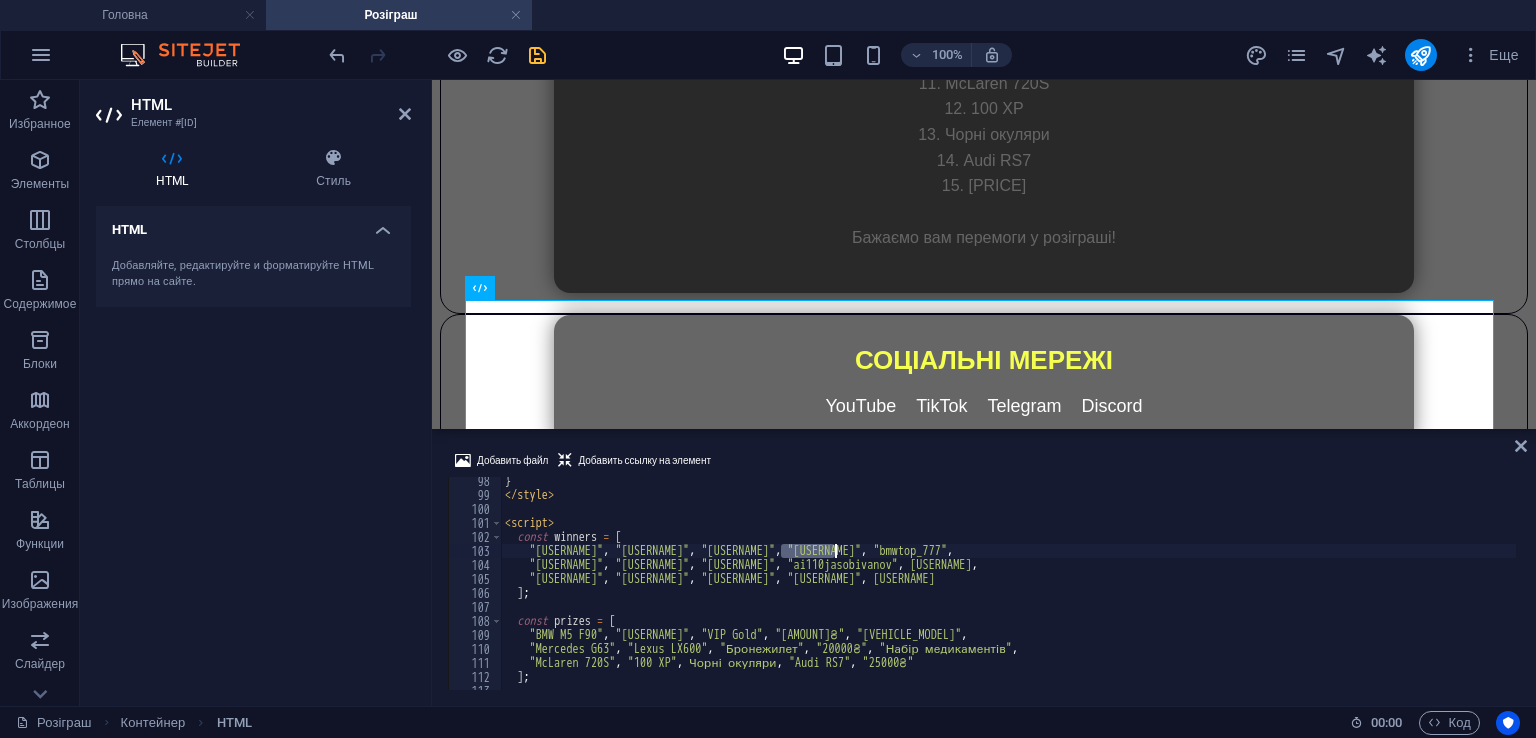 click on "winners   =   [      "Невідомо" ,   "Невідомо" ,   "Невідомо" ,   "Невідомо" ,   "[USERNAME]" ,      "Невідомо" ,   "Невідомо" ,   "Невідомо" ,   "[USERNAME]" ,   "[USERNAME]" ,      "Невідомо" ,   "Невідомо" ,   "Невідомо" ,   "[USERNAME]" ,   "[USERNAME]"    ] ;    const   prizes   =   [      "BMW M5 F90" ,   "Кепарік" ,   "VIP Gold" ,   "50000₴" ,   "Tesla Model X" ,      "Mercedes G63" ,   "Lexus LX600" ,   "Бронежилет" ,   "20000₴" ,   "Набір медикаментів" ,      "McLaren 720S" ,   "100 XP" ,   "Чорні окуляри" ,   "Audi RS7" ,   "25000₴"    ] ;" at bounding box center (1330, 592) 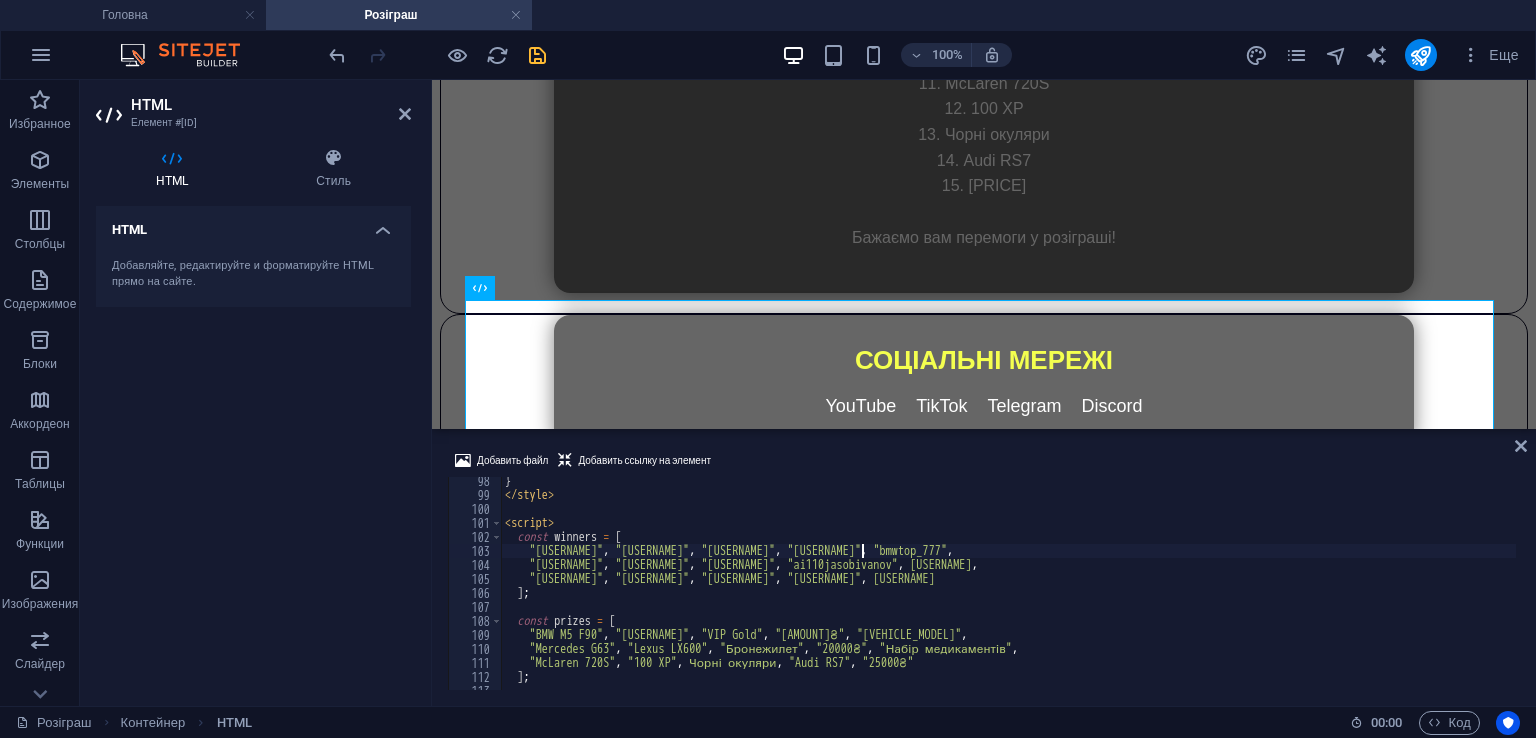 click on "} </ style > < script >    const   winners   =   [      "Невідомо" ,   "Невідомо" ,   "Невідомо" ,   "[USERNAME]" ,   "[USERNAME]" ,      "Невідомо" ,   "Невідомо" ,   "Невідомо" ,   "[USERNAME]" ,   "[USERNAME]" ,      "Невідомо" ,   "Невідомо" ,   "Невідомо" ,   "[USERNAME]" ,   "[USERNAME]"    ] ;    const   prizes   =   [      "BMW M5 F90" ,   "Кепарік" ,   "VIP Gold" ,   "50000₴" ,   "Tesla Model X" ,      "Mercedes G63" ,   "Lexus LX600" ,   "Бронежилет" ,   "20000₴" ,   "Набір медикаментів" ,      "McLaren 720S" ,   "100 XP" ,   "Чорні окуляри" ,   "Audi RS7" ,   "25000₴"    ] ;" at bounding box center [1330, 592] 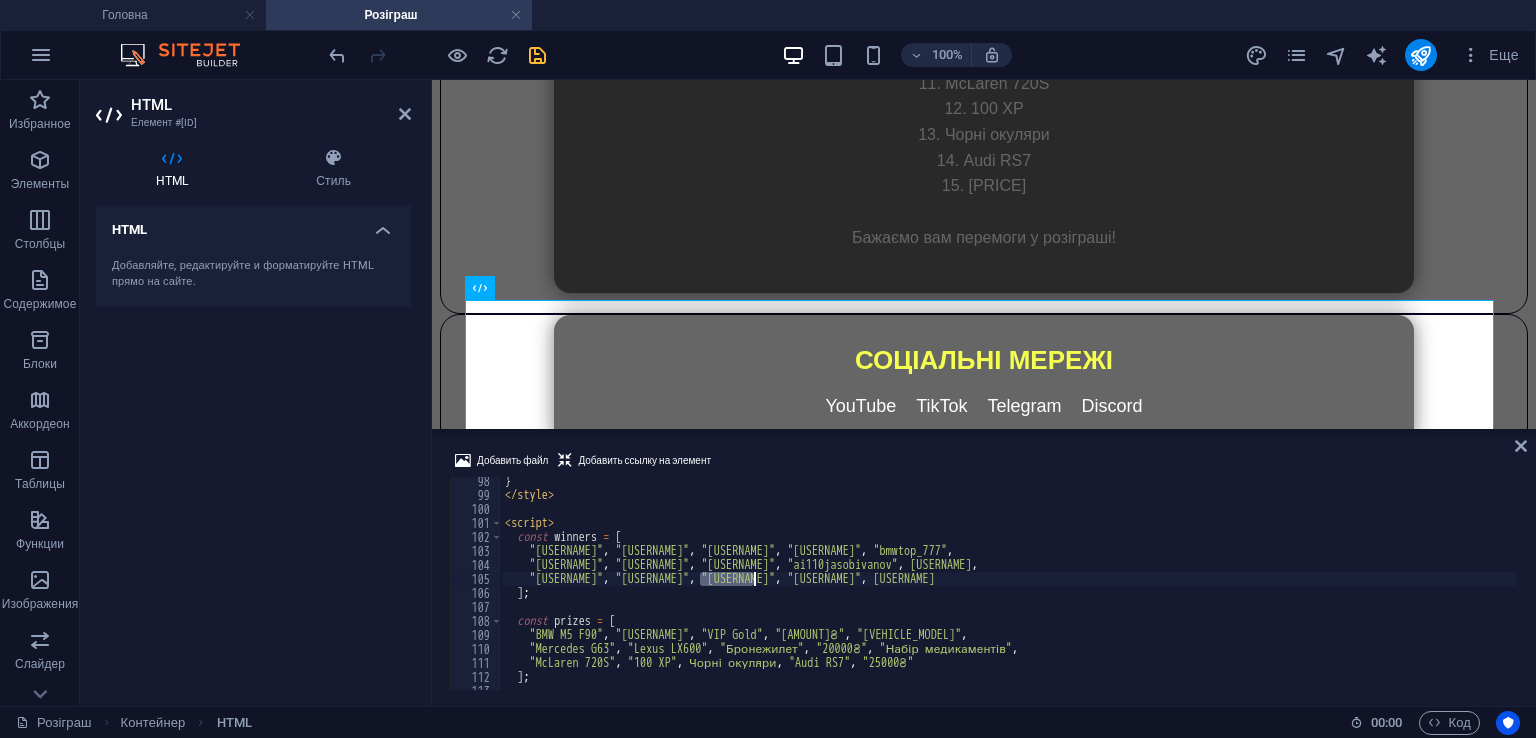 paste on "pon_son2" 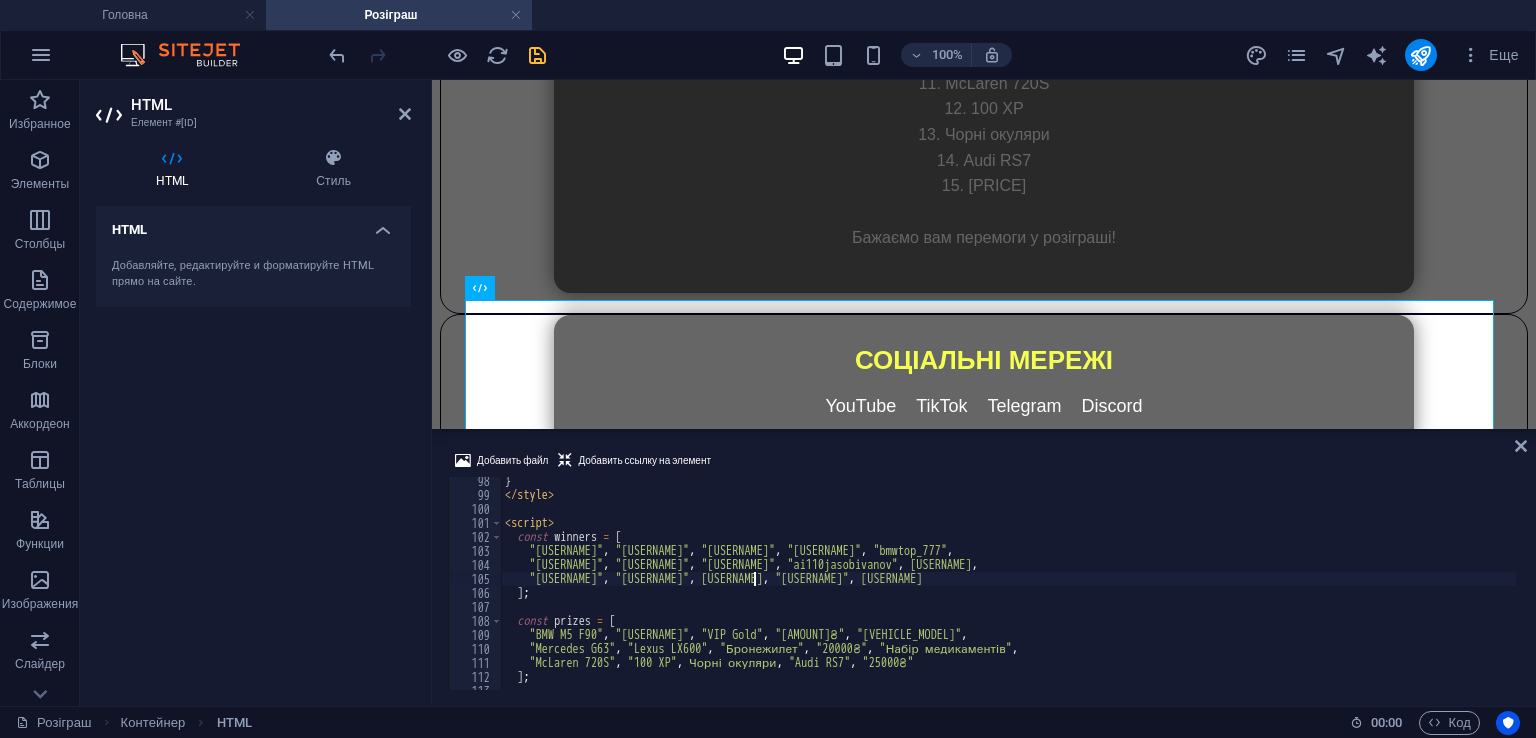 click on "const winners = ["Невідомо", "Невідомо", "Невідомо", "[USERNAME]", "[USERNAME]", "Невідомо", "Невідомо", "Невідомо", "[USERNAME]", "[USERNAME]", "Невідомо", "Невідомо", "[USERNAME]", "[USERNAME]", "[USERNAME]"]; const prizes = ["[CAR_MODEL]", "Кепарік", "VIP Gold", "[PRICE]", "[CAR_MODEL]", "[CAR_MODEL]", "[CAR_MODEL]", "Бронежилет", "[PRICE]", "Набір медикаментів", "[CAR_MODEL]", "100 XP", "Чорні окуляри", "[CAR_MODEL]", "[PRICE]"];" at bounding box center (1330, 592) 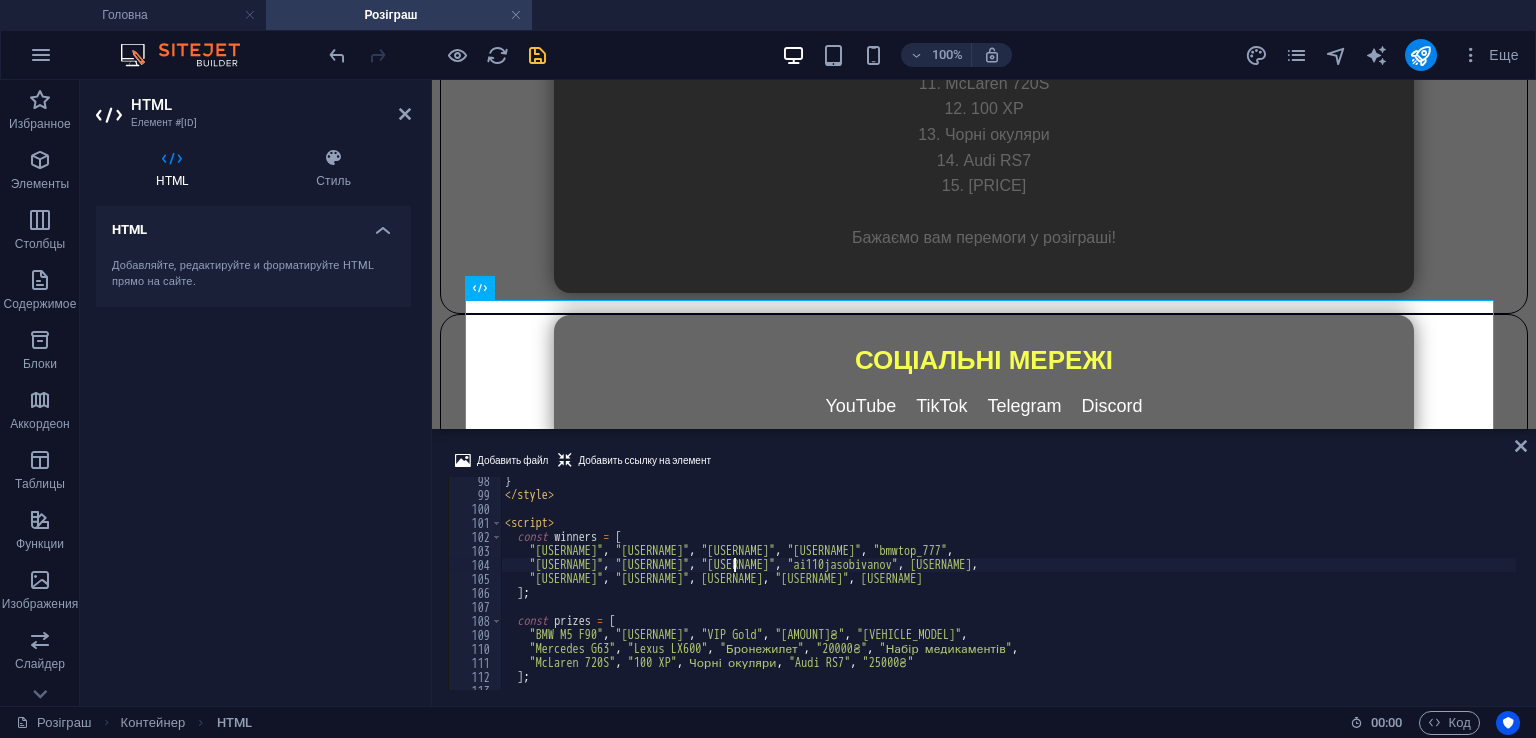 click on "const winners = ["Невідомо", "Невідомо", "Невідомо", "[USERNAME]", "[USERNAME]", "Невідомо", "Невідомо", "Невідомо", "[USERNAME]", "[USERNAME]", "Невідомо", "Невідомо", "[USERNAME]", "[USERNAME]", "[USERNAME]"]; const prizes = ["[CAR_MODEL]", "Кепарік", "VIP Gold", "[PRICE]", "[CAR_MODEL]", "[CAR_MODEL]", "[CAR_MODEL]", "Бронежилет", "[PRICE]", "Набір медикаментів", "[CAR_MODEL]", "100 XP", "Чорні окуляри", "[CAR_MODEL]", "[PRICE]"];" at bounding box center [1330, 592] 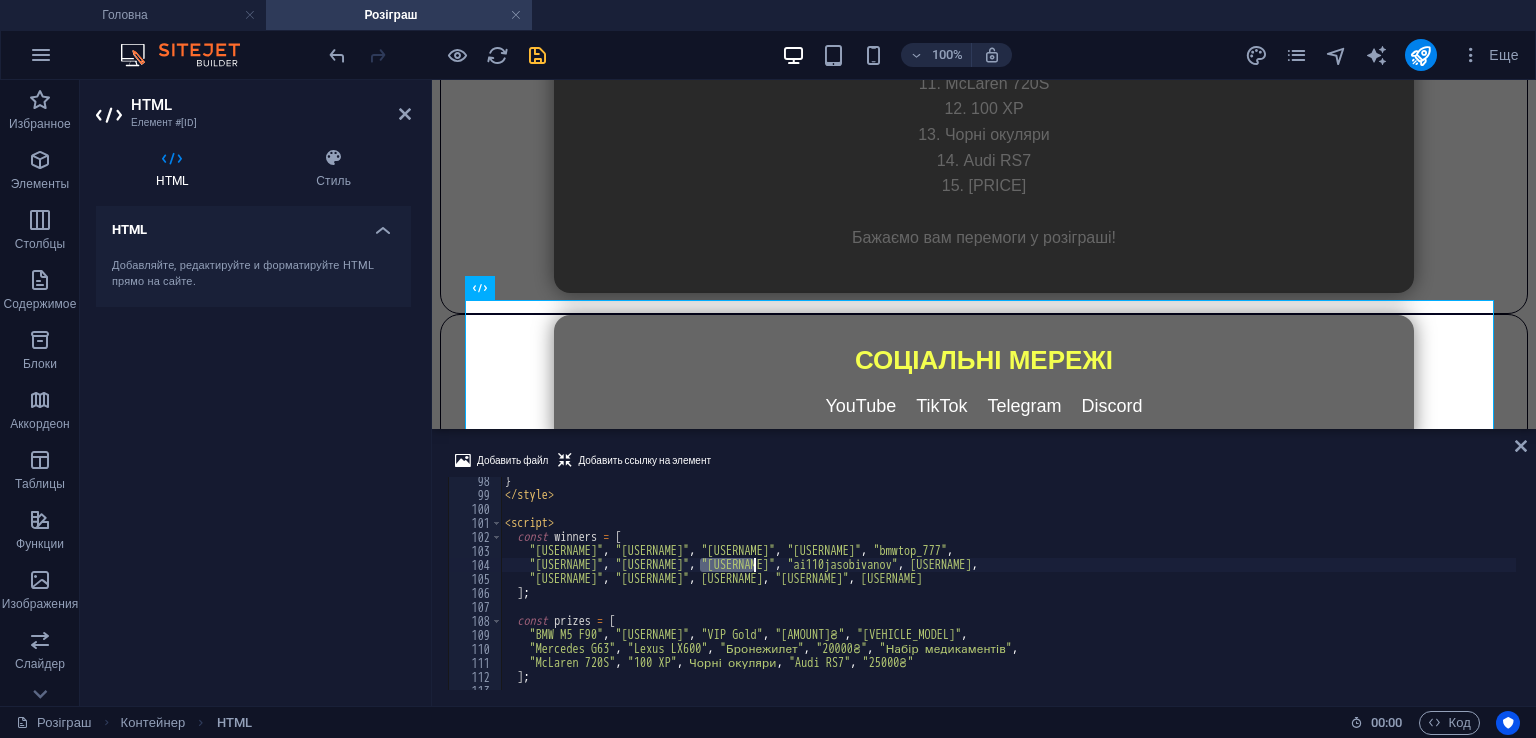 paste on "exetay" 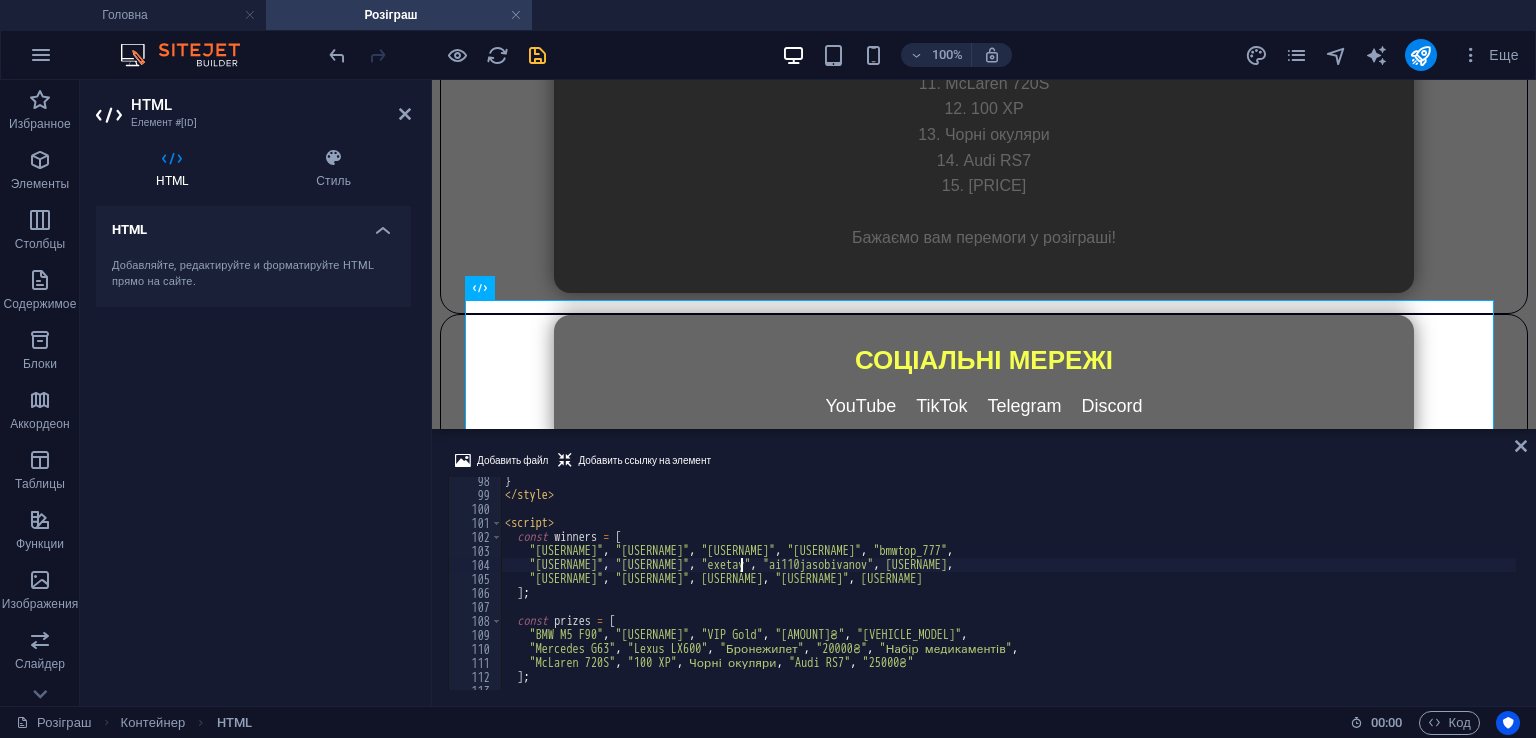 click on "winners = [ "Невідомо" , "Невідомо" , "Невідомо" , "katanaa_2525" , "bmwtop_777" , "Невідомо" , "Невідомо" , "exetay" , "ai110jasobivanov" , "vasya_akhmetov1453" , "Невідомо" , "Невідомо" , "pon_son2" , "xenox_lataru_official" , "ghj87g3" ] ; prizes = [ "BMW M5 F90" , "Кепарік" , "VIP Gold" , "50000₴" , "Tesla Model X" , "Mercedes G63" , "Lexus LX600" , "Бронежилет" , "20000₴" , "Набір медикаментів" , "McLaren 720S" , "100 XP" , "Чорні окуляри" , "Audi RS7" , "25000₴" ] ;" at bounding box center (1330, 592) 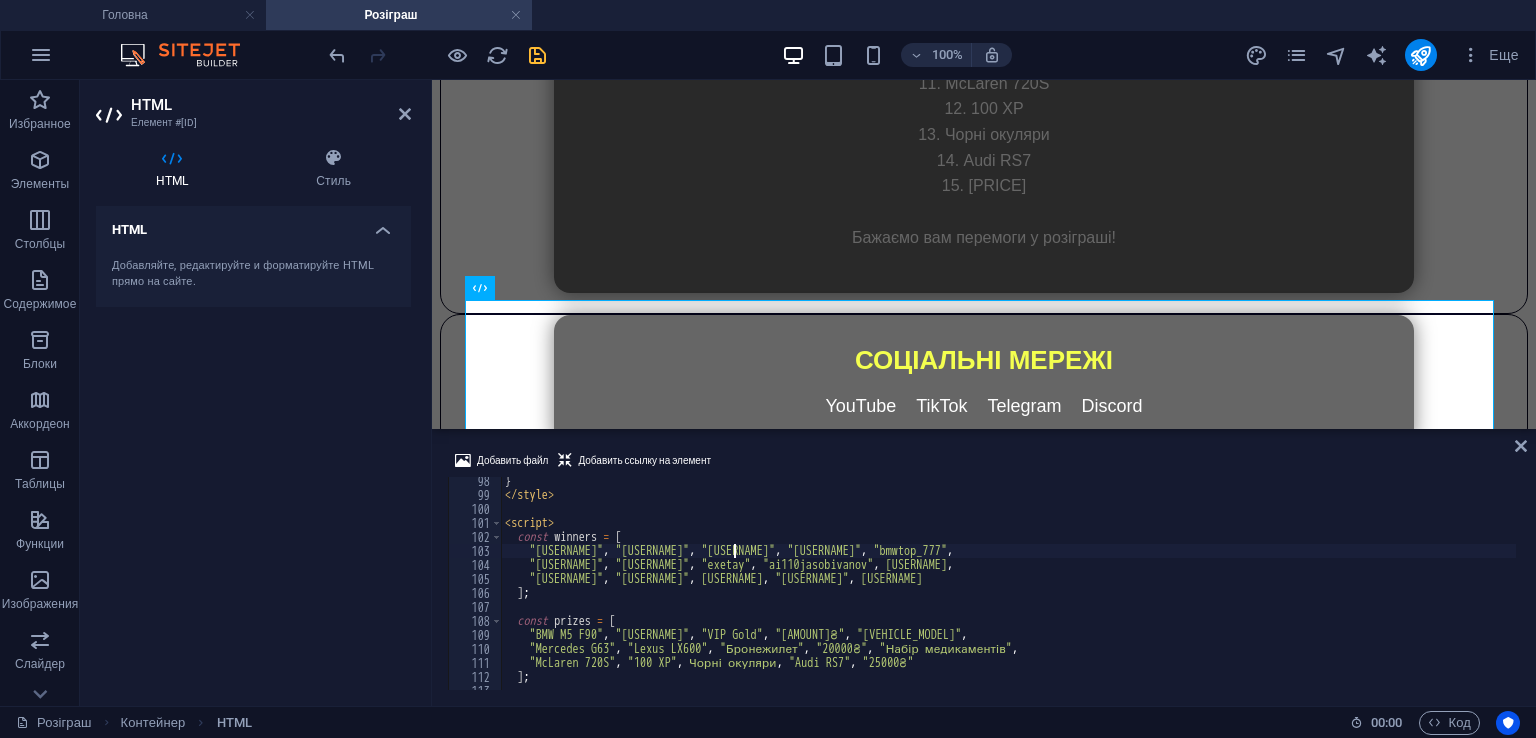 click on "winners = [ "Невідомо" , "Невідомо" , "Невідомо" , "katanaa_2525" , "bmwtop_777" , "Невідомо" , "Невідомо" , "exetay" , "ai110jasobivanov" , "vasya_akhmetov1453" , "Невідомо" , "Невідомо" , "pon_son2" , "xenox_lataru_official" , "ghj87g3" ] ; prizes = [ "BMW M5 F90" , "Кепарік" , "VIP Gold" , "50000₴" , "Tesla Model X" , "Mercedes G63" , "Lexus LX600" , "Бронежилет" , "20000₴" , "Набір медикаментів" , "McLaren 720S" , "100 XP" , "Чорні окуляри" , "Audi RS7" , "25000₴" ] ;" at bounding box center [1330, 592] 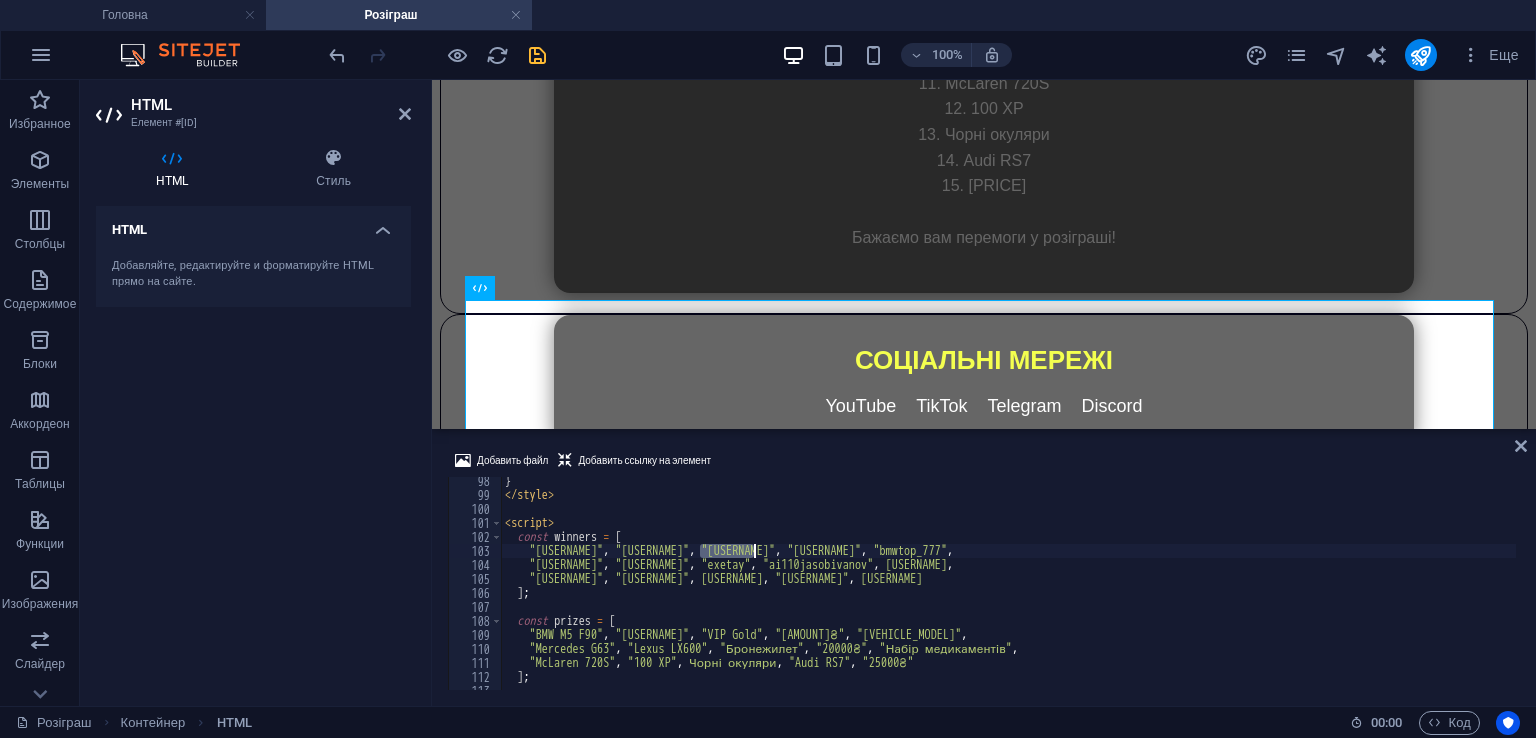 paste on "milkovnasova" 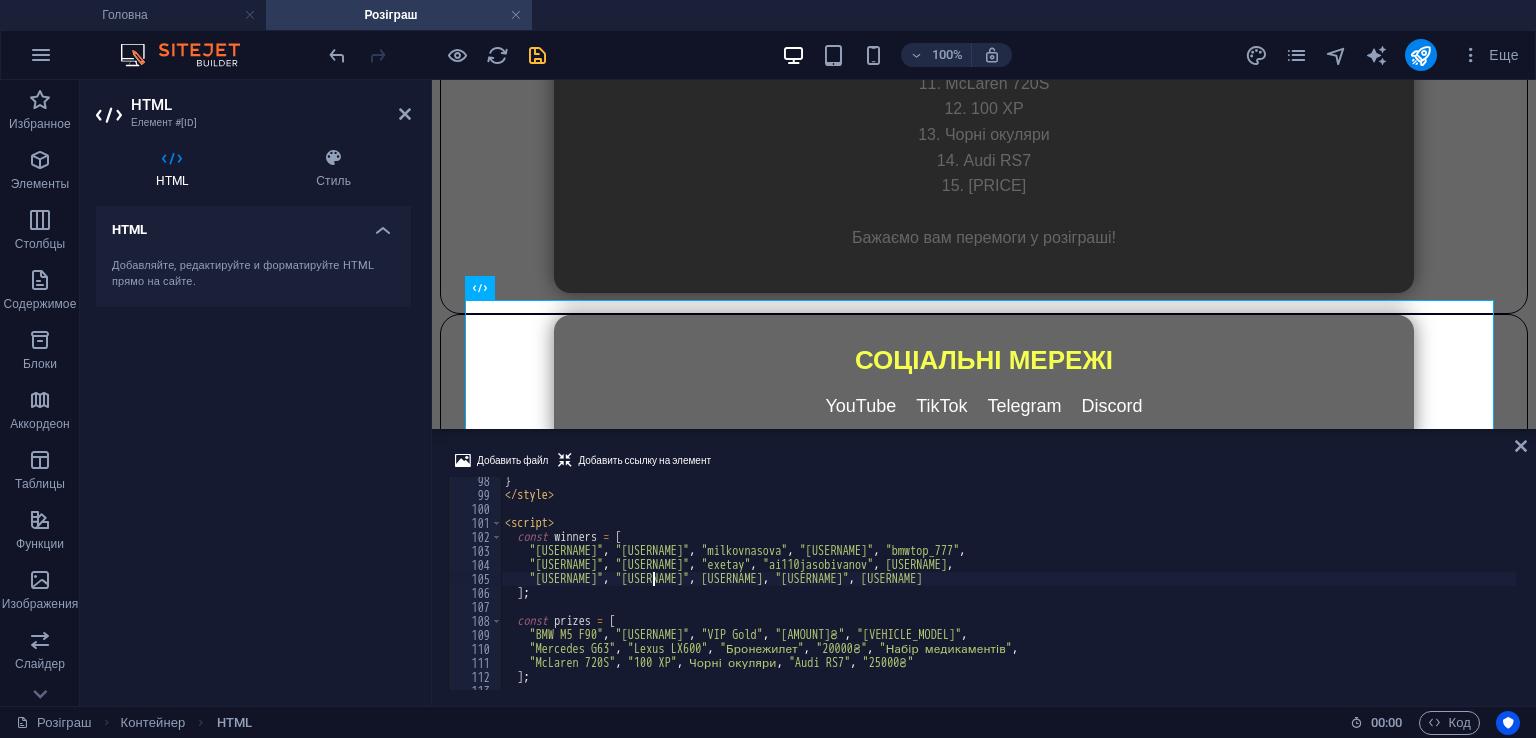 click on "} </ style > < script >    const   winners   =   [      "Невідомо" ,   "Невідомо" ,   "[USERNAME]" ,   "[USERNAME]" ,   "[USERNAME]" ,      "Невідомо" ,   "Невідомо" ,   "[USERNAME]" ,   "[USERNAME]" ,   "[USERNAME]" ,      "Невідомо" ,   "Невідомо" ,   "[USERNAME]" ,   "[USERNAME]" ,   "[USERNAME]"    ] ;    const   prizes   =   [      "BMW M5 F90" ,   "Кепарік" ,   "VIP Gold" ,   "50000₴" ,   "Tesla Model X" ,      "Mercedes G63" ,   "Lexus LX600" ,   "Бронежилет" ,   "20000₴" ,   "Набір медикаментів" ,      "McLaren 720S" ,   "100 XP" ,   "Чорні окуляри" ,   "Audi RS7" ,   "25000₴"    ] ;" at bounding box center [1330, 592] 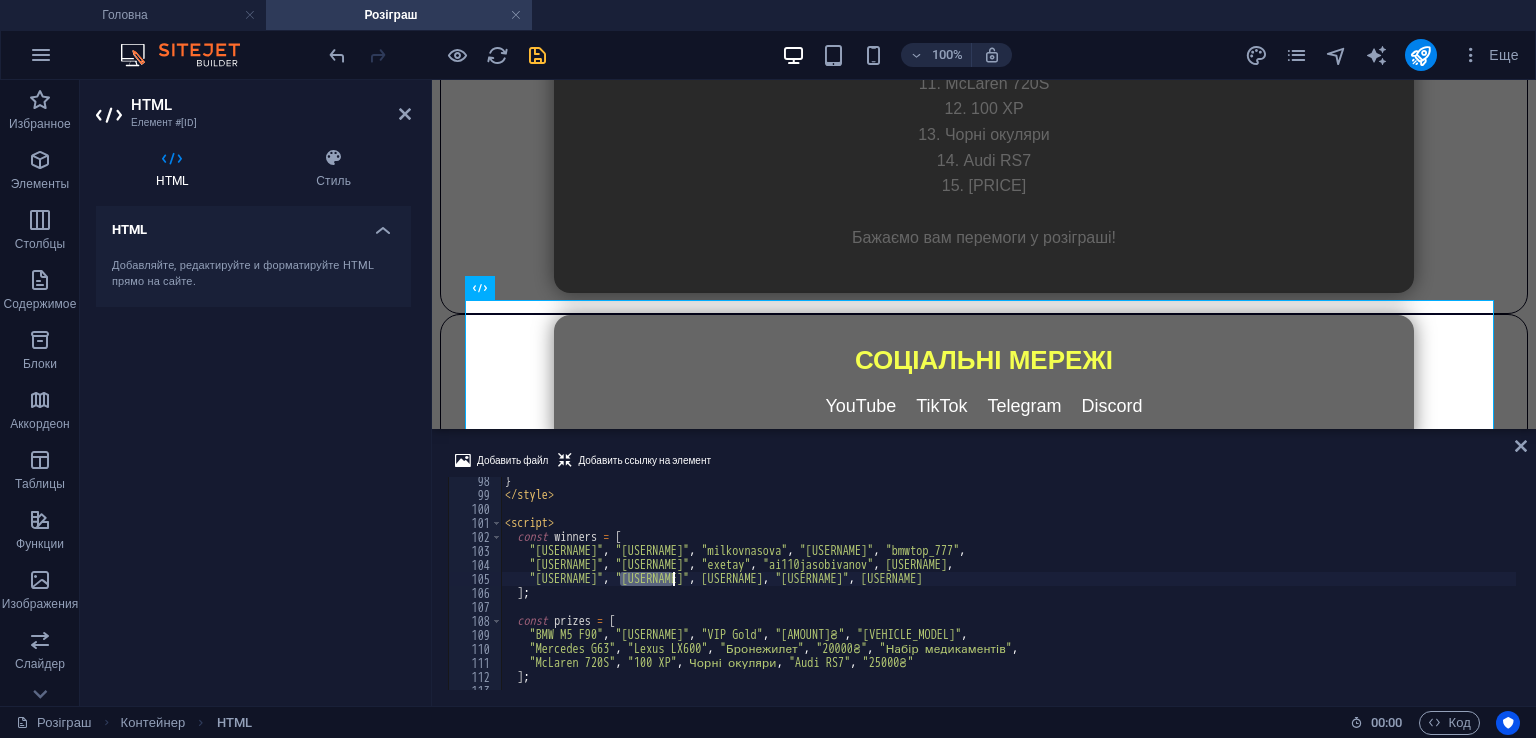 click on "} </ style > < script >    const   winners   =   [      "Невідомо" ,   "Невідомо" ,   "[USERNAME]" ,   "[USERNAME]" ,   "[USERNAME]" ,      "Невідомо" ,   "Невідомо" ,   "[USERNAME]" ,   "[USERNAME]" ,   "[USERNAME]" ,      "Невідомо" ,   "Невідомо" ,   "[USERNAME]" ,   "[USERNAME]" ,   "[USERNAME]"    ] ;    const   prizes   =   [      "BMW M5 F90" ,   "Кепарік" ,   "VIP Gold" ,   "50000₴" ,   "Tesla Model X" ,      "Mercedes G63" ,   "Lexus LX600" ,   "Бронежилет" ,   "20000₴" ,   "Набір медикаментів" ,      "McLaren 720S" ,   "100 XP" ,   "Чорні окуляри" ,   "Audi RS7" ,   "25000₴"    ] ;" at bounding box center (1330, 592) 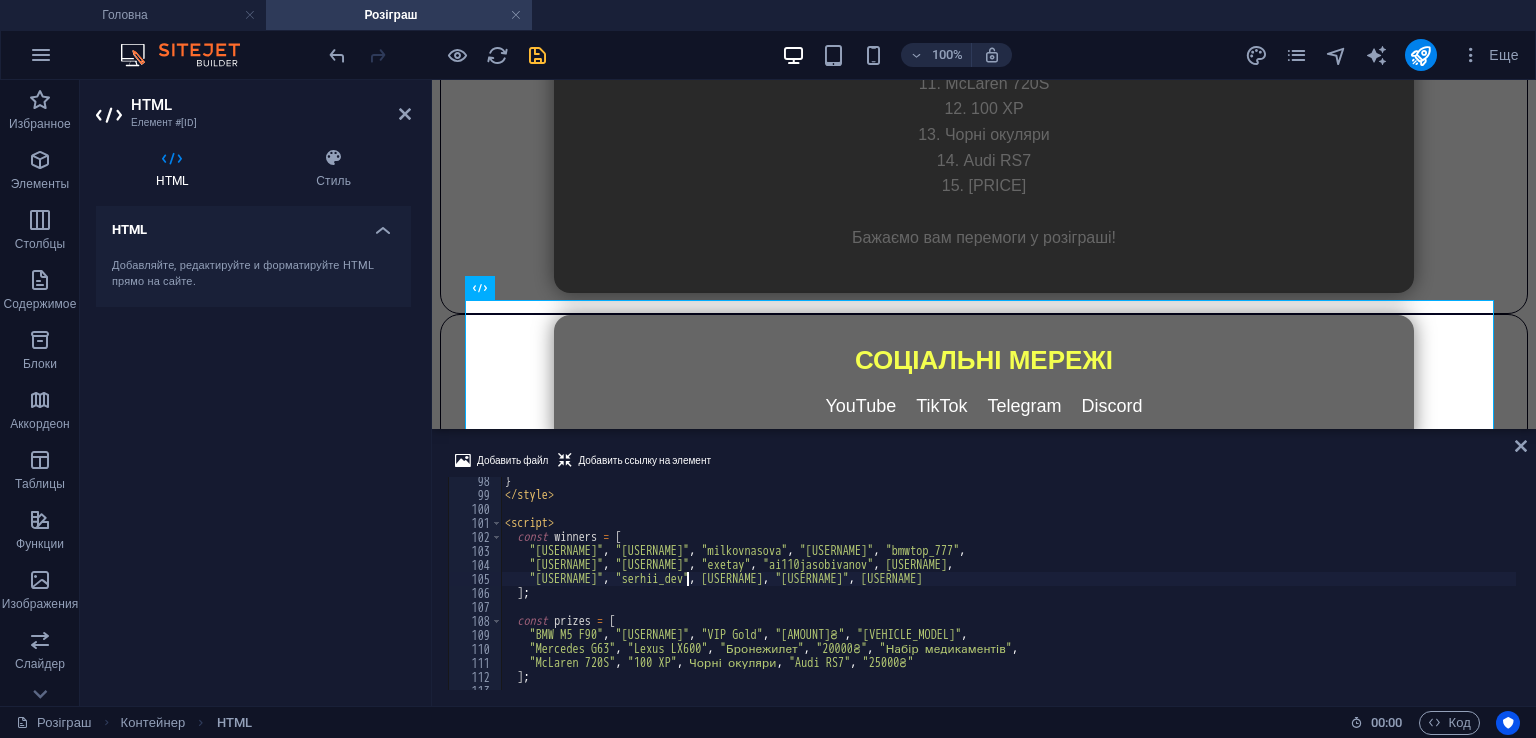 click on "} </ style > < script > const winners = [ "Невідомо" , "Невідомо" , "milkovnasova" , "katanaa_2525" , "bmwtop_777" , "Невідомо" , "Невідомо" , "exetay" , "ai110jasobivanov" , "vasya_akhmetov1453" , "Невідомо" , "serhii_dev" , "pon_son2" , "xenox_lataru_official" , "ghj87g3" ] ; const prizes = [ "BMW M5 F90" , "Кепарік" , "VIP Gold" , "50000₴" , "Tesla Model X" , "Mercedes G63" , "Lexus LX600" , "Бронежилет" , "20000₴" , "Набір медикаментів" , "McLaren 720S" , "100 XP" , "Чорні окуляри" , "Audi RS7" , "25000₴" ] ;" at bounding box center (1330, 592) 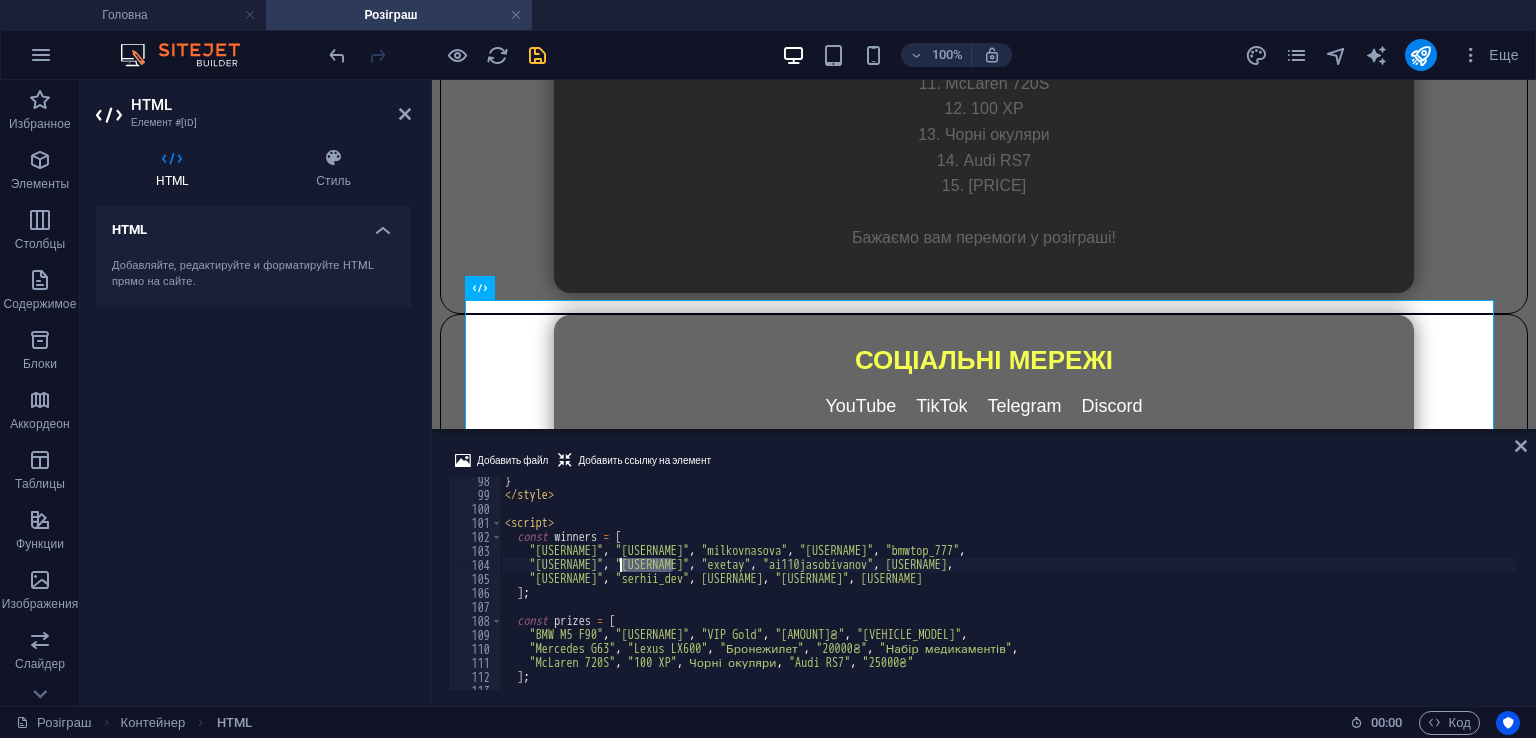 paste on "[USERNAME]" 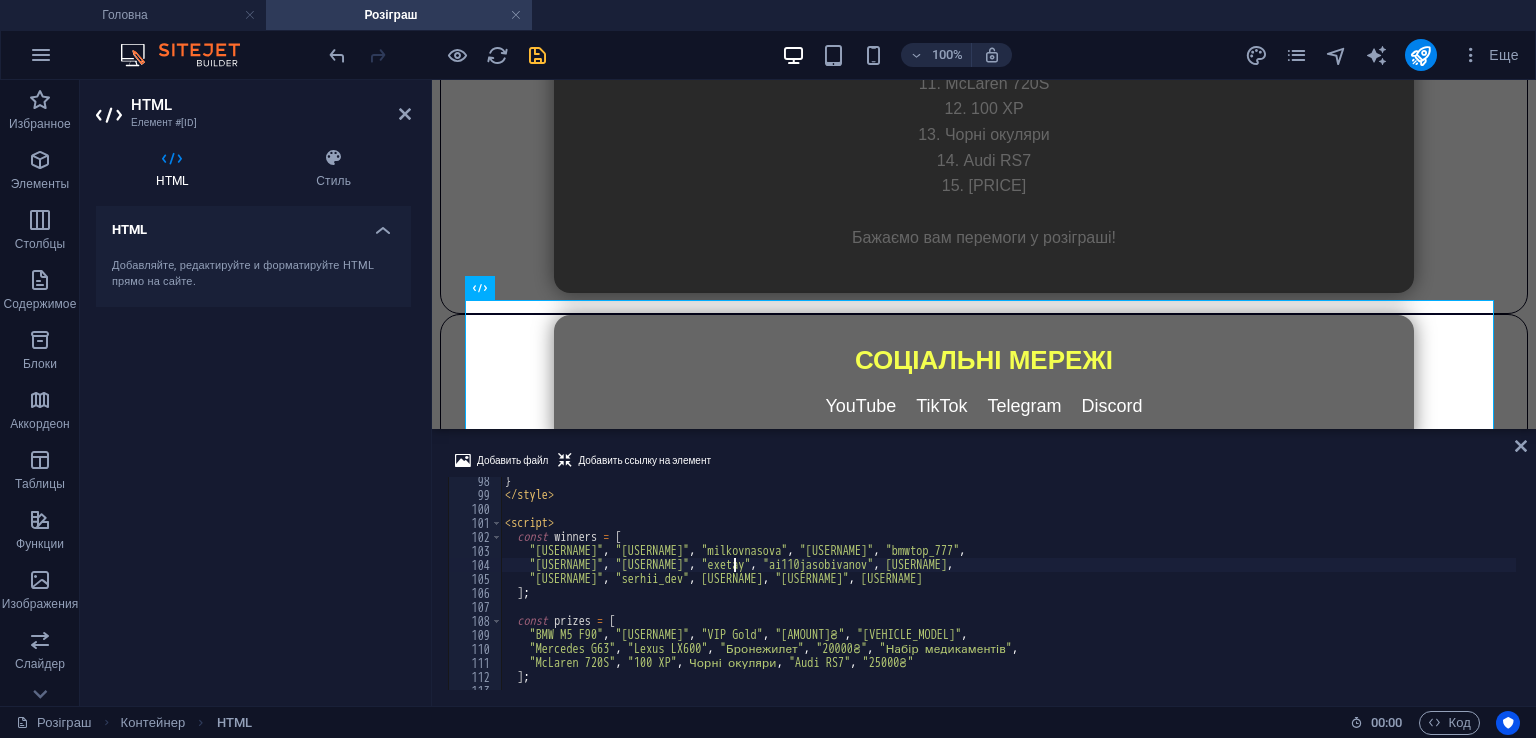 click on "} </ style > < script >    const   winners   =   [      "Невідомо" ,   "Невідомо" ,   "[USERNAME]" ,   "[USERNAME]" ,   "[USERNAME]" ,      "Невідомо" ,   "[USERNAME]" ,   "[USERNAME]" ,   "[USERNAME]" ,   "[USERNAME]" ,      "Невідомо" ,   "[USERNAME]" ,   "[USERNAME]" ,   "[USERNAME]" ,   "[USERNAME]"    ] ;    const   prizes   =   [      "BMW M5 F90" ,   "Кепарік" ,   "VIP Gold" ,   "50000₴" ,   "Tesla Model X" ,      "Mercedes G63" ,   "Lexus LX600" ,   "Бронежилет" ,   "20000₴" ,   "Набір медикаментів" ,      "McLaren 720S" ,   "100 XP" ,   "Чорні окуляри" ,   "Audi RS7" ,   "25000₴"    ] ;" at bounding box center (1330, 592) 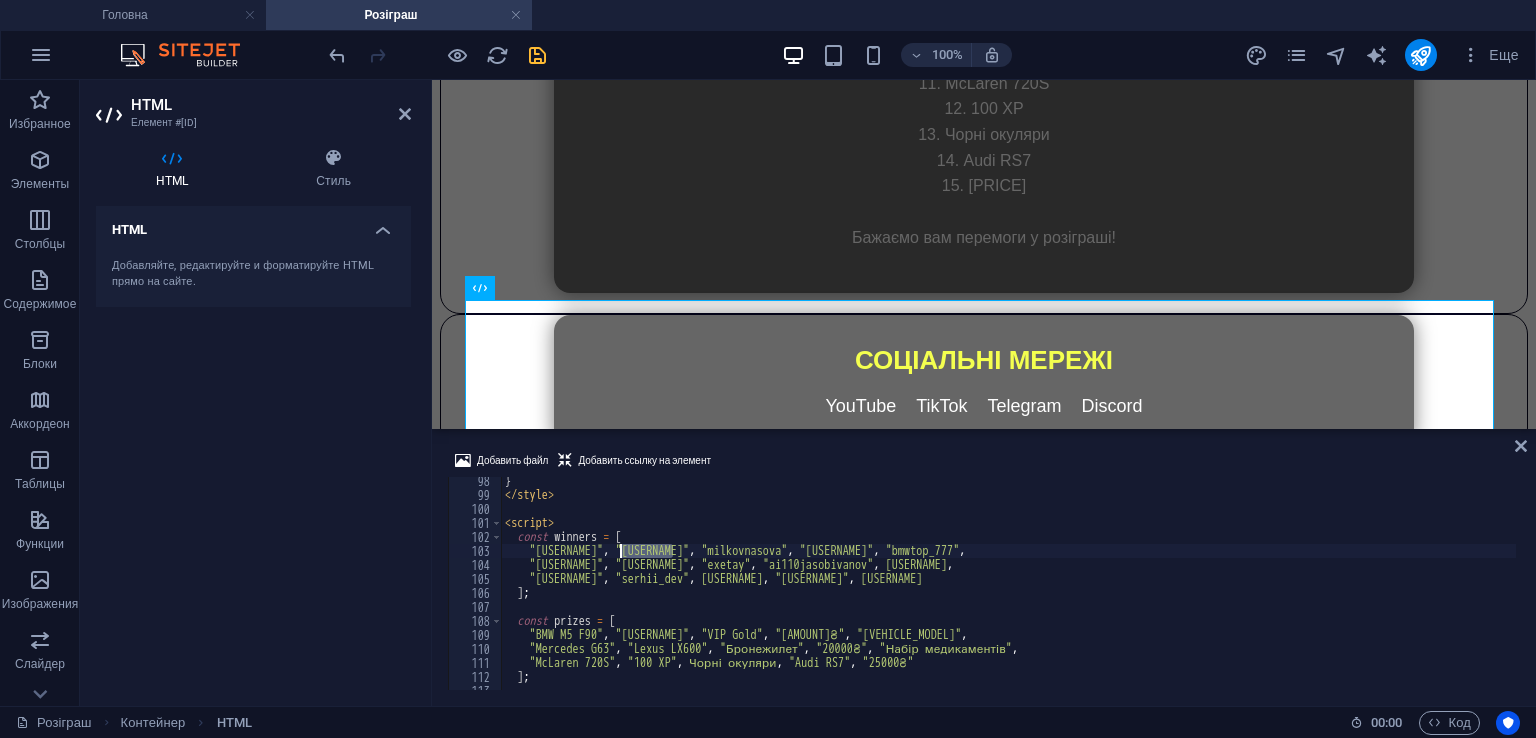 click on "} </ style > < script >    const   winners   =   [      "Невідомо" ,   "Невідомо" ,   "[USERNAME]" ,   "[USERNAME]" ,   "[USERNAME]" ,      "Невідомо" ,   "[USERNAME]" ,   "[USERNAME]" ,   "[USERNAME]" ,   "[USERNAME]" ,      "Невідомо" ,   "[USERNAME]" ,   "[USERNAME]" ,   "[USERNAME]" ,   "[USERNAME]"    ] ;    const   prizes   =   [      "BMW M5 F90" ,   "Кепарік" ,   "VIP Gold" ,   "50000₴" ,   "Tesla Model X" ,      "Mercedes G63" ,   "Lexus LX600" ,   "Бронежилет" ,   "20000₴" ,   "Набір медикаментів" ,      "McLaren 720S" ,   "100 XP" ,   "Чорні окуляри" ,   "Audi RS7" ,   "25000₴"    ] ;" at bounding box center [1330, 592] 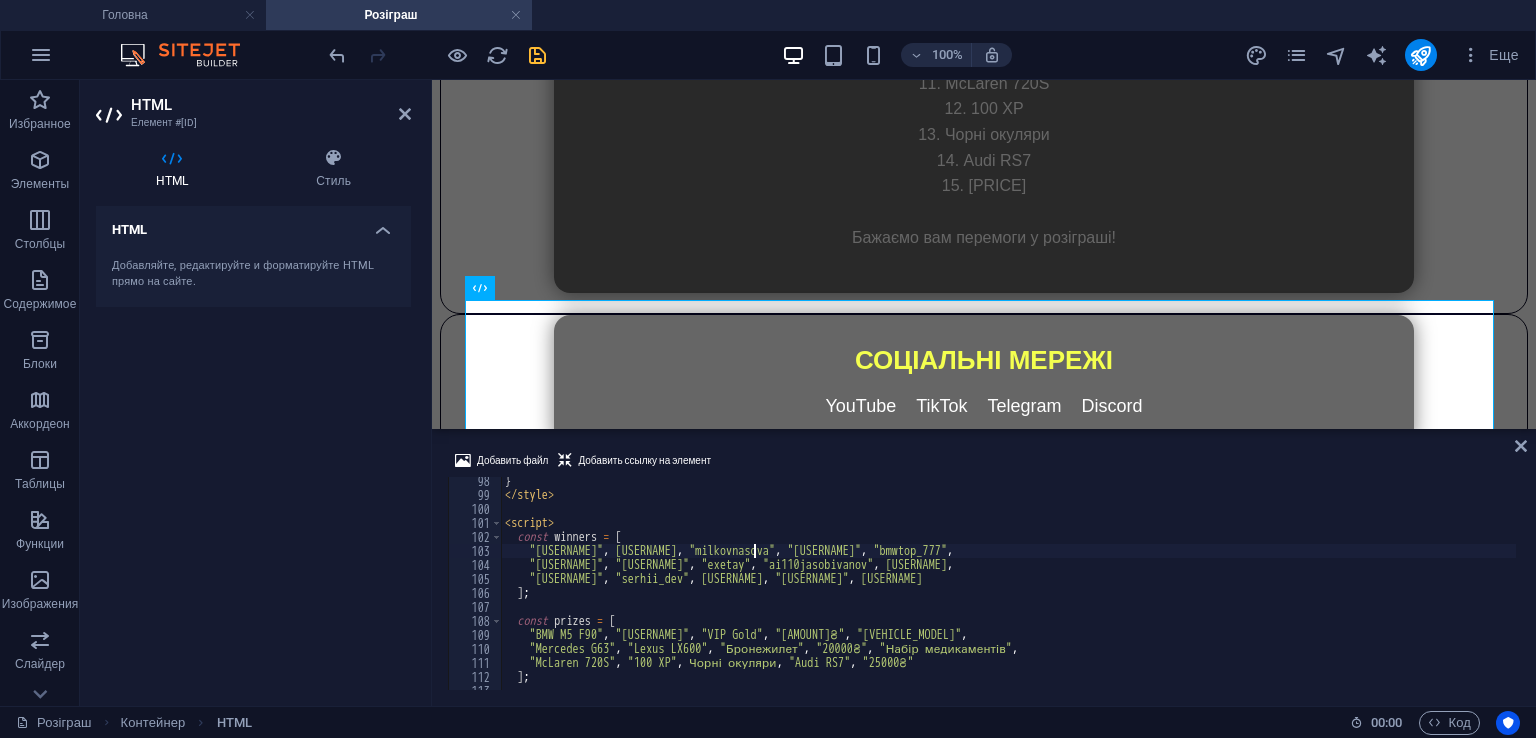 click on "} </ style > < script >    const   winners   =   [      "Невідомо" ,   "[USERNAME]" ,   "[USERNAME]" ,   "[USERNAME]" ,   "[USERNAME]" ,      "Невідомо" ,   "[USERNAME]" ,   "[USERNAME]" ,   "[USERNAME]" ,   "[USERNAME]" ,      "Невідомо" ,   "[USERNAME]" ,   "[USERNAME]" ,   "[USERNAME]" ,   "[USERNAME]"    ] ;    const   prizes   =   [      "BMW M5 F90" ,   "Кепарік" ,   "VIP Gold" ,   "50000₴" ,   "Tesla Model X" ,      "Mercedes G63" ,   "Lexus LX600" ,   "Бронежилет" ,   "20000₴" ,   "Набір медикаментів" ,      "McLaren 720S" ,   "100 XP" ,   "Чорні окуляри" ,   "Audi RS7" ,   "25000₴"    ] ;" at bounding box center [1330, 592] 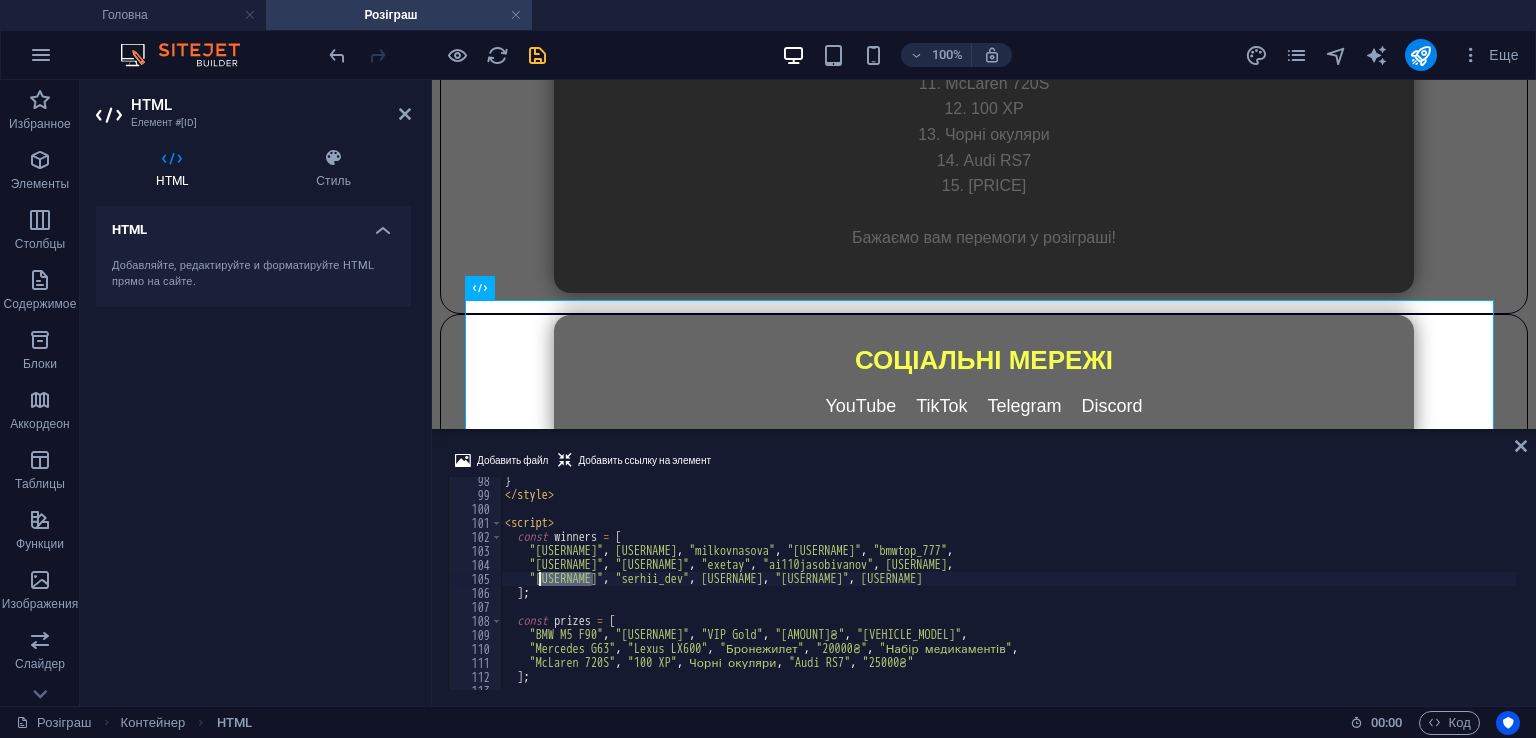 paste on "bmwtop777" 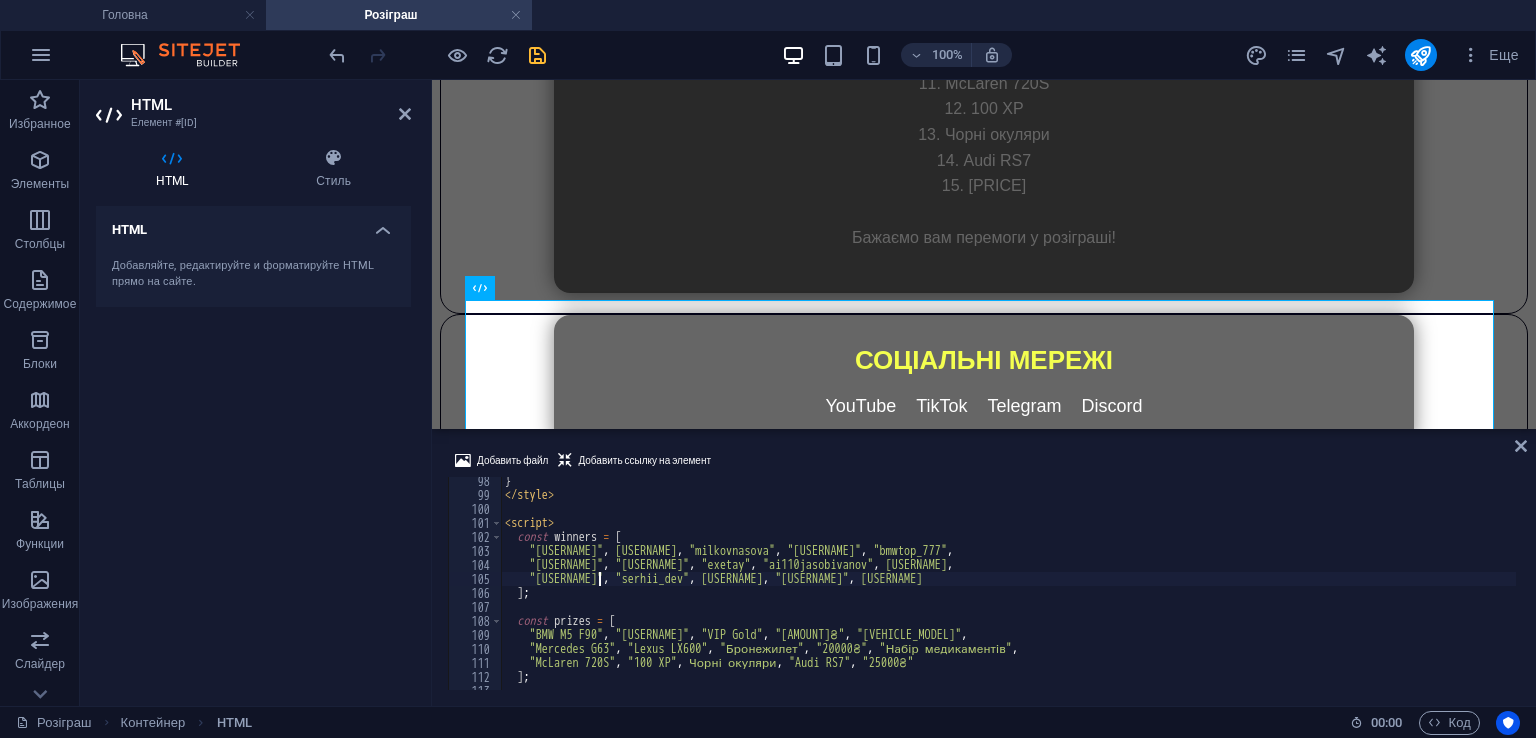 click on "winners   =   [      "Невідомо" ,   "[USERNAME]" ,   "[USERNAME]" ,   "[USERNAME]" ,   "[USERNAME]" ,      "Невідомо" ,   "[USERNAME]" ,   "[USERNAME]" ,   "[USERNAME]" ,   "[USERNAME]" ,      "[USERNAME]" ,   "[USERNAME]" ,   "[USERNAME]" ,   "[USERNAME]" ,   "[USERNAME]"    ] ;    const   prizes   =   [      "BMW M5 F90" ,   "Кепарік" ,   "VIP Gold" ,   "50000₴" ,   "Tesla Model X" ,      "Mercedes G63" ,   "Lexus LX600" ,   "Бронежилет" ,   "20000₴" ,   "Набір медикаментів" ,      "McLaren 720S" ,   "100 XP" ,   "Чорні окуляри" ,   "Audi RS7" ,   "25000₴"    ] ;" at bounding box center (1330, 592) 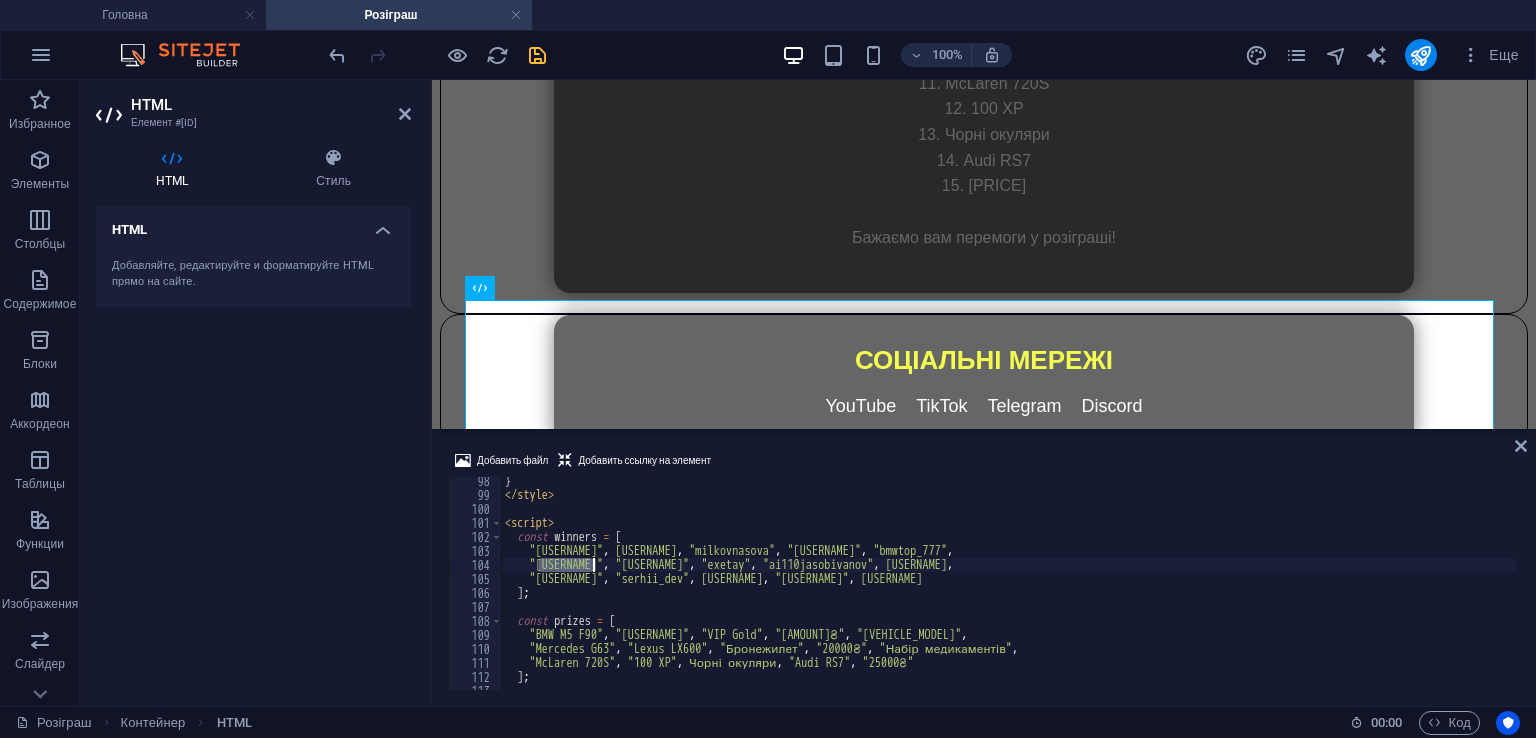 click on "winners   =   [      "Невідомо" ,   "[USERNAME]" ,   "[USERNAME]" ,   "[USERNAME]" ,   "[USERNAME]" ,      "Невідомо" ,   "[USERNAME]" ,   "[USERNAME]" ,   "[USERNAME]" ,   "[USERNAME]" ,      "[USERNAME]" ,   "[USERNAME]" ,   "[USERNAME]" ,   "[USERNAME]" ,   "[USERNAME]"    ] ;    const   prizes   =   [      "BMW M5 F90" ,   "Кепарік" ,   "VIP Gold" ,   "50000₴" ,   "Tesla Model X" ,      "Mercedes G63" ,   "Lexus LX600" ,   "Бронежилет" ,   "20000₴" ,   "Набір медикаментів" ,      "McLaren 720S" ,   "100 XP" ,   "Чорні окуляри" ,   "Audi RS7" ,   "25000₴"    ] ;" at bounding box center [1330, 592] 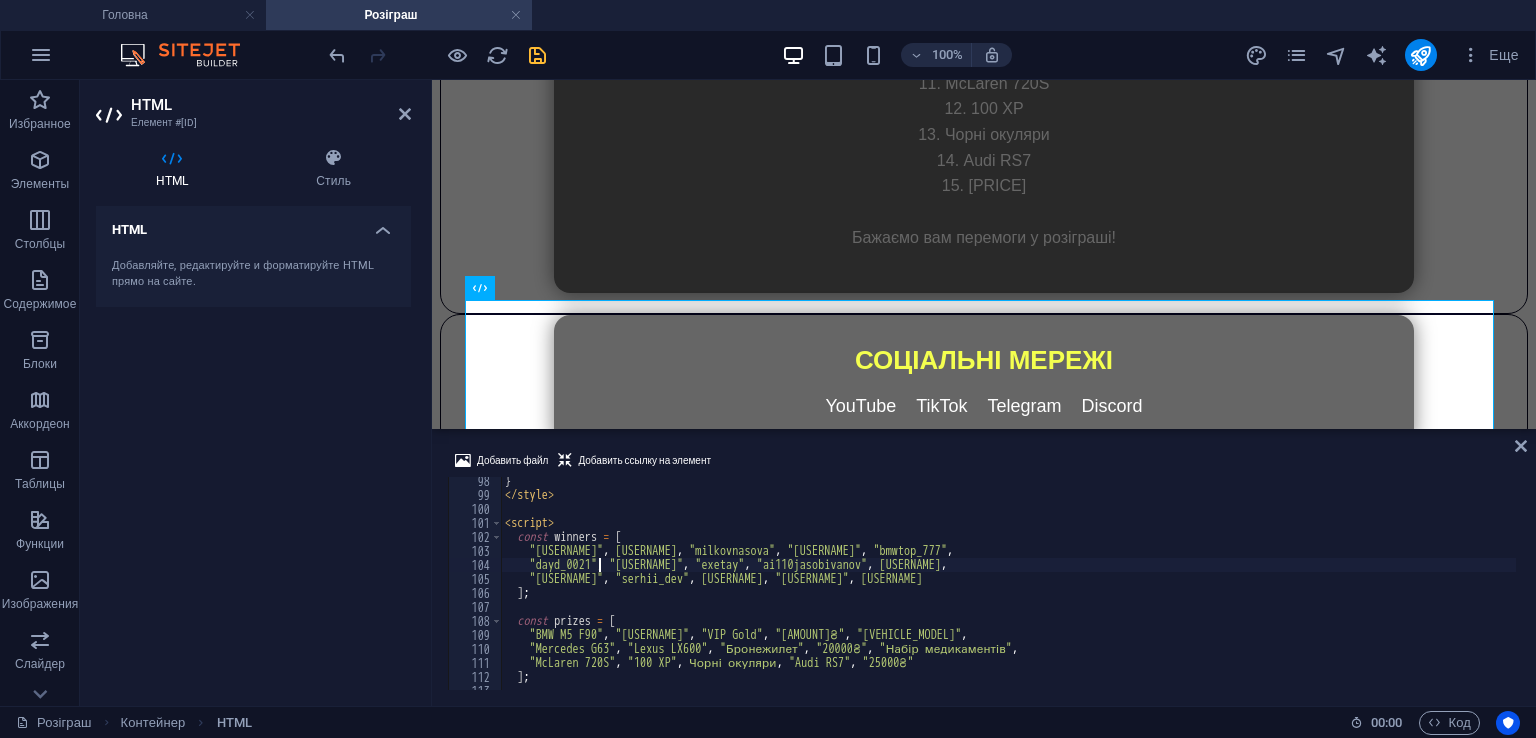 click on "winners = [ "Невідомо" , "maksimkabloodmachine" , "milkovnasova" , "katanaa_2525" , "bmwtop_777" , "dayd_0021" , "nikitachechotkin_" , "exetay" , "ai110jasobivanov" , "vasya_akhmetov1453" , "bmwtop777" , "serhii_dev" , "pon_son2" , "xenox_lataru_official" , "ghj87g3" ] ; prizes = [ "BMW M5 F90" , "Кепарік" , "VIP Gold" , "50000₴" , "Tesla Model X" , "Mercedes G63" , "Lexus LX600" , "Бронежилет" , "20000₴" , "Набір медикаментів" , "McLaren 720S" , "100 XP" , "Чорні окуляри" , "Audi RS7" , "25000₴" ] ;" at bounding box center [1330, 592] 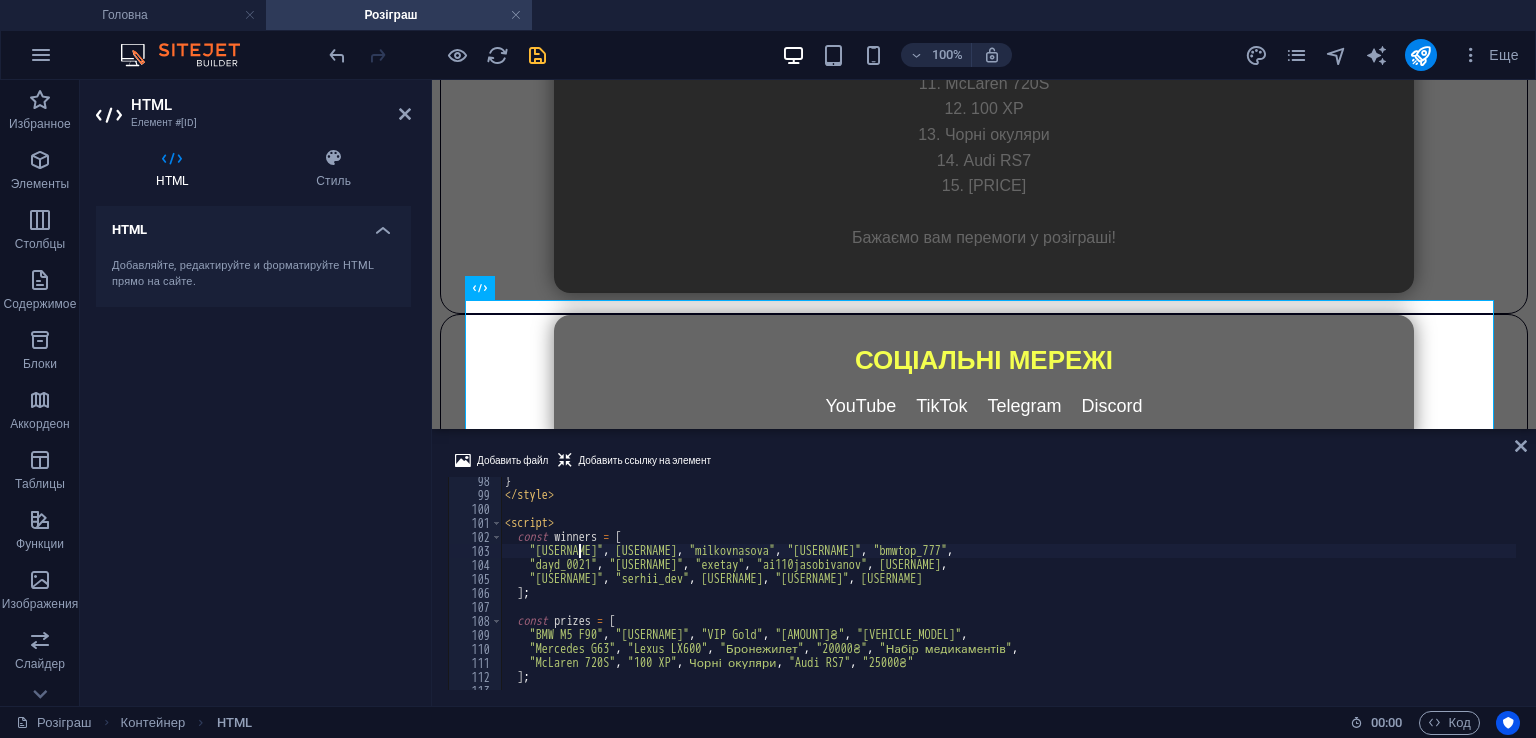 click on "winners = [ "Невідомо" , "maksimkabloodmachine" , "milkovnasova" , "katanaa_2525" , "bmwtop_777" , "dayd_0021" , "nikitachechotkin_" , "exetay" , "ai110jasobivanov" , "vasya_akhmetov1453" , "bmwtop777" , "serhii_dev" , "pon_son2" , "xenox_lataru_official" , "ghj87g3" ] ; prizes = [ "BMW M5 F90" , "Кепарік" , "VIP Gold" , "50000₴" , "Tesla Model X" , "Mercedes G63" , "Lexus LX600" , "Бронежилет" , "20000₴" , "Набір медикаментів" , "McLaren 720S" , "100 XP" , "Чорні окуляри" , "Audi RS7" , "25000₴" ] ;" at bounding box center (1330, 592) 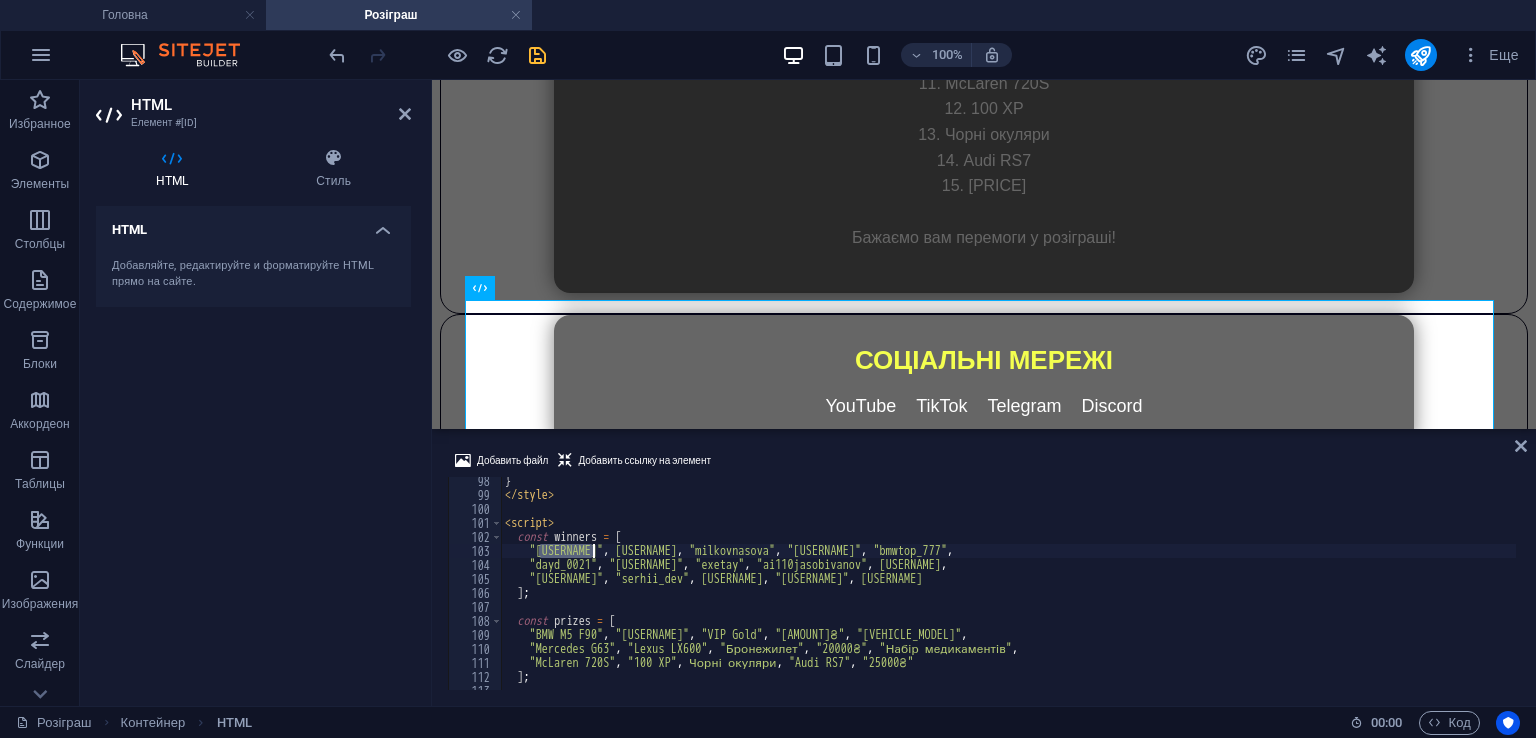 paste on "owerix" 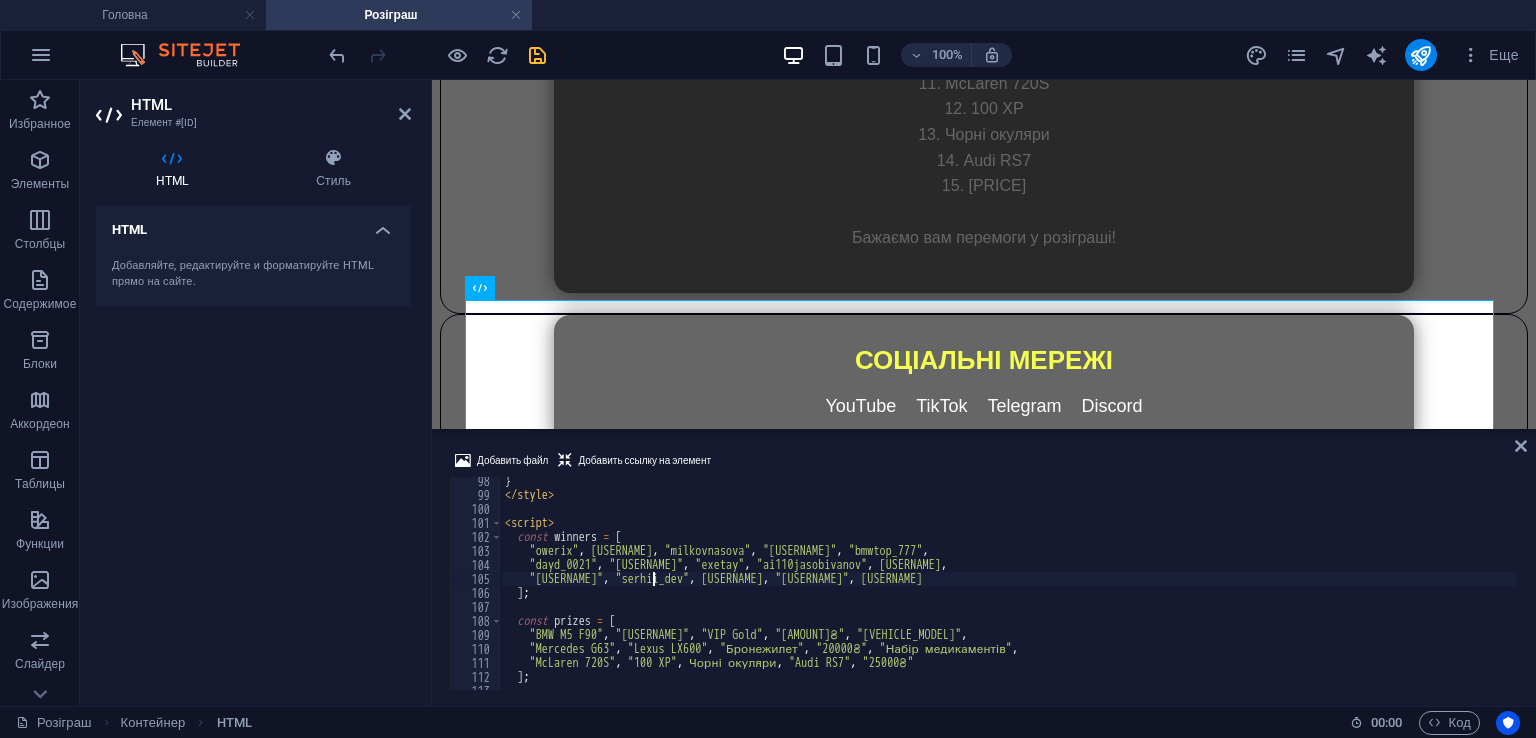 click on "winners = [ "owerix" , "maksimkabloodmachine" , "milkovnasova" , "katanaa_2525" , "bmwtop_777" , "dayd_0021" , "nikitachechotkin_" , "exetay" , "ai110jasobivanov" , "vasya_akhmetov1453" , "bmwtop777" , "serhii_dev" , "pon_son2" , "xenox_lataru_official" , "ghj87g3" ] ; prizes = [ "BMW M5 F90" , "Кепарік" , "VIP Gold" , "50000₴" , "Tesla Model X" , "Mercedes G63" , "Lexus LX600" , "Бронежилет" , "20000₴" , "Набір медикаментів" , "McLaren 720S" , "100 XP" , "Чорні окуляри" , "Audi RS7" , "25000₴" ] ;" at bounding box center [1330, 592] 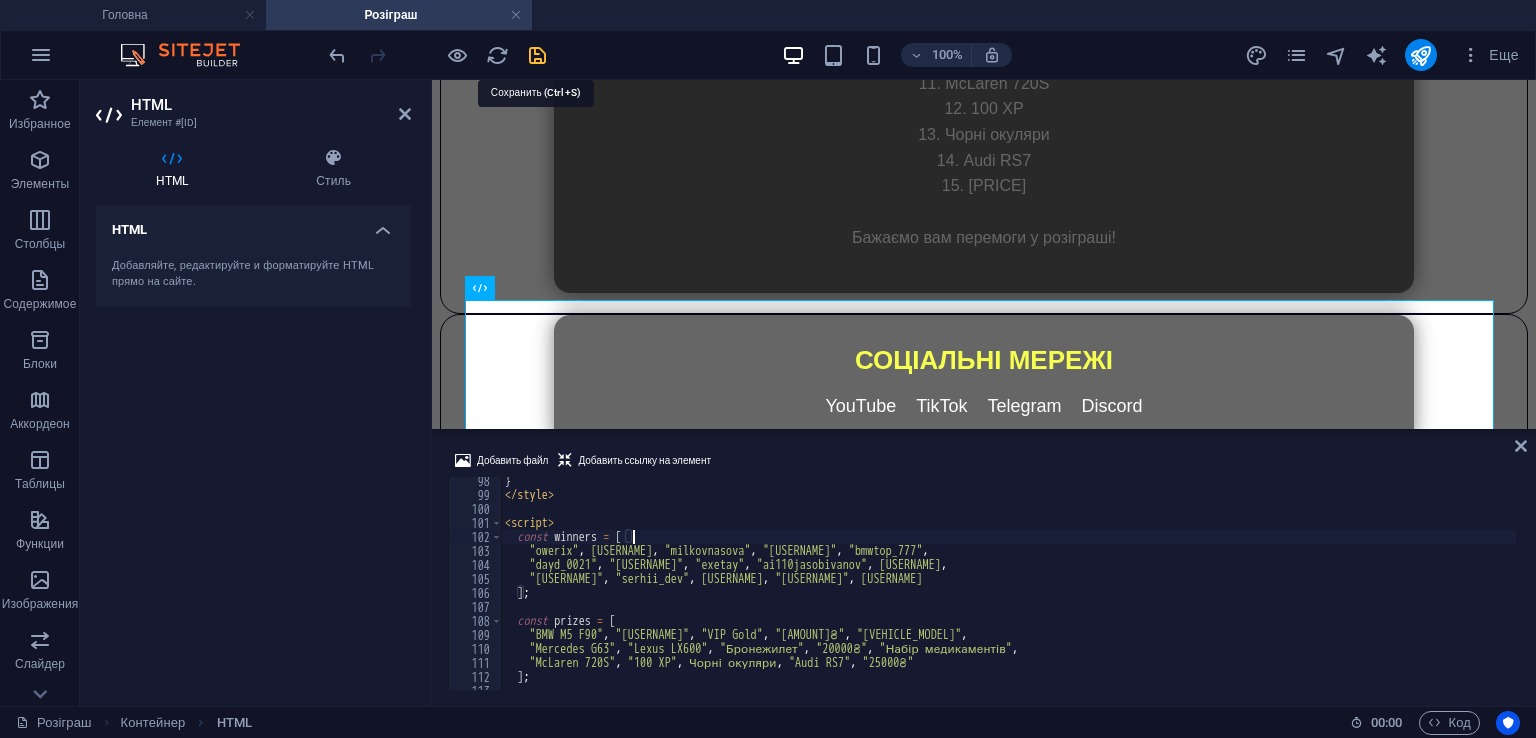 click at bounding box center [537, 55] 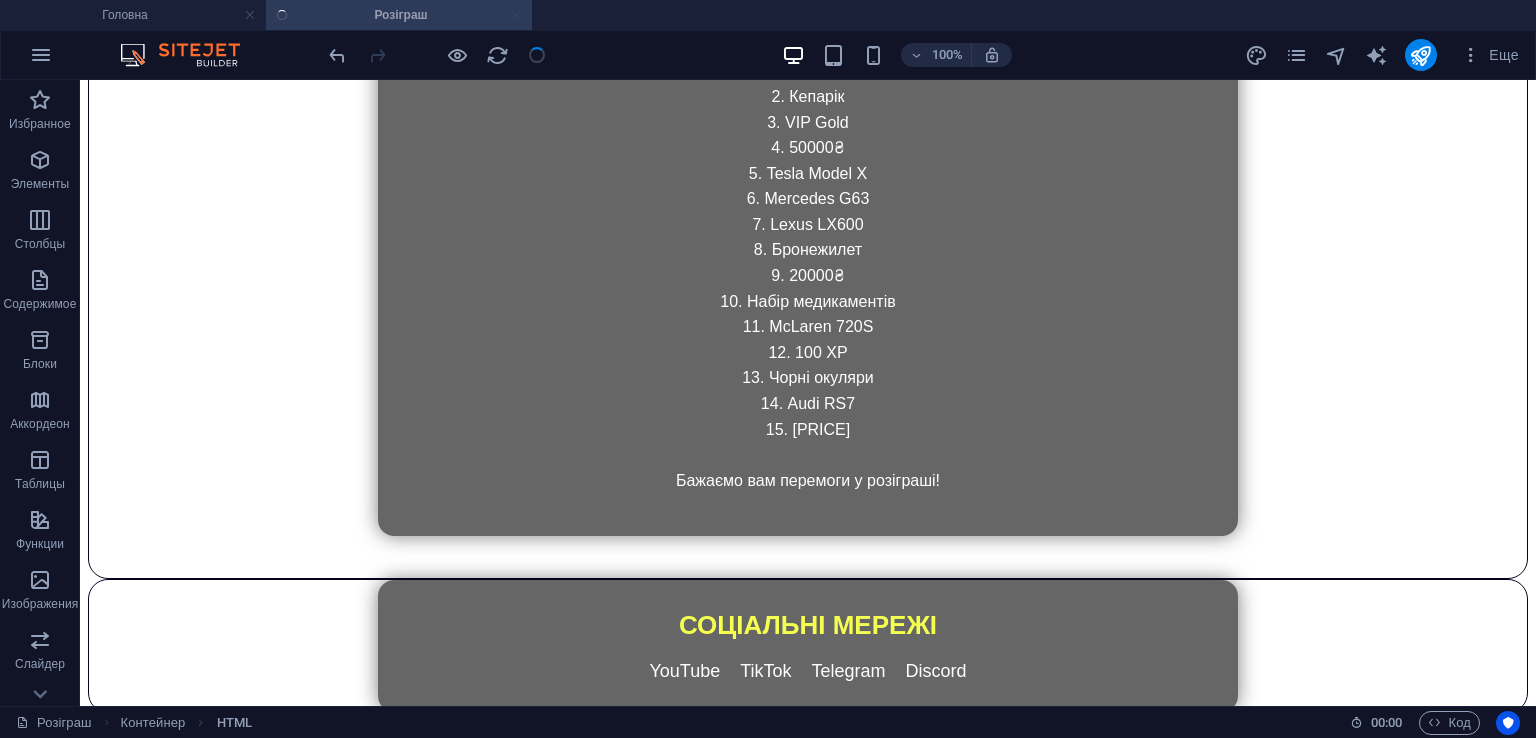 scroll, scrollTop: 2224, scrollLeft: 0, axis: vertical 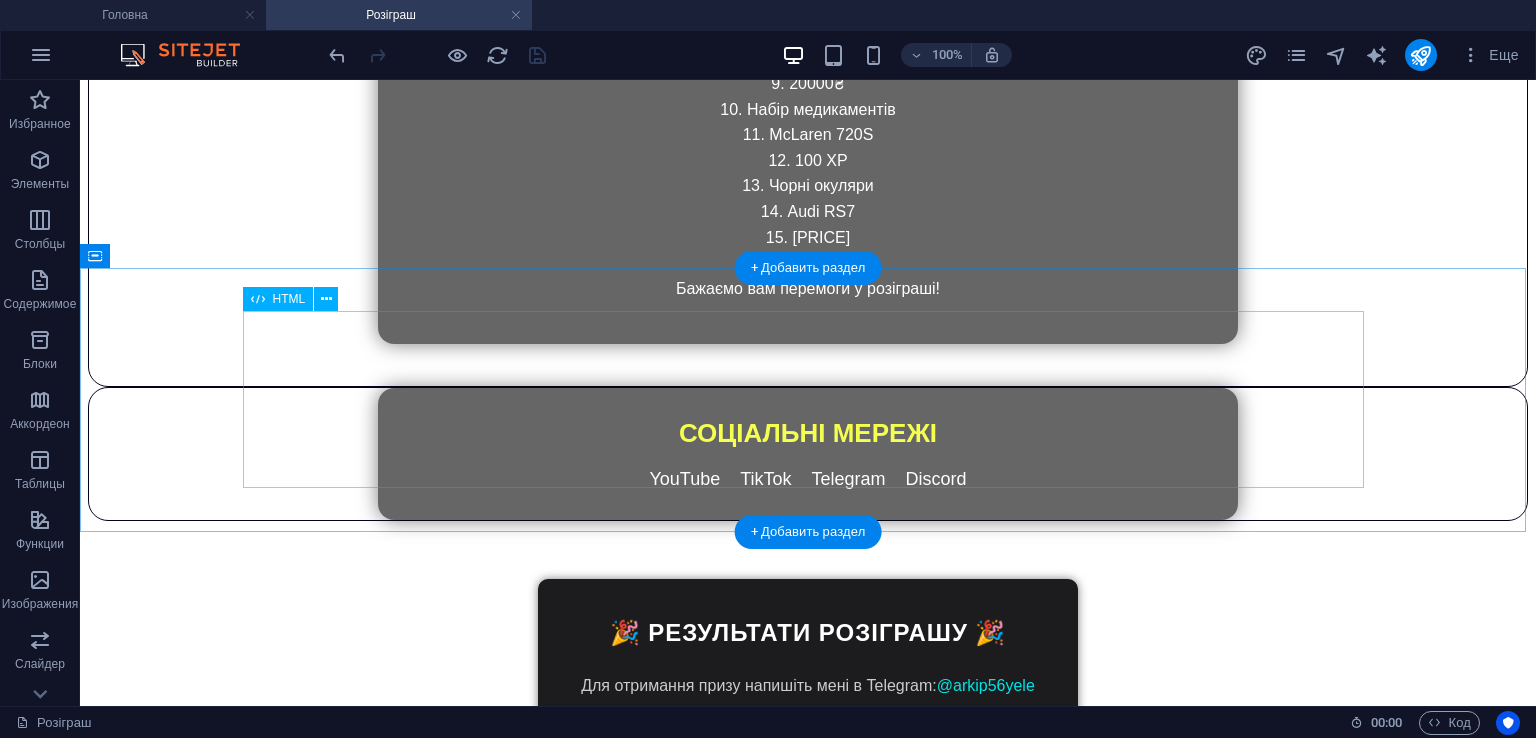 click on "🎉 Результати розіграшу 🎉
Для отримання призу напишіть мені в Telegram:  @arkip56yele
🎁 Ваш приз
Закрити" at bounding box center [808, 650] 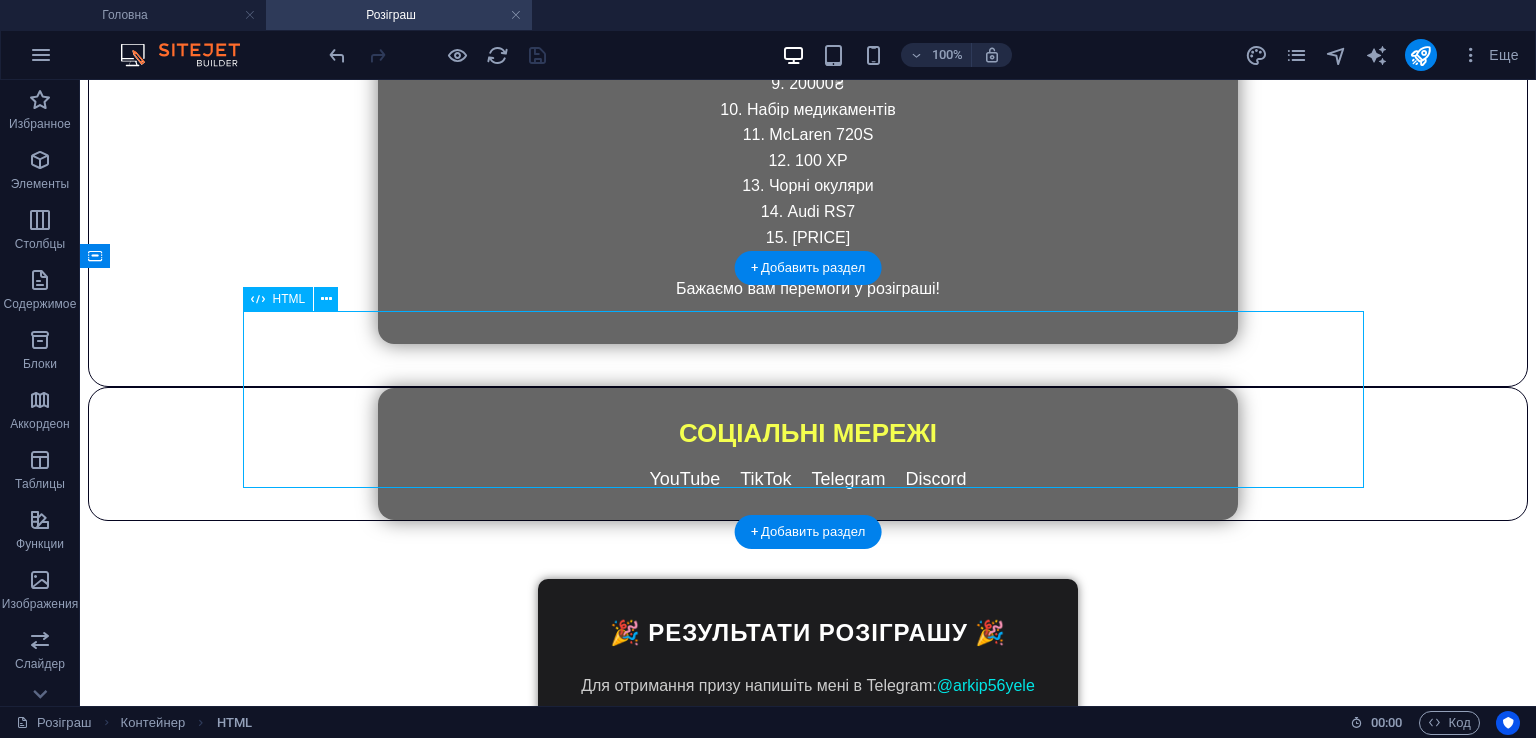 click on "🎉 Результати розіграшу 🎉
Для отримання призу напишіть мені в Telegram:  @arkip56yele
🎁 Ваш приз
Закрити" at bounding box center (808, 650) 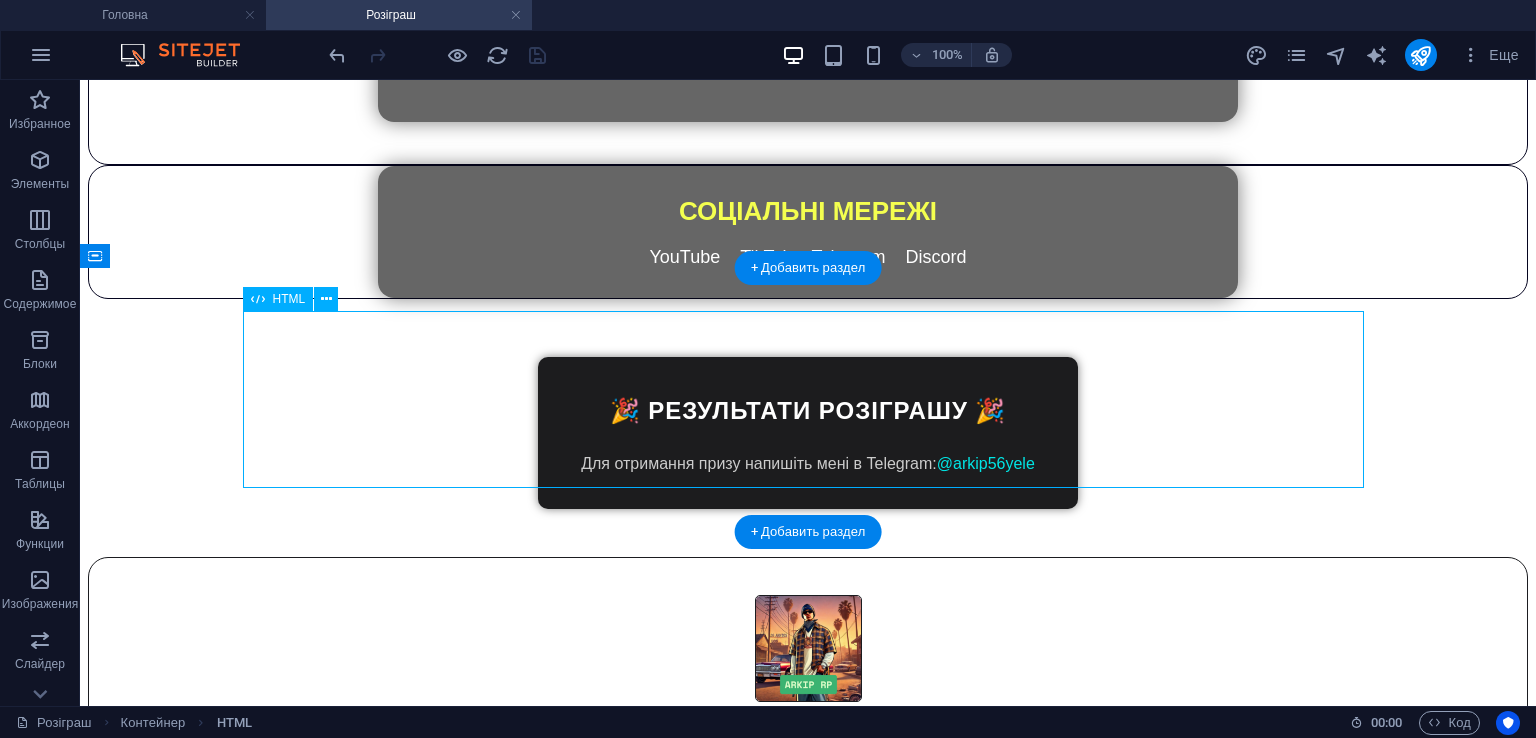 scroll, scrollTop: 2032, scrollLeft: 0, axis: vertical 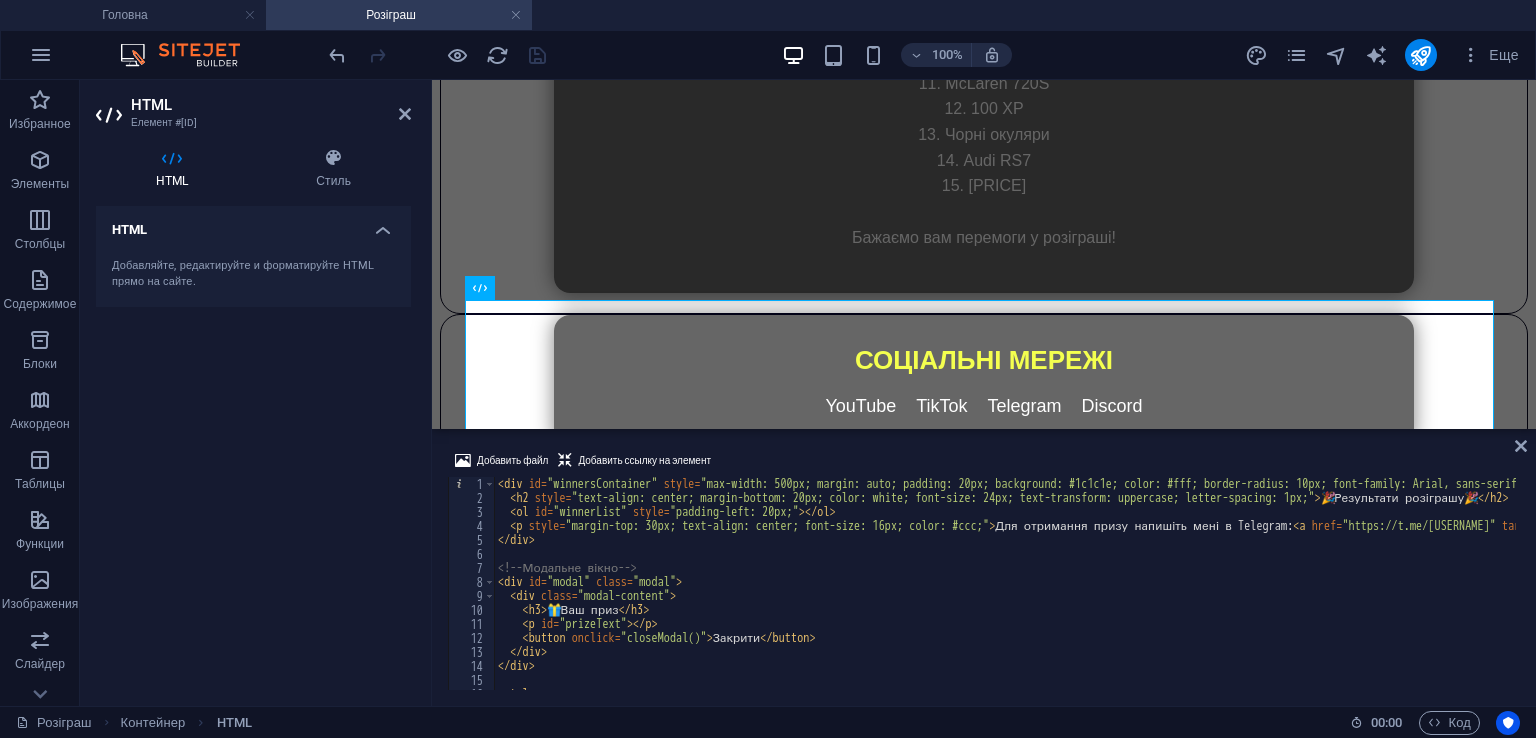 click on "< div   id = "winnersContainer"   style = "max-width: 500px; margin: auto; padding: 20px; background: #1c1c1e; color: #fff; border-radius: 10px; font-family: Arial, sans-serif; box-shadow: 0 0 10px rgba(0,0,0,0.5);" >    < h2   style = "text-align: center; margin-bottom: 20px; color: white; font-size: 24px; text-transform: uppercase; letter-spacing: 1px;" > 🎉  Результати розіграшу  🎉 </ h2 >    < ol   id = "winnerList"   style = "padding-left: 20px;" > </ ol >    < p   style = "margin-top: 30px; text-align: center; font-size: 16px; color: #ccc;" > Для отримання призу напишіть мені в Telegram:  < a   href = "https://t.me/arkip56yele"   target = "_blank"   style = "color: #00e6e6; text-decoration: none;" > @arkip56yele </ a > </ p > </ div > <!--  Модальне вікно  --> < div   id = "modal"   class = "modal" >    < div   class = "modal-content" >      < h3 > 🎁  Ваш приз </ h3 >      < p   id = "prizeText" > </ p >      < button   onclick" at bounding box center (1323, 595) 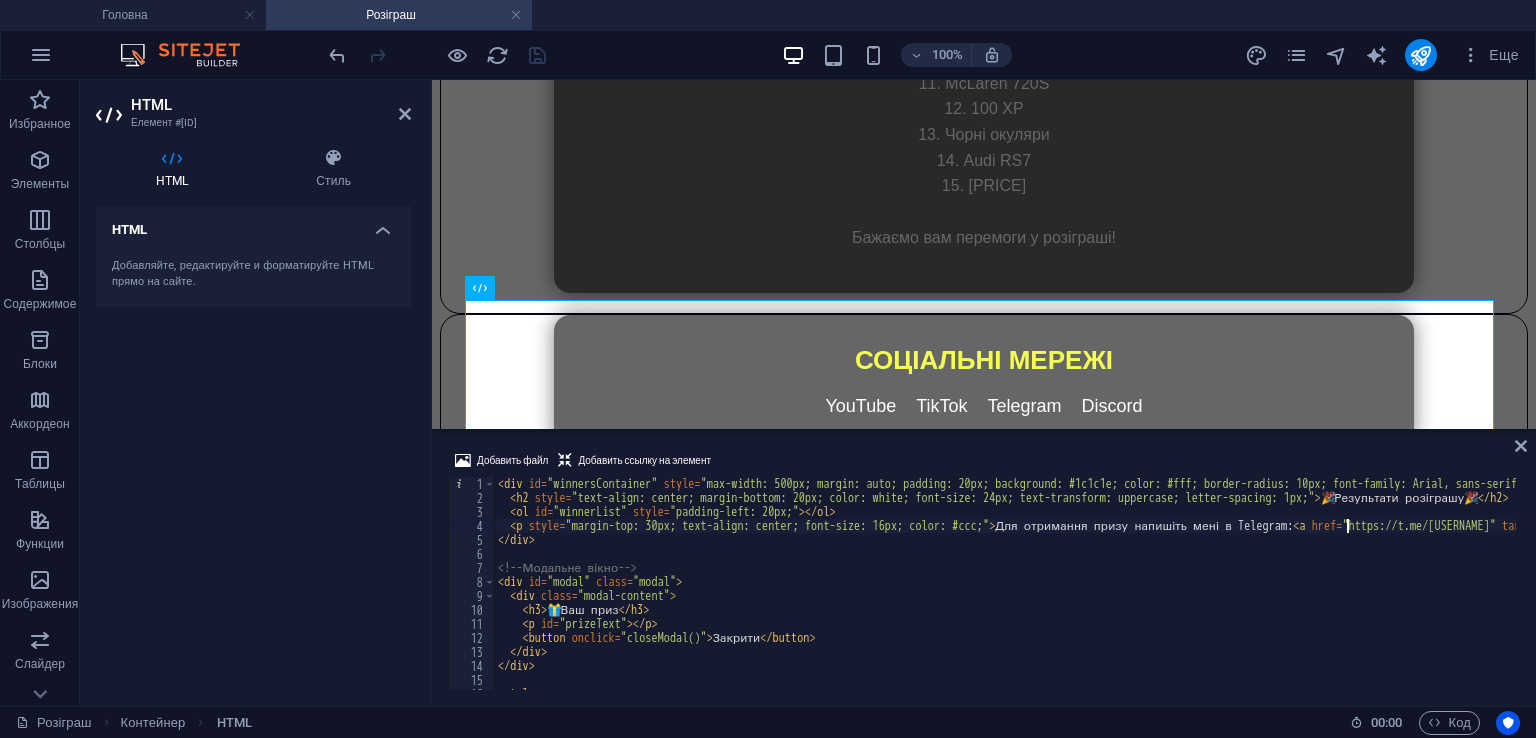click on "< div   id = "winnersContainer"   style = "max-width: 500px; margin: auto; padding: 20px; background: #1c1c1e; color: #fff; border-radius: 10px; font-family: Arial, sans-serif; box-shadow: 0 0 10px rgba(0,0,0,0.5);" >    < h2   style = "text-align: center; margin-bottom: 20px; color: white; font-size: 24px; text-transform: uppercase; letter-spacing: 1px;" > 🎉  Результати розіграшу  🎉 </ h2 >    < ol   id = "winnerList"   style = "padding-left: 20px;" > </ ol >    < p   style = "margin-top: 30px; text-align: center; font-size: 16px; color: #ccc;" > Для отримання призу напишіть мені в Telegram:  < a   href = "https://t.me/arkip56yele"   target = "_blank"   style = "color: #00e6e6; text-decoration: none;" > @arkip56yele </ a > </ p > </ div > <!--  Модальне вікно  --> < div   id = "modal"   class = "modal" >    < div   class = "modal-content" >      < h3 > 🎁  Ваш приз </ h3 >      < p   id = "prizeText" > </ p >      < button   onclick" at bounding box center [1323, 595] 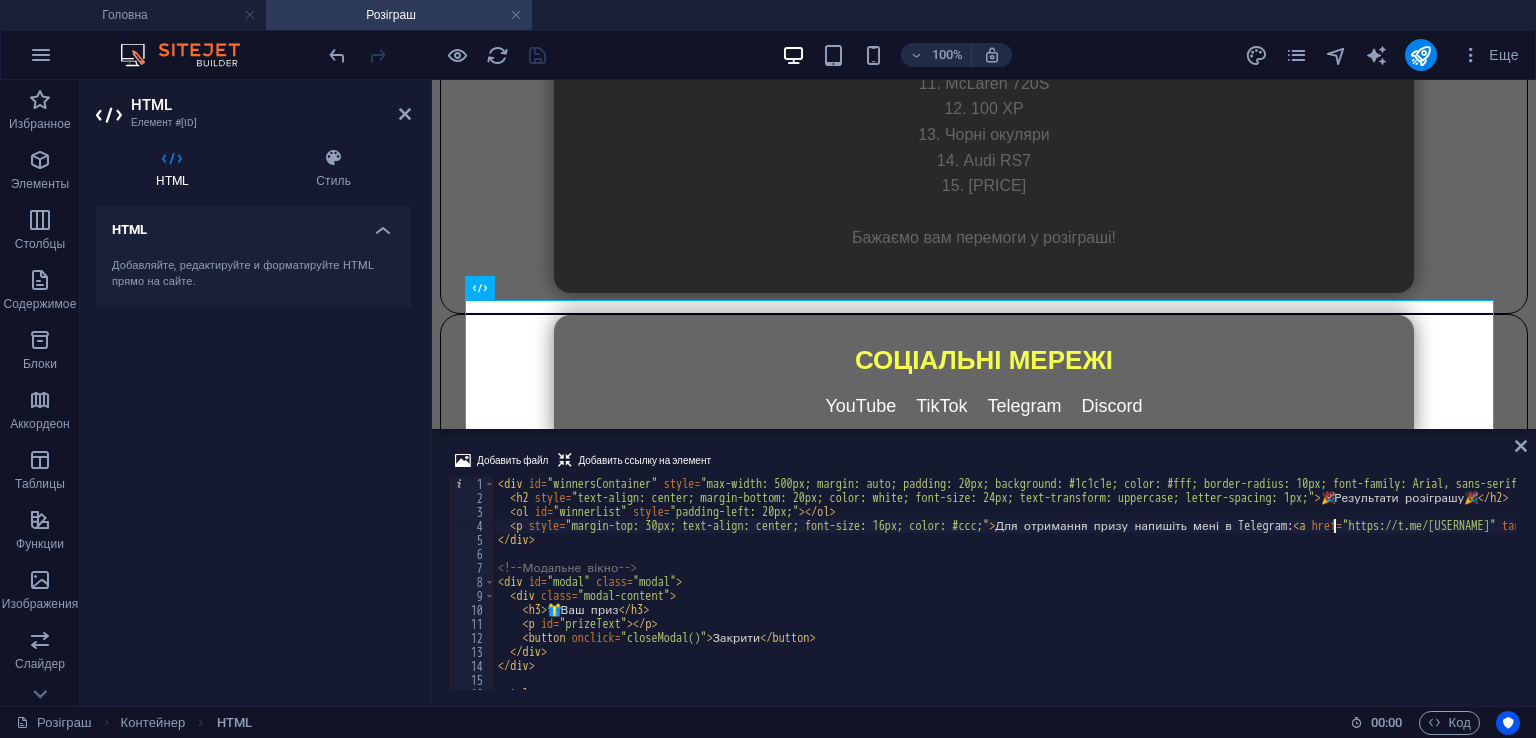 click on "< div   id = "winnersContainer"   style = "max-width: 500px; margin: auto; padding: 20px; background: #1c1c1e; color: #fff; border-radius: 10px; font-family: Arial, sans-serif; box-shadow: 0 0 10px rgba(0,0,0,0.5);" >    < h2   style = "text-align: center; margin-bottom: 20px; color: white; font-size: 24px; text-transform: uppercase; letter-spacing: 1px;" > 🎉  Результати розіграшу  🎉 </ h2 >    < ol   id = "winnerList"   style = "padding-left: 20px;" > </ ol >    < p   style = "margin-top: 30px; text-align: center; font-size: 16px; color: #ccc;" > Для отримання призу напишіть мені в Telegram:  < a   href = "https://t.me/arkip56yele"   target = "_blank"   style = "color: #00e6e6; text-decoration: none;" > @arkip56yele </ a > </ p > </ div > <!--  Модальне вікно  --> < div   id = "modal"   class = "modal" >    < div   class = "modal-content" >      < h3 > 🎁  Ваш приз </ h3 >      < p   id = "prizeText" > </ p >      < button   onclick" at bounding box center (1323, 595) 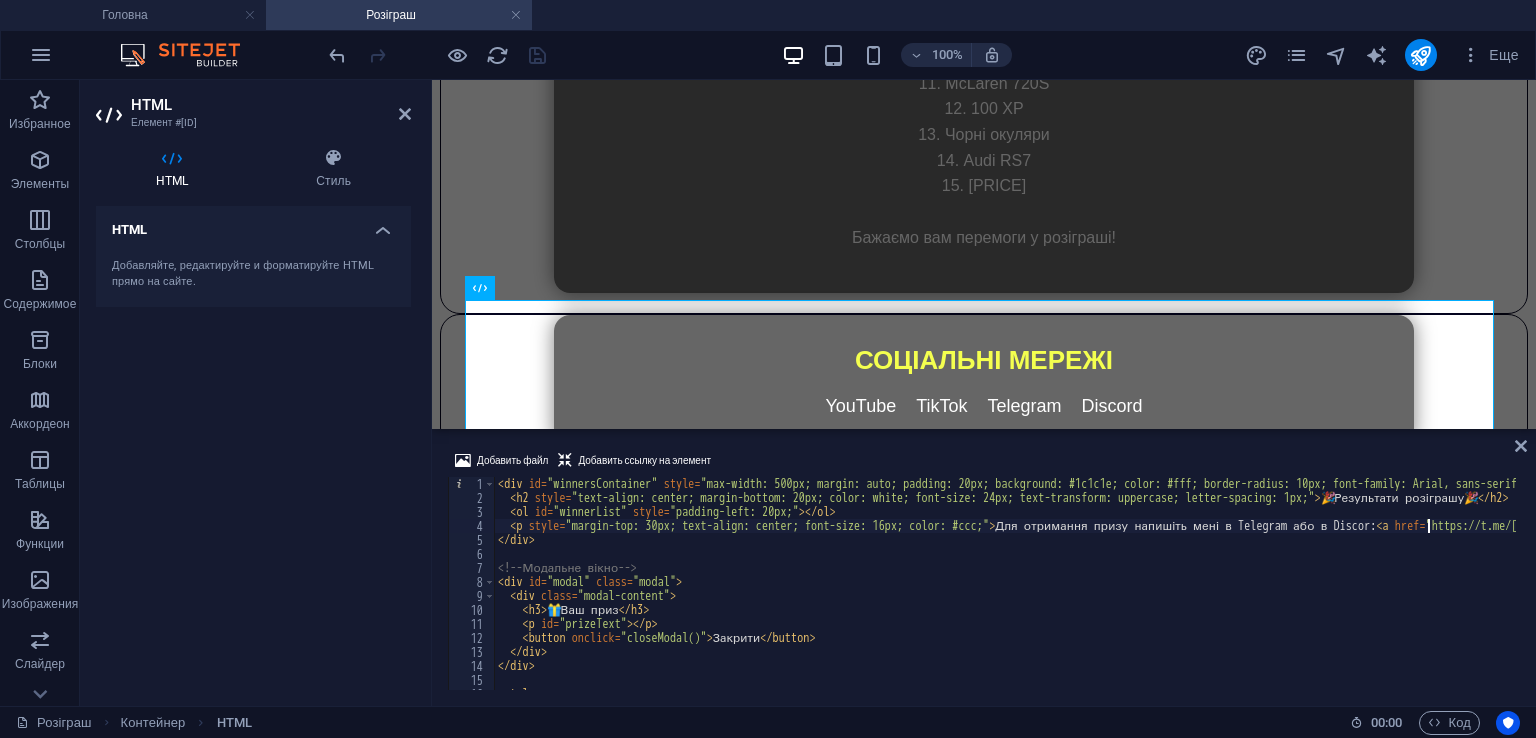 scroll, scrollTop: 0, scrollLeft: 76, axis: horizontal 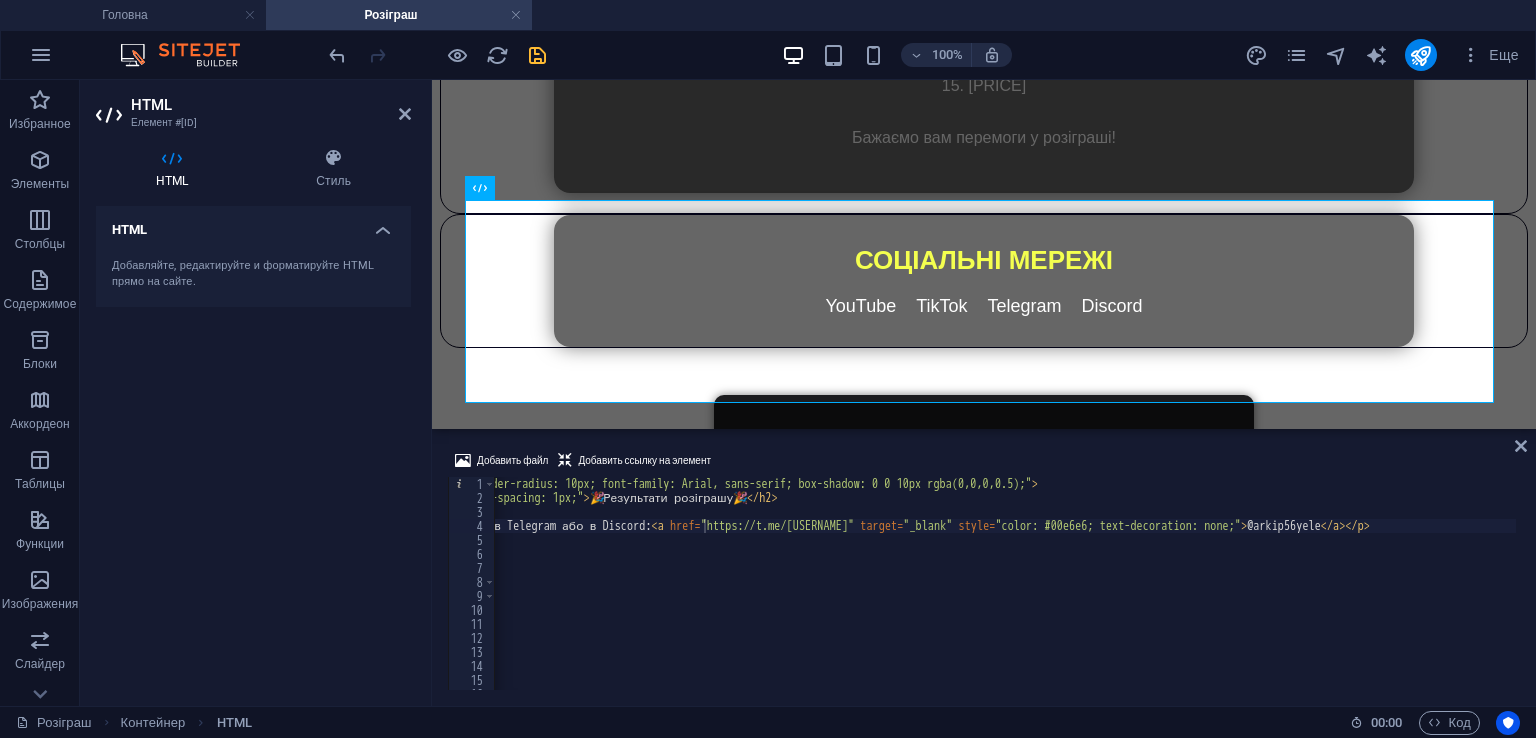 click on "<div id="winnersContainer" style="max-width: 500px; margin: auto; padding: 20px; background: #1c1c1e; color: #fff; border-radius: 10px; font-family: Arial, sans-serif; box-shadow: 0 0 10px rgba(0,0,0,0.5);">    <h2 style="text-align: center; margin-bottom: 20px; color: white; font-size: 24px; text-transform: uppercase; letter-spacing: 1px;"> 🎉  Результати розіграшу  🎉 </h2>    <ol id="winnerList" style="padding-left: 20px;"> </ol>    <p style="margin-top: 30px; text-align: center; font-size: 16px; color: #ccc;"> Для отримання призу напишіть мені в Telegram або в Discord:  <a href="https://t.me/[USERNAME]" target="_blank" style="color: #00e6e6; text-decoration: none;">@[USERNAME]</a> </p></div> <!--  Модальне вікно  --> <div id="modal" class="modal">    <div class="modal-content">      <h3> 🎁  Ваш приз </h3>      <p id="prizeText"> </p>" at bounding box center (639, 595) 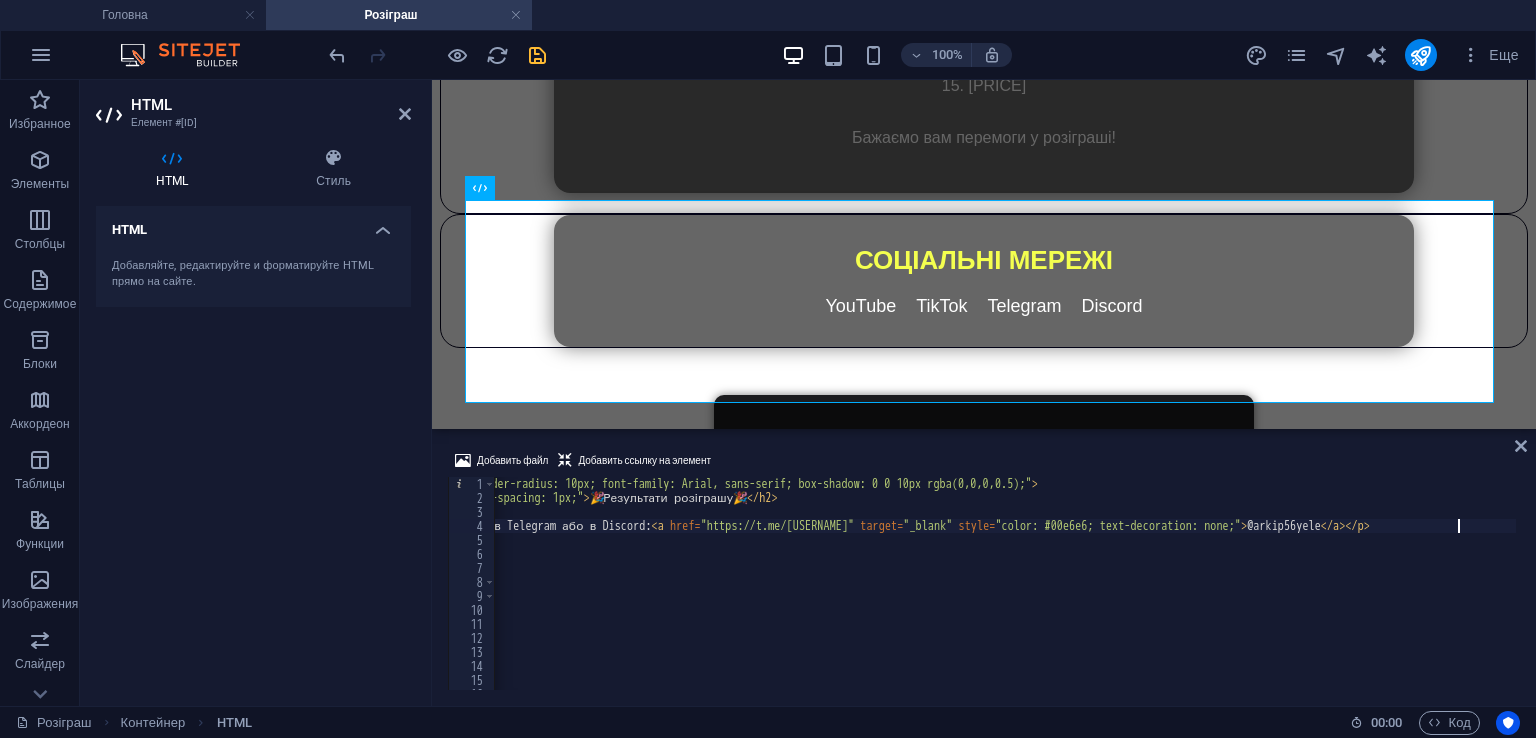 click on "<div id="winnersContainer" style="max-width: 500px; margin: auto; padding: 20px; background: #1c1c1e; color: #fff; border-radius: 10px; font-family: Arial, sans-serif; box-shadow: 0 0 10px rgba(0,0,0,0.5);">    <h2 style="text-align: center; margin-bottom: 20px; color: white; font-size: 24px; text-transform: uppercase; letter-spacing: 1px;"> 🎉  Результати розіграшу  🎉 </h2>    <ol id="winnerList" style="padding-left: 20px;"> </ol>    <p style="margin-top: 30px; text-align: center; font-size: 16px; color: #ccc;"> Для отримання призу напишіть мені в Telegram або в Discord:  <a href="https://t.me/[USERNAME]" target="_blank" style="color: #00e6e6; text-decoration: none;">@[USERNAME]</a> </p></div> <!--  Модальне вікно  --> <div id="modal" class="modal">    <div class="modal-content">      <h3> 🎁  Ваш приз </h3>      <p id="prizeText"> </p>" at bounding box center (639, 595) 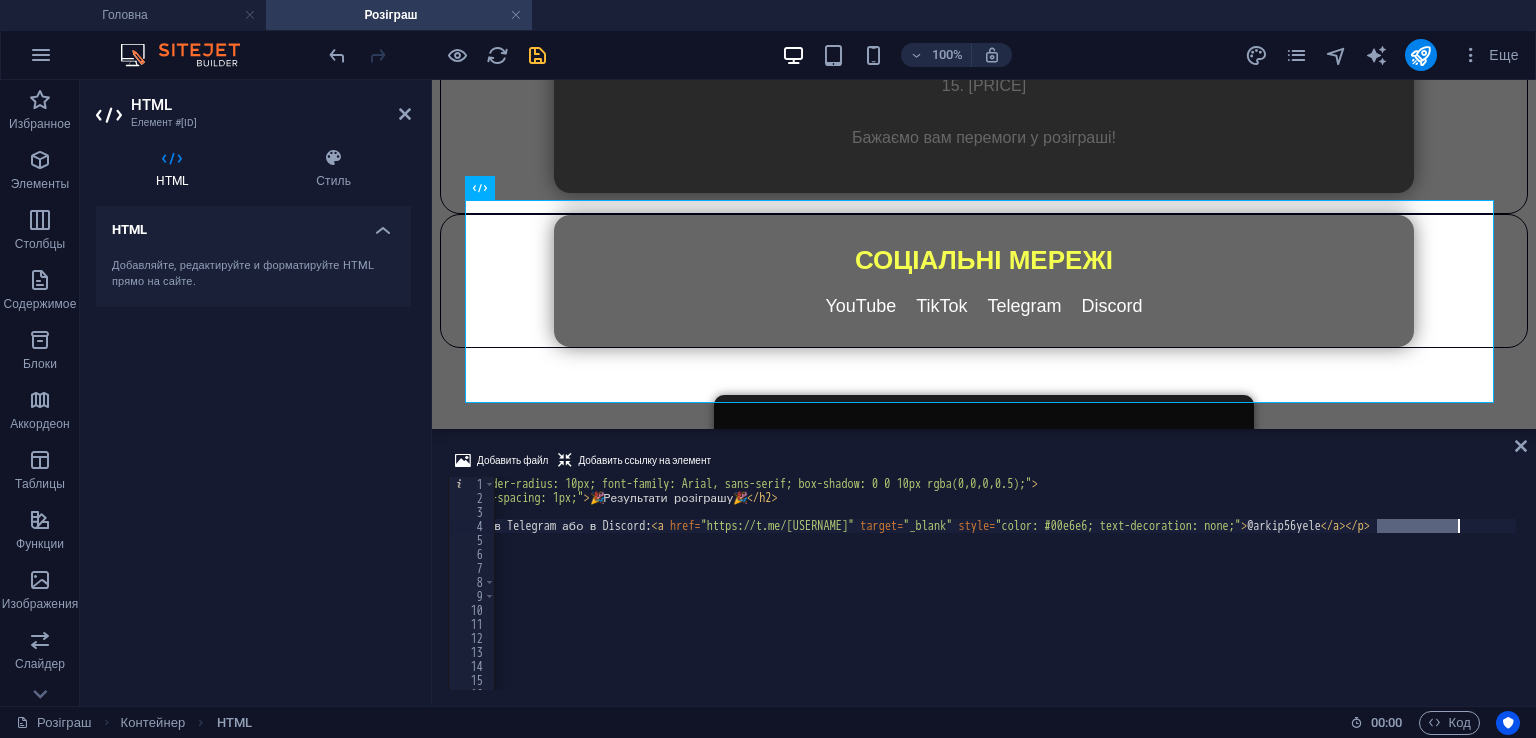 drag, startPoint x: 1376, startPoint y: 526, endPoint x: 1460, endPoint y: 522, distance: 84.095184 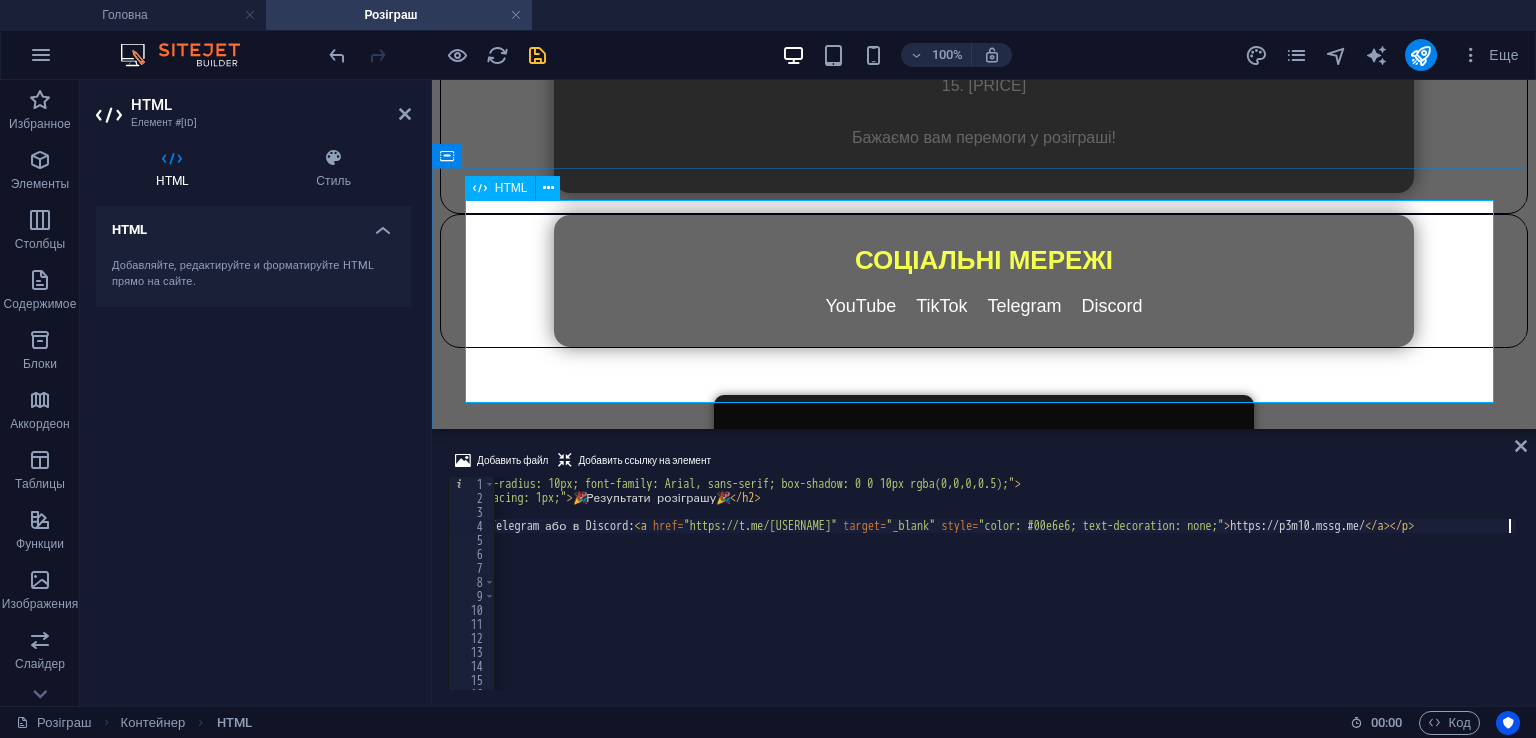 scroll, scrollTop: 0, scrollLeft: 748, axis: horizontal 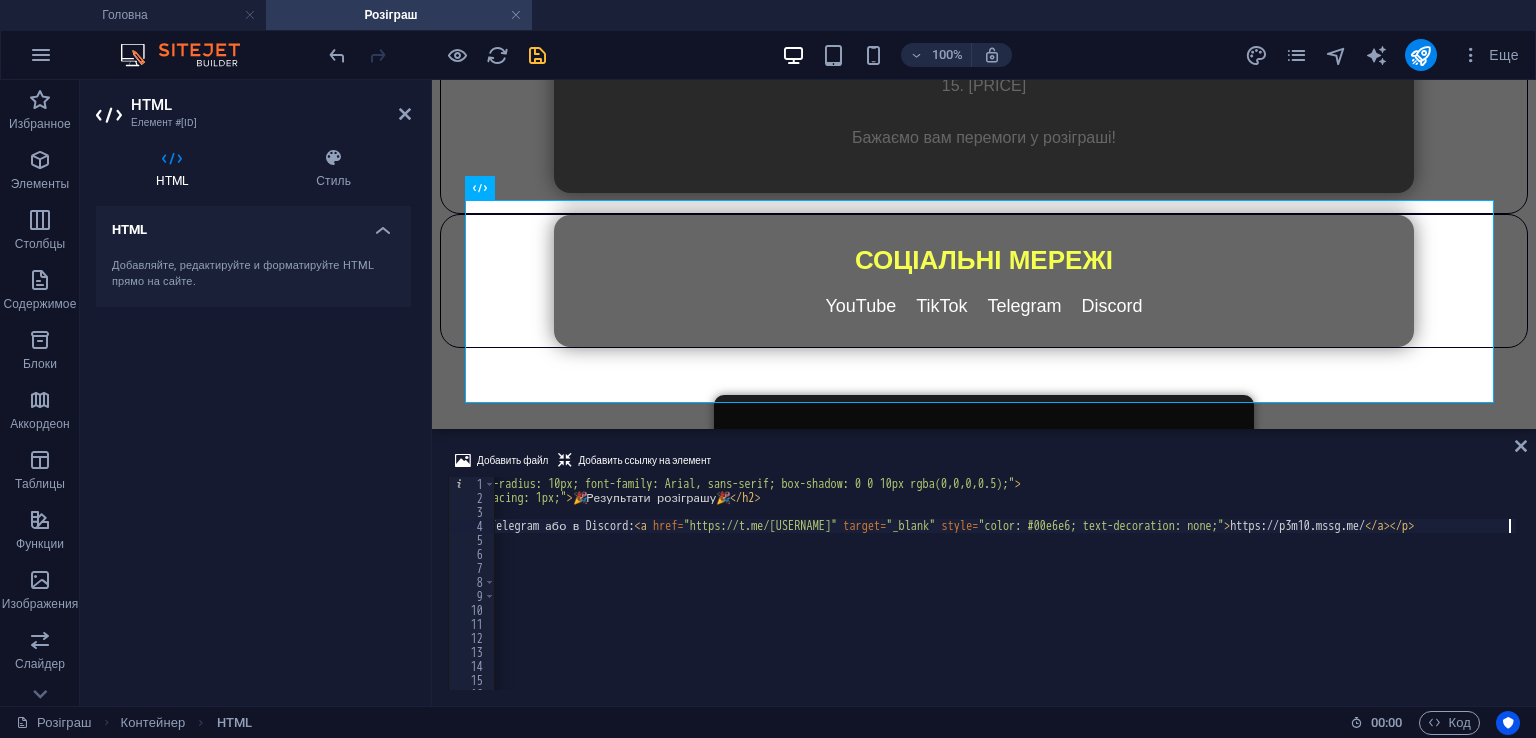 type on "Для отримання призу напишіть мені в Telegram або в Discord: <a href="https://p3m10.mssg.me" target="_blank" style="color: #00e6e6; text-decoration: none;">https://p3m10.mssg.me</a>" 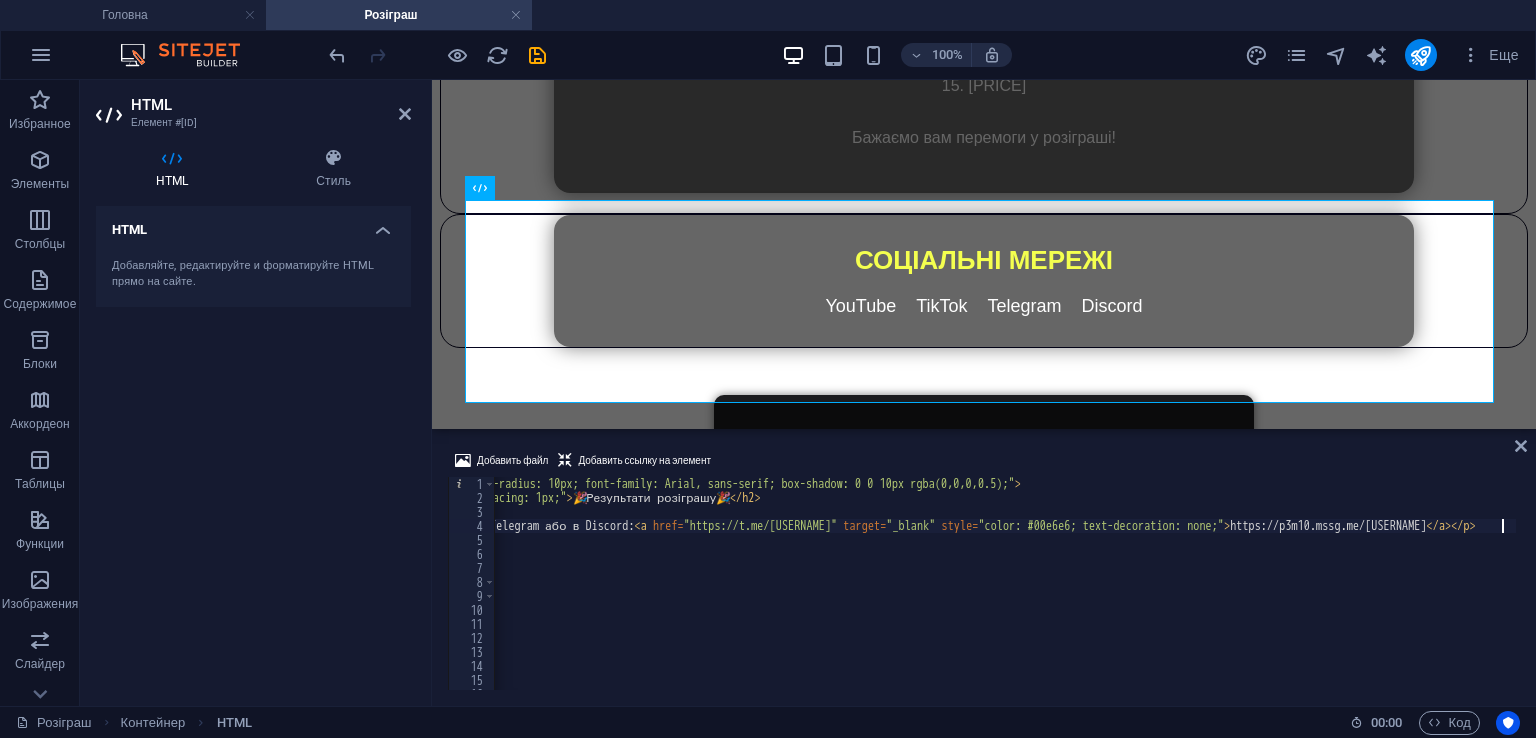 click at bounding box center (537, 55) 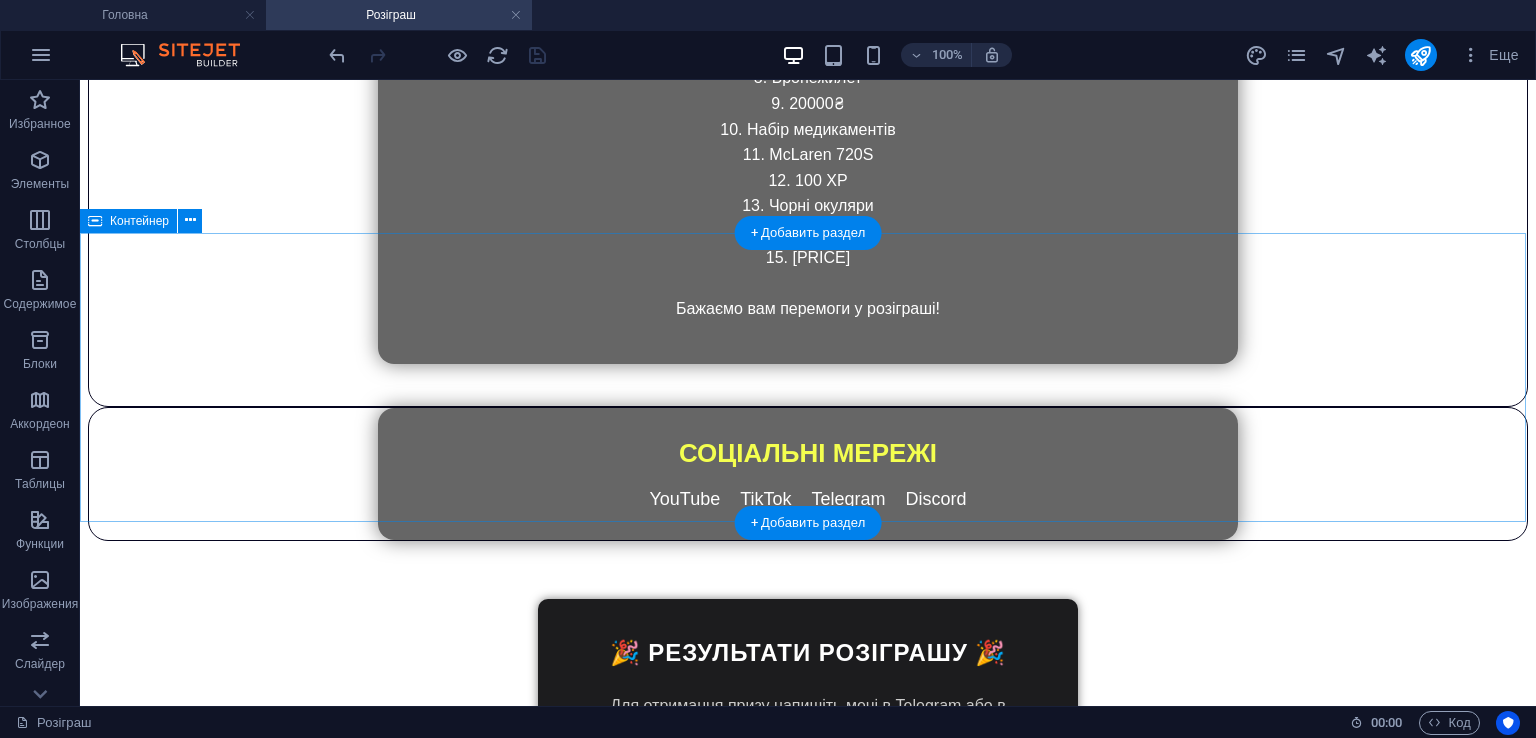 scroll, scrollTop: 2174, scrollLeft: 0, axis: vertical 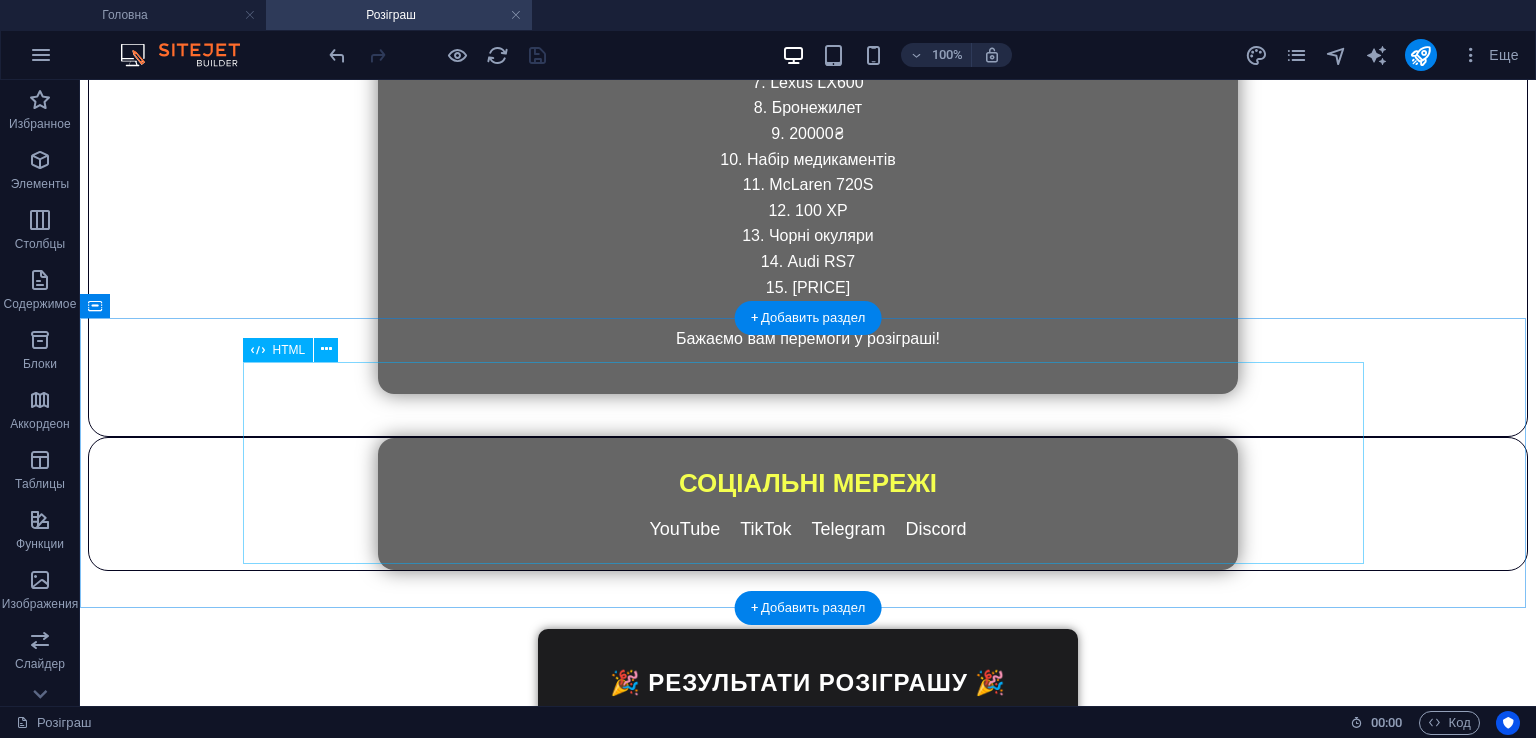click on "Для отримання призу напишіть мені в Telegram або в Discord: https://p3m10.mssg.me" at bounding box center [808, 709] 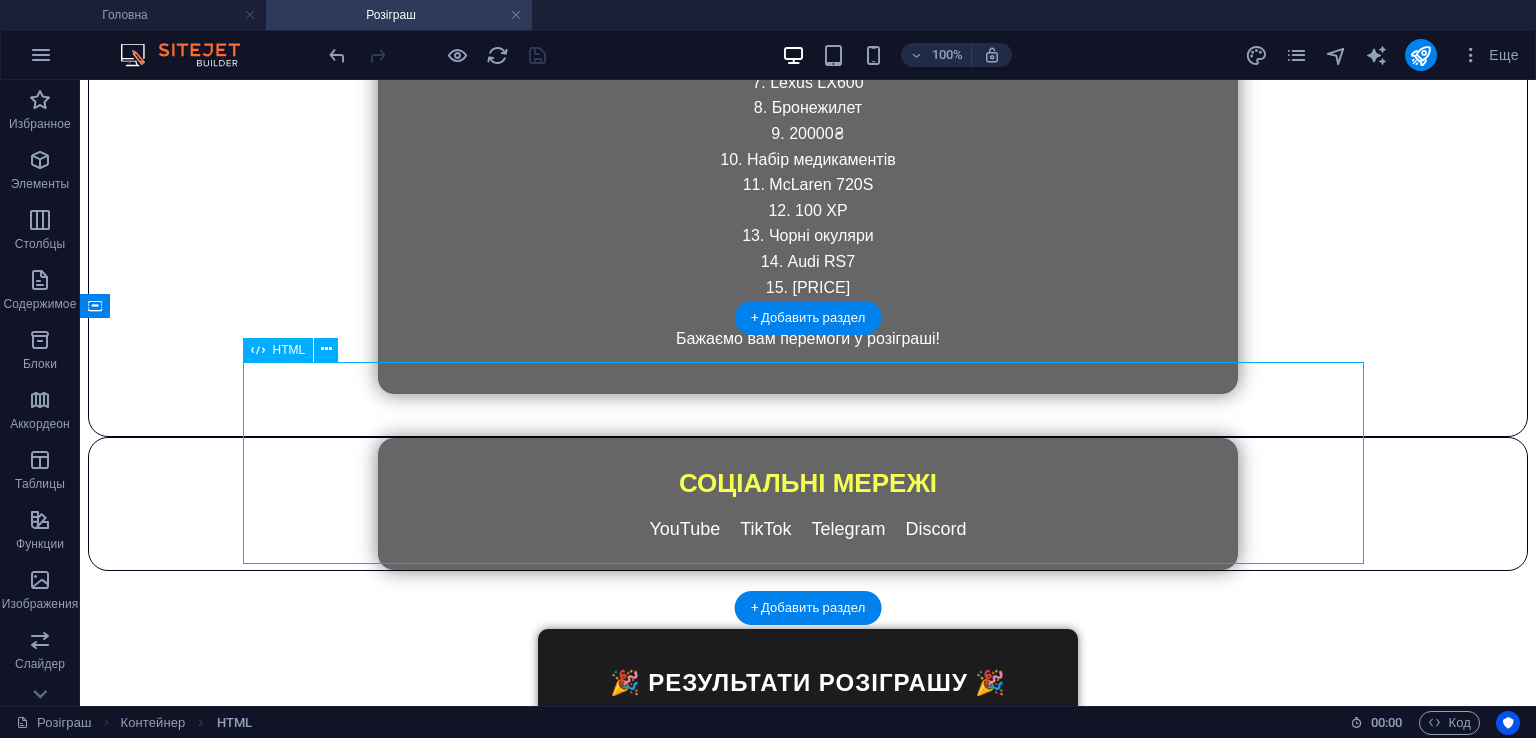 click on "Для отримання призу напишіть мені в Telegram або в Discord: https://p3m10.mssg.me" at bounding box center (808, 709) 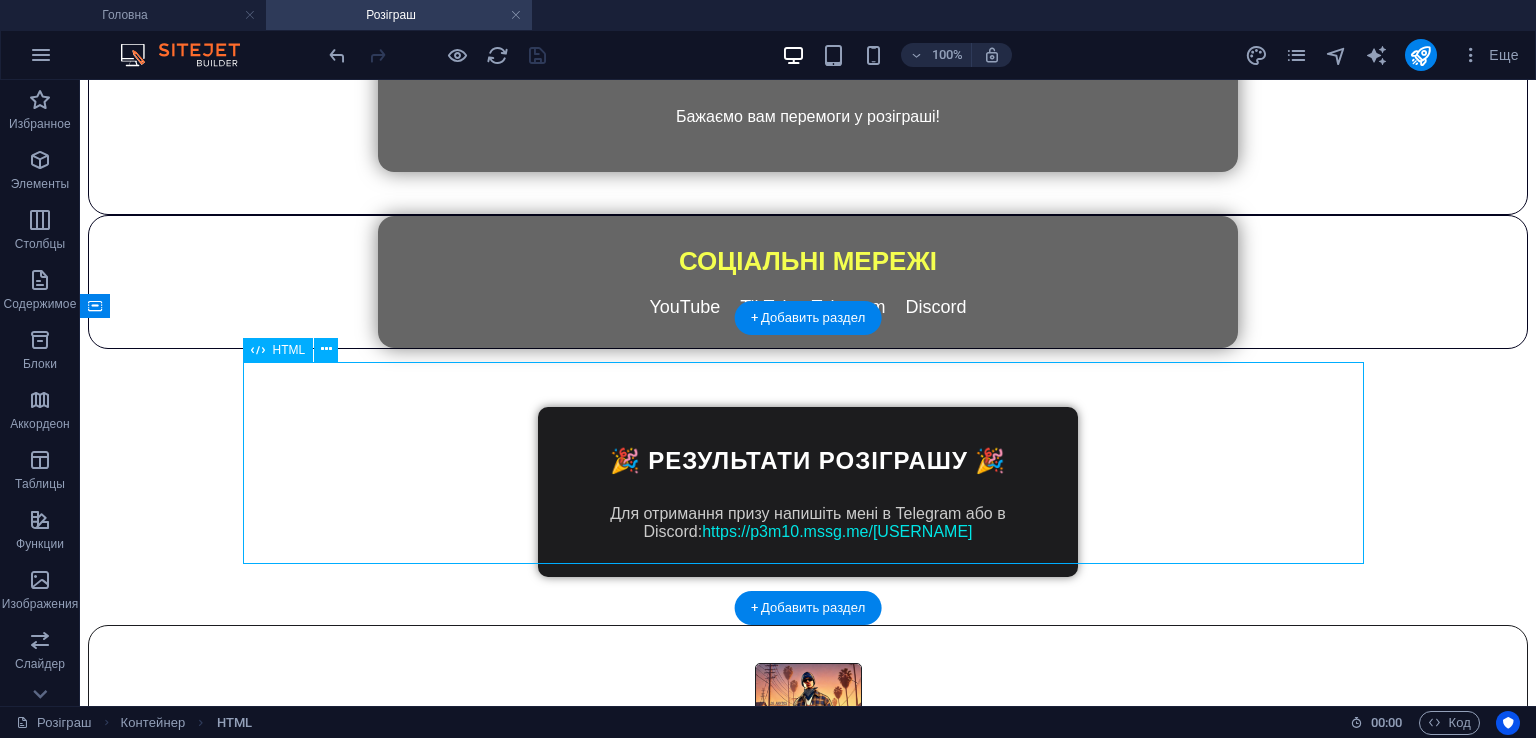 scroll, scrollTop: 1982, scrollLeft: 0, axis: vertical 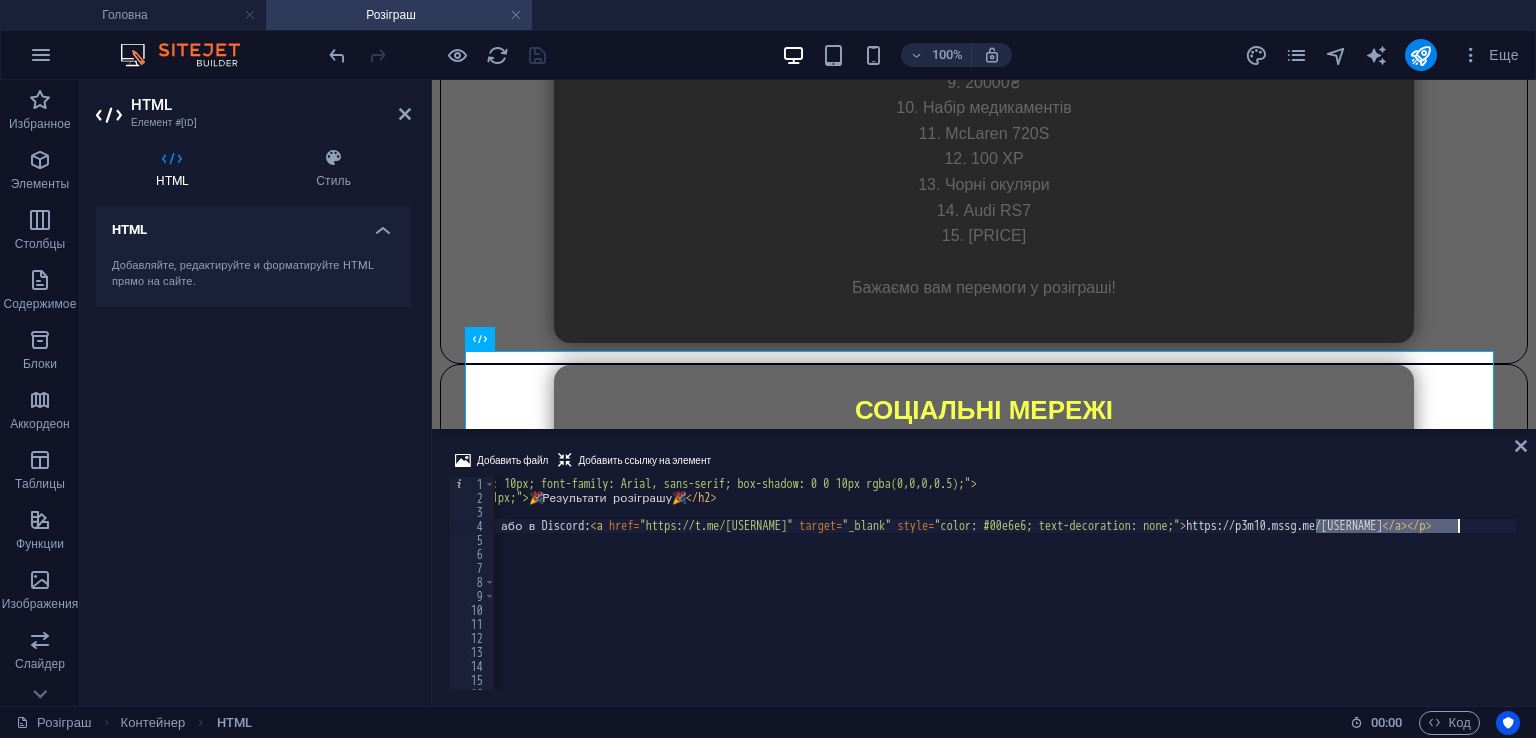 drag, startPoint x: 1316, startPoint y: 526, endPoint x: 1459, endPoint y: 529, distance: 143.03146 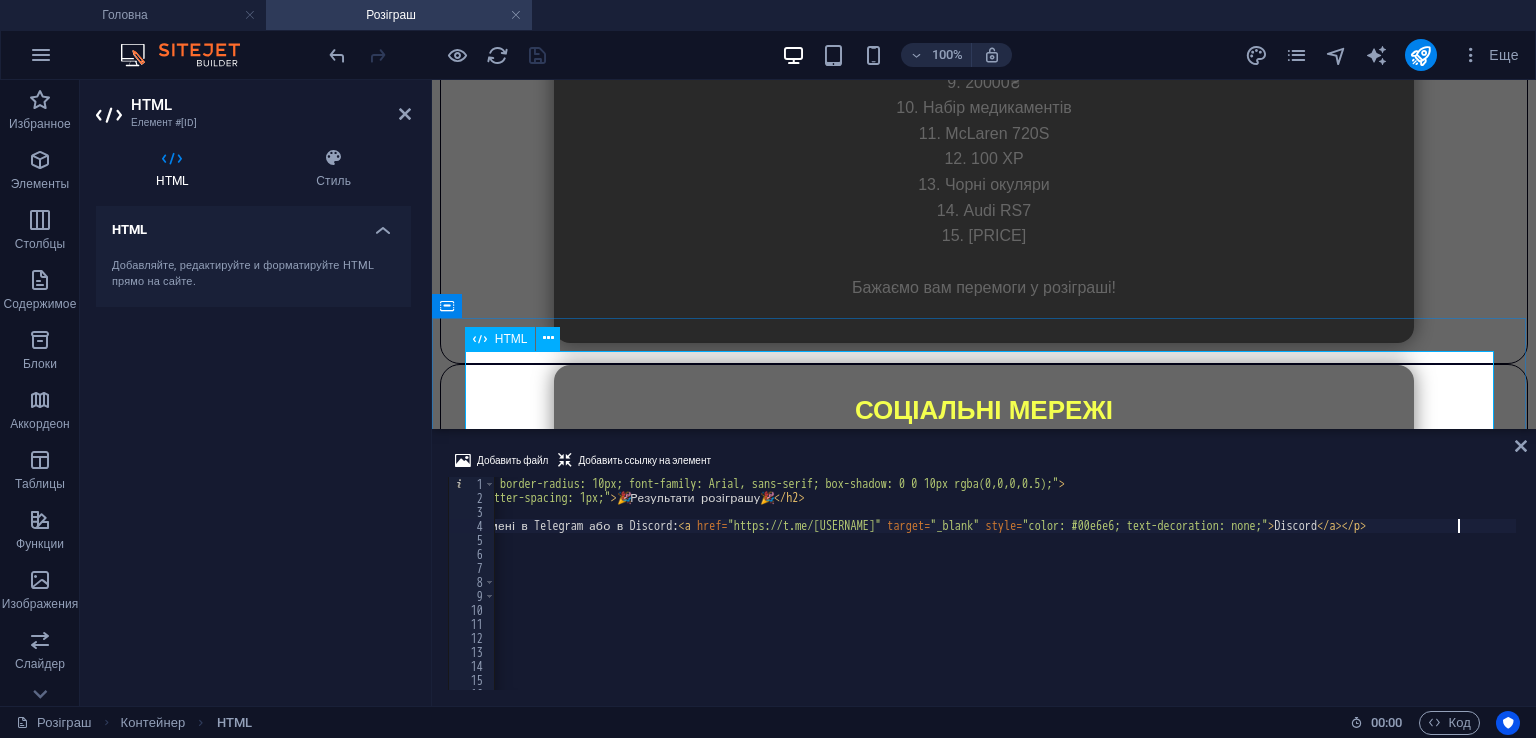 scroll, scrollTop: 0, scrollLeft: 704, axis: horizontal 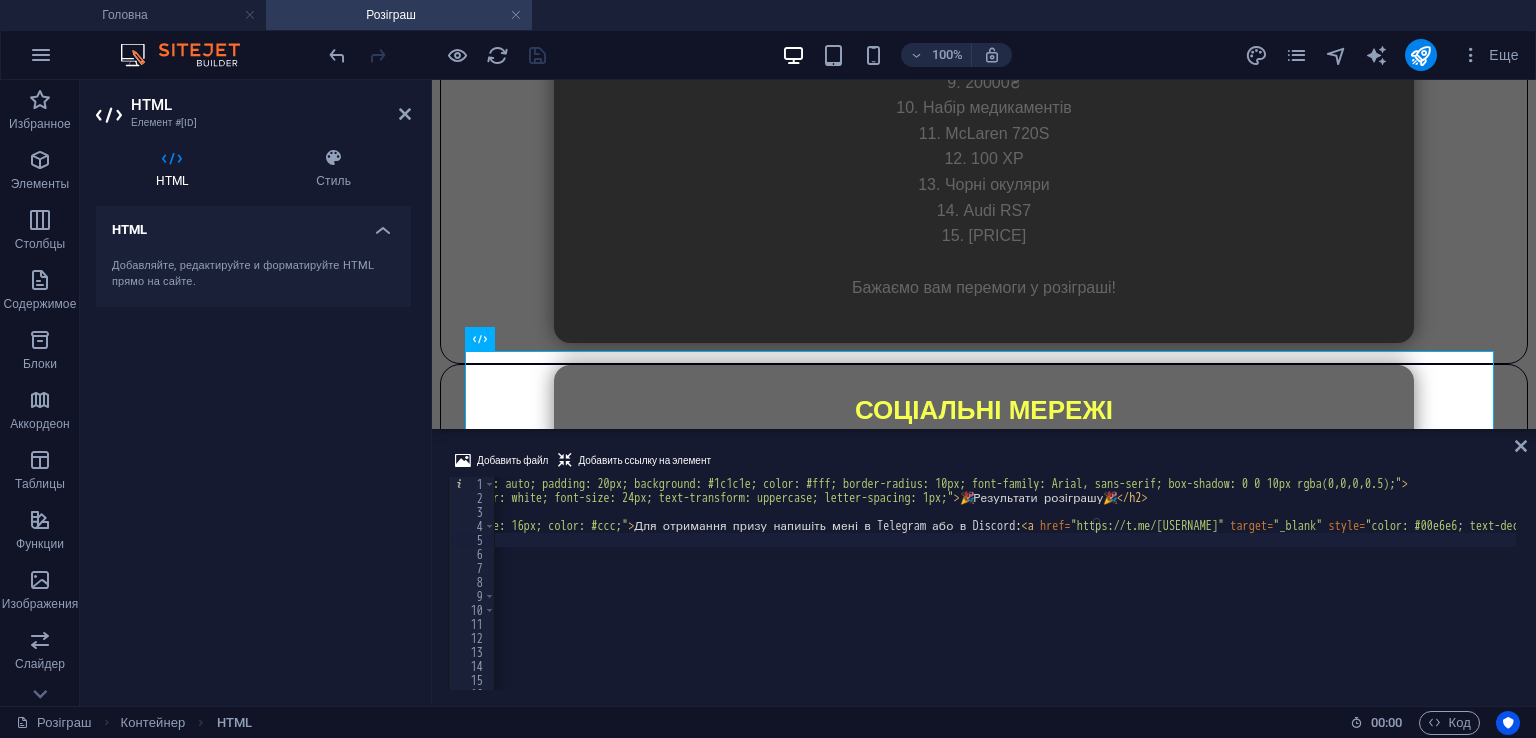 click on "< div   id = "winnersContainer"   style = "max-width: 500px; margin: auto; padding: 20px; background: #1c1c1e; color: #fff; border-radius: 10px; font-family: Arial, sans-serif; box-shadow: 0 0 10px rgba(0,0,0,0.5);" >    < h2   style = "text-align: center; margin-bottom: 20px; color: white; font-size: 24px; text-transform: uppercase; letter-spacing: 1px;" > 🎉  Результати розіграшу  🎉 </ h2 >    < ol   id = "winnerList"   style = "padding-left: 20px;" > </ ol >    < p   style = "margin-top: 30px; text-align: center; font-size: 16px; color: #ccc;" > Для отримання призу напишіть мені в Telegram або в Discord:  < a   href = "https://t.me/arkip56yele"   target = "_blank"   style = "color: #00e6e6; text-decoration: none;" > Discord та Telegram </ a > </ p > </ div > <!--  Модальне вікно  --> < div   id = "modal"   class = "modal" >    < div   class = "modal-content" >      < h3 > 🎁  Ваш приз </ h3 >      < p   id = "prizeText" > </ p >" at bounding box center [1006, 595] 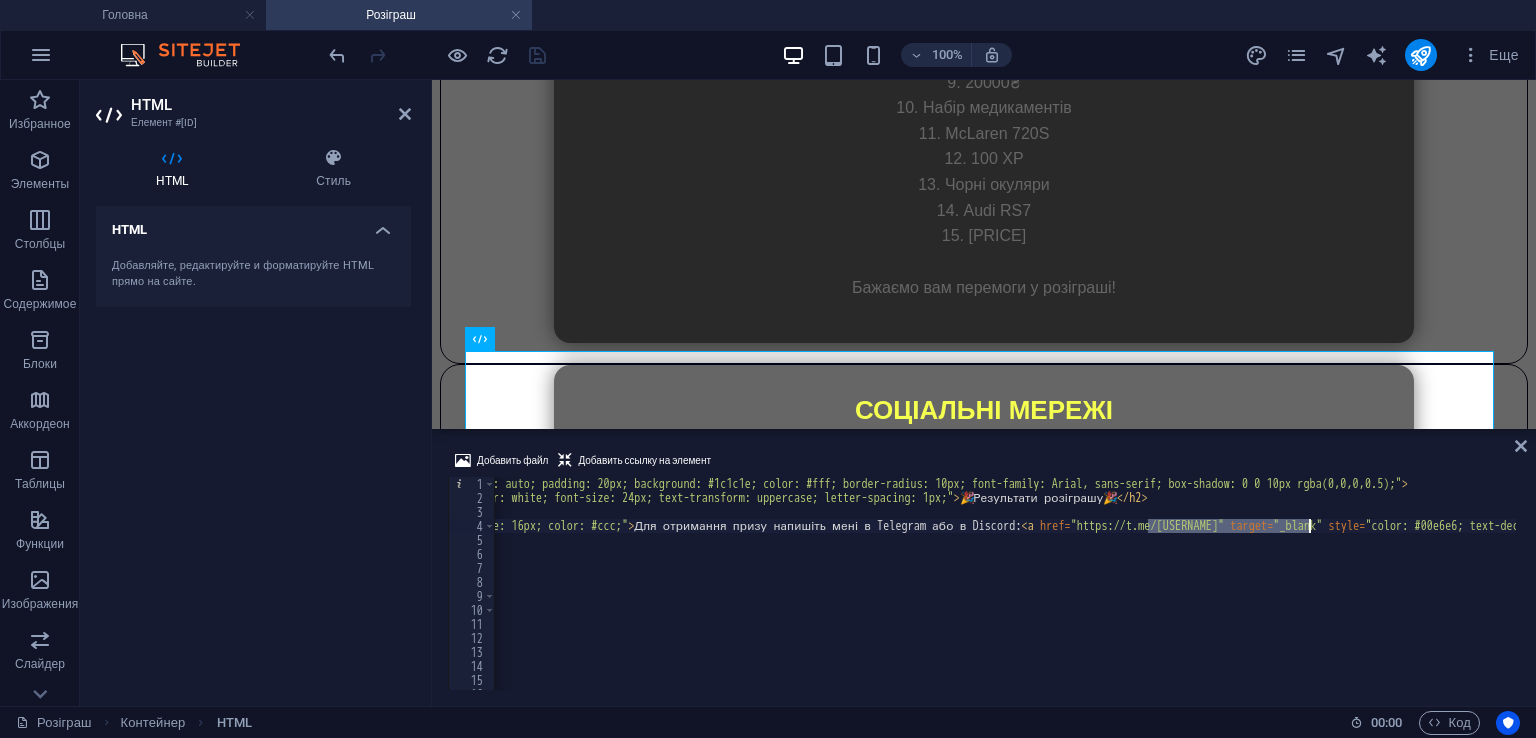 drag, startPoint x: 1149, startPoint y: 526, endPoint x: 1308, endPoint y: 531, distance: 159.0786 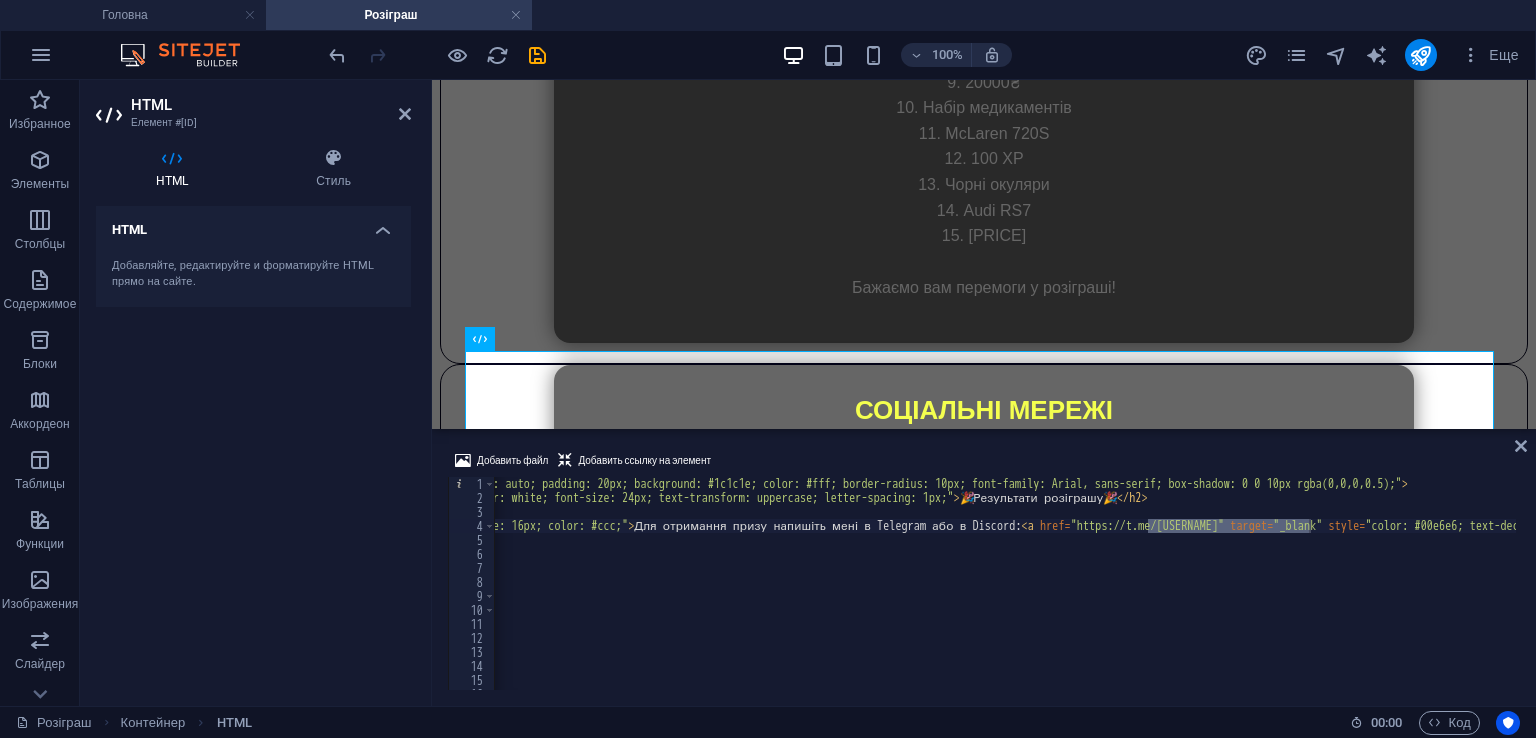 click on "< div   id = "winnersContainer"   style = "max-width: 500px; margin: auto; padding: 20px; background: #1c1c1e; color: #fff; border-radius: 10px; font-family: Arial, sans-serif; box-shadow: 0 0 10px rgba(0,0,0,0.5);" >    < h2   style = "text-align: center; margin-bottom: 20px; color: white; font-size: 24px; text-transform: uppercase; letter-spacing: 1px;" > 🎉  Результати розіграшу  🎉 </ h2 >    < ol   id = "winnerList"   style = "padding-left: 20px;" > </ ol >    < p   style = "margin-top: 30px; text-align: center; font-size: 16px; color: #ccc;" > Для отримання призу напишіть мені в Telegram або в Discord:  < a   href = "https://t.me/arkip56yele"   target = "_blank"   style = "color: #00e6e6; text-decoration: none;" > Discord та Telegram </ a > </ p > </ div > <!--  Модальне вікно  --> < div   id = "modal"   class = "modal" >    < div   class = "modal-content" >      < h3 > 🎁  Ваш приз </ h3 >      < p   id = "prizeText" > </ p >" at bounding box center [1005, 583] 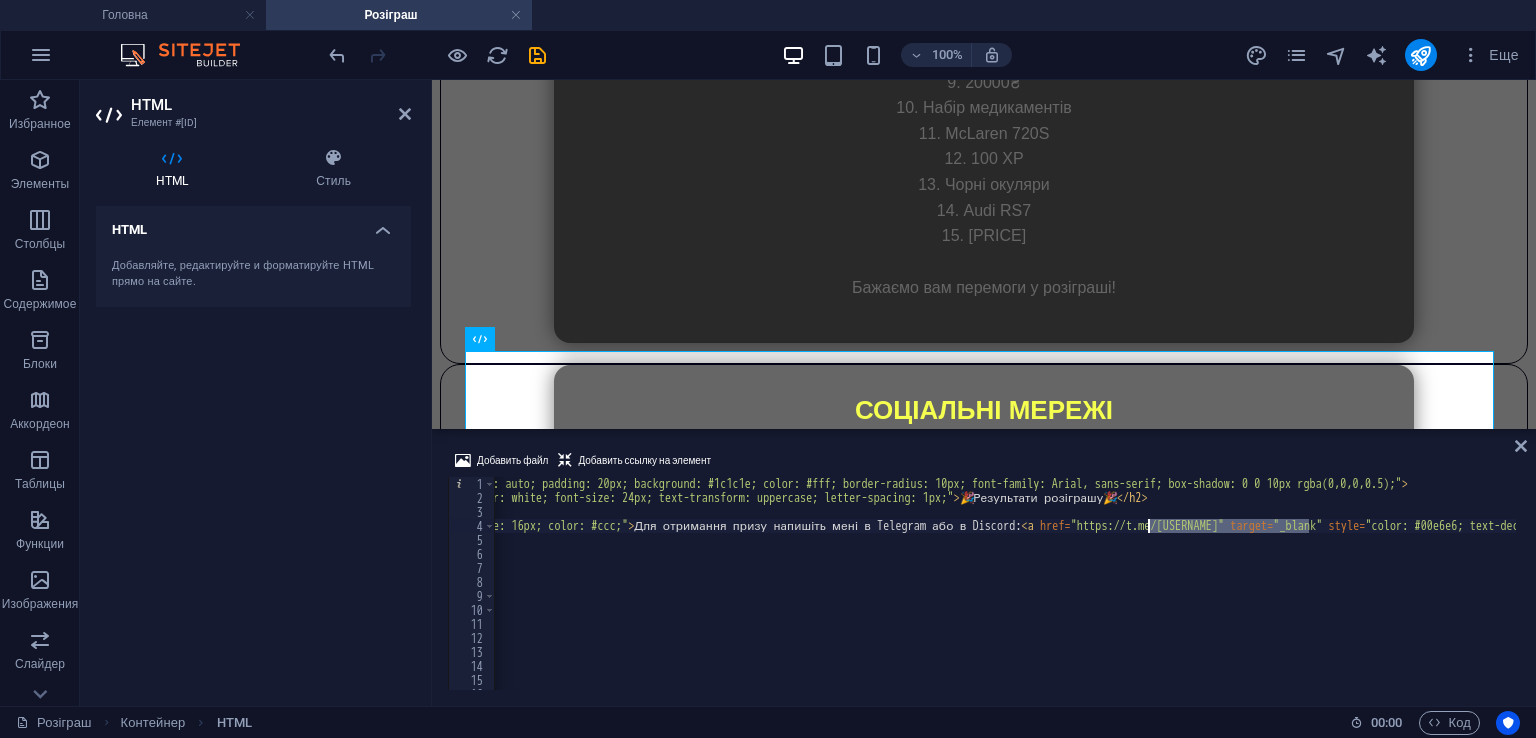 drag, startPoint x: 1311, startPoint y: 527, endPoint x: 1150, endPoint y: 528, distance: 161.00311 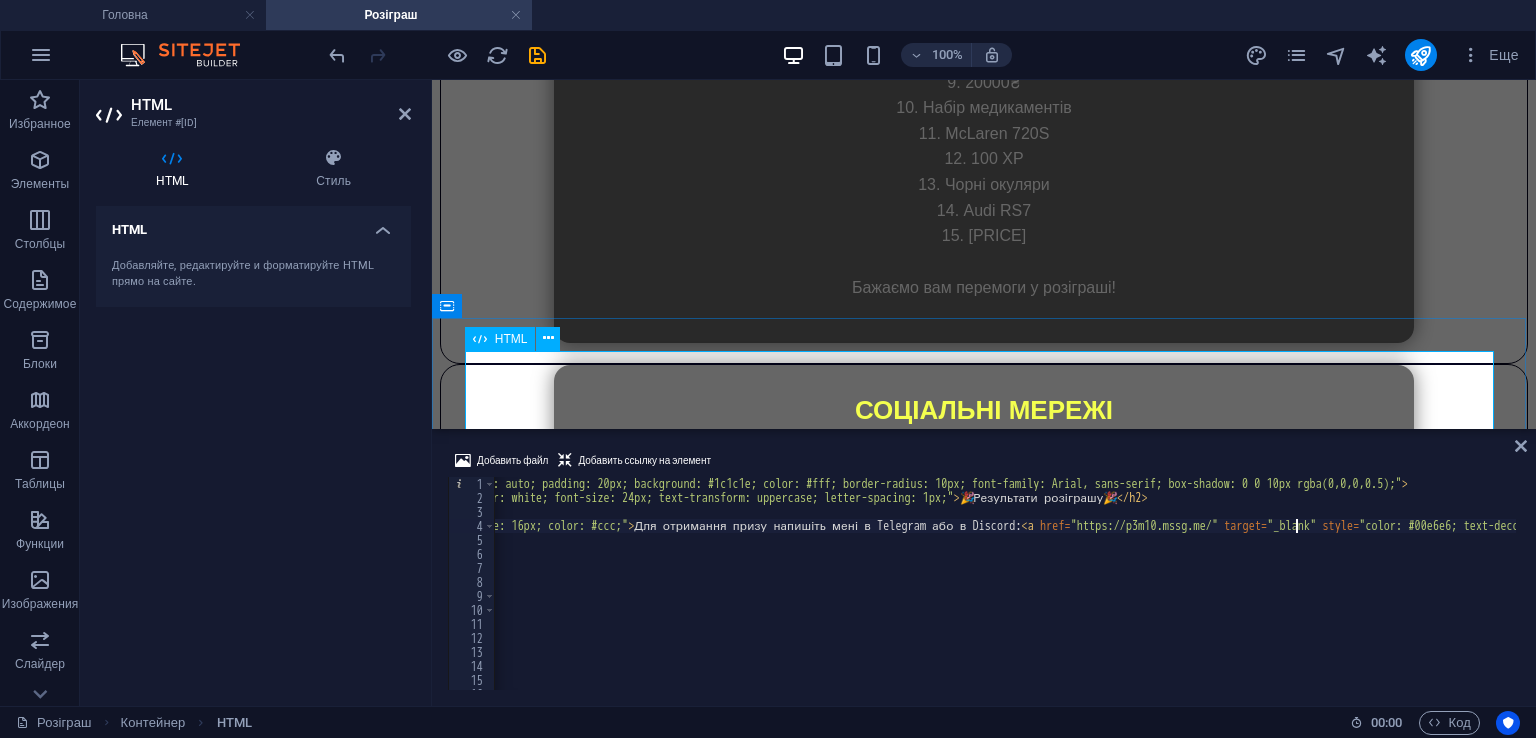 type on "Для отримання призу напишіть мені в Telegram або в Discord: <a href="https://p3m10.mssg.me" target="_blank" style="color: #00e6e6; text-decoration: none;">Discord та Telegram" 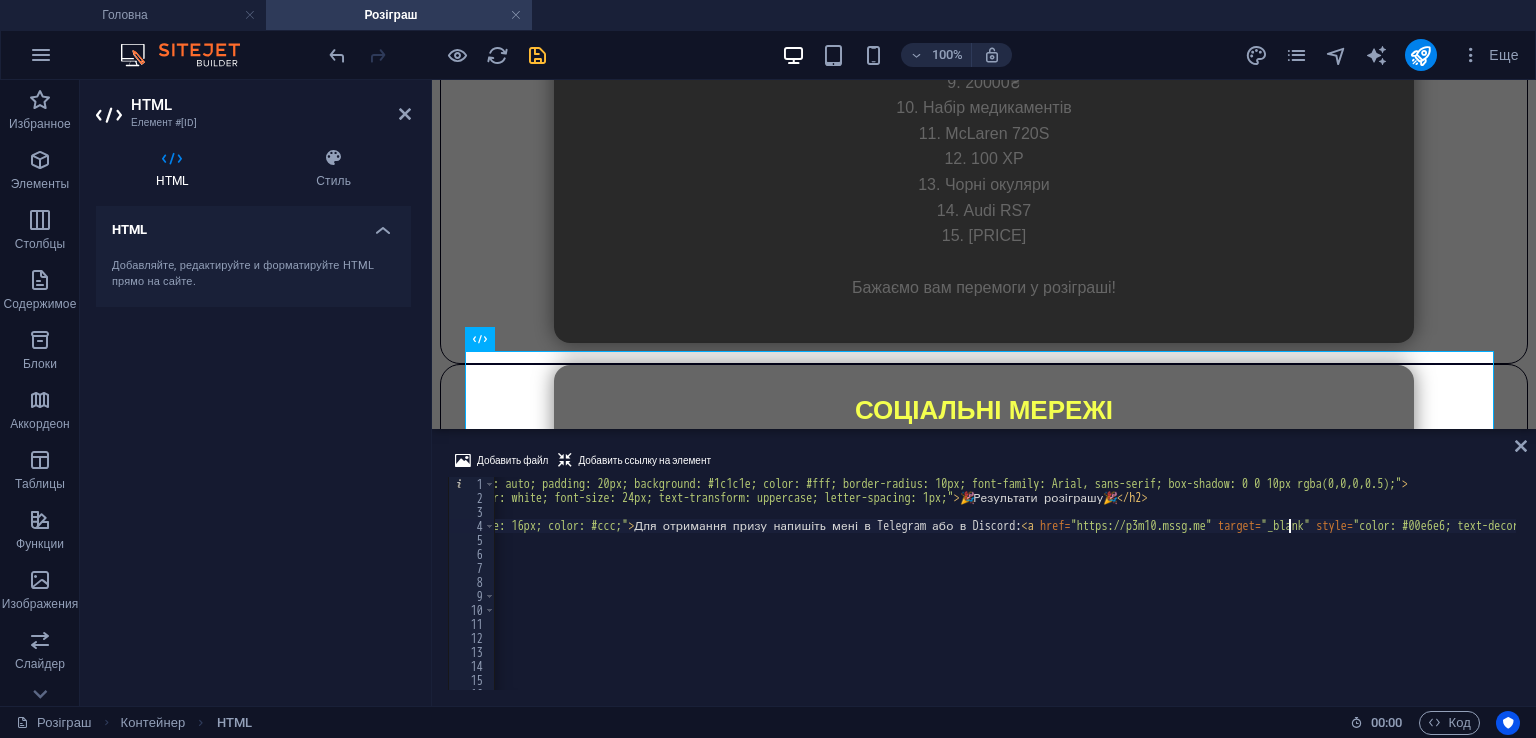 click at bounding box center [537, 55] 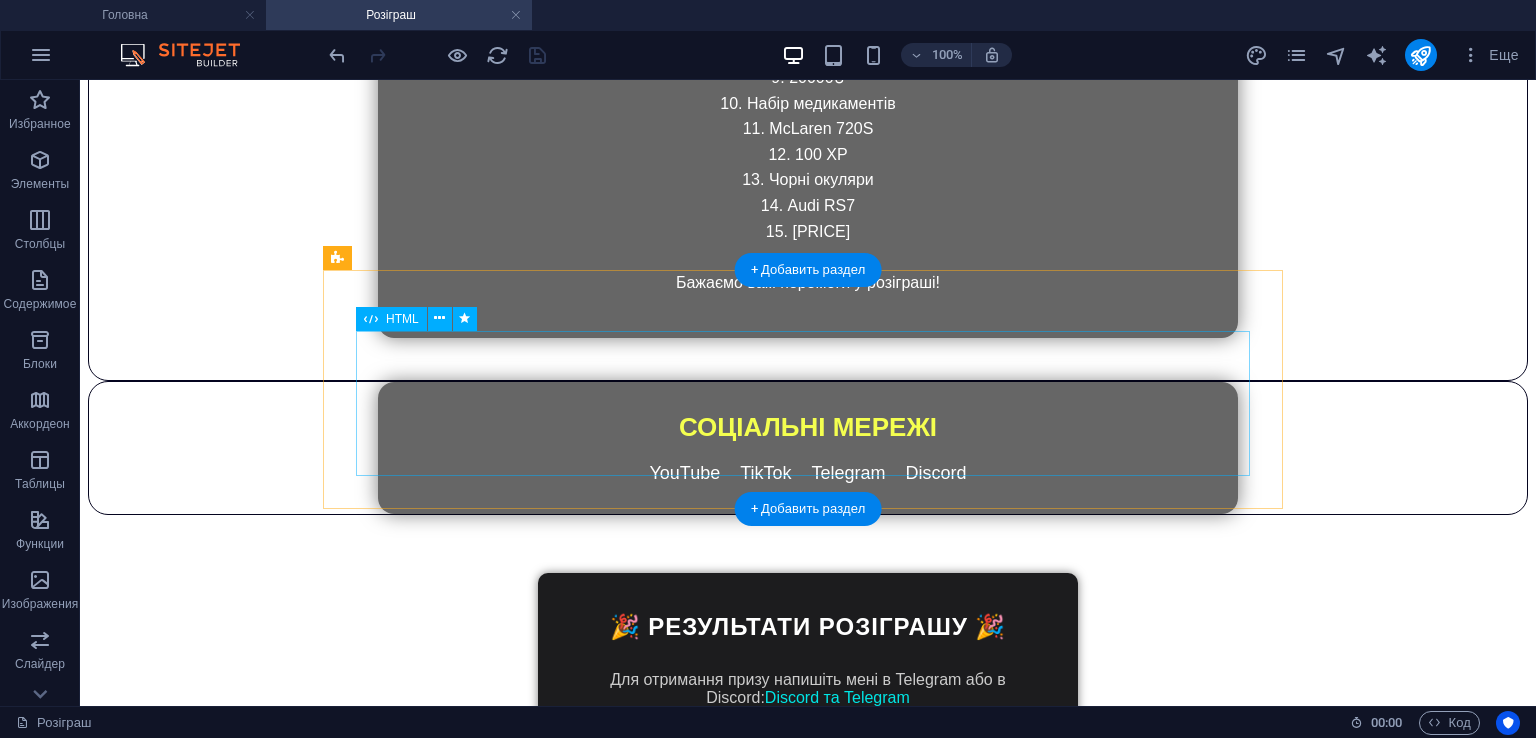 scroll, scrollTop: 2274, scrollLeft: 0, axis: vertical 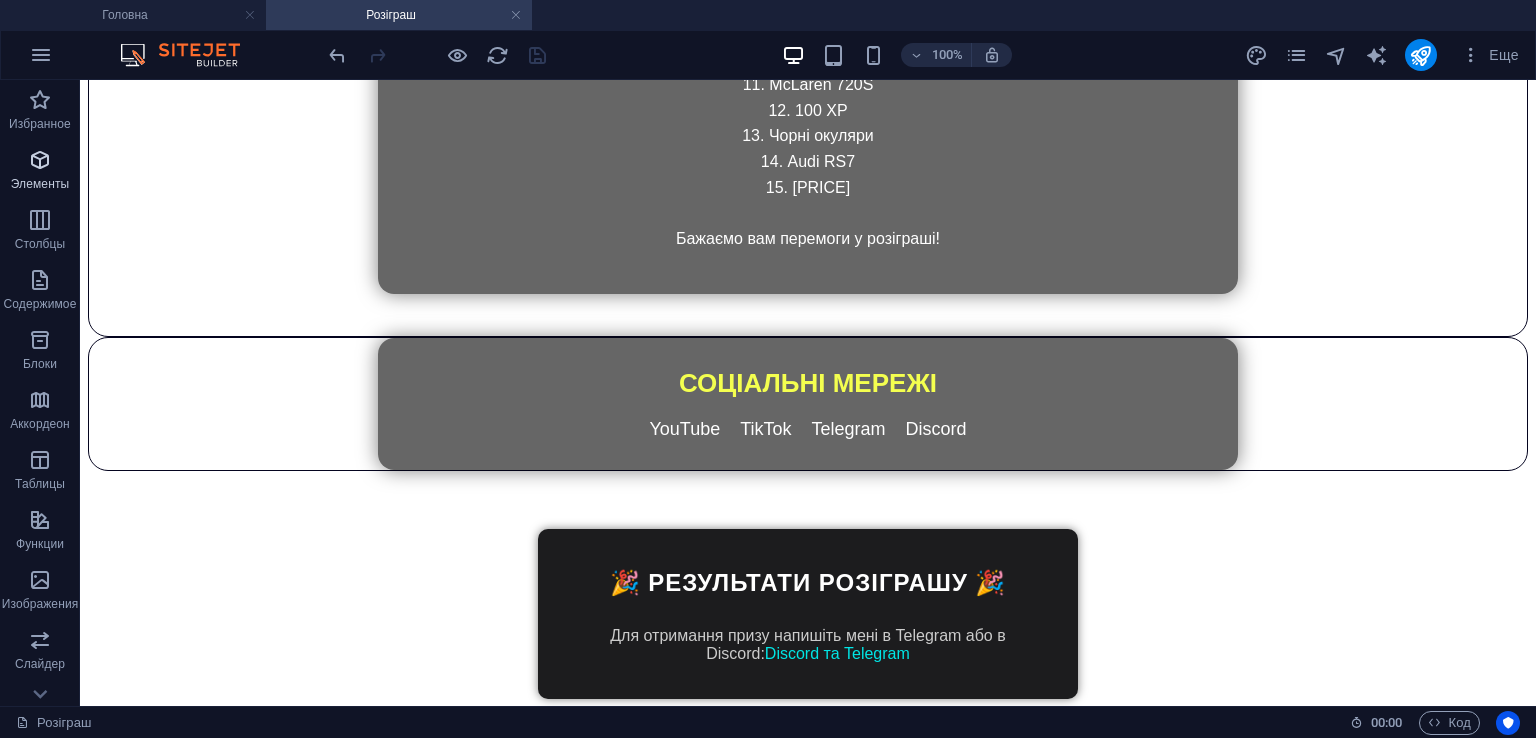 click on "Элементы" at bounding box center (40, 172) 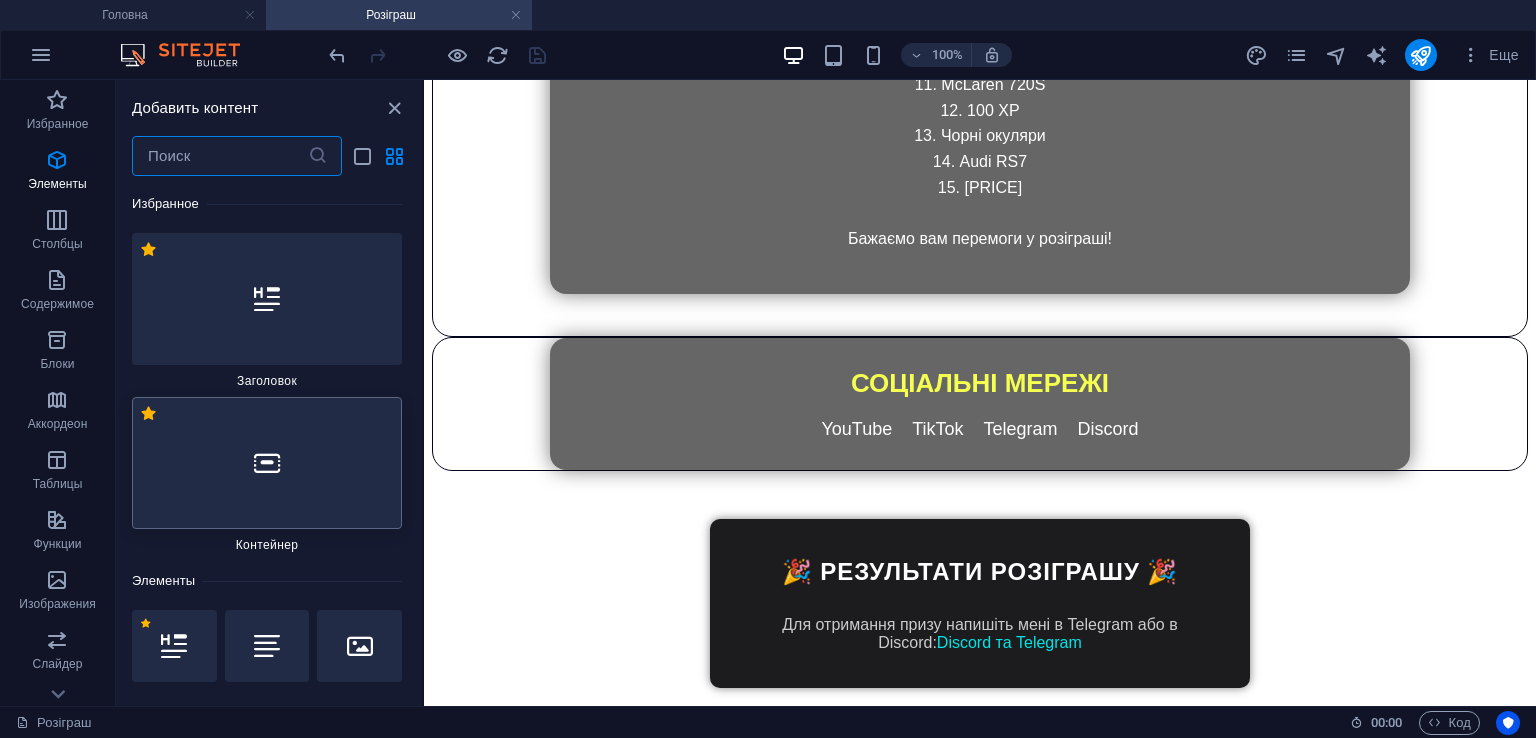 scroll, scrollTop: 2308, scrollLeft: 0, axis: vertical 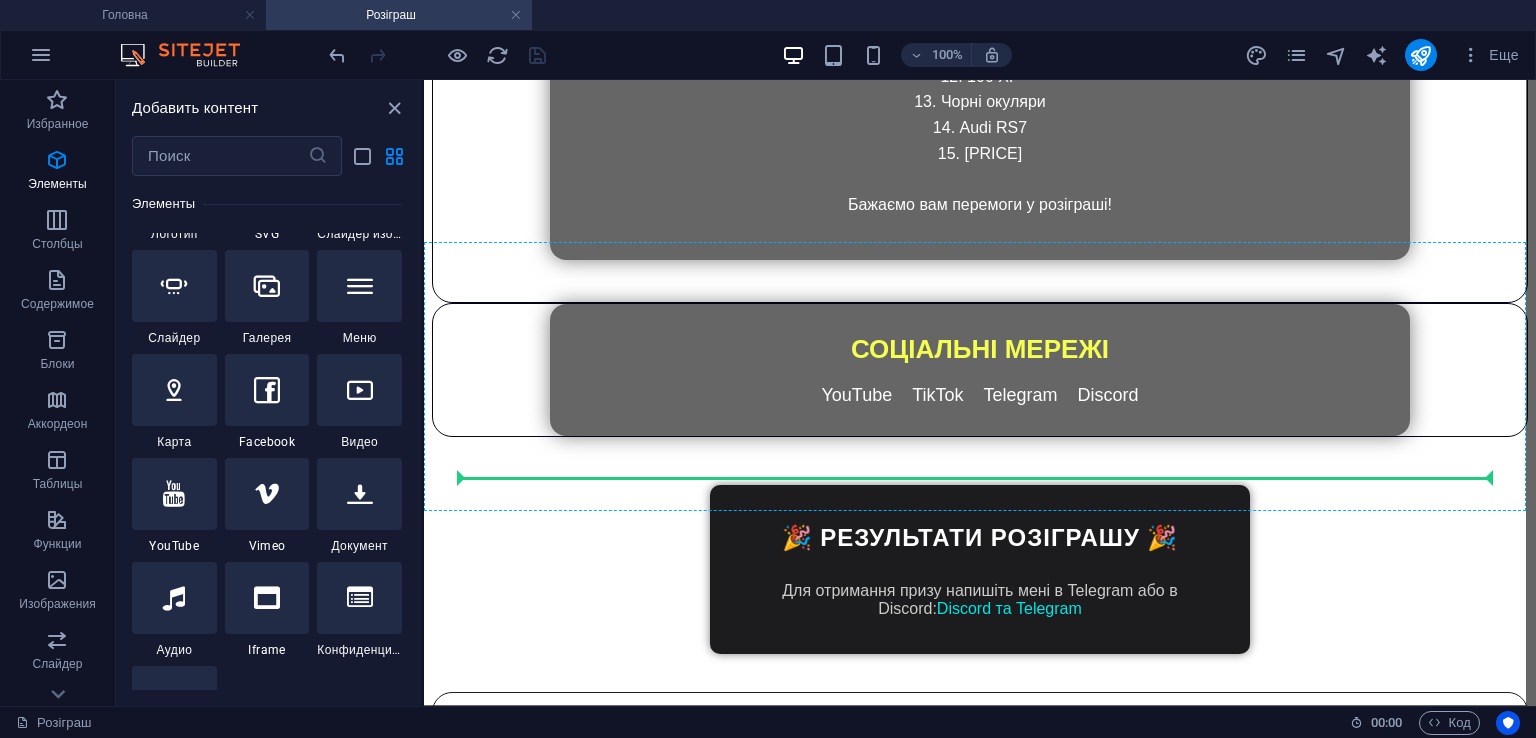 select on "%" 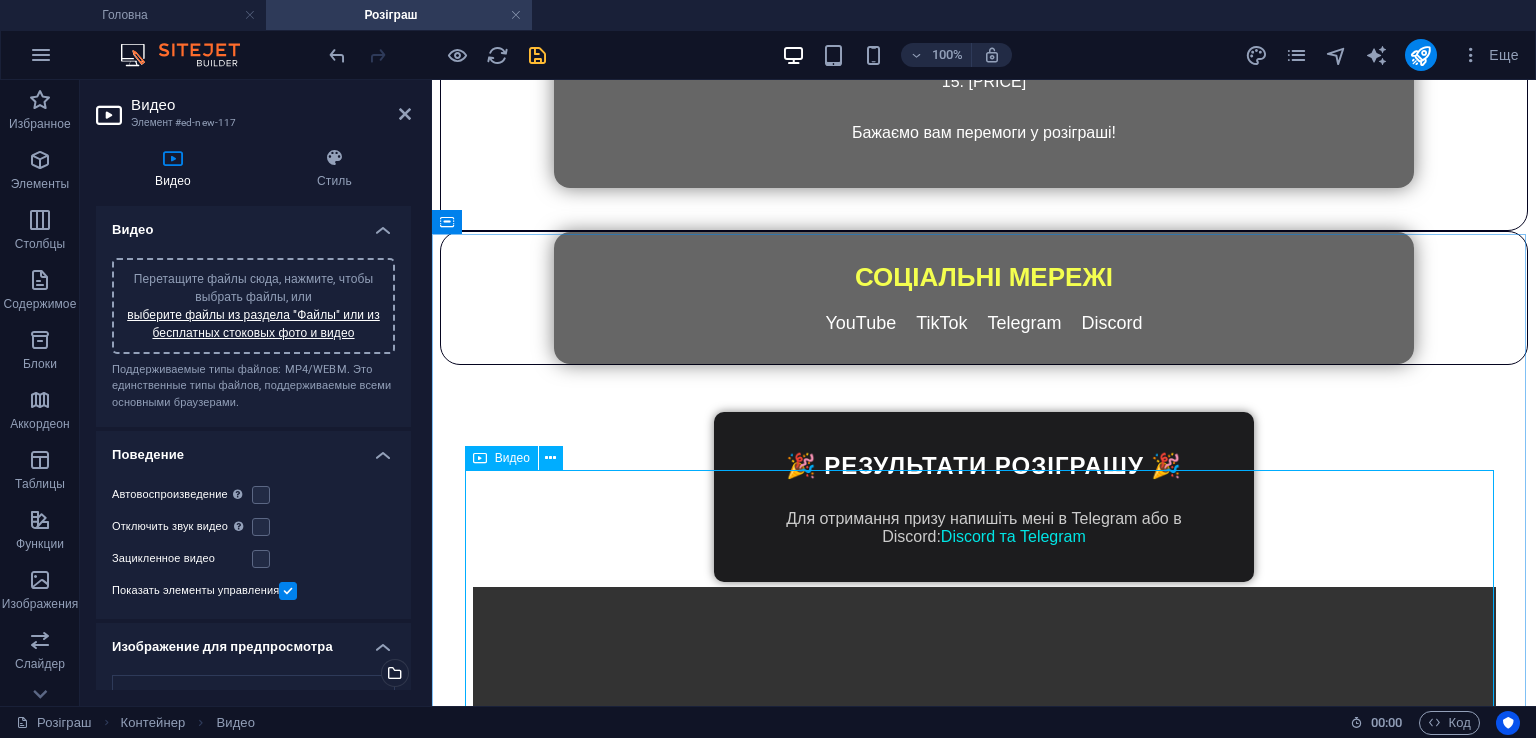 scroll, scrollTop: 2508, scrollLeft: 0, axis: vertical 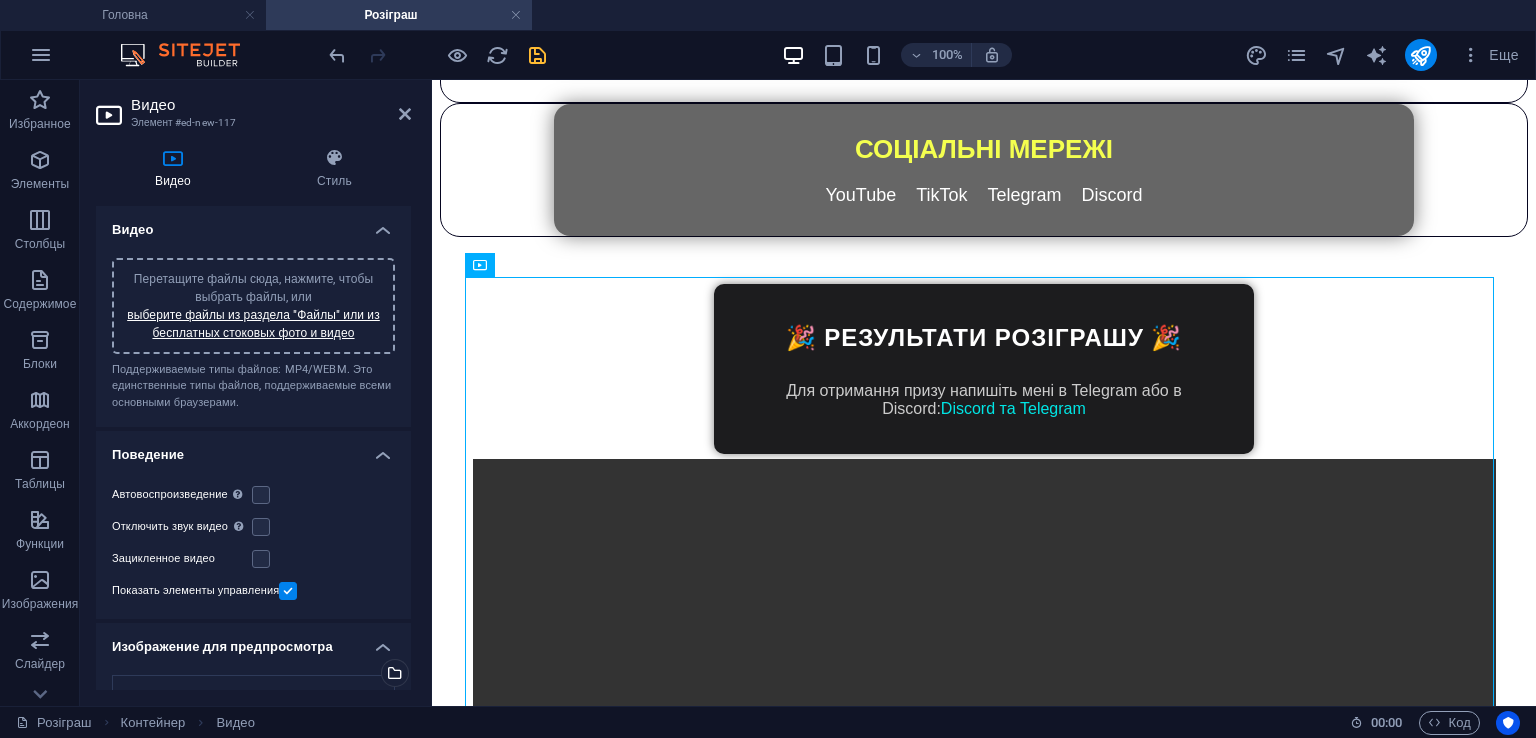 click on "Перетащите файлы сюда, нажмите, чтобы выбрать файлы, или выберите файлы из раздела "Файлы" или из бесплатных стоковых фото и видео" at bounding box center [253, 306] 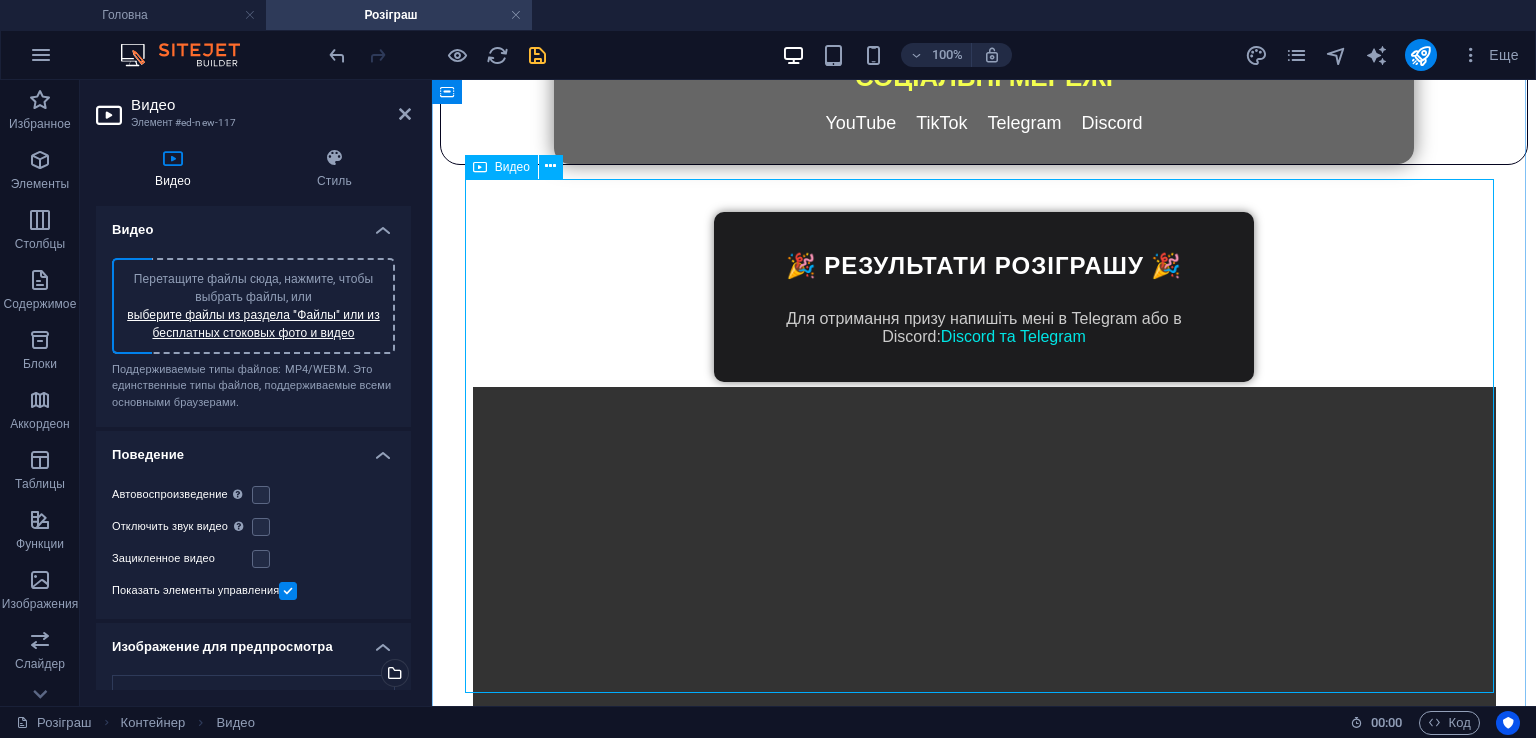 scroll, scrollTop: 2608, scrollLeft: 0, axis: vertical 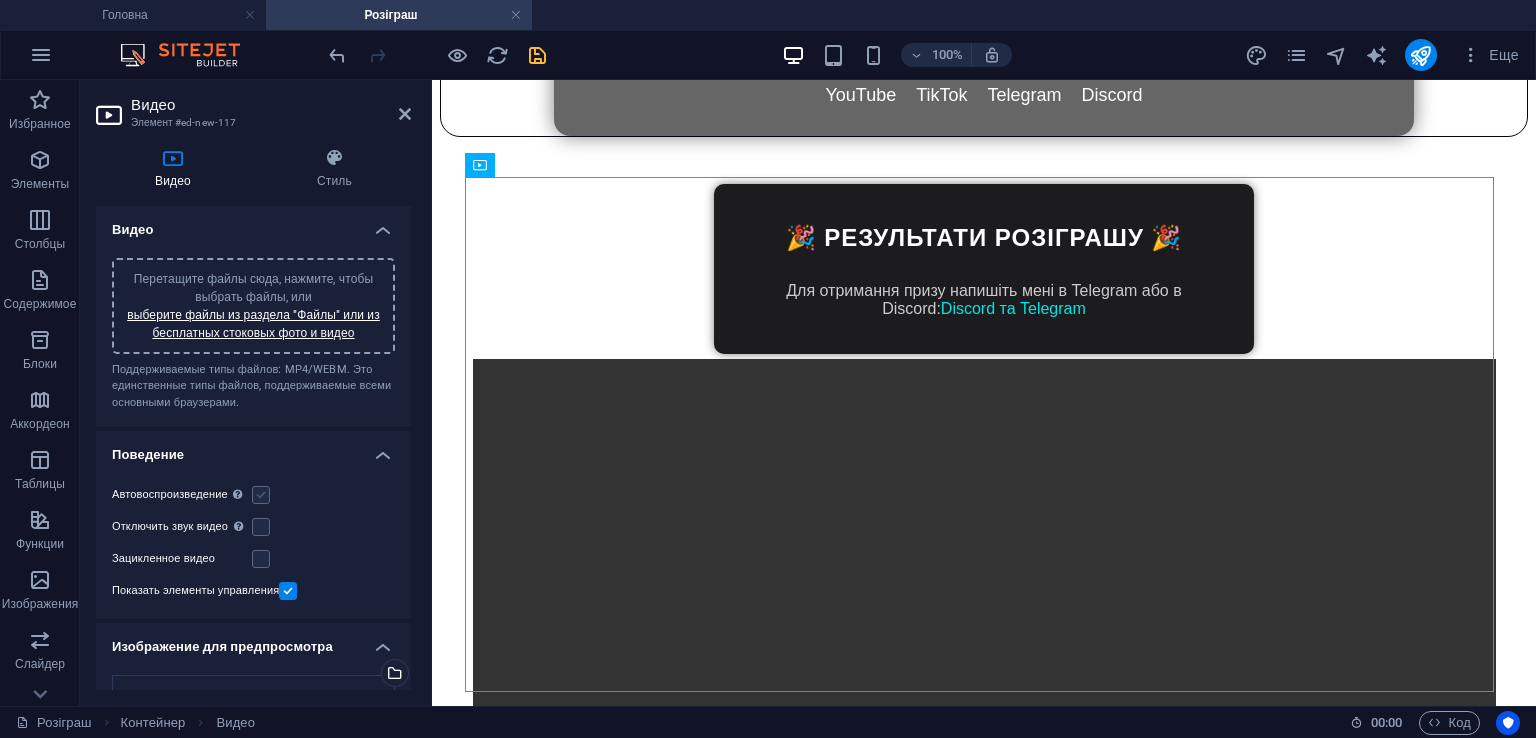 click at bounding box center [261, 495] 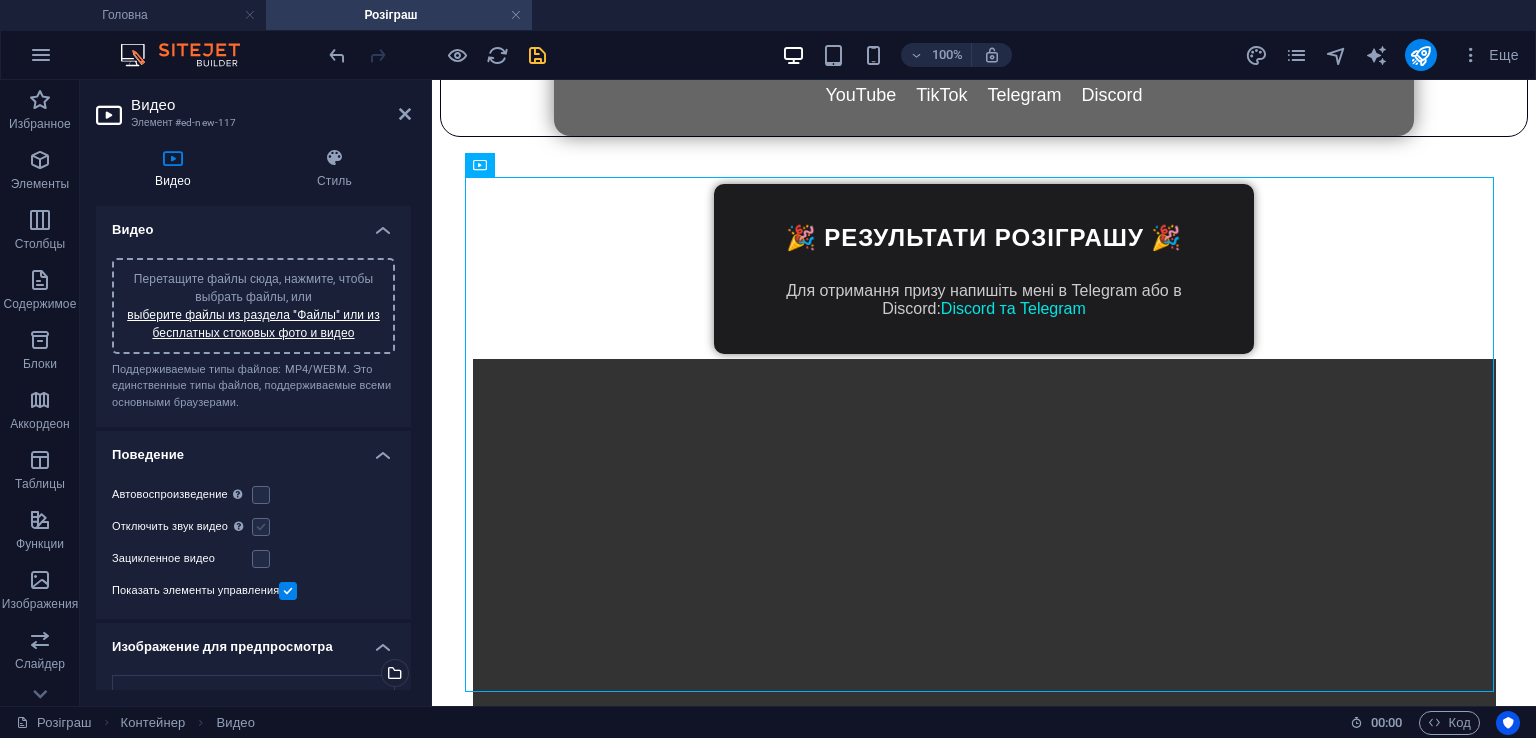 click at bounding box center [261, 527] 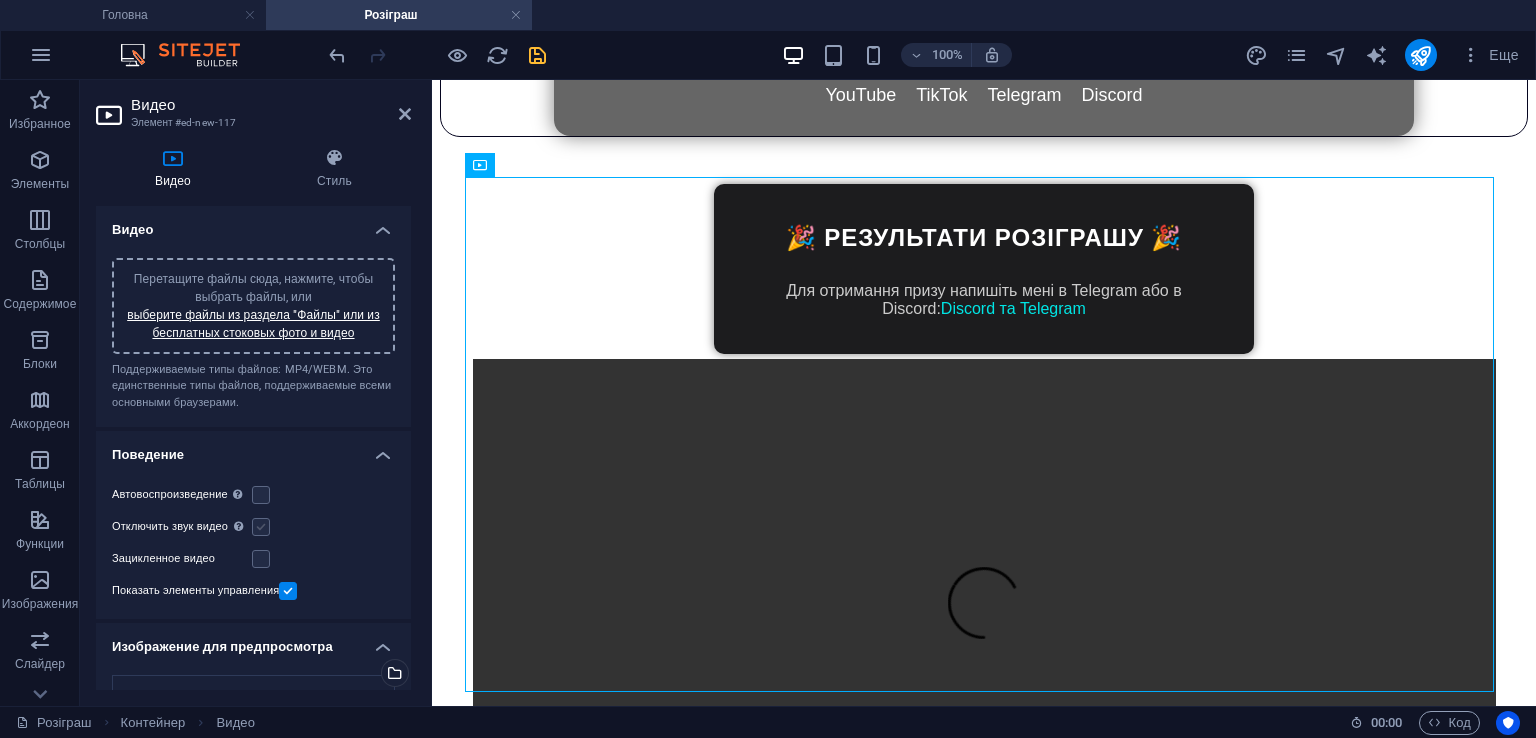 click on "Отключить звук видео Автовоспроизведение будет доступно при отключенном звуке" at bounding box center [0, 0] 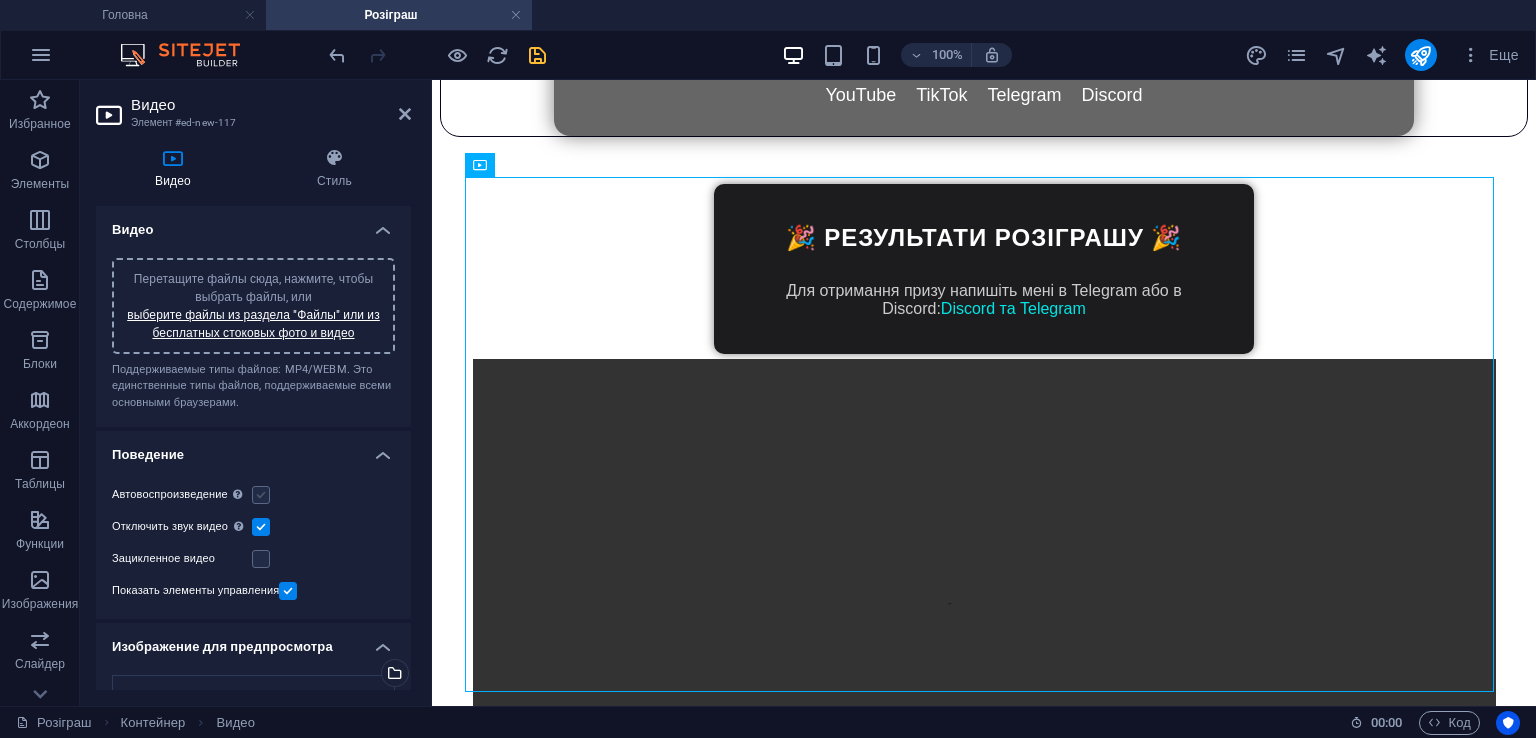 click at bounding box center [261, 495] 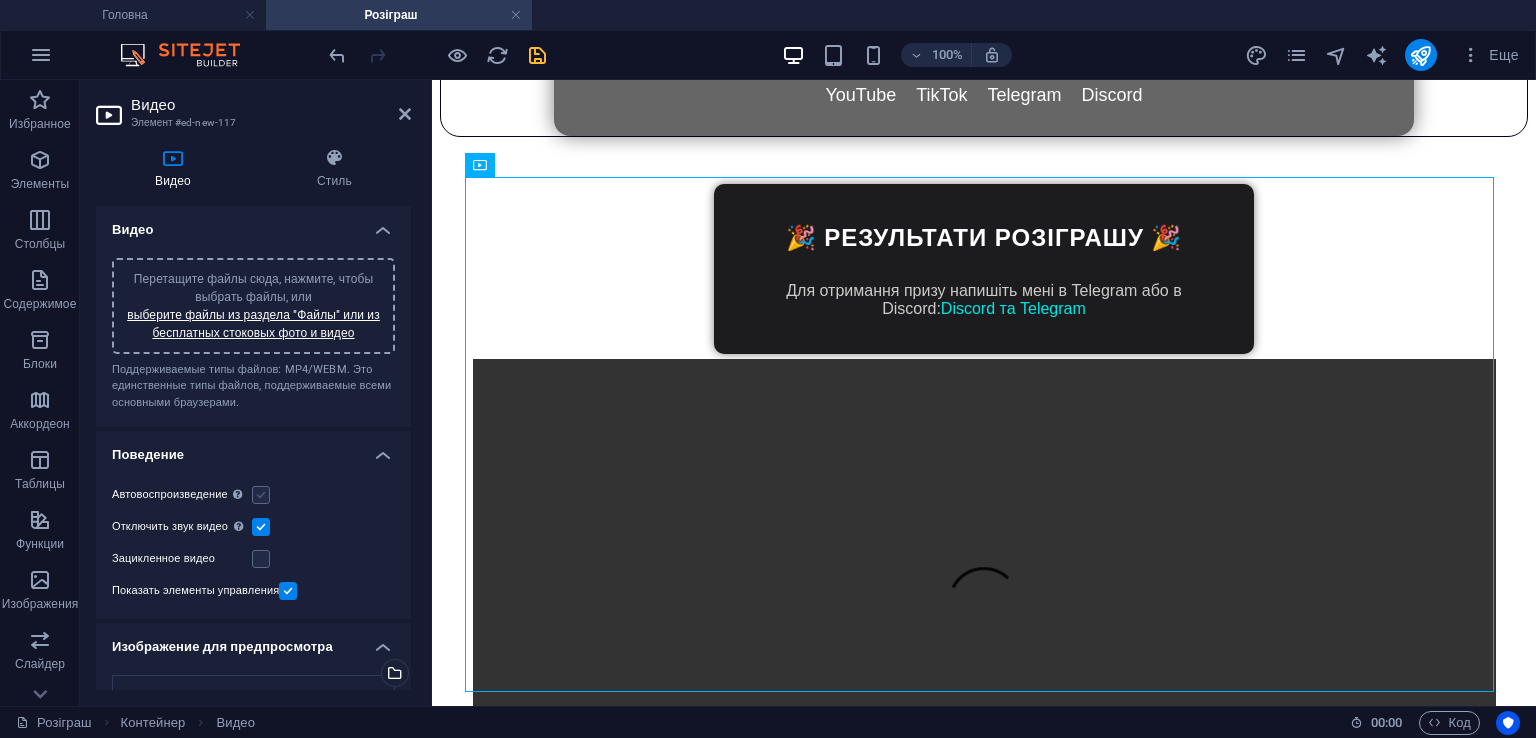 click on "Автовоспроизведение Автовоспроизведение доступно, только если отключен звук" at bounding box center (0, 0) 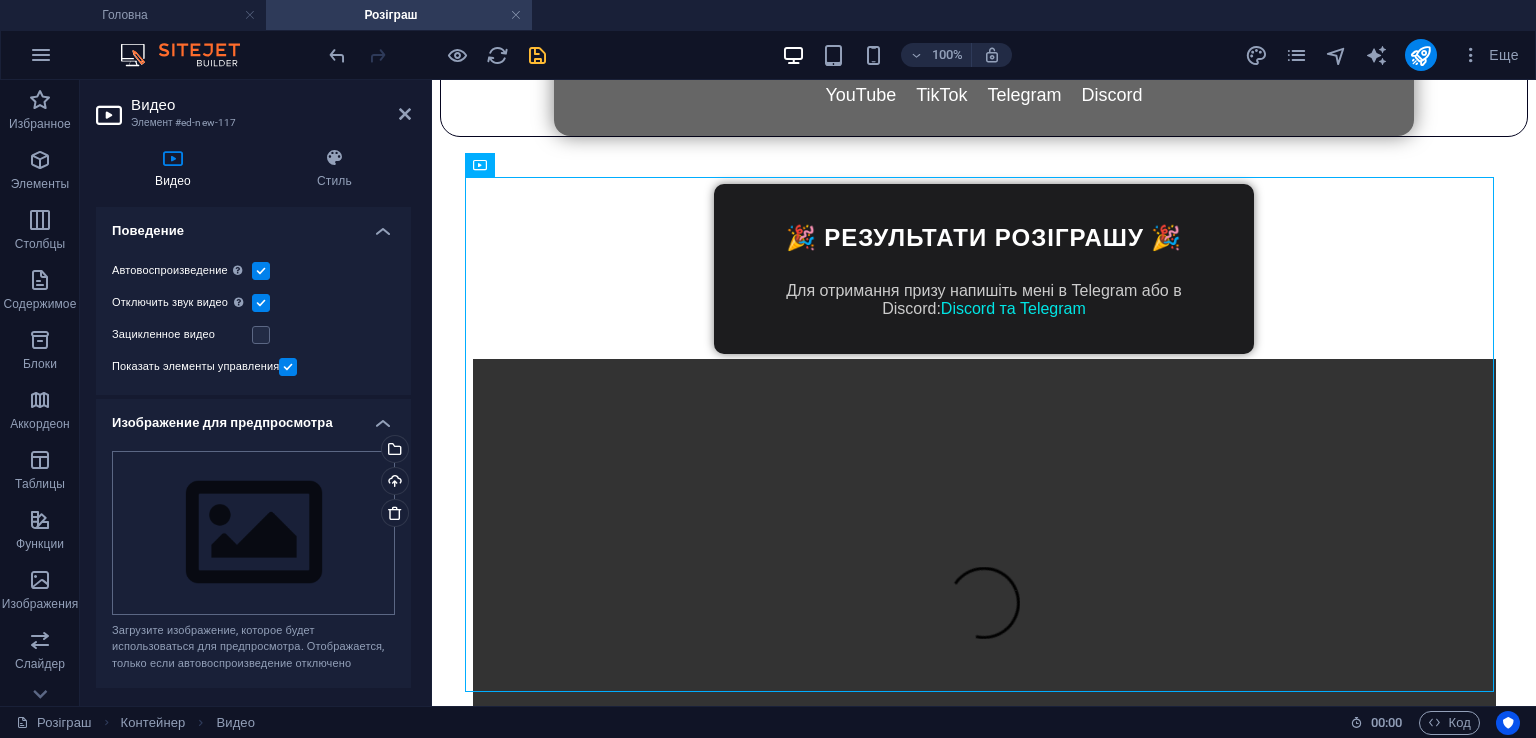 scroll, scrollTop: 524, scrollLeft: 0, axis: vertical 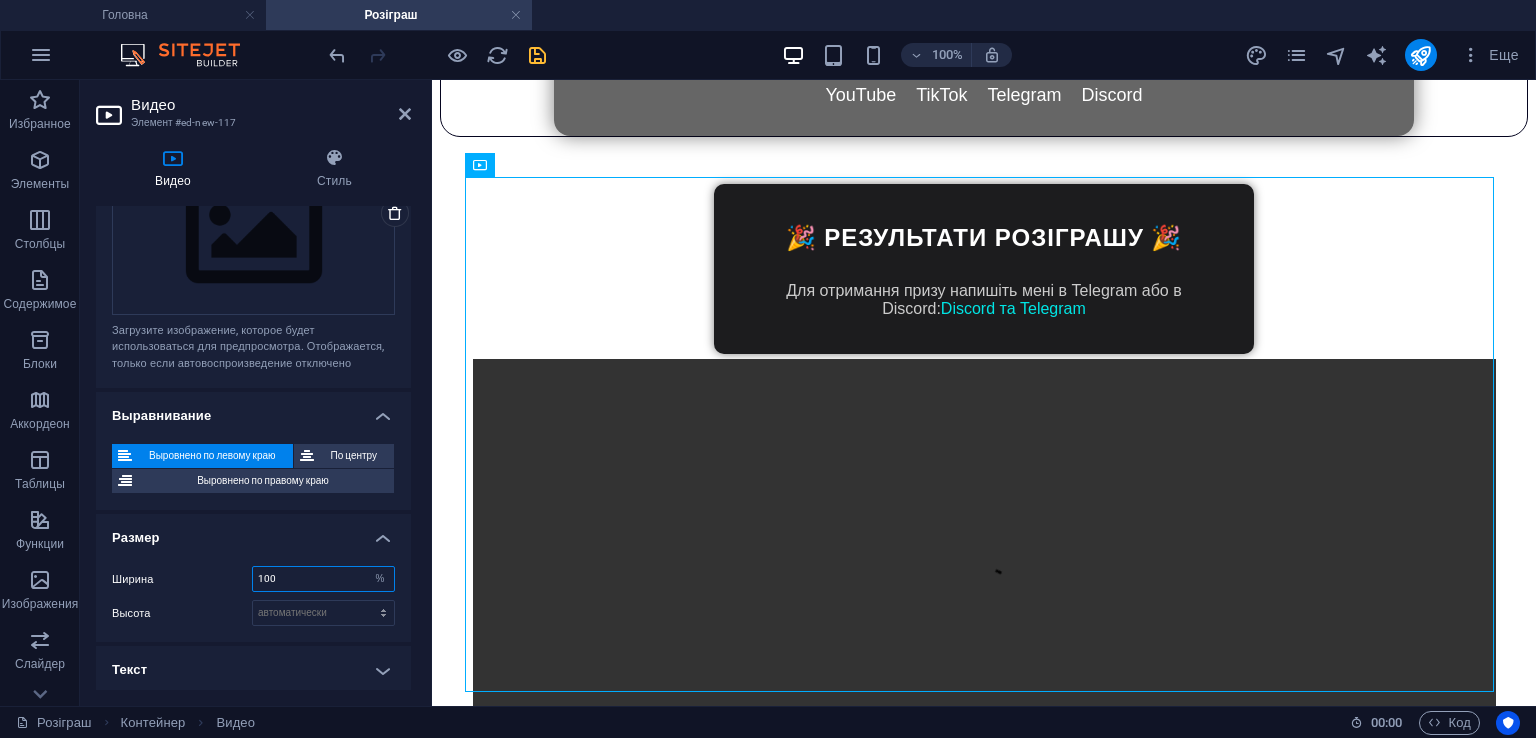 drag, startPoint x: 332, startPoint y: 579, endPoint x: 179, endPoint y: 569, distance: 153.32645 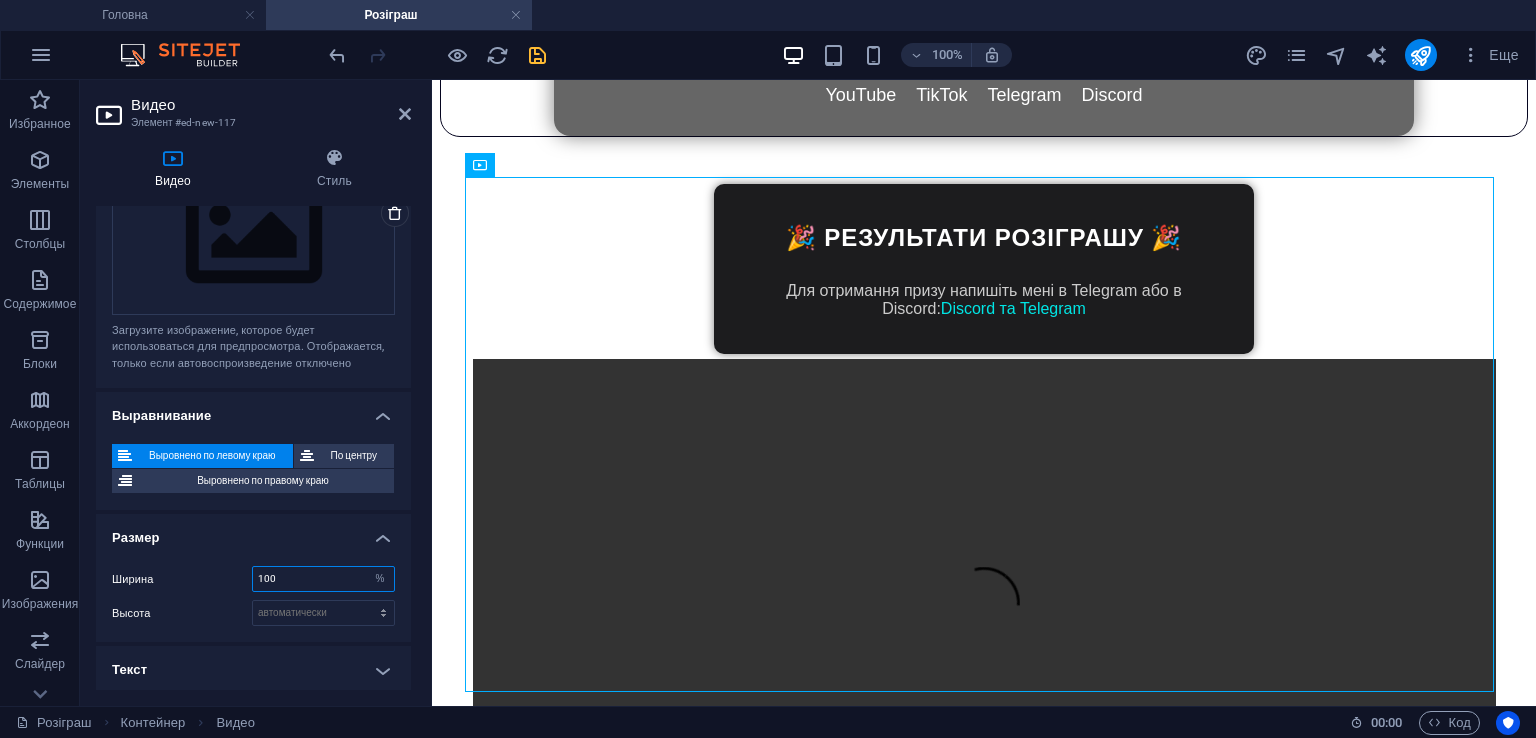 click on "Ширина 100 автоматически px %" at bounding box center (253, 579) 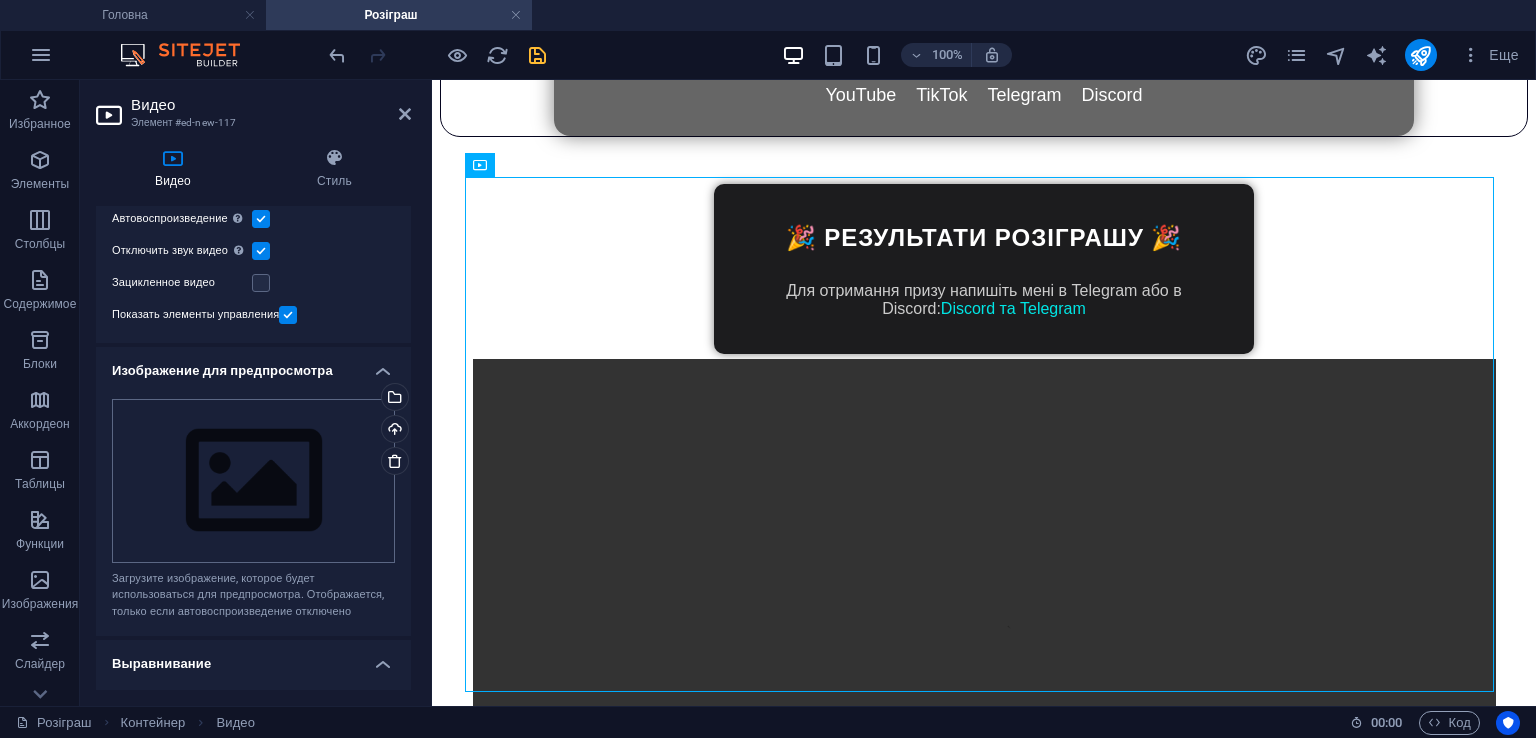 scroll, scrollTop: 224, scrollLeft: 0, axis: vertical 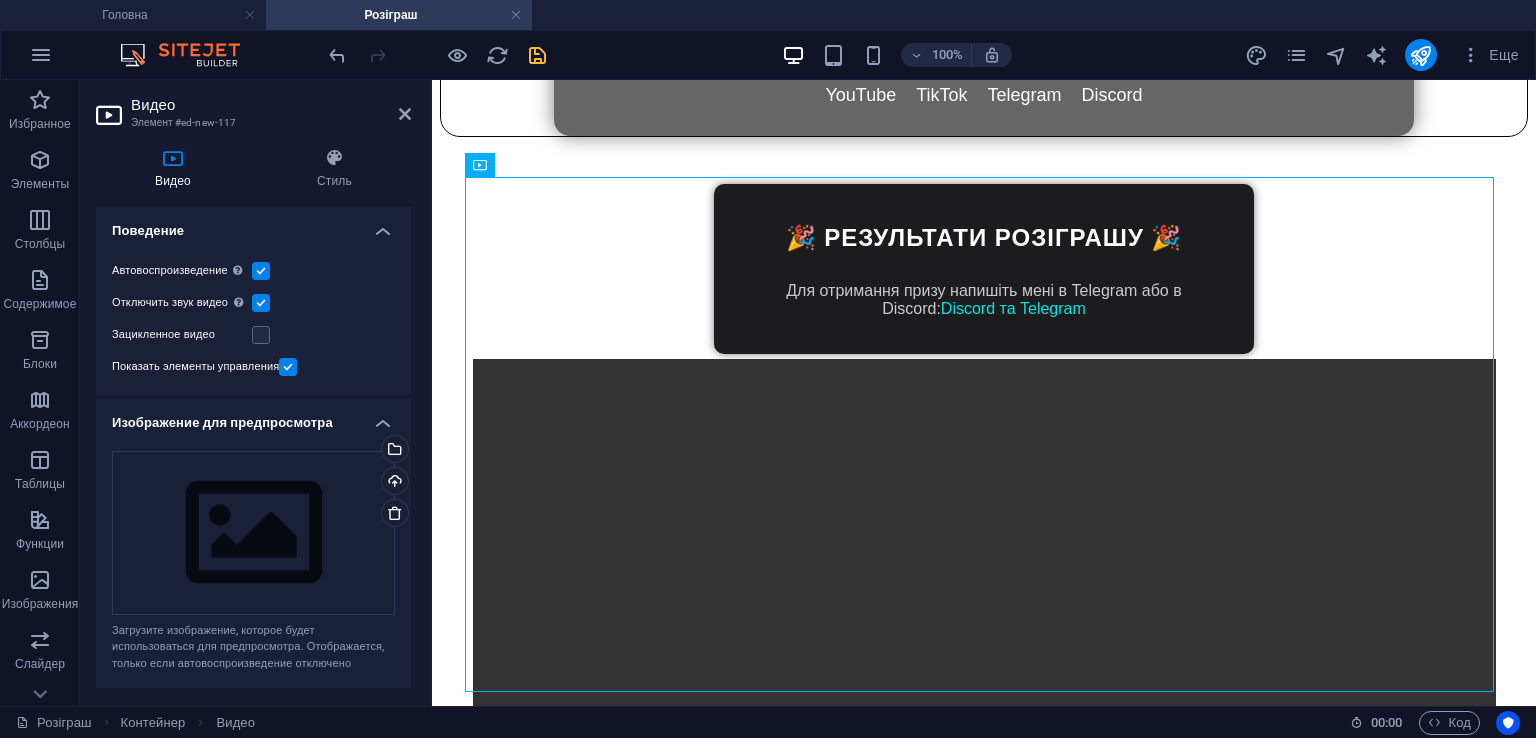 click at bounding box center [288, 367] 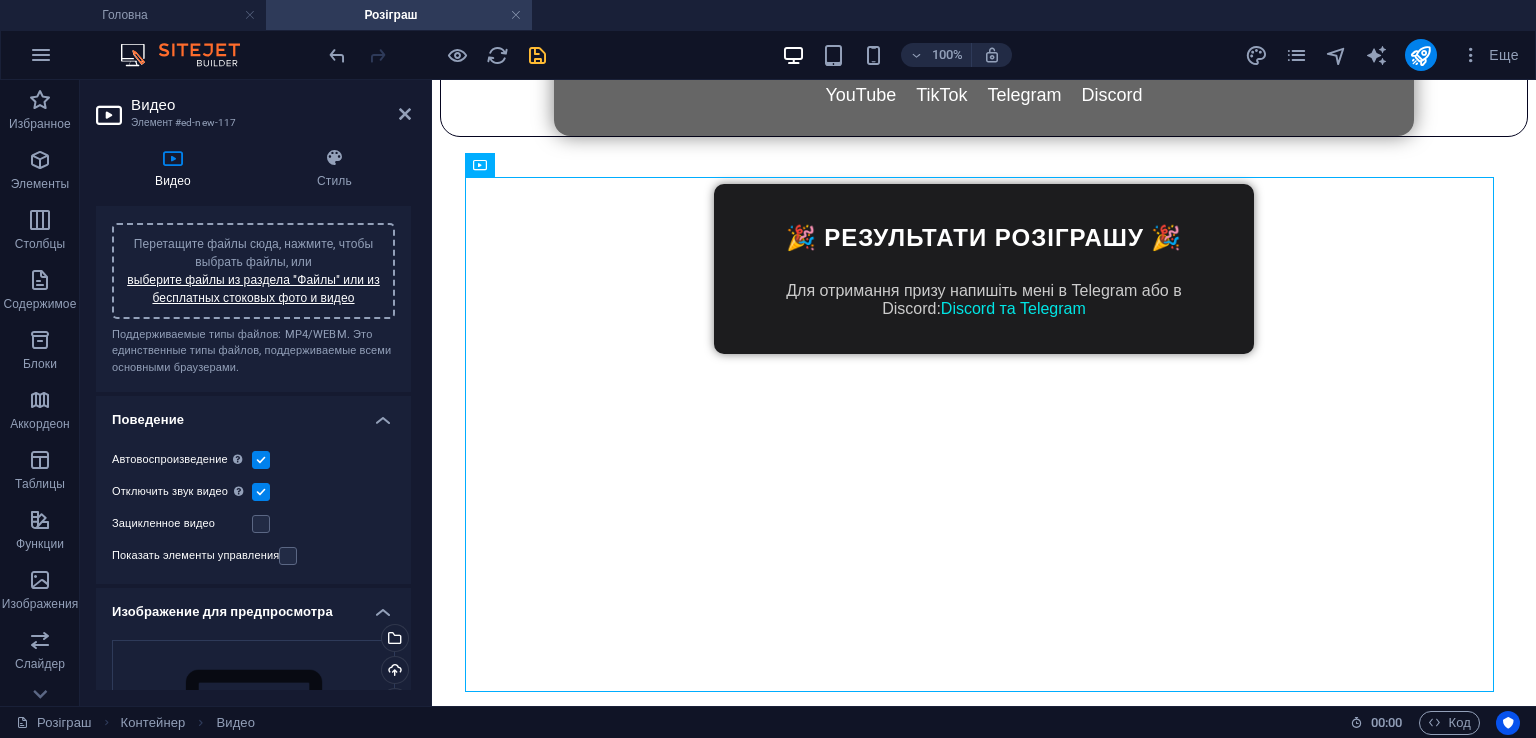 scroll, scrollTop: 24, scrollLeft: 0, axis: vertical 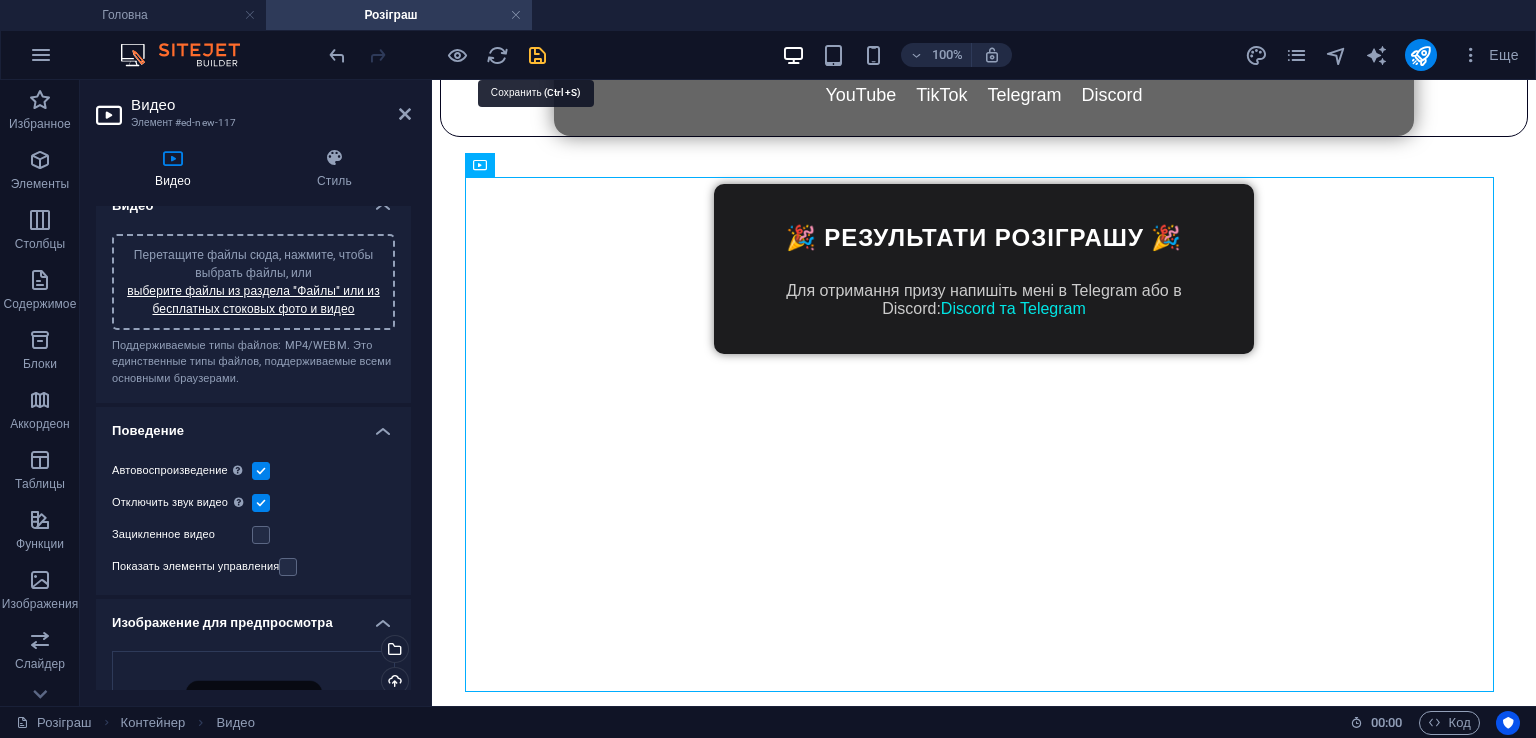 click at bounding box center [537, 55] 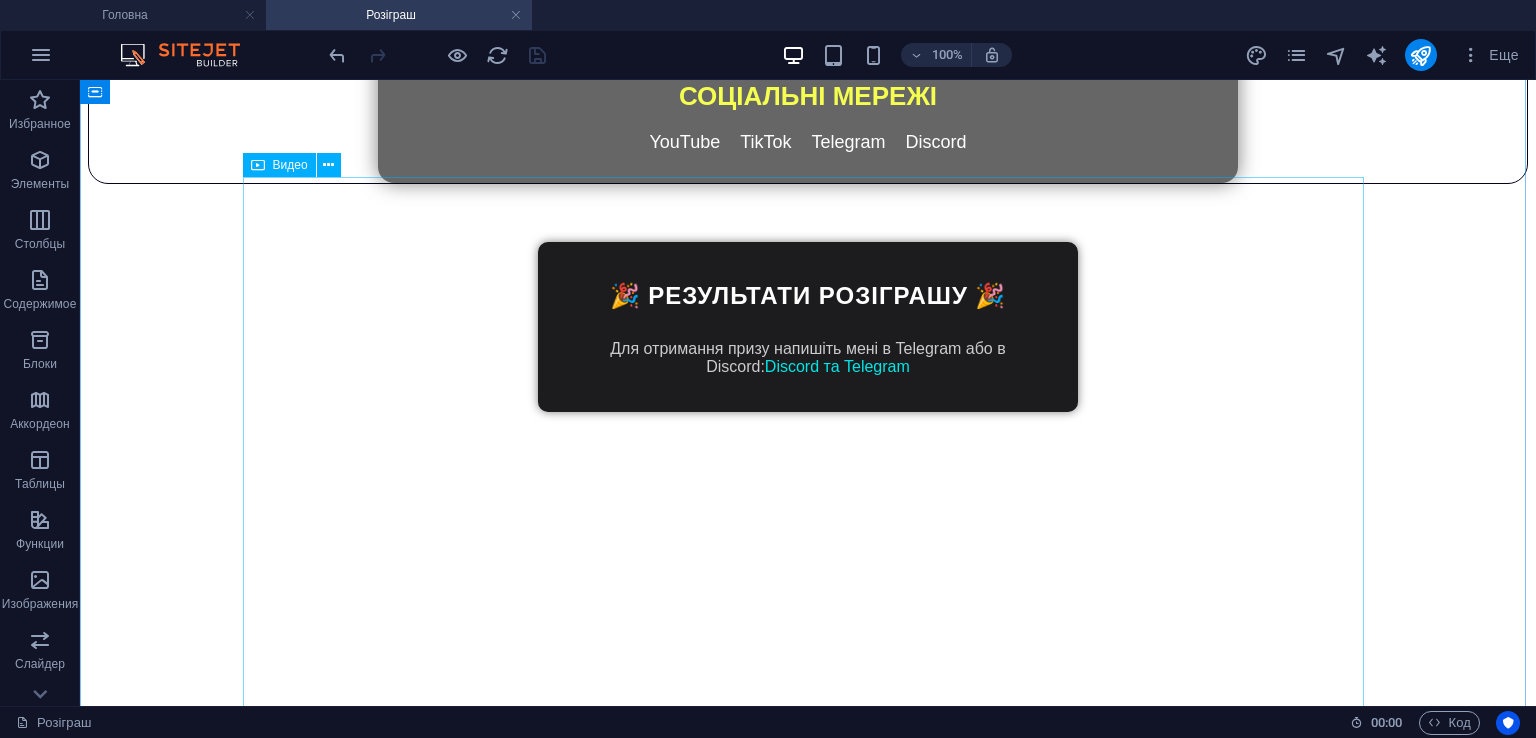 click at bounding box center (808, 757) 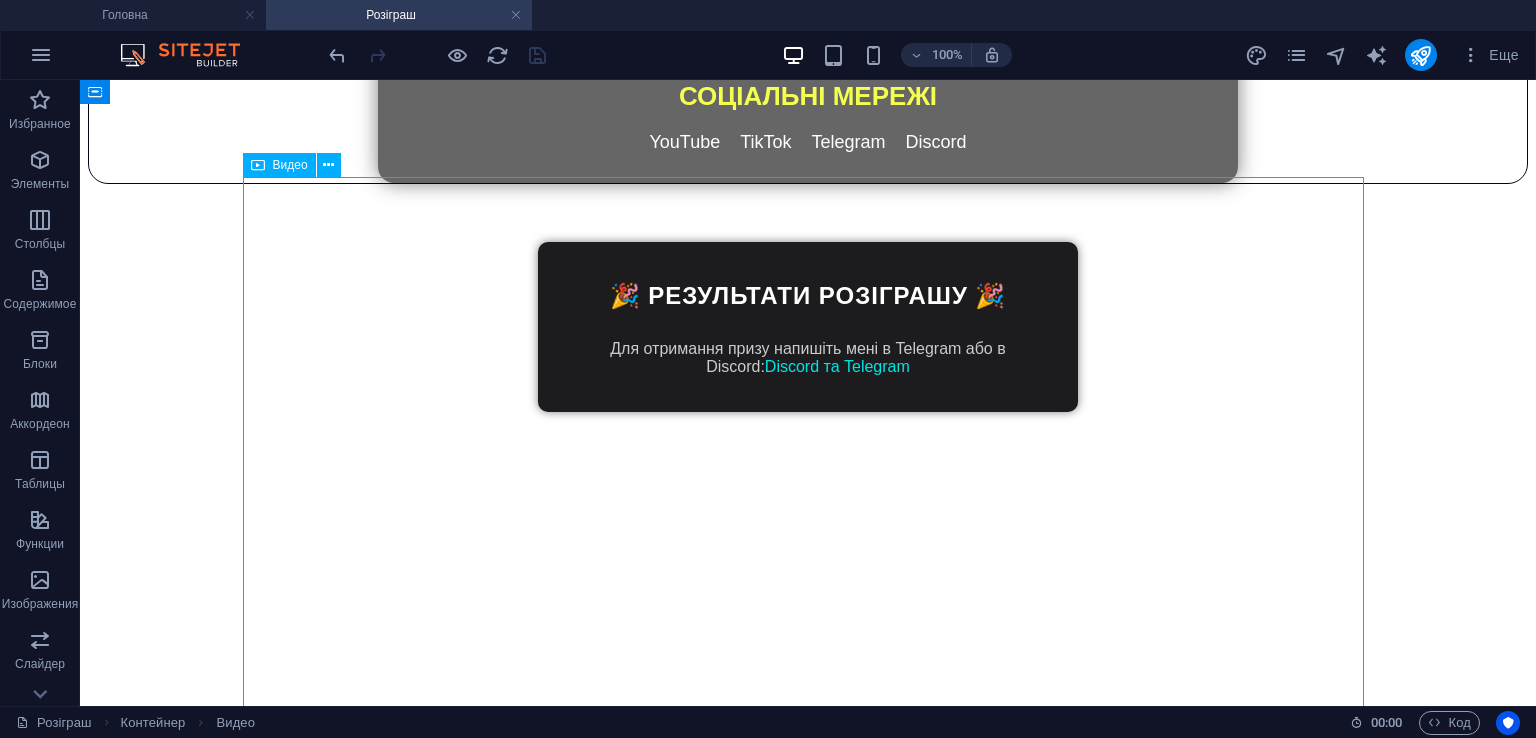 click at bounding box center [808, 757] 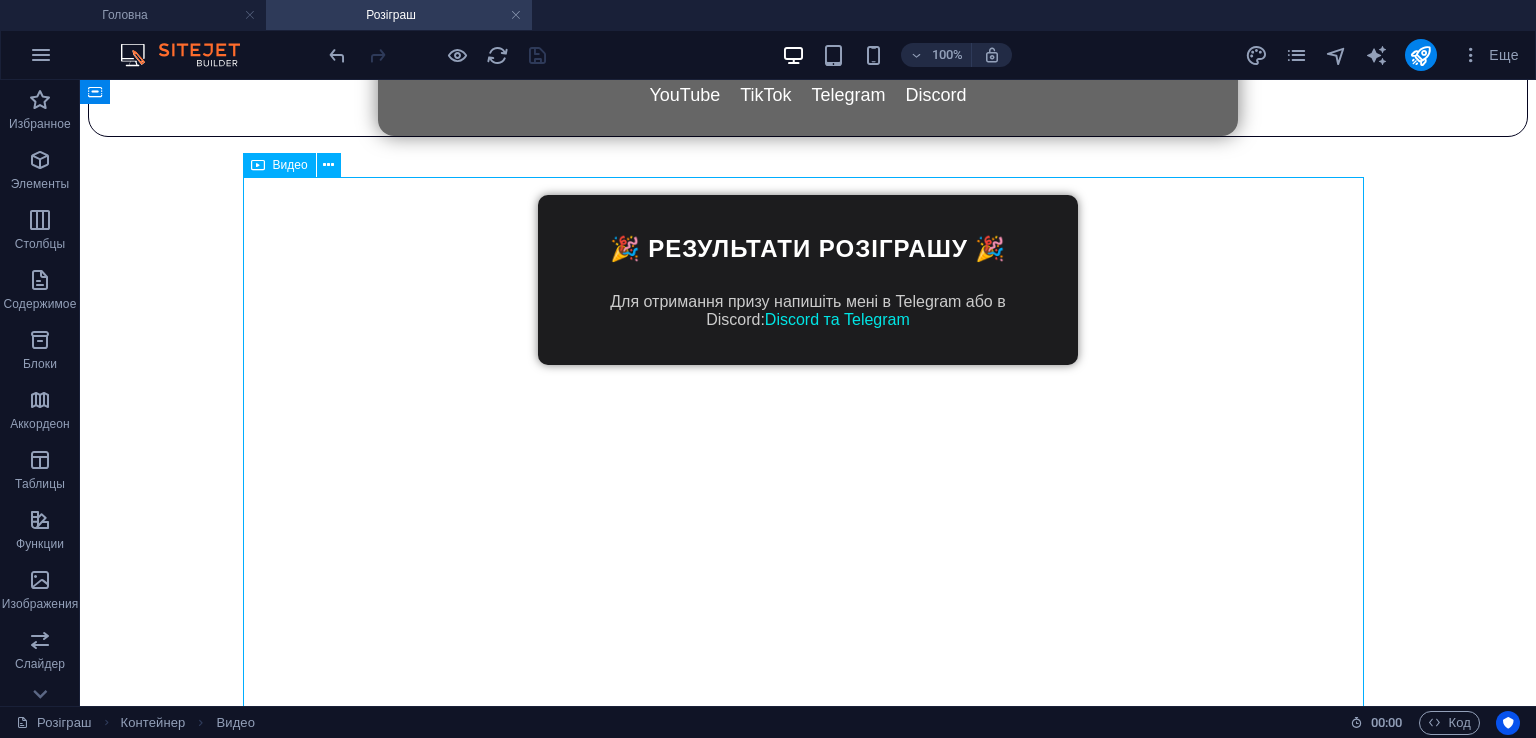 select on "%" 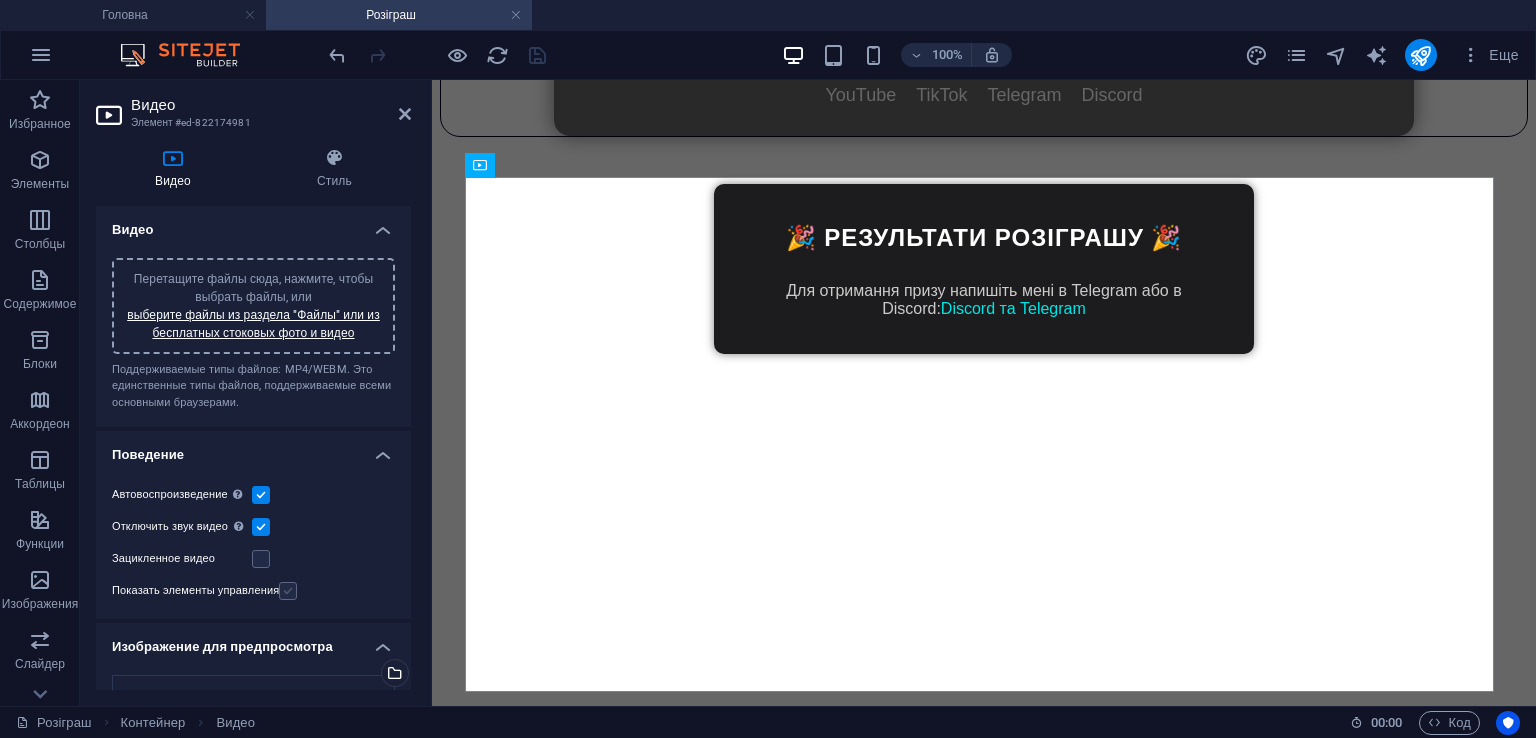 click at bounding box center [288, 591] 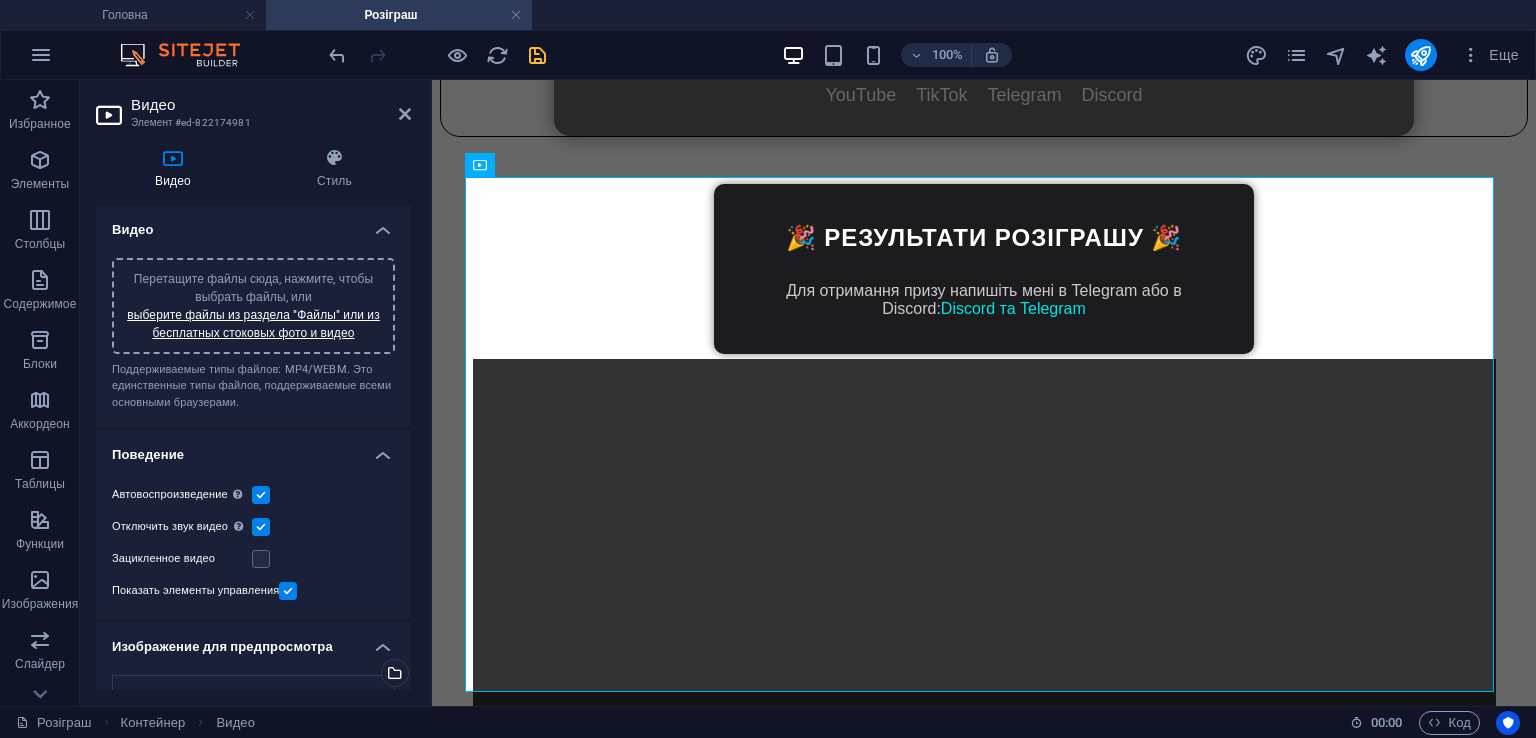 click at bounding box center (437, 55) 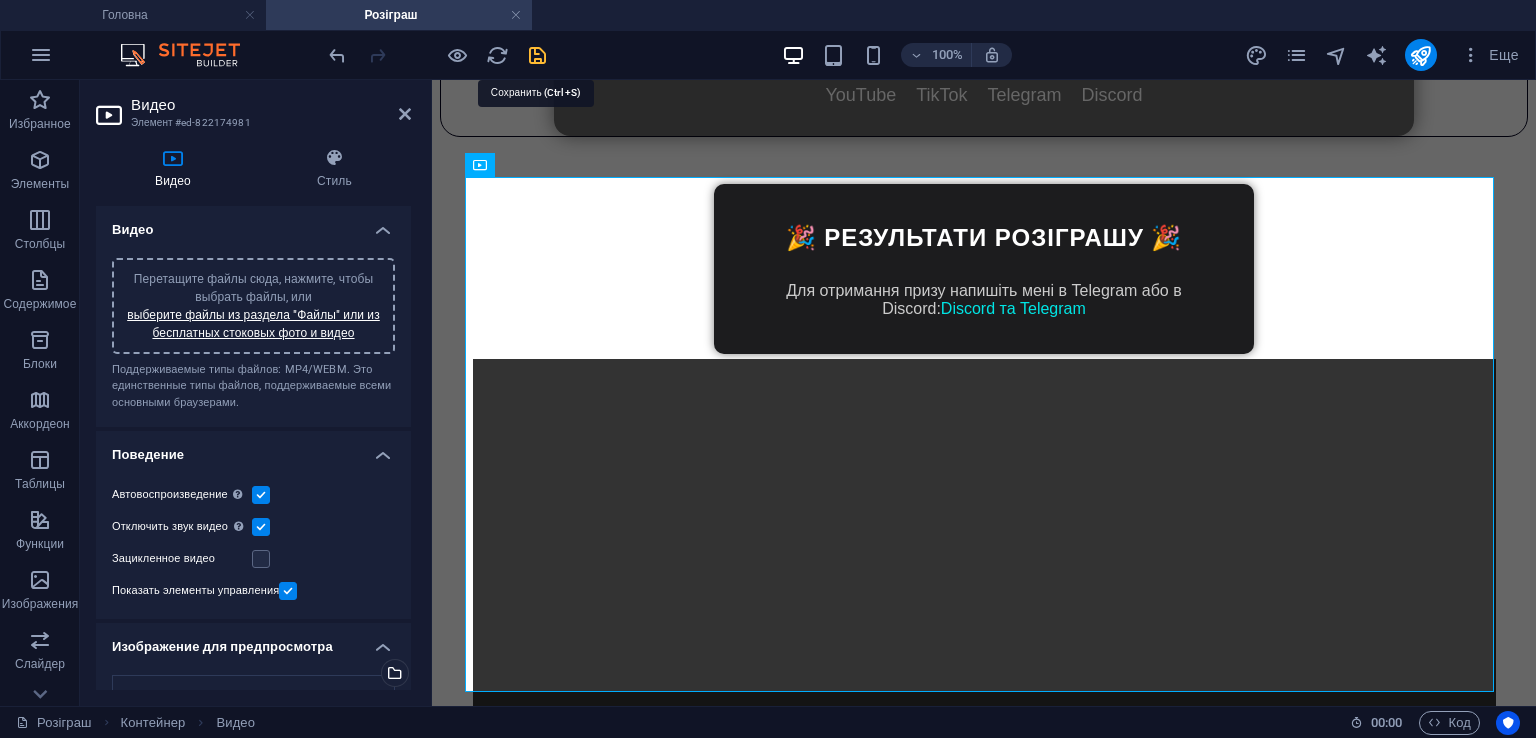 click at bounding box center [537, 55] 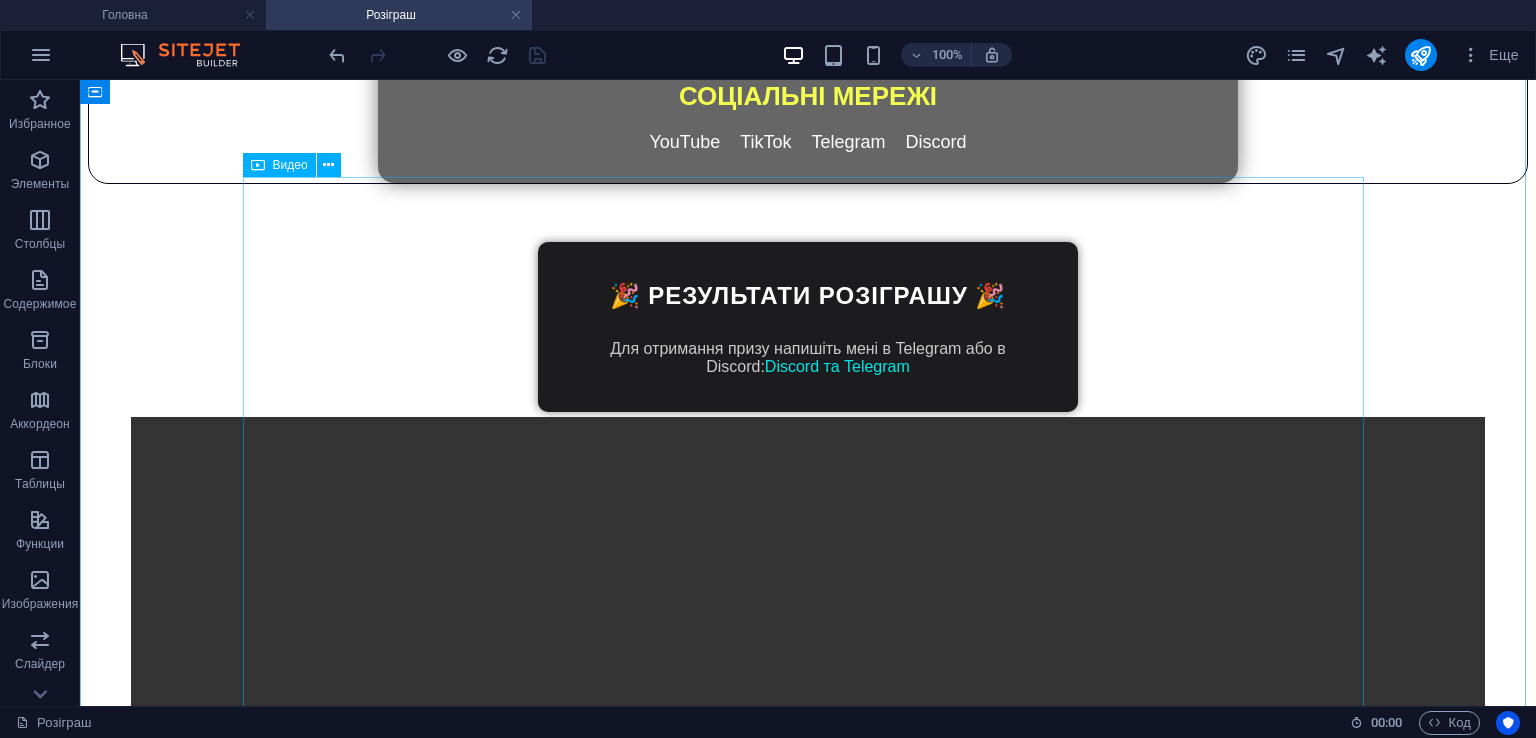 click at bounding box center [808, 757] 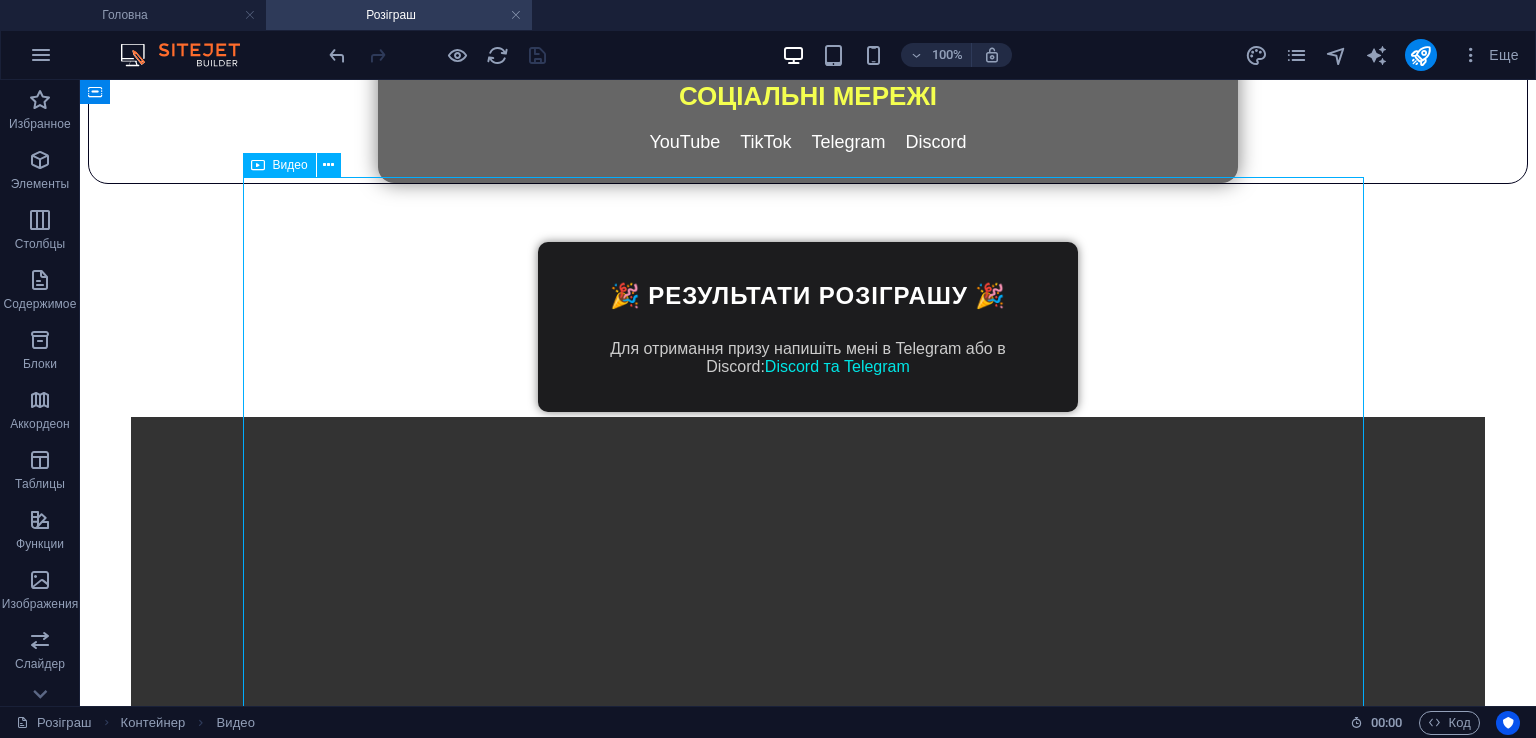 click at bounding box center (808, 757) 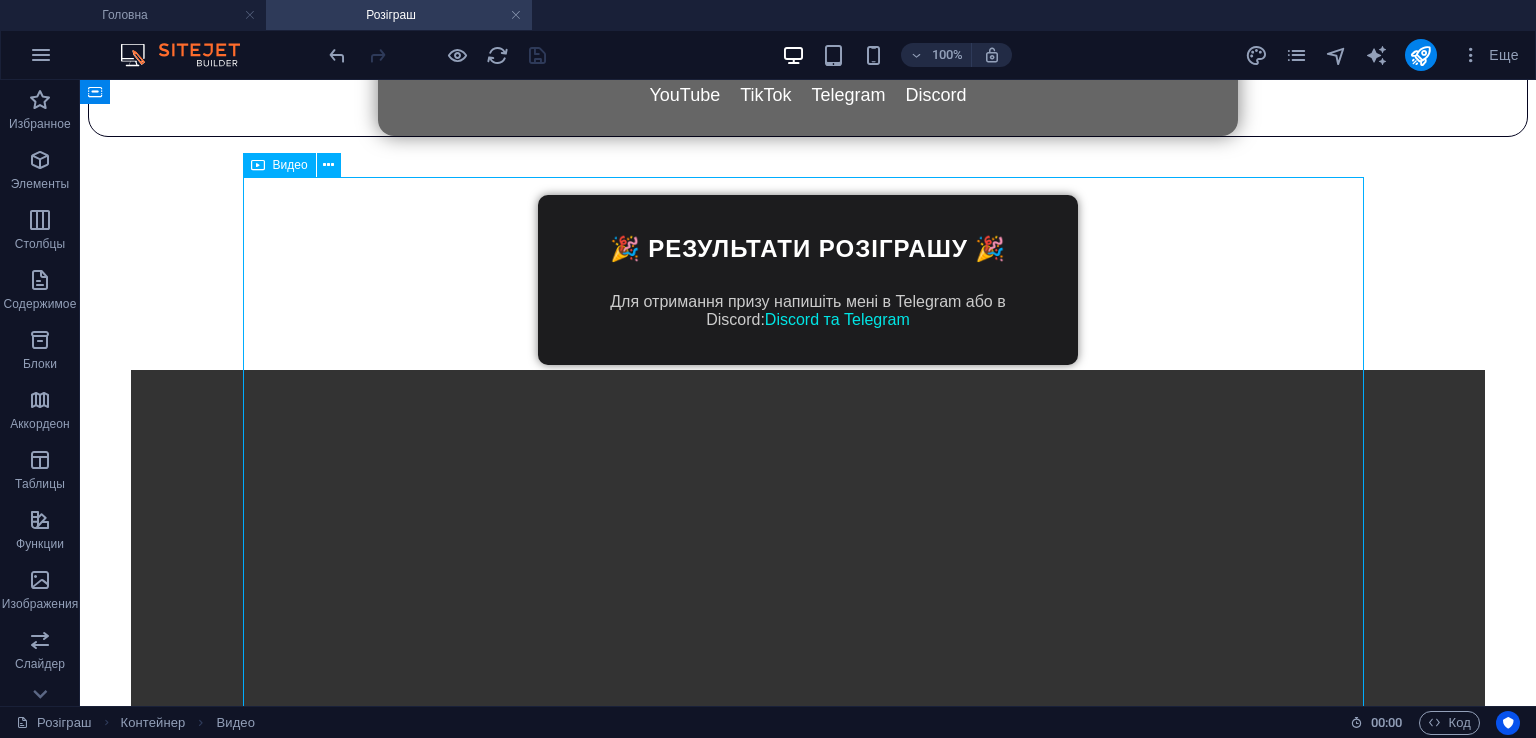 select on "%" 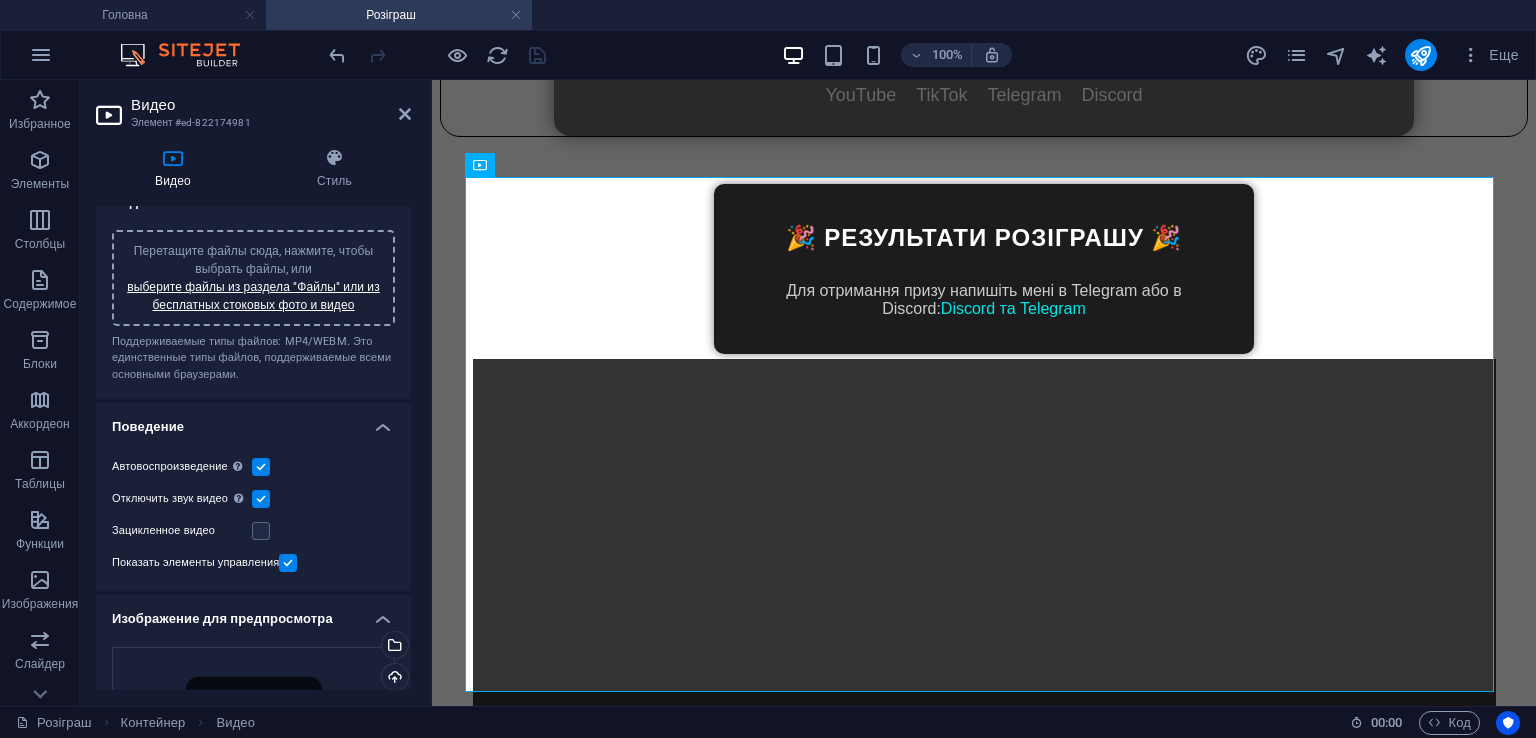 scroll, scrollTop: 0, scrollLeft: 0, axis: both 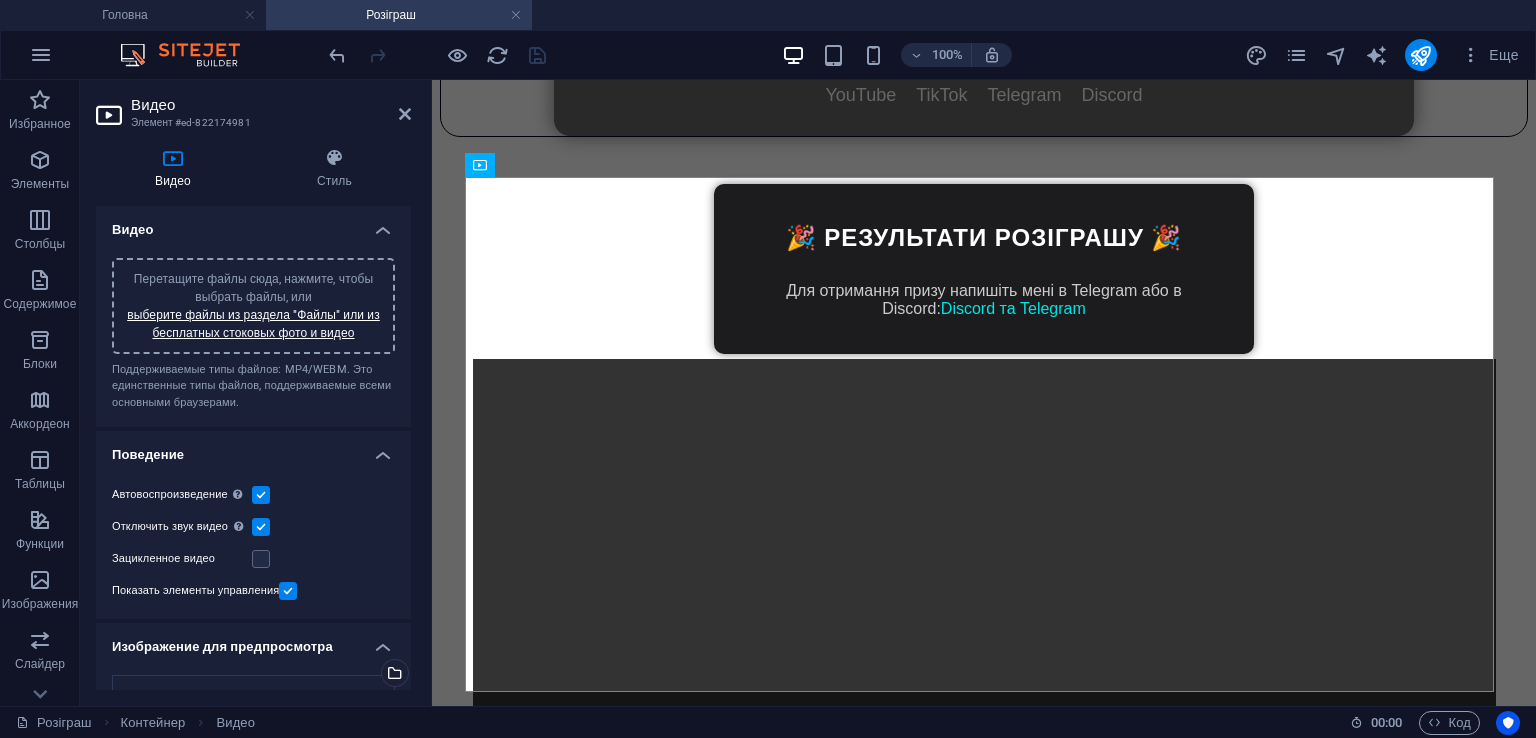 click on "Перетащите файлы сюда, нажмите, чтобы выбрать файлы, или выберите файлы из раздела "Файлы" или из бесплатных стоковых фото и видео" at bounding box center [253, 306] 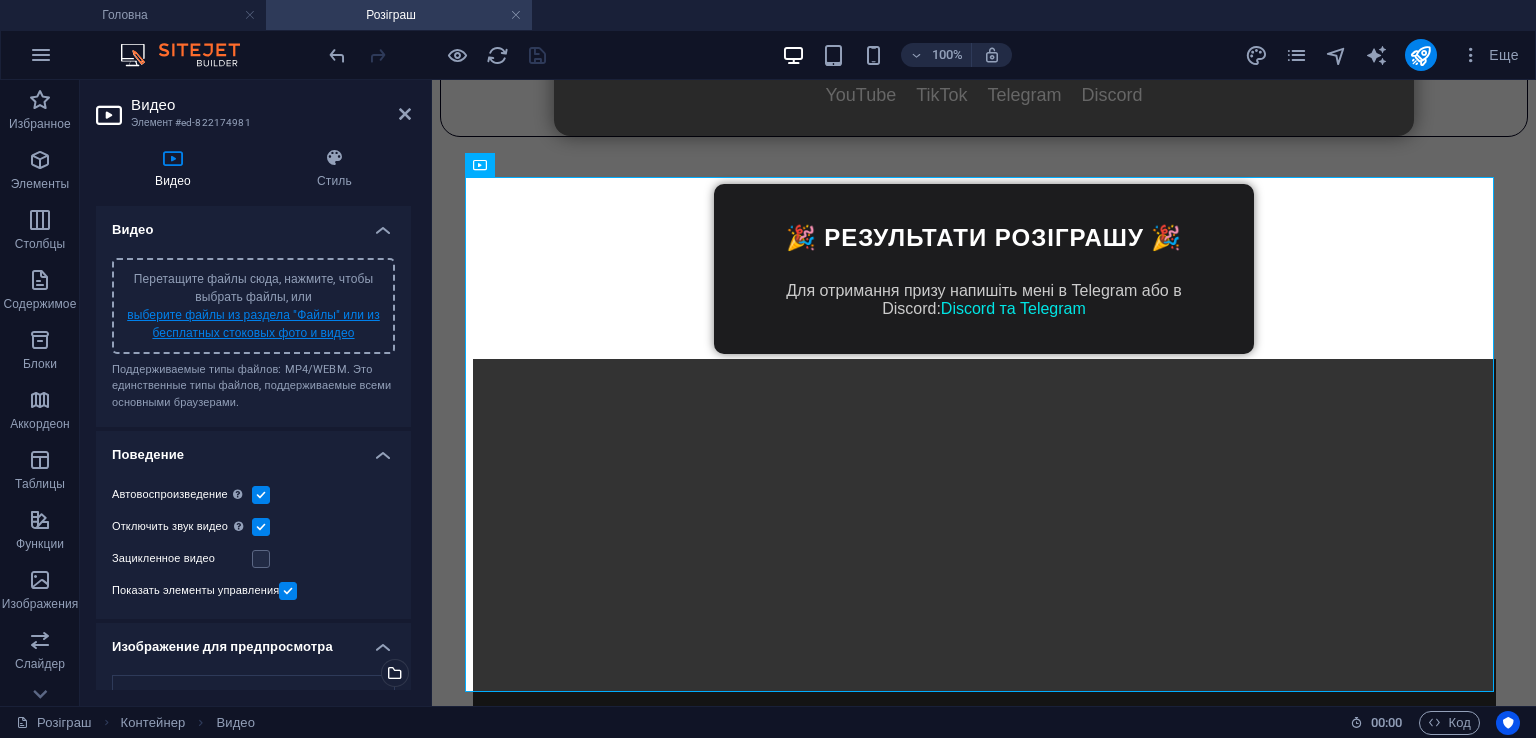 click on "выберите файлы из раздела "Файлы" или из бесплатных стоковых фото и видео" at bounding box center [253, 324] 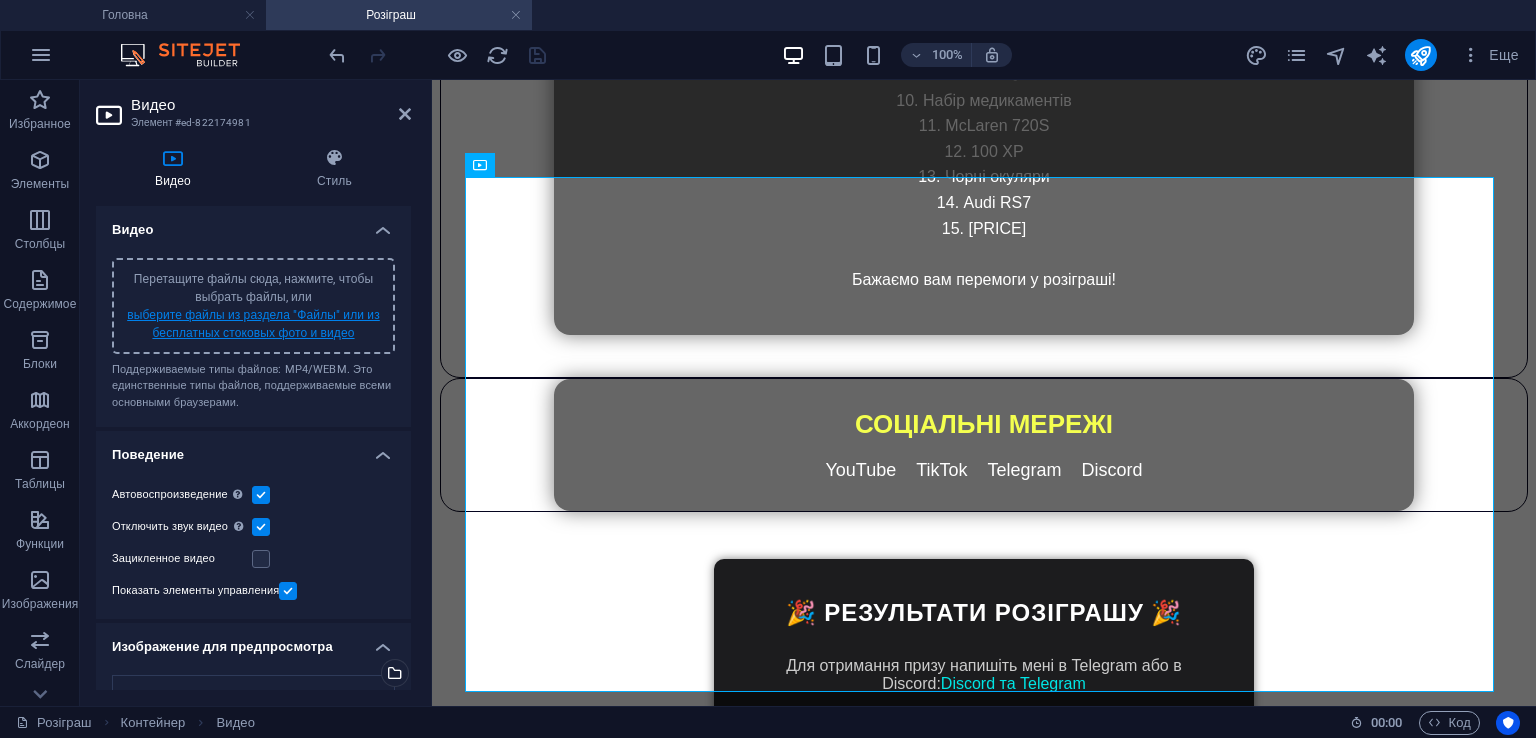 scroll, scrollTop: 3176, scrollLeft: 0, axis: vertical 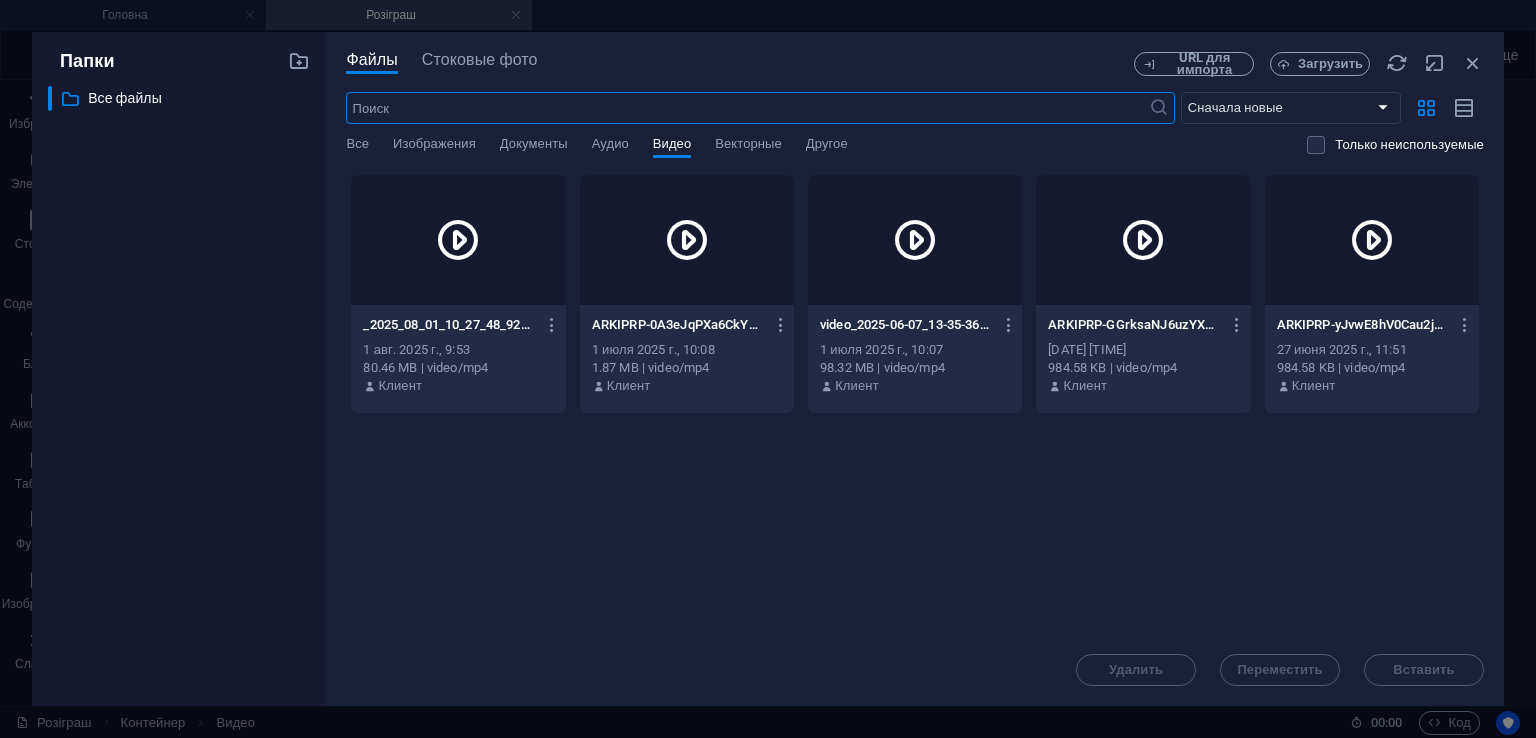 click at bounding box center (458, 240) 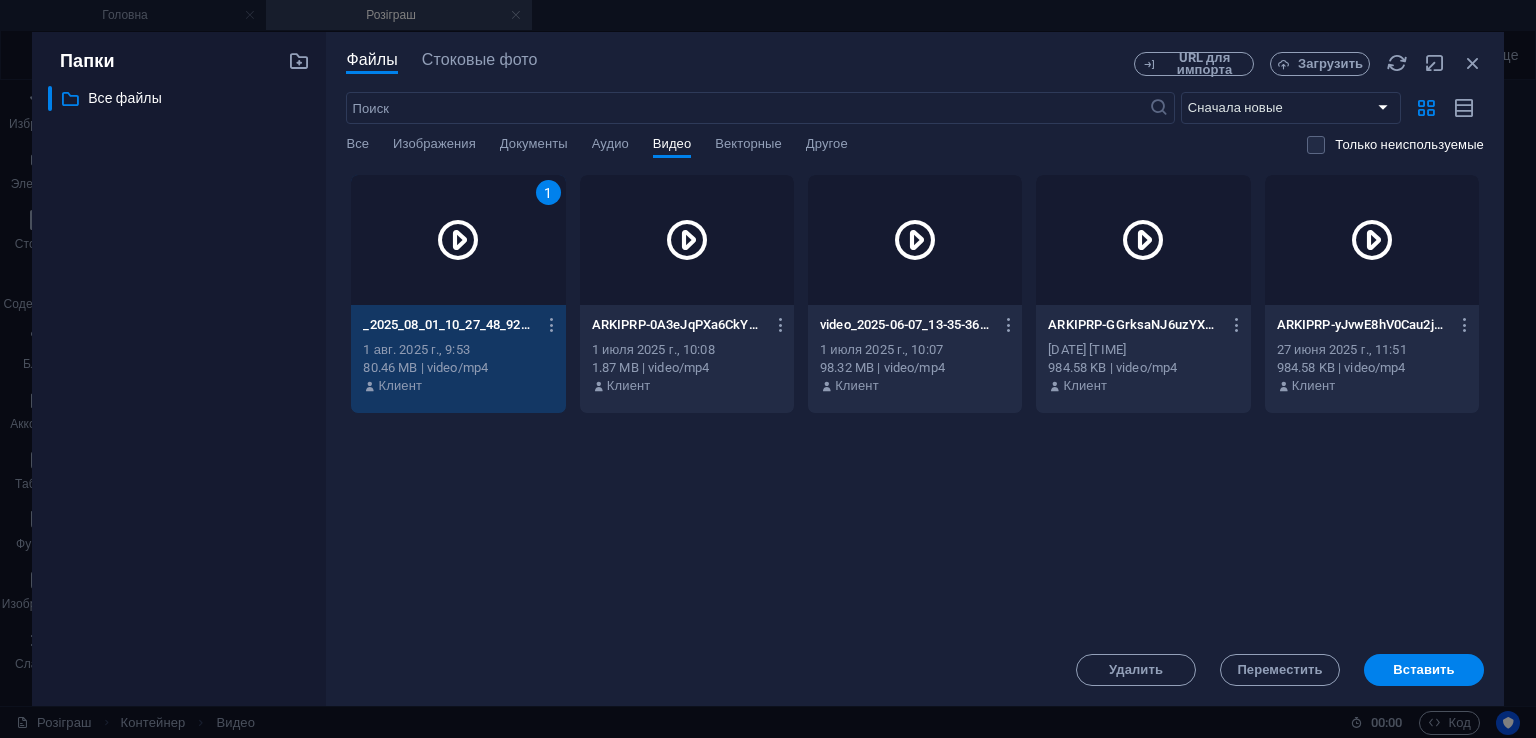 click on "Перетащите файлы сюда, чтобы быстро загрузить их 1 _2025_08_01_10_27_48_926-1-ZDH7Wa_NmQ8BucTWxVyg.mp4 _2025_08_01_10_27_48_926-1-ZDH7Wa_NmQ8BucTWxVyg.mp4 1 авг. 2025 г., 9:53 80.46 MB | video/mp4 Клиент ARKIPRP-0A3eJqPXa6CkYbH_0qEx_g.mp4 ARKIPRP-0A3eJqPXa6CkYbH_0qEx_g.mp4 1 июля 2025 г., 10:08 1.87 MB | video/mp4 Клиент video_2025-06-07_13-35-36-8VkV4CekerPCyMhDcbeTnw.mp4 video_2025-06-07_13-35-36-8VkV4CekerPCyMhDcbeTnw.mp4 1 июля 2025 г., 10:07 98.32 MB | video/mp4 Клиент ARKIPRP-GGrksaNJ6uzYXZ5AK-tukw.mp4 ARKIPRP-GGrksaNJ6uzYXZ5AK-tukw.mp4 27 июня 2025 г., 11:56 984.58 KB | video/mp4 Клиент ARKIPRP-yJvwE8hV0Cau2jsutV0DaQ.mp4 ARKIPRP-yJvwE8hV0Cau2jsutV0DaQ.mp4 27 июня 2025 г., 11:51 984.58 KB | video/mp4 Клиент" at bounding box center (915, 404) 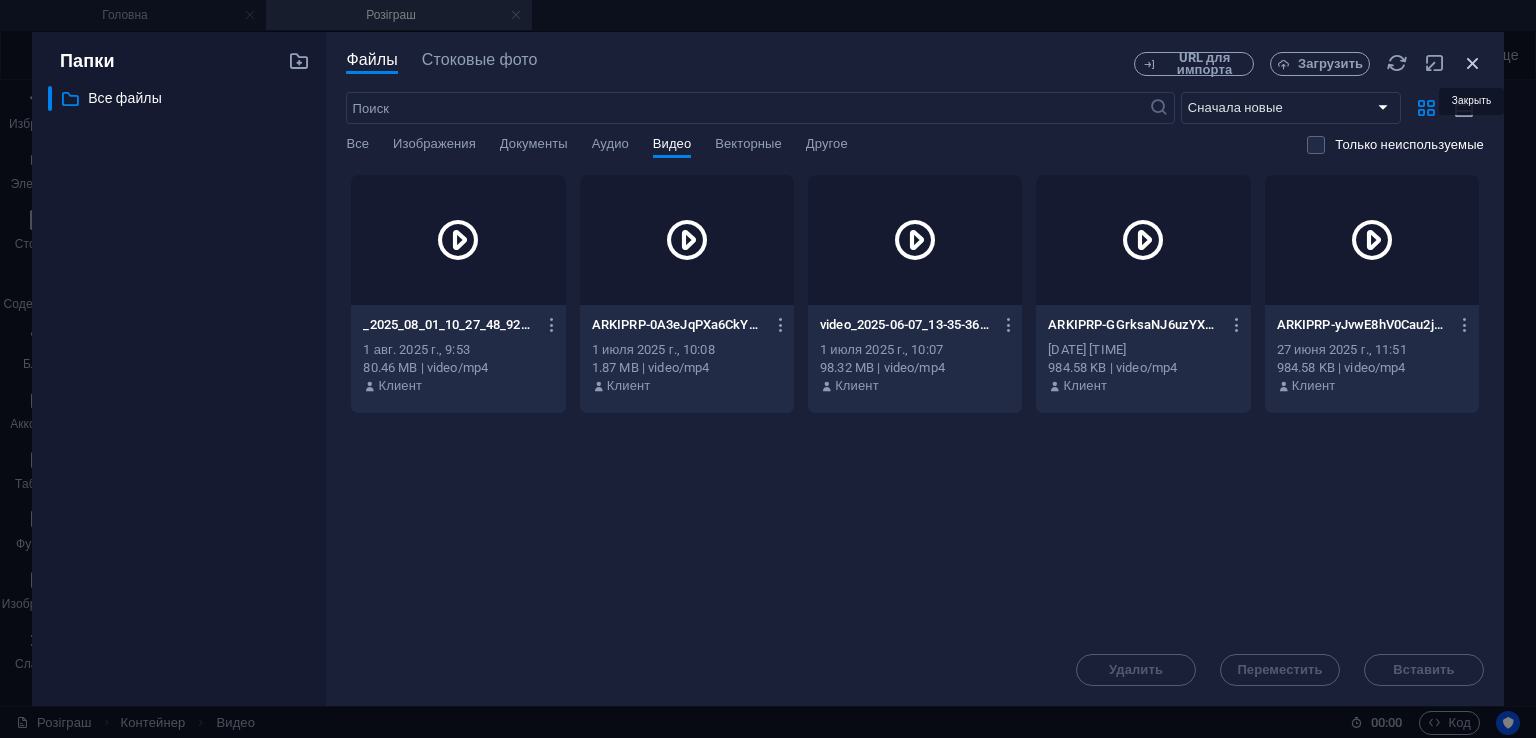 click at bounding box center [1473, 63] 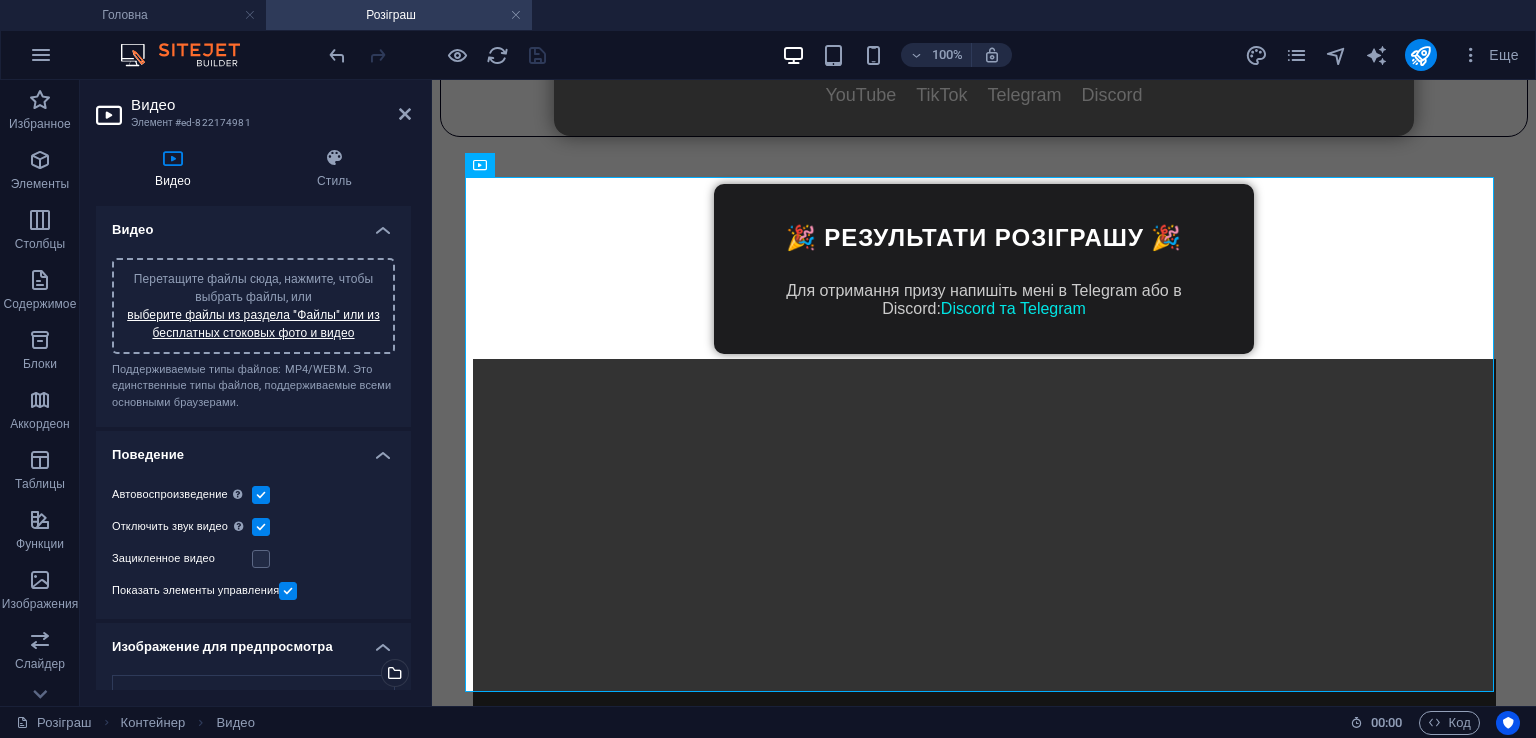click on "Перетащите файлы сюда, нажмите, чтобы выбрать файлы, или выберите файлы из раздела "Файлы" или из бесплатных стоковых фото и видео" at bounding box center [253, 306] 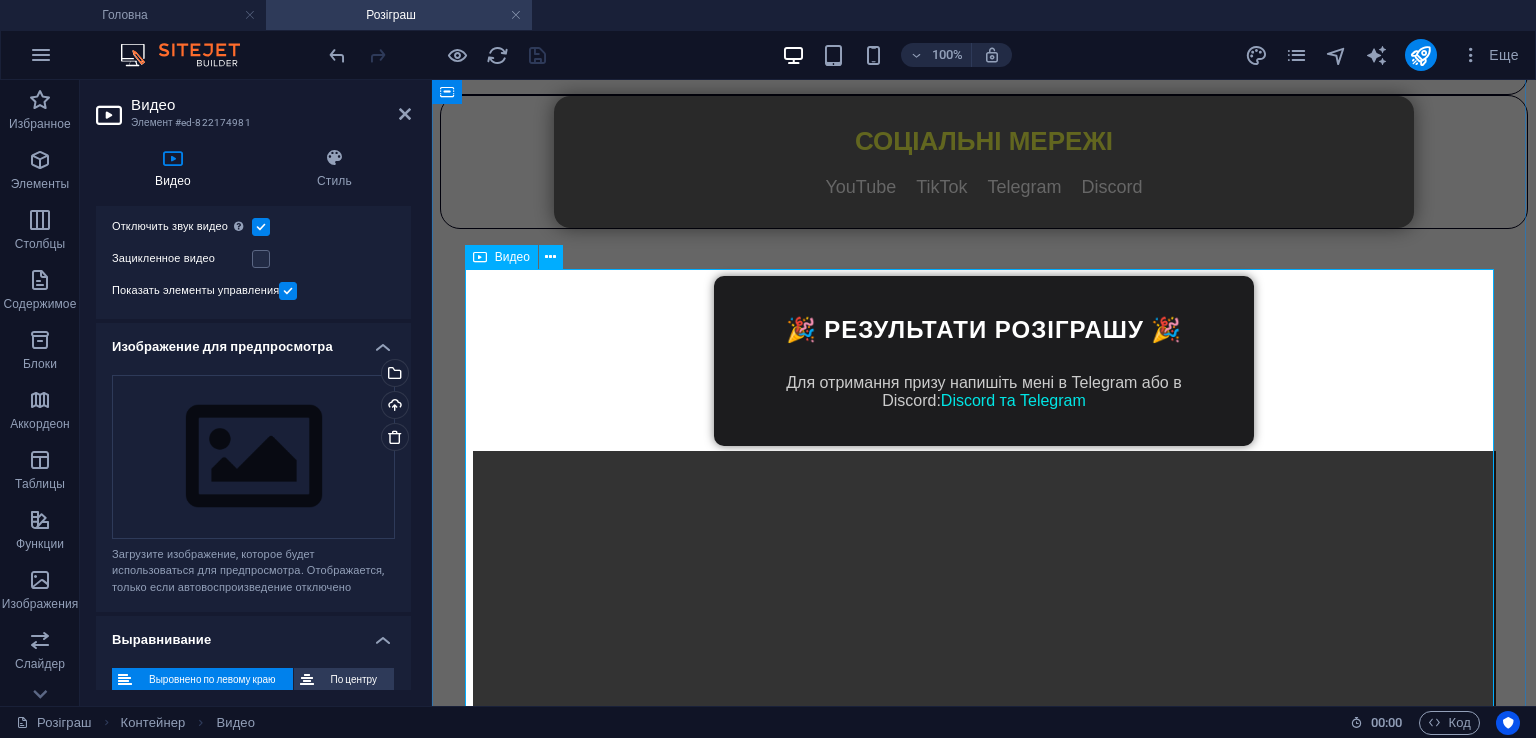 scroll, scrollTop: 2516, scrollLeft: 0, axis: vertical 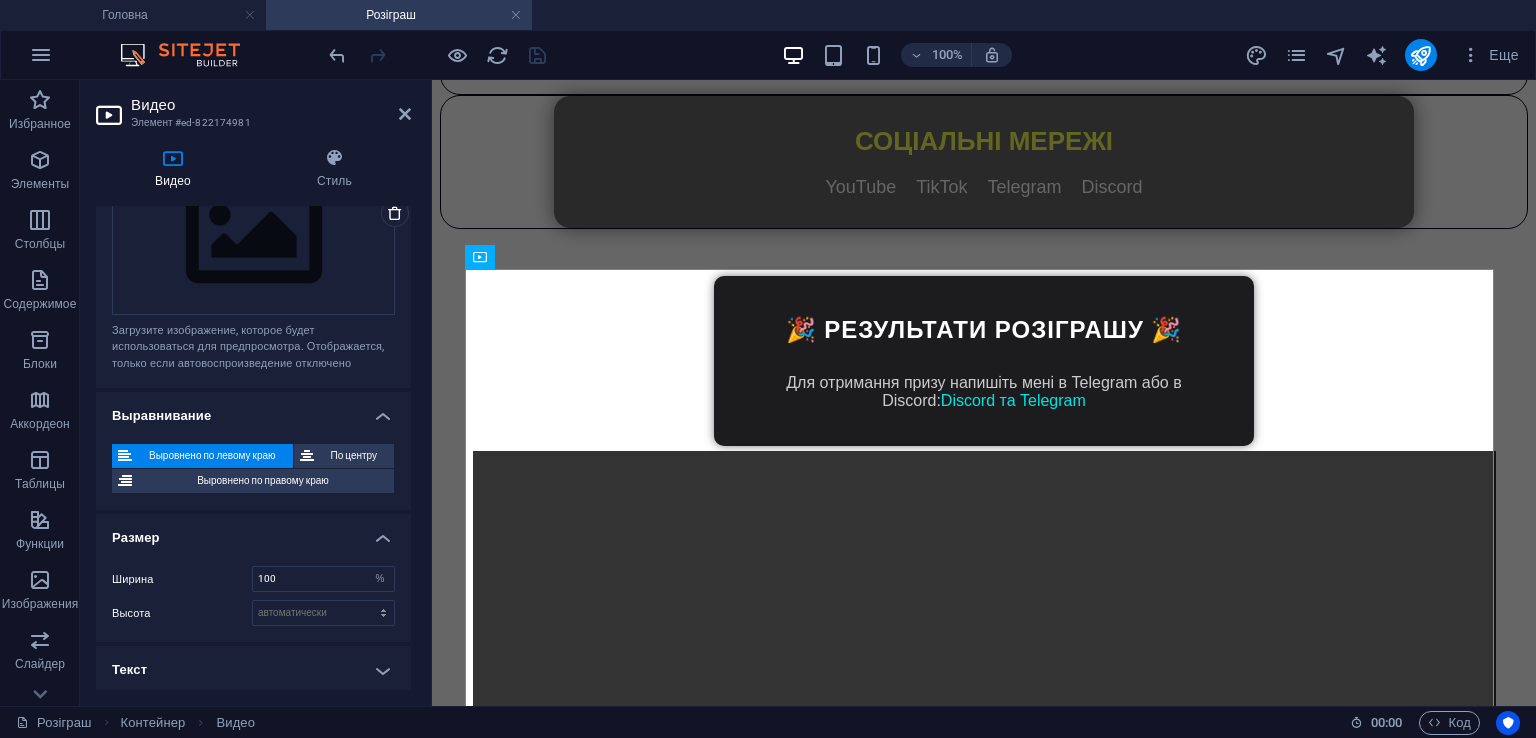 click on "Текст" at bounding box center (253, 670) 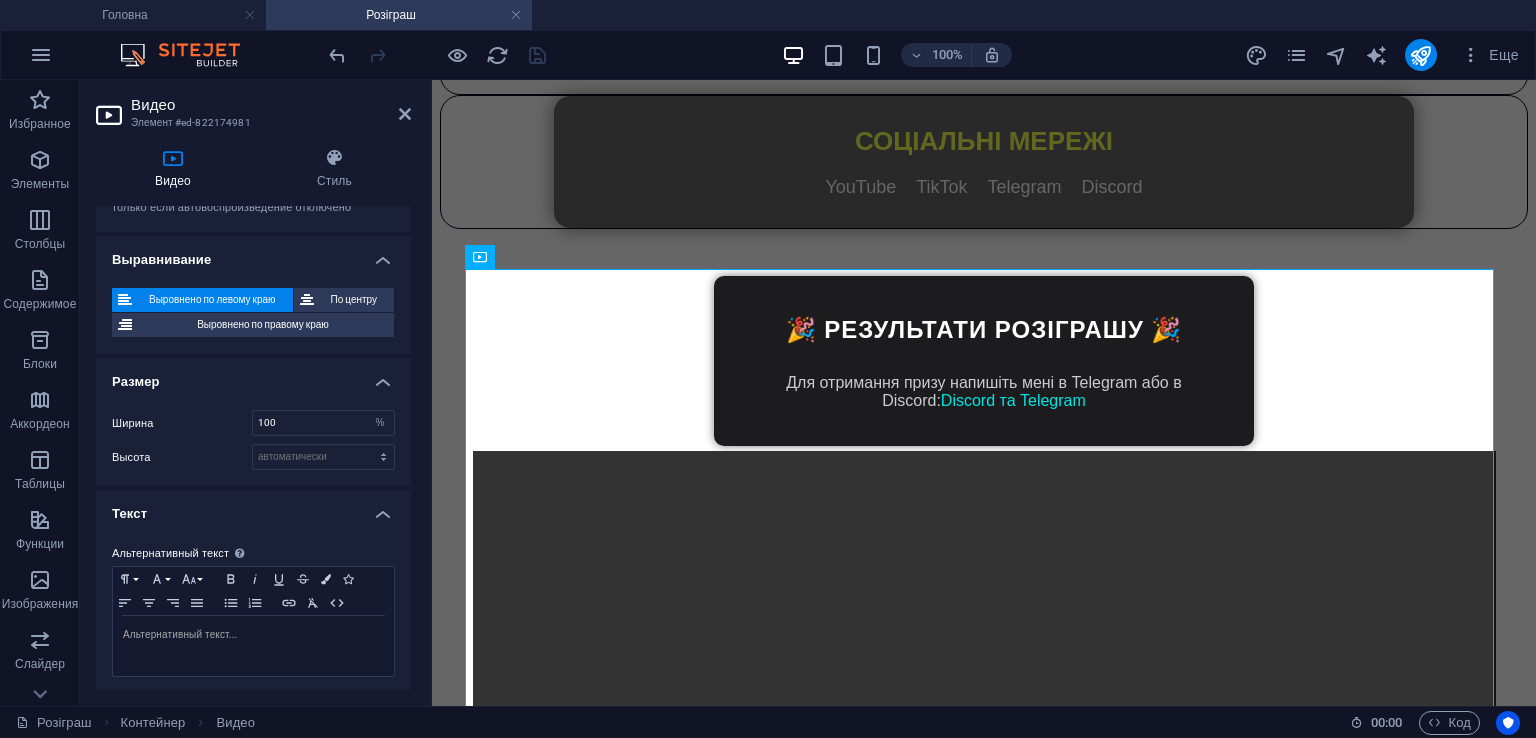 click on "Текст" at bounding box center [253, 508] 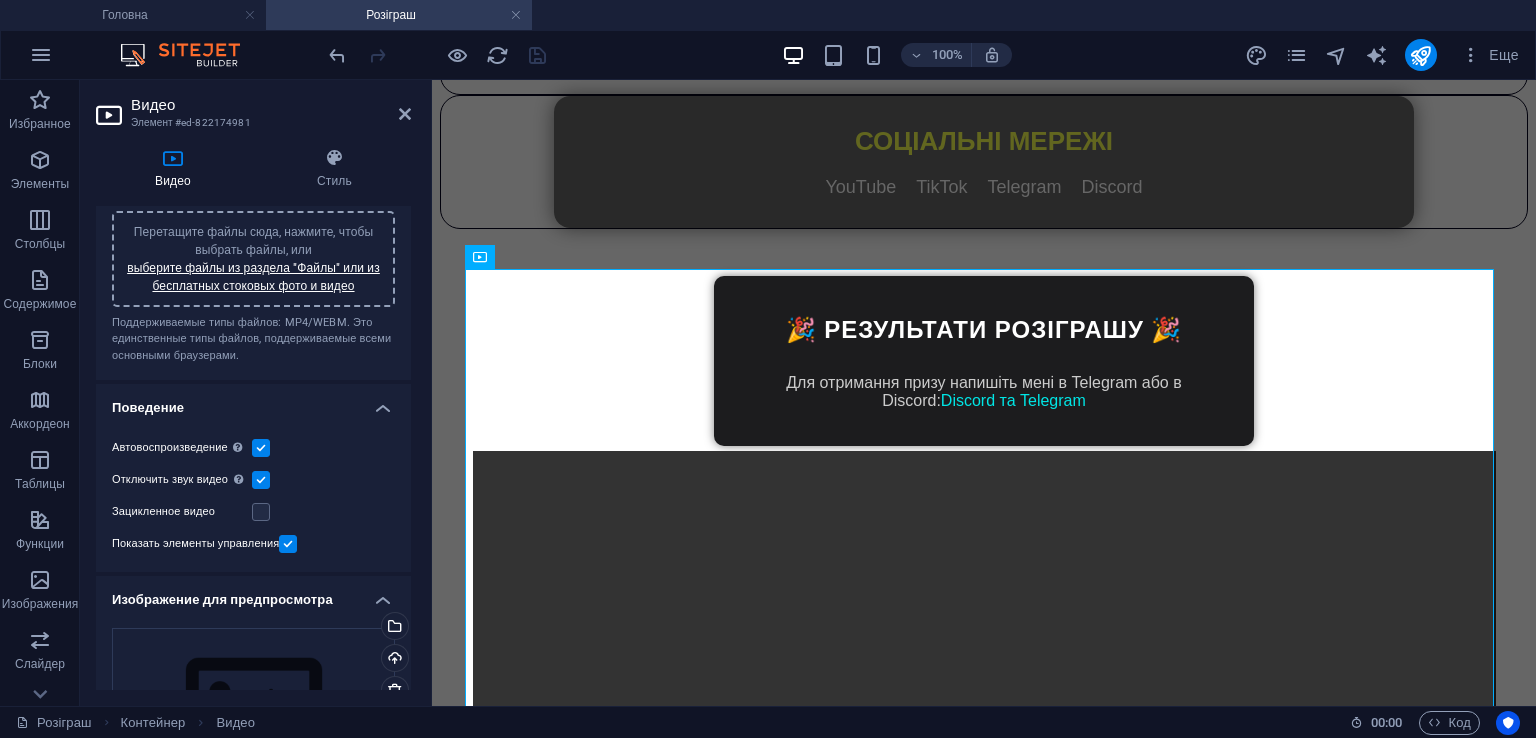 scroll, scrollTop: 0, scrollLeft: 0, axis: both 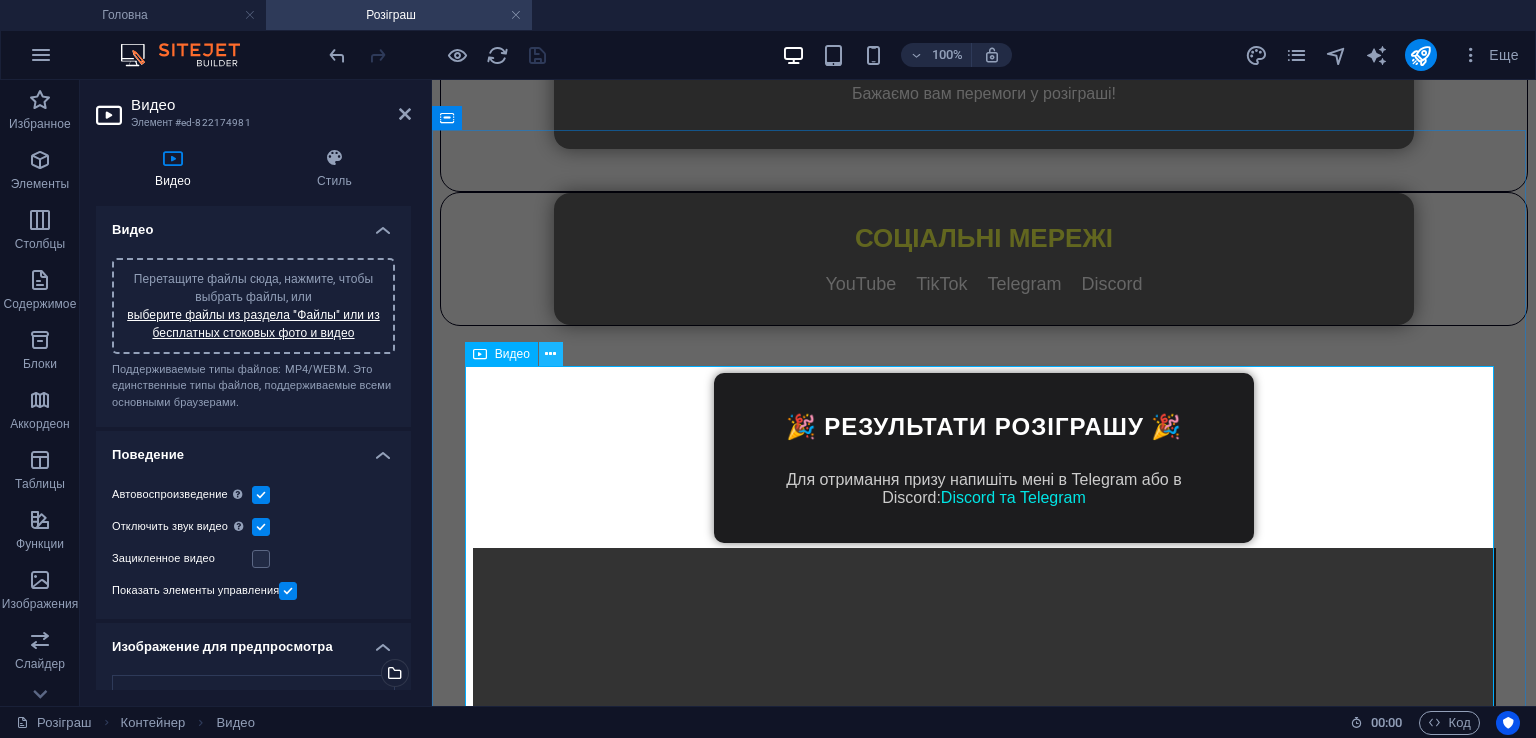 click at bounding box center [550, 354] 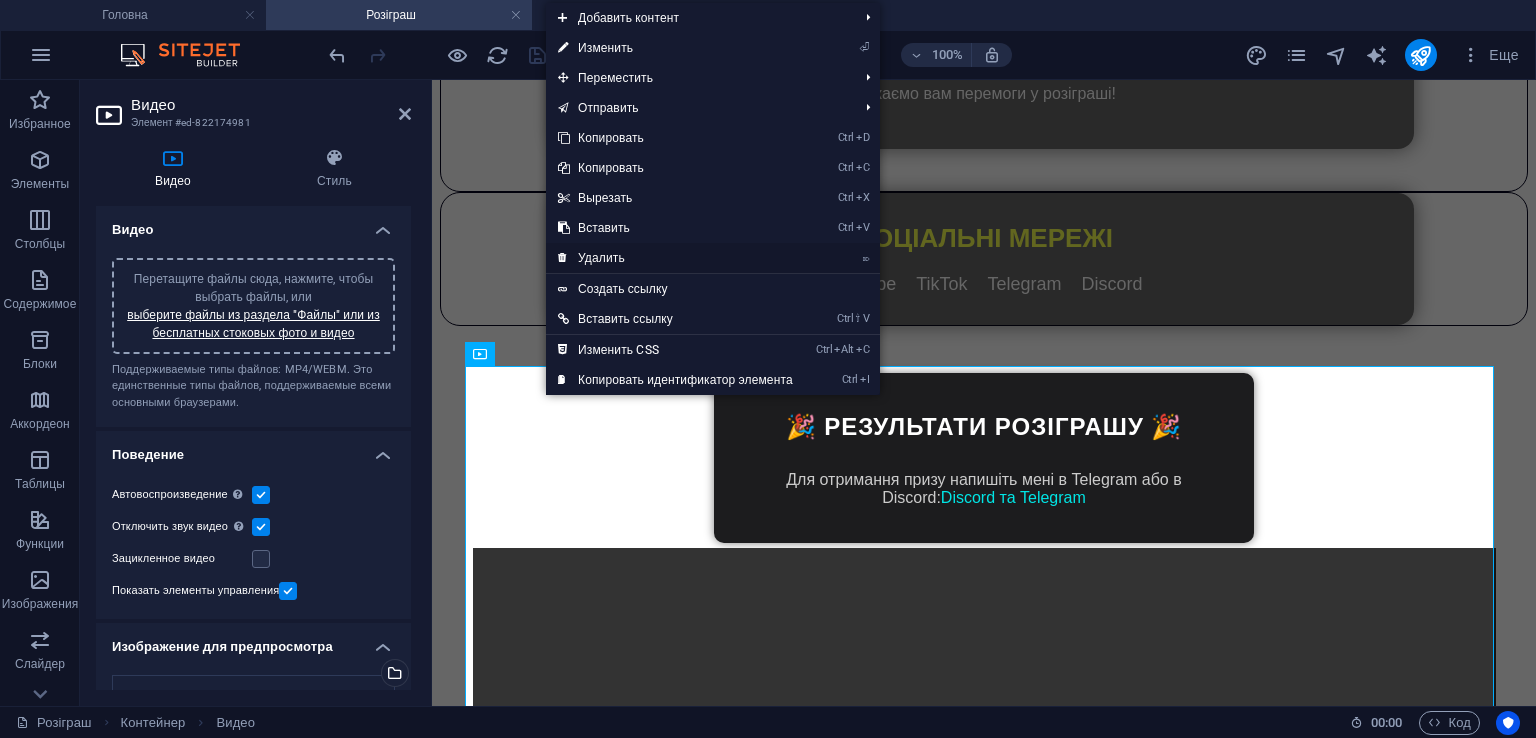 click on "⌦  Удалить" at bounding box center (675, 258) 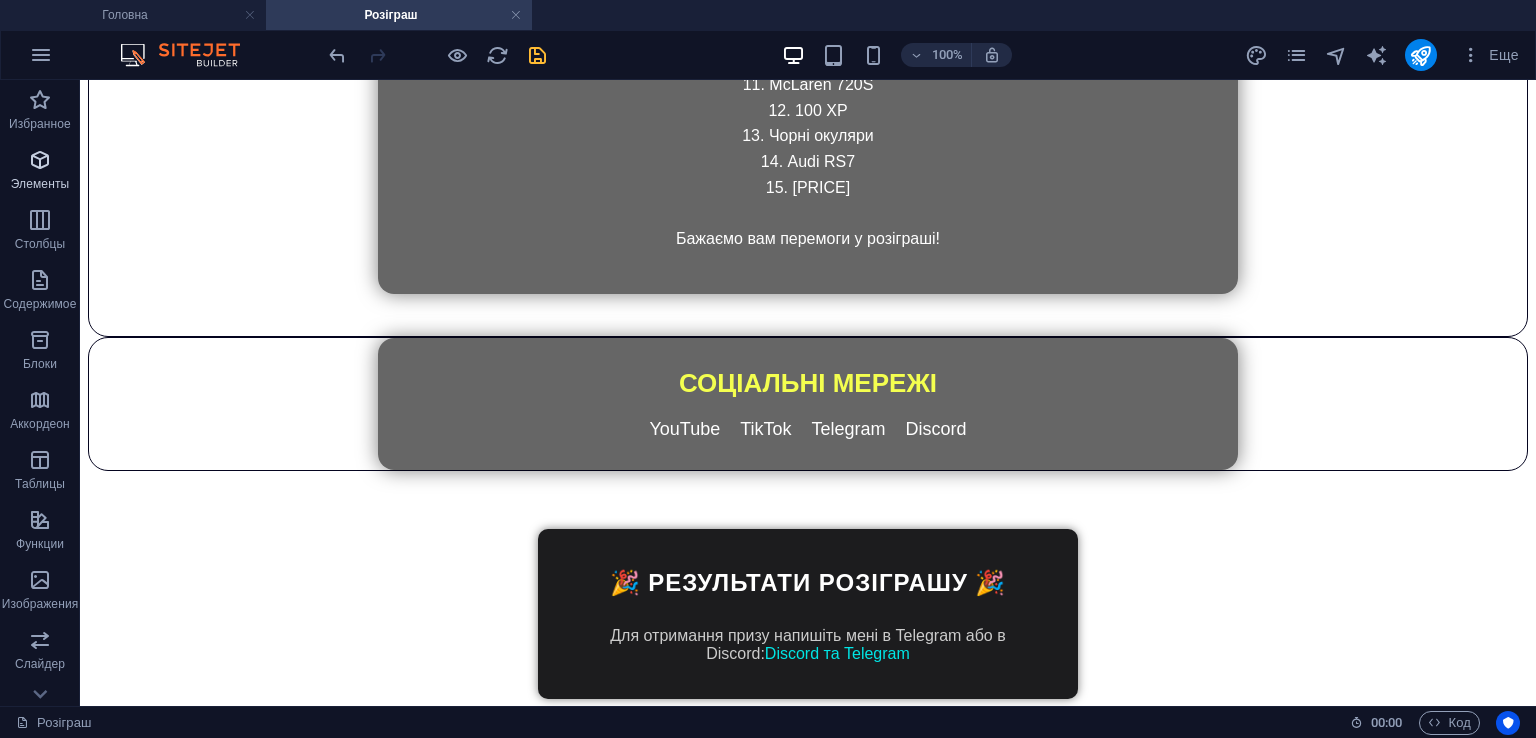click at bounding box center [40, 160] 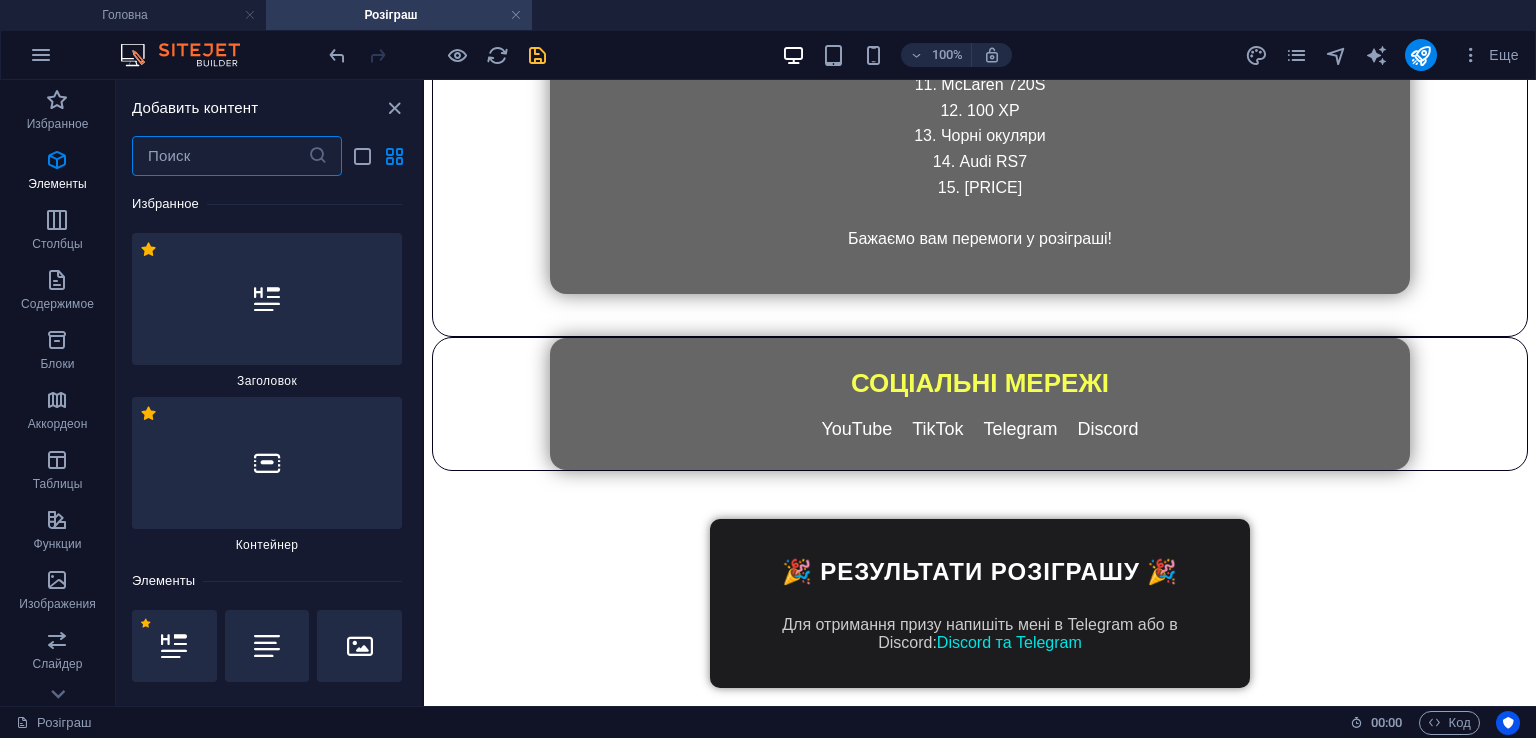 scroll, scrollTop: 2308, scrollLeft: 0, axis: vertical 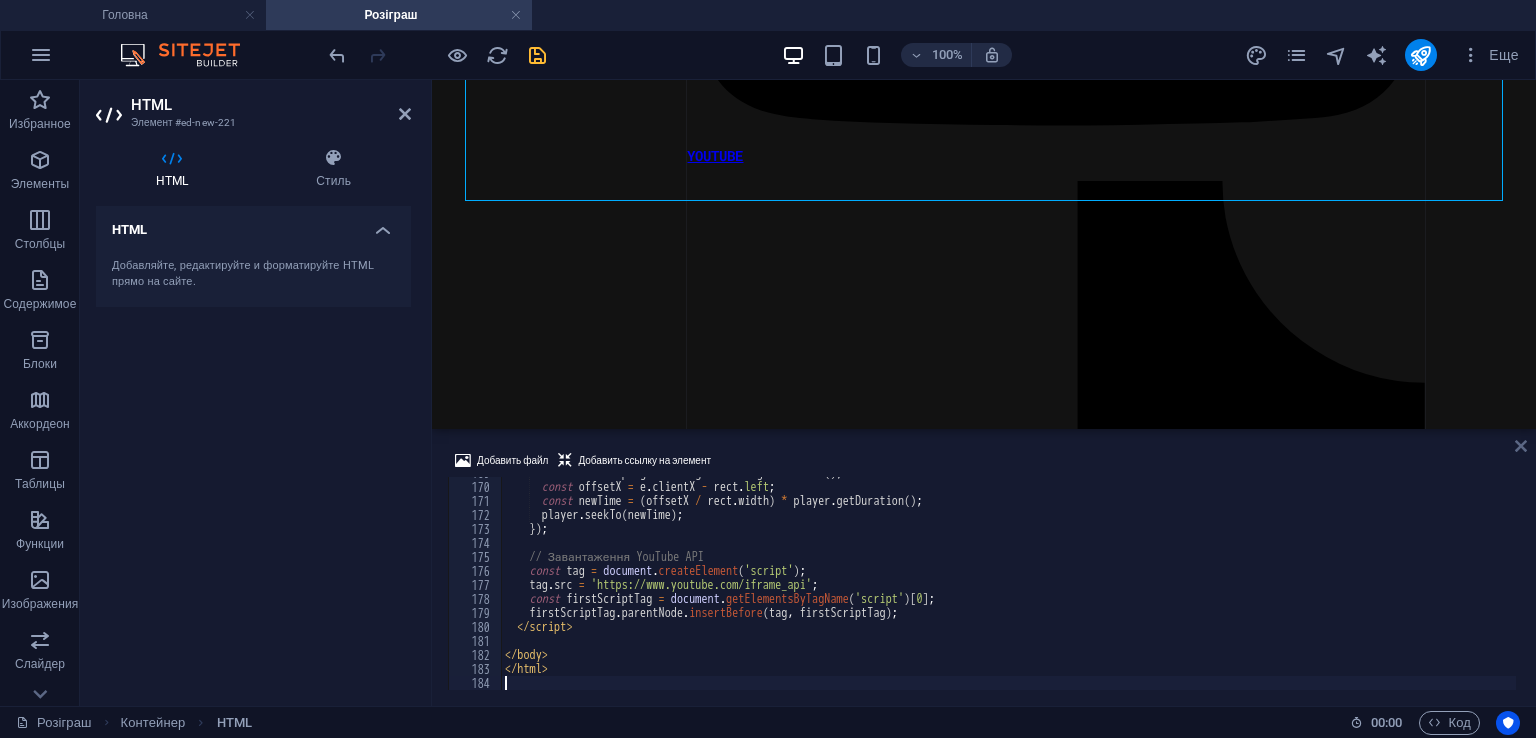 click at bounding box center [1521, 446] 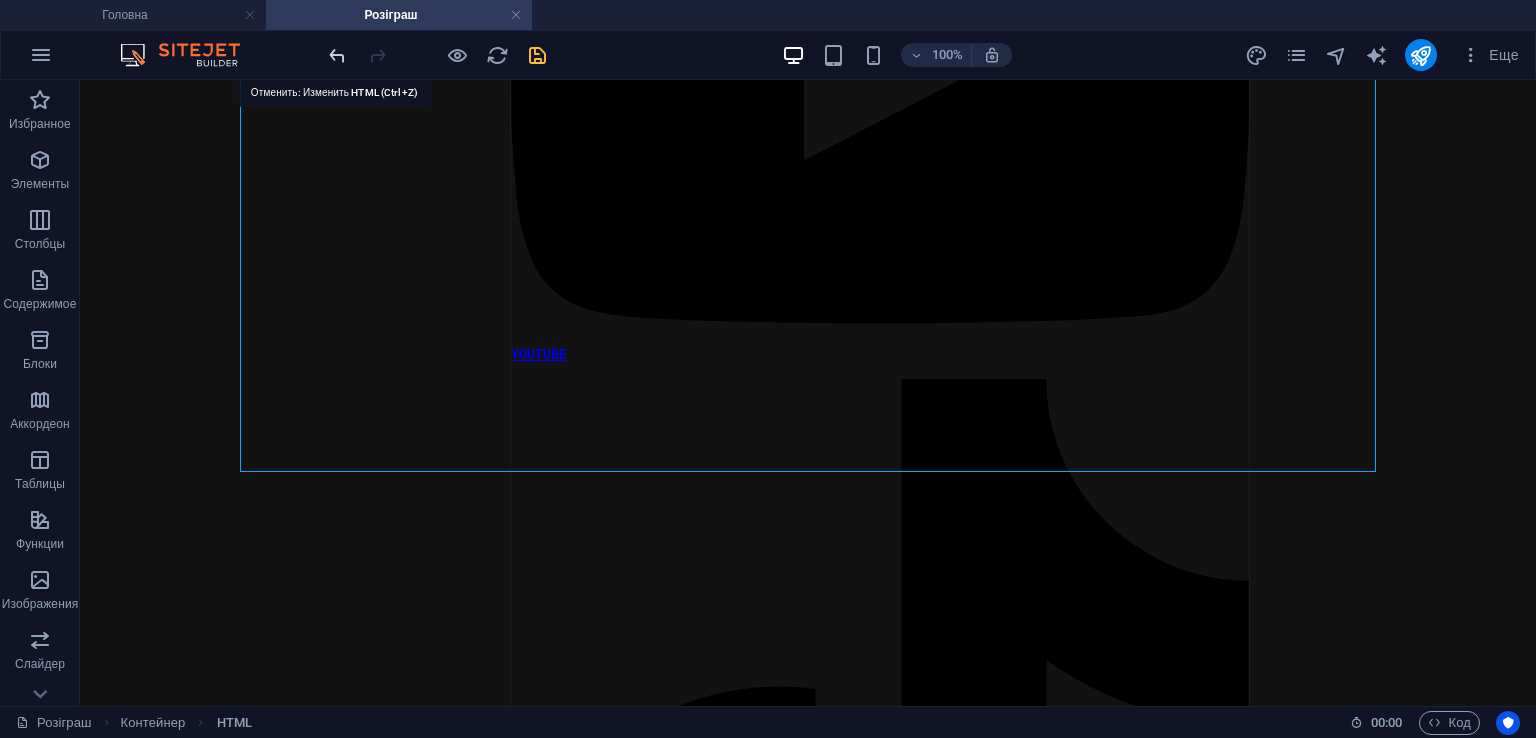 click at bounding box center [337, 55] 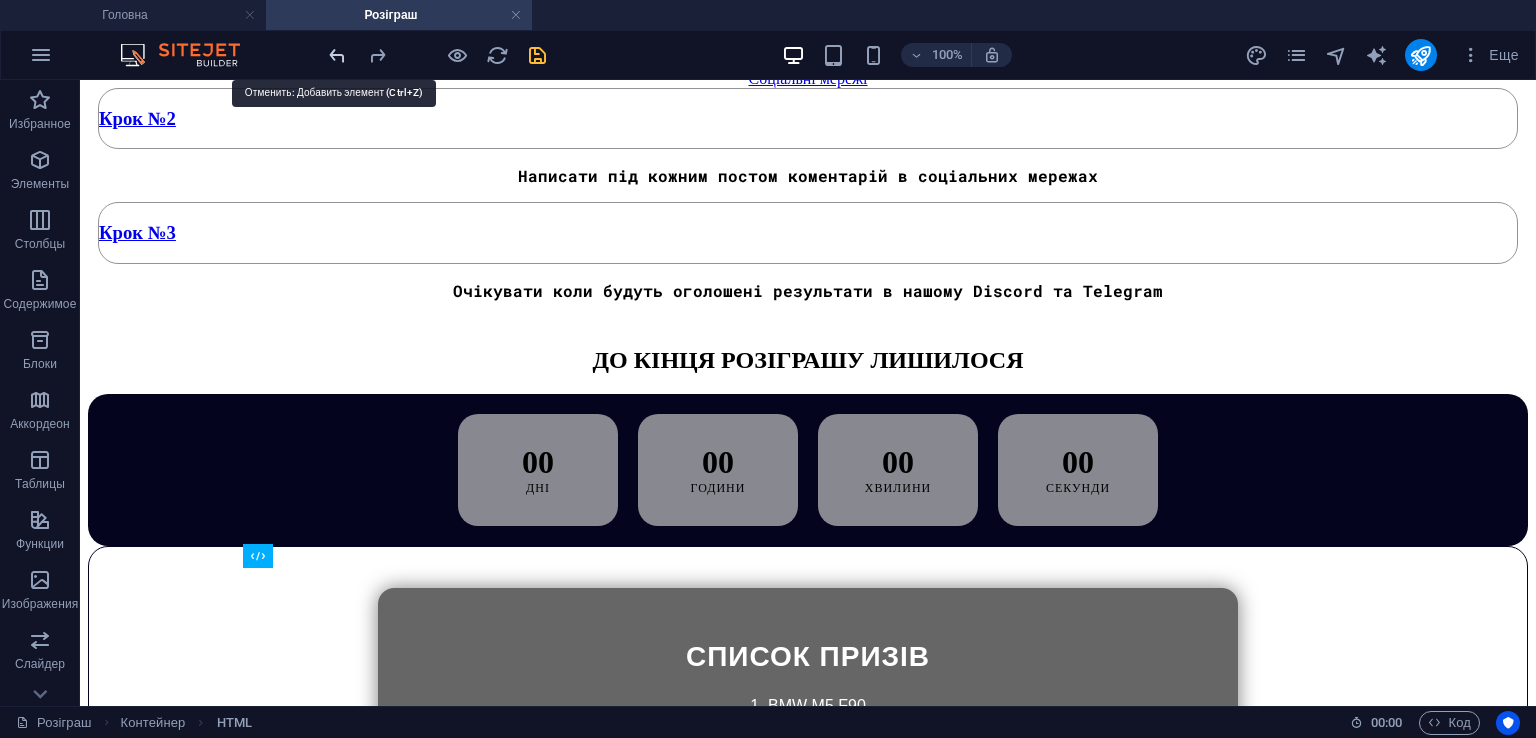 scroll, scrollTop: 2170, scrollLeft: 0, axis: vertical 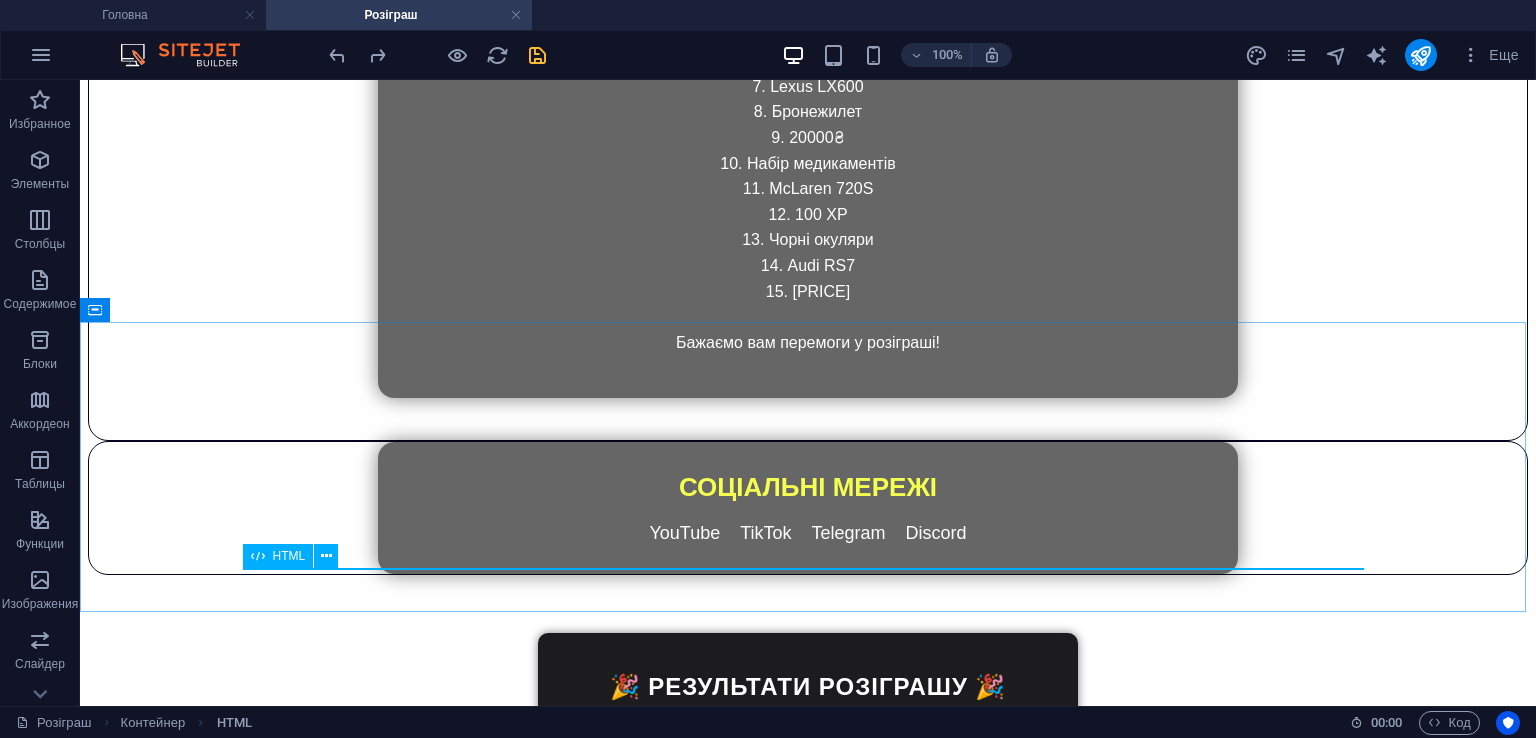 click at bounding box center [258, 556] 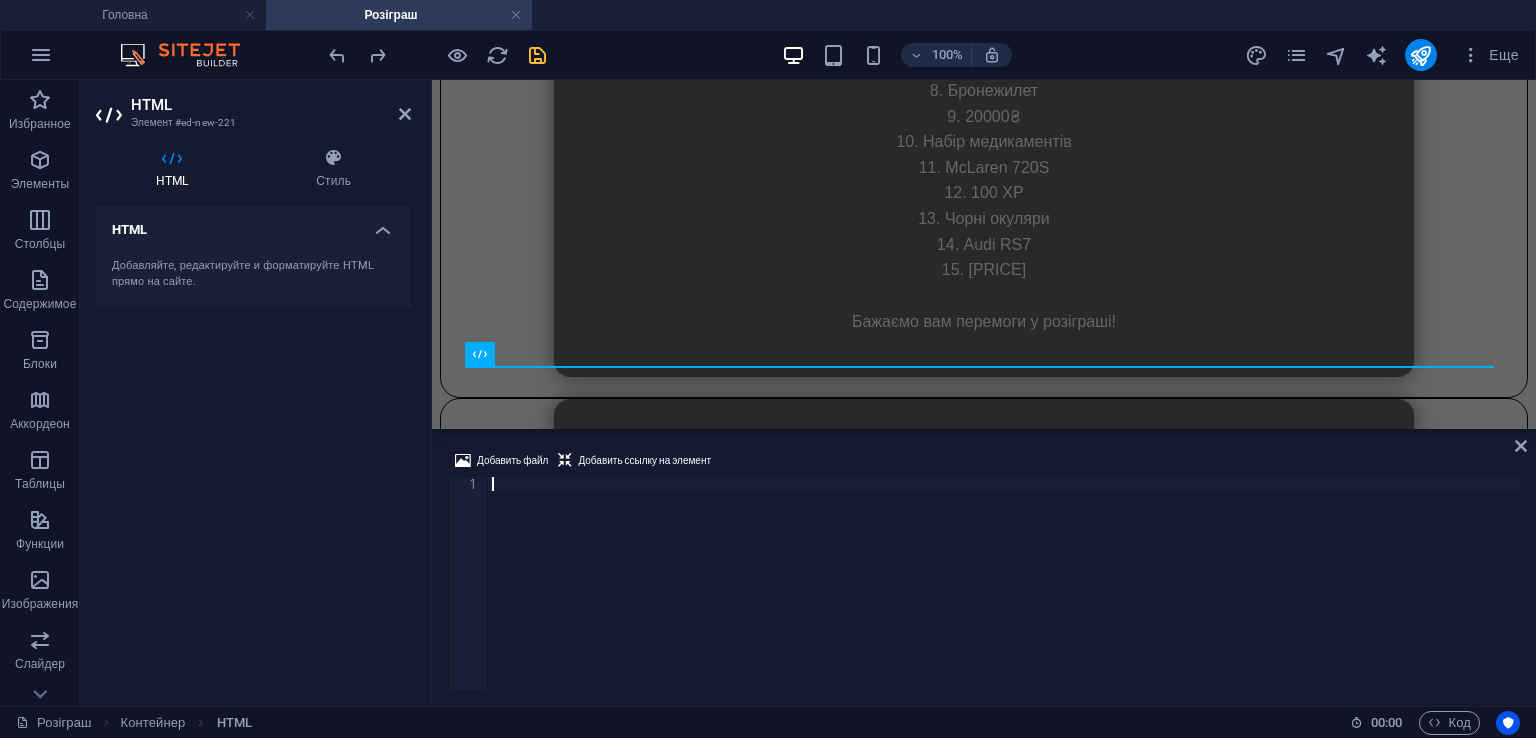 scroll, scrollTop: 207, scrollLeft: 0, axis: vertical 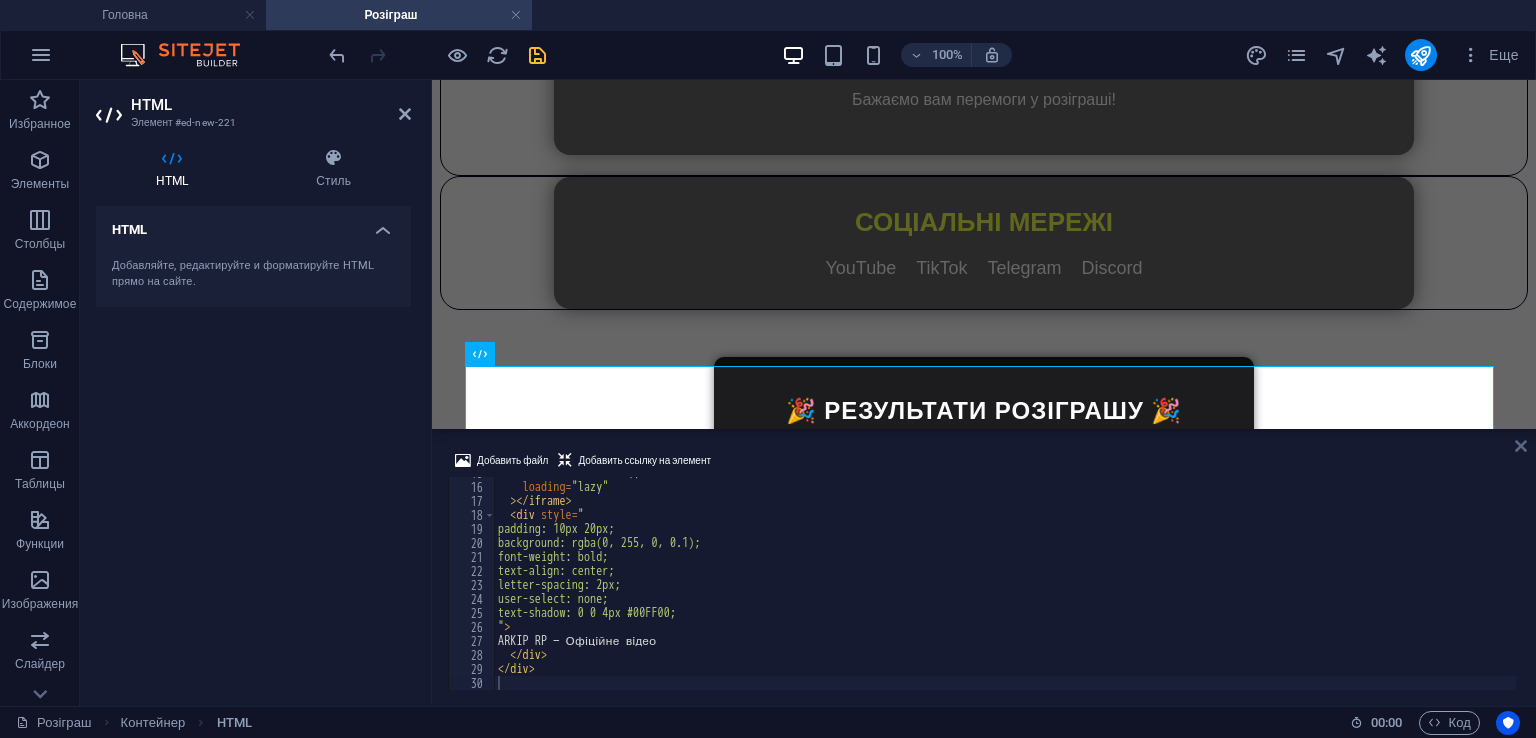 click at bounding box center [1521, 446] 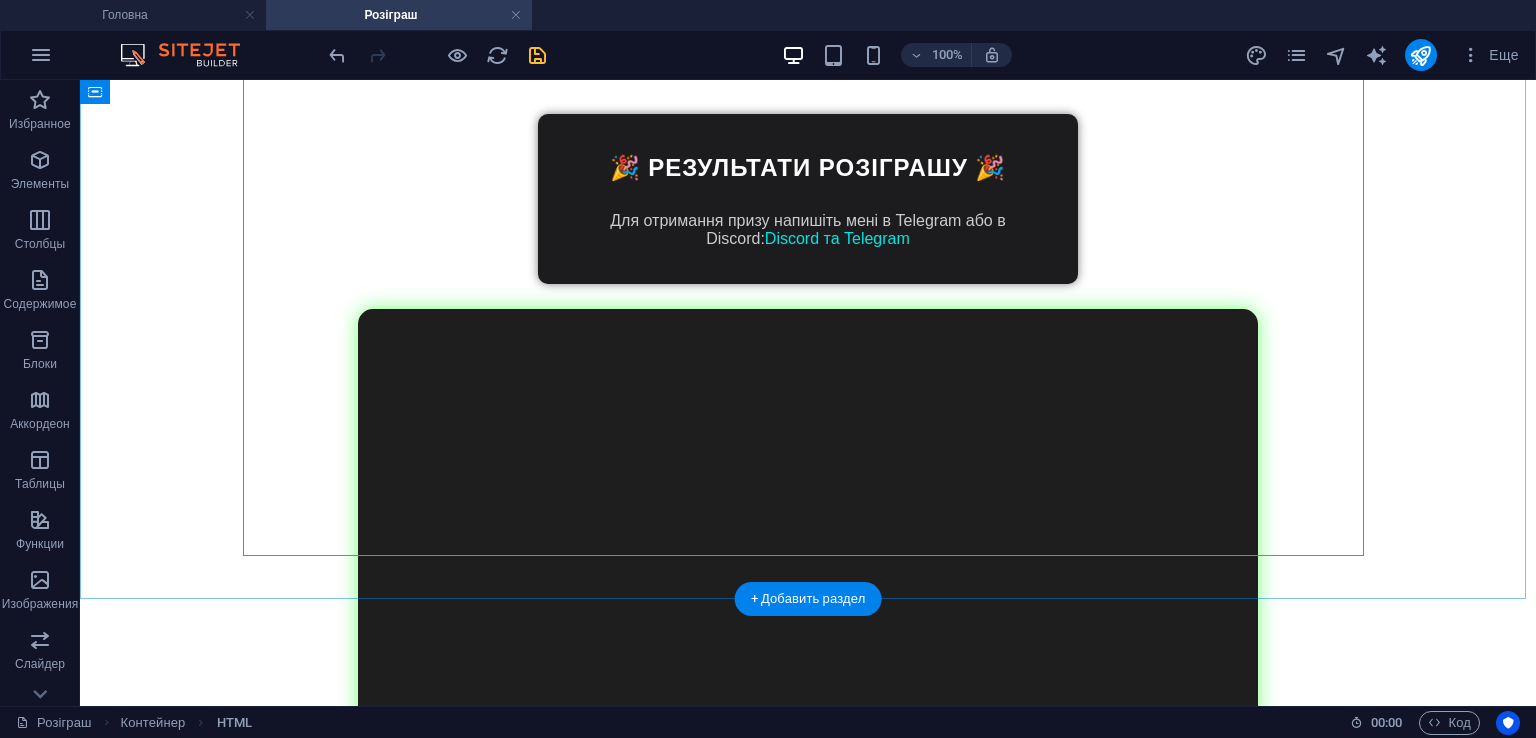 scroll, scrollTop: 2770, scrollLeft: 0, axis: vertical 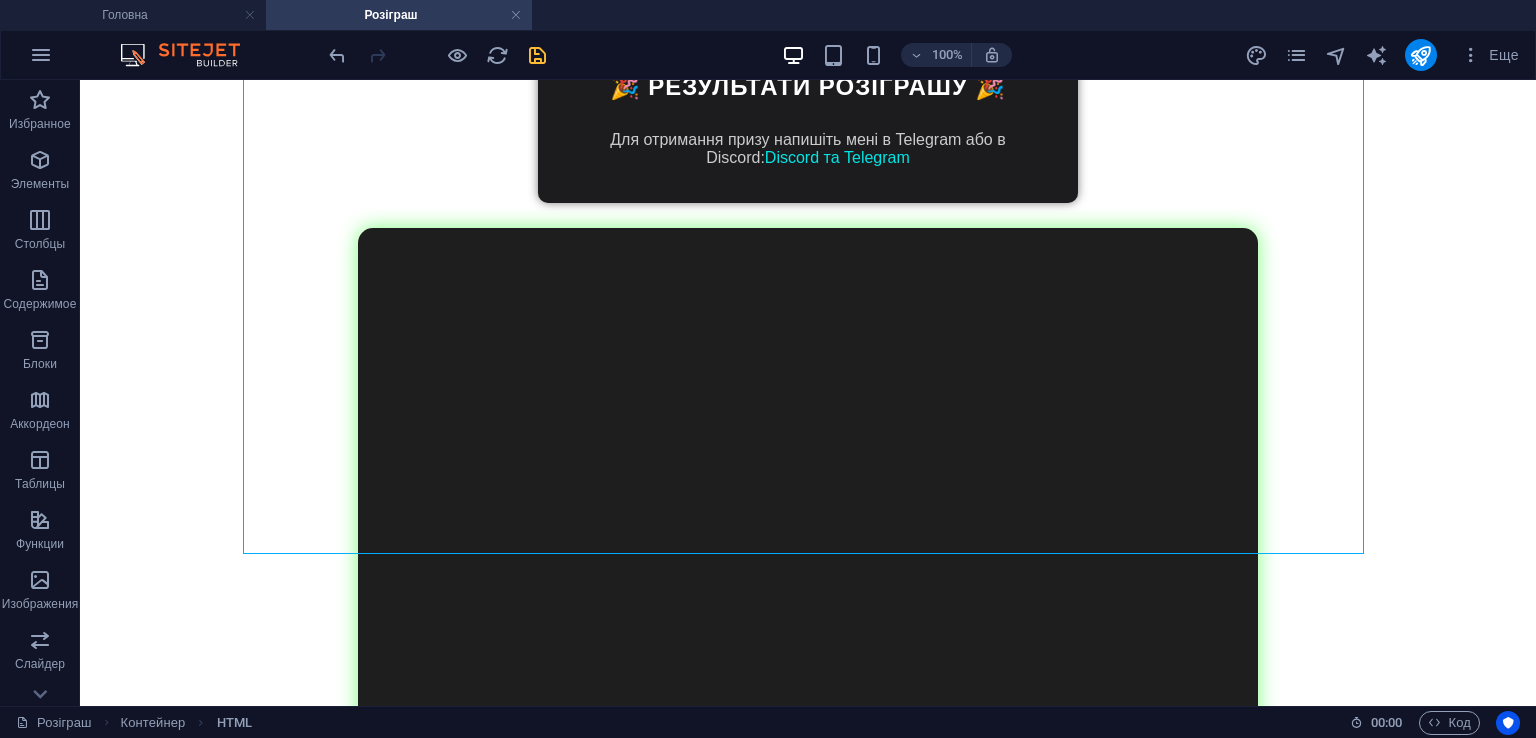 click at bounding box center (537, 55) 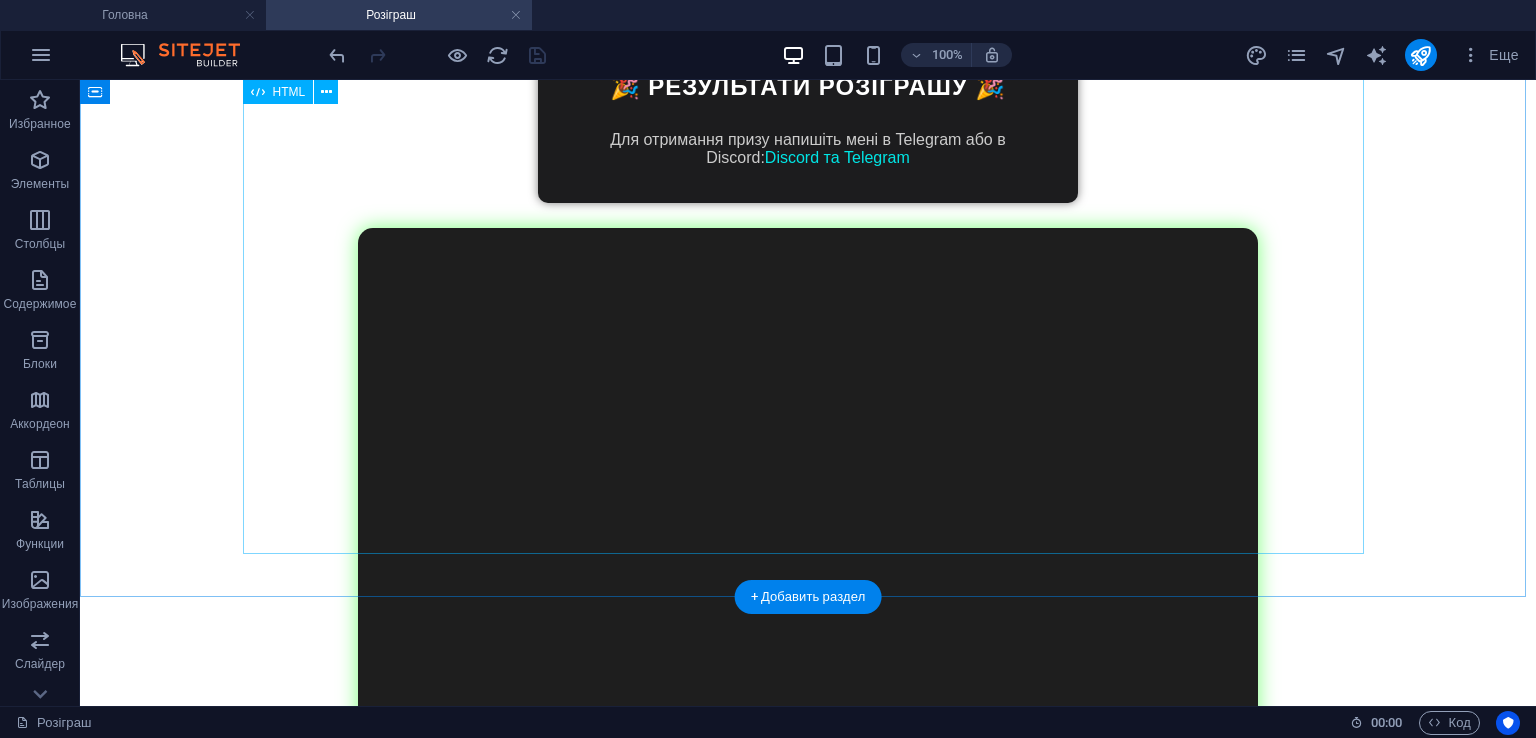 click on "ARKIP RP — Офіційне відео" at bounding box center [808, 497] 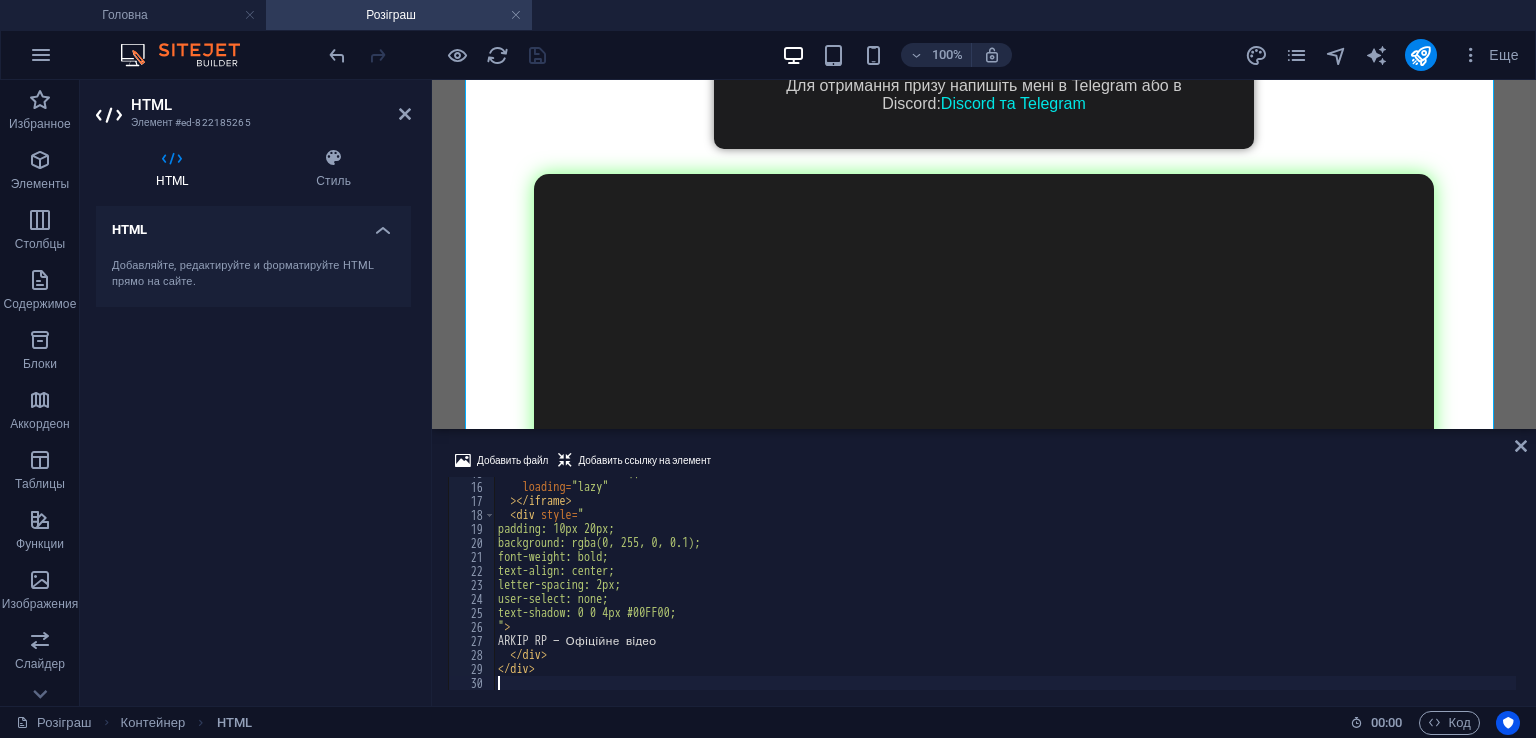 scroll, scrollTop: 2567, scrollLeft: 0, axis: vertical 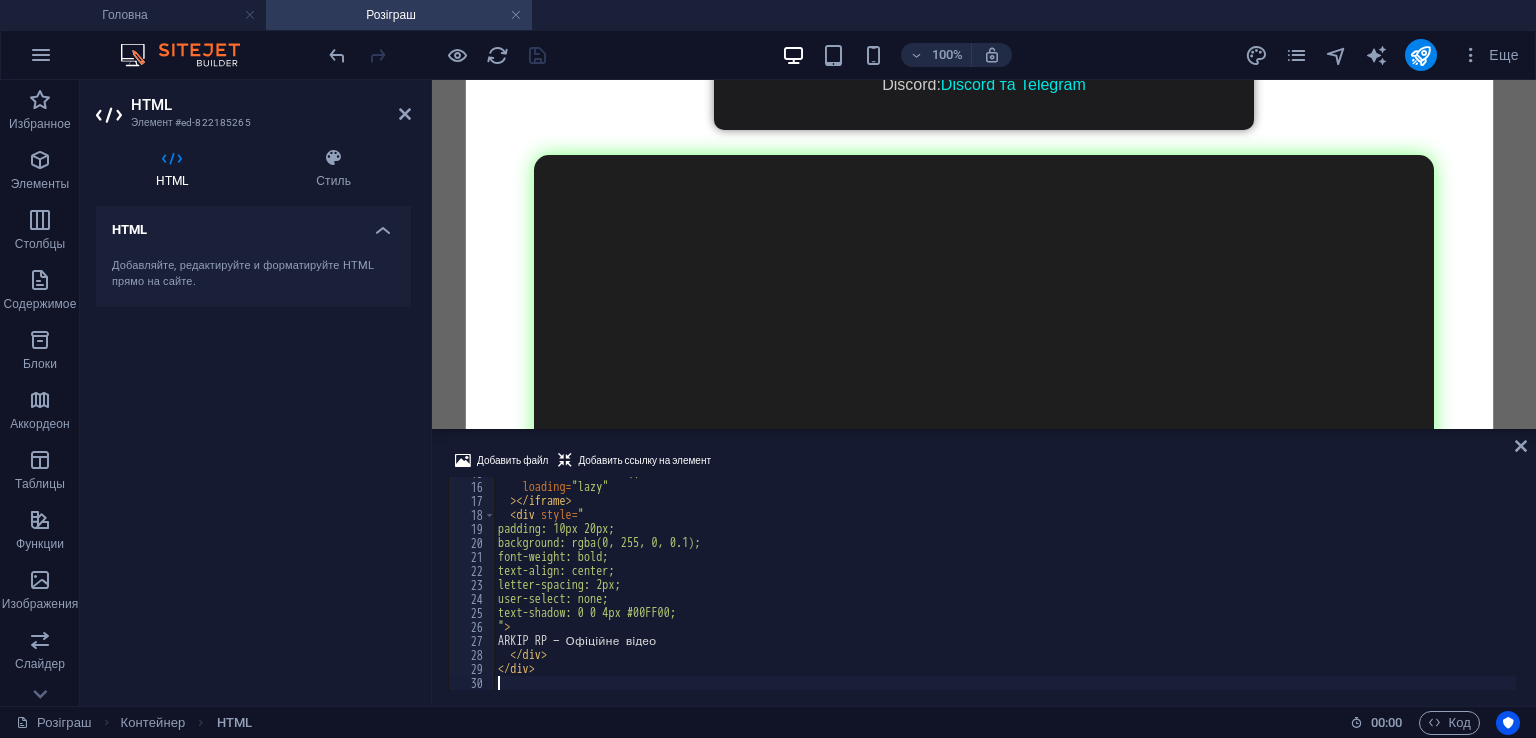 click on "< div   style = "     padding: 10px 20px;      background: rgba(0, 255, 0, 0.1);      font-weight: bold;      text-align: center;     letter-spacing: 2px;     user-select: none;     text-shadow: 0 0 4px #00FF00;   " >     ARKIP RP — Офіційне відео    </ div > </ div >" at bounding box center [1005, 586] 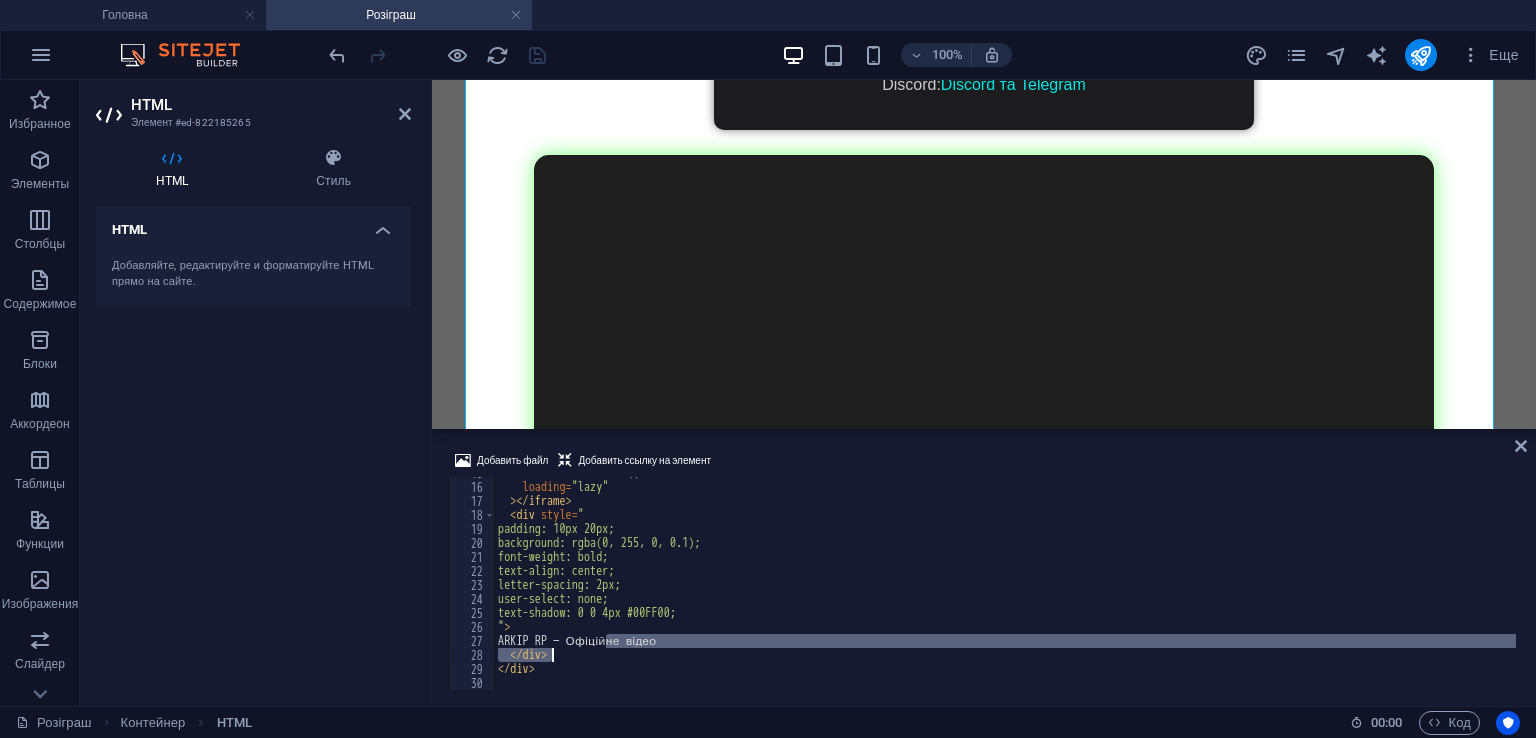 click on "< div   style = "     padding: 10px 20px;      background: rgba(0, 255, 0, 0.1);      font-weight: bold;      text-align: center;     letter-spacing: 2px;     user-select: none;     text-shadow: 0 0 4px #00FF00;   " >     ARKIP RP — Офіційне відео    </ div > </ div >" at bounding box center (1005, 583) 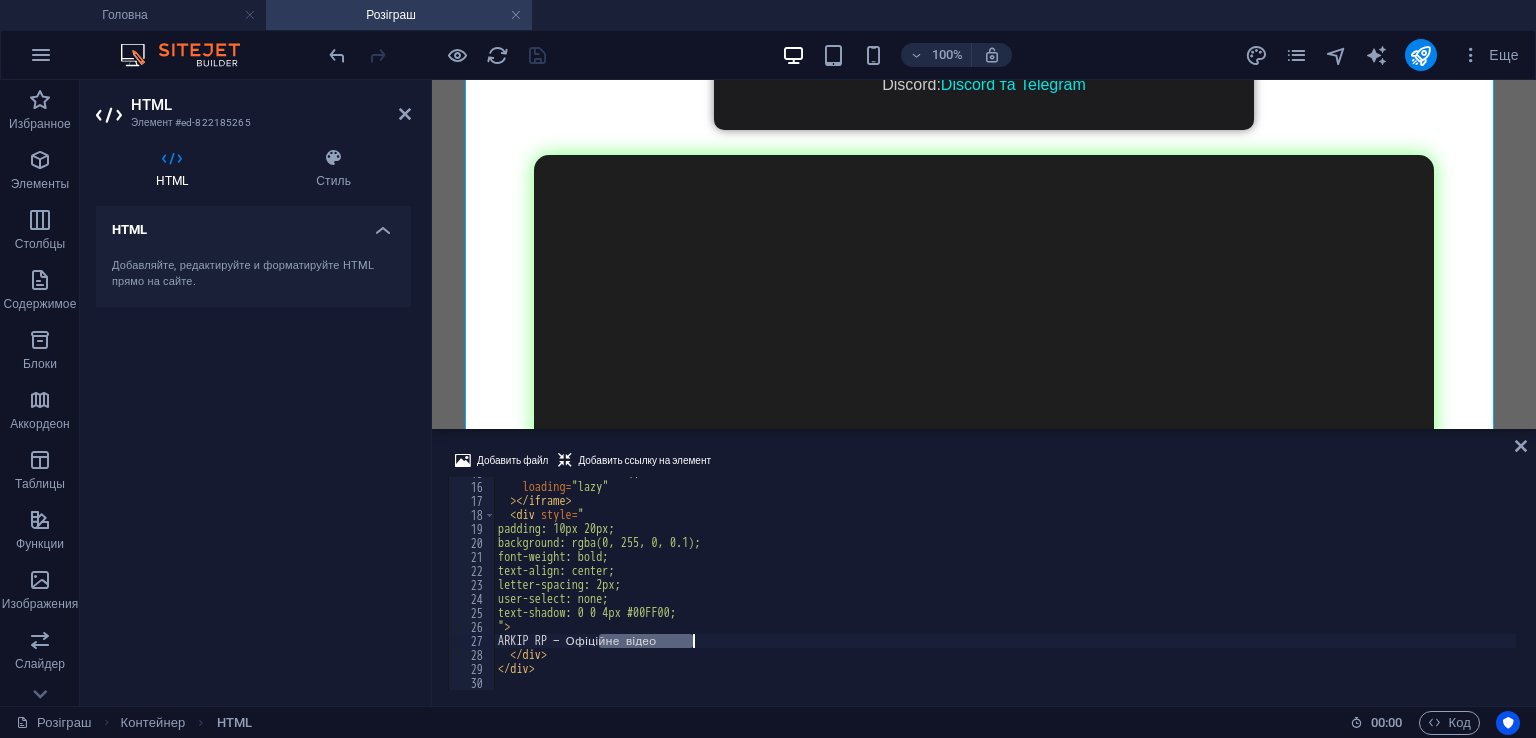 drag, startPoint x: 598, startPoint y: 637, endPoint x: 716, endPoint y: 637, distance: 118 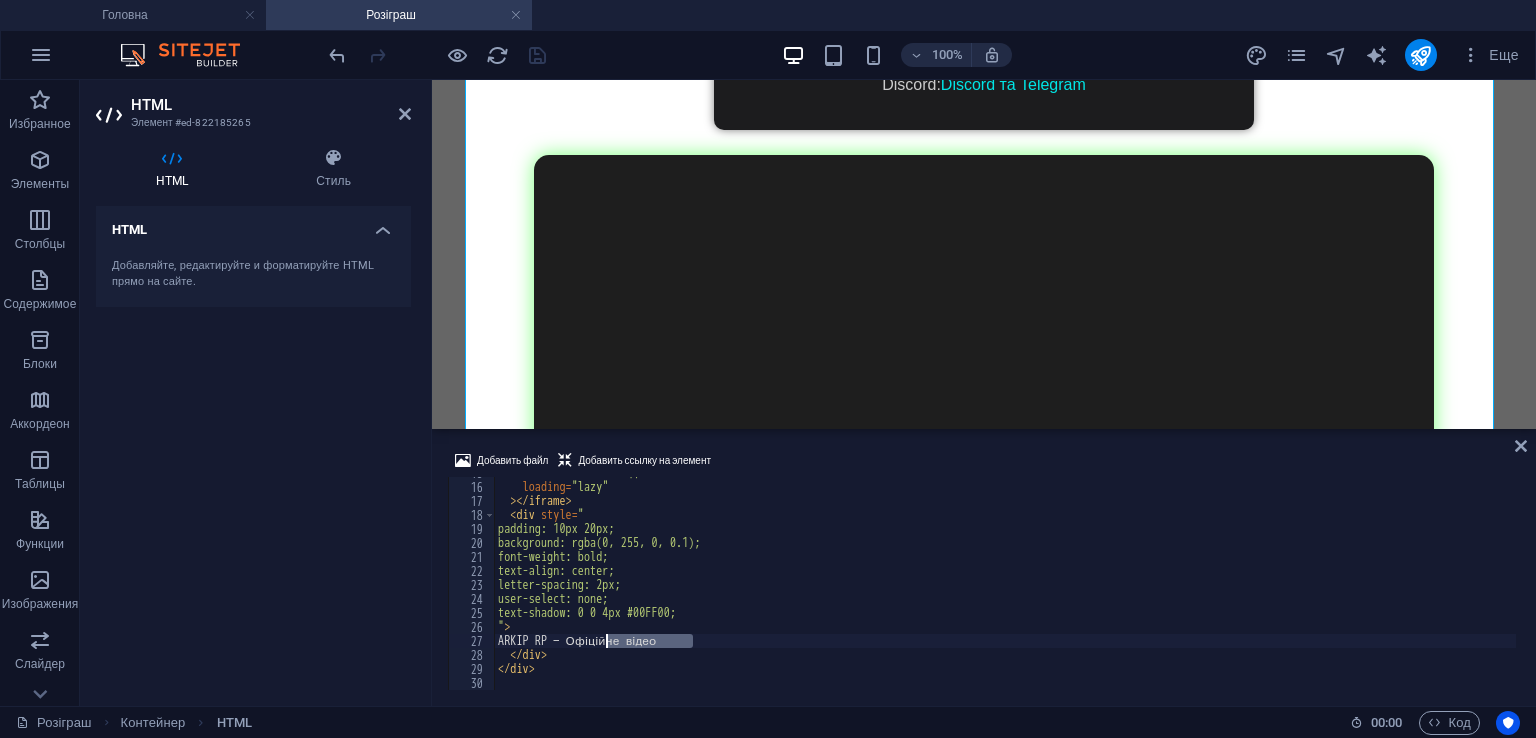 drag, startPoint x: 700, startPoint y: 643, endPoint x: 603, endPoint y: 640, distance: 97.04638 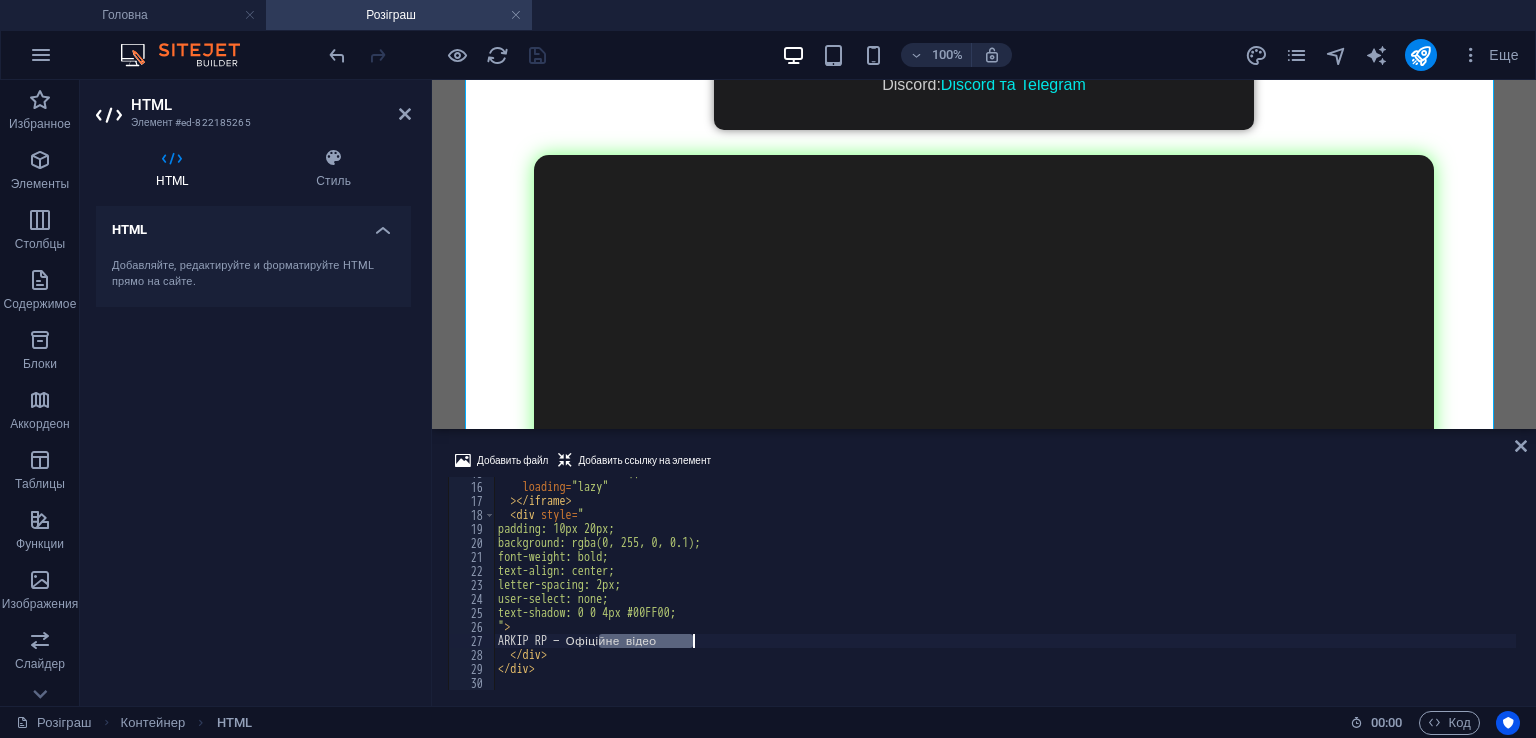 drag, startPoint x: 600, startPoint y: 640, endPoint x: 704, endPoint y: 633, distance: 104.23531 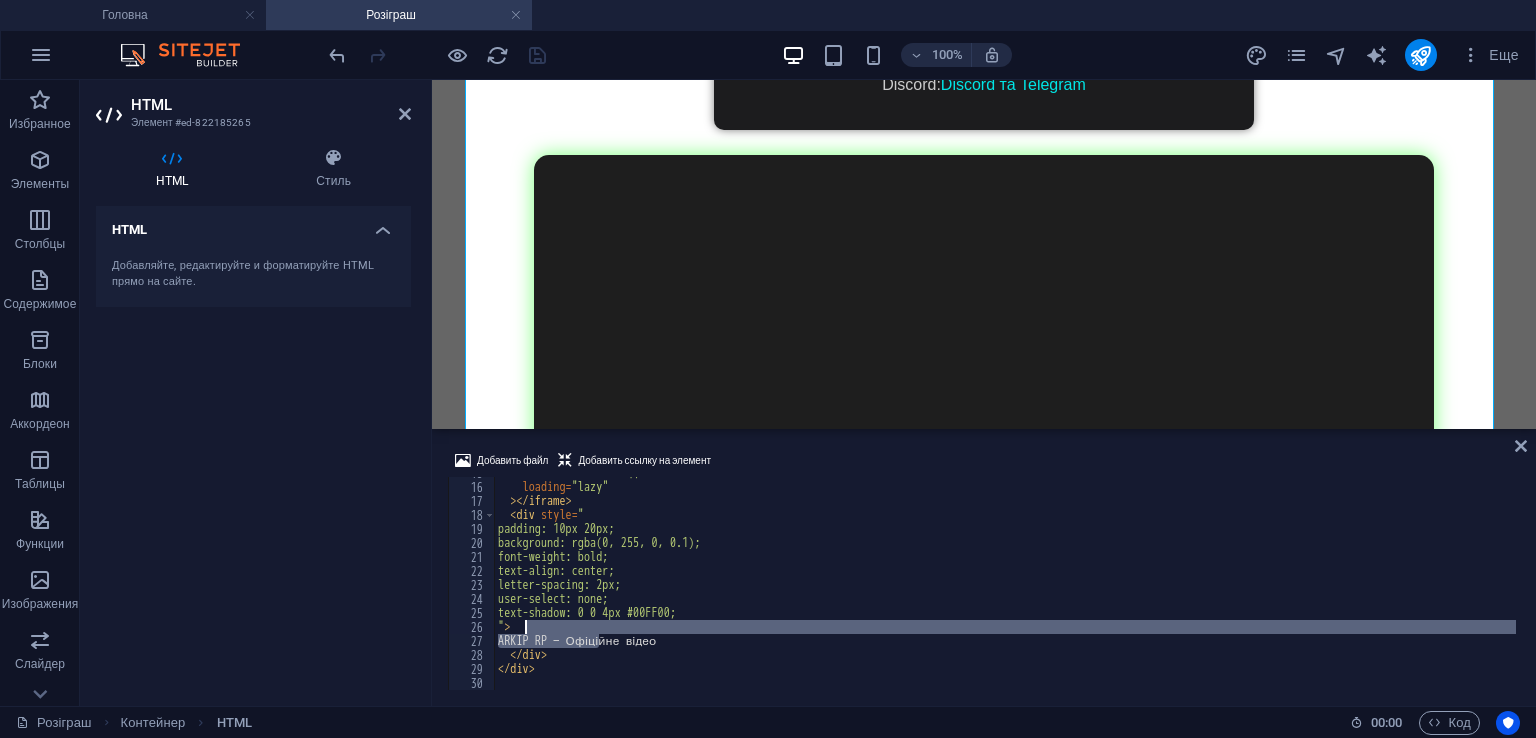 click on "< div   style = "     padding: 10px 20px;      background: rgba(0, 255, 0, 0.1);      font-weight: bold;      text-align: center;     letter-spacing: 2px;     user-select: none;     text-shadow: 0 0 4px #00FF00;   " >     ARKIP RP — Офіційне відео    </ div > </ div >" at bounding box center (1005, 586) 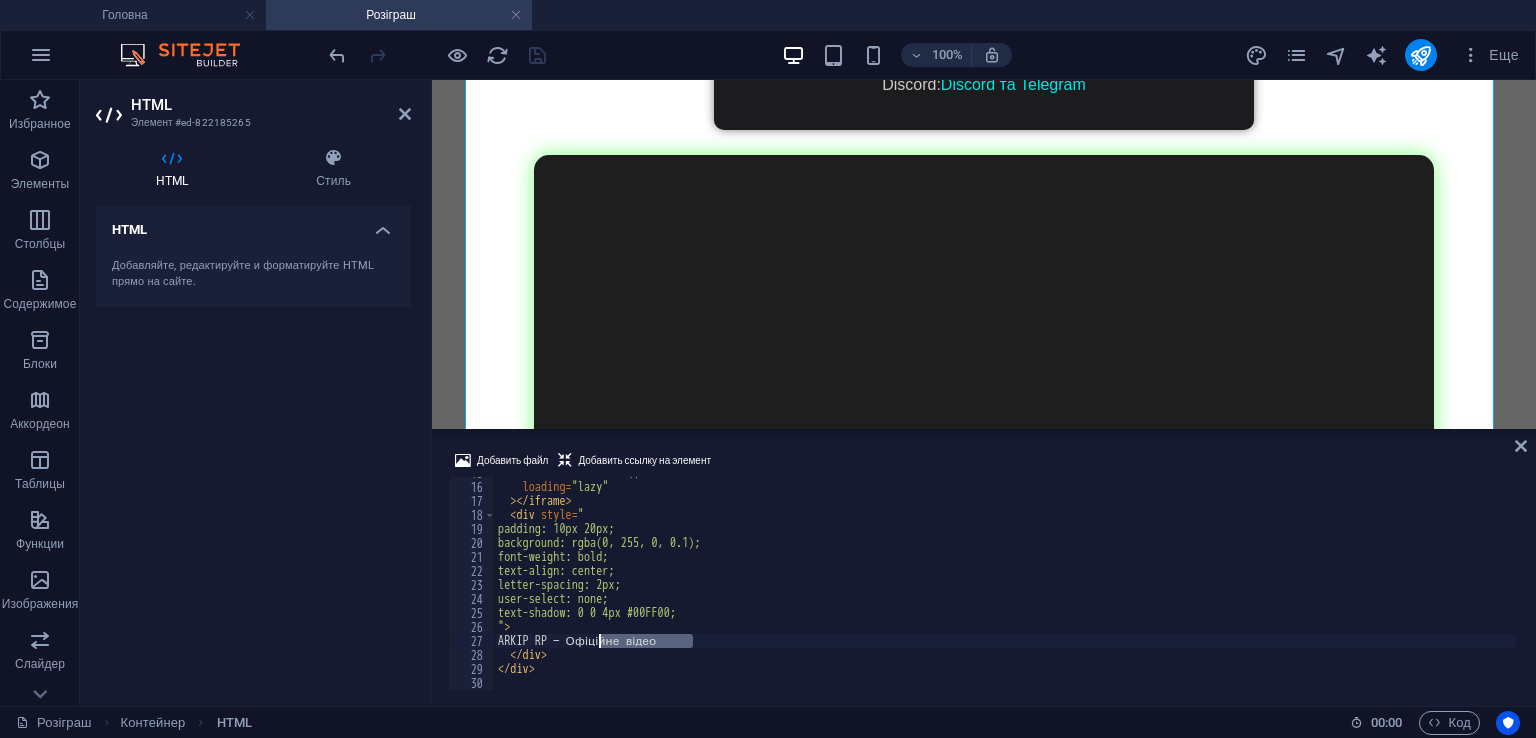 drag, startPoint x: 706, startPoint y: 641, endPoint x: 598, endPoint y: 641, distance: 108 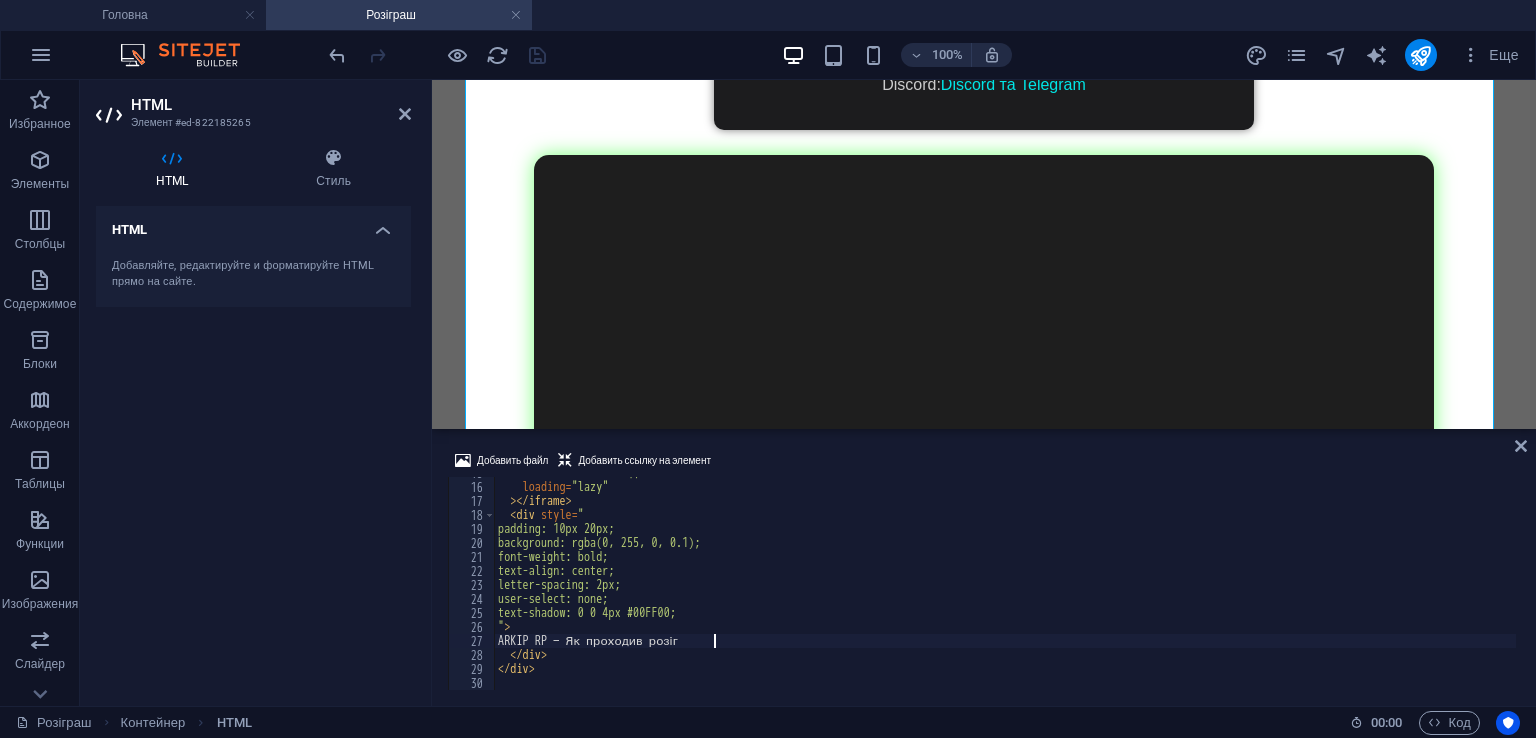 scroll, scrollTop: 0, scrollLeft: 17, axis: horizontal 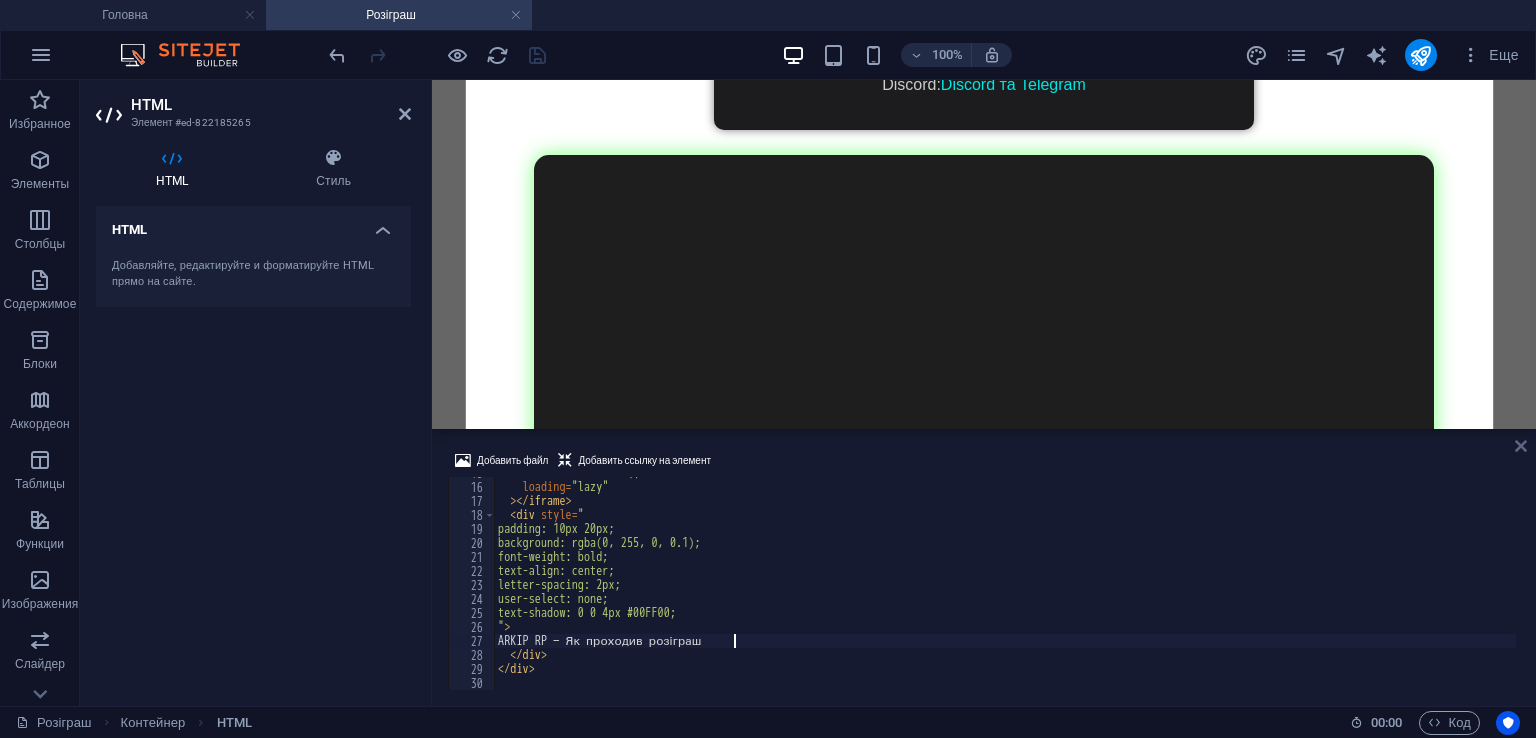 type on "ARKIP RP — Як проходив розіграш" 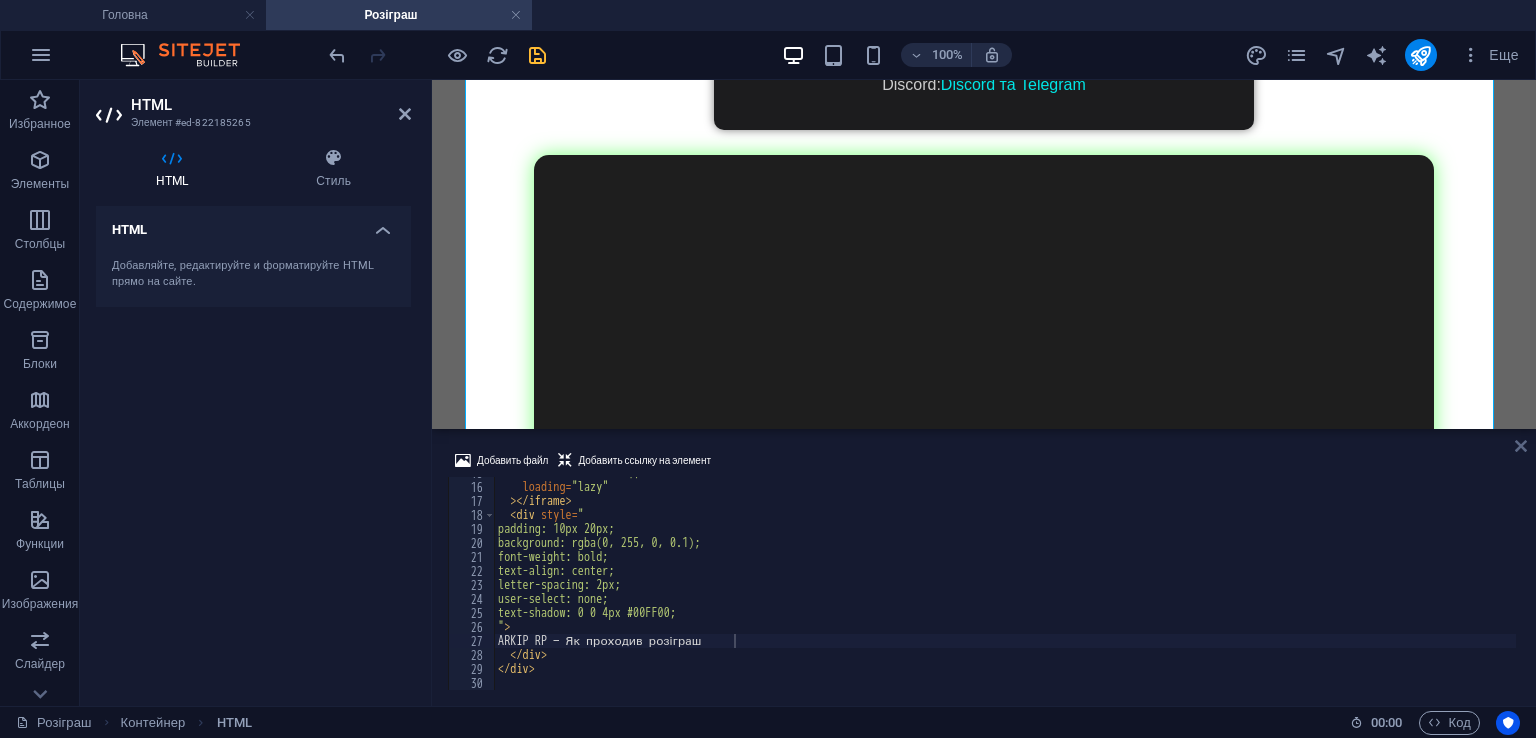 click at bounding box center [1521, 446] 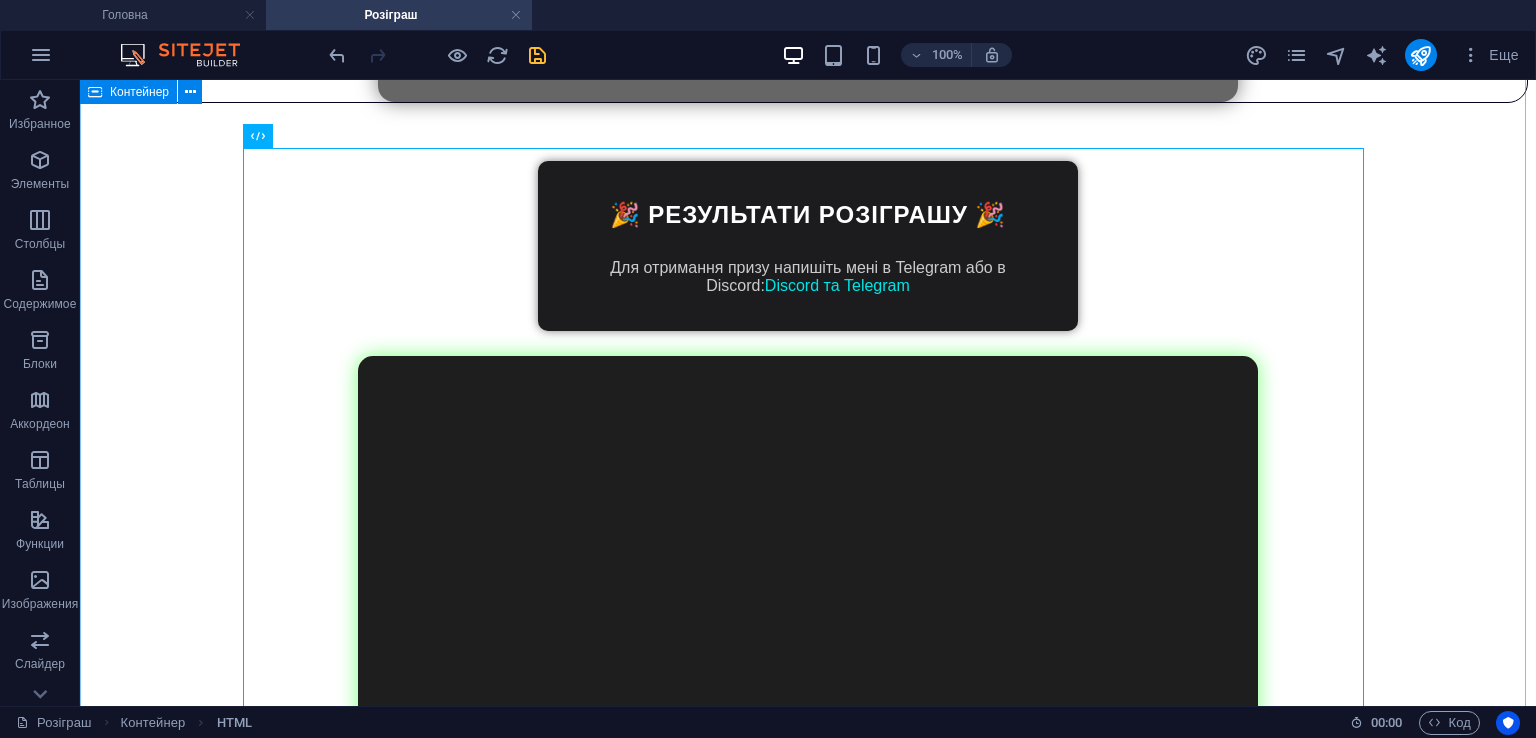 scroll, scrollTop: 2570, scrollLeft: 0, axis: vertical 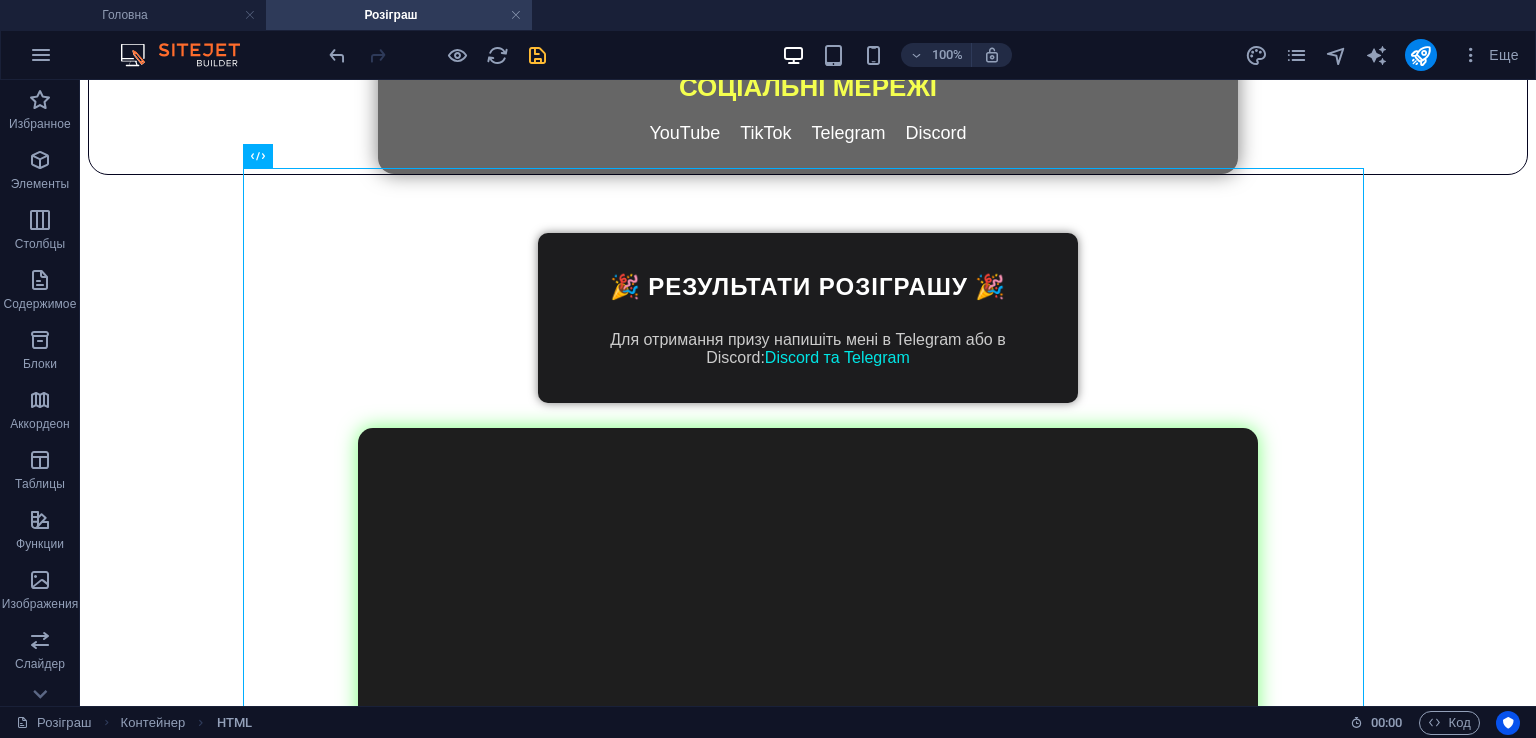 click at bounding box center (537, 55) 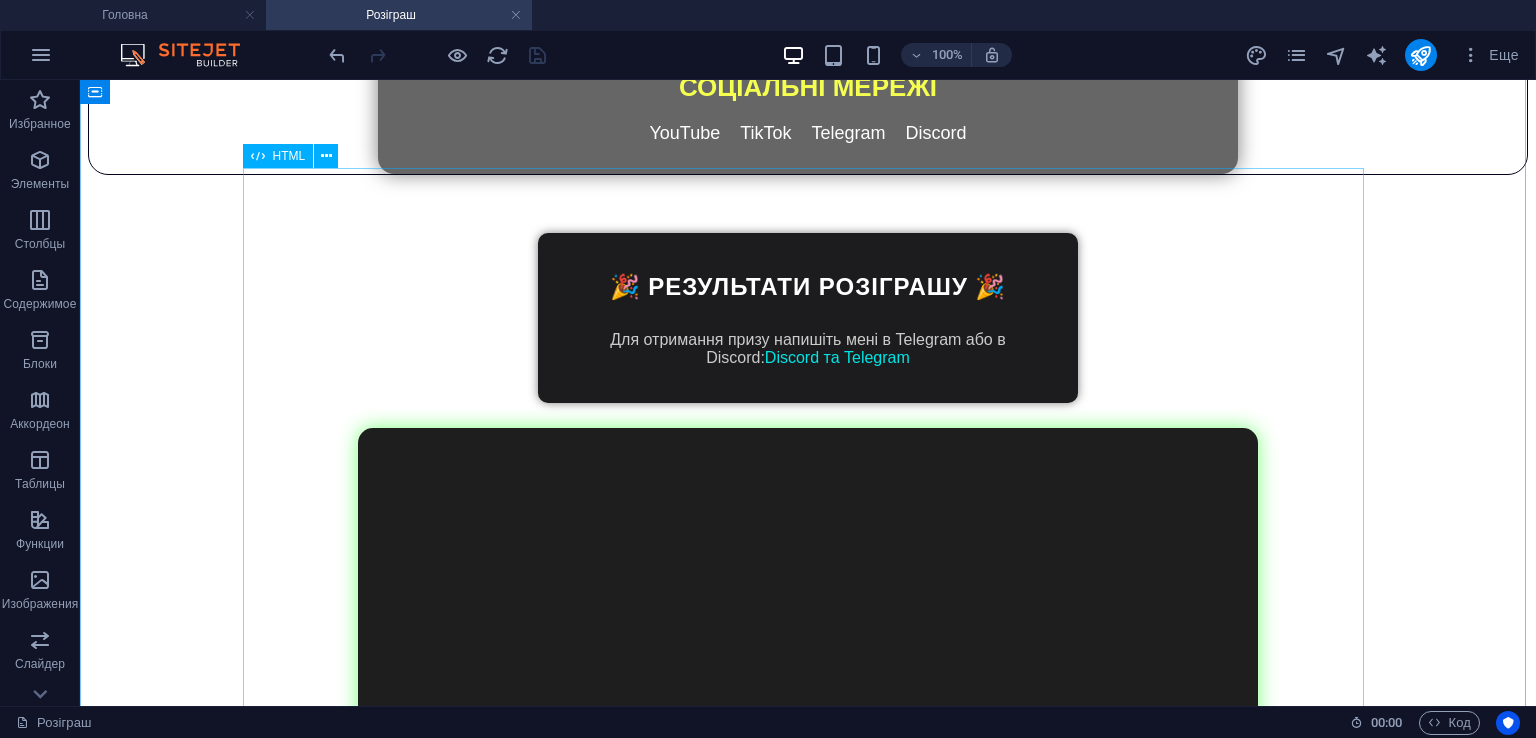 click on "ARKIP RP — Як проходив розіграш" at bounding box center [808, 697] 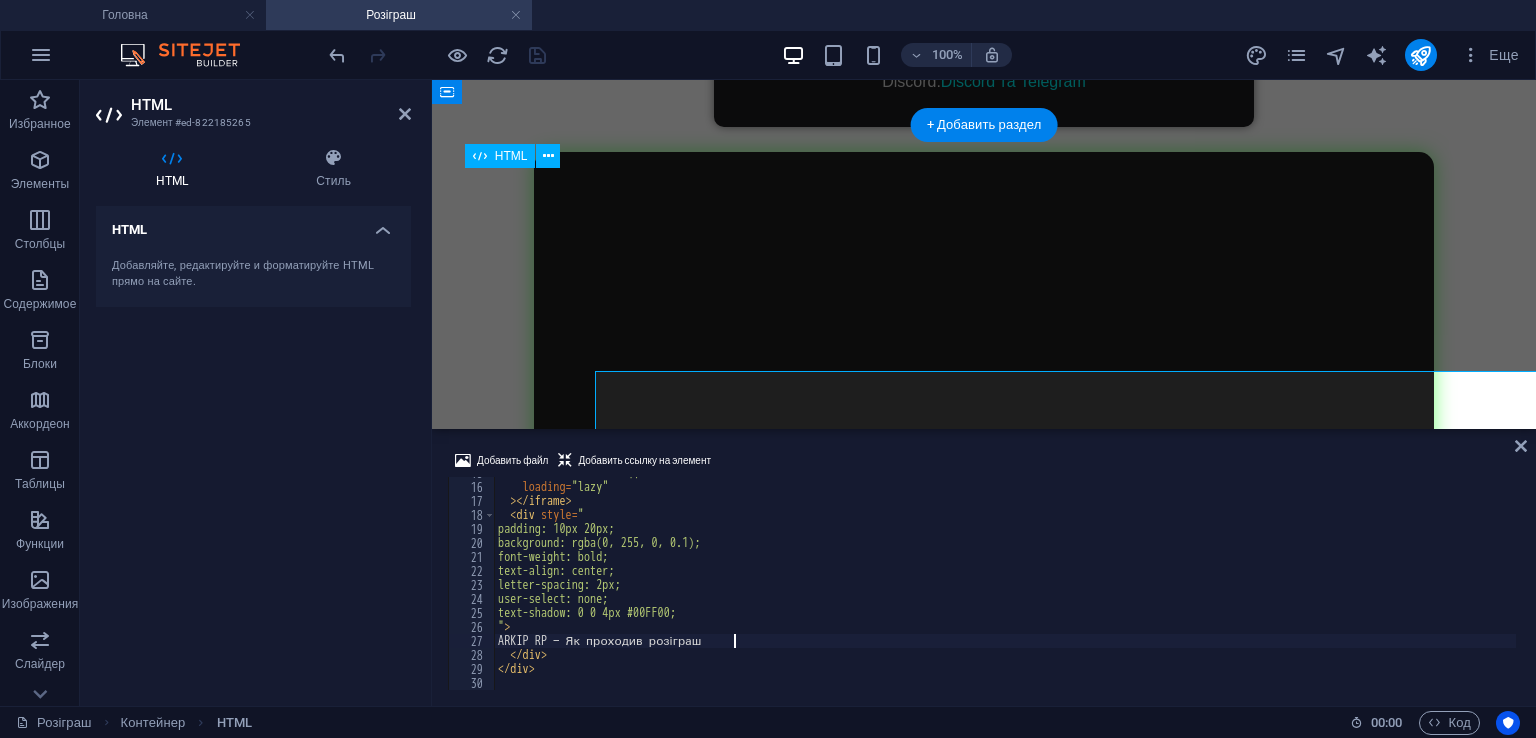 scroll, scrollTop: 2368, scrollLeft: 0, axis: vertical 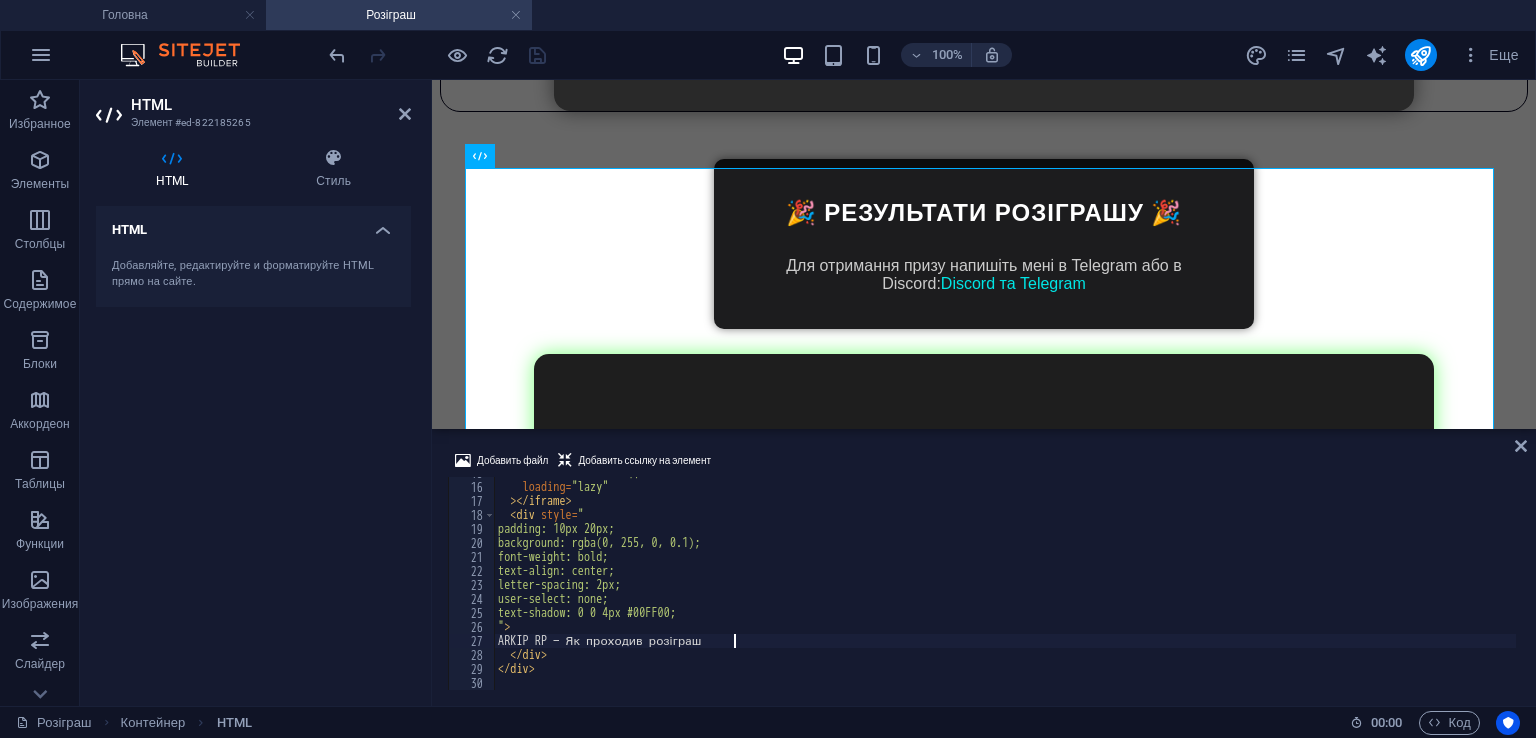 click on "title = "[PROJECT_NAME] відео"      loading = "lazy"    > </ iframe >    < div   style = "     padding: 10px 20px;      background: rgba(0, 255, 0, 0.1);      font-weight: bold;      text-align: center;     letter-spacing: 2px;     user-select: none;     text-shadow: 0 0 4px #00FF00;   " >     [PROJECT_NAME] — Як проходив розіграш    </ div > </ div >" at bounding box center (1005, 586) 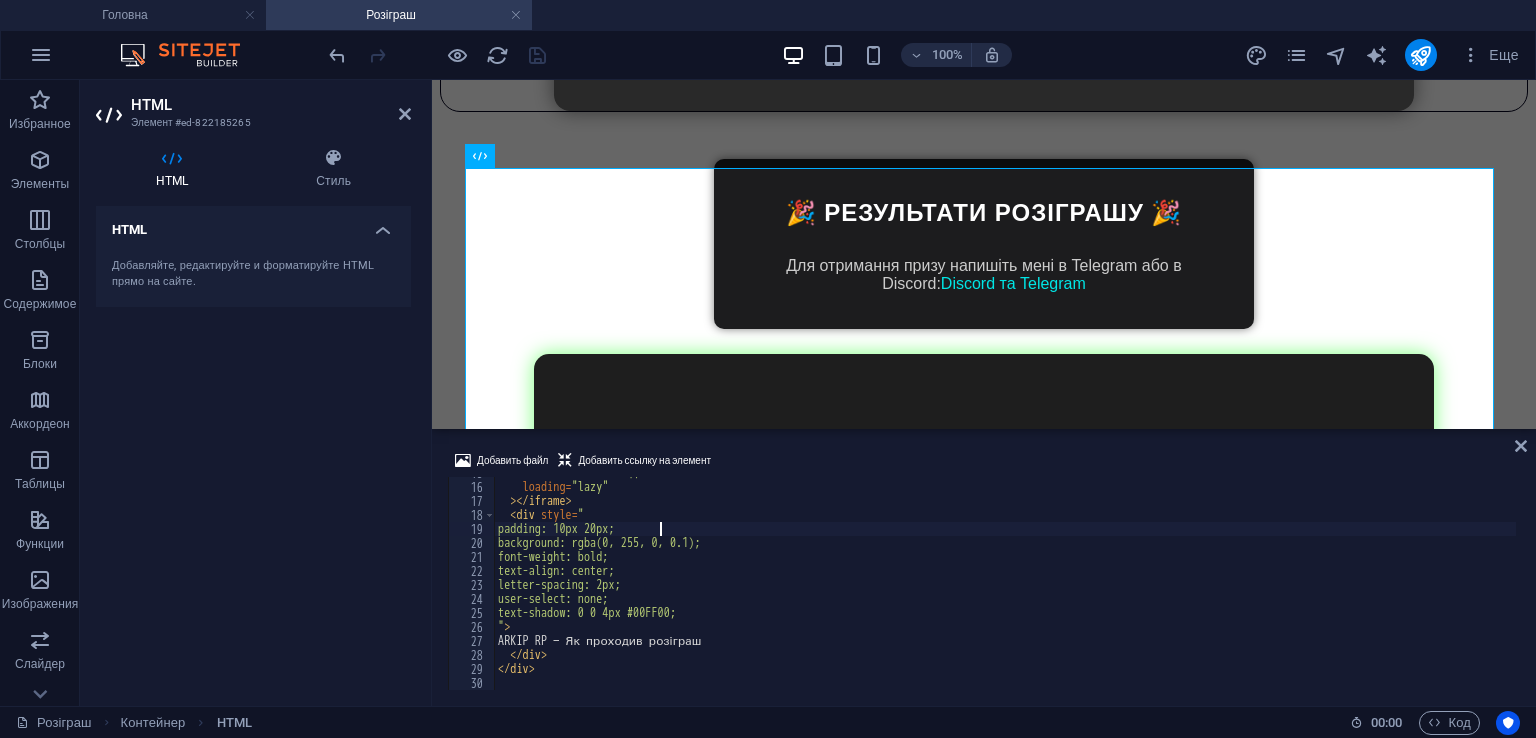 type on "padding: 10px 20px;" 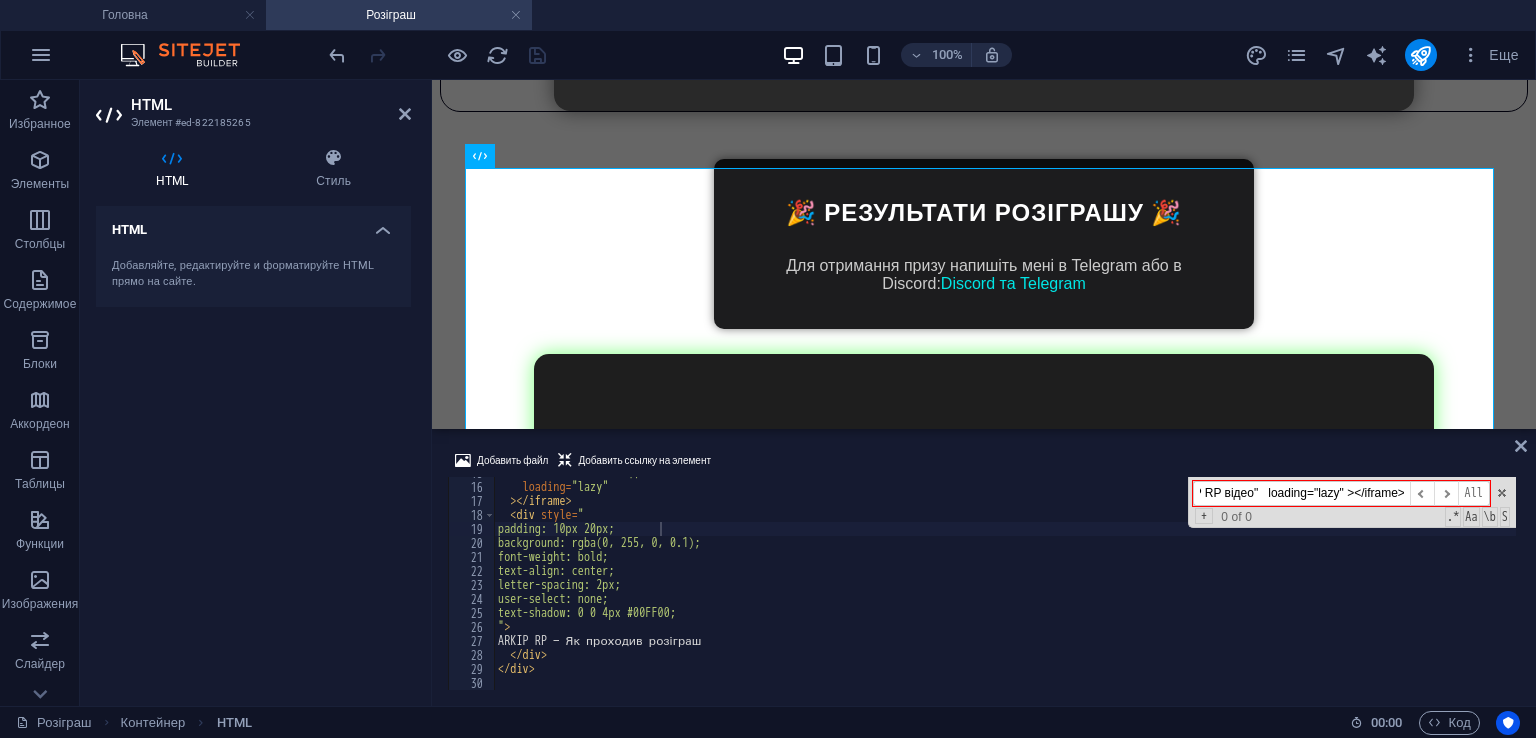 type on "<iframe    src="https://www.youtube.com/embed/79MZRR-MC7g"   style="width:100%; height:500px; border:none; display:block;"   title="ARKIP RP відео"   loading="lazy" ></iframe>" 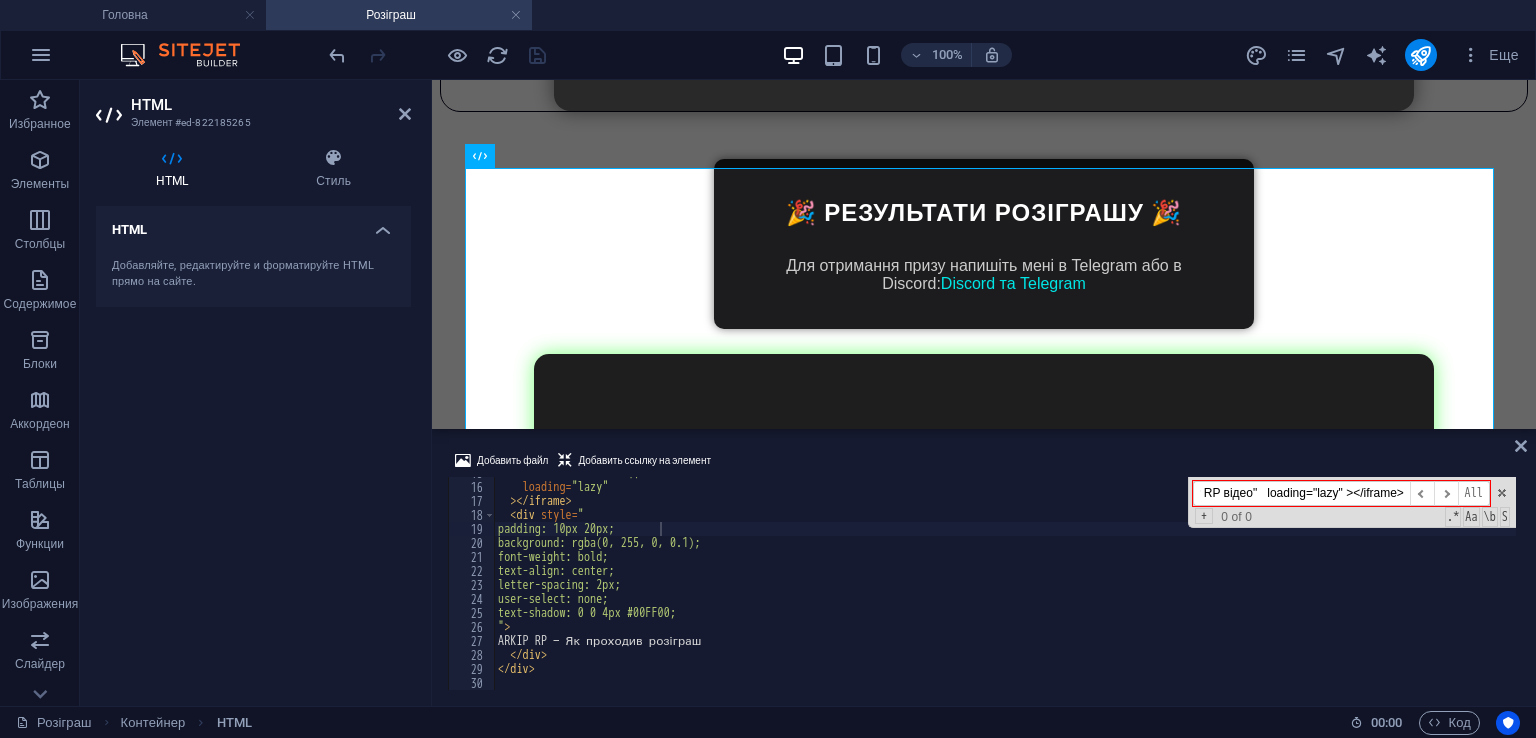 click on "<iframe    src="https://www.youtube.com/embed/79MZRR-MC7g"   style="width:100%; height:500px; border:none; display:block;"   title="ARKIP RP відео"   loading="lazy" ></iframe>" at bounding box center (1301, 493) 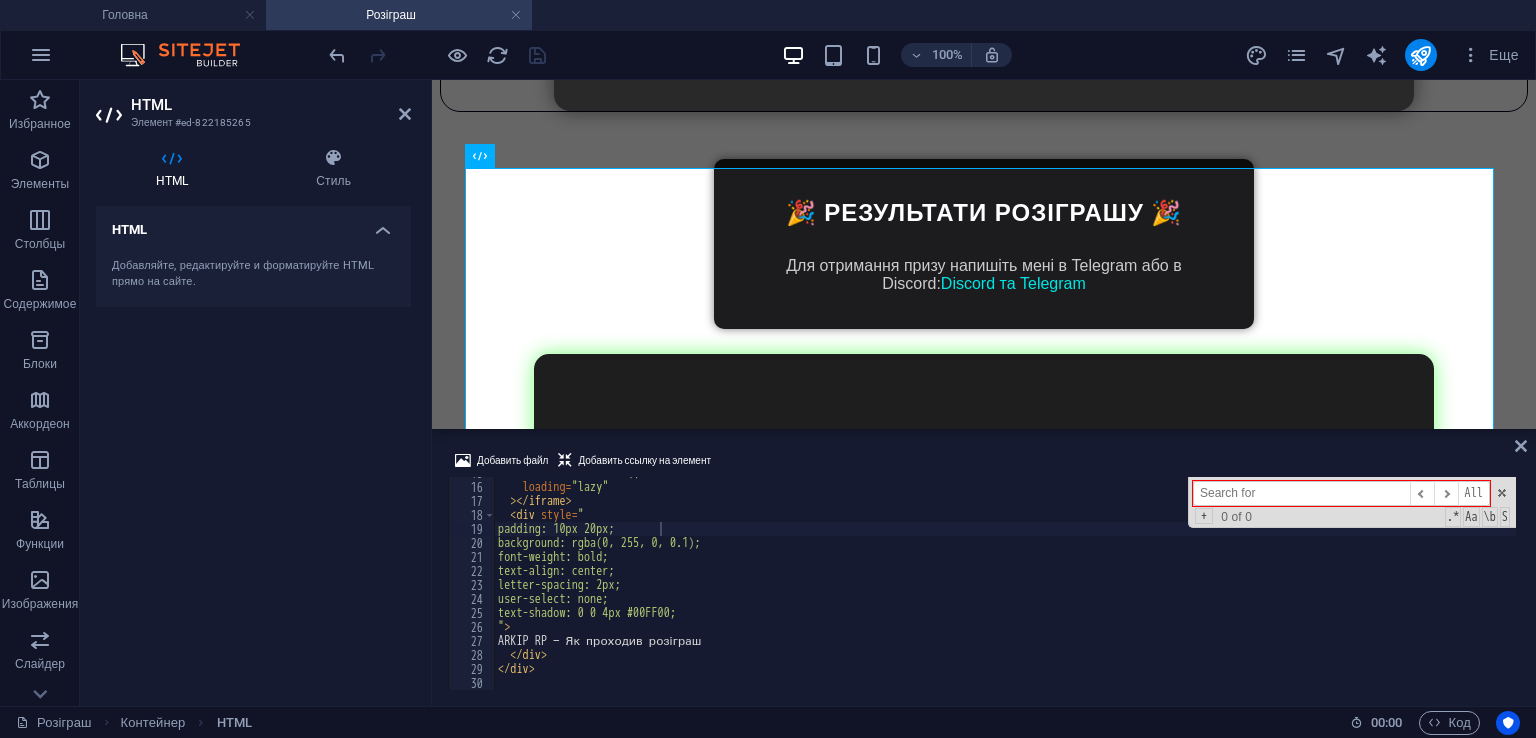 scroll, scrollTop: 0, scrollLeft: 0, axis: both 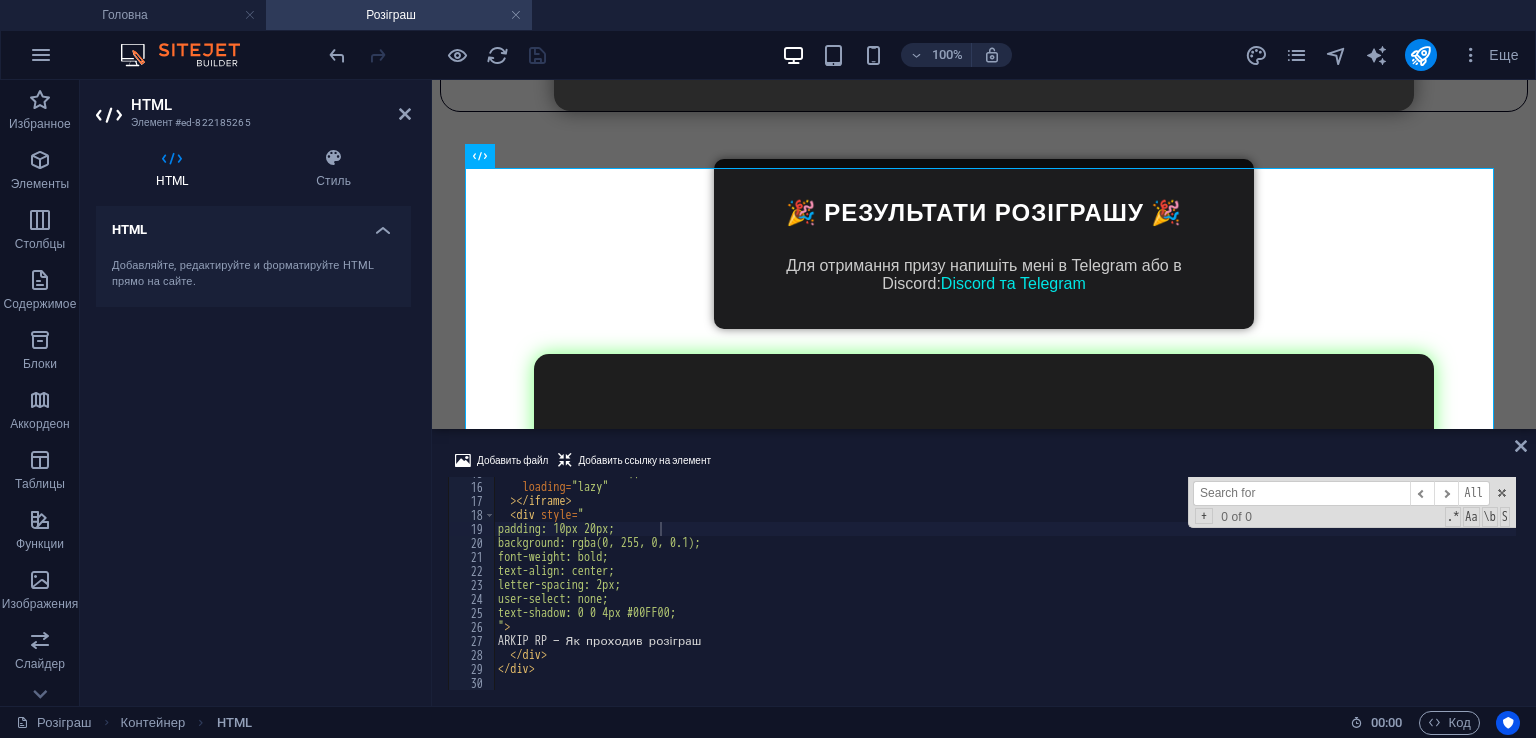 type 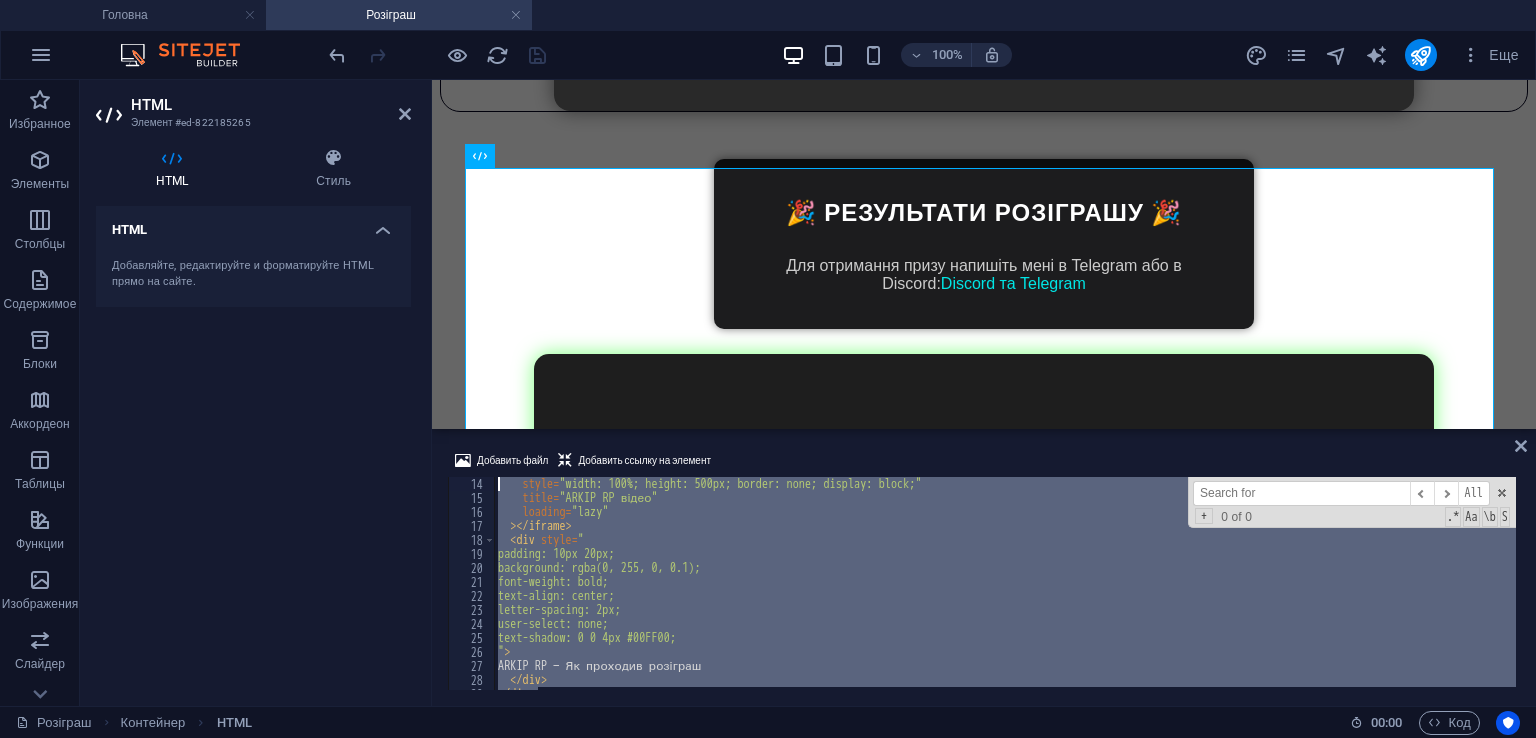 scroll, scrollTop: 0, scrollLeft: 0, axis: both 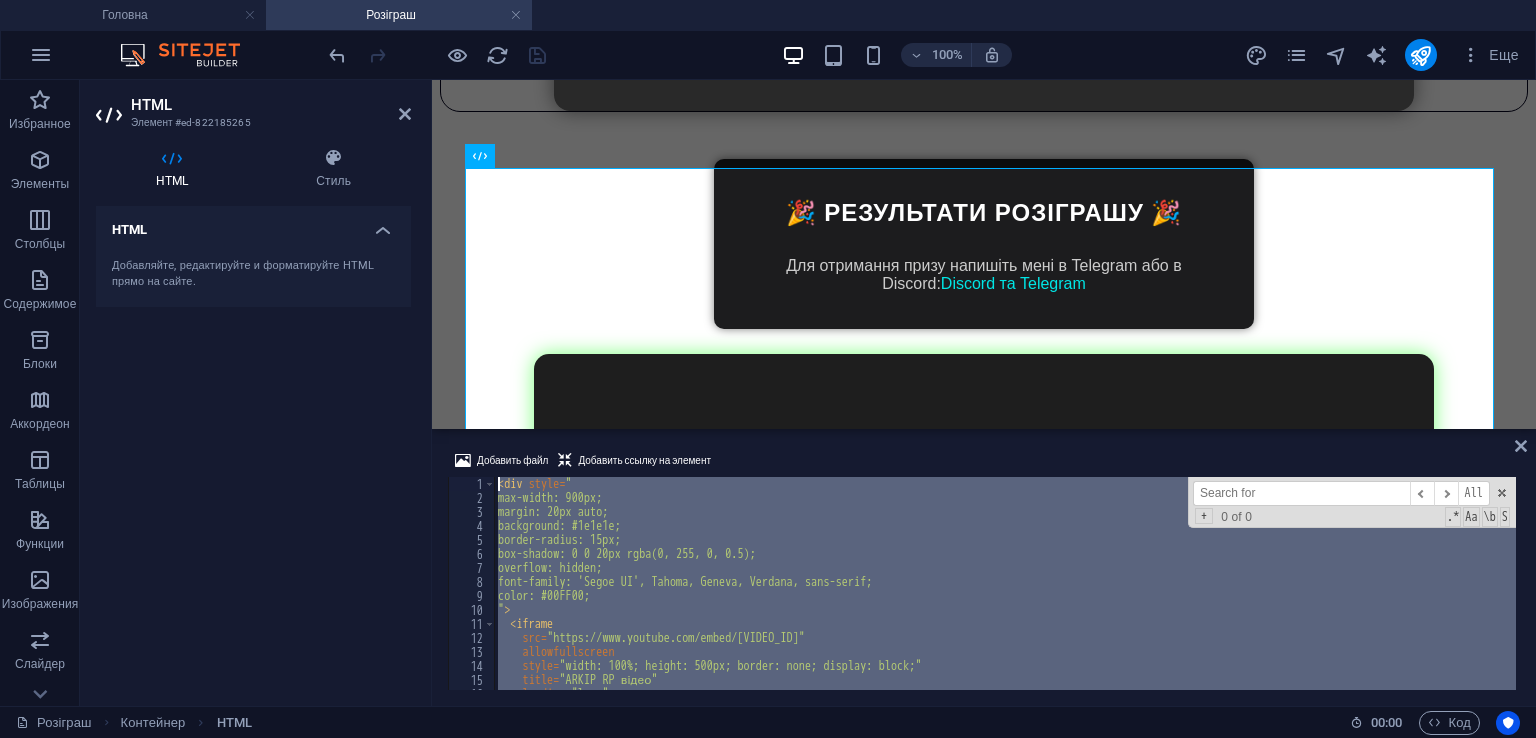 drag, startPoint x: 672, startPoint y: 663, endPoint x: 299, endPoint y: 317, distance: 508.76813 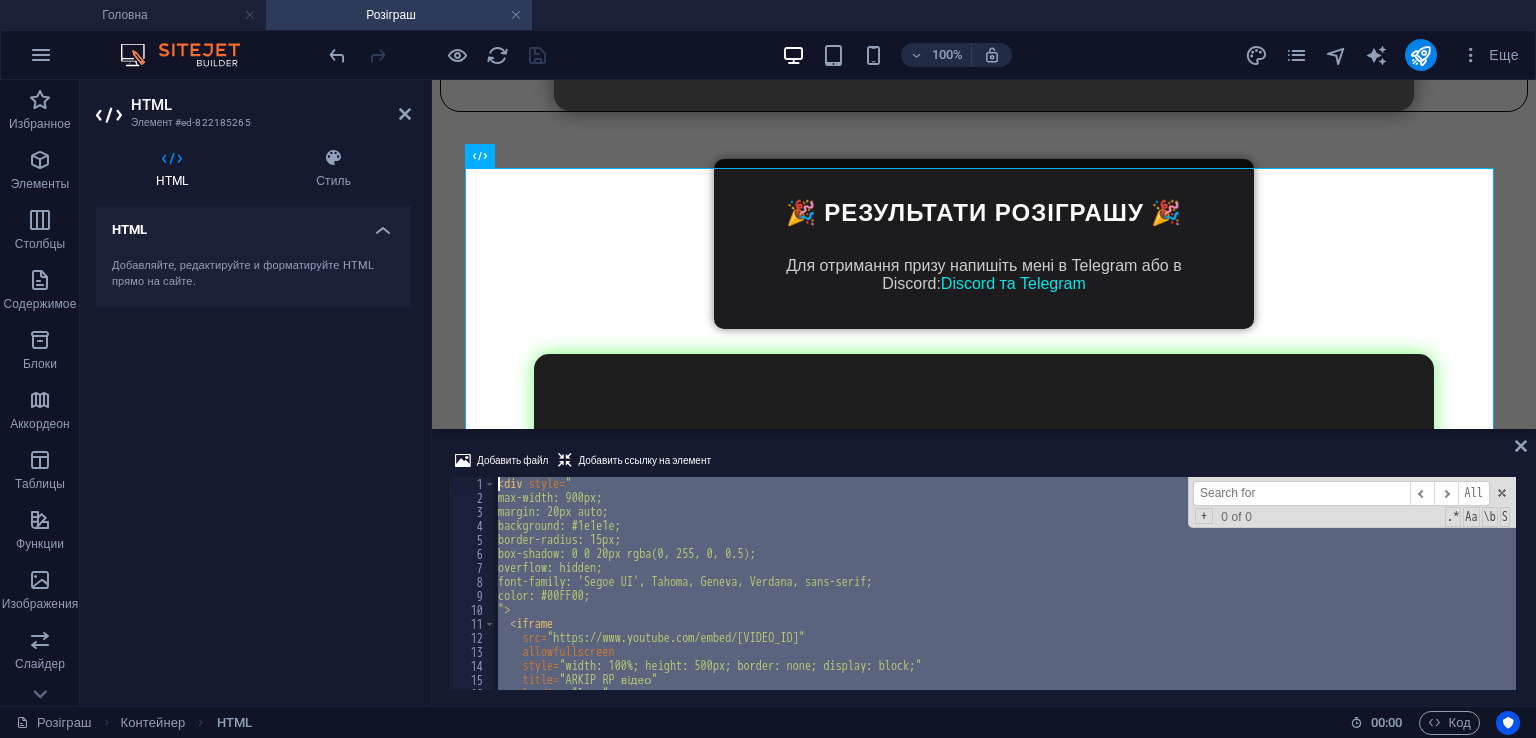 paste 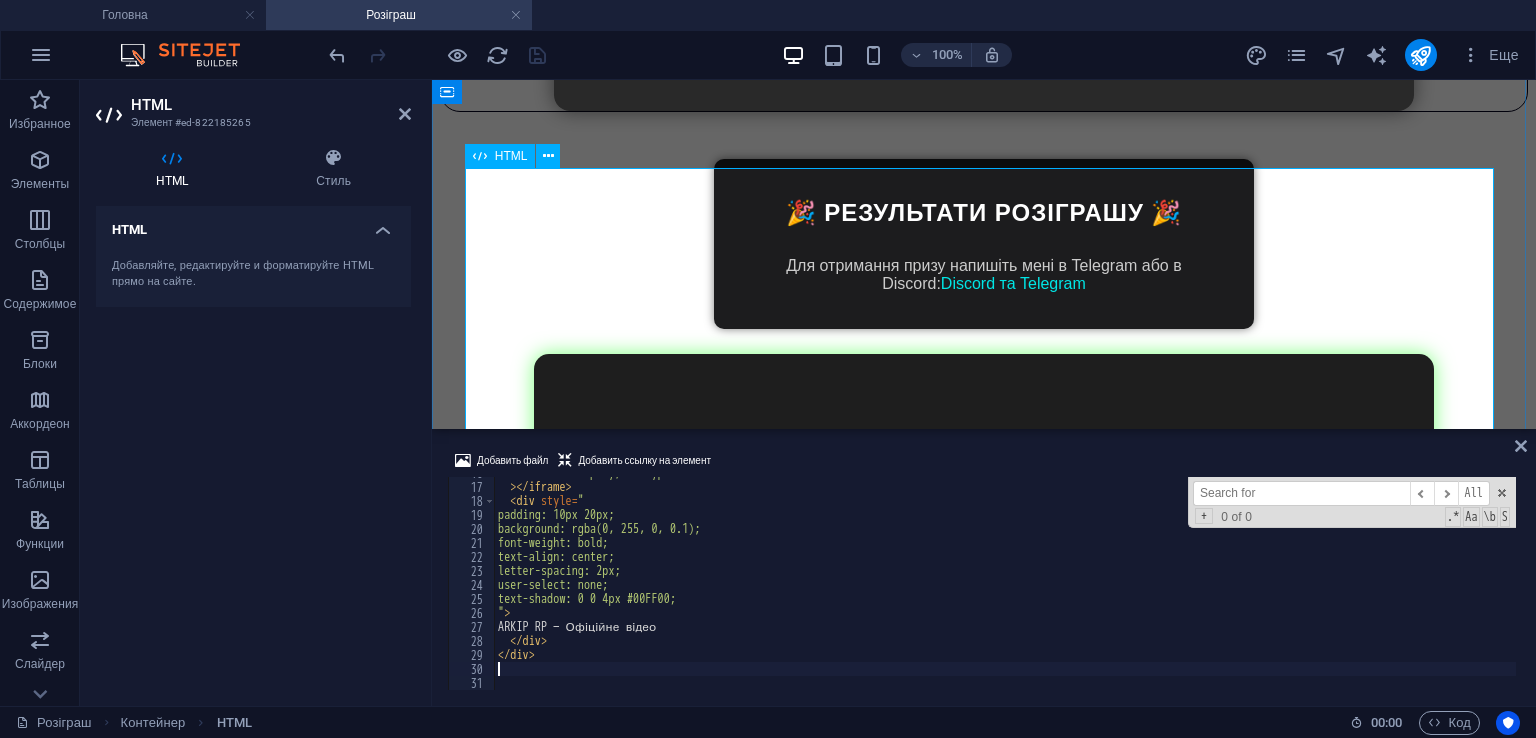 scroll, scrollTop: 220, scrollLeft: 0, axis: vertical 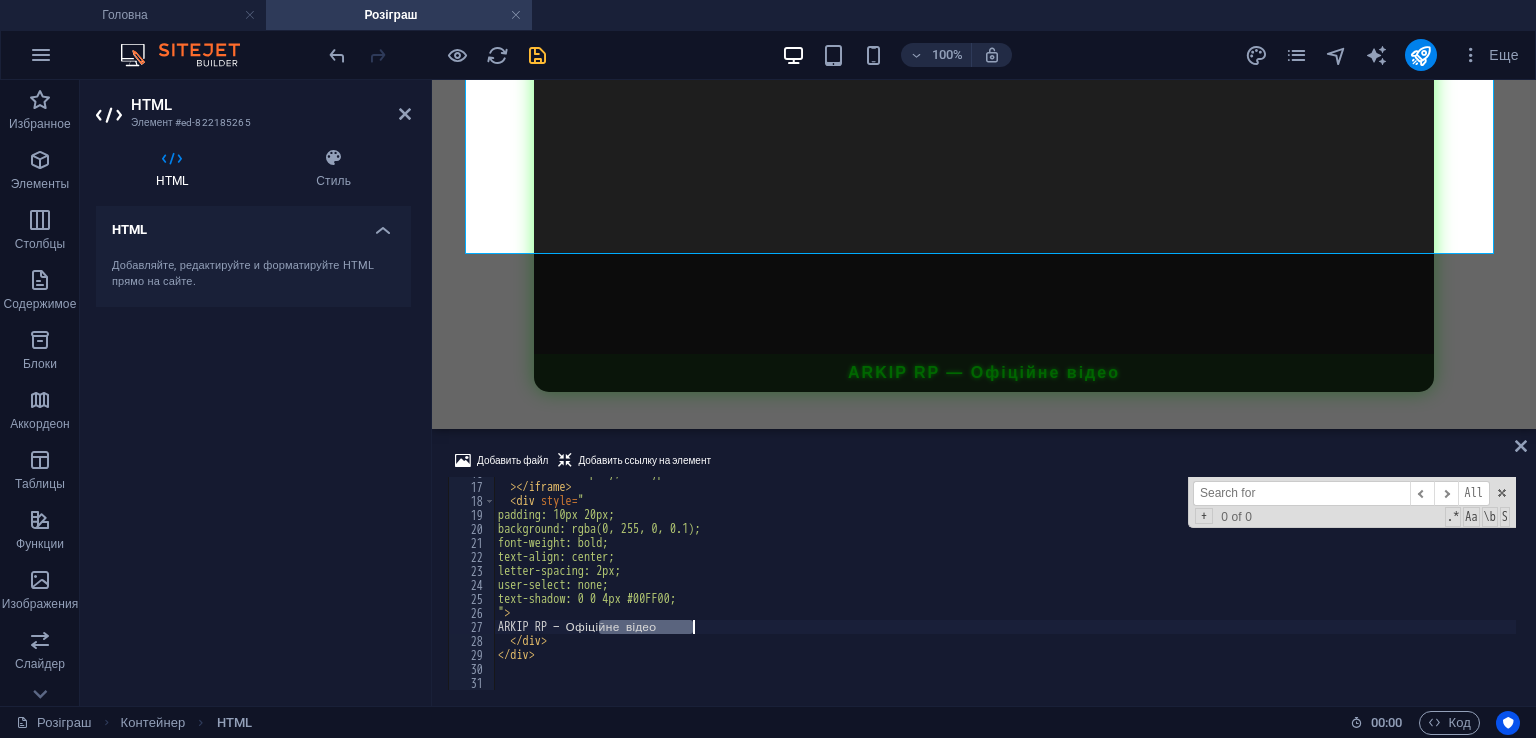 drag, startPoint x: 600, startPoint y: 627, endPoint x: 756, endPoint y: 630, distance: 156.02884 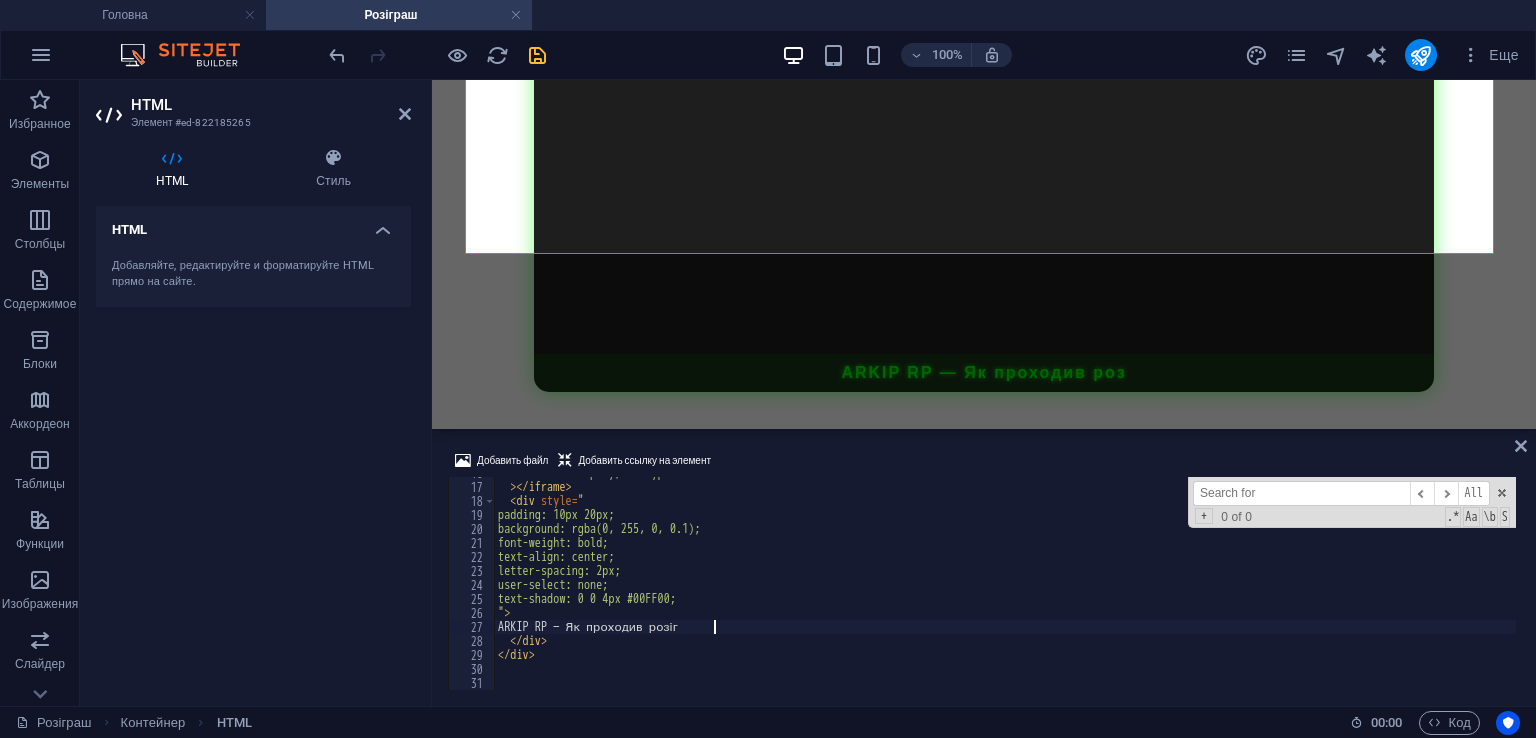 scroll, scrollTop: 0, scrollLeft: 17, axis: horizontal 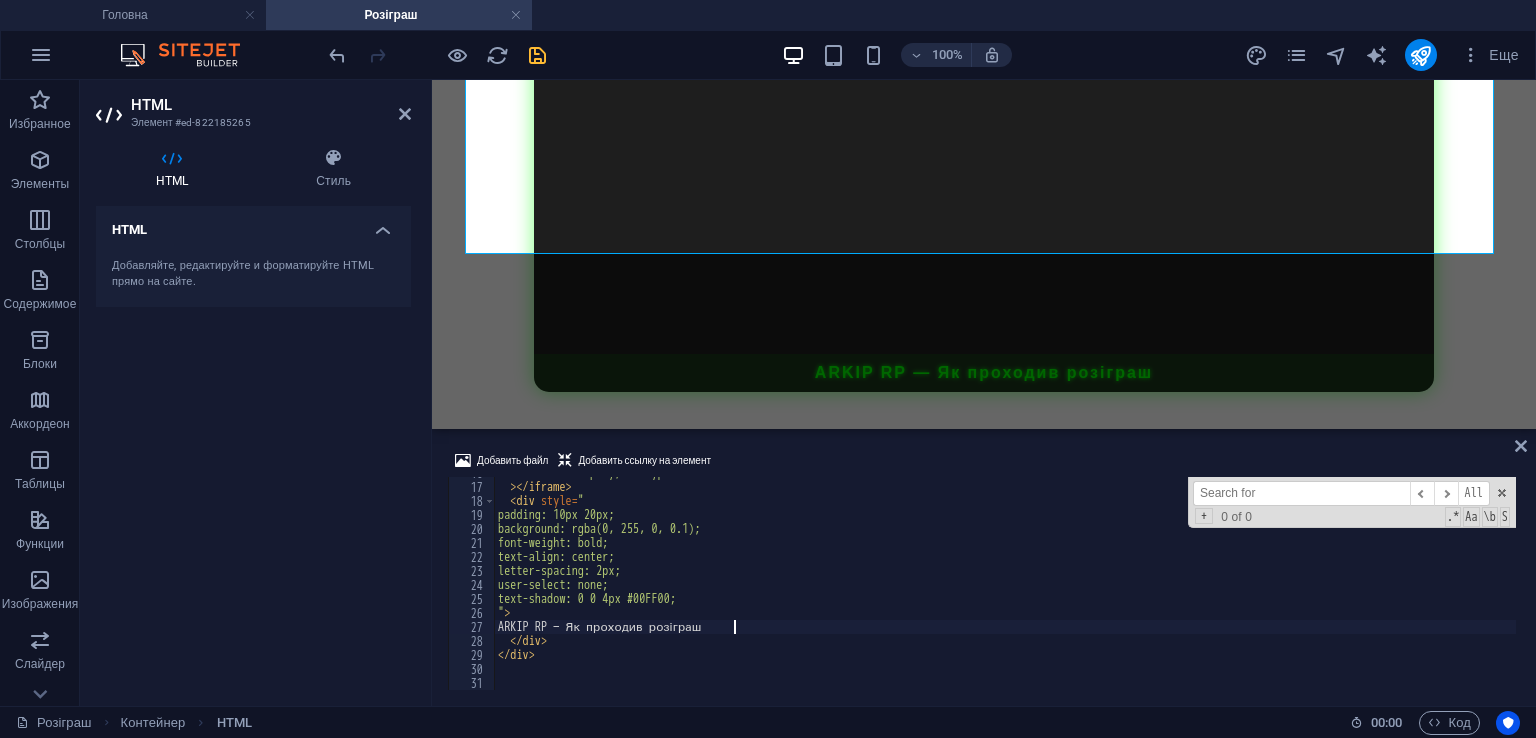 type on "ARKIP RP — Як проходив розіграш" 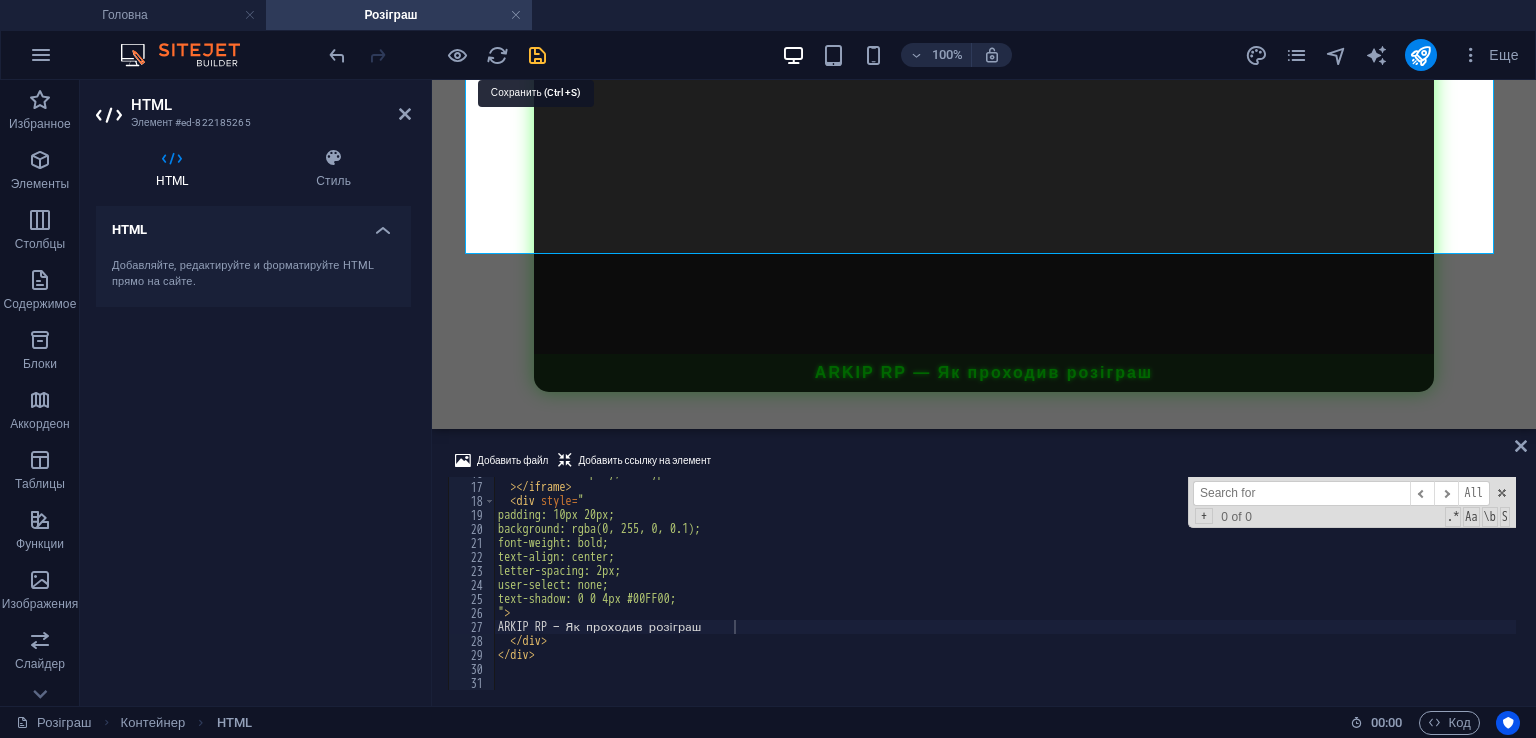 click at bounding box center (537, 55) 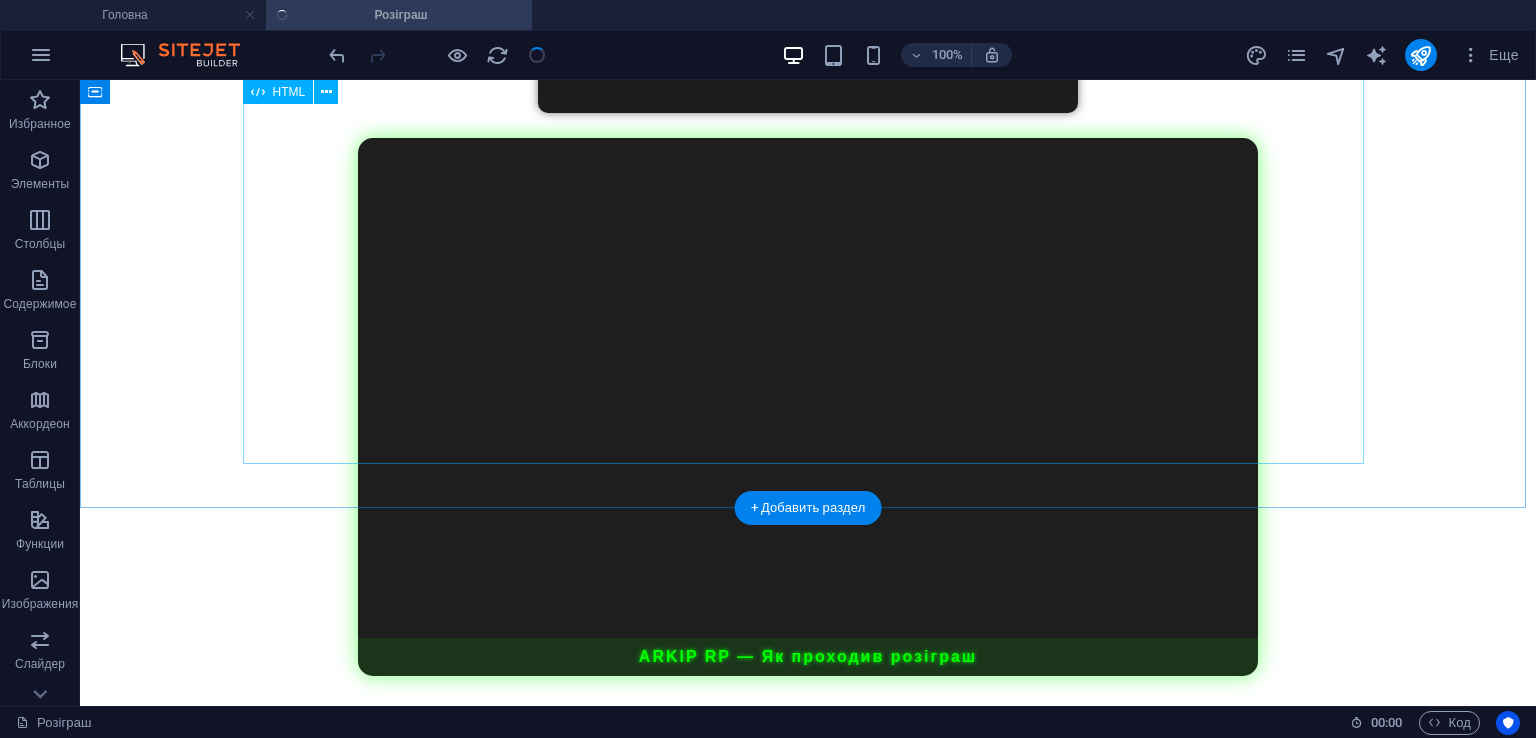 scroll, scrollTop: 2760, scrollLeft: 0, axis: vertical 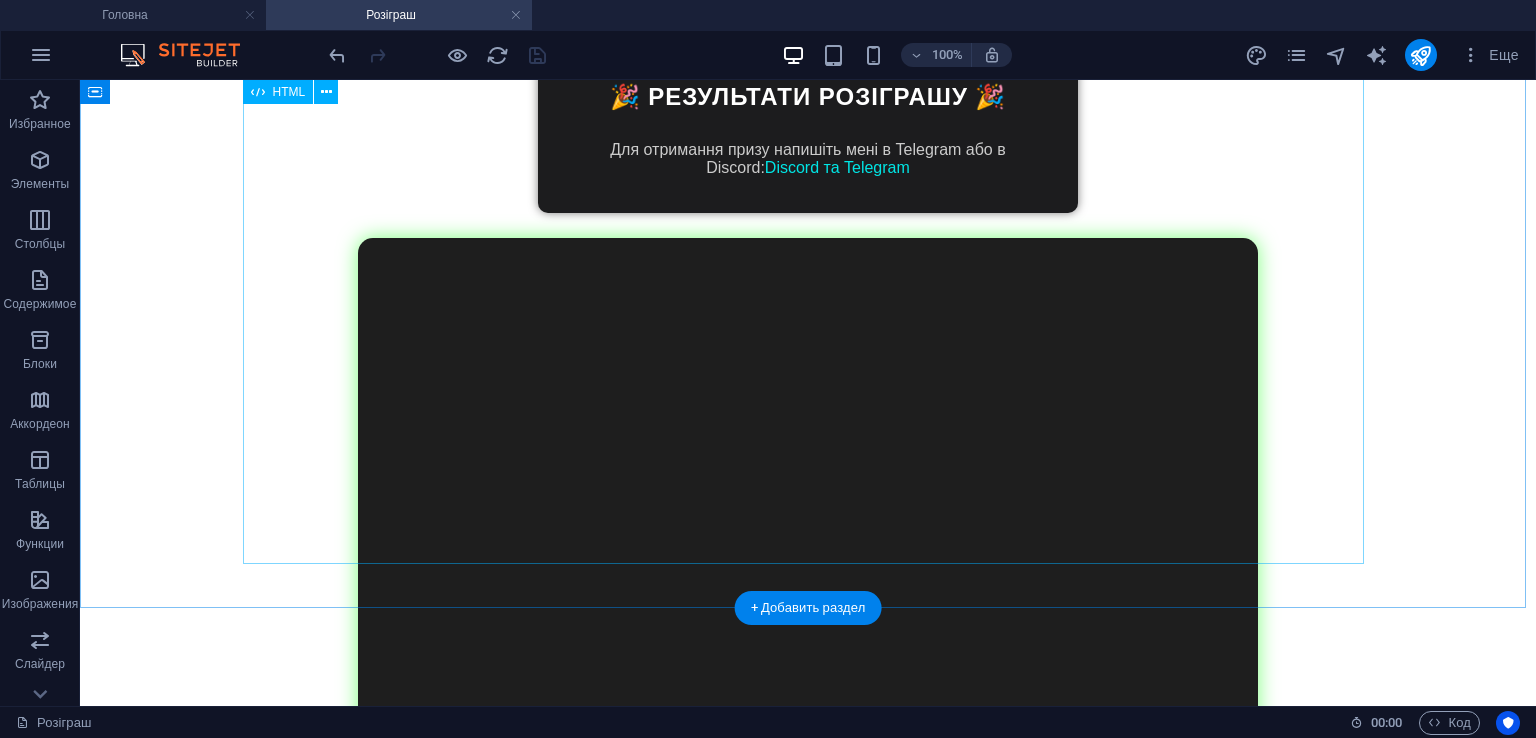 click on "ARKIP RP — Як проходив розіграш" at bounding box center [808, 507] 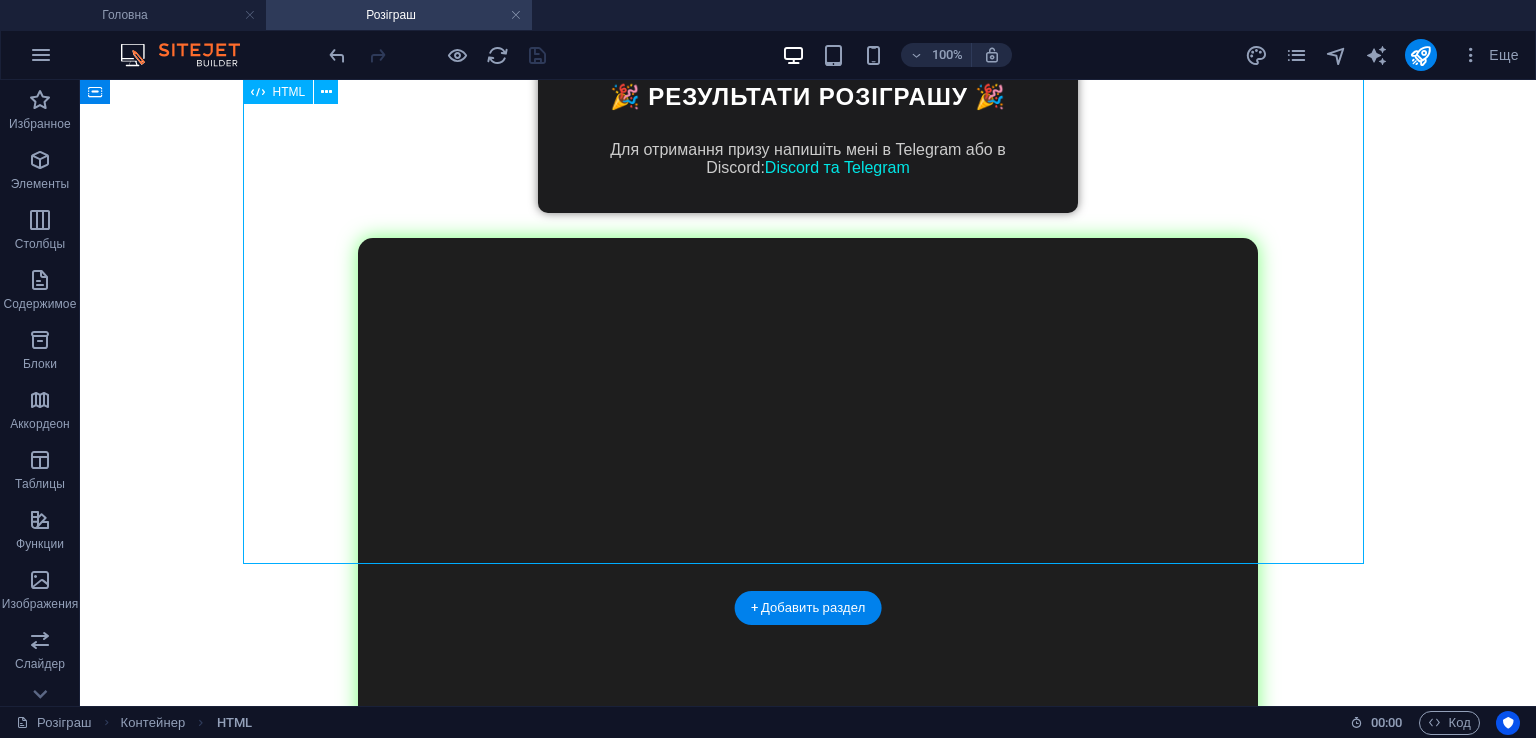 click on "ARKIP RP — Як проходив розіграш" at bounding box center (808, 507) 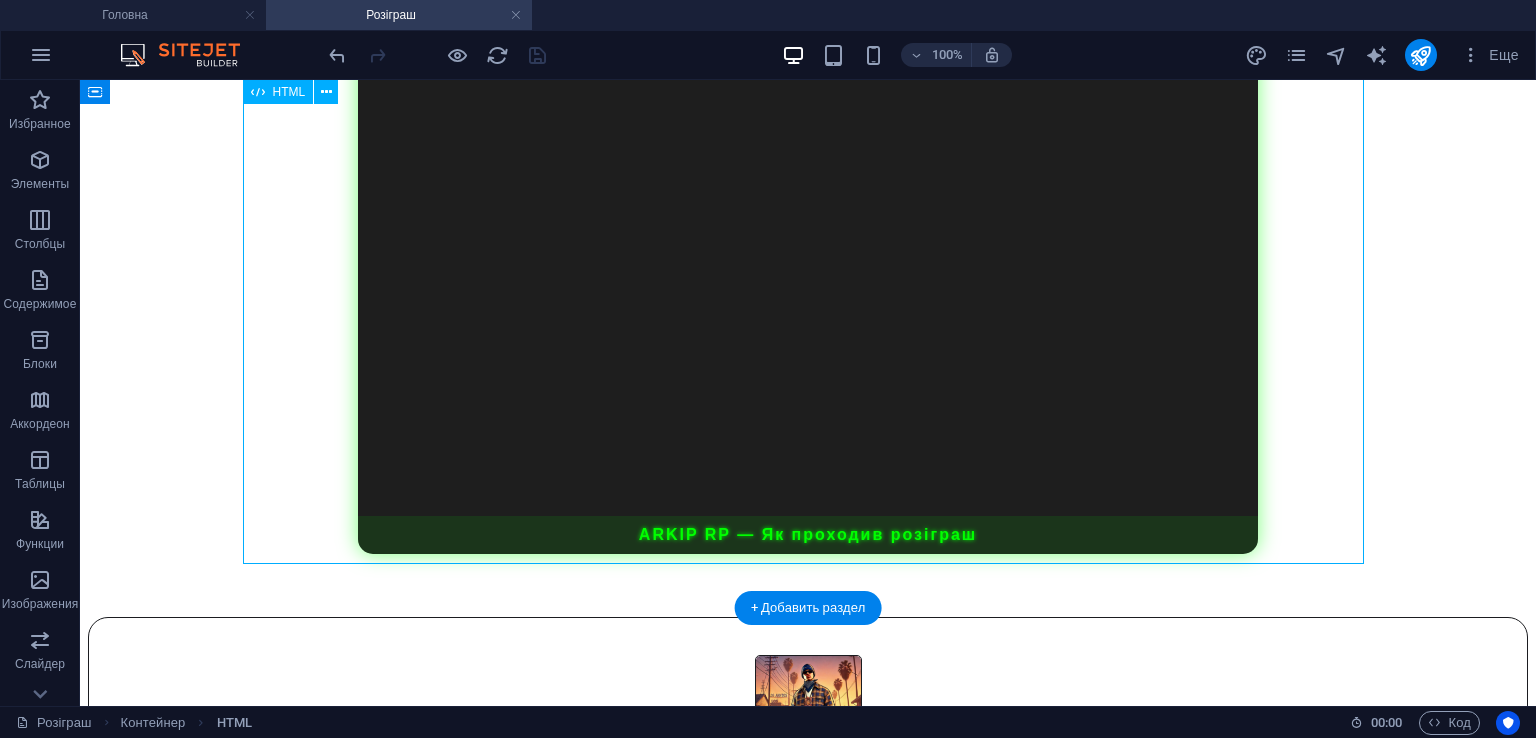 scroll, scrollTop: 2556, scrollLeft: 0, axis: vertical 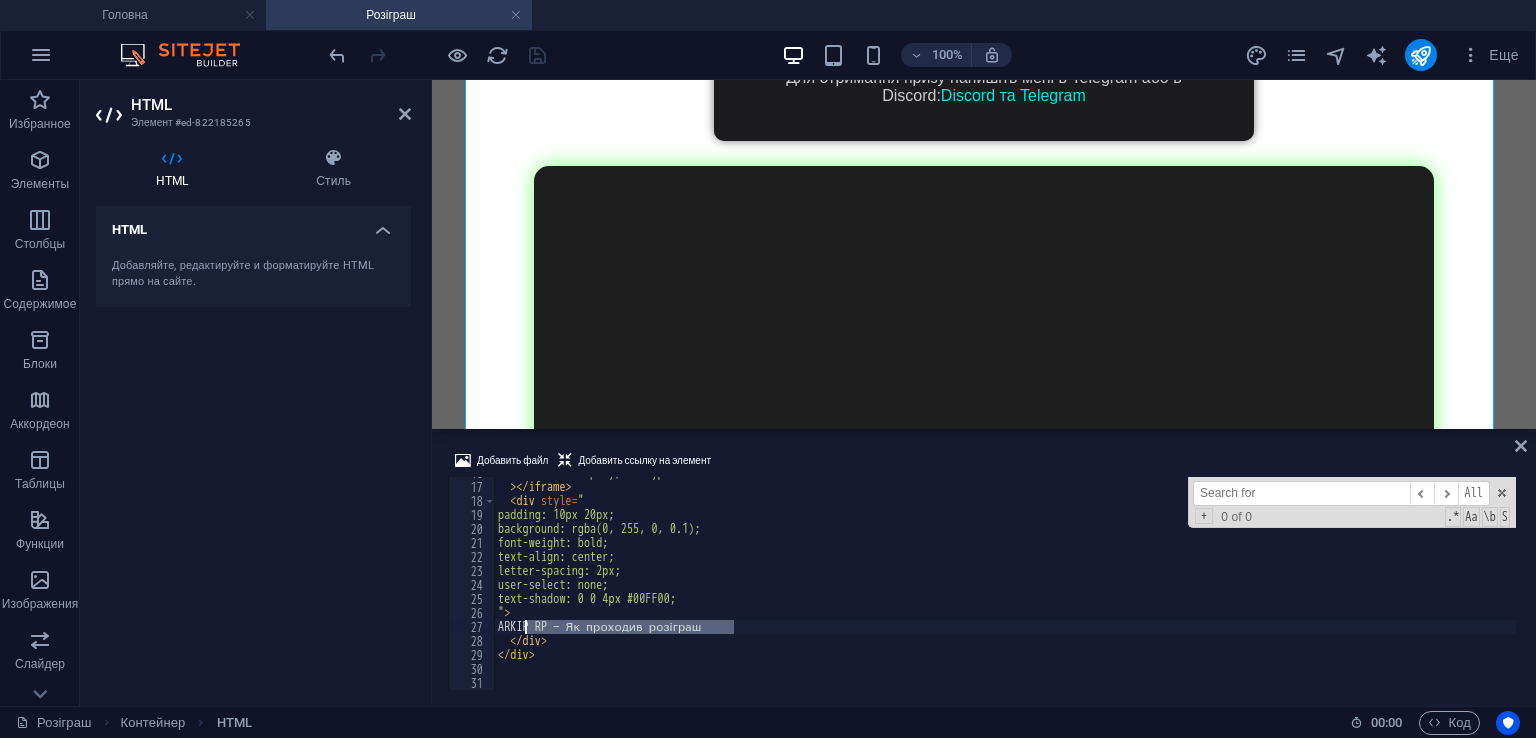 drag, startPoint x: 753, startPoint y: 622, endPoint x: 526, endPoint y: 624, distance: 227.0088 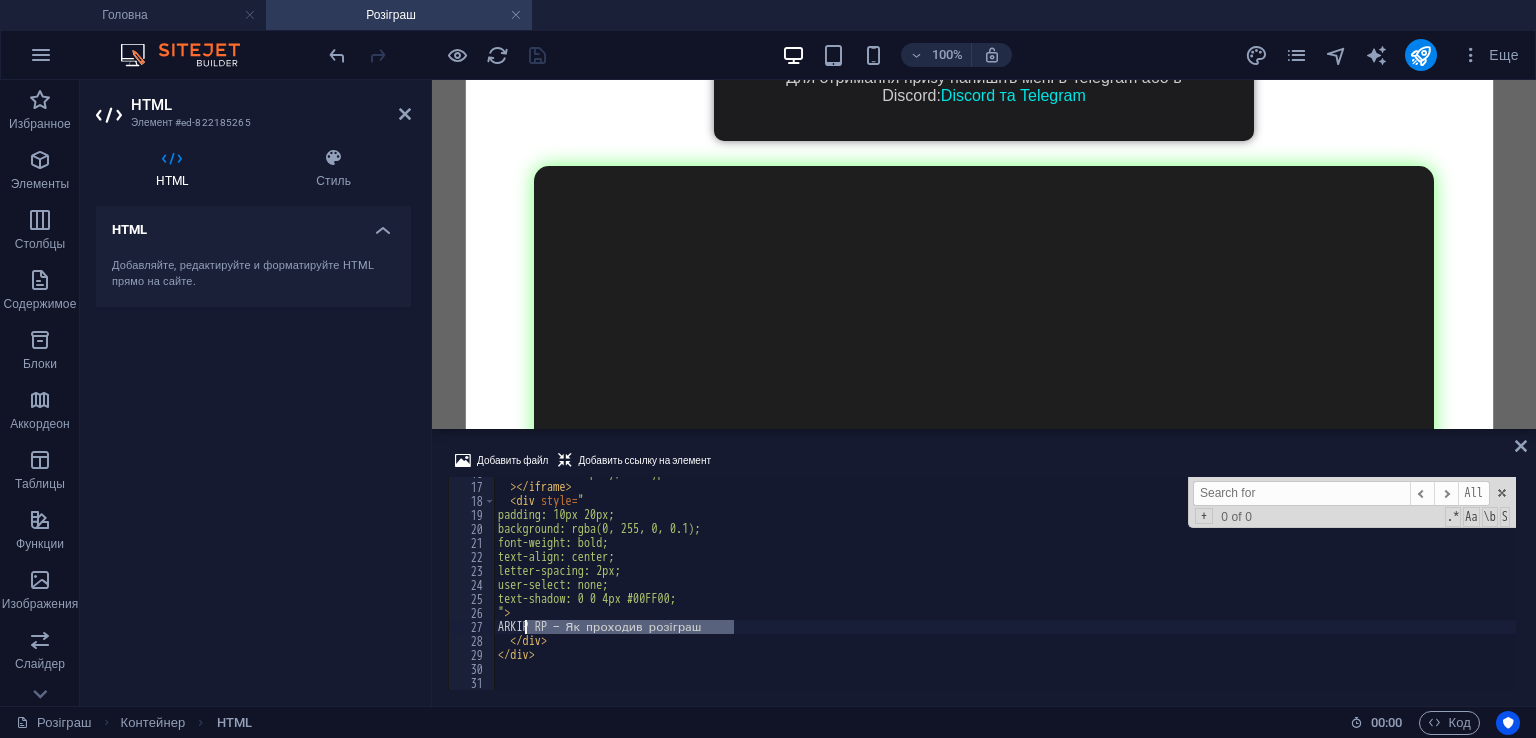 click on "allow = "autoplay; encrypted-media"    > < / iframe >    < div   style = "     padding: 10px 20px;      background: rgba(0, 255, 0, 0.1);      font-weight: bold;      text-align: center;     letter-spacing: 2px;     user-select: none;     text-shadow: 0 0 4px #00FF00;   " >     ARKIP RP — Як проходив розіграш    < / div > < / div > ​ ​ All Replace All + 0 of 0 .* Aa \b S" at bounding box center [1005, 583] 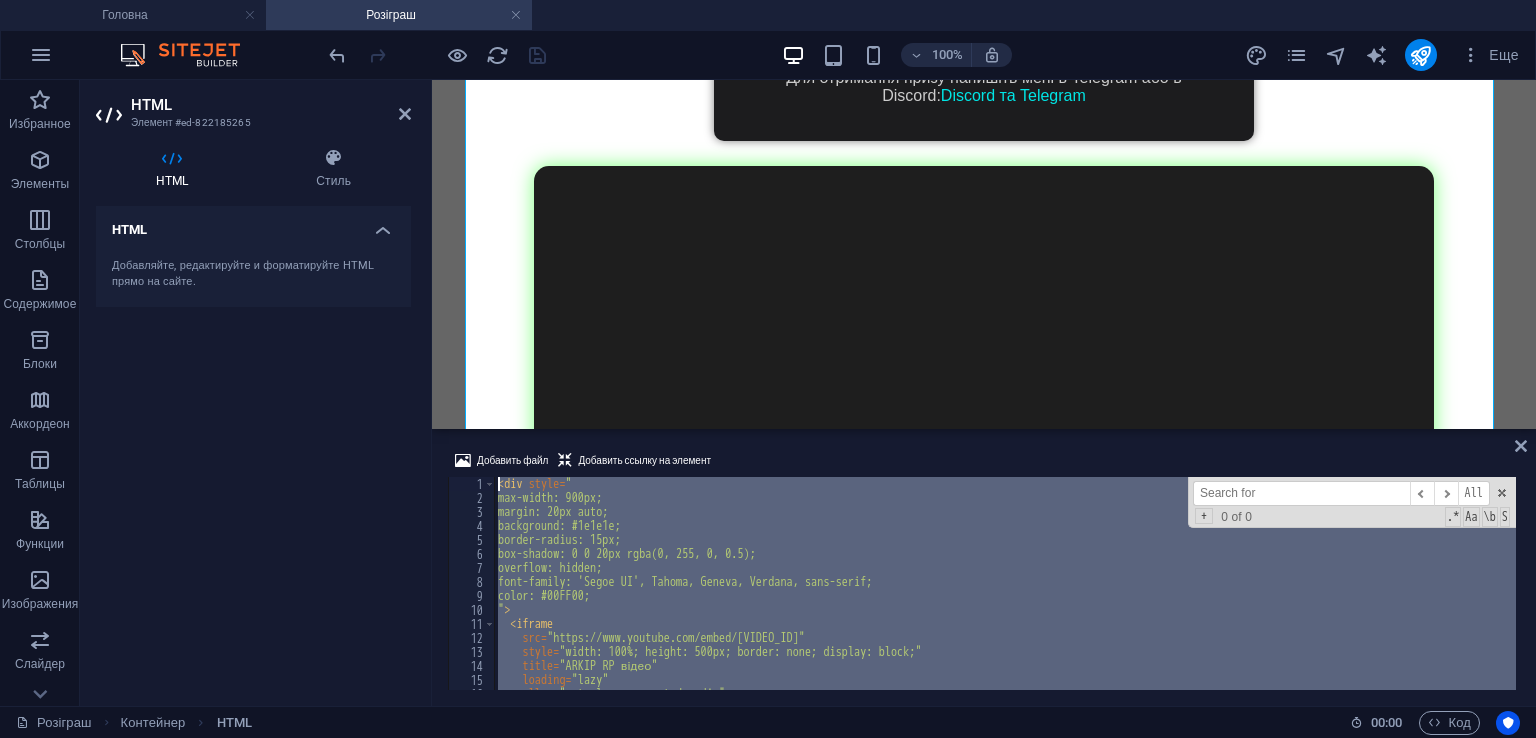 scroll, scrollTop: 0, scrollLeft: 0, axis: both 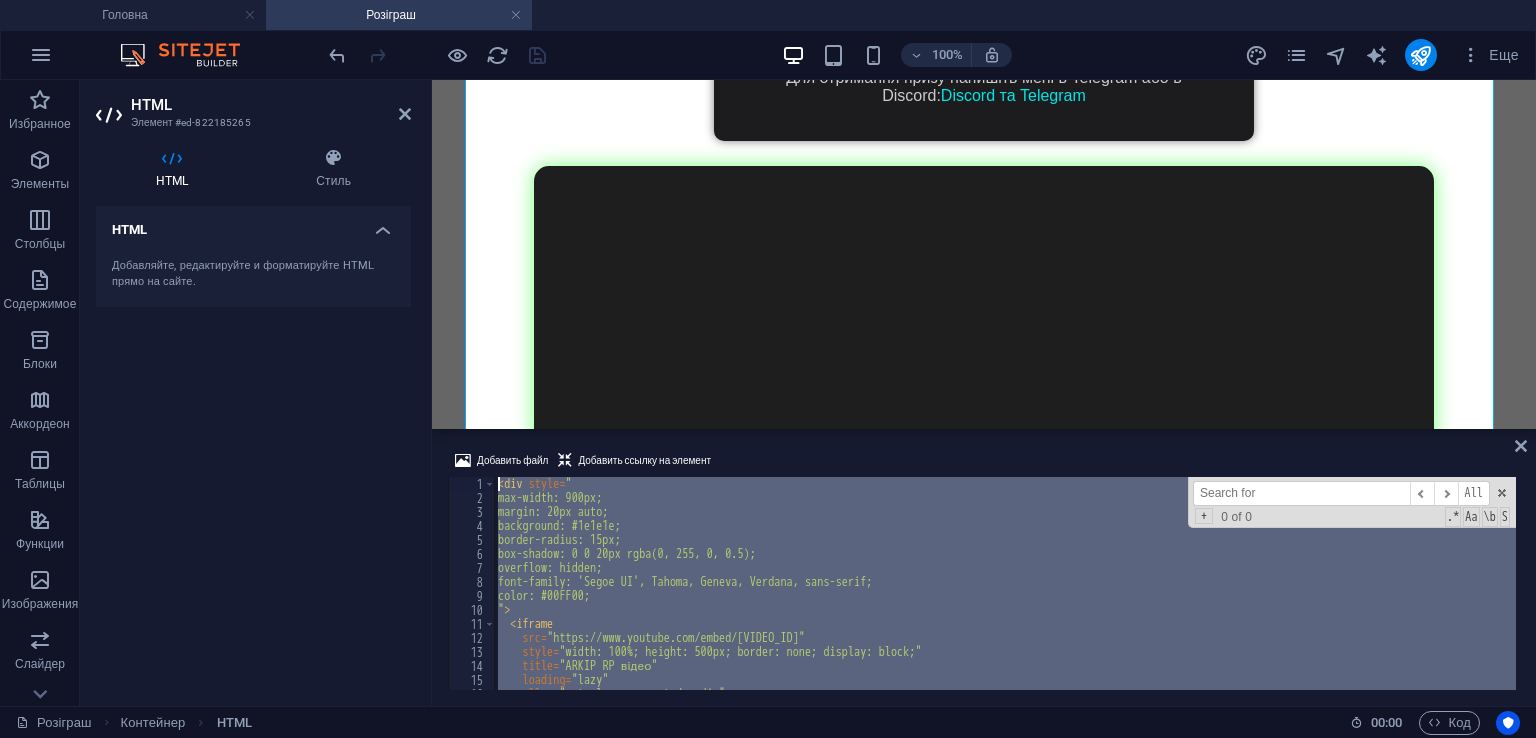 paste 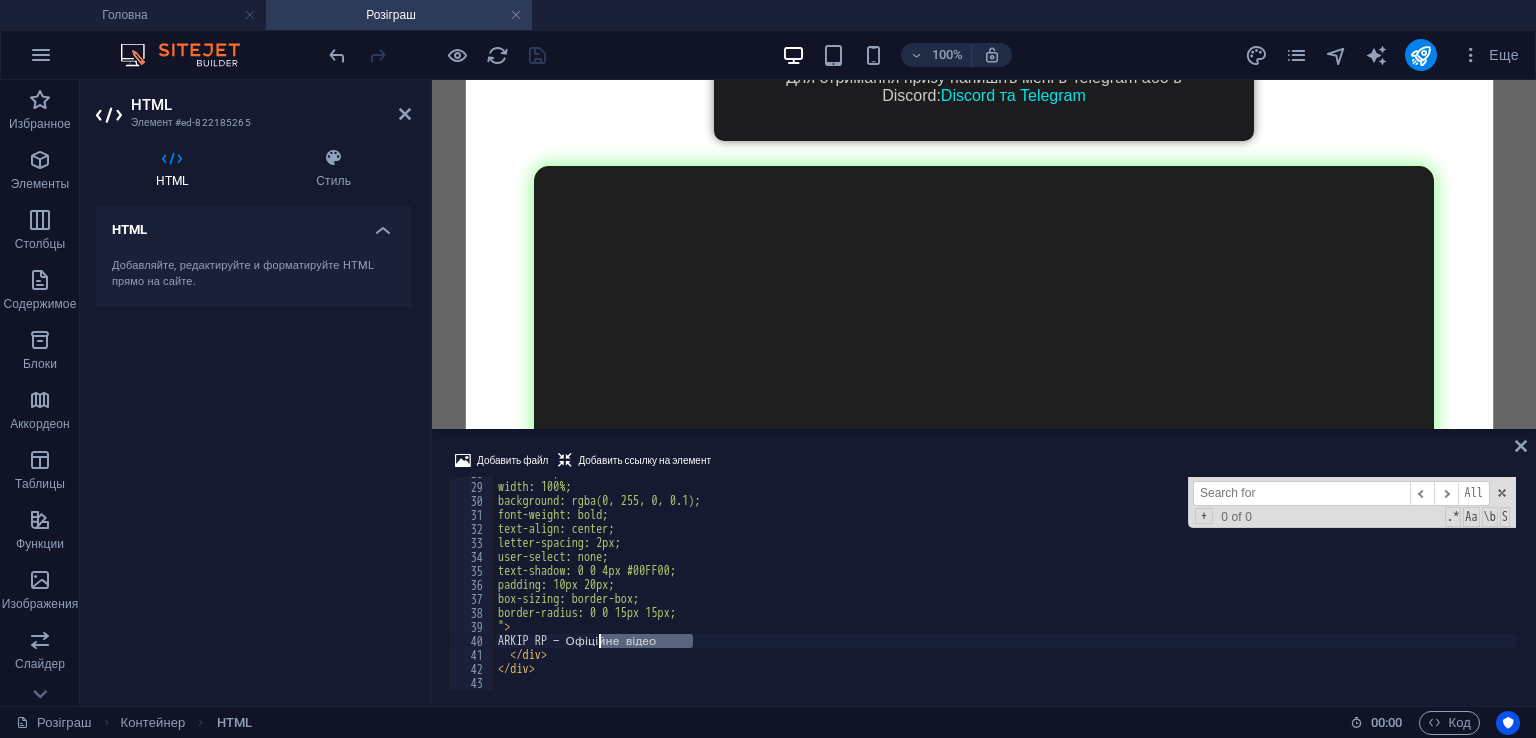 drag, startPoint x: 706, startPoint y: 643, endPoint x: 599, endPoint y: 643, distance: 107 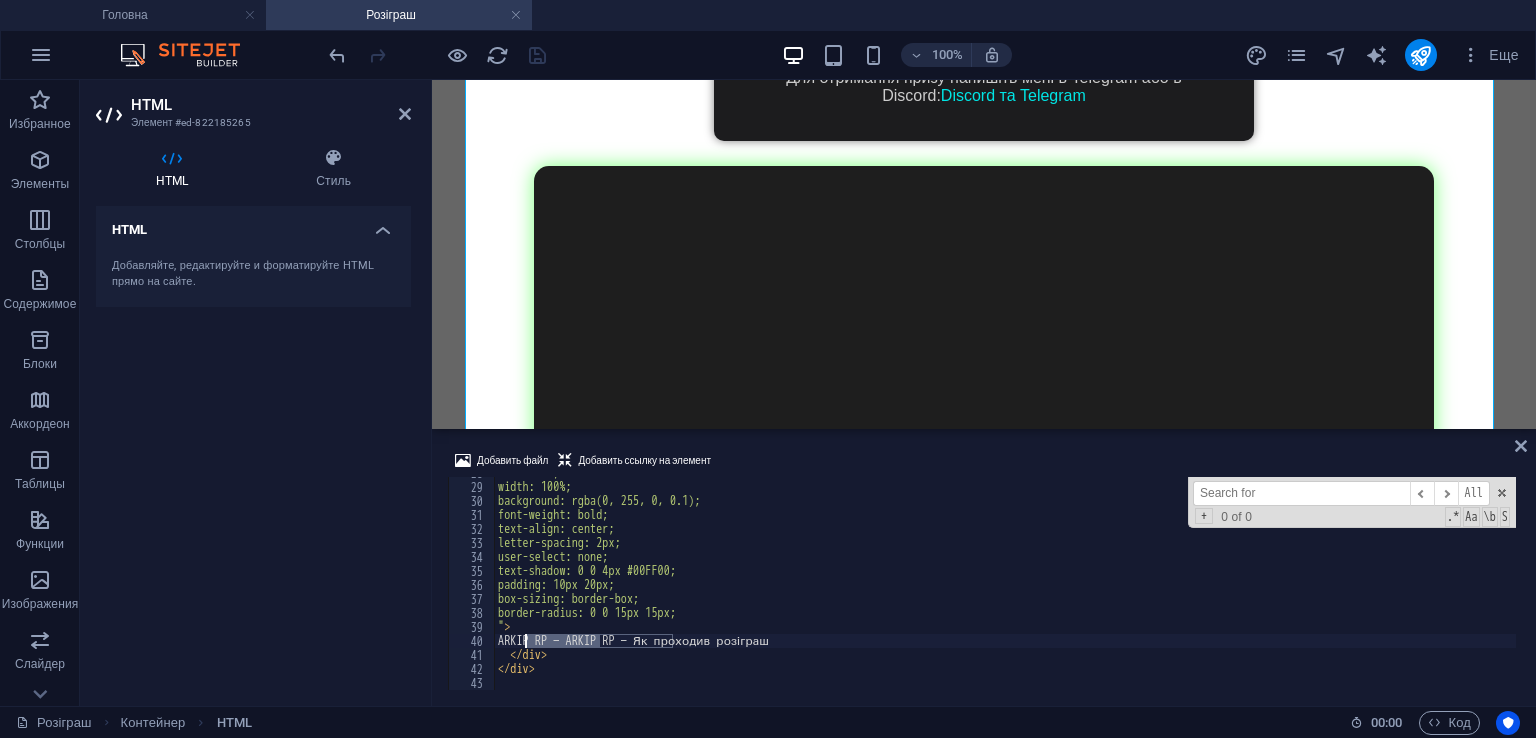 drag, startPoint x: 597, startPoint y: 645, endPoint x: 526, endPoint y: 641, distance: 71.11259 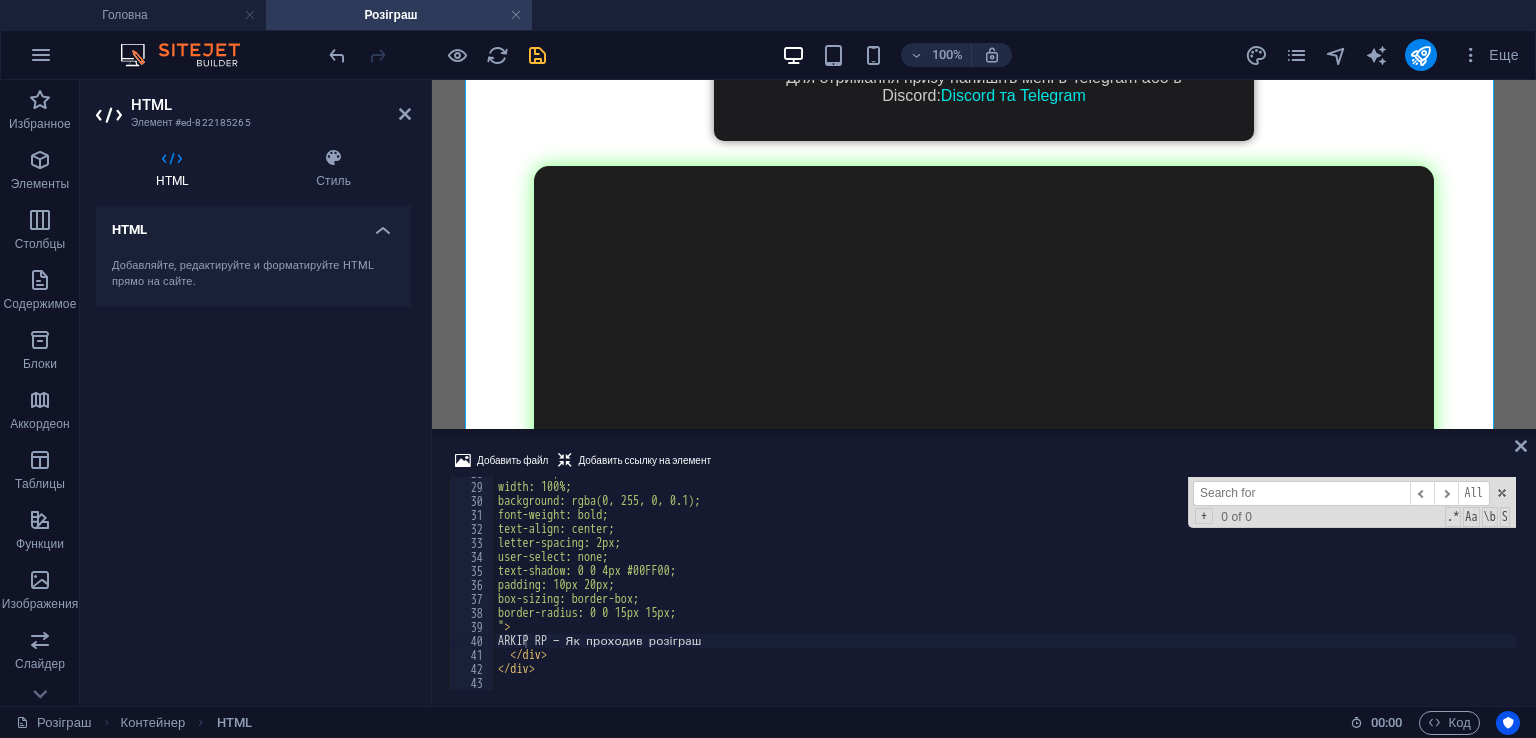 click on "100% Еще" at bounding box center [926, 55] 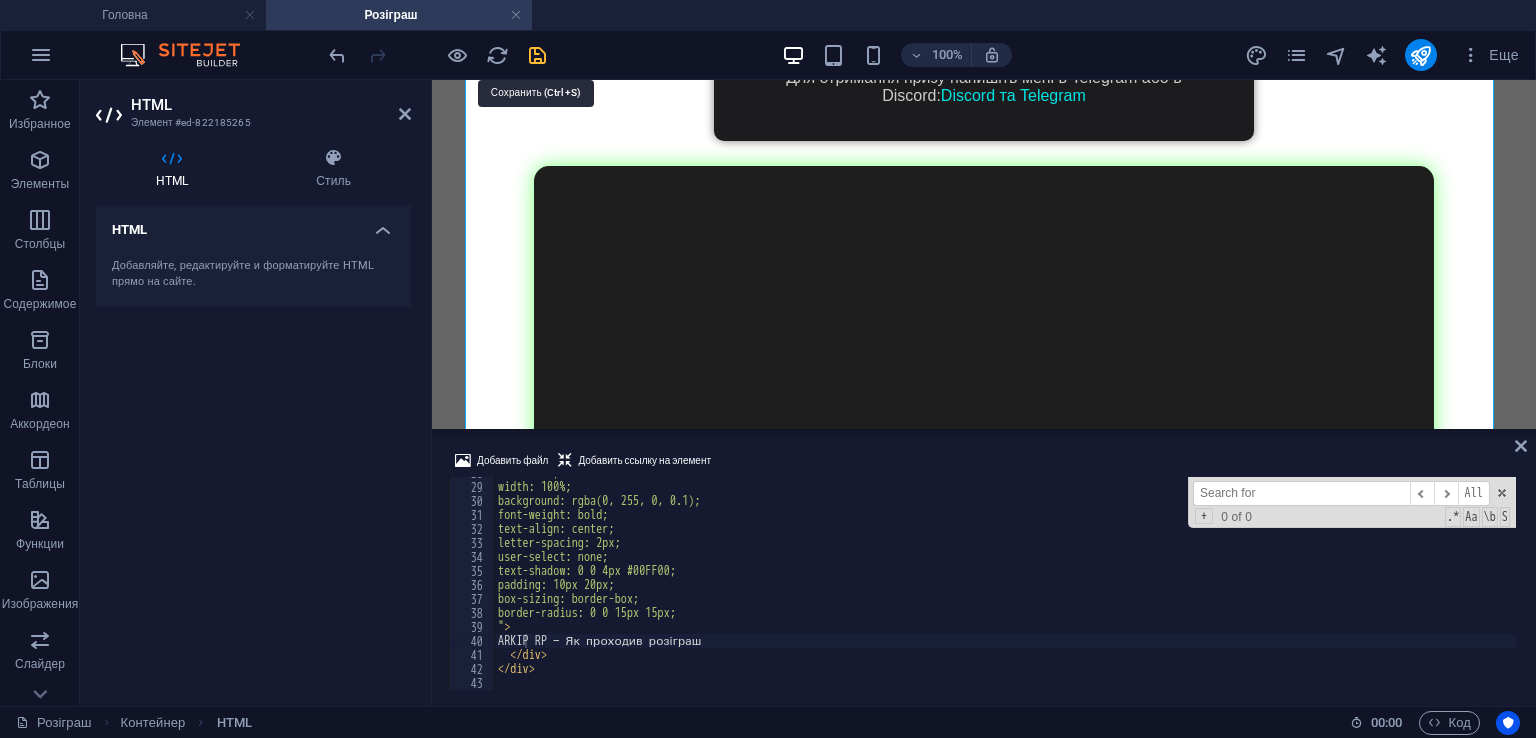 click at bounding box center (537, 55) 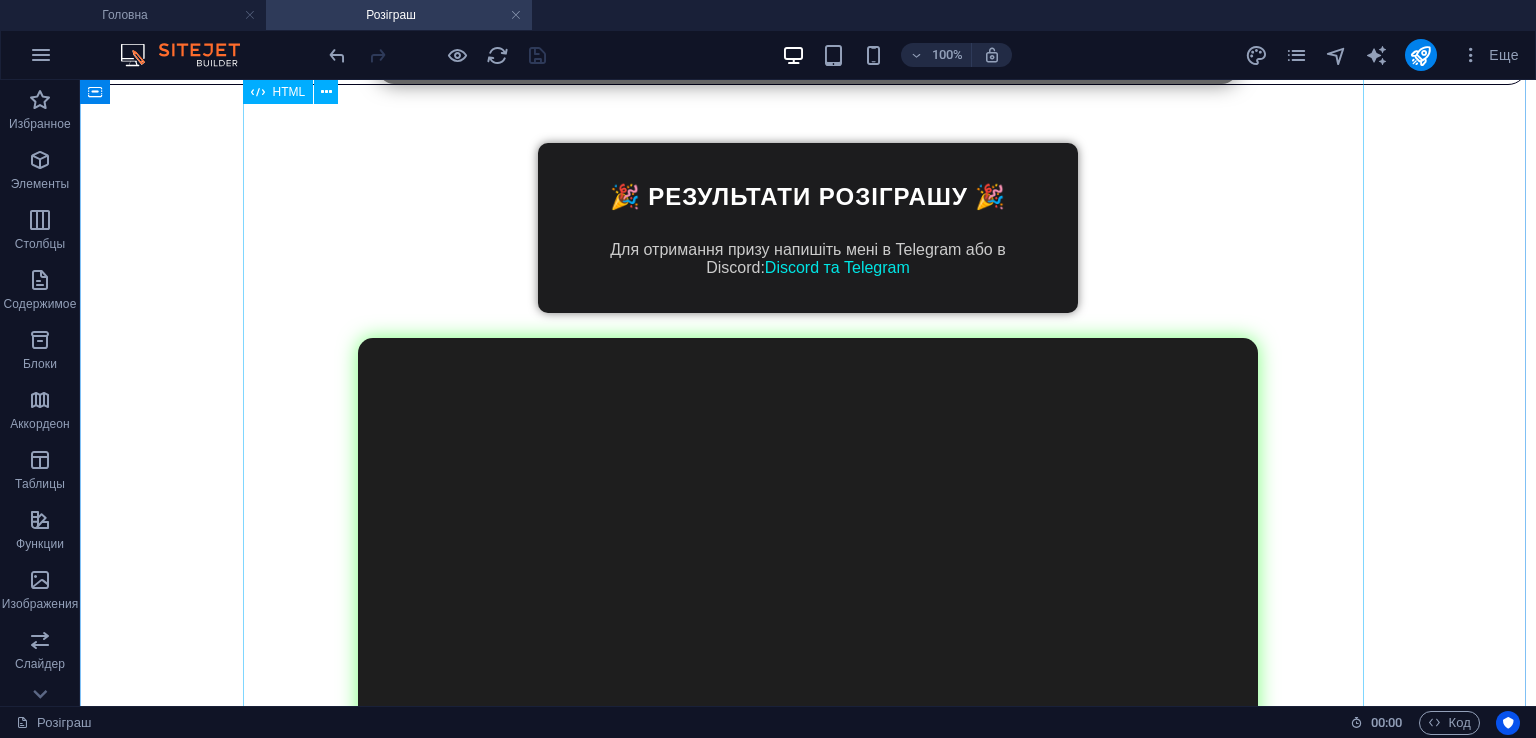 scroll, scrollTop: 2560, scrollLeft: 0, axis: vertical 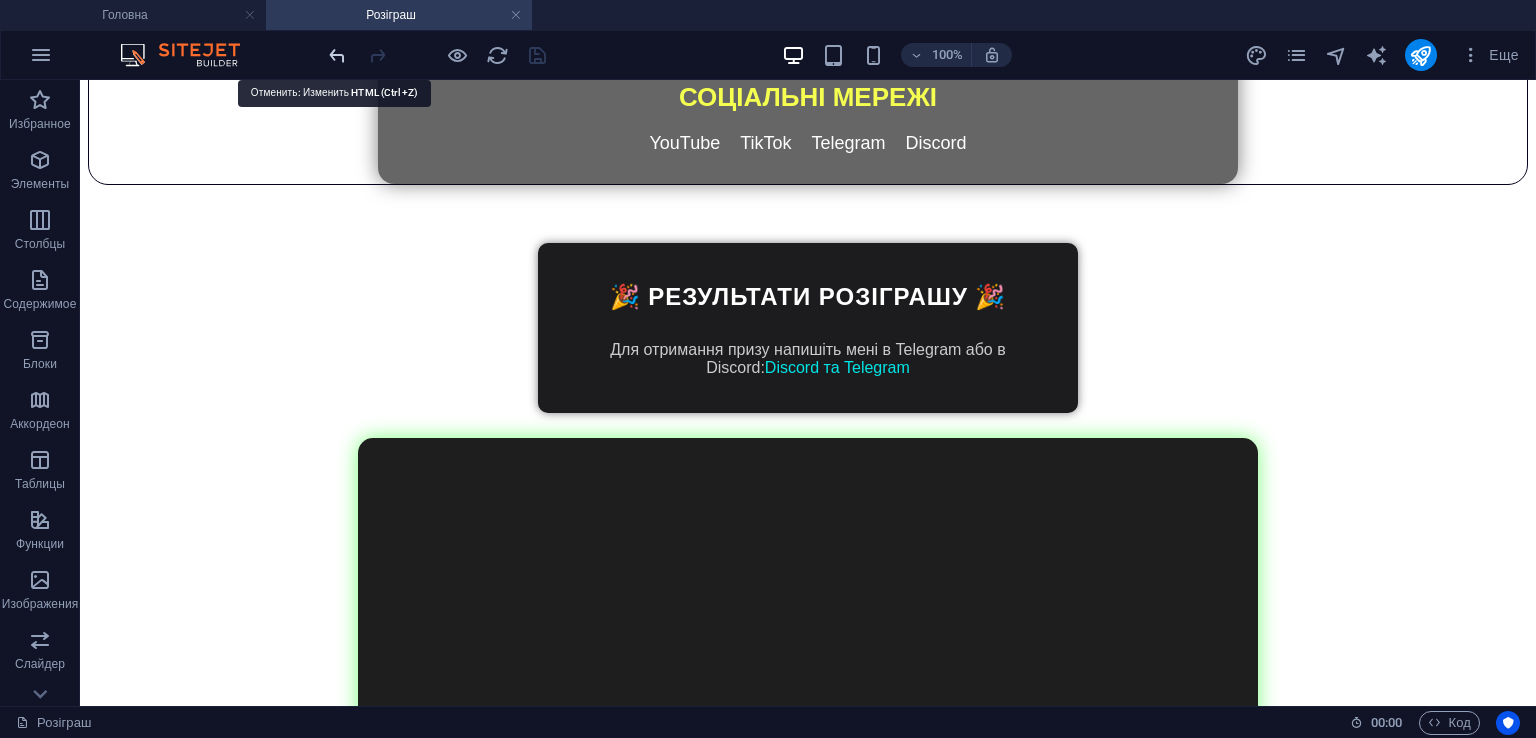 click at bounding box center (337, 55) 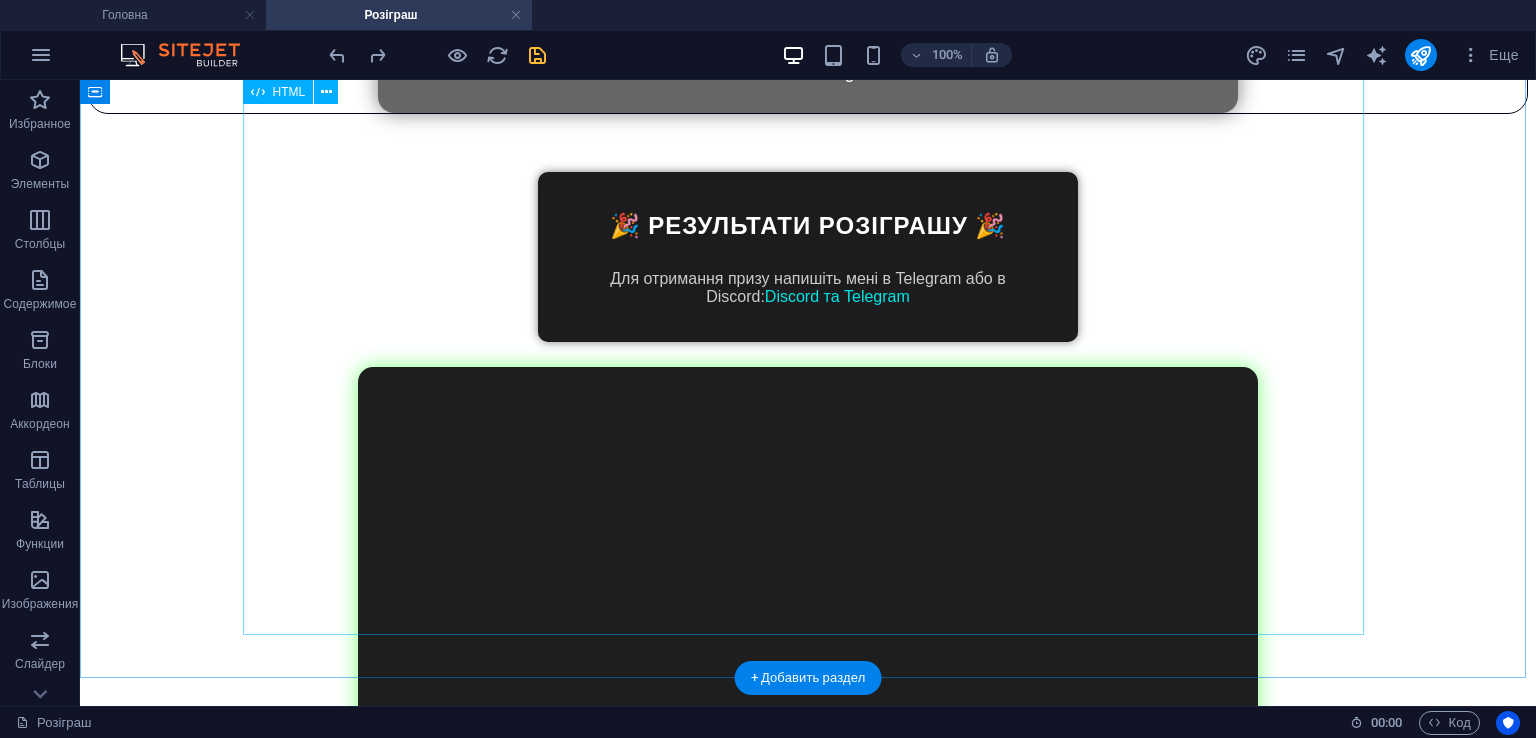 scroll, scrollTop: 2560, scrollLeft: 0, axis: vertical 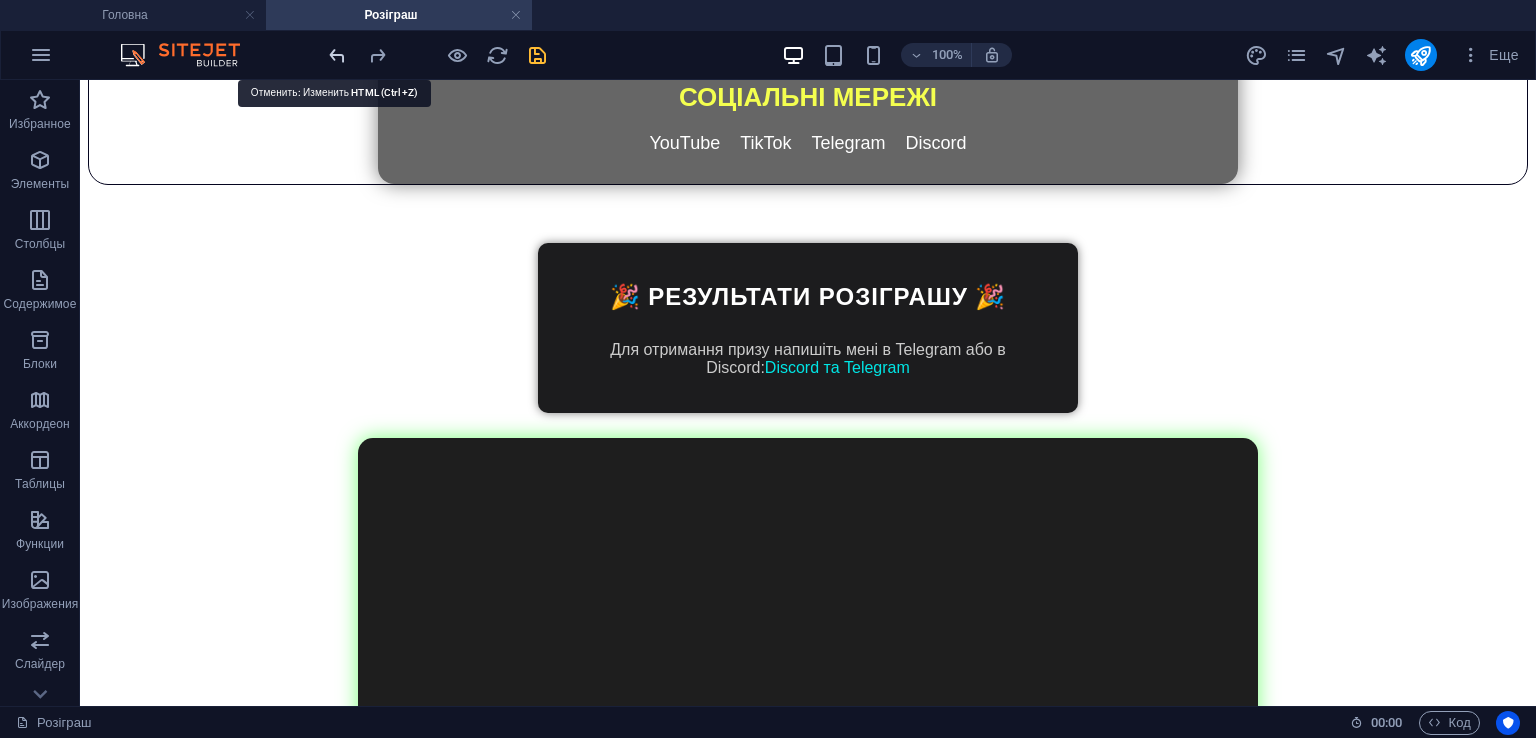 click at bounding box center (337, 55) 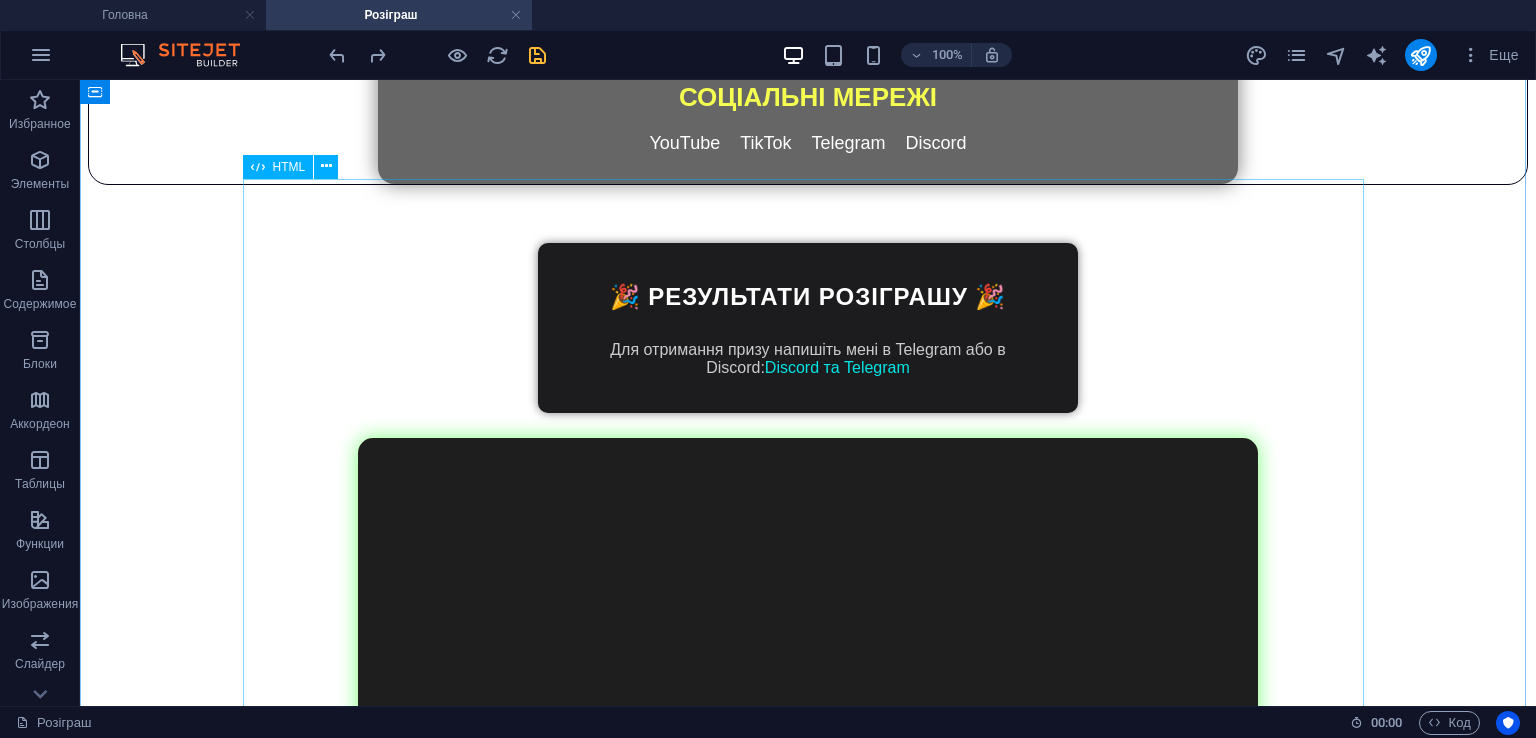 scroll, scrollTop: 2460, scrollLeft: 0, axis: vertical 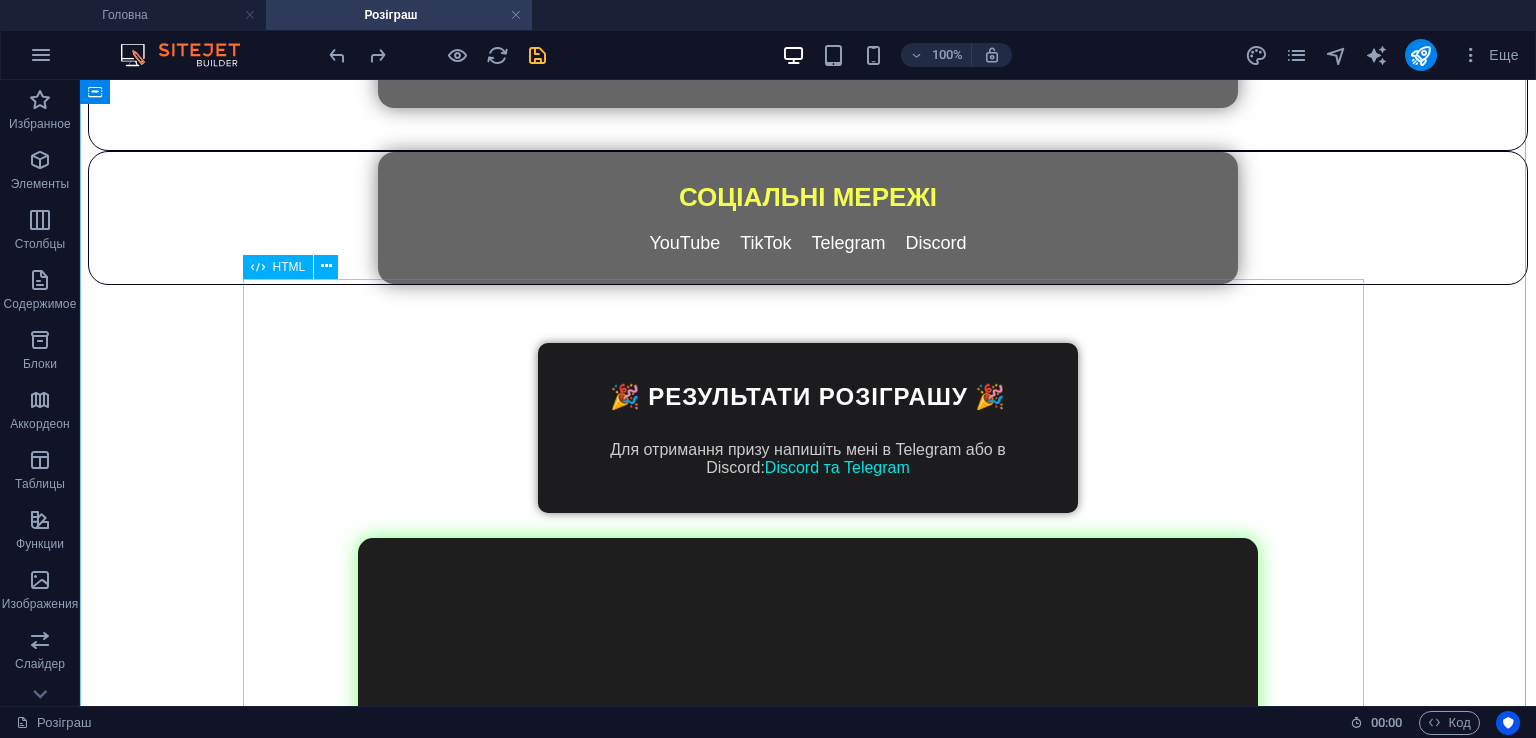 click on "ARKIP RP — Офіційне відео" at bounding box center (808, 807) 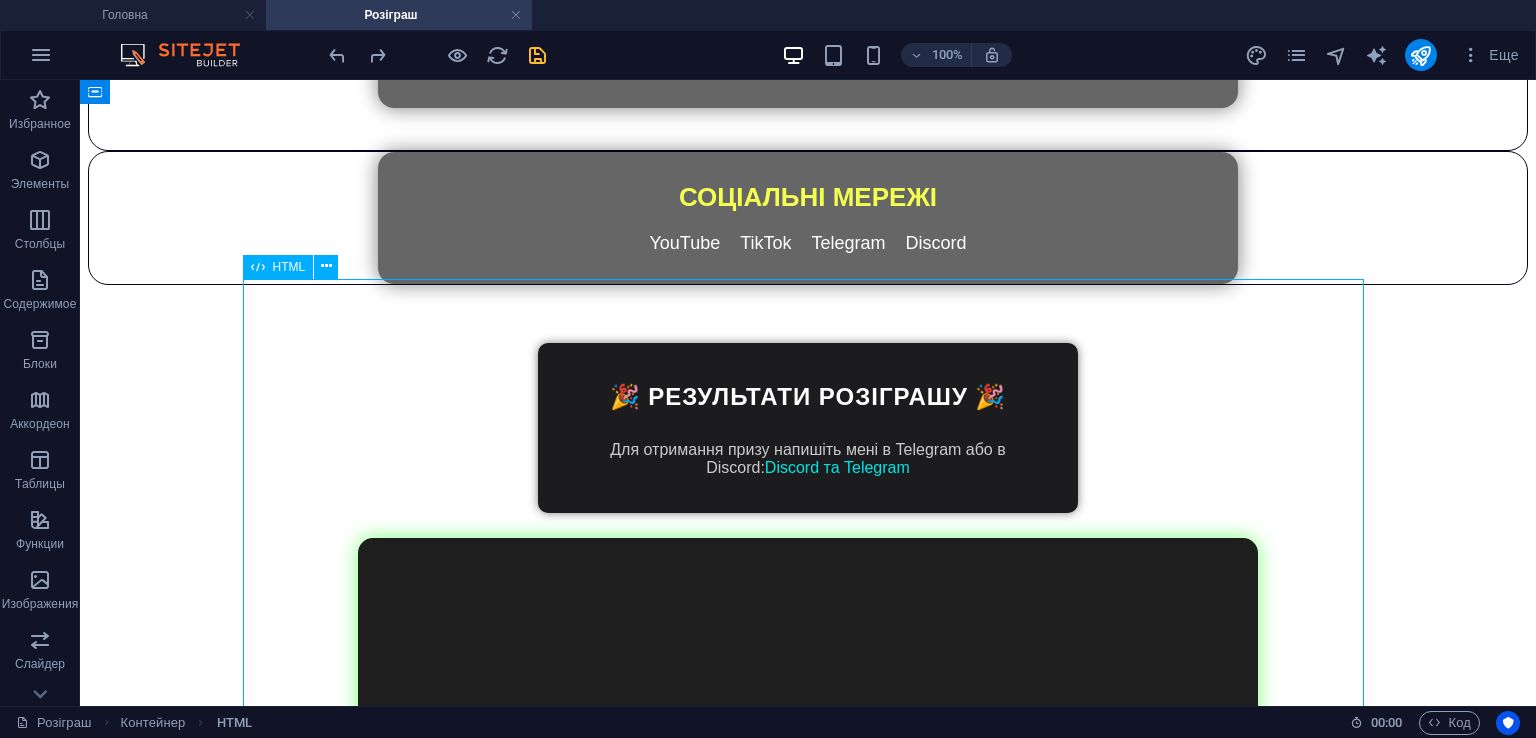 click on "ARKIP RP — Офіційне відео" at bounding box center [808, 807] 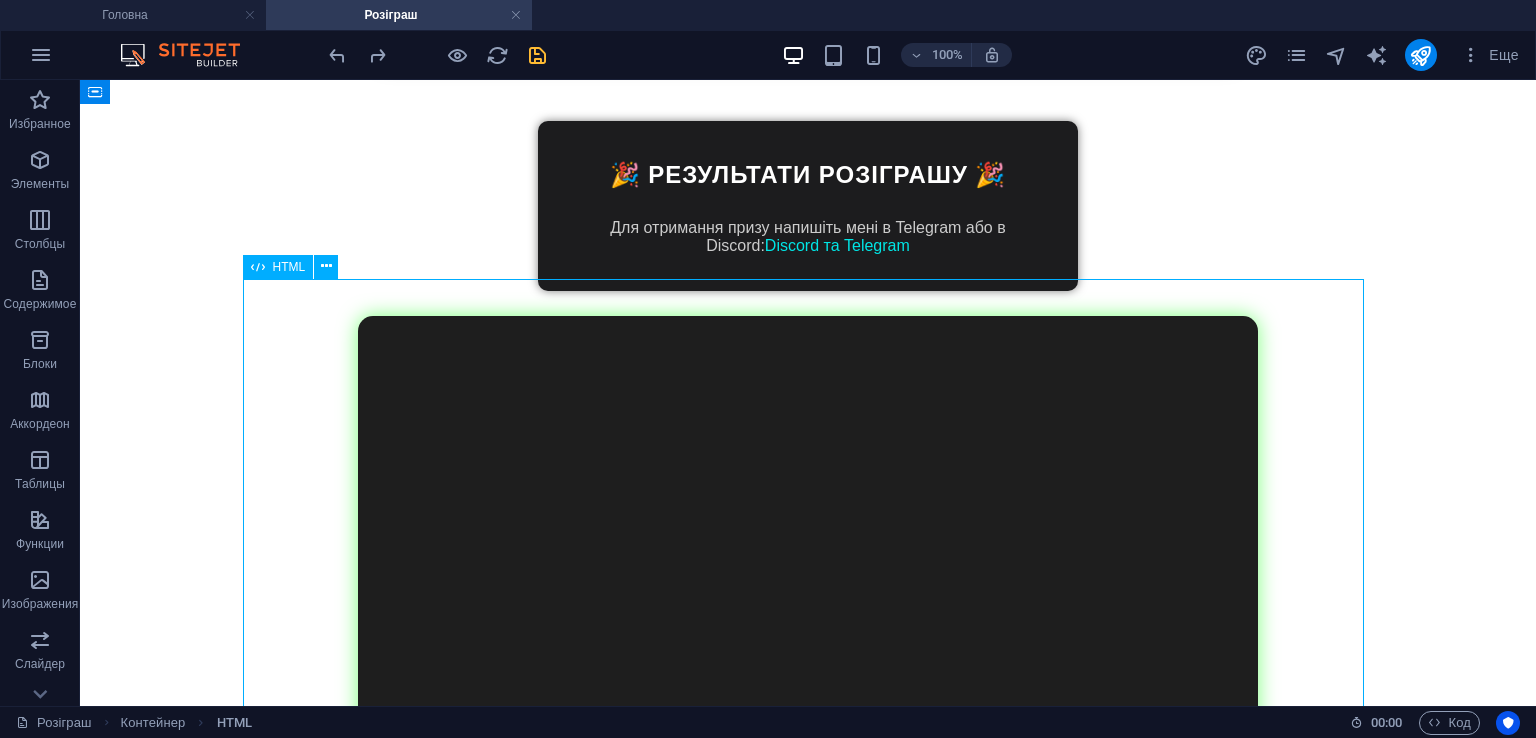 scroll, scrollTop: 2256, scrollLeft: 0, axis: vertical 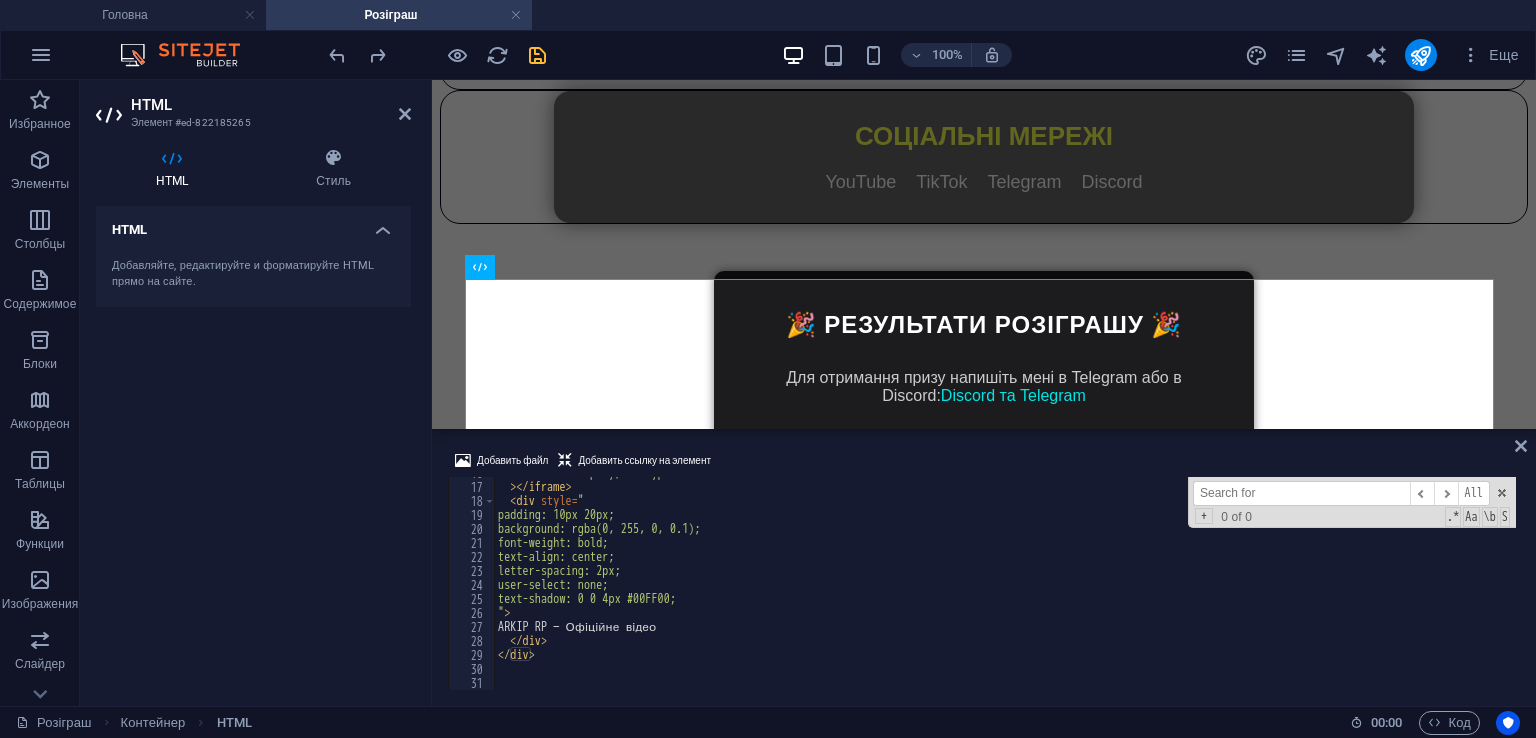 click on "allow = "autoplay; encrypted-media"    > </ iframe >    < div   style = "     padding: 10px 20px;      background: rgba(0, 255, 0, 0.1);      font-weight: bold;      text-align: center;     letter-spacing: 2px;     user-select: none;     text-shadow: 0 0 4px #00FF00;   " >     ARKIP RP — Офіційне відео    </ div > </ div >" at bounding box center (1005, 586) 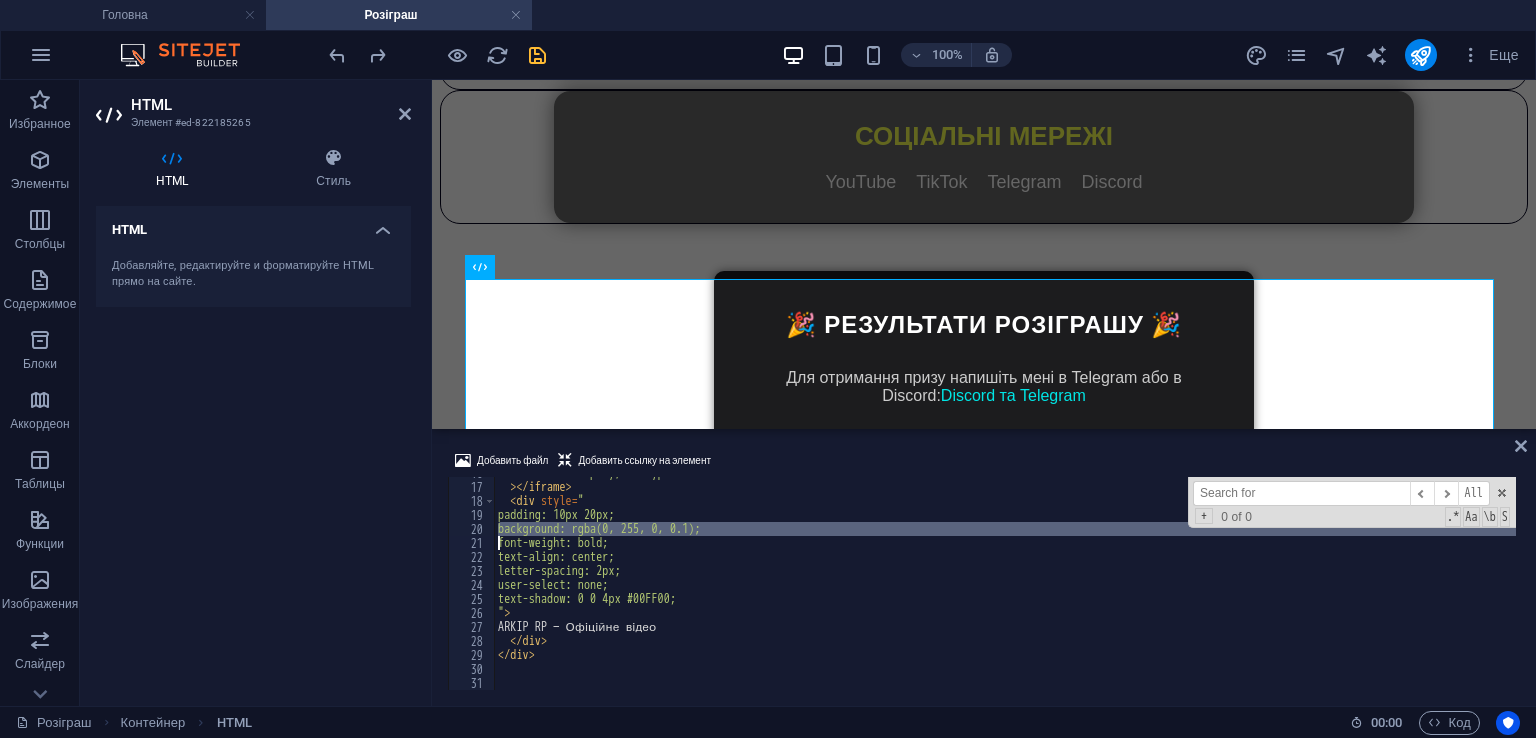 click on "allow = "autoplay; encrypted-media"    > </ iframe >    < div   style = "     padding: 10px 20px;      background: rgba(0, 255, 0, 0.1);      font-weight: bold;      text-align: center;     letter-spacing: 2px;     user-select: none;     text-shadow: 0 0 4px #00FF00;   " >     ARKIP RP — Офіційне відео    </ div > </ div >" at bounding box center [1005, 586] 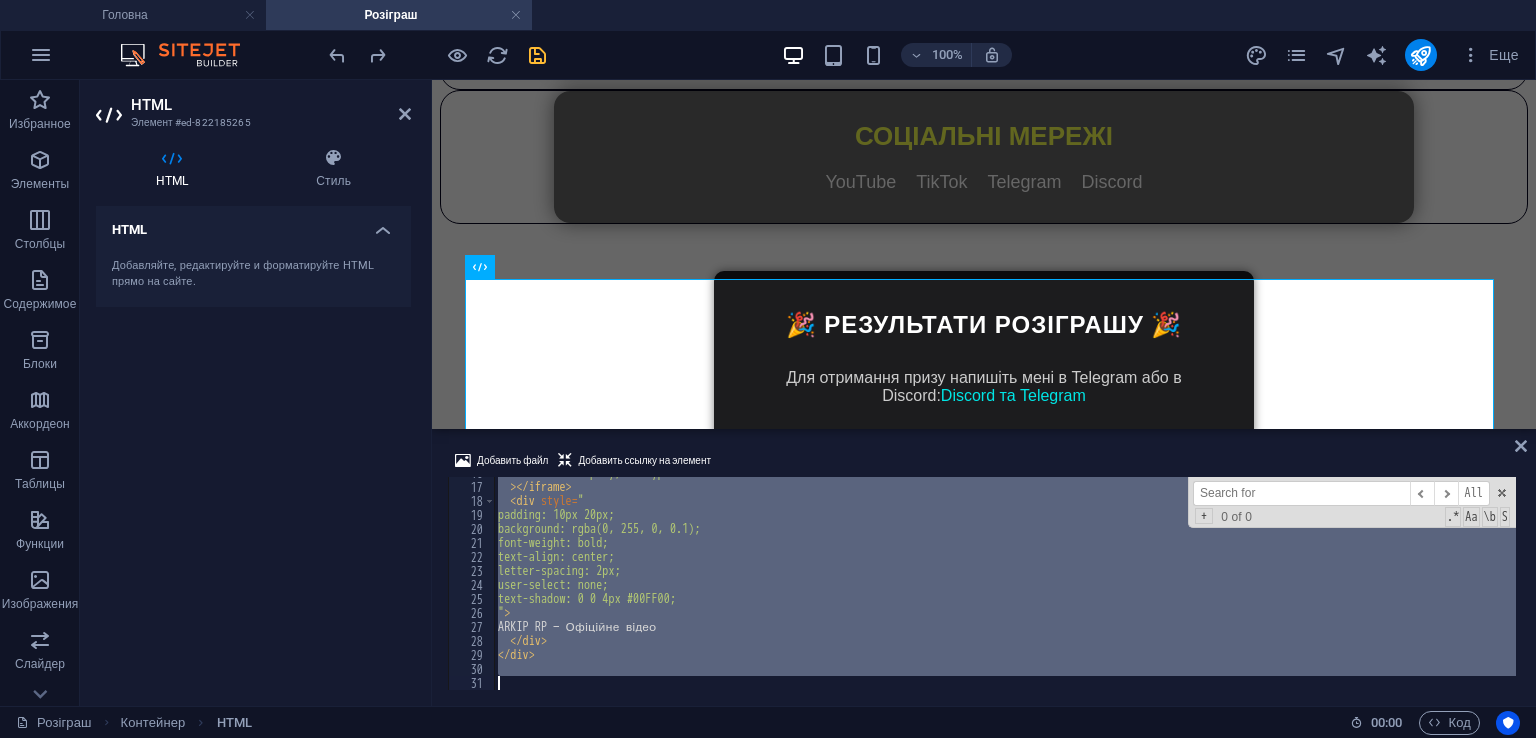 click on "allow = "autoplay; encrypted-media"    > </ iframe >    < div   style = "     padding: 10px 20px;      background: rgba(0, 255, 0, 0.1);      font-weight: bold;      text-align: center;     letter-spacing: 2px;     user-select: none;     text-shadow: 0 0 4px #00FF00;   " >     ARKIP RP — Офіційне відео    </ div > </ div >" at bounding box center [1005, 586] 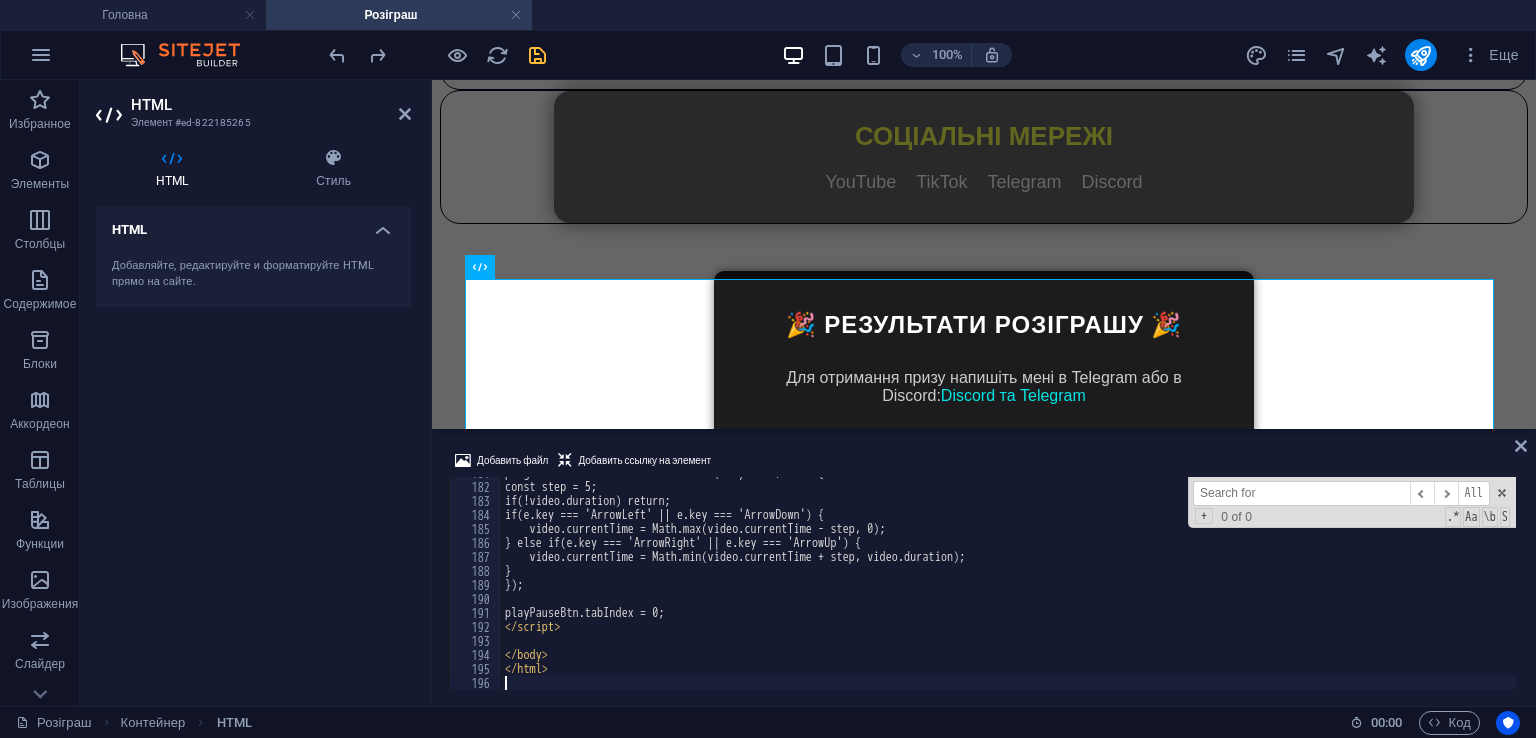 scroll, scrollTop: 2531, scrollLeft: 0, axis: vertical 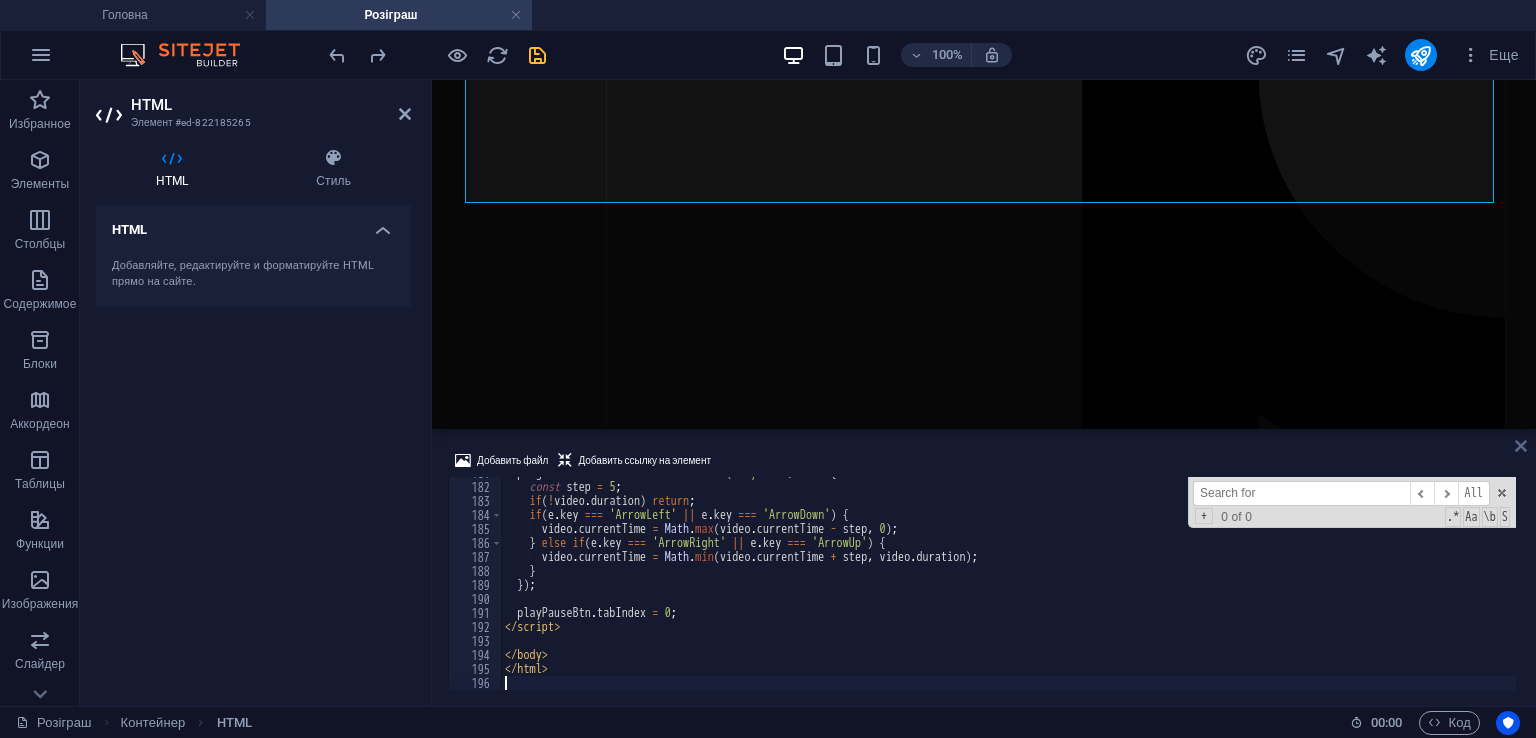 click at bounding box center (1521, 446) 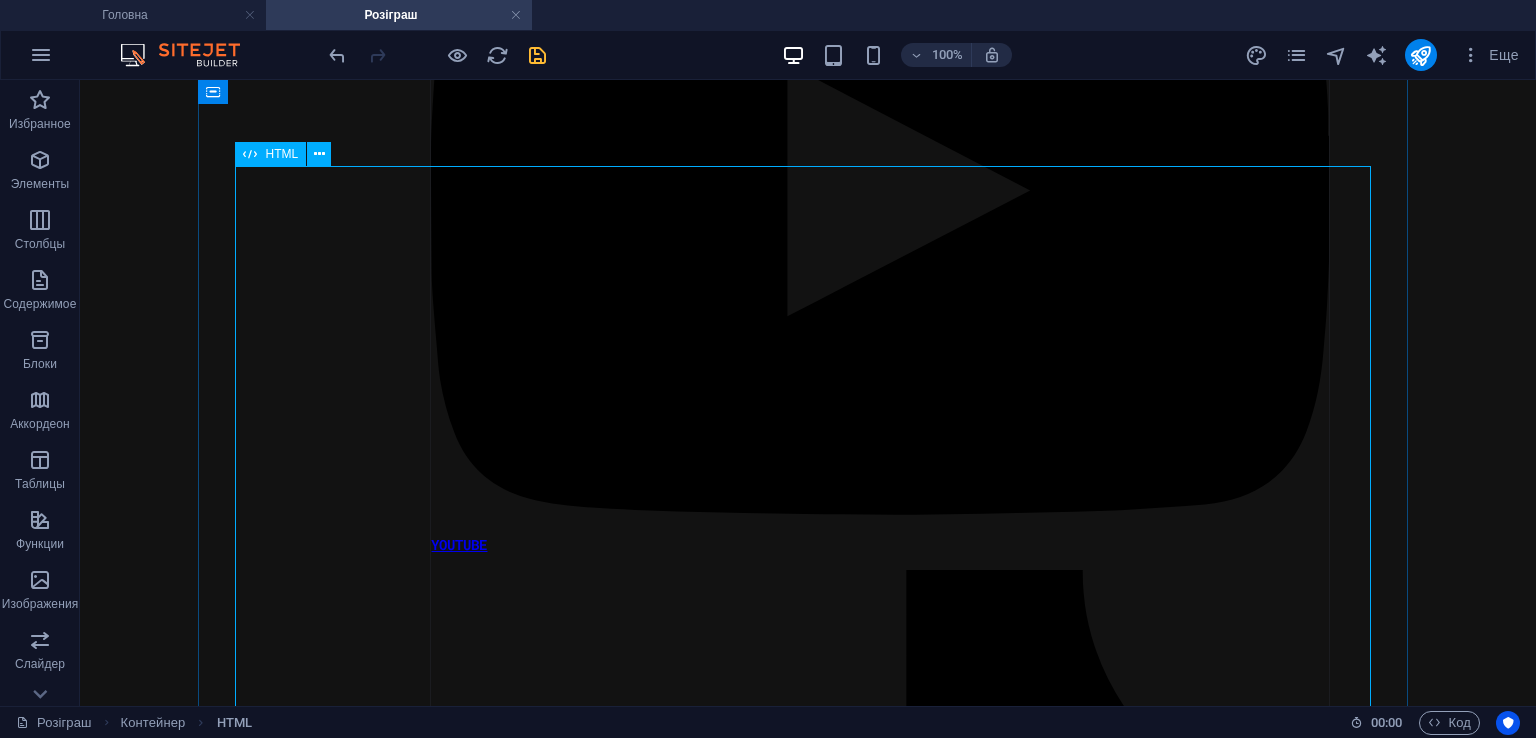 scroll, scrollTop: 1232, scrollLeft: 0, axis: vertical 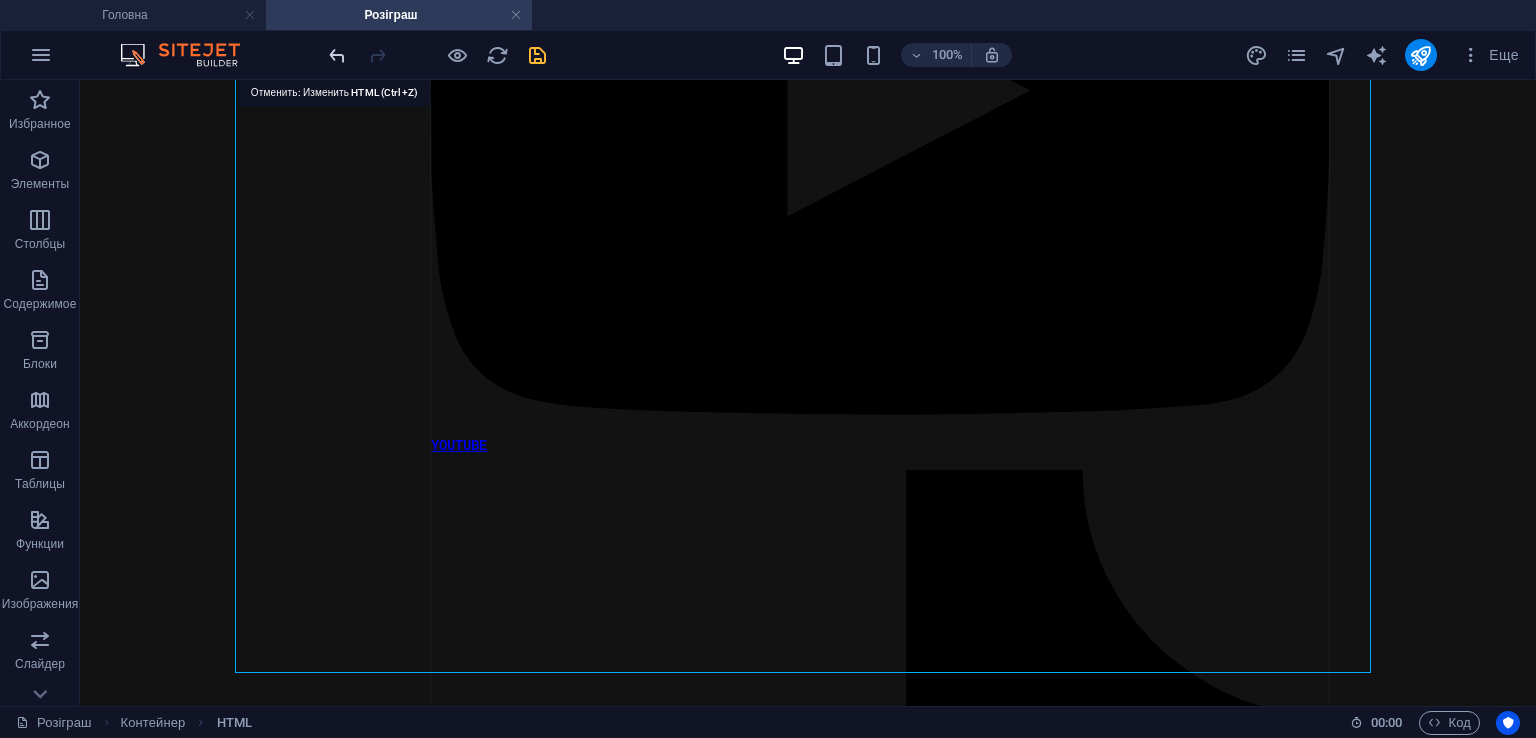 click at bounding box center (337, 55) 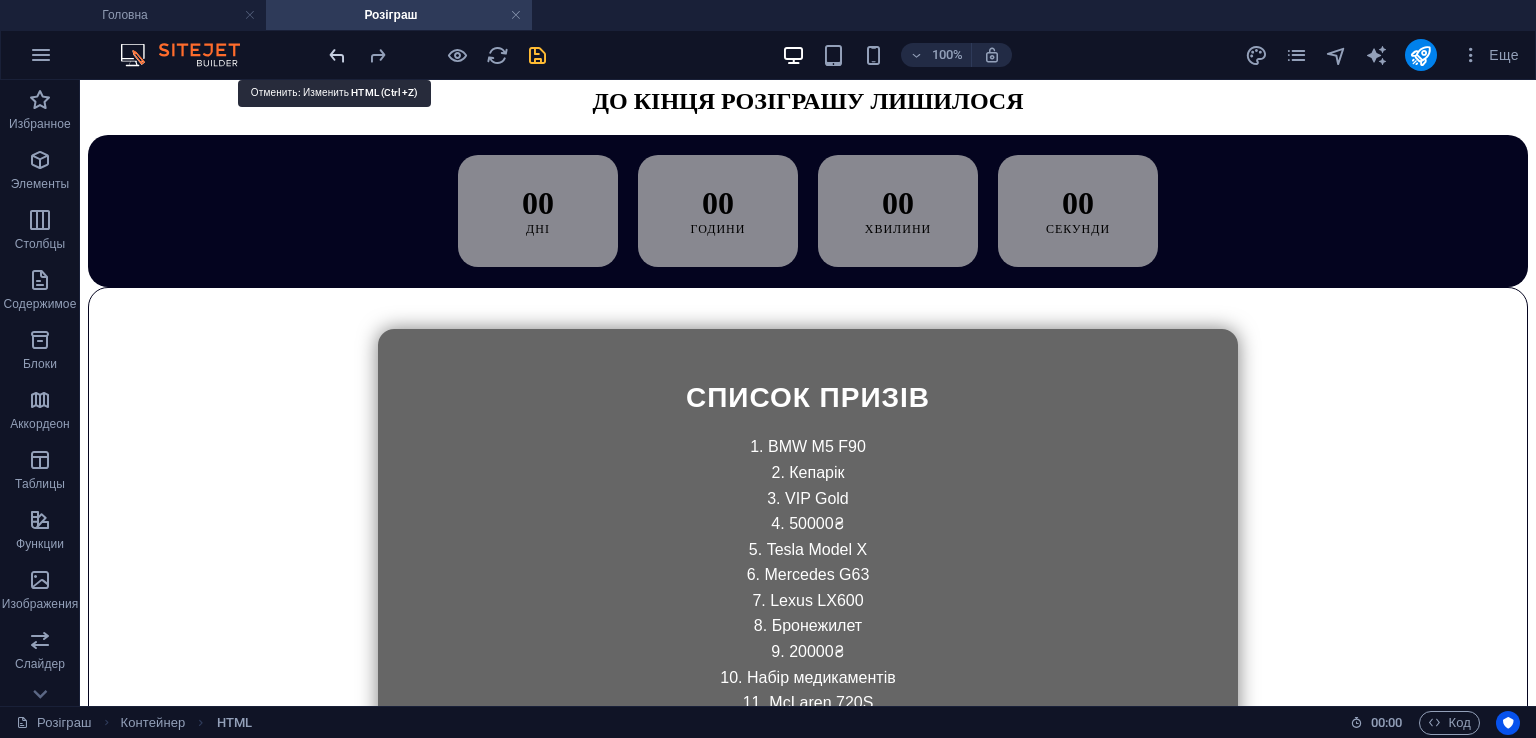 scroll, scrollTop: 2639, scrollLeft: 0, axis: vertical 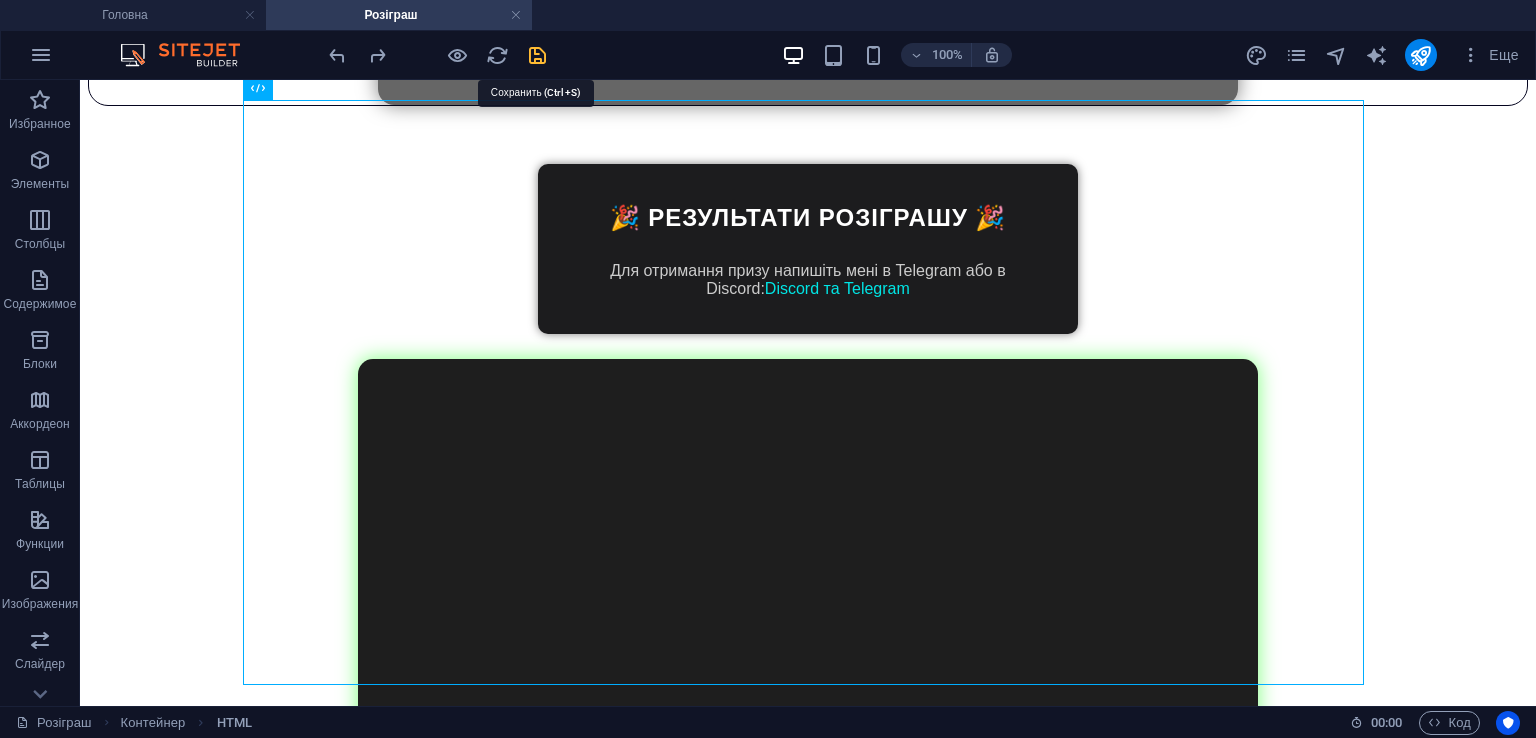 click at bounding box center [537, 55] 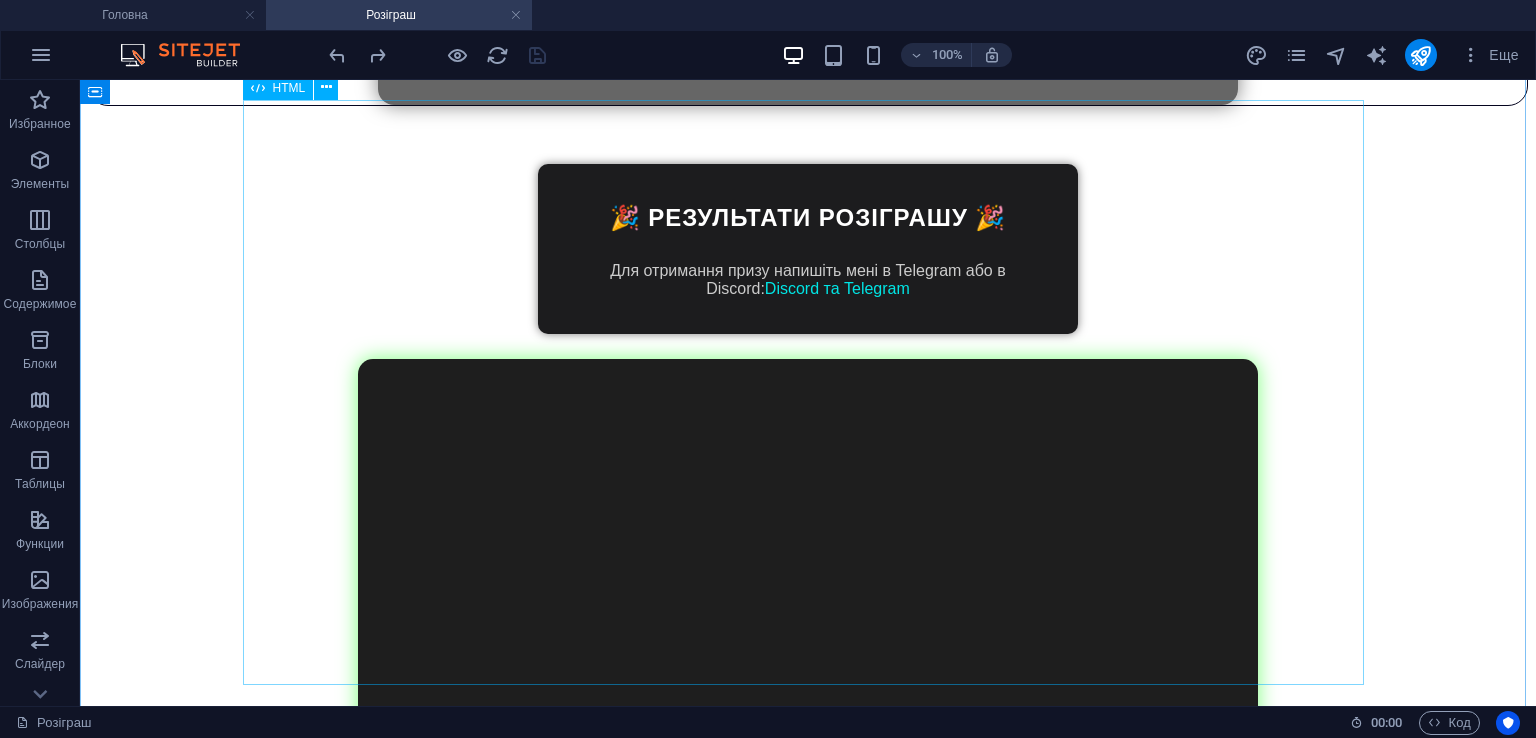 click on "ARKIP RP — Офіційне відео" at bounding box center [808, 628] 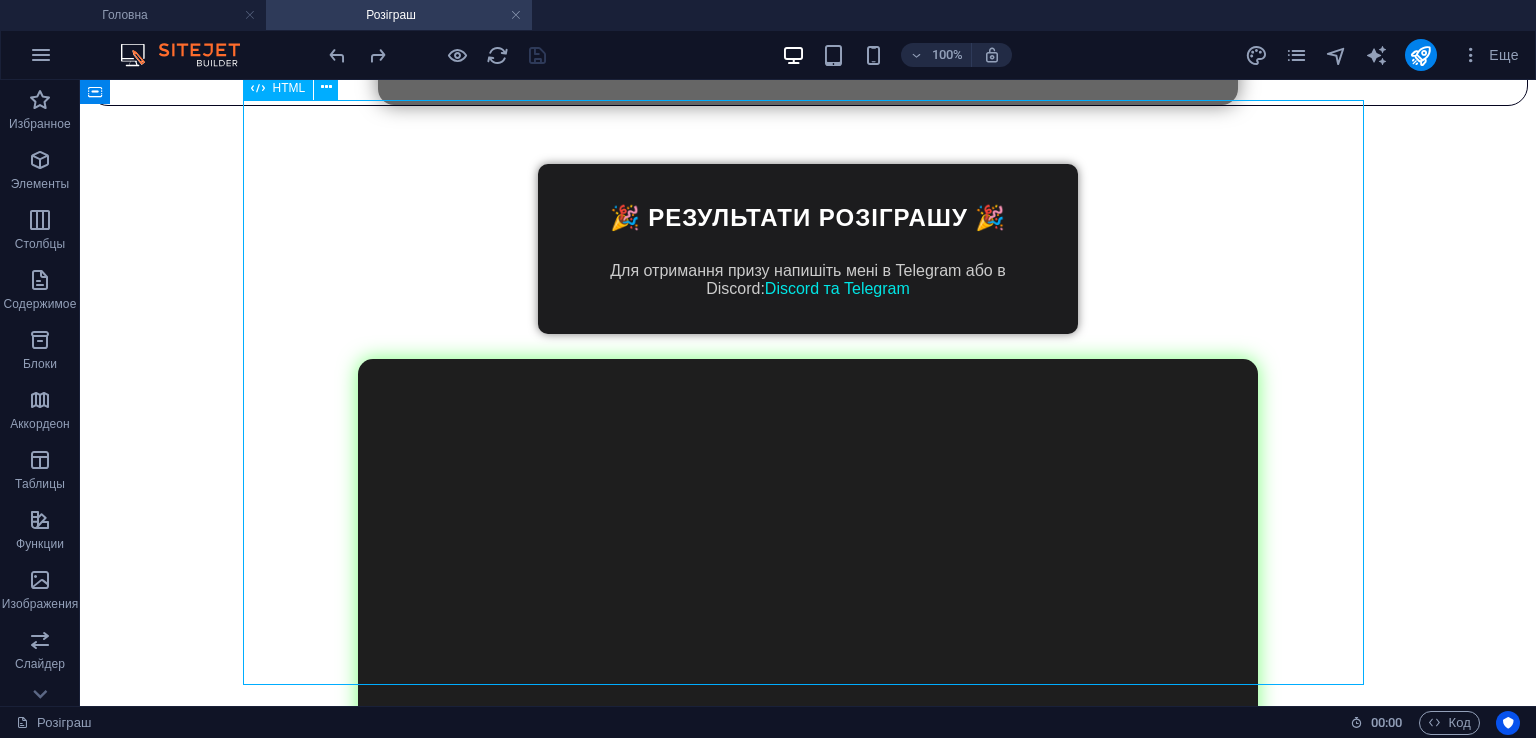 click on "ARKIP RP — Офіційне відео" at bounding box center (808, 628) 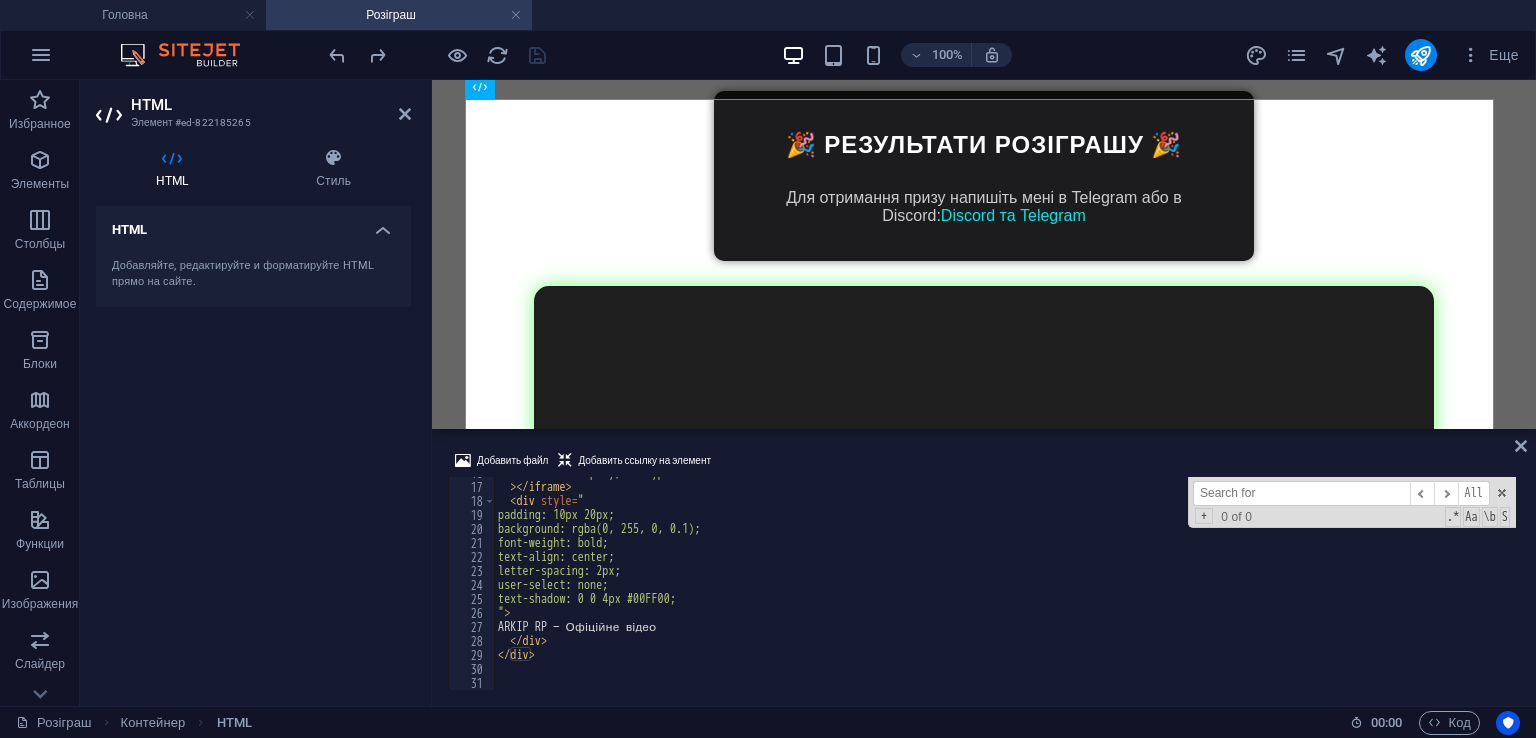 scroll, scrollTop: 220, scrollLeft: 0, axis: vertical 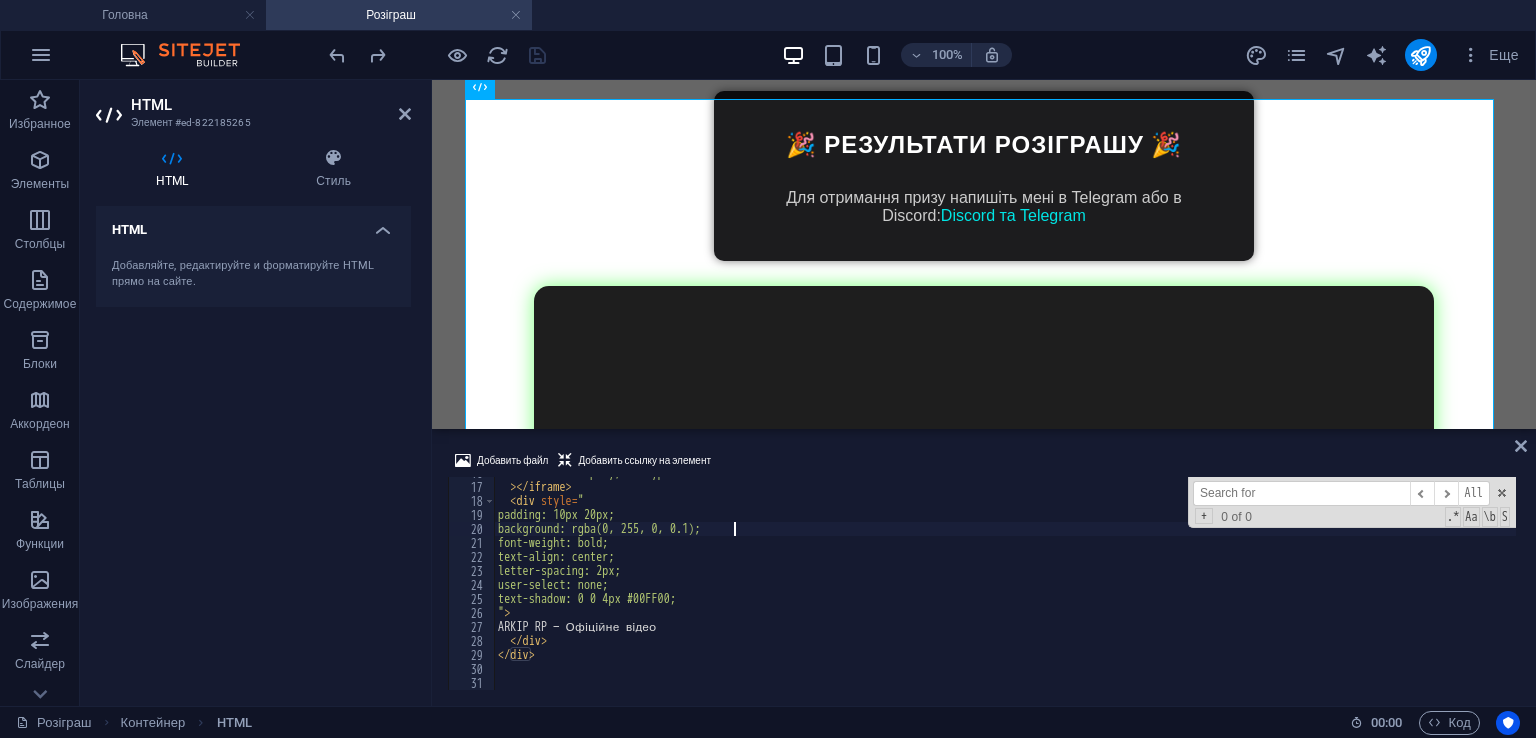 click on "allow = "autoplay; encrypted-media"    > </ iframe >    < div   style = "     padding: 10px 20px;      background: rgba(0, 255, 0, 0.1);      font-weight: bold;      text-align: center;     letter-spacing: 2px;     user-select: none;     text-shadow: 0 0 4px #00FF00;   " >     ARKIP RP — Офіційне відео    </ div > </ div >" at bounding box center (1005, 586) 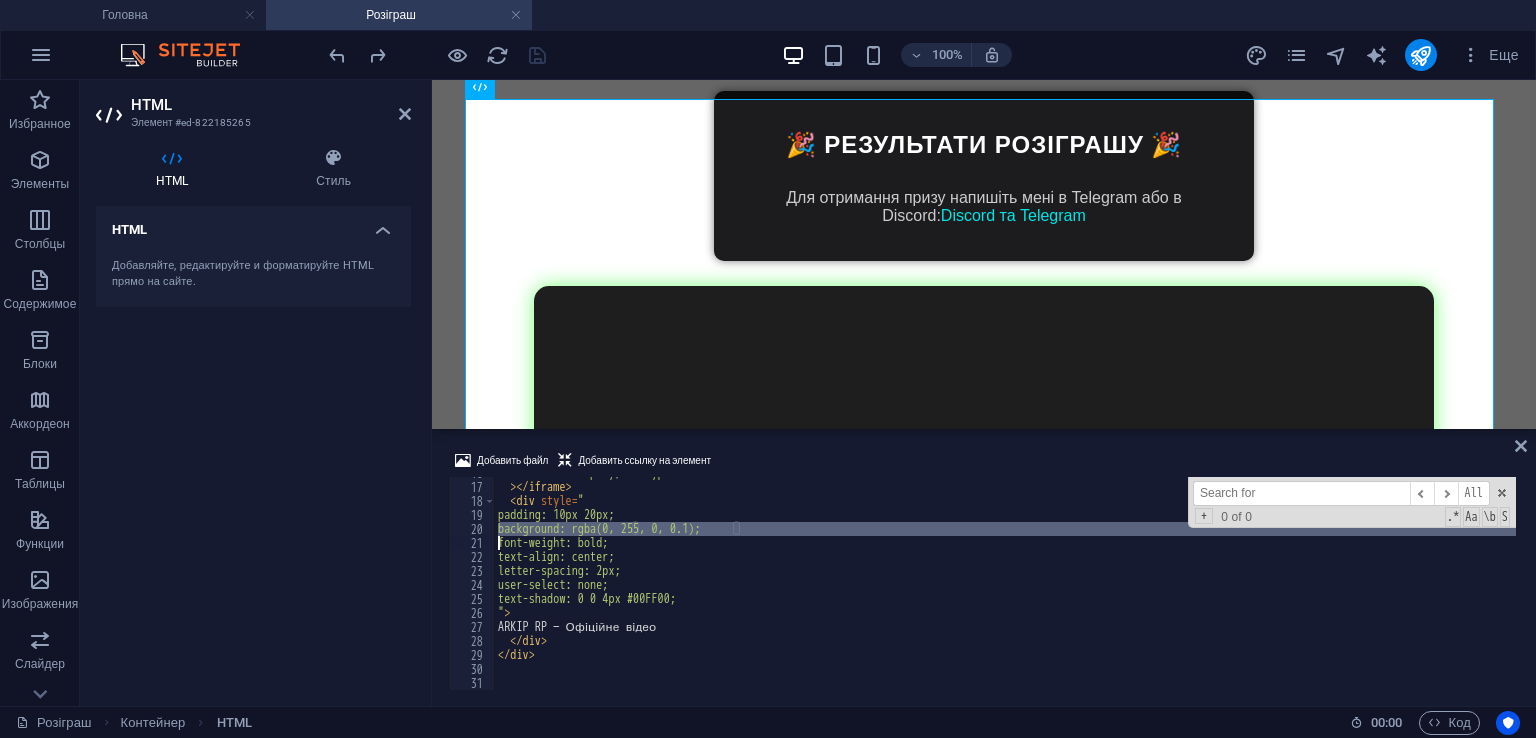 click on "allow = "autoplay; encrypted-media"    > </ iframe >    < div   style = "     padding: 10px 20px;      background: rgba(0, 255, 0, 0.1);      font-weight: bold;      text-align: center;     letter-spacing: 2px;     user-select: none;     text-shadow: 0 0 4px #00FF00;   " >     ARKIP RP — Офіційне відео    </ div > </ div >" at bounding box center (1005, 586) 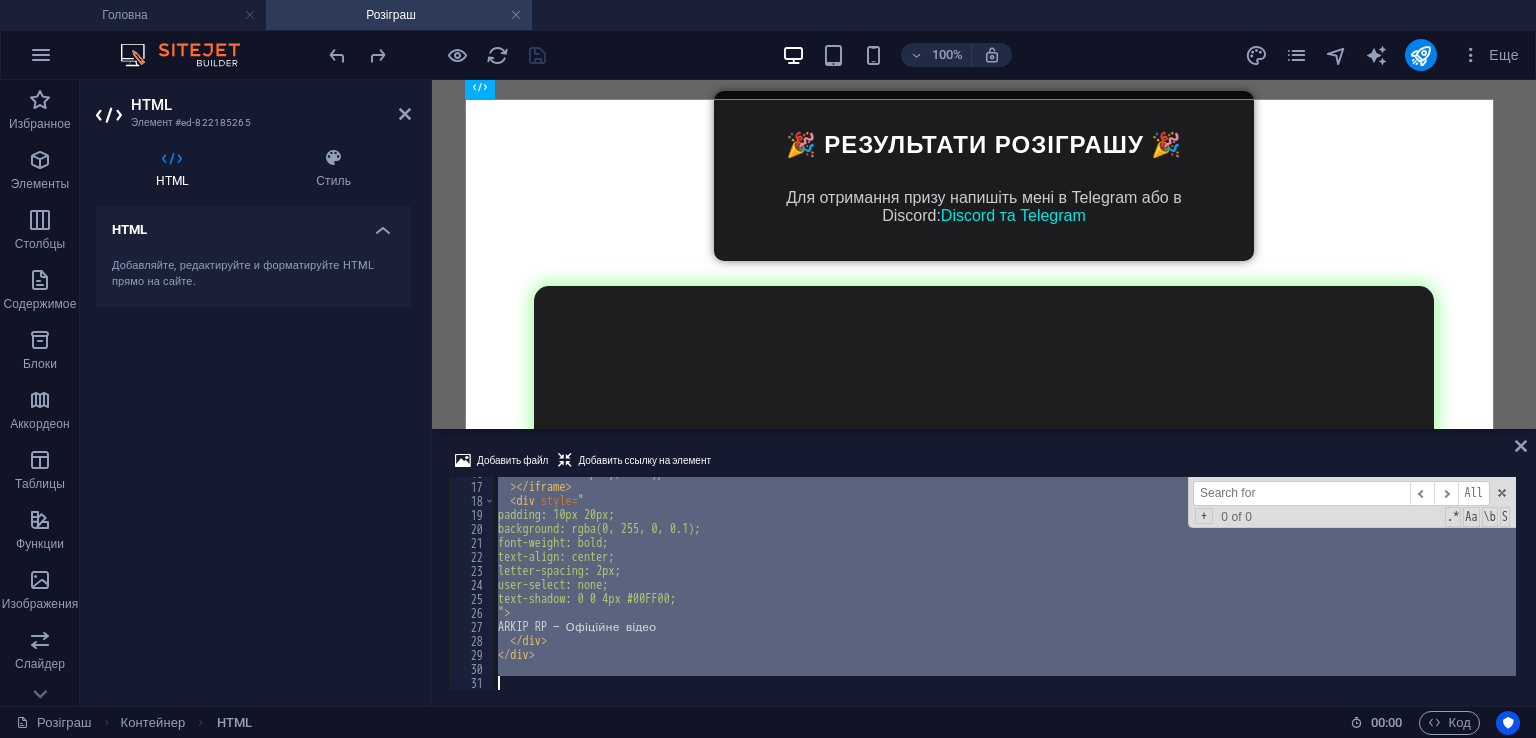 paste 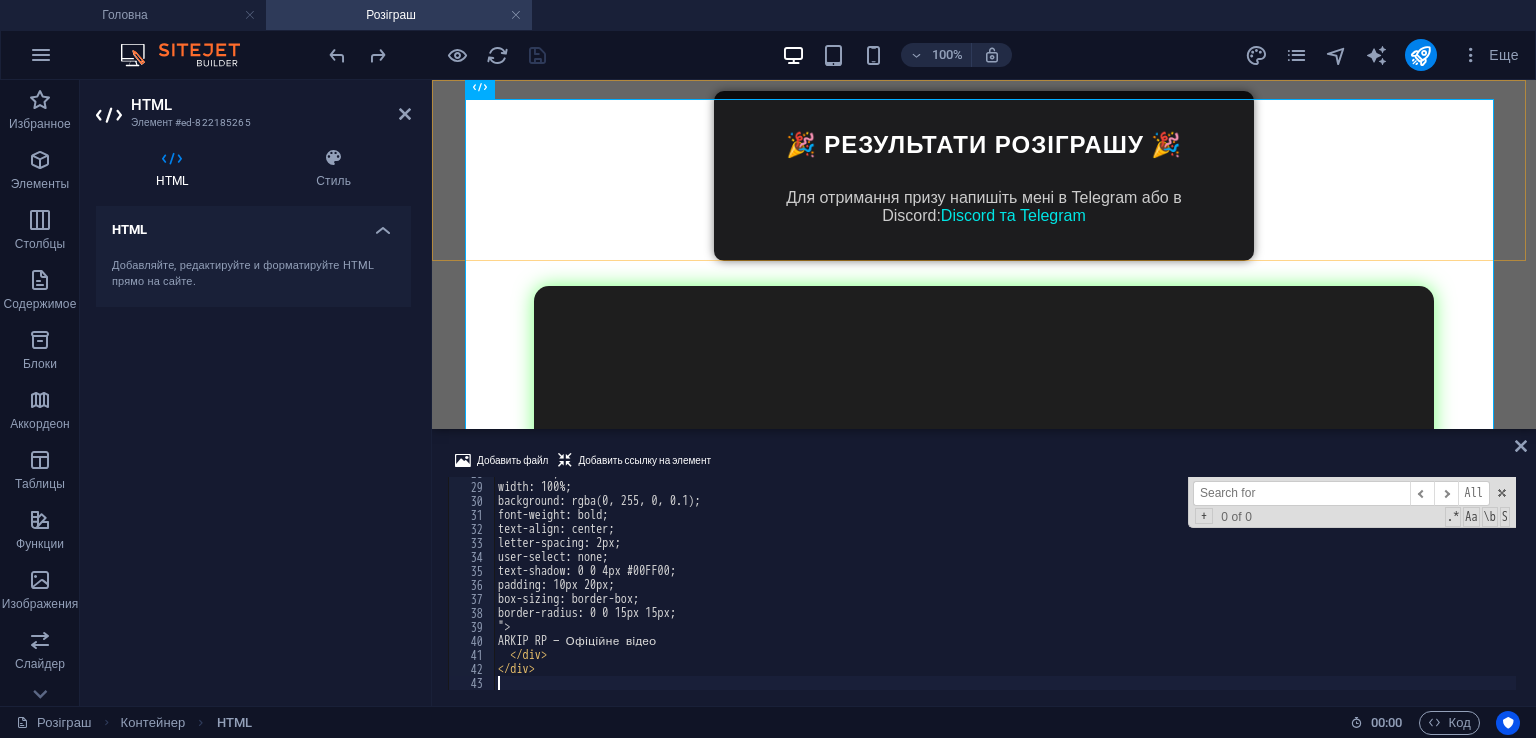 scroll, scrollTop: 388, scrollLeft: 0, axis: vertical 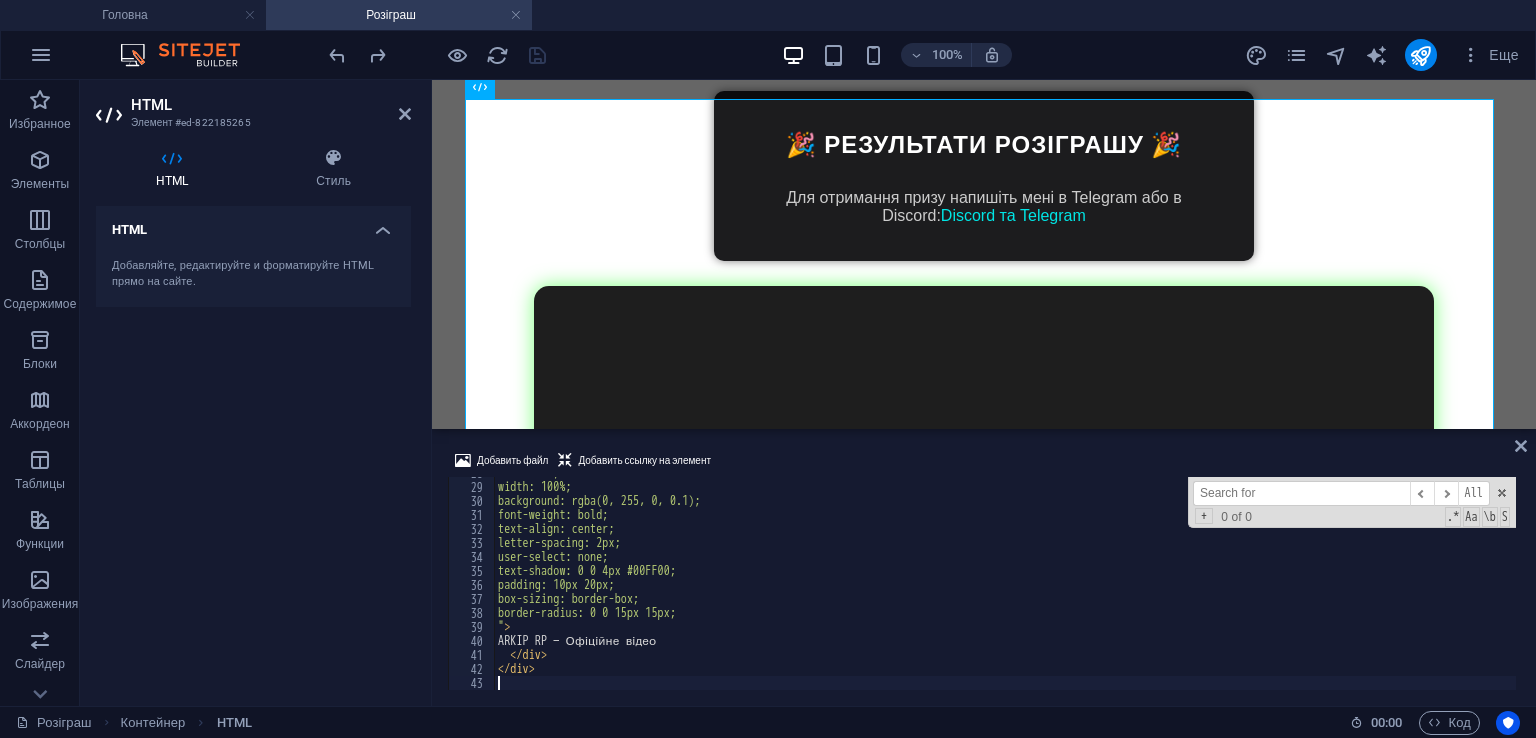 click on "100% Еще" at bounding box center (926, 55) 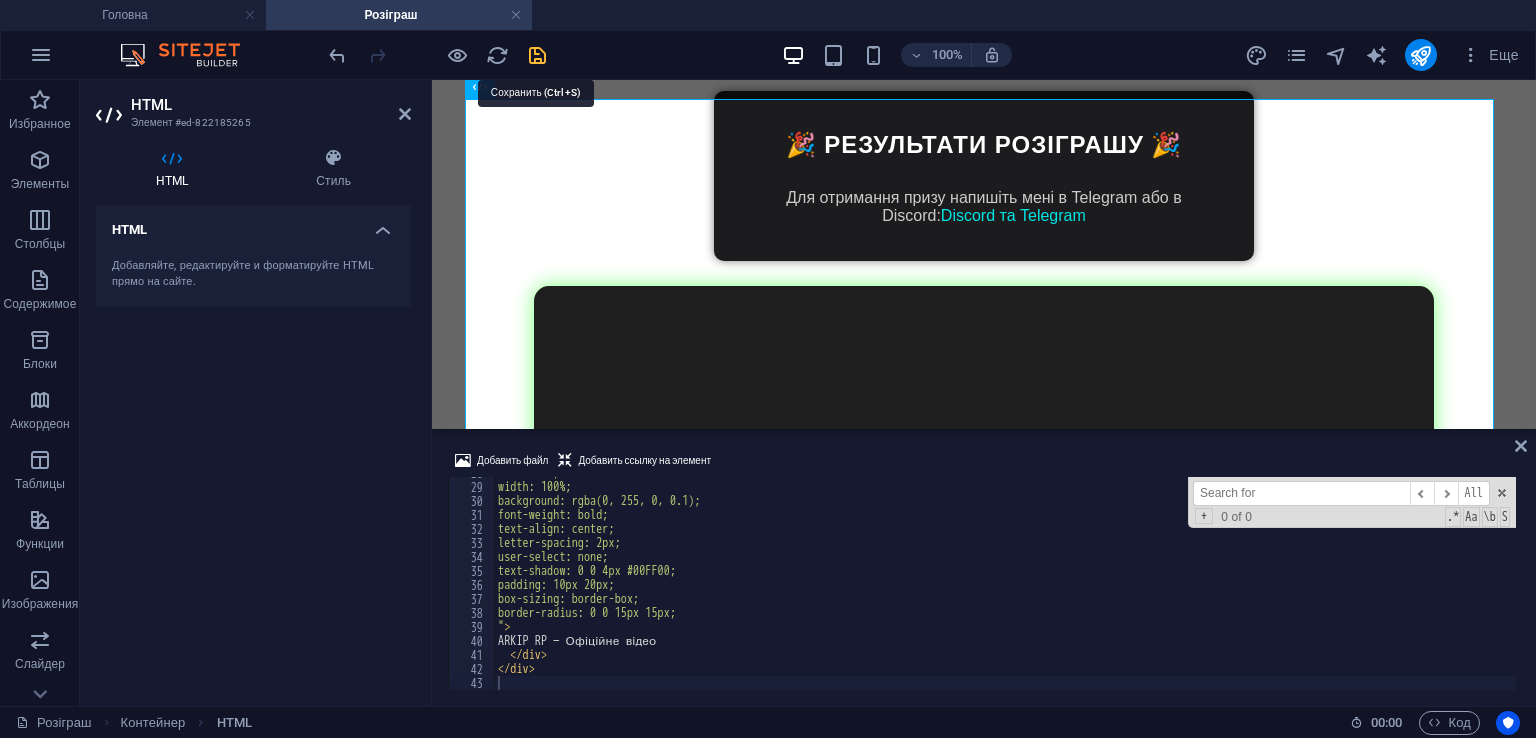 click at bounding box center (537, 55) 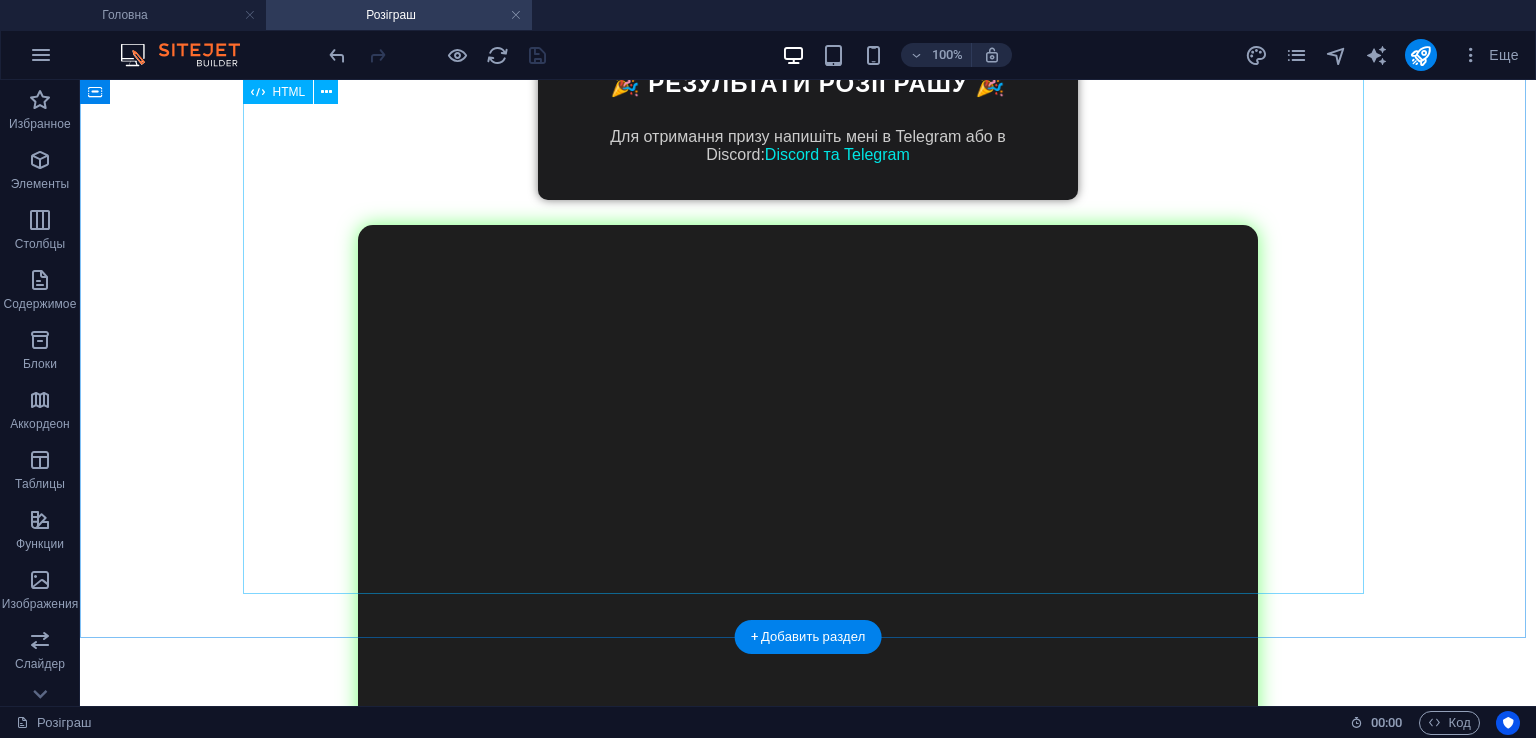 scroll, scrollTop: 2739, scrollLeft: 0, axis: vertical 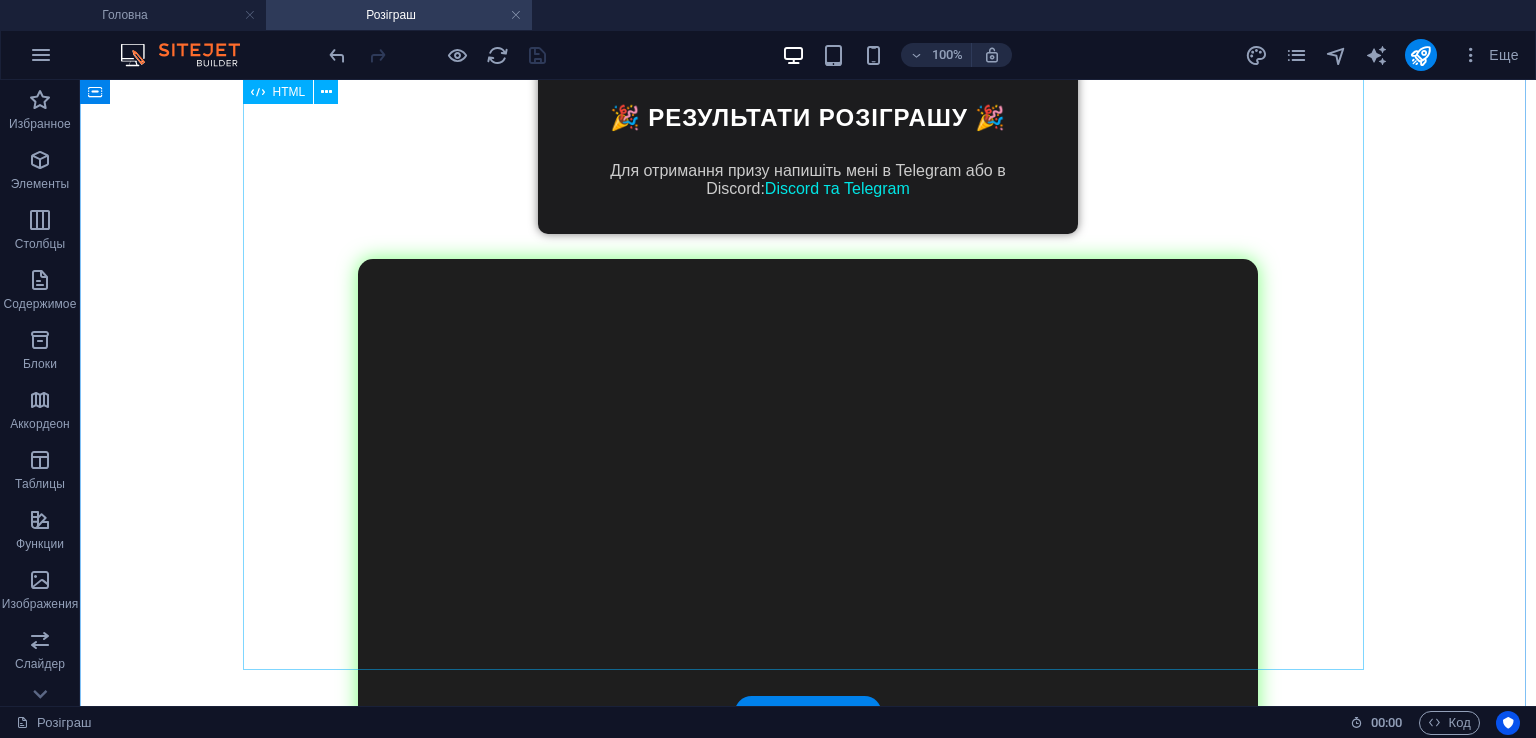click on "ARKIP RP — Офіційне відео" at bounding box center [808, 639] 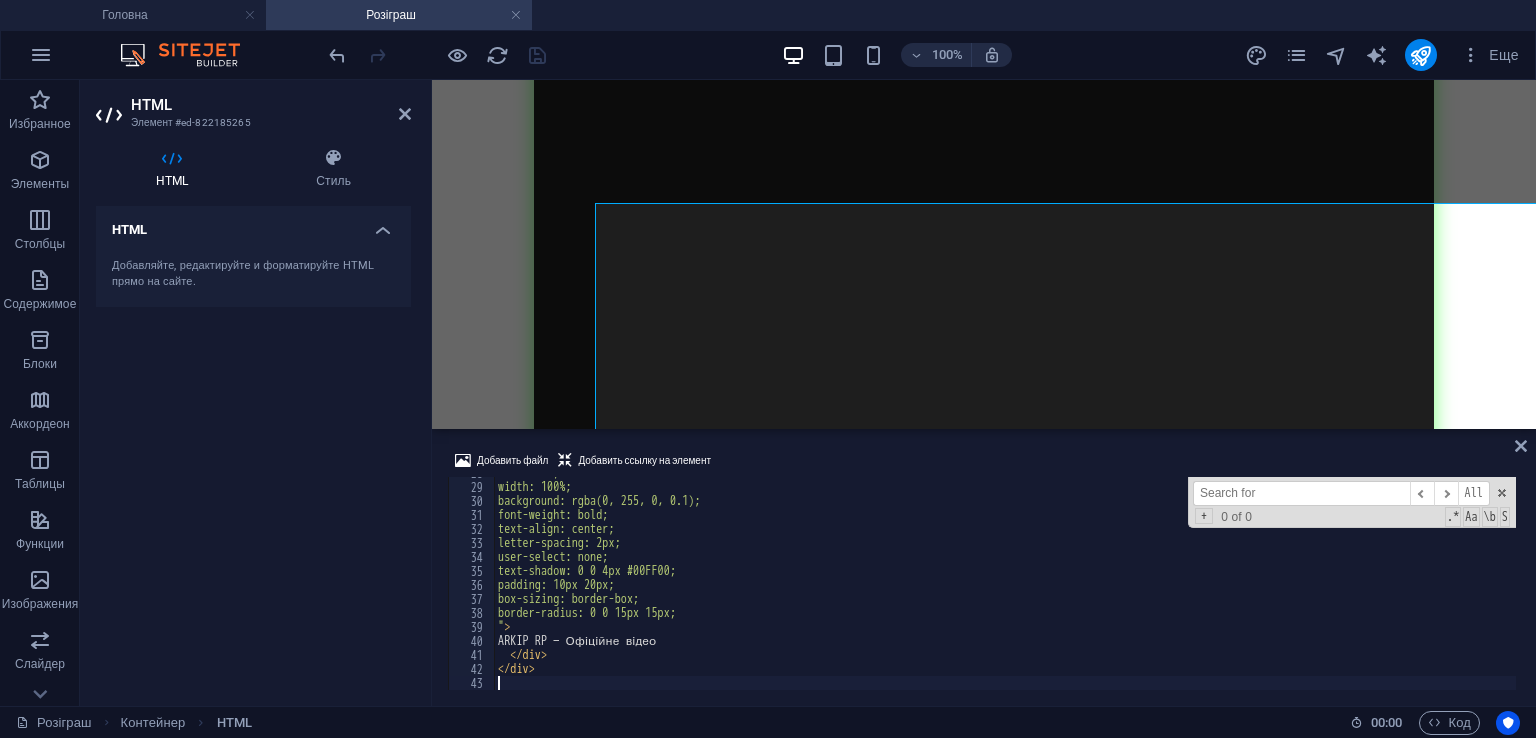 scroll, scrollTop: 2536, scrollLeft: 0, axis: vertical 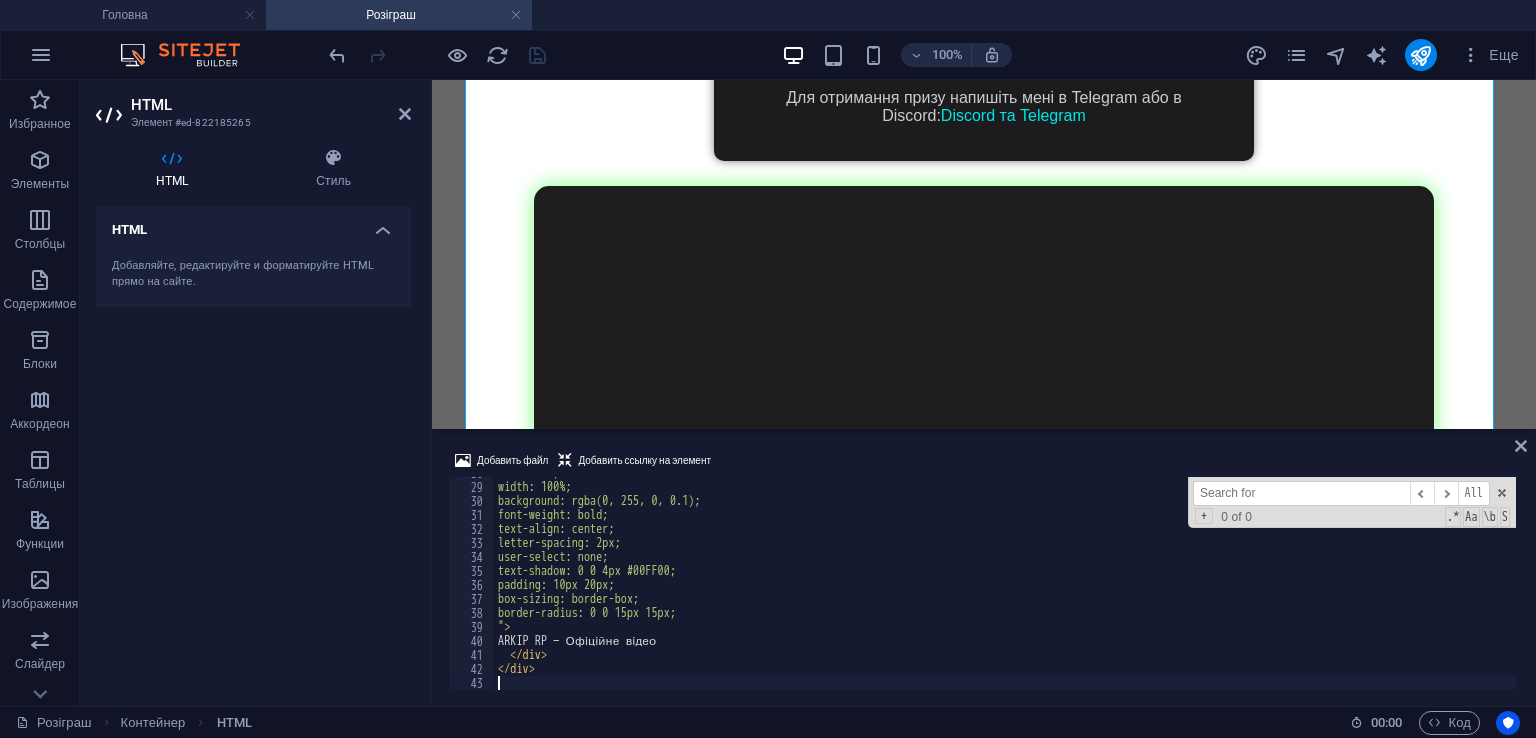 click on "bottom: 0;     width: 100%;     background: rgba(0, 255, 0, 0.1);      font-weight: bold;      text-align: center;     letter-spacing: 2px;     user-select: none;     text-shadow: 0 0 4px #00FF00;     padding: 10px 20px;     box-sizing: border-box;     border-radius: 0 0 15px 15px;   " >     ARKIP RP — Офіційне відео    </div > </div >" at bounding box center (1005, 586) 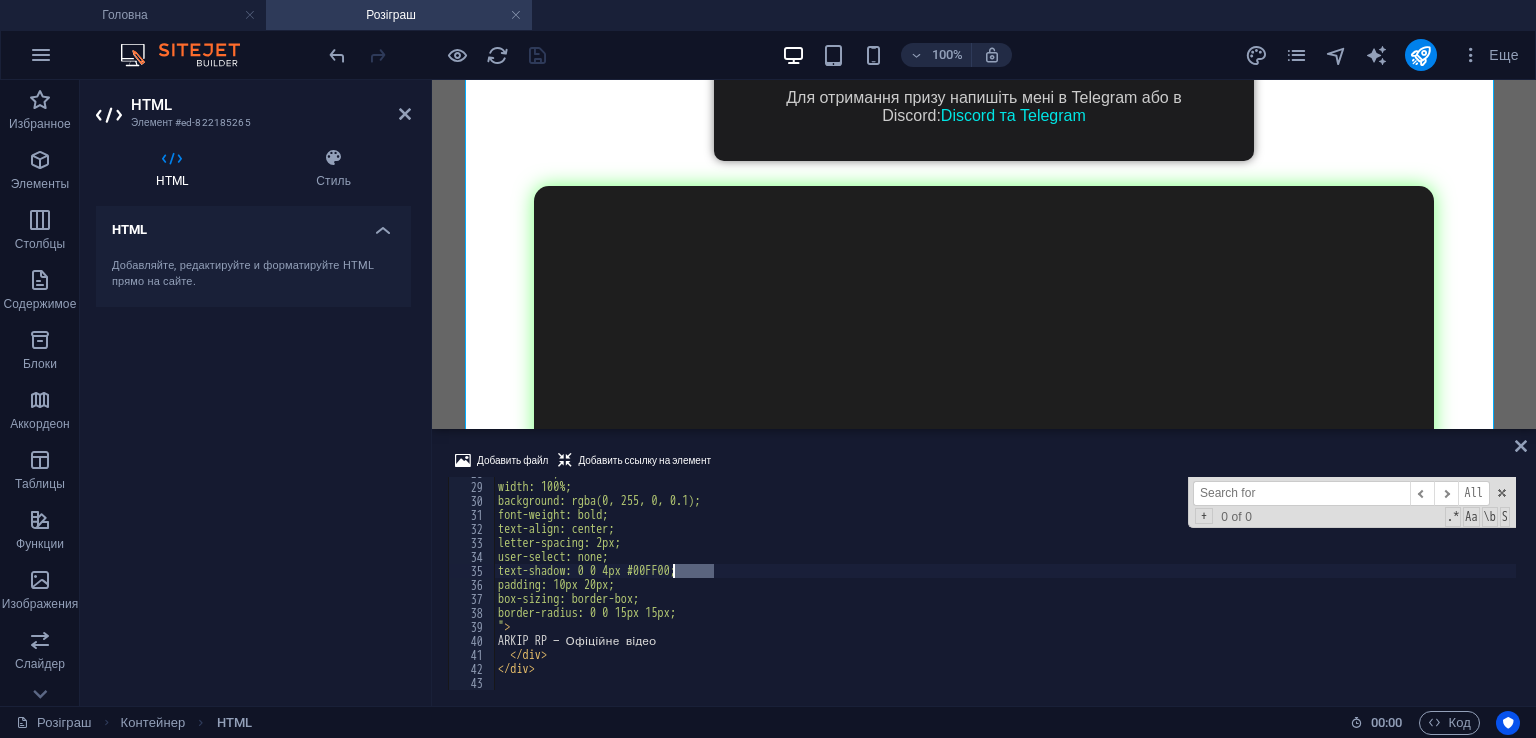 click on "bottom: 0;     width: 100%;     background: rgba(0, 255, 0, 0.1);      font-weight: bold;      text-align: center;     letter-spacing: 2px;     user-select: none;     text-shadow: 0 0 4px #00FF00;     padding: 10px 20px;     box-sizing: border-box;     border-radius: 0 0 15px 15px;   " >     ARKIP RP — Офіційне відео    </div > </div >" at bounding box center [1005, 586] 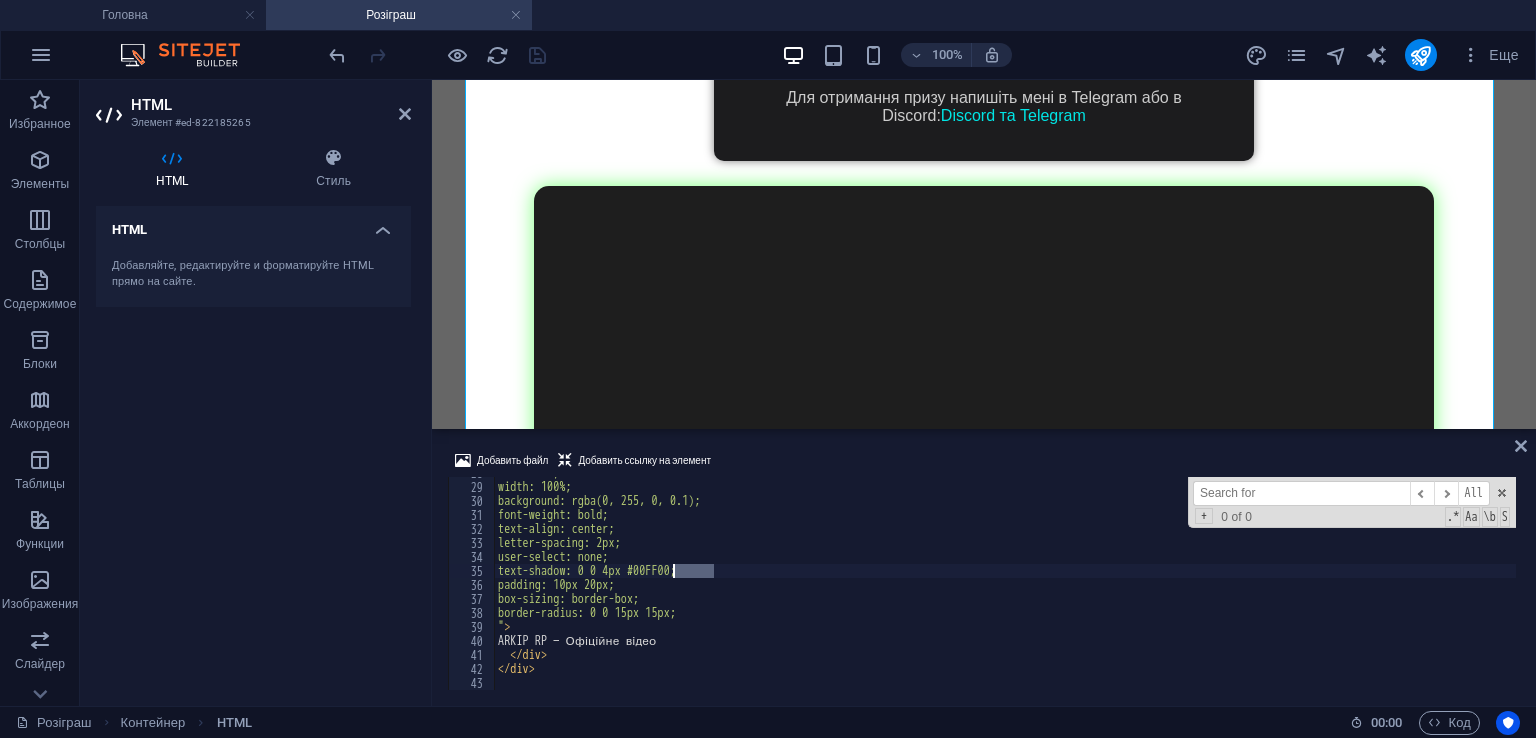 click on "bottom: 0;     width: 100%;     background: rgba(0, 255, 0, 0.1);      font-weight: bold;      text-align: center;     letter-spacing: 2px;     user-select: none;     text-shadow: 0 0 4px #00FF00;     padding: 10px 20px;     box-sizing: border-box;     border-radius: 0 0 15px 15px;   " >     ARKIP RP — Офіційне відео    </div > </div >" at bounding box center [1005, 586] 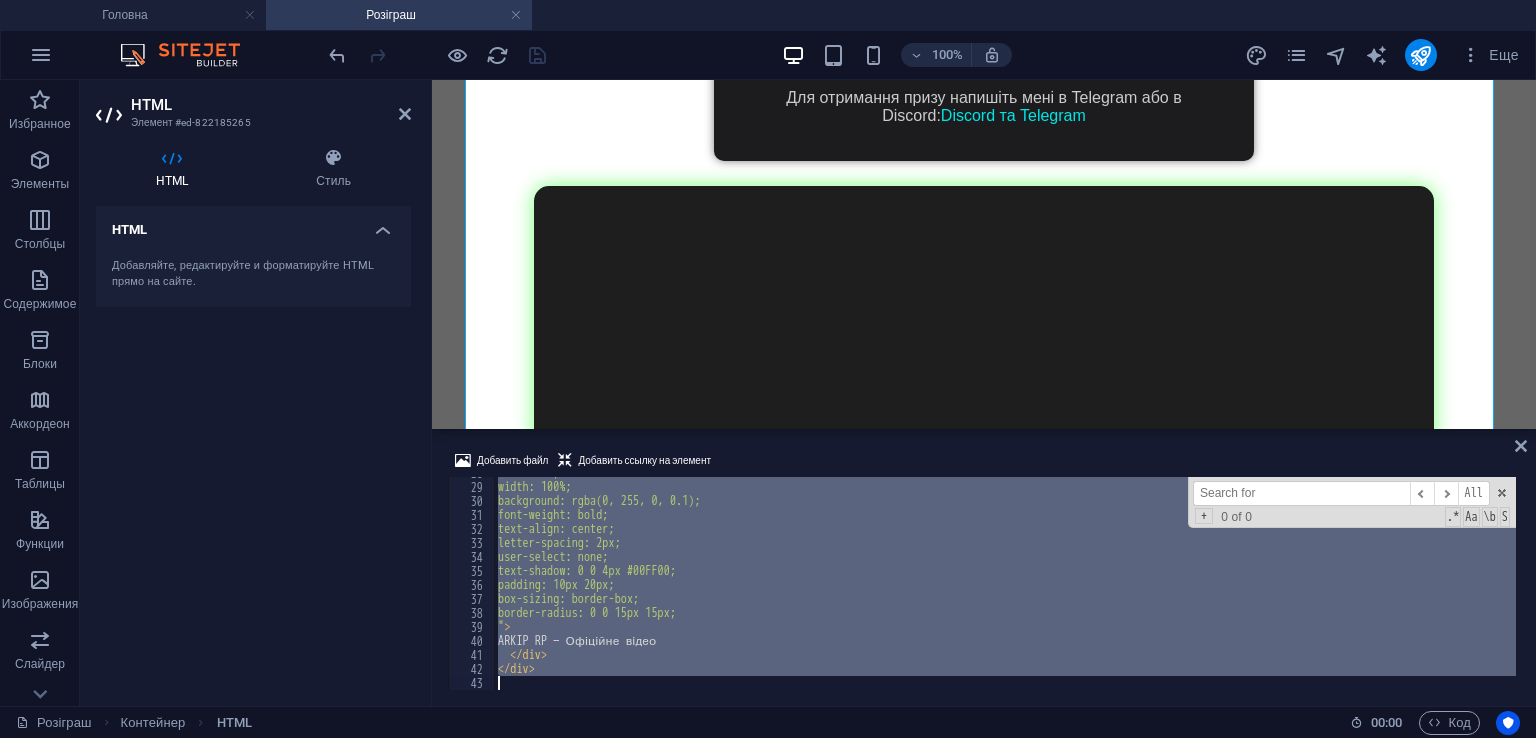 click on "bottom: 0;     width: 100%;     background: rgba(0, 255, 0, 0.1);      font-weight: bold;      text-align: center;     letter-spacing: 2px;     user-select: none;     text-shadow: 0 0 4px #00FF00;     padding: 10px 20px;     box-sizing: border-box;     border-radius: 0 0 15px 15px;   " >     ARKIP RP — Офіційне відео    </div > </div >" at bounding box center (1005, 586) 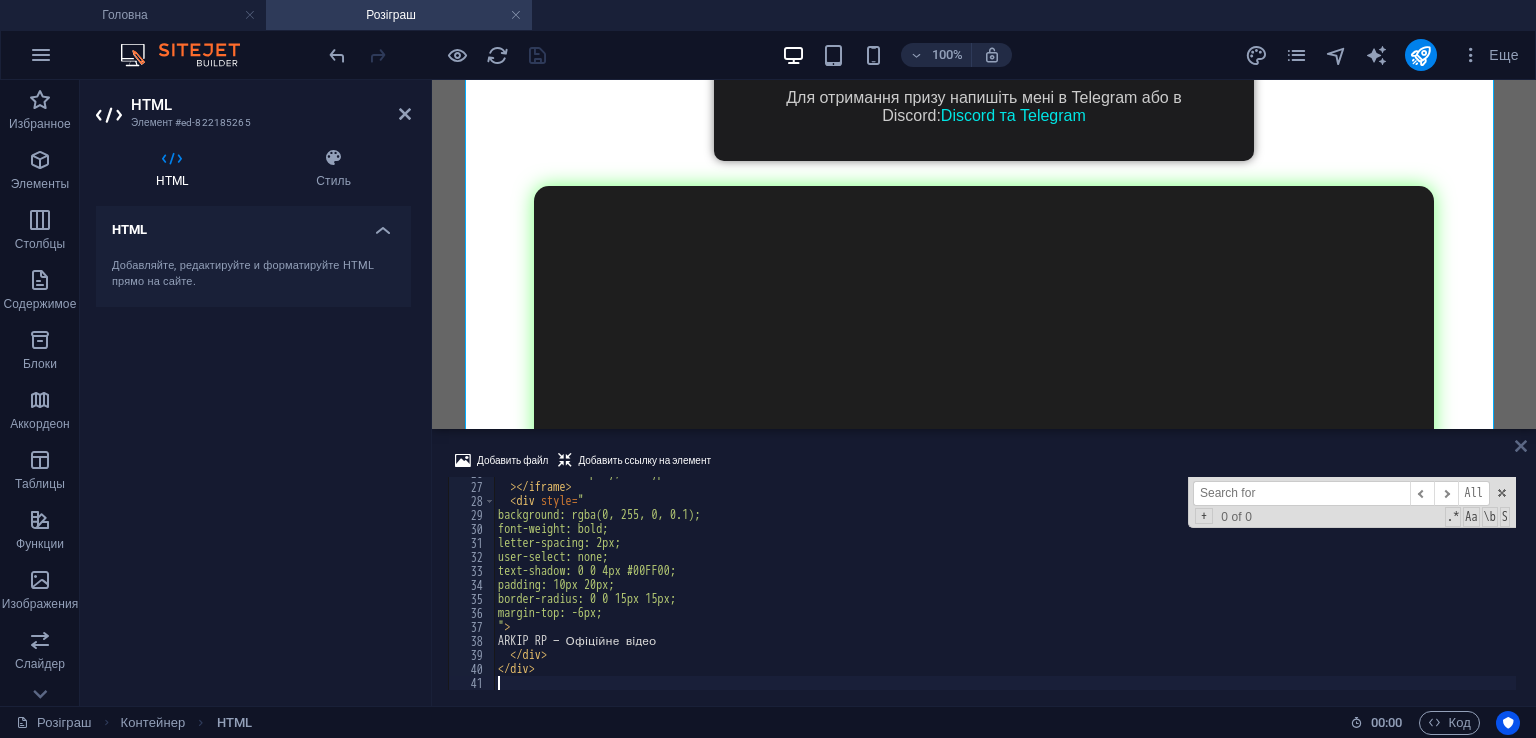 click at bounding box center (1521, 446) 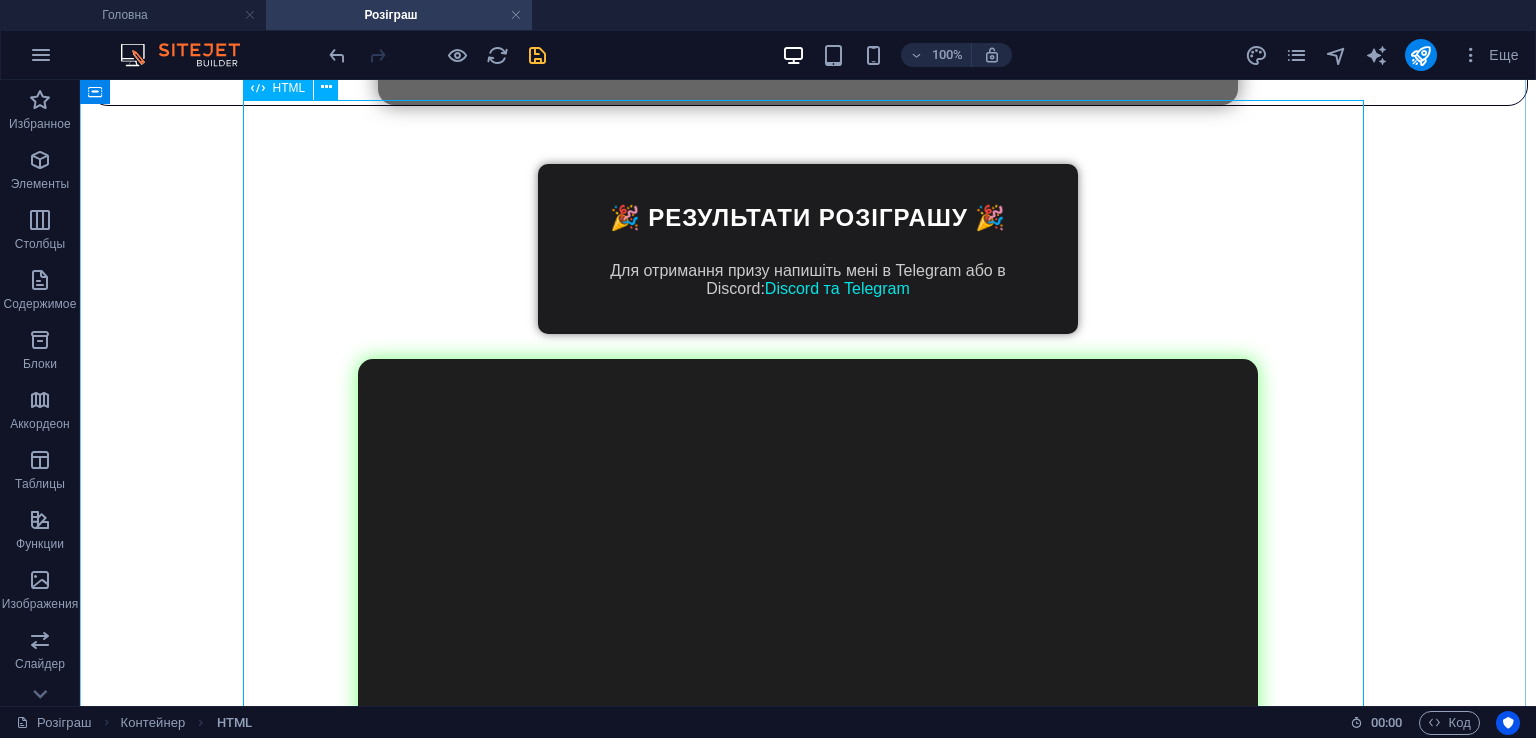 click on "ARKIP RP — Офіційне відео" at bounding box center (808, 640) 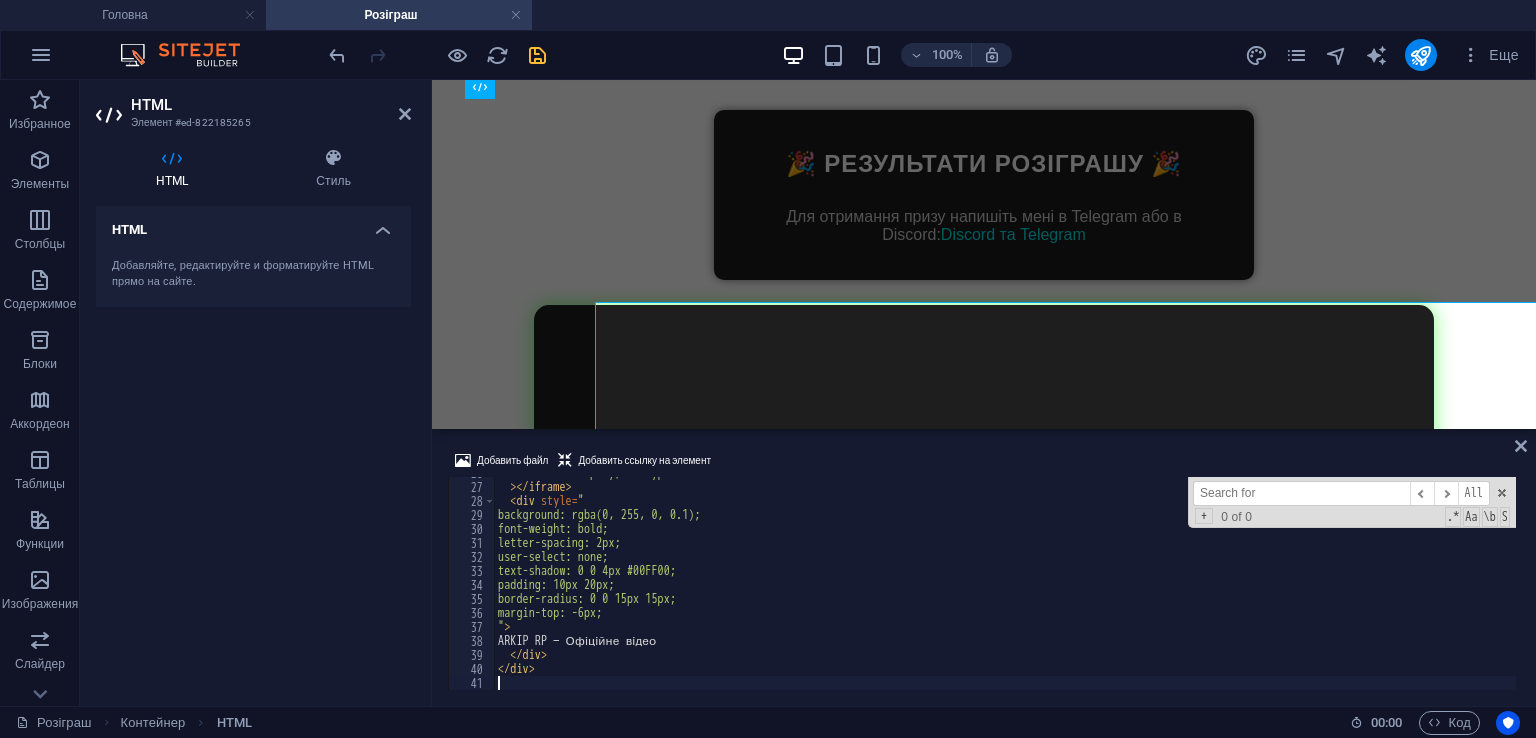 scroll, scrollTop: 2436, scrollLeft: 0, axis: vertical 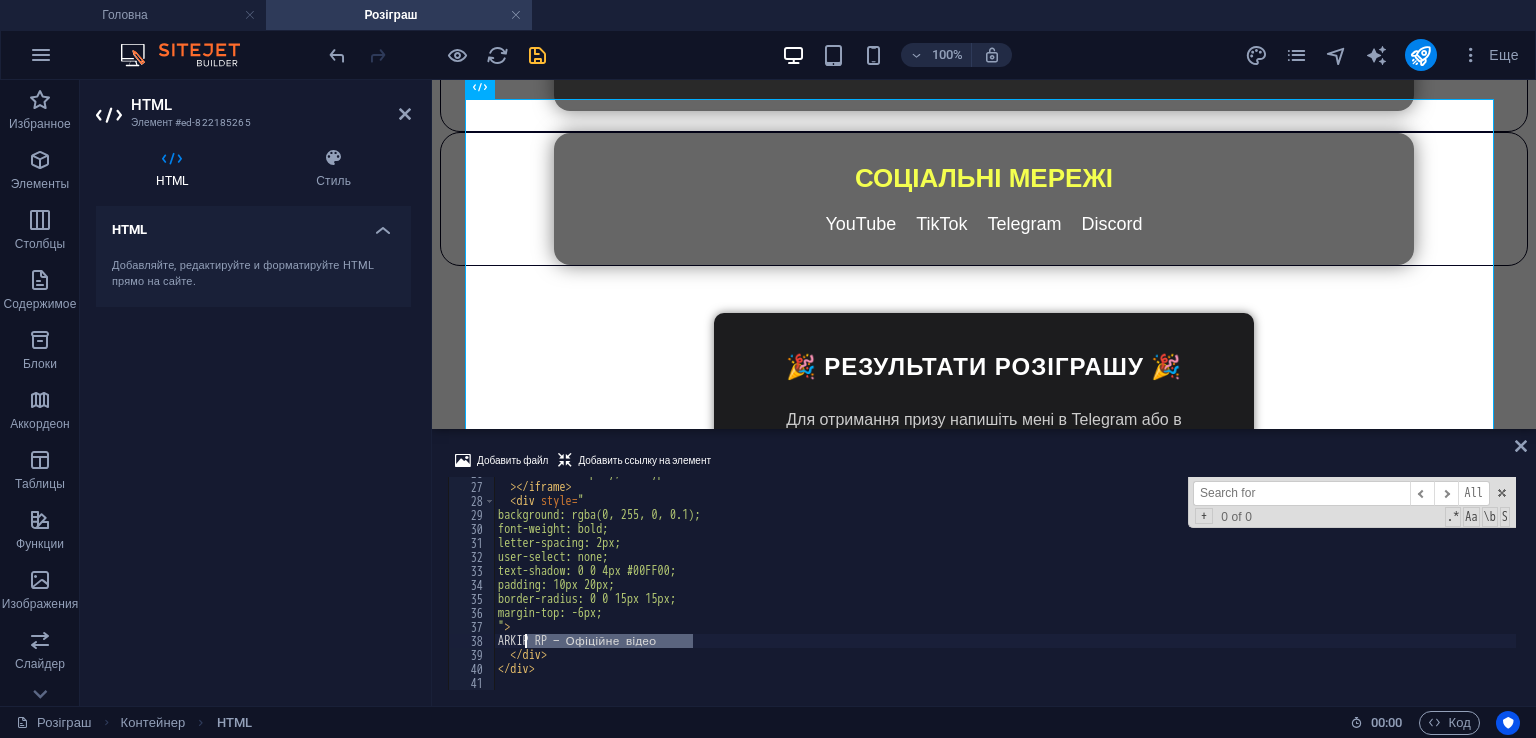 drag, startPoint x: 684, startPoint y: 639, endPoint x: 523, endPoint y: 639, distance: 161 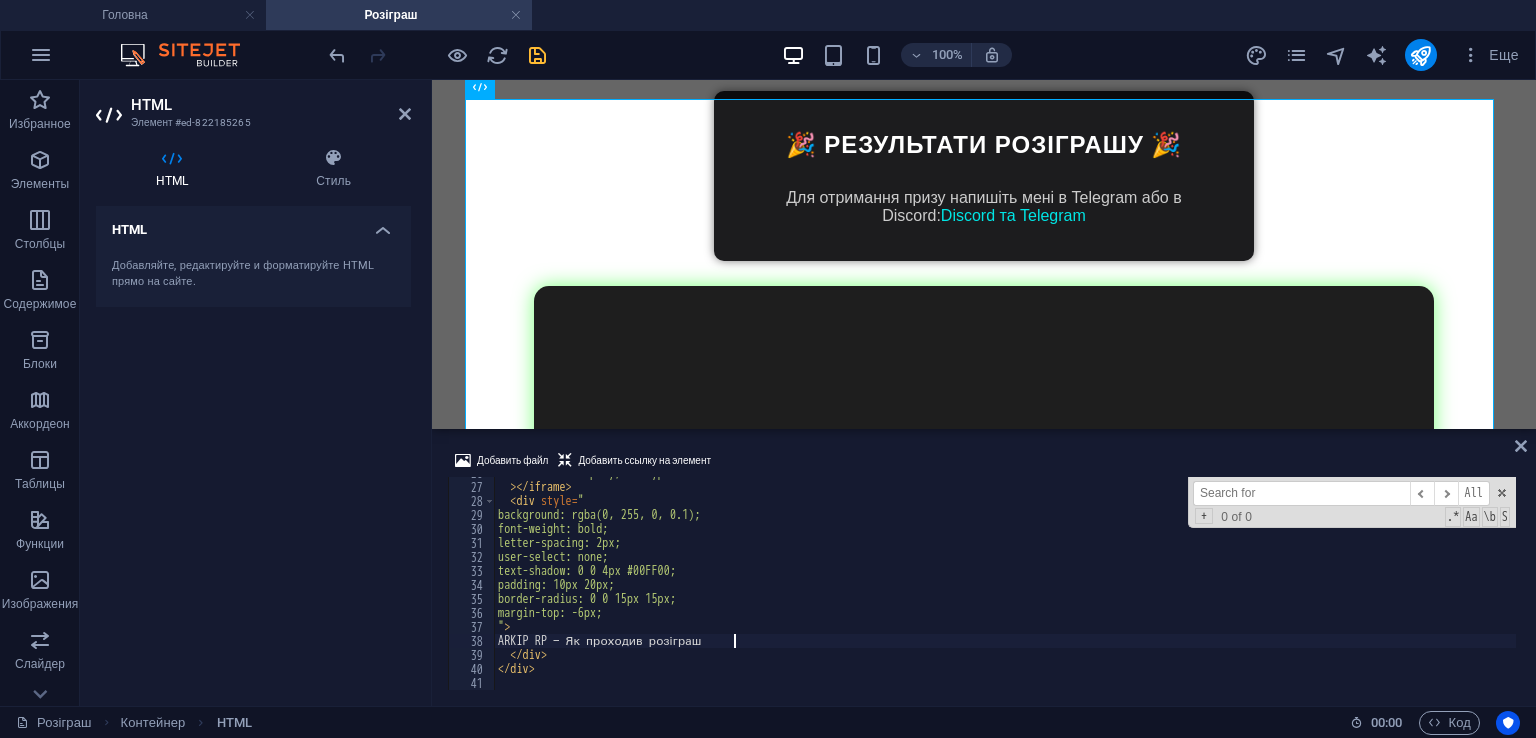 click at bounding box center (537, 55) 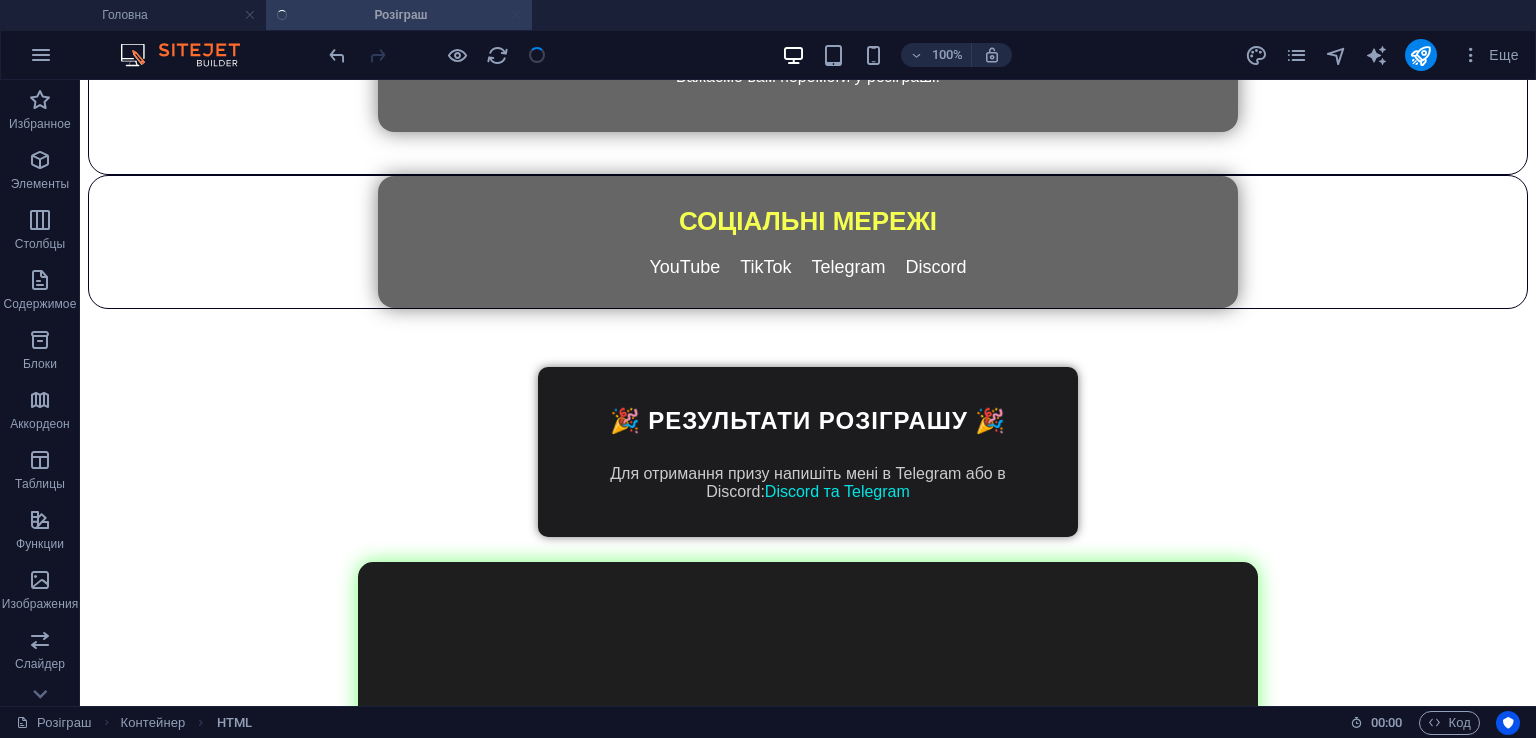 scroll, scrollTop: 2639, scrollLeft: 0, axis: vertical 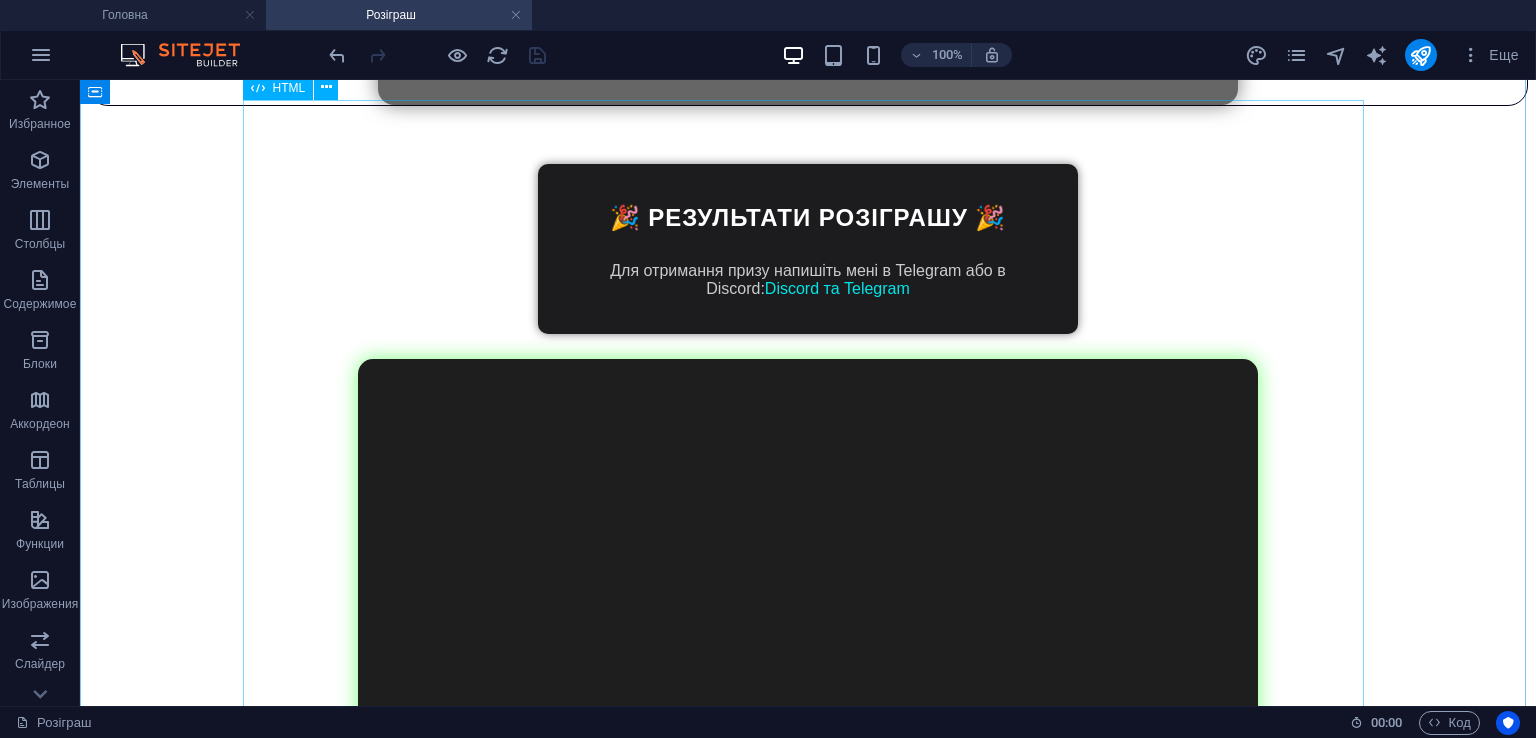 click on "ARKIP RP — Як проходив розіграш" at bounding box center (808, 640) 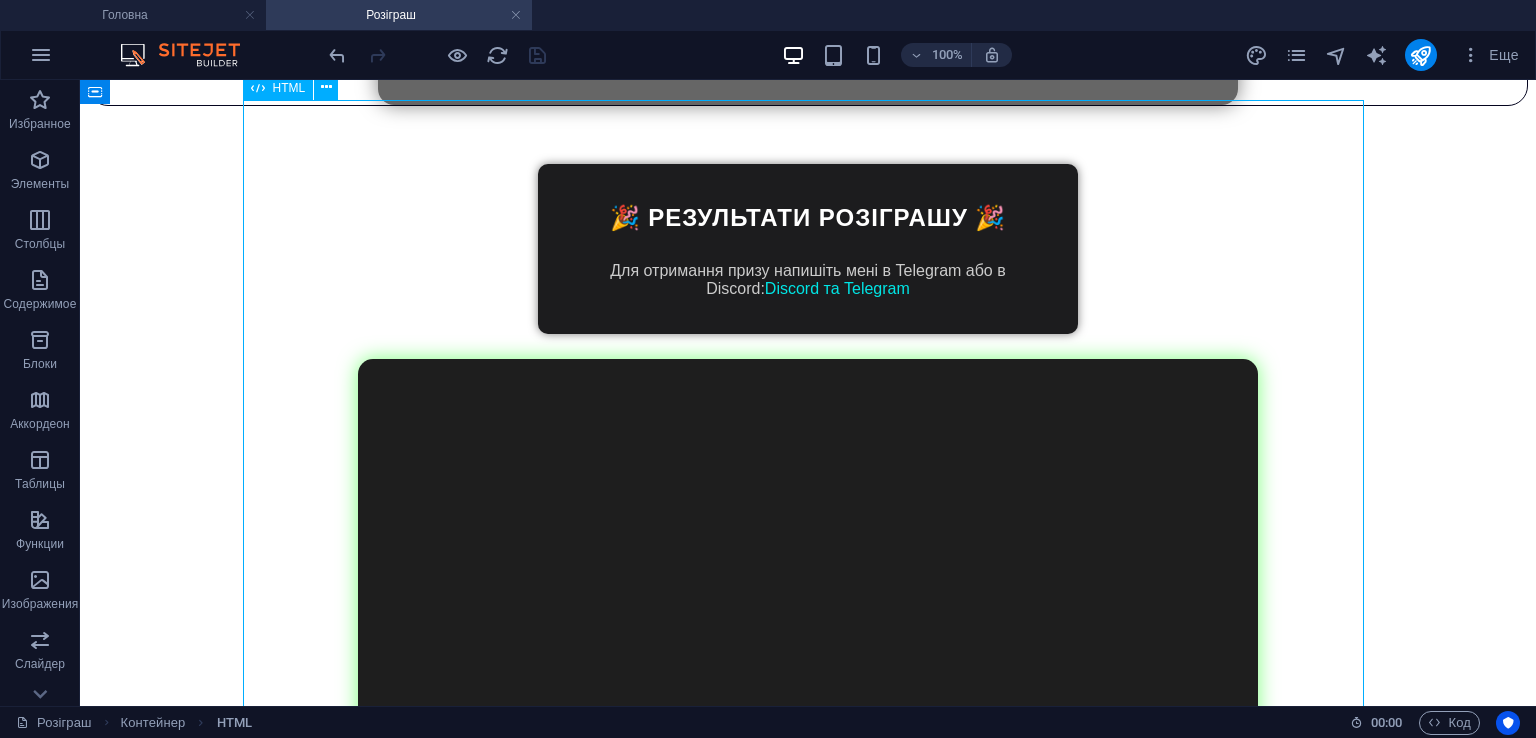 click on "ARKIP RP — Як проходив розіграш" at bounding box center [808, 640] 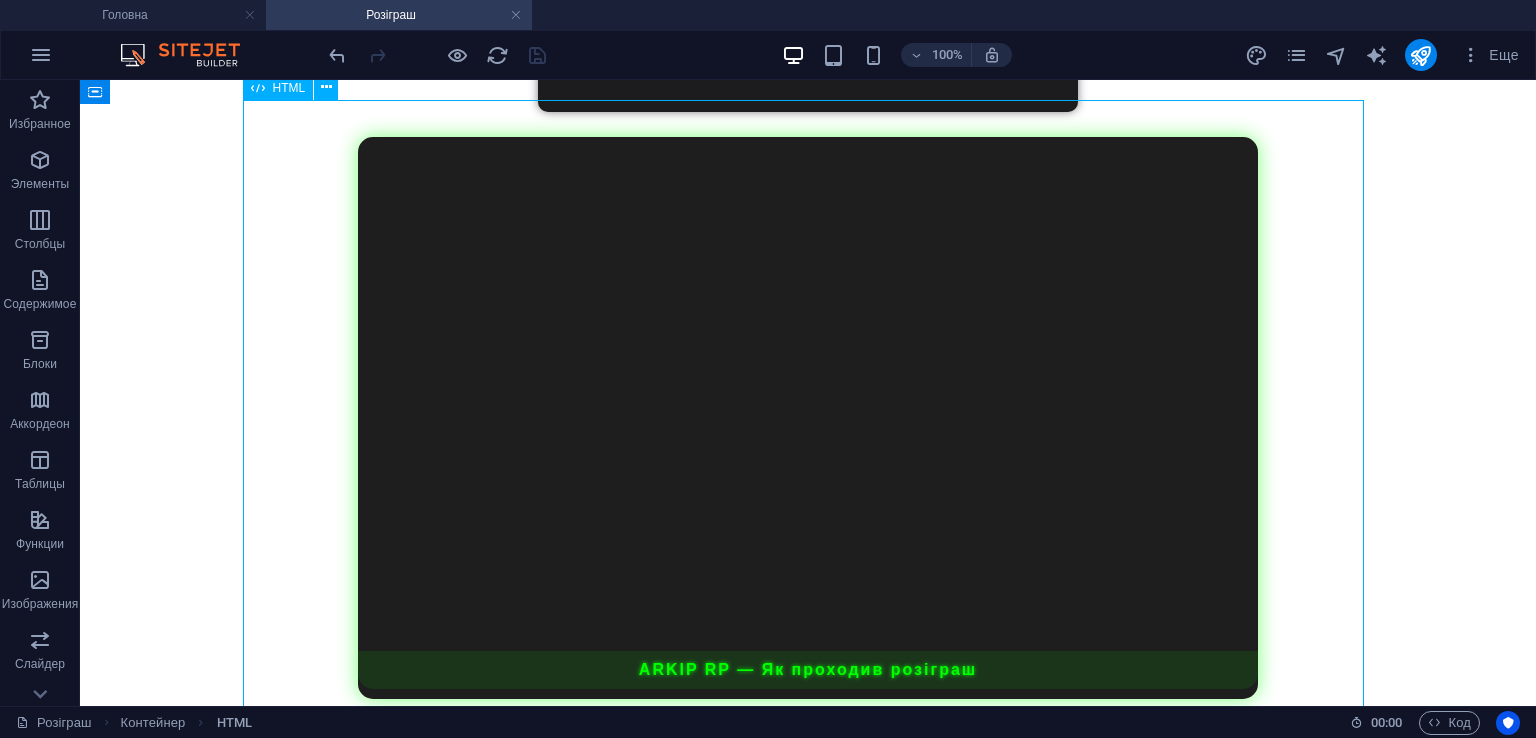 scroll, scrollTop: 2436, scrollLeft: 0, axis: vertical 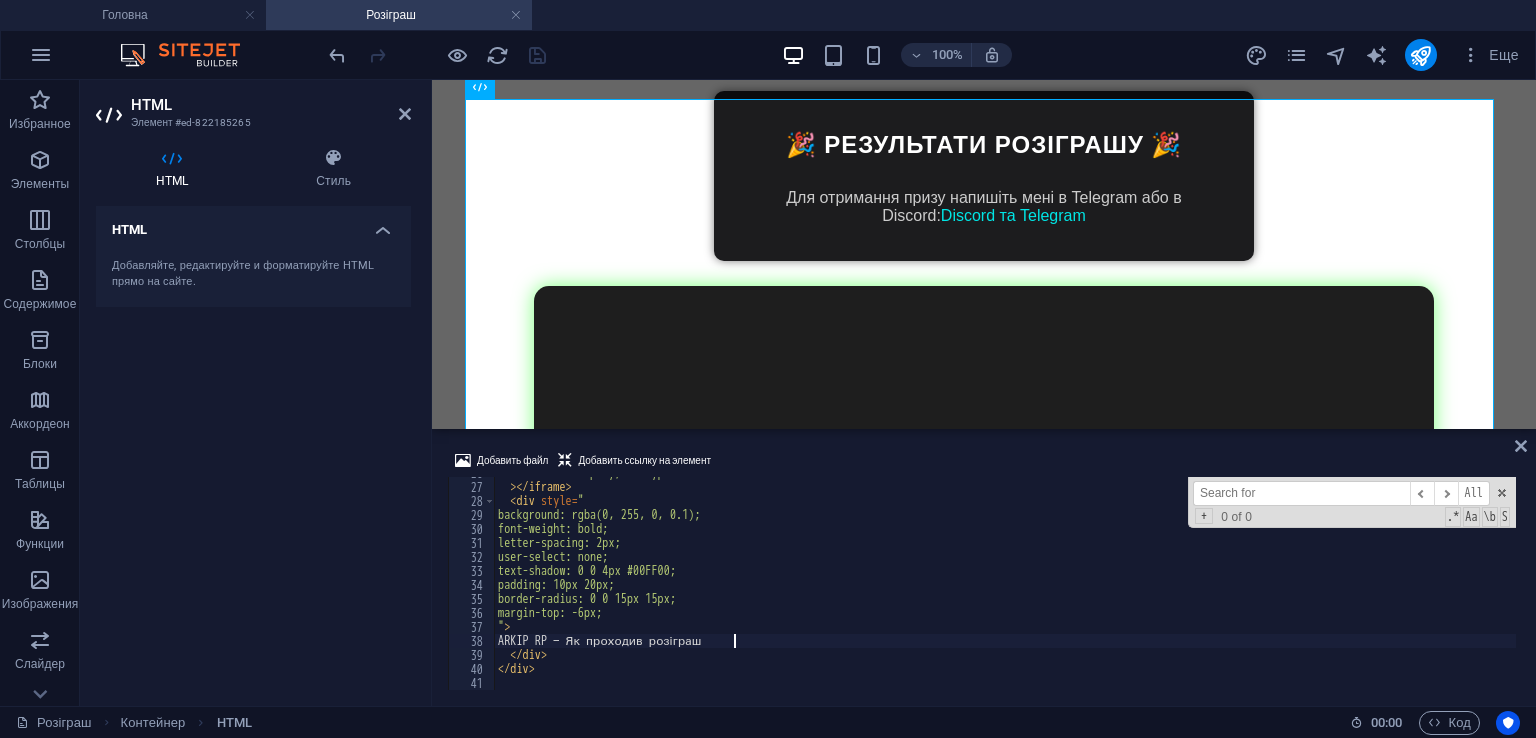 click on "allow = "autoplay; encrypted-media"    > </ iframe >    < div   style = "     background: rgba(0, 255, 0, 0.1);     font-weight: bold;     letter-spacing: 2px;     user-select: none;     text-shadow: 0 0 4px #00FF00;     padding: 10px 20px;     border-radius: 0 0 15px 15px;     margin-top: -6px;   " >     ARKIP RP — Як проходив розіграш    </ div > </ div >" at bounding box center (1005, 586) 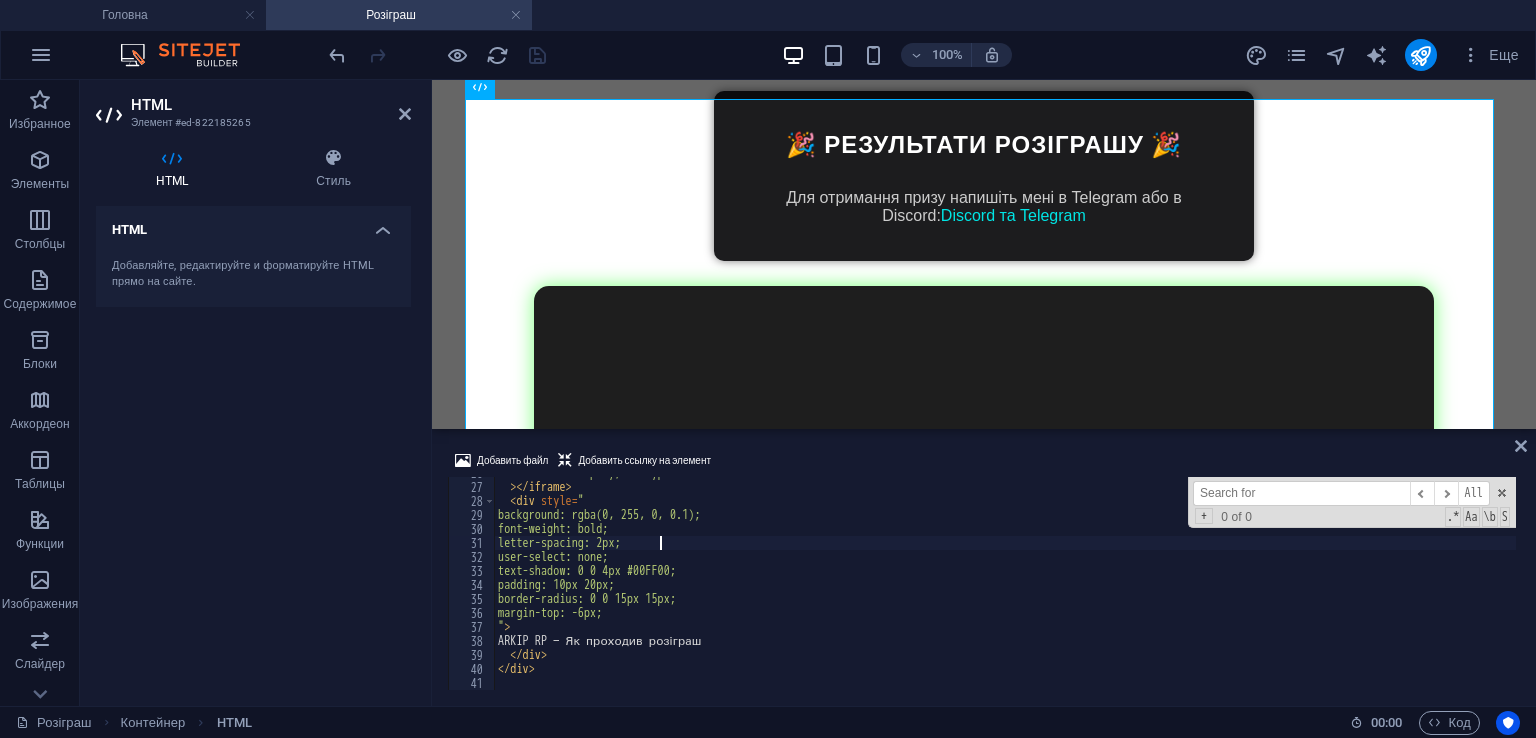 click on "allow = "autoplay; encrypted-media"    > </ iframe >    < div   style = "     background: rgba(0, 255, 0, 0.1);     font-weight: bold;     letter-spacing: 2px;     user-select: none;     text-shadow: 0 0 4px #00FF00;     padding: 10px 20px;     border-radius: 0 0 15px 15px;     margin-top: -6px;   " >     ARKIP RP — Як проходив розіграш    </ div > </ div >" at bounding box center [1005, 586] 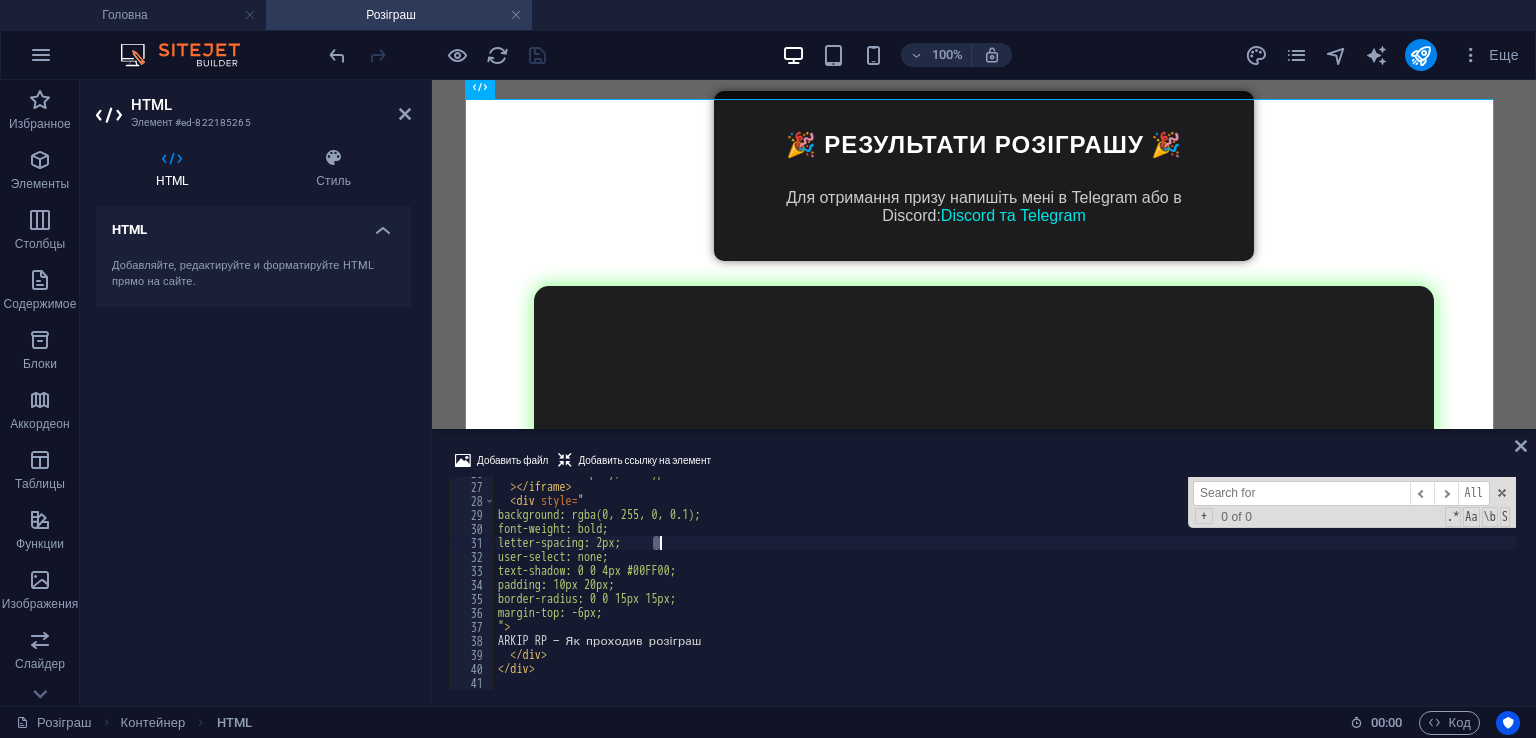 click on "allow = "autoplay; encrypted-media"    > </ iframe >    < div   style = "     background: rgba(0, 255, 0, 0.1);     font-weight: bold;     letter-spacing: 2px;     user-select: none;     text-shadow: 0 0 4px #00FF00;     padding: 10px 20px;     border-radius: 0 0 15px 15px;     margin-top: -6px;   " >     ARKIP RP — Як проходив розіграш    </ div > </ div >" at bounding box center (1005, 586) 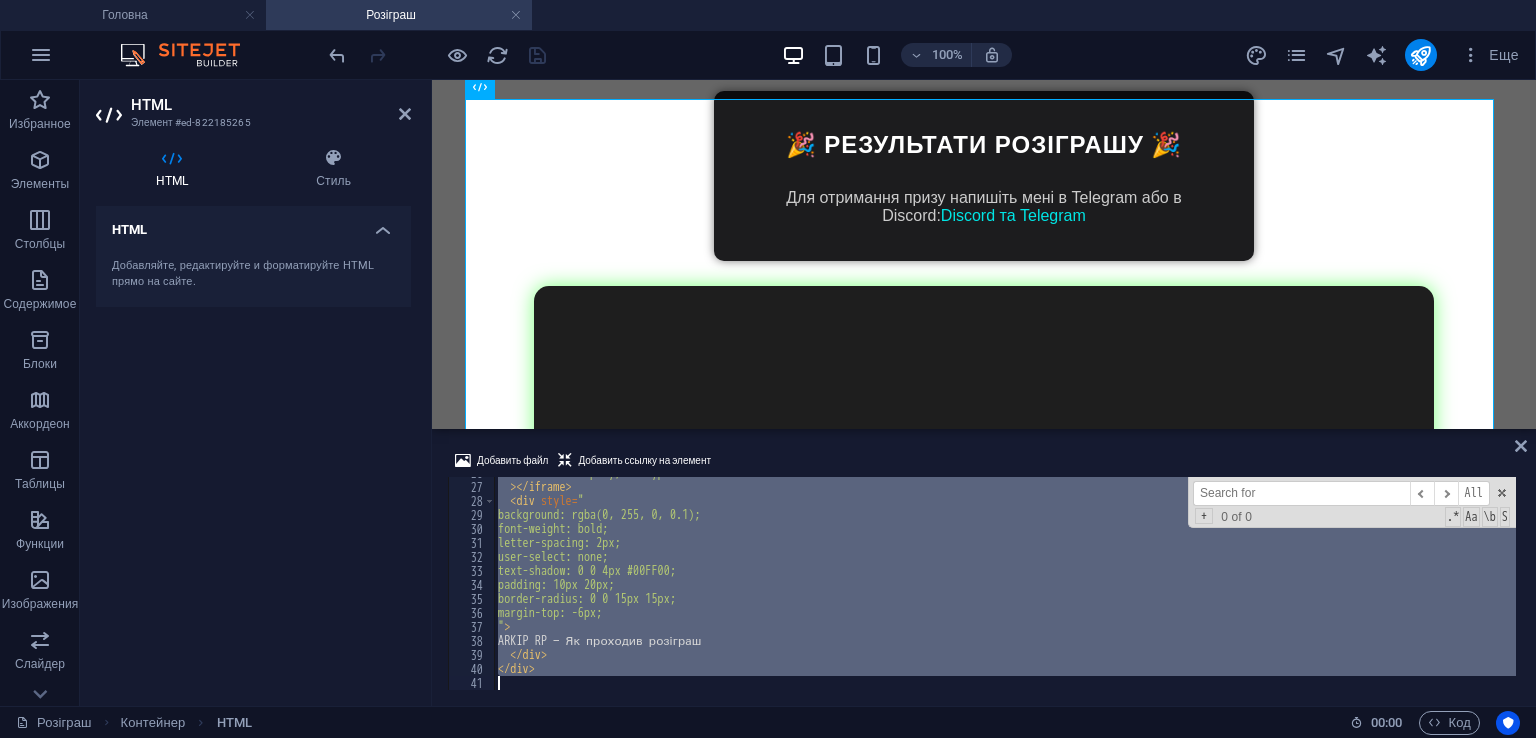 click on "allow = "autoplay; encrypted-media"    > </ iframe >    < div   style = "     background: rgba(0, 255, 0, 0.1);     font-weight: bold;     letter-spacing: 2px;     user-select: none;     text-shadow: 0 0 4px #00FF00;     padding: 10px 20px;     border-radius: 0 0 15px 15px;     margin-top: -6px;   " >     ARKIP RP — Як проходив розіграш    </ div > </ div >" at bounding box center (1005, 586) 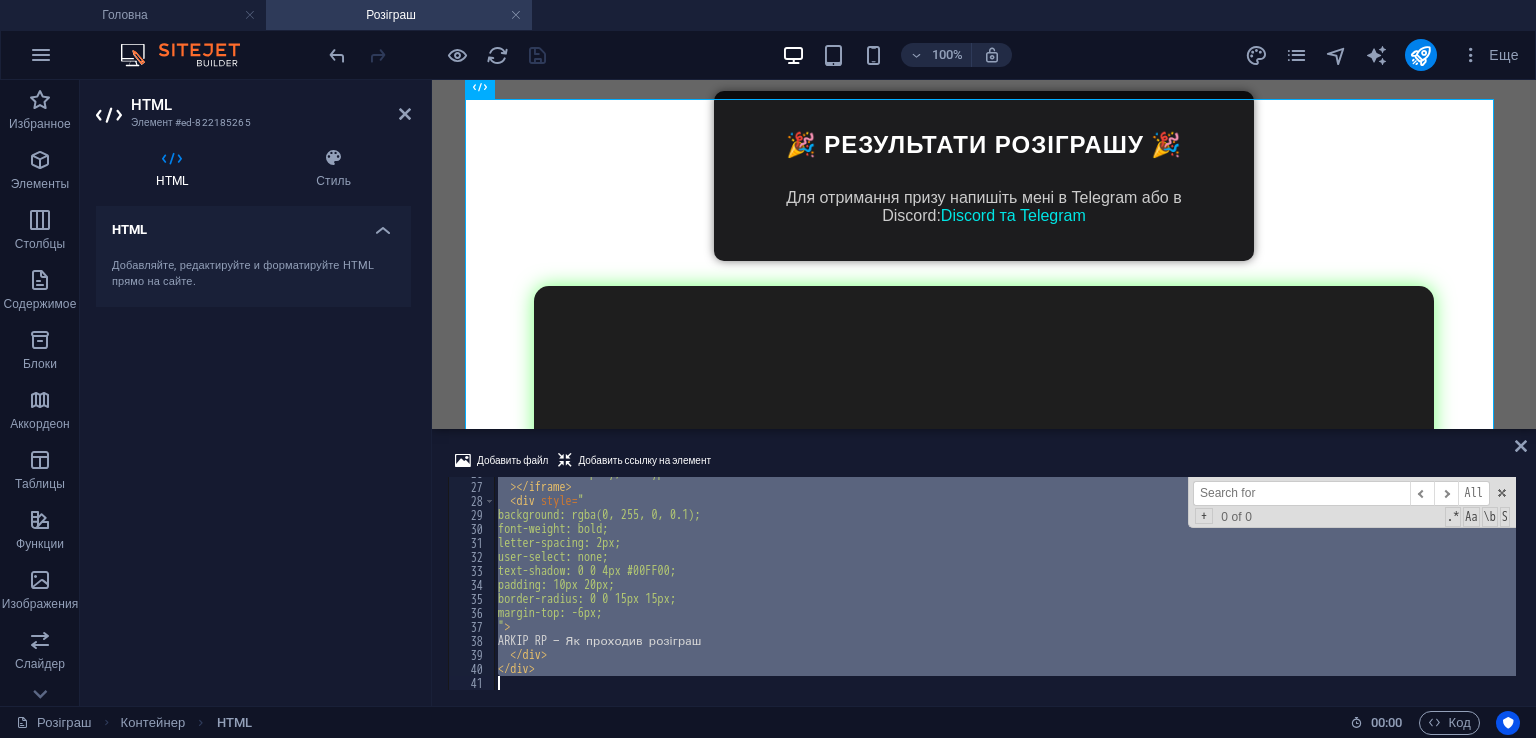 type 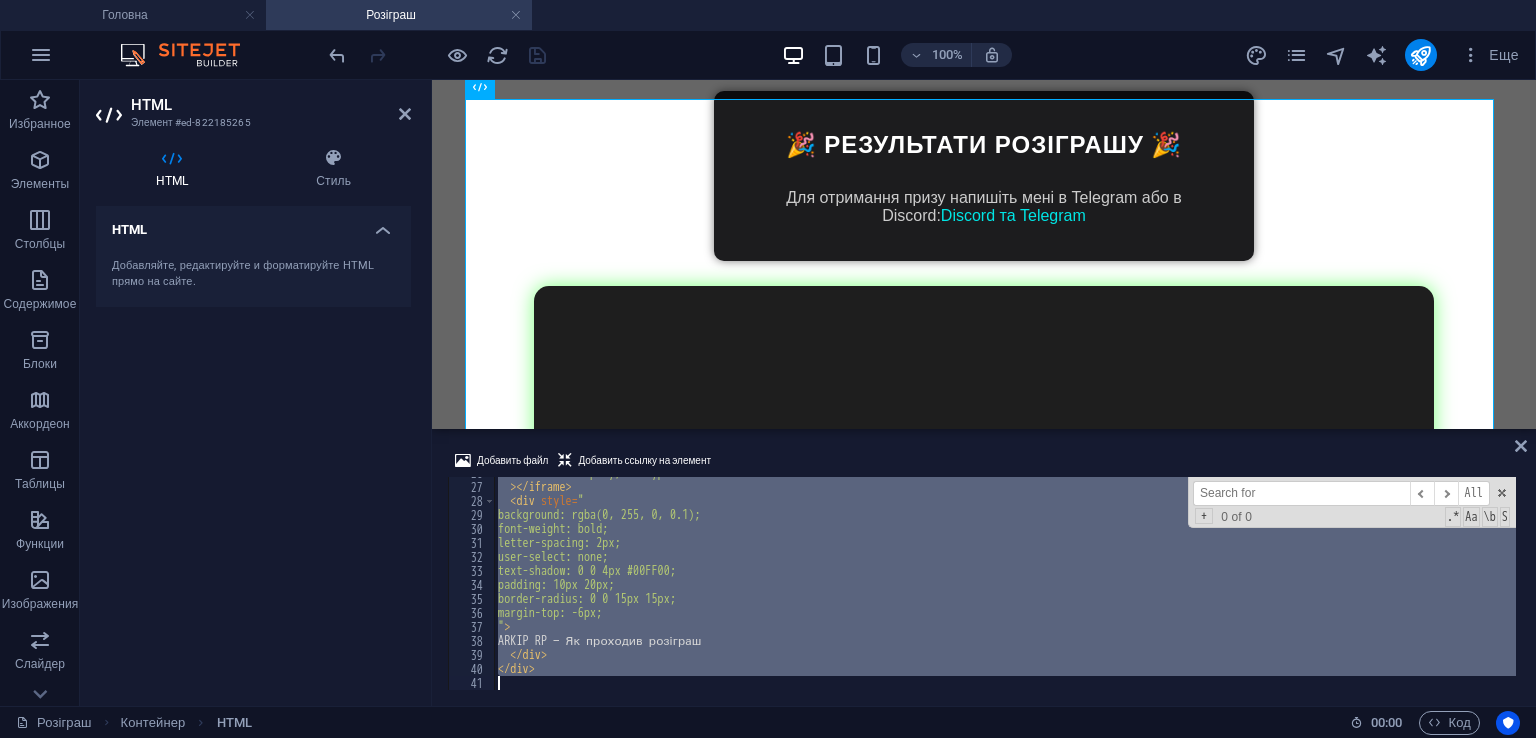 scroll, scrollTop: 11, scrollLeft: 0, axis: vertical 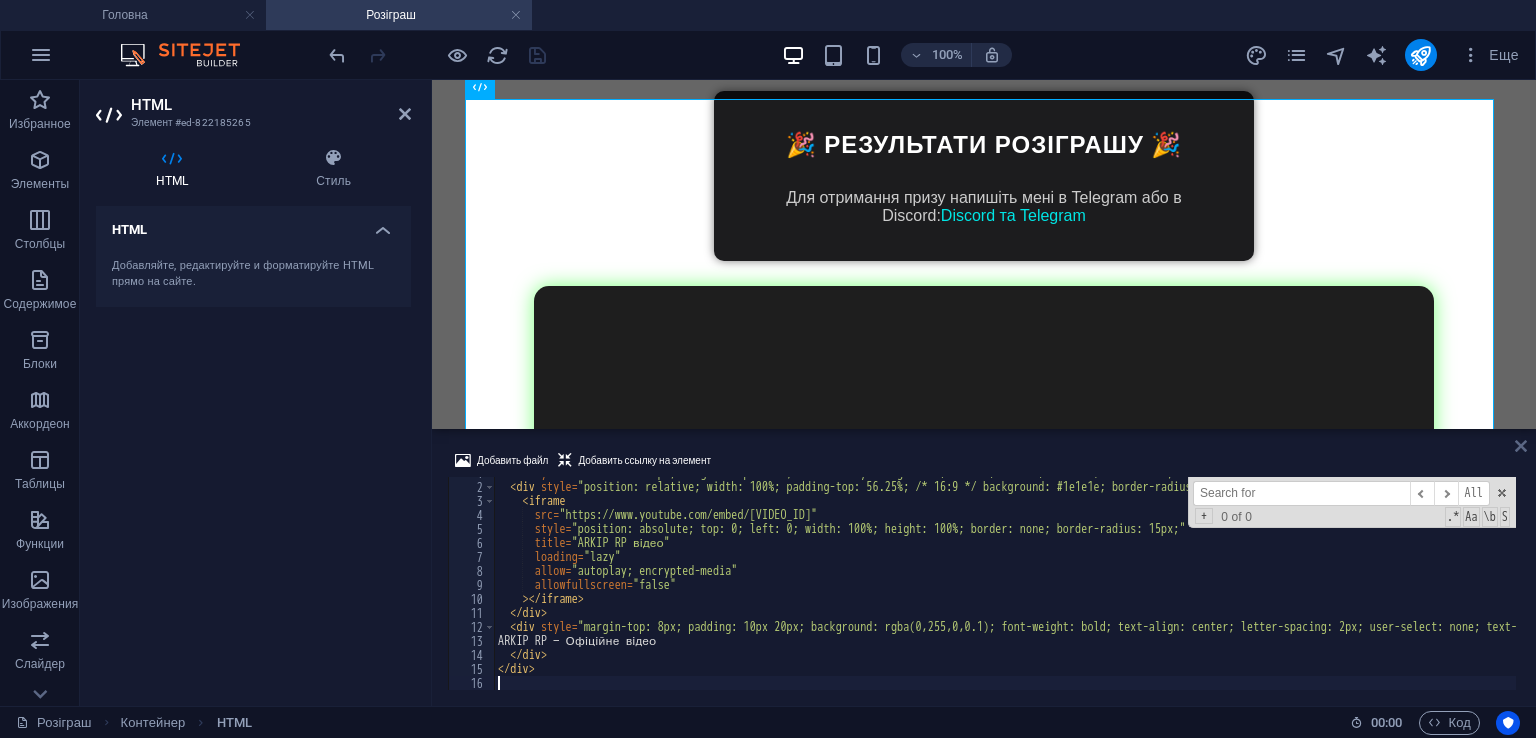 click at bounding box center [1521, 446] 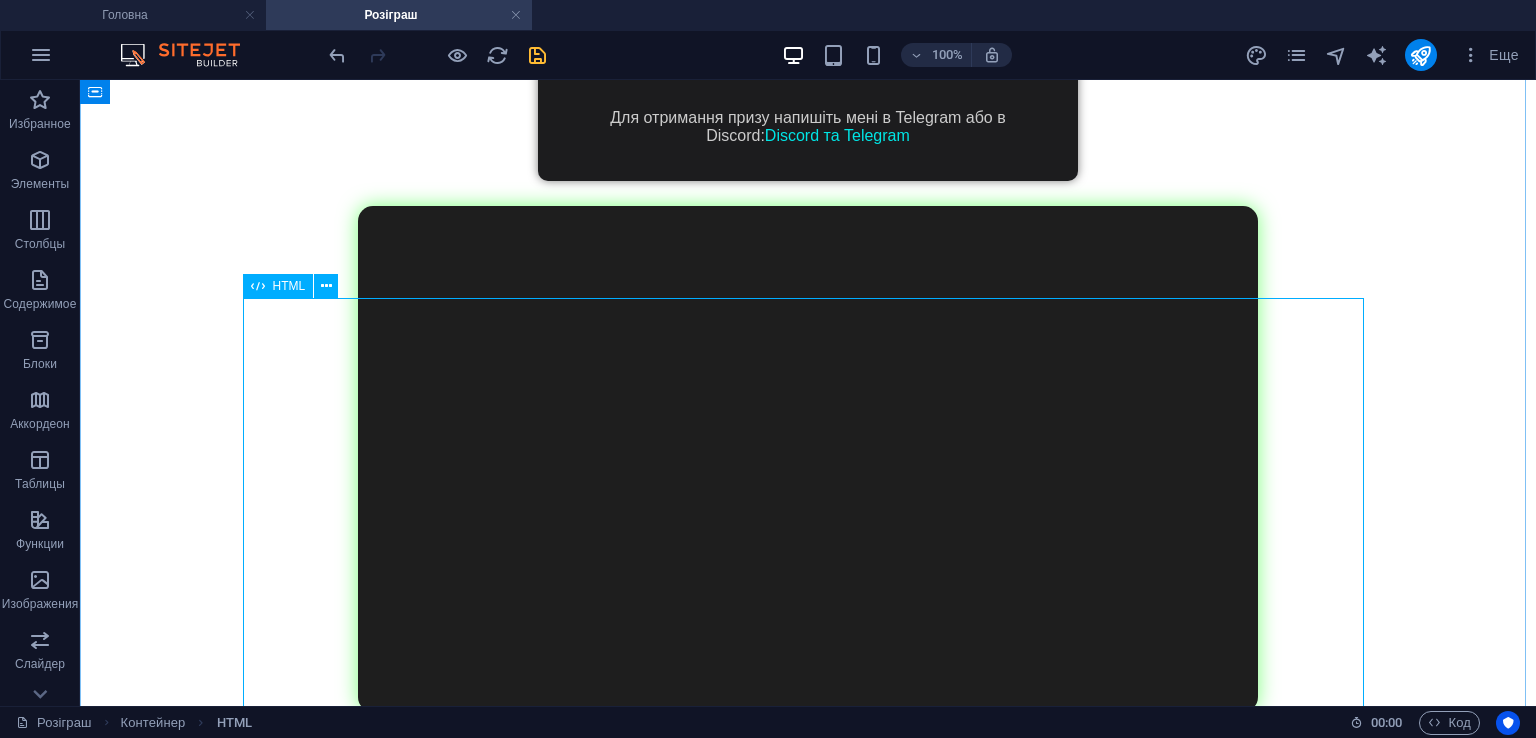 scroll, scrollTop: 2874, scrollLeft: 0, axis: vertical 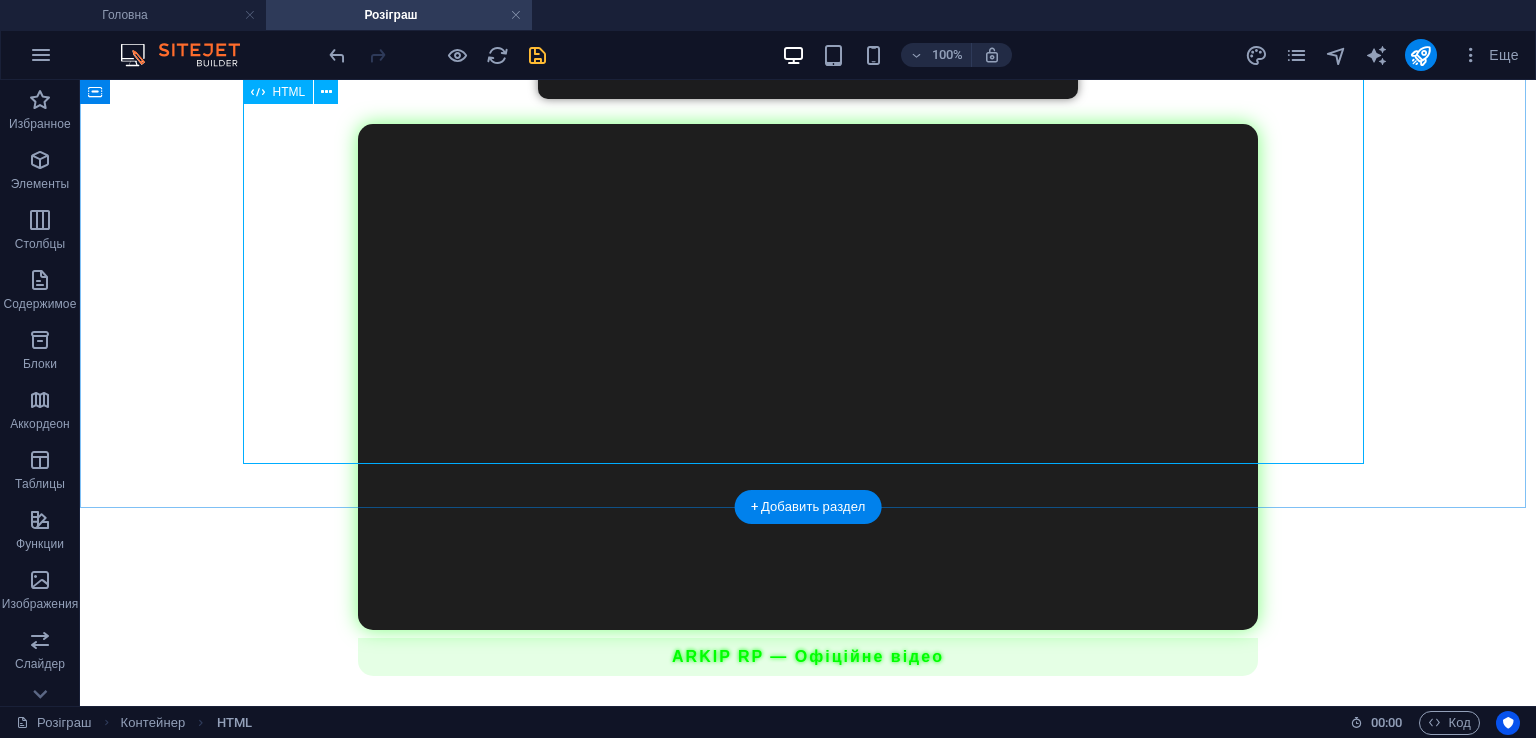 click on "ARKIP RP — Офіційне відео" at bounding box center [808, 400] 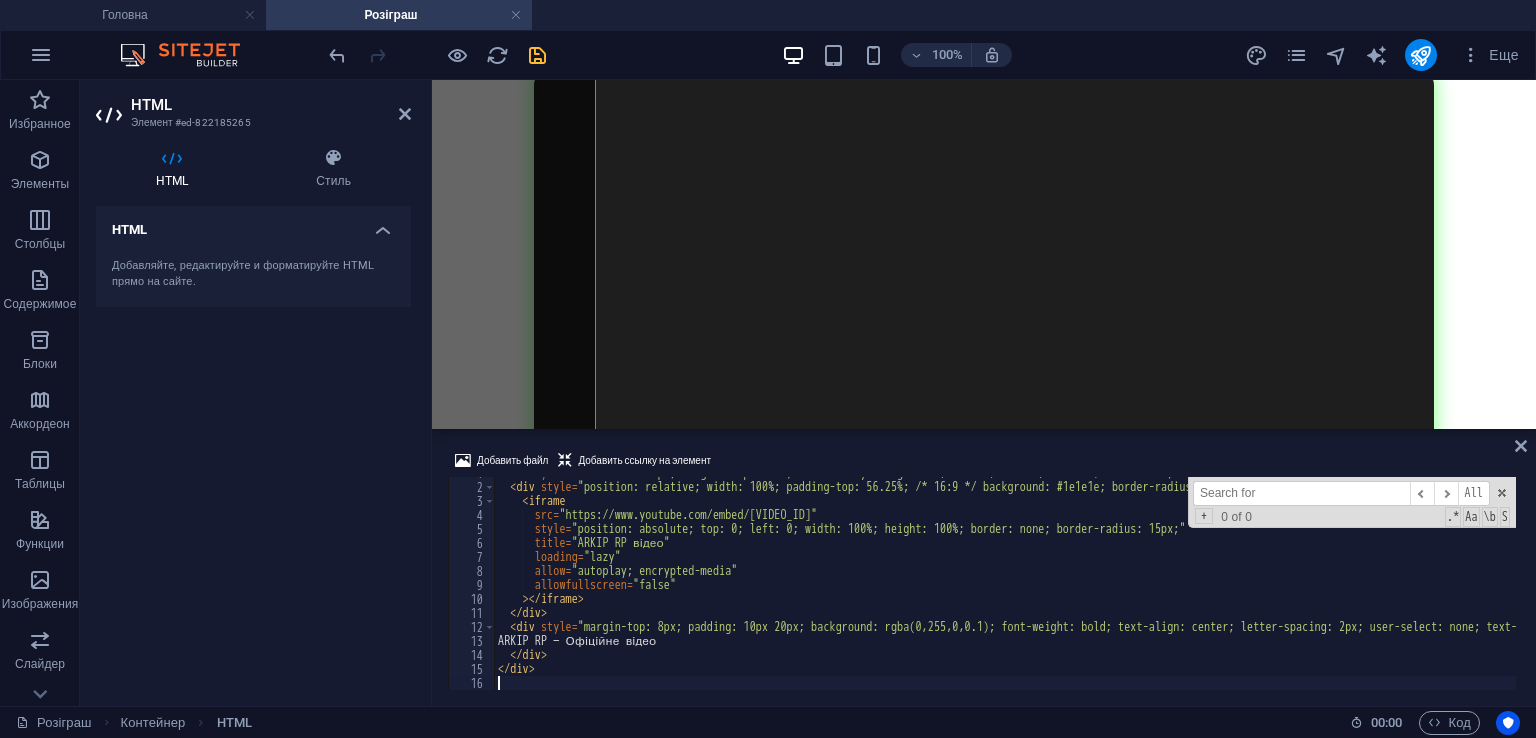 scroll, scrollTop: 2671, scrollLeft: 0, axis: vertical 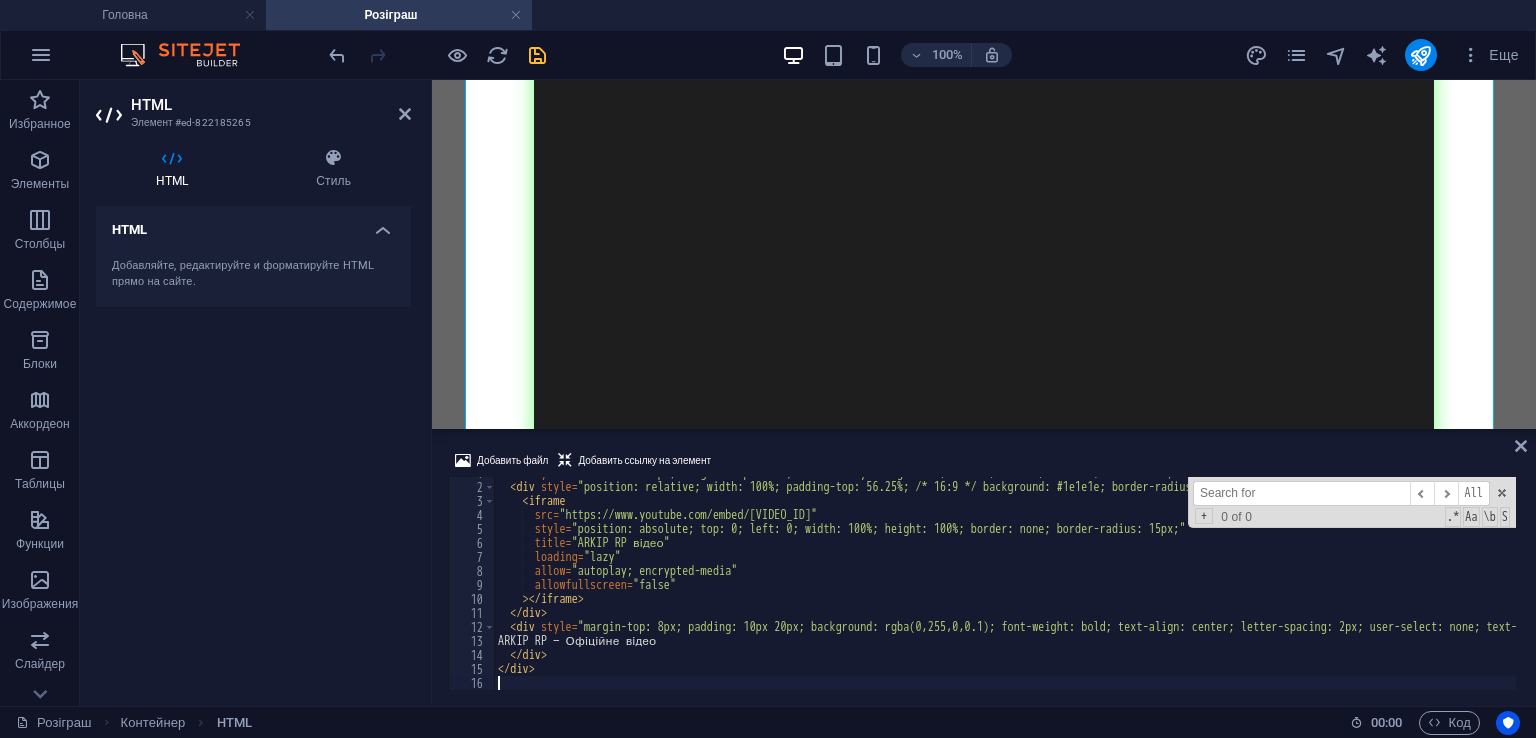 click on "< div   style = "max-width: 900px; margin: 20px auto; font-family: 'Segoe UI', Tahoma, Geneva, Verdana, sans-serif; color: #00FF00;" >    < div   style = "position: relative; width: 100%; padding-top: 56.25%; /* 16:9 */ background: #1e1e1e; border-radius: 15px; box-shadow: 0 0 20px rgba(0,255,0,0.5); overflow: hidden;" >      < iframe           src = "https://www.youtube.com/embed/79MZRR-MC7g"           style = "position: absolute; top: 0; left: 0; width: 100%; height: 100%; border: none; border-radius: 15px;"           title = "ARKIP RP відео"           loading = "lazy"           allow = "autoplay; encrypted-media"         allowfullscreen = "false" > < / iframe >    < / div >    < div   style = "margin-top: 8px; padding: 10px 20px; background: rgba(0,255,0,0.1); font-weight: bold; text-align: center; letter-spacing: 2px; user-select: none; text-shadow: 0 0 4px #00FF00; border-radius: 0 0 15px 15px;" >     ARKIP RP — Офіційне відео    < / div > < / div >" at bounding box center [1246, 586] 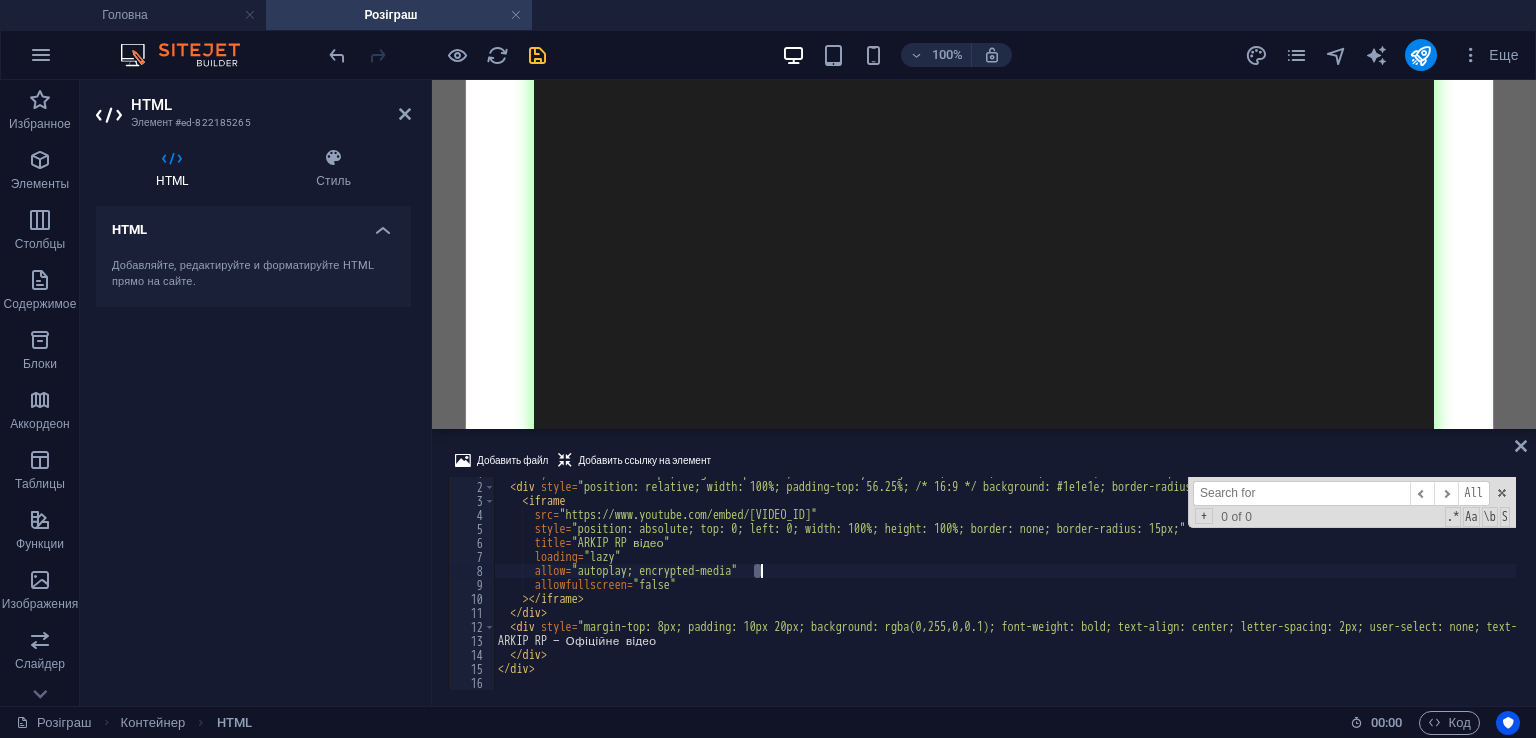 click on "< div   style = "max-width: 900px; margin: 20px auto; font-family: 'Segoe UI', Tahoma, Geneva, Verdana, sans-serif; color: #00FF00;" >    < div   style = "position: relative; width: 100%; padding-top: 56.25%; /* 16:9 */ background: #1e1e1e; border-radius: 15px; box-shadow: 0 0 20px rgba(0,255,0,0.5); overflow: hidden;" >      < iframe           src = "https://www.youtube.com/embed/79MZRR-MC7g"           style = "position: absolute; top: 0; left: 0; width: 100%; height: 100%; border: none; border-radius: 15px;"           title = "ARKIP RP відео"           loading = "lazy"           allow = "autoplay; encrypted-media"         allowfullscreen = "false" > < / iframe >    < / div >    < div   style = "margin-top: 8px; padding: 10px 20px; background: rgba(0,255,0,0.1); font-weight: bold; text-align: center; letter-spacing: 2px; user-select: none; text-shadow: 0 0 4px #00FF00; border-radius: 0 0 15px 15px;" >     ARKIP RP — Офіційне відео    < / div > < / div >" at bounding box center [1246, 586] 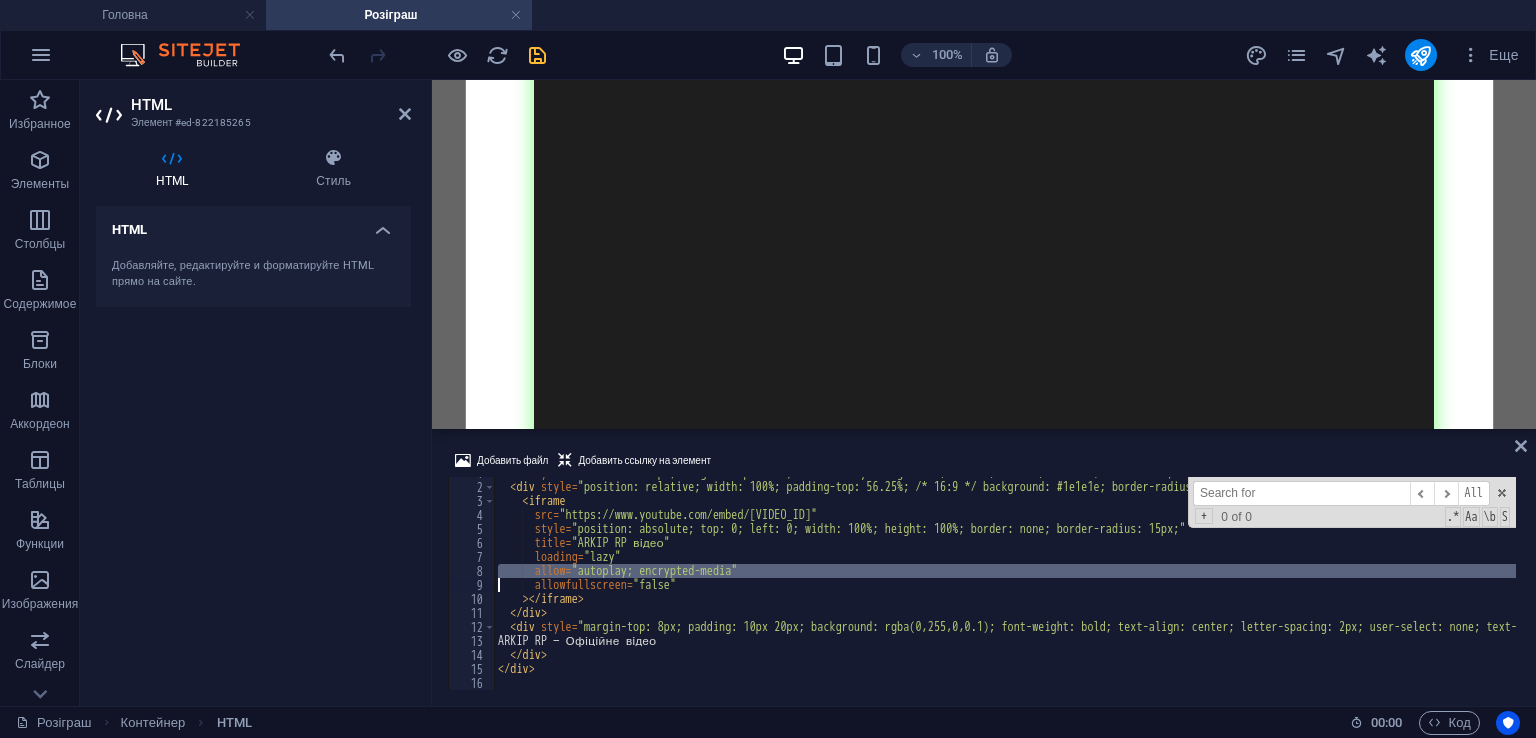 click on "< div   style = "max-width: 900px; margin: 20px auto; font-family: 'Segoe UI', Tahoma, Geneva, Verdana, sans-serif; color: #00FF00;" >    < div   style = "position: relative; width: 100%; padding-top: 56.25%; /* 16:9 */ background: #1e1e1e; border-radius: 15px; box-shadow: 0 0 20px rgba(0,255,0,0.5); overflow: hidden;" >      < iframe           src = "https://www.youtube.com/embed/[VIDEO_ID]"           style = "position: absolute; top: 0; left: 0; width: 100%; height: 100%; border: none; border-radius: 15px;"           title = "[PROJECT_NAME] відео"           loading = "lazy"           allow = "autoplay; encrypted-media"         allowfullscreen = "false"      > </ iframe >    </ div >    < div   style = "margin-top: 8px; padding: 10px 20px; background: rgba(0,255,0,0.1); font-weight: bold; text-align: center; letter-spacing: 2px; user-select: none; text-shadow: 0 0 4px #00FF00; border-radius: 0 0 15px 15px;" >     [PROJECT_NAME] — Офіційне відео    </ div > </ div > ​ ​ All Replace All + 0 of 0 S" at bounding box center [1005, 583] 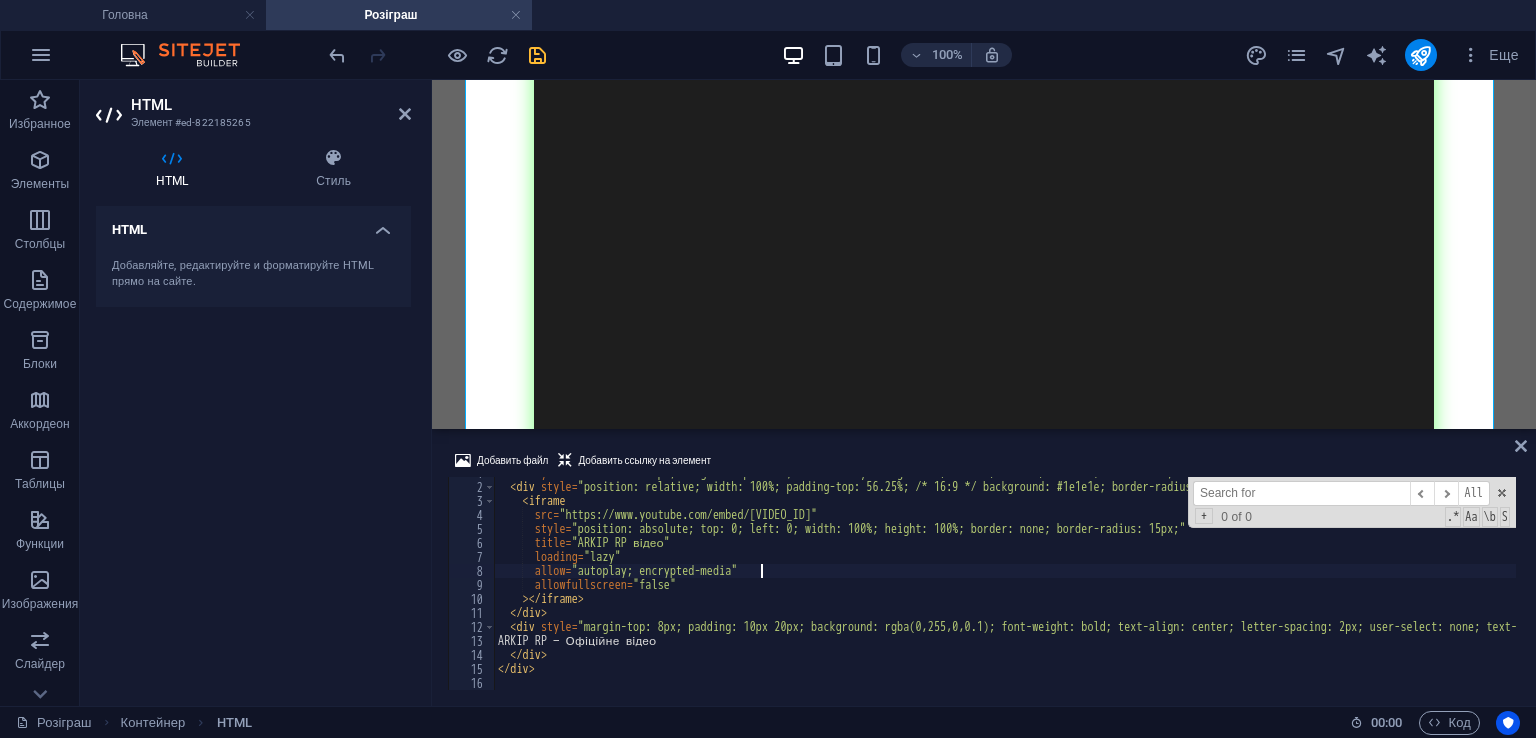 click on "< div   style = "max-width: 900px; margin: 20px auto; font-family: 'Segoe UI', Tahoma, Geneva, Verdana, sans-serif; color: #00FF00;" >    < div   style = "position: relative; width: 100%; padding-top: 56.25%; /* 16:9 */ background: #1e1e1e; border-radius: 15px; box-shadow: 0 0 20px rgba(0,255,0,0.5); overflow: hidden;" >      < iframe           src = "https://www.youtube.com/embed/79MZRR-MC7g"           style = "position: absolute; top: 0; left: 0; width: 100%; height: 100%; border: none; border-radius: 15px;"           title = "ARKIP RP відео"           loading = "lazy"           allow = "autoplay; encrypted-media"         allowfullscreen = "false" > < / iframe >    < / div >    < div   style = "margin-top: 8px; padding: 10px 20px; background: rgba(0,255,0,0.1); font-weight: bold; text-align: center; letter-spacing: 2px; user-select: none; text-shadow: 0 0 4px #00FF00; border-radius: 0 0 15px 15px;" >     ARKIP RP — Офіційне відео    < / div > < / div >" at bounding box center [1246, 586] 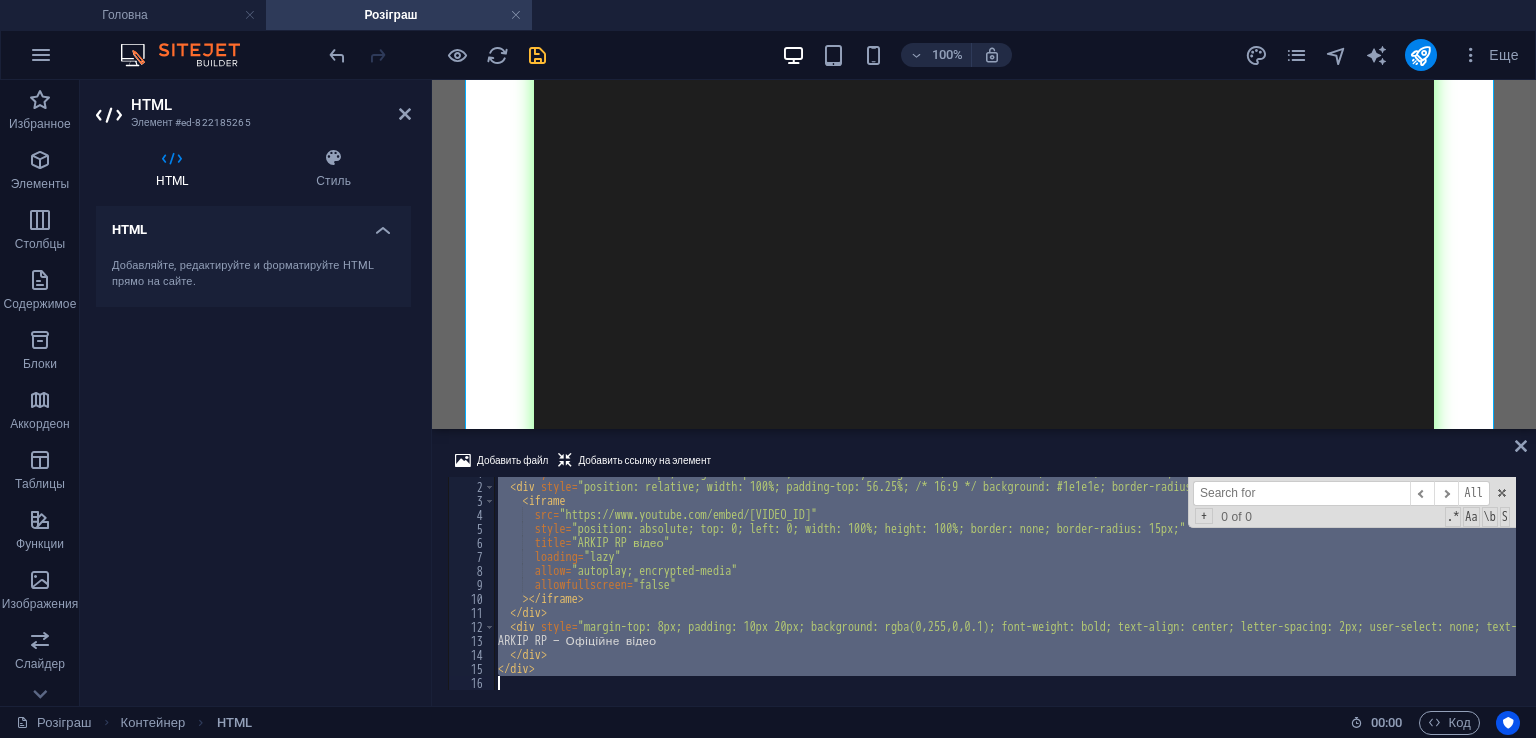 click on "< div   style = "max-width: 900px; margin: 20px auto; font-family: 'Segoe UI', Tahoma, Geneva, Verdana, sans-serif; color: #00FF00;" >    < div   style = "position: relative; width: 100%; padding-top: 56.25%; /* 16:9 */ background: #1e1e1e; border-radius: 15px; box-shadow: 0 0 20px rgba(0,255,0,0.5); overflow: hidden;" >      < iframe           src = "https://www.youtube.com/embed/79MZRR-MC7g"           style = "position: absolute; top: 0; left: 0; width: 100%; height: 100%; border: none; border-radius: 15px;"           title = "ARKIP RP відео"           loading = "lazy"           allow = "autoplay; encrypted-media"         allowfullscreen = "false" > < / iframe >    < / div >    < div   style = "margin-top: 8px; padding: 10px 20px; background: rgba(0,255,0,0.1); font-weight: bold; text-align: center; letter-spacing: 2px; user-select: none; text-shadow: 0 0 4px #00FF00; border-radius: 0 0 15px 15px;" >     ARKIP RP — Офіційне відео    < / div > < / div >" at bounding box center [1246, 586] 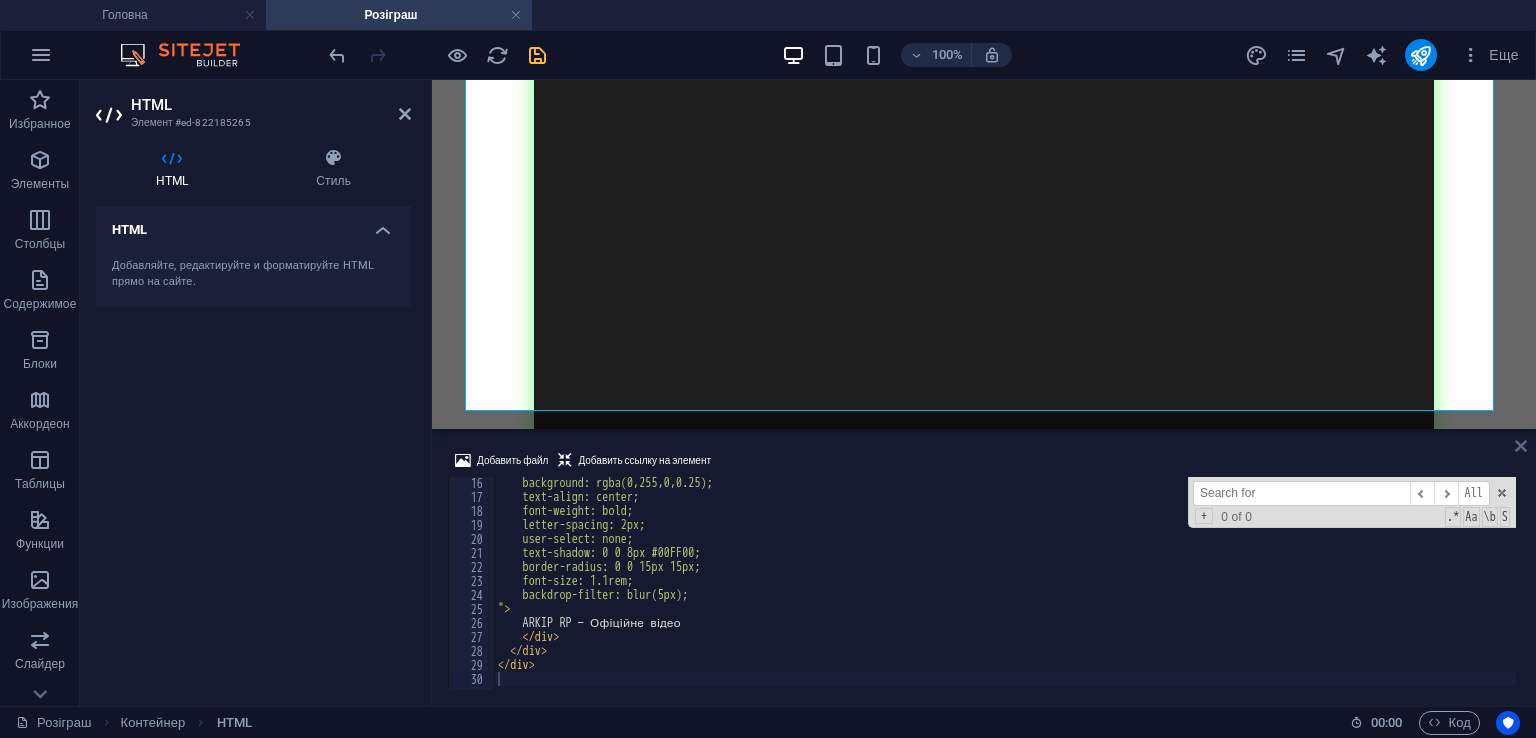 click at bounding box center (1521, 446) 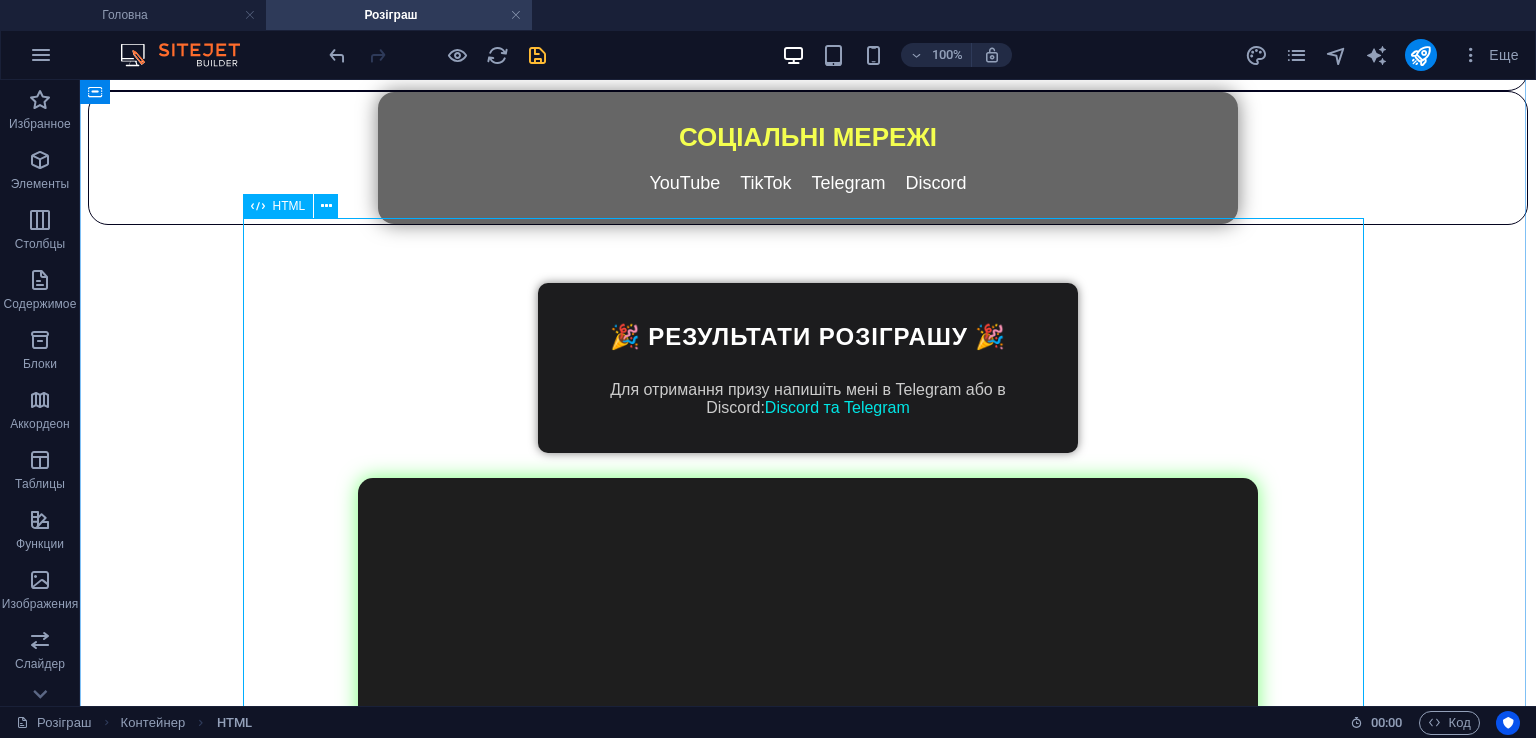 scroll, scrollTop: 2720, scrollLeft: 0, axis: vertical 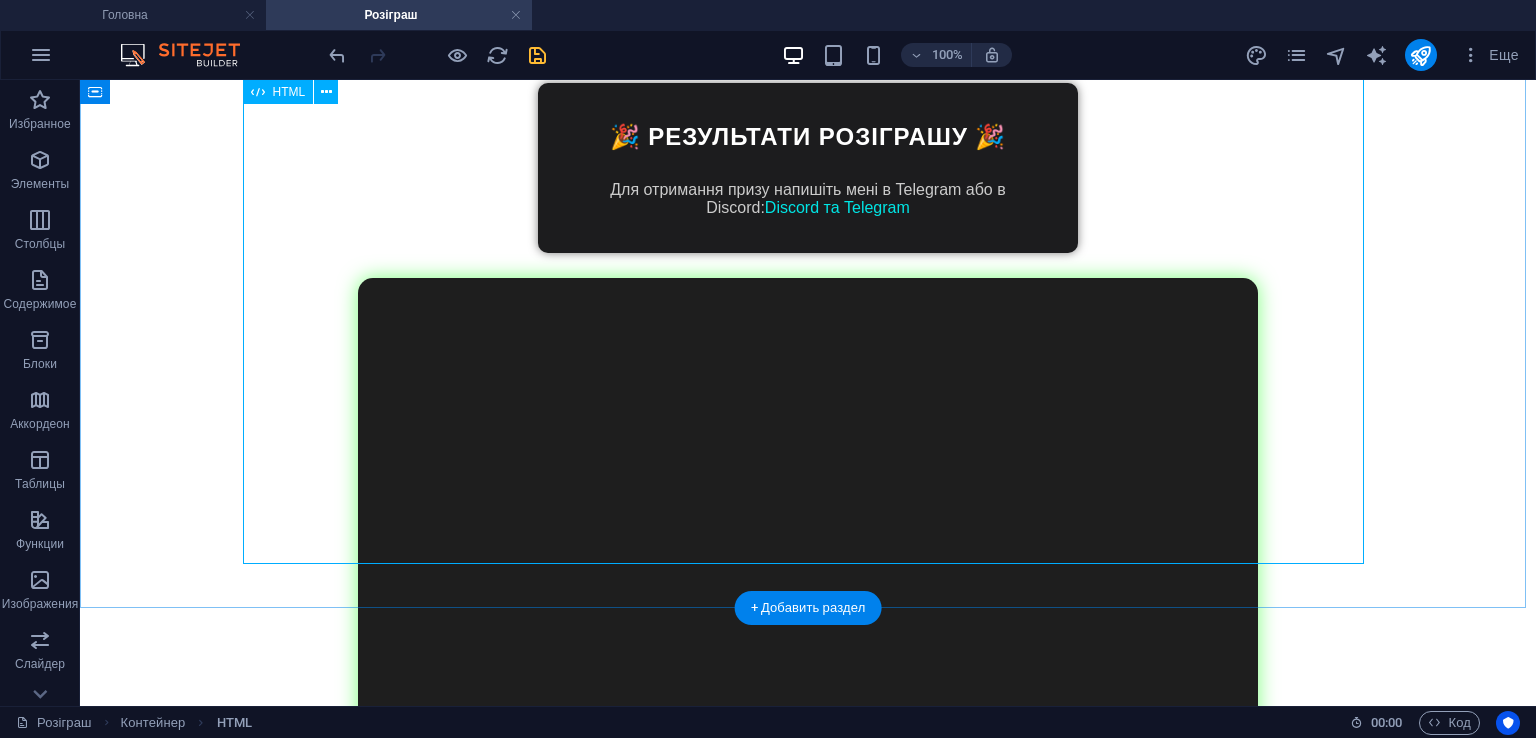 click on "ARKIP RP — Офіційне відео" at bounding box center (808, 531) 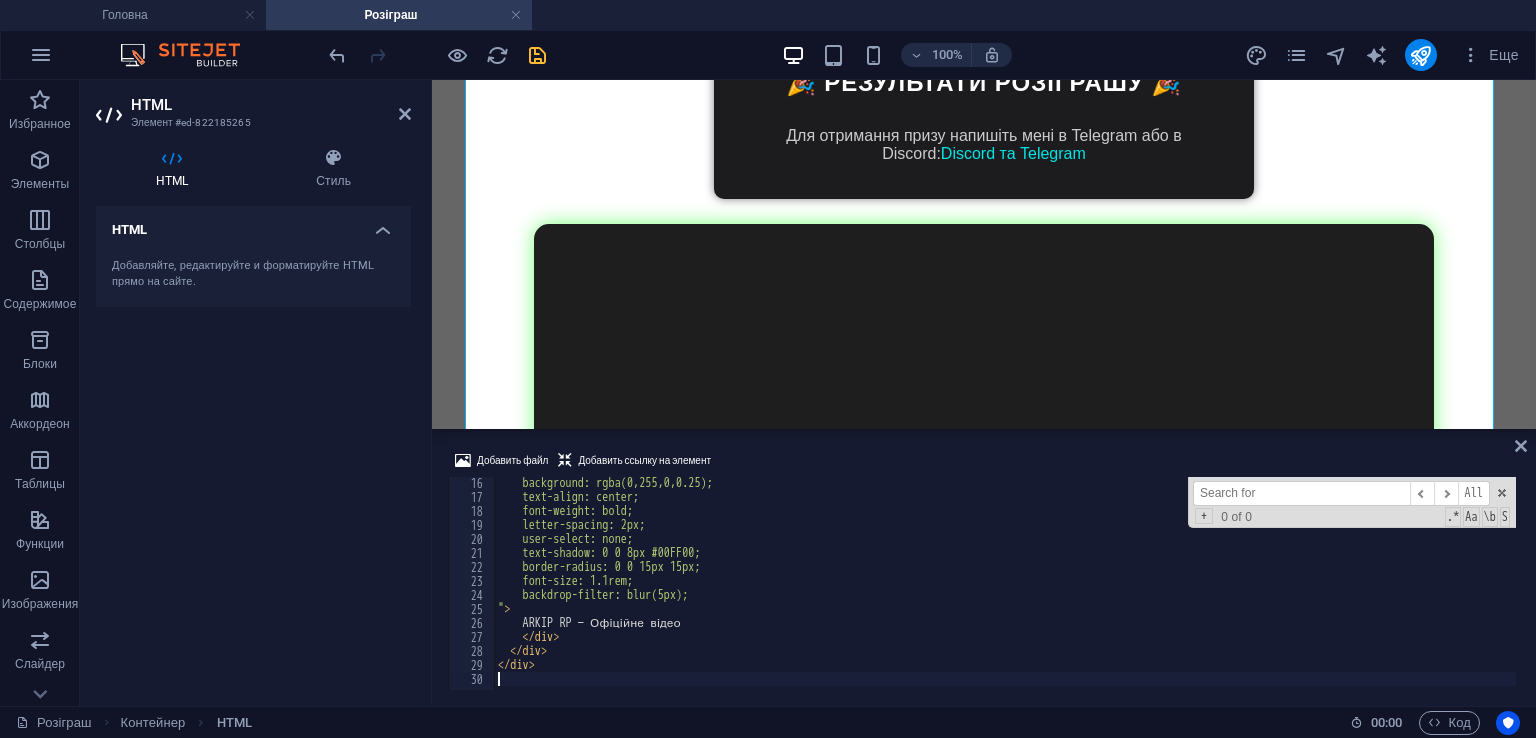 scroll, scrollTop: 2517, scrollLeft: 0, axis: vertical 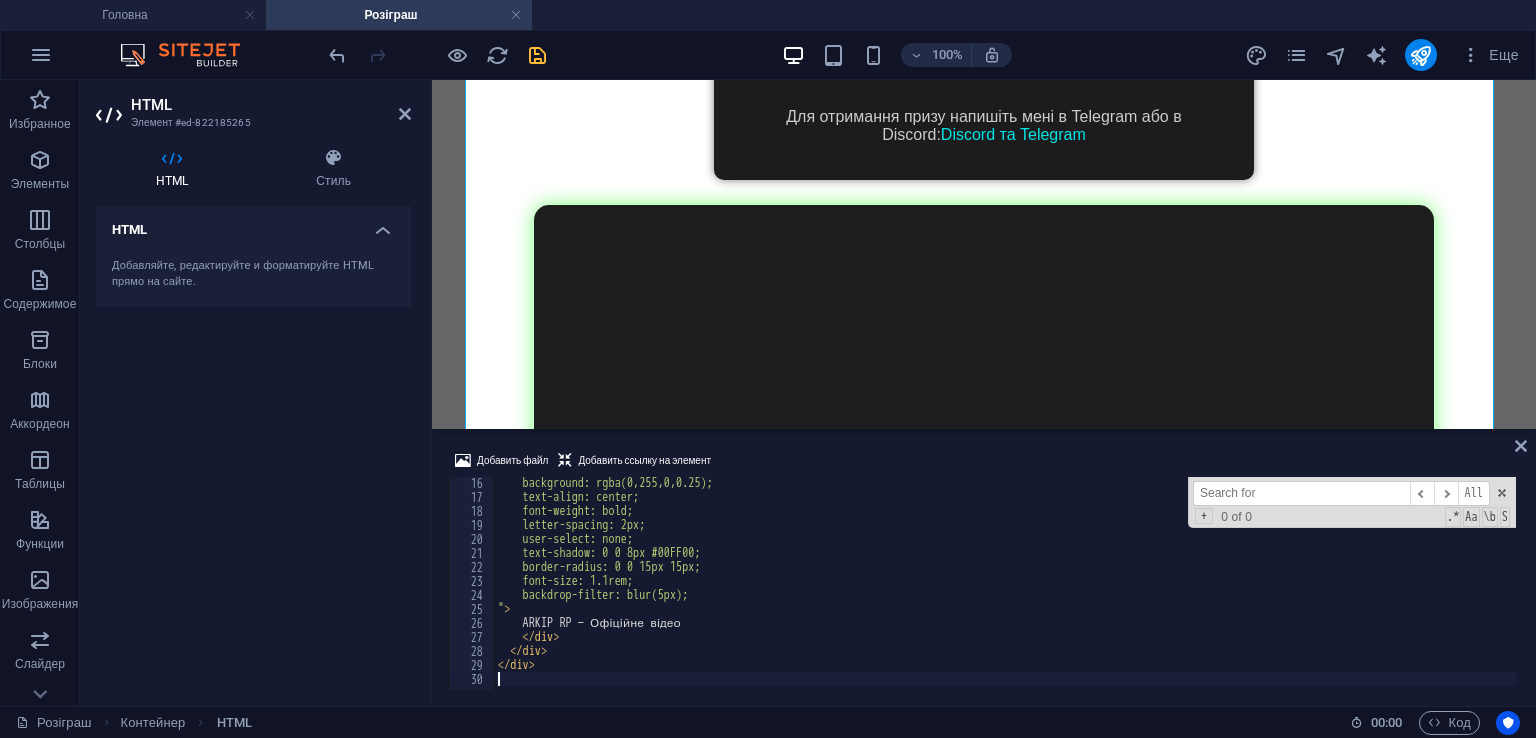click on "background: rgba(0,255,0,0.25);        text-align: center;        font-weight: bold;        letter-spacing: 2px;        user-select: none;        text-shadow: 0 0 8px #00FF00;        border-radius: 0 0 15px 15px;        font-size: 1.1rem;        backdrop-filter: blur(5px);     " >        ARKIP RP — Офіційне відео      </ div >    </ div > </ div >" at bounding box center [1104, 594] 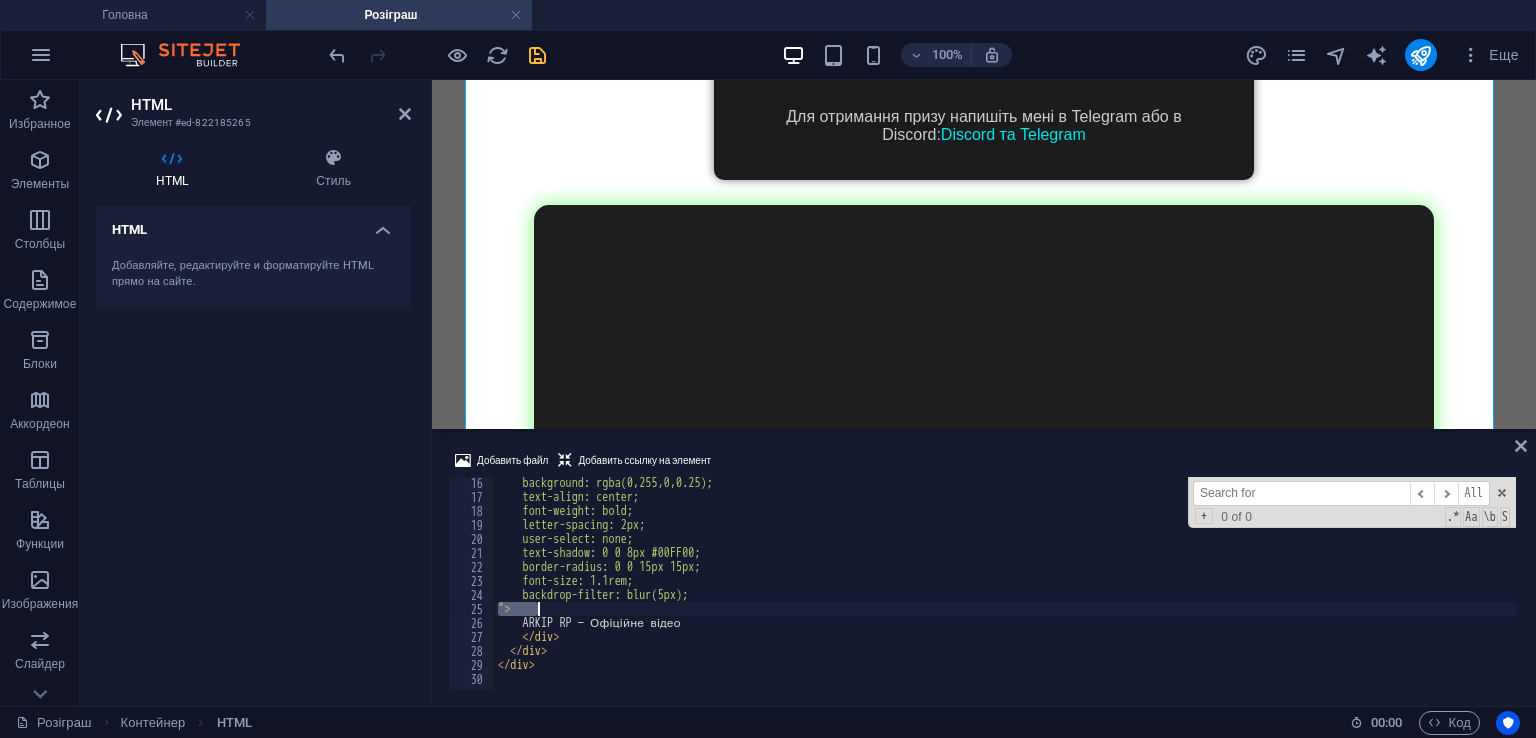 click on "background: rgba(0,255,0,0.25);        text-align: center;        font-weight: bold;        letter-spacing: 2px;        user-select: none;        text-shadow: 0 0 8px #00FF00;        border-radius: 0 0 15px 15px;        font-size: 1.1rem;        backdrop-filter: blur(5px);     " >        ARKIP RP — Офіційне відео      </ div >    </ div > </ div >" at bounding box center [1104, 594] 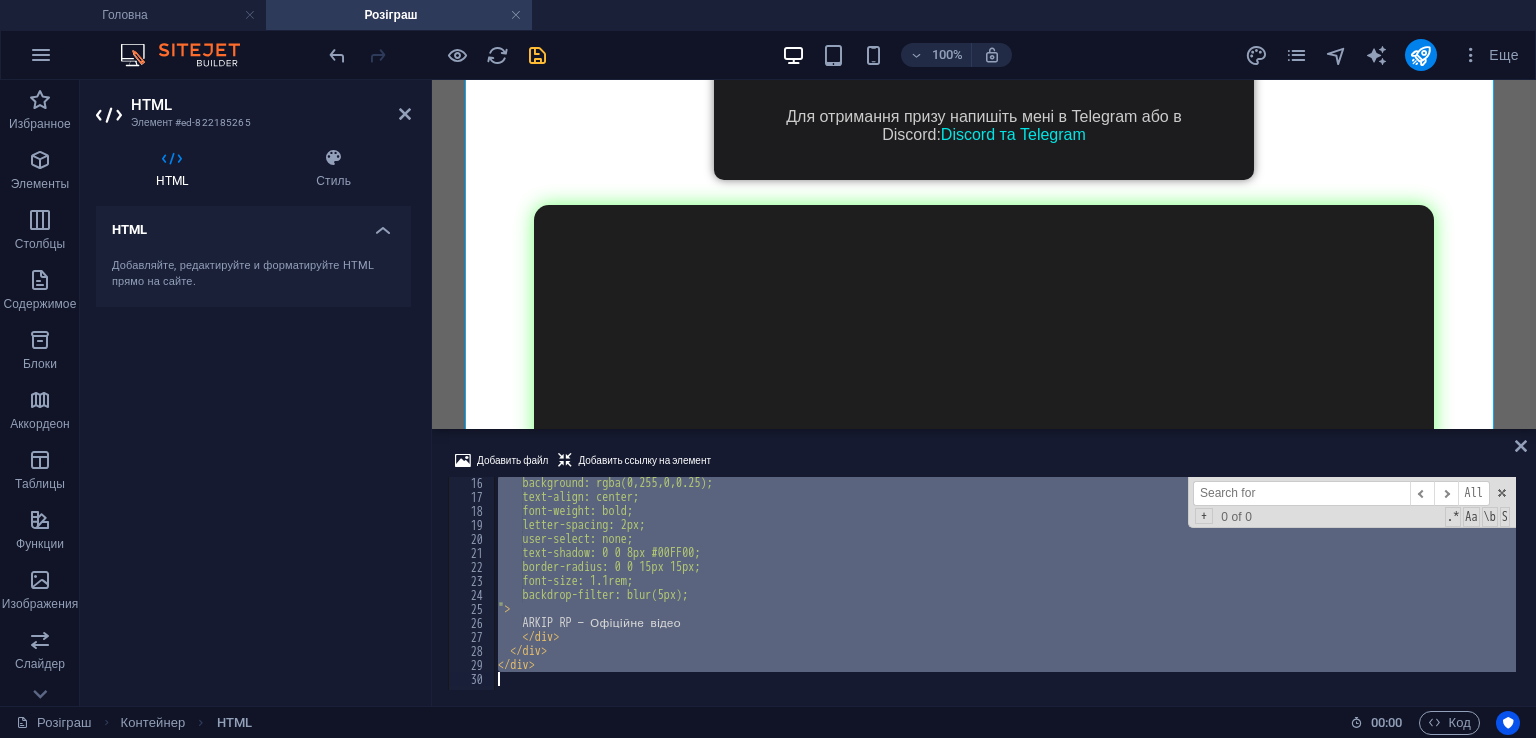 click on "background: rgba(0,255,0,0.25);        text-align: center;        font-weight: bold;        letter-spacing: 2px;        user-select: none;        text-shadow: 0 0 8px #00FF00;        border-radius: 0 0 15px 15px;        font-size: 1.1rem;        backdrop-filter: blur(5px);     " >        ARKIP RP — Офіційне відео      </ div >    </ div > </ div >" at bounding box center (1104, 594) 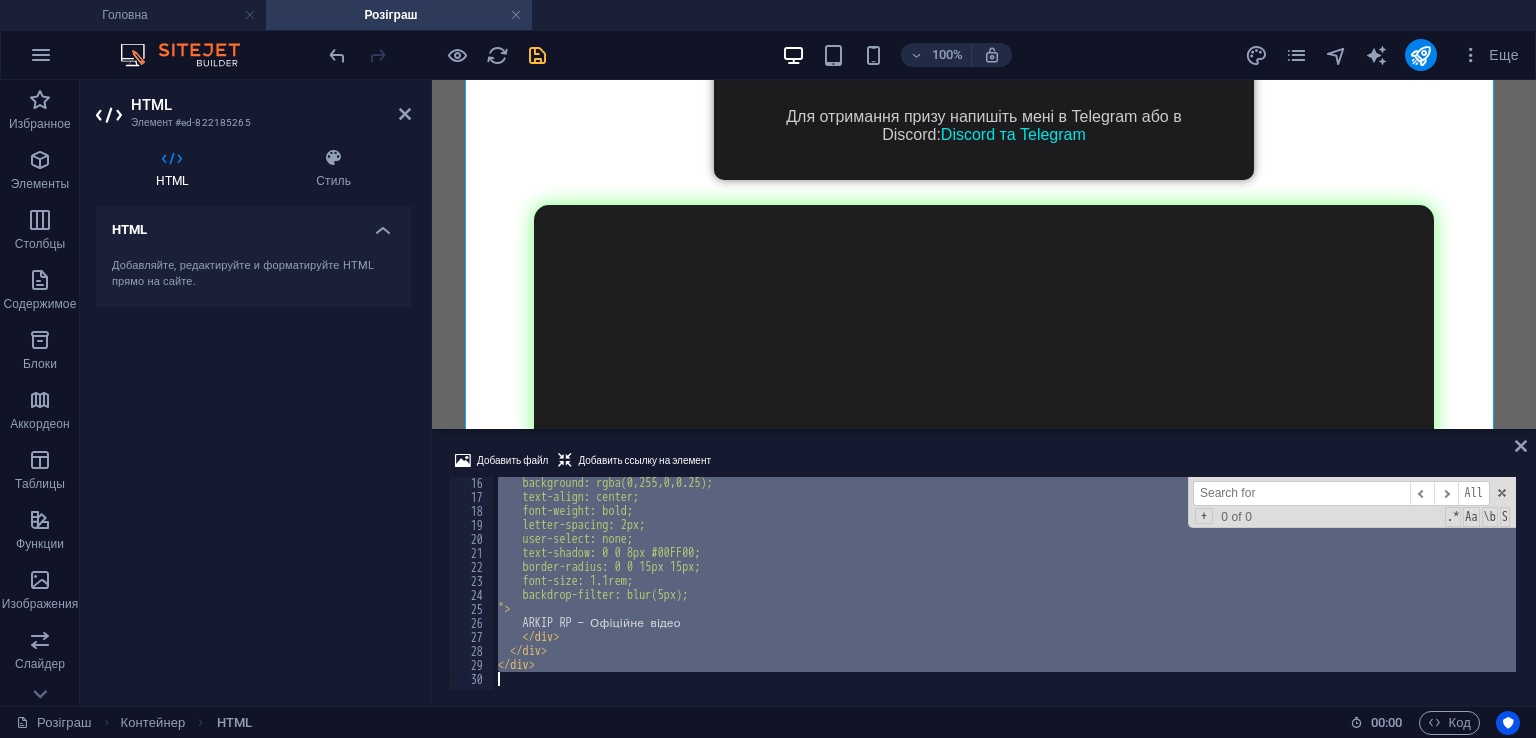 type on "</div>" 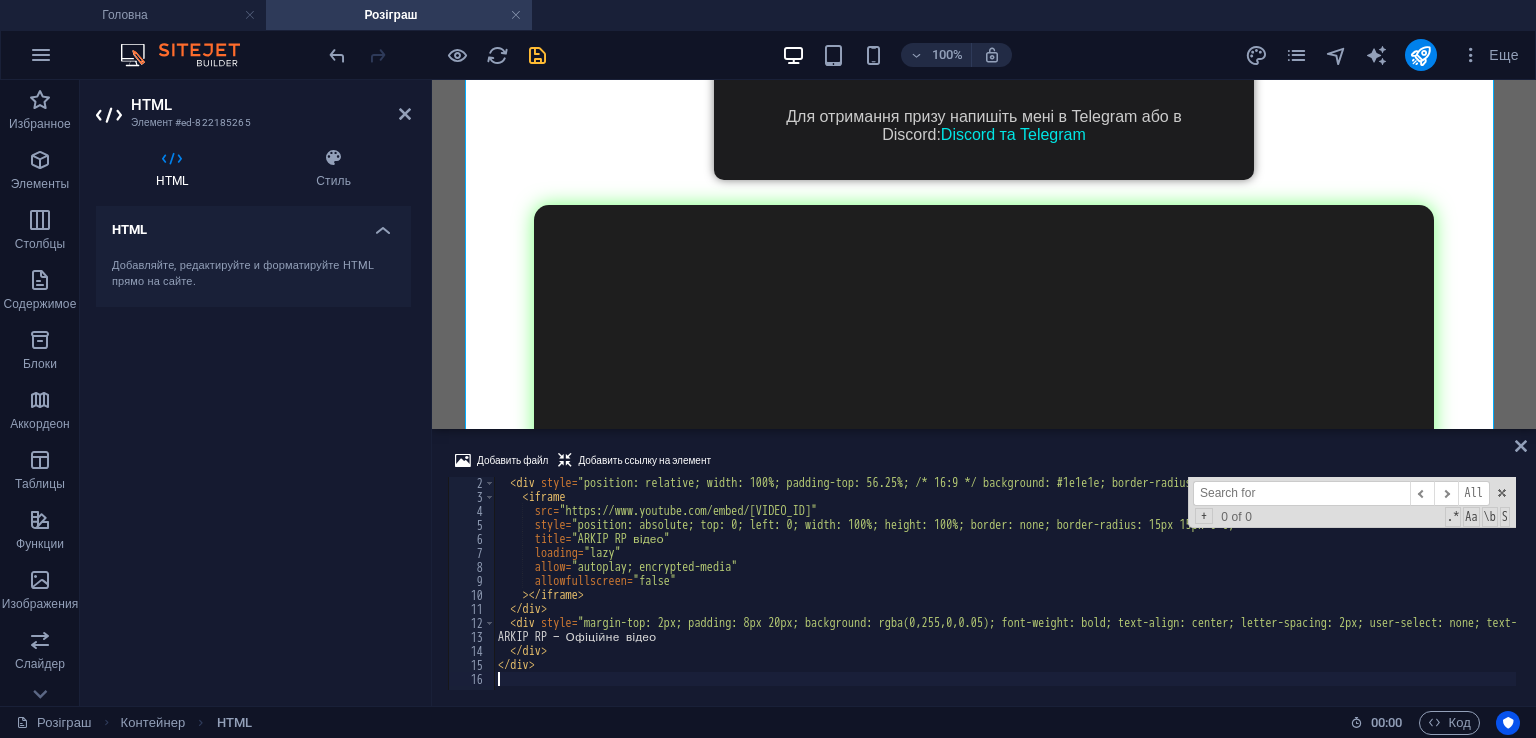 scroll, scrollTop: 15, scrollLeft: 0, axis: vertical 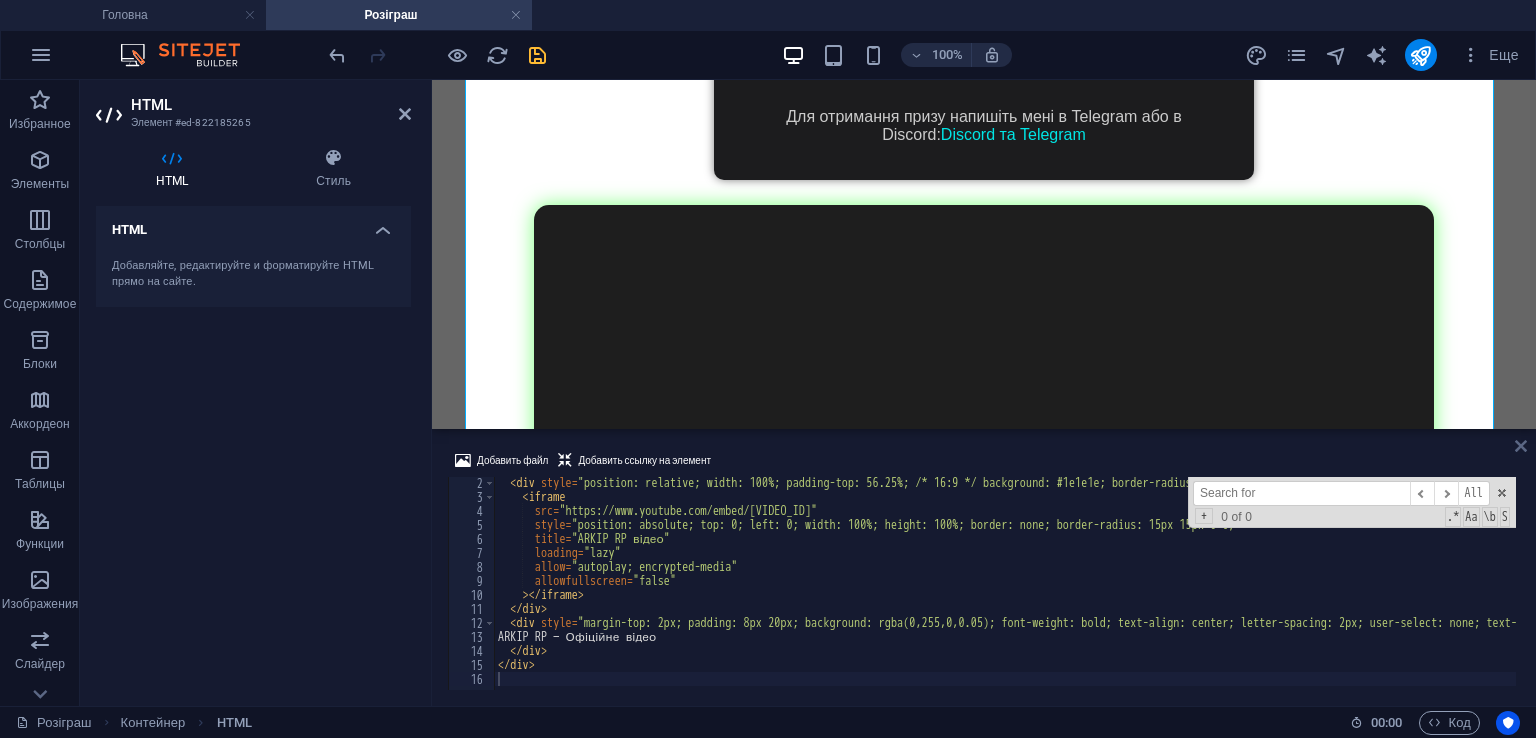 click at bounding box center (1521, 446) 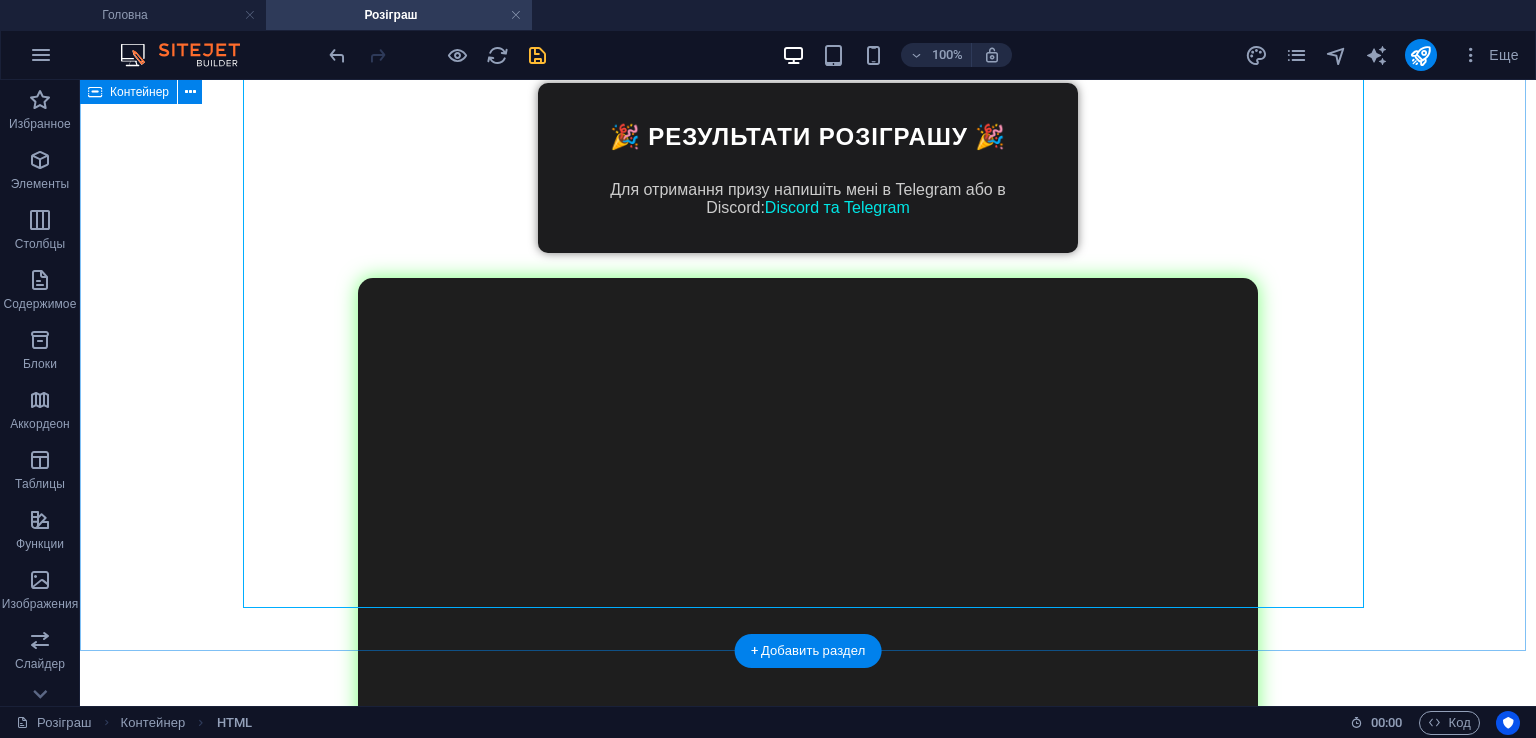 scroll, scrollTop: 2620, scrollLeft: 0, axis: vertical 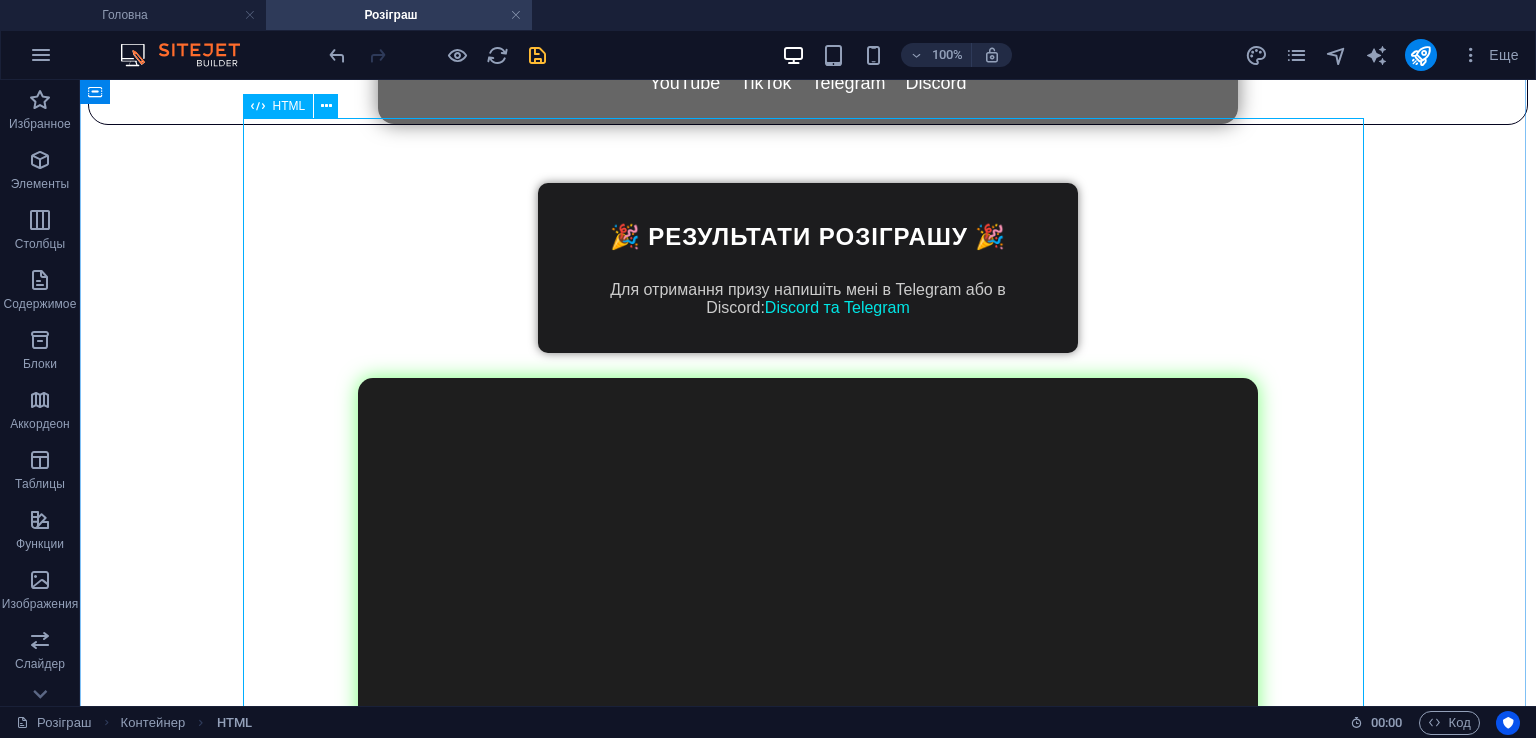 click on "ARKIP RP — Офіційне відео" at bounding box center [808, 649] 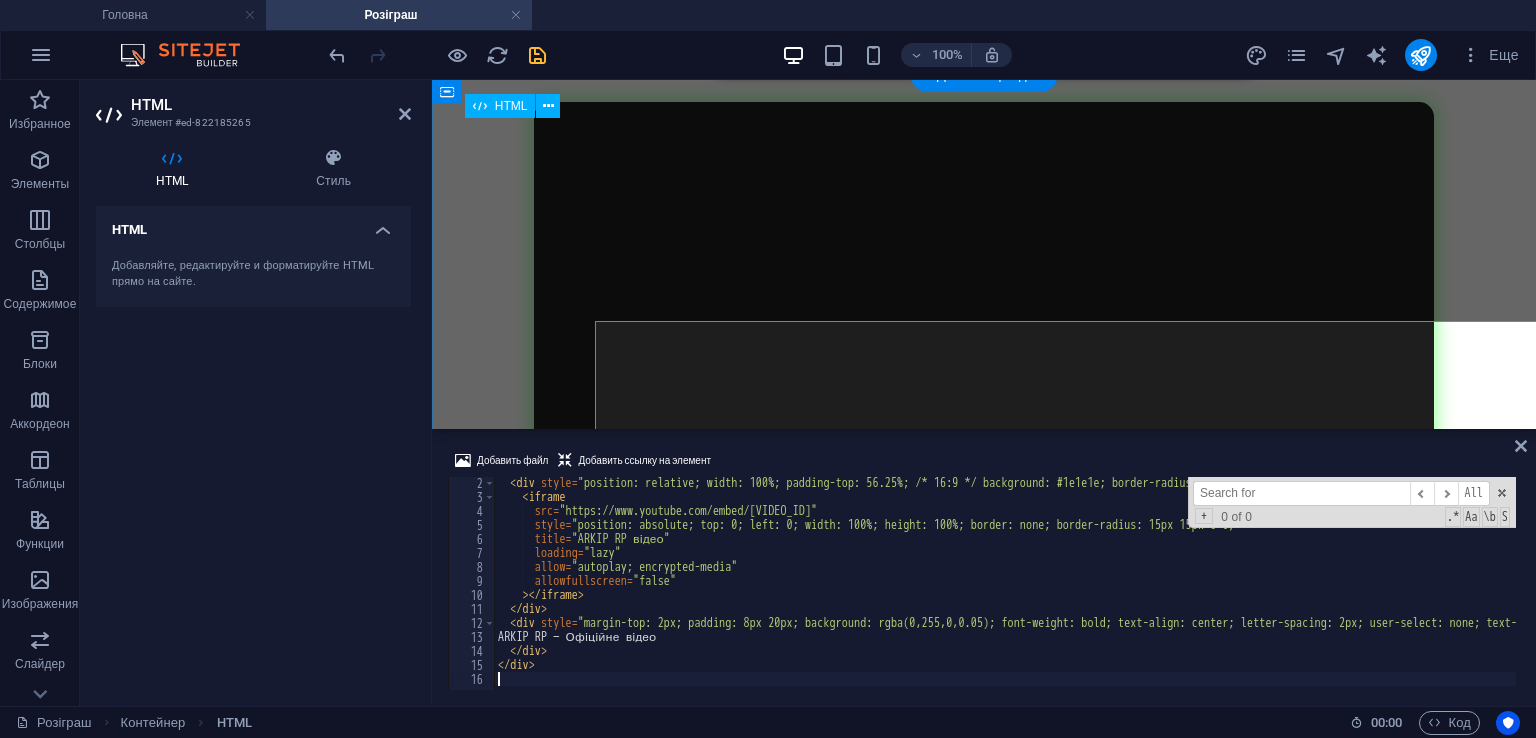 scroll, scrollTop: 2417, scrollLeft: 0, axis: vertical 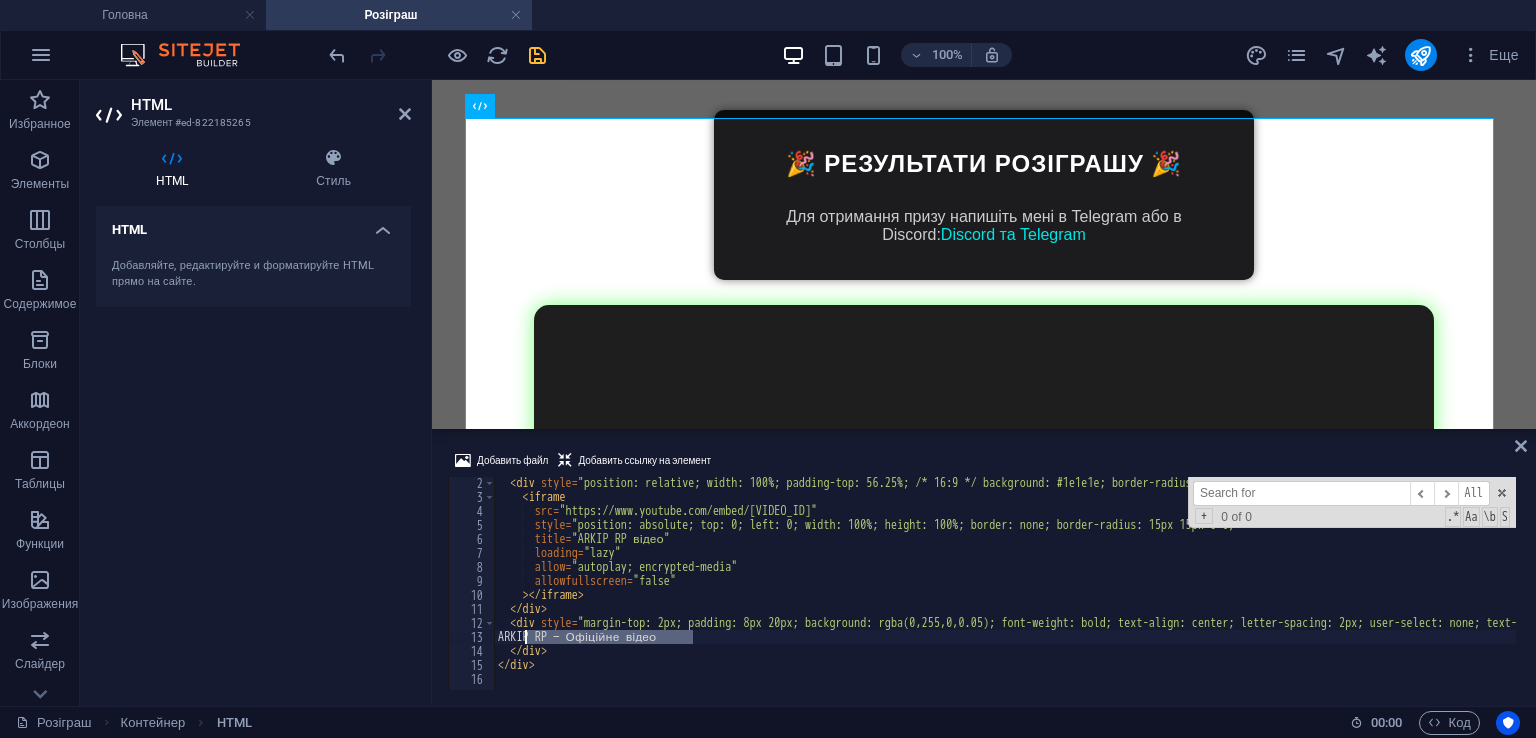 drag, startPoint x: 704, startPoint y: 641, endPoint x: 524, endPoint y: 635, distance: 180.09998 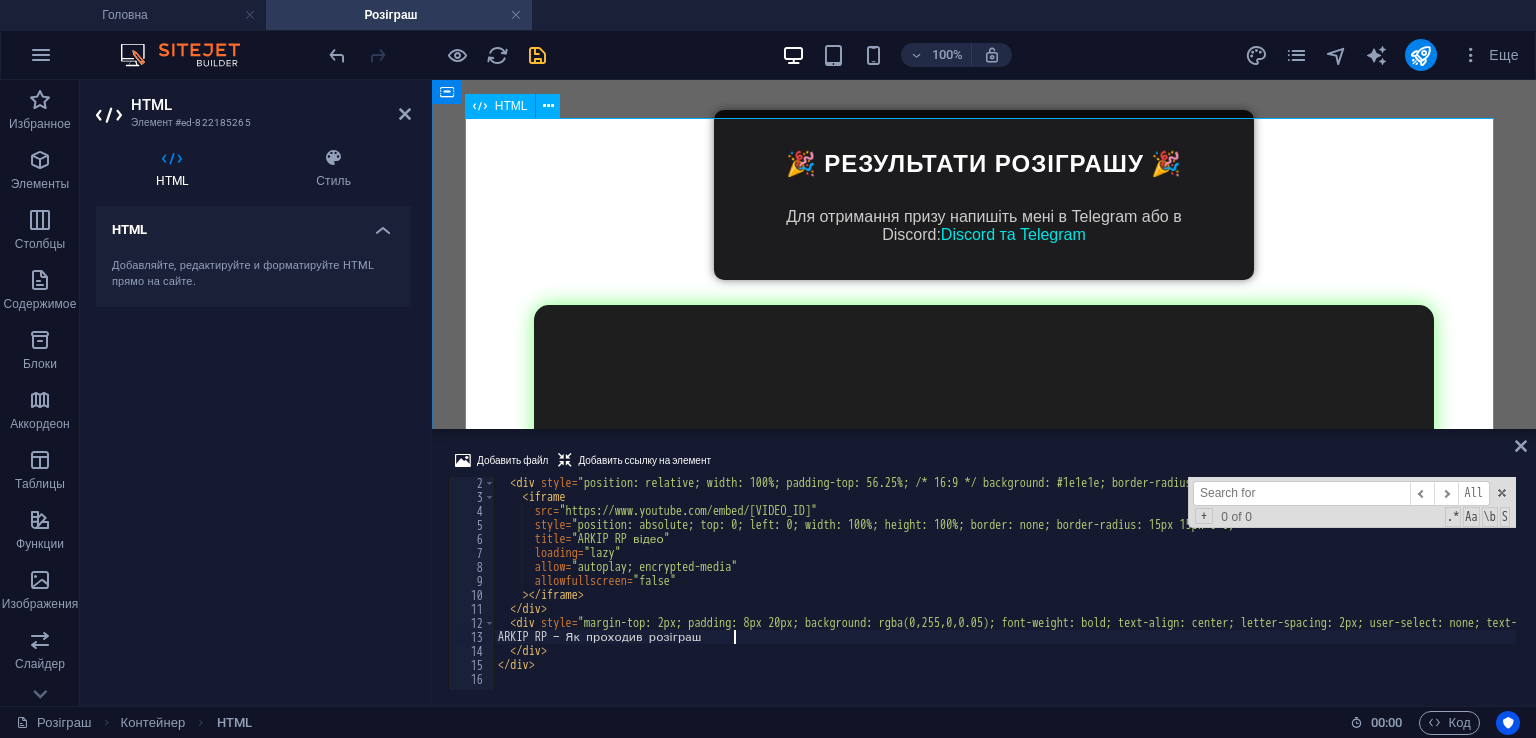 scroll, scrollTop: 15, scrollLeft: 0, axis: vertical 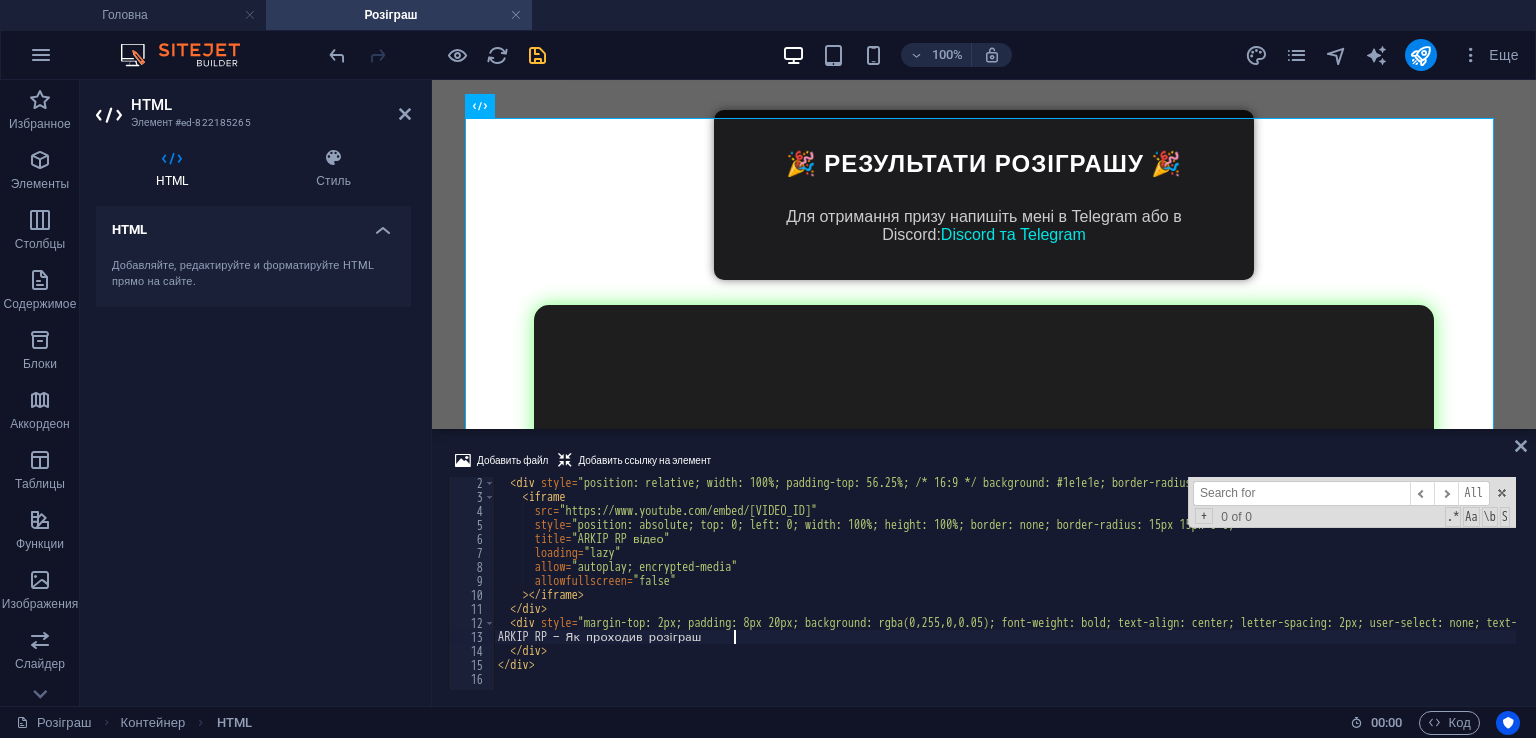click at bounding box center (437, 55) 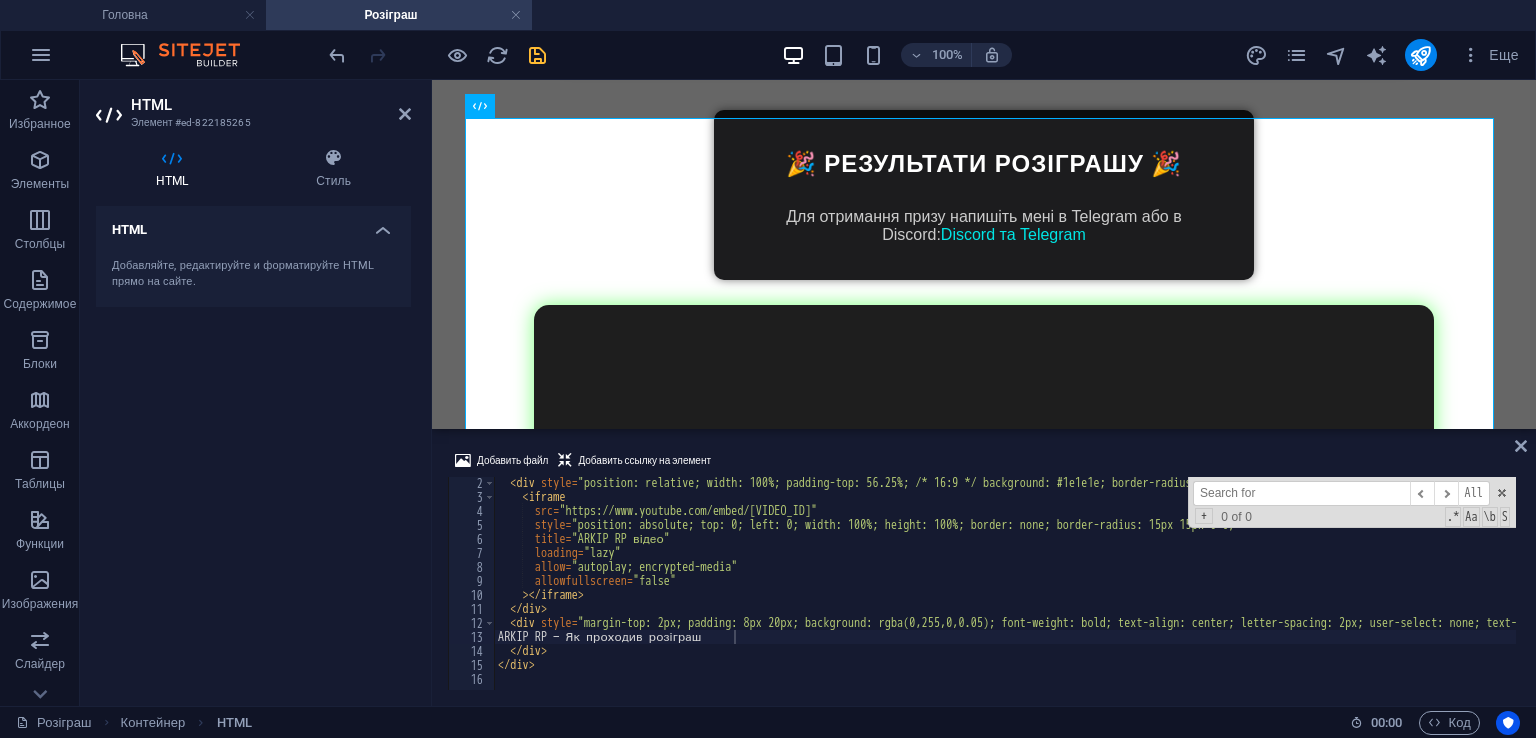 click at bounding box center (537, 55) 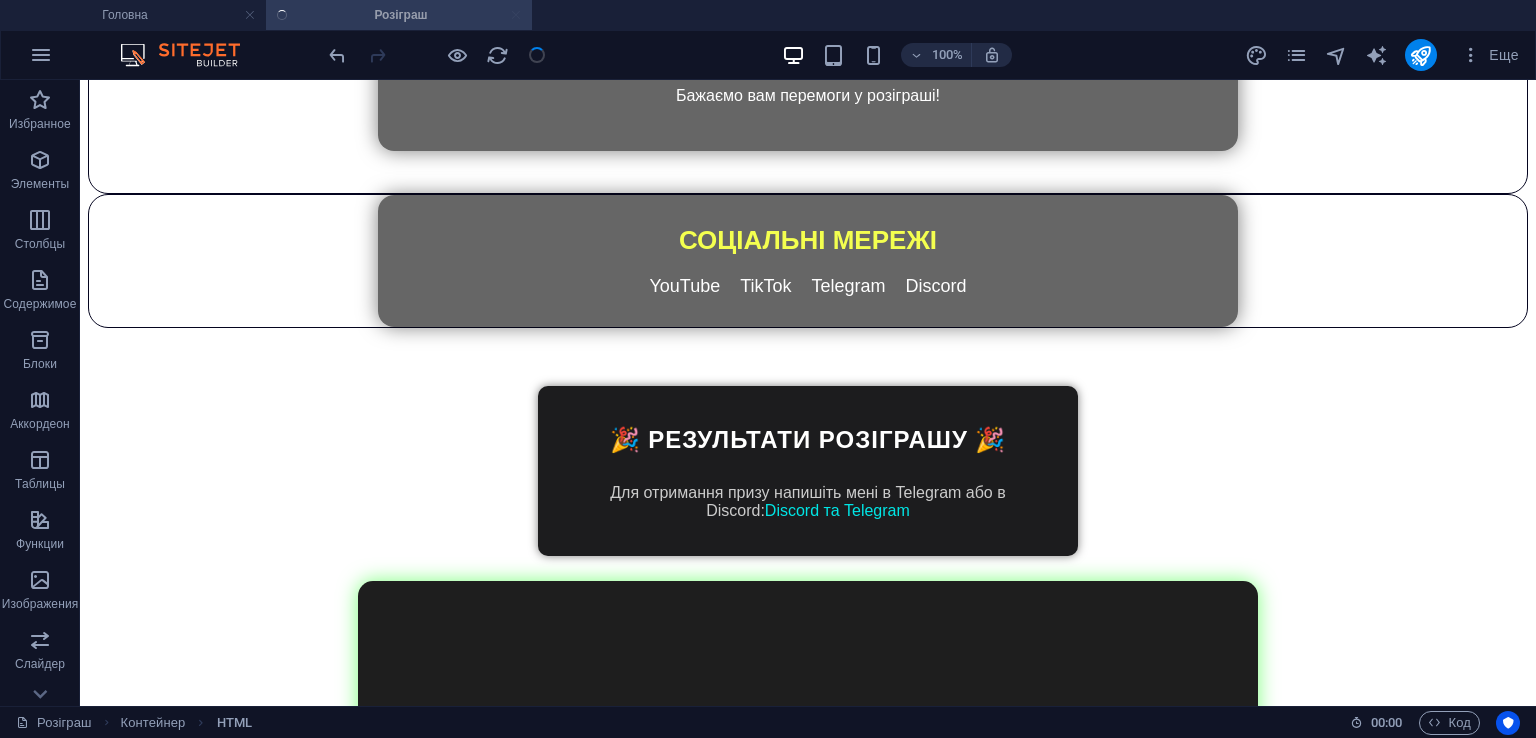 scroll, scrollTop: 2620, scrollLeft: 0, axis: vertical 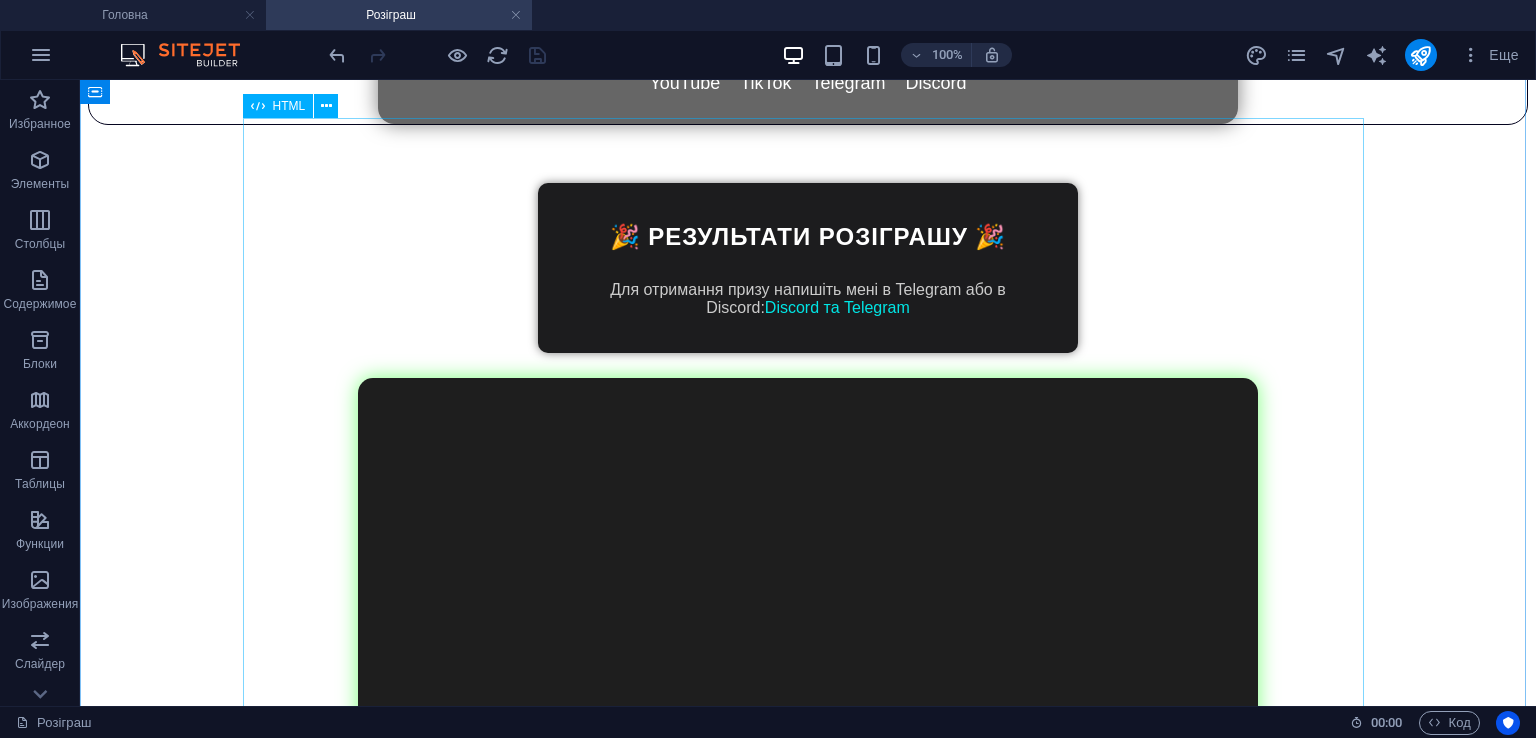 click on "ARKIP RP — Як проходив розіграш" at bounding box center (808, 649) 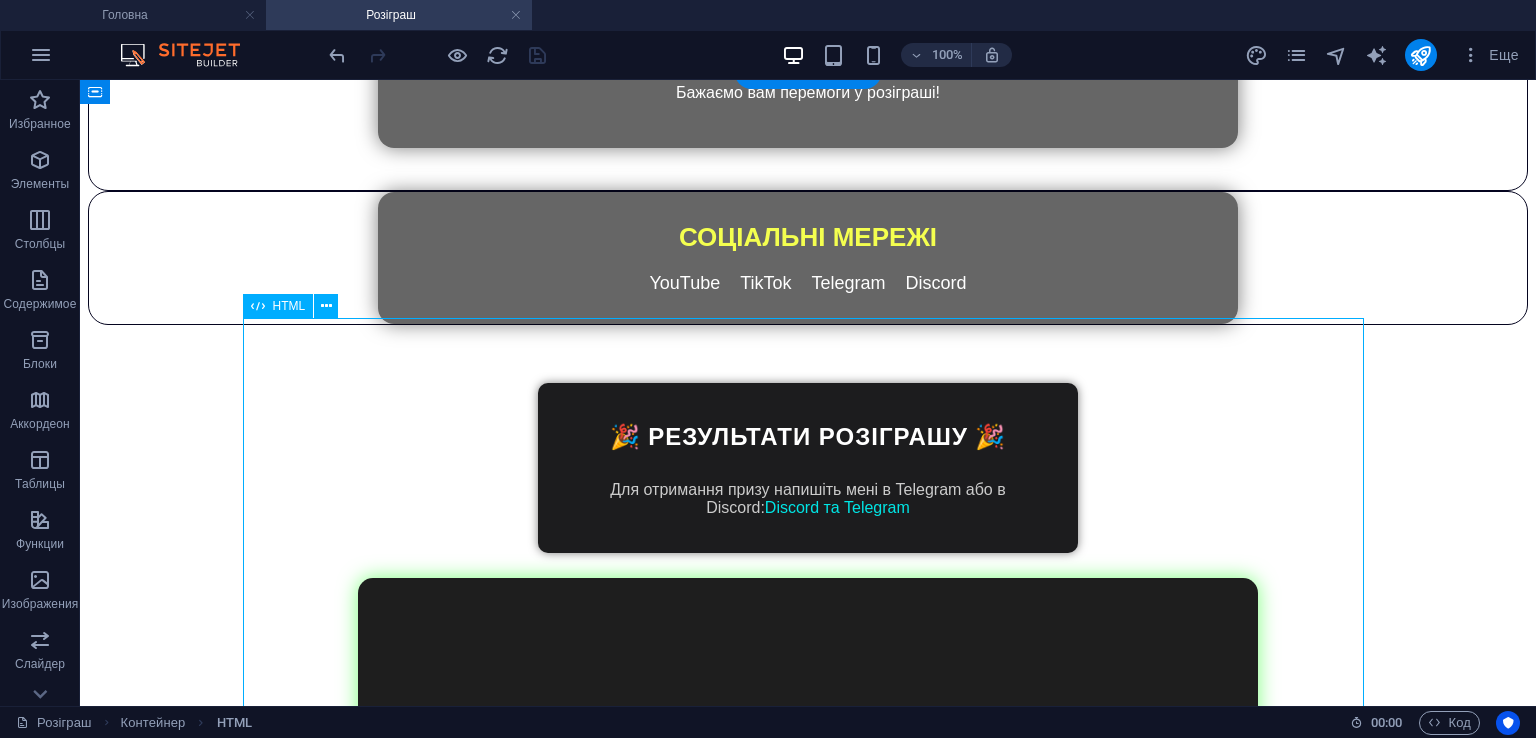 click on "ARKIP RP — Як проходив розіграш" at bounding box center [808, 849] 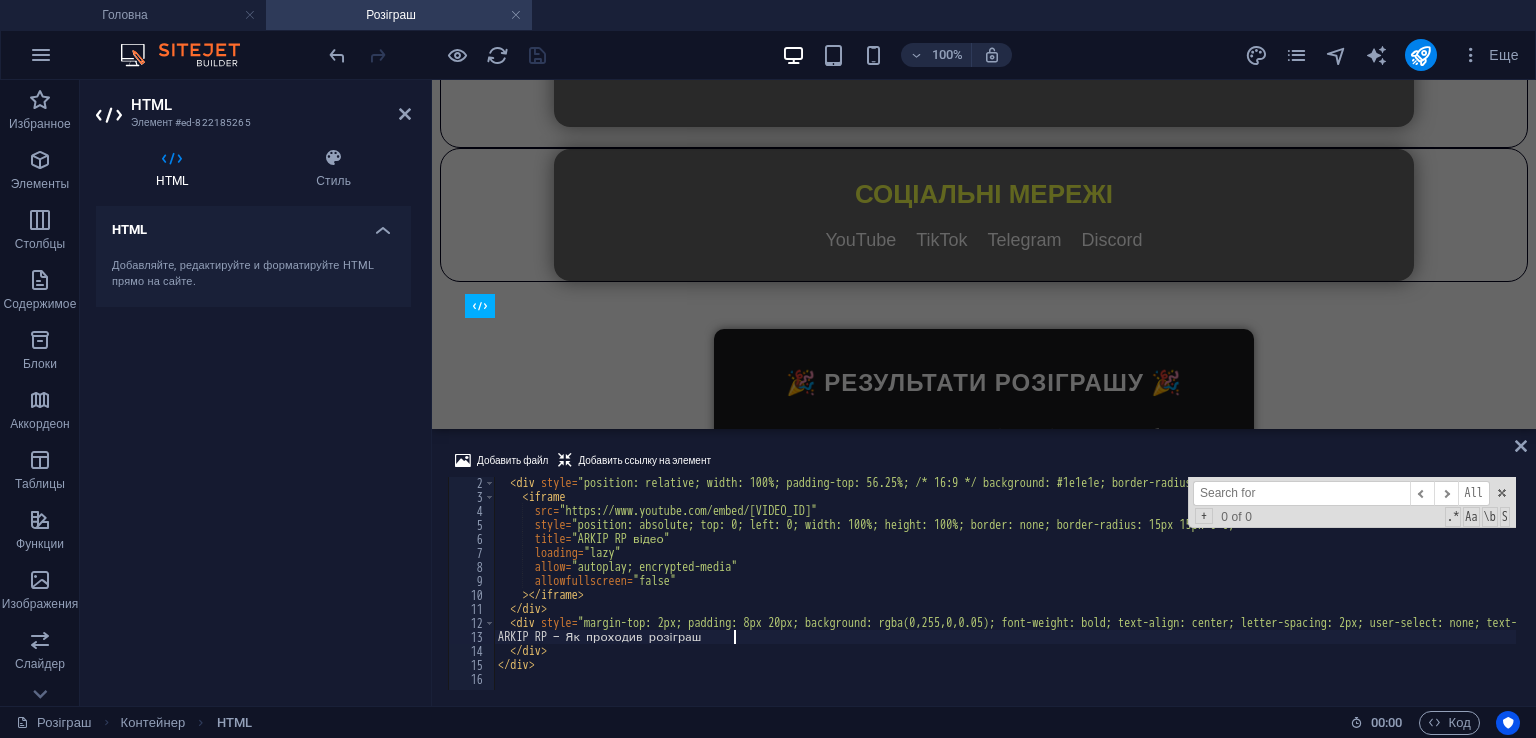 scroll, scrollTop: 2217, scrollLeft: 0, axis: vertical 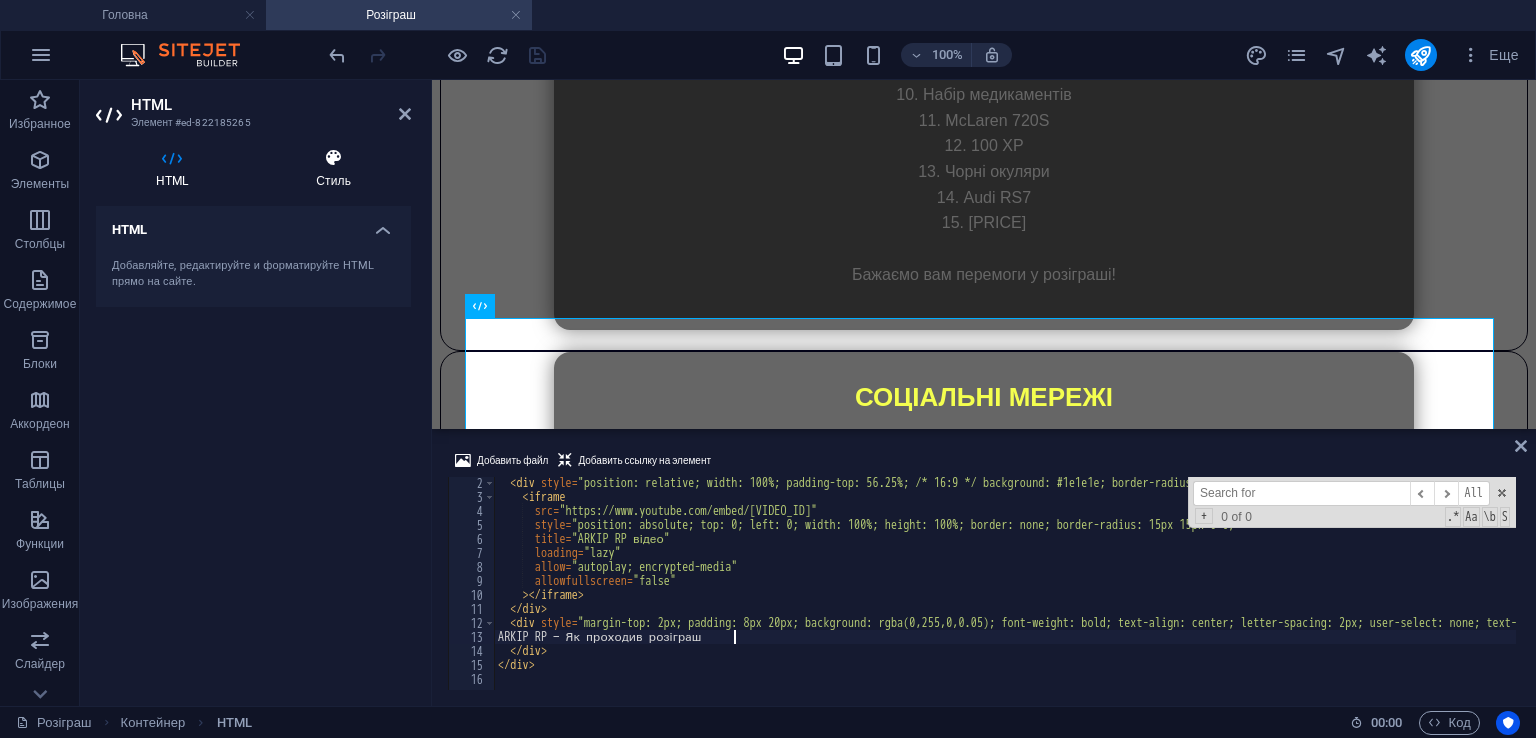 click at bounding box center (333, 158) 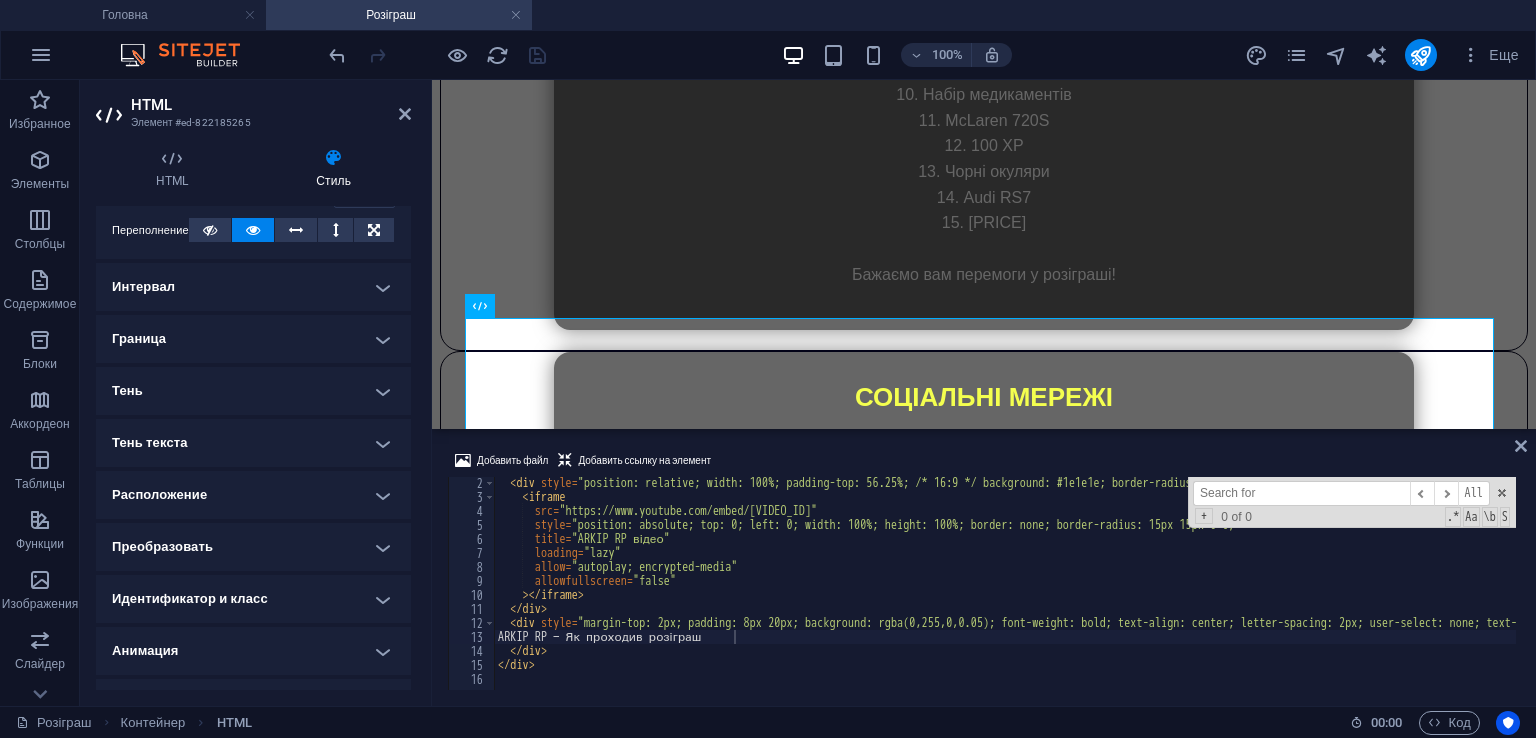 scroll, scrollTop: 360, scrollLeft: 0, axis: vertical 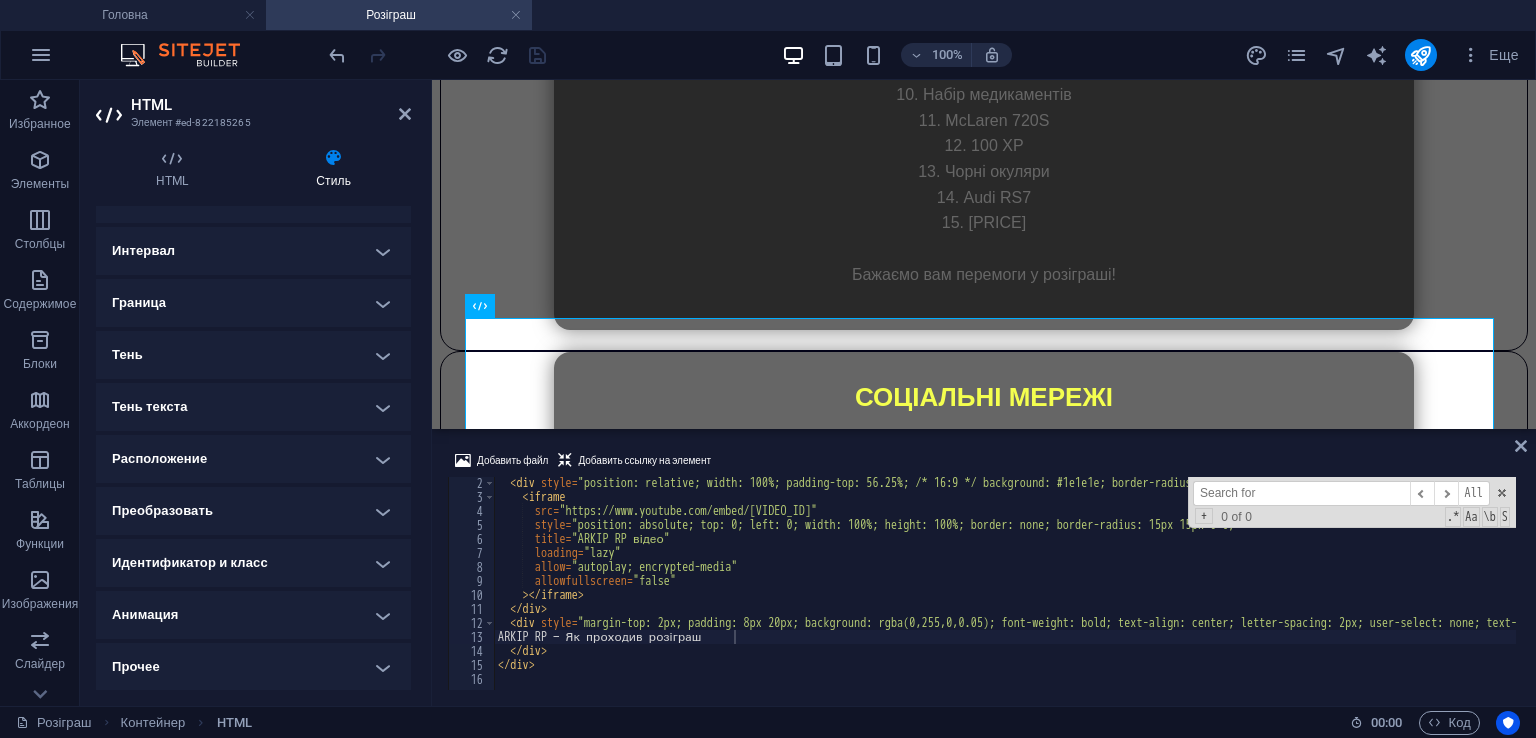 click on "Анимация" at bounding box center (253, 615) 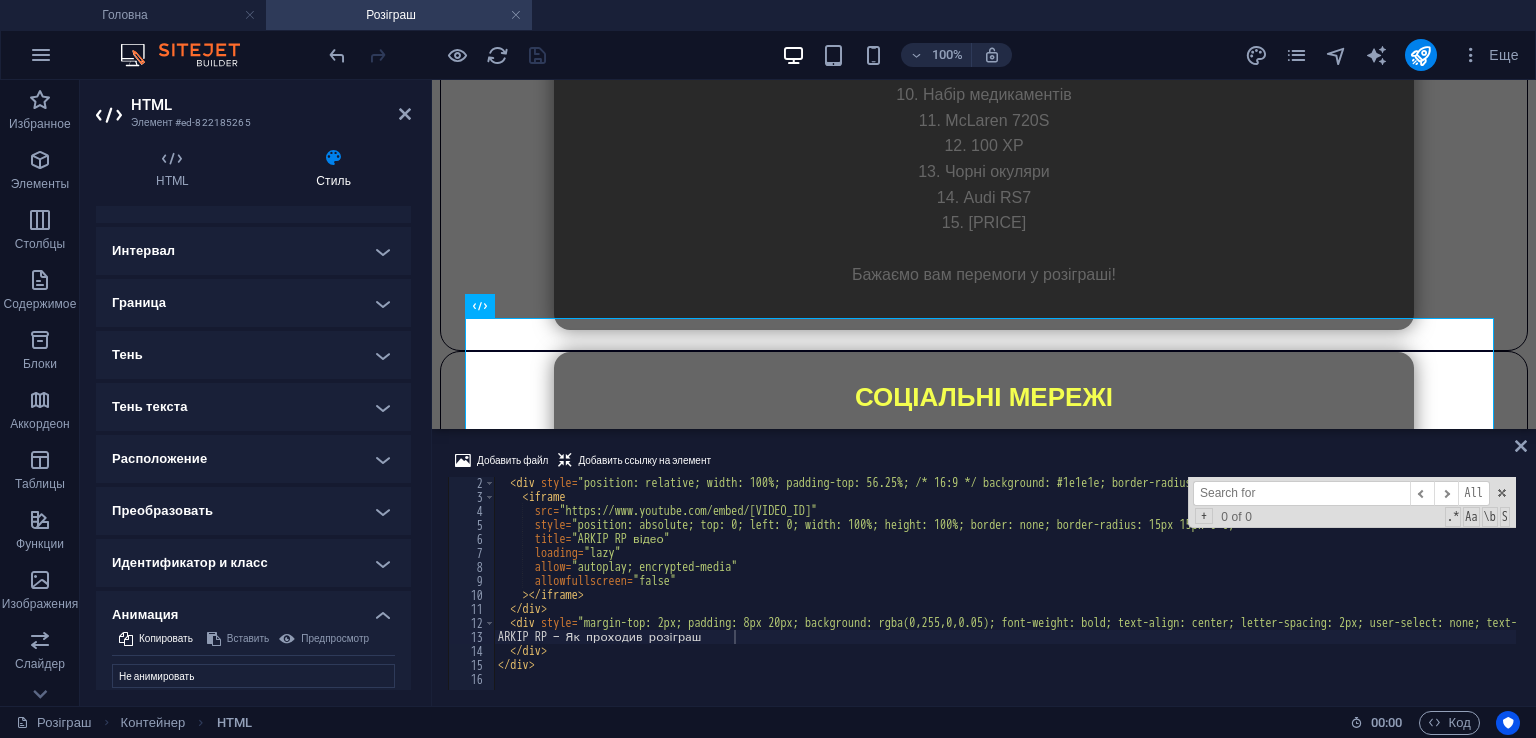 click on "Не анимировать Показать / скрыть Сдвинуть вверх / вниз Увеличить/уменьшить Сдвинуть слева направо Сдвинуть справа налево Сдвинуть сверху вниз Сдвинуть снизу вверх Пульс Мигание Открыть в качестве наложения Исходный Элемент скрыт Элемент показан Длительность .5 s ms Задержка 0 s ms Ширина автоматически px % Триггер Нет автоматического триггера При загрузке страницы Элемент прокручен в поле зрения Закрыть This label appears when hovering over the close button, indicating its function. Группа Показать Не изменять этот элемент Скрыть этот элемент Показать этот элемент Скрыть" at bounding box center (253, 672) 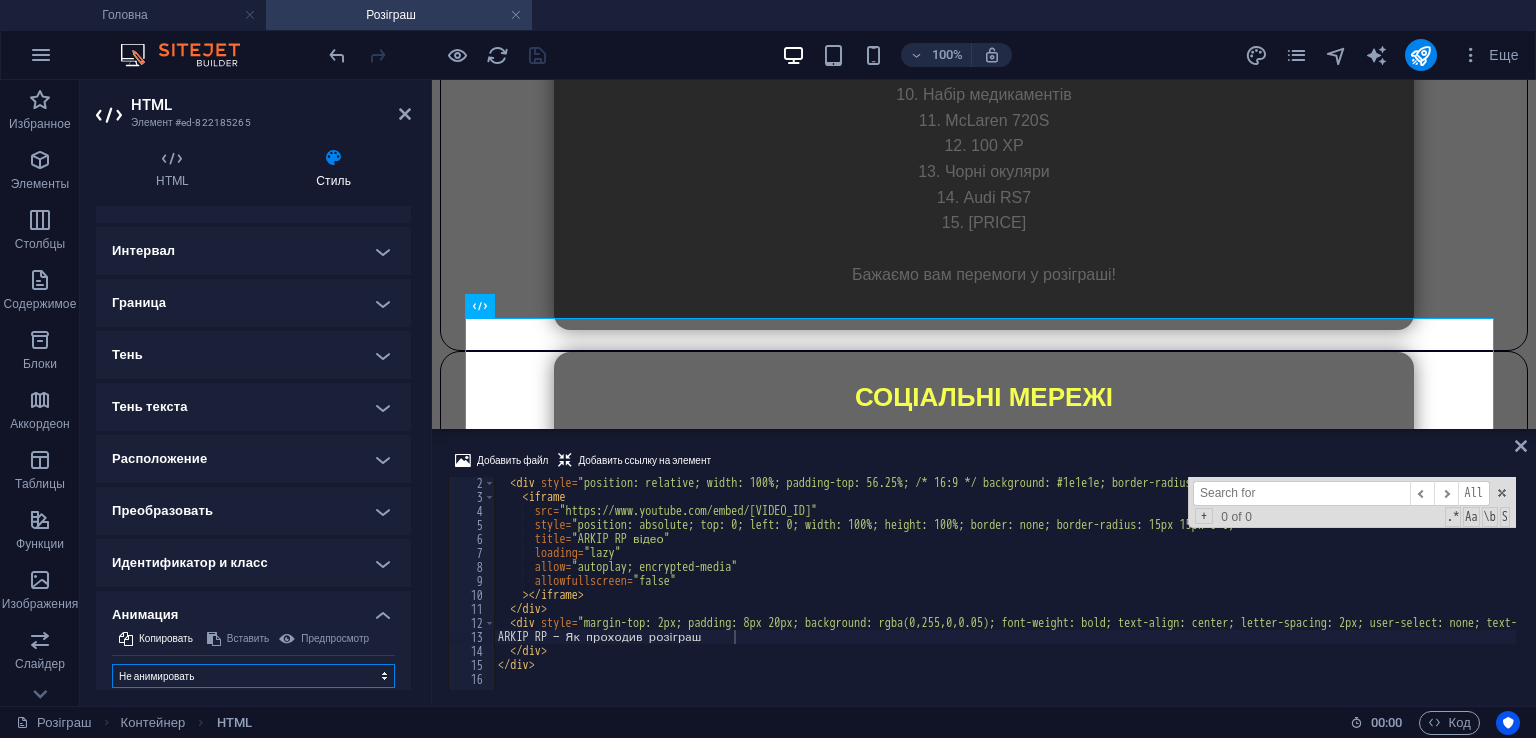 click on "Не анимировать Показать / скрыть Сдвинуть вверх / вниз Увеличить/уменьшить Сдвинуть слева направо Сдвинуть справа налево Сдвинуть сверху вниз Сдвинуть снизу вверх Пульс Мигание Открыть в качестве наложения" at bounding box center [253, 676] 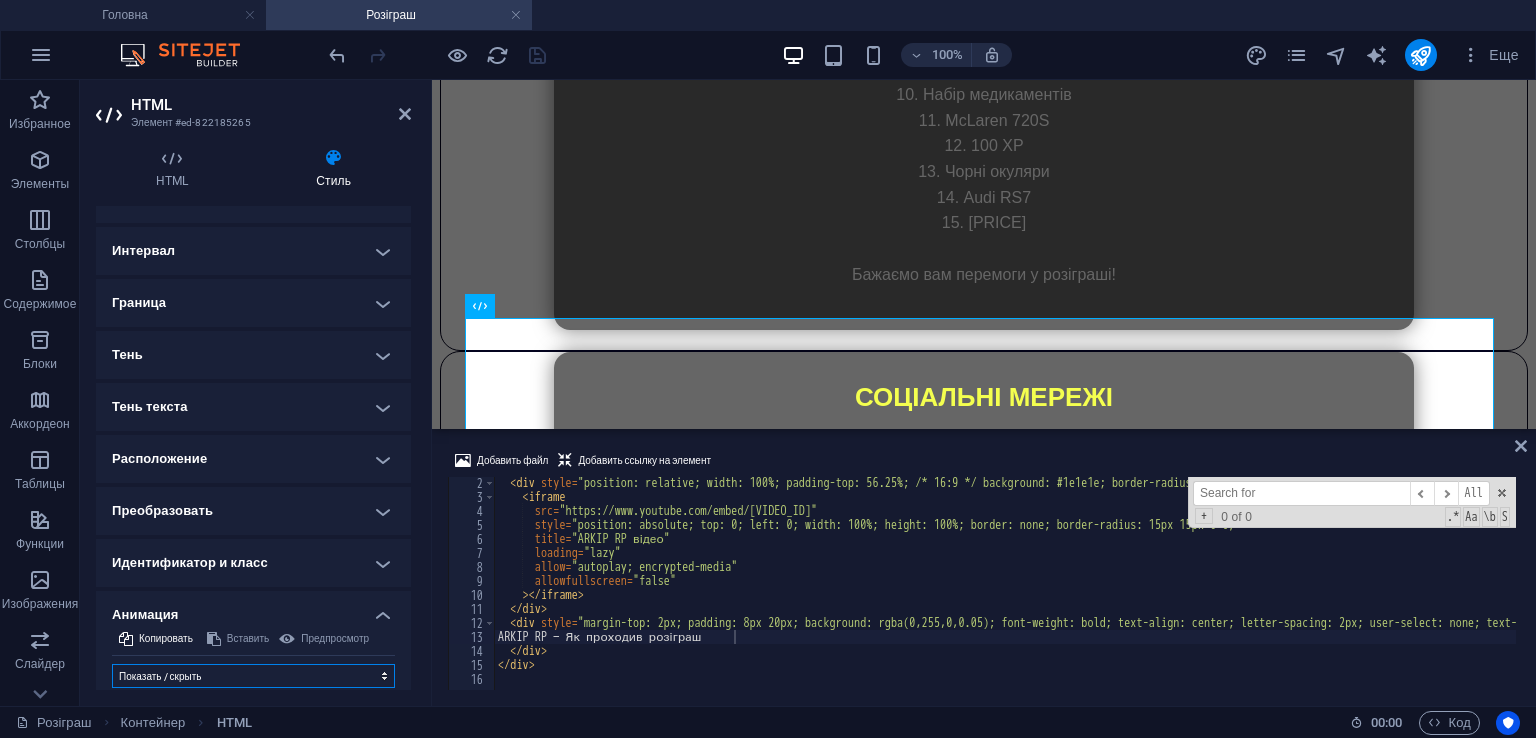 click on "Не анимировать Показать / скрыть Сдвинуть вверх / вниз Увеличить/уменьшить Сдвинуть слева направо Сдвинуть справа налево Сдвинуть сверху вниз Сдвинуть снизу вверх Пульс Мигание Открыть в качестве наложения" at bounding box center [253, 676] 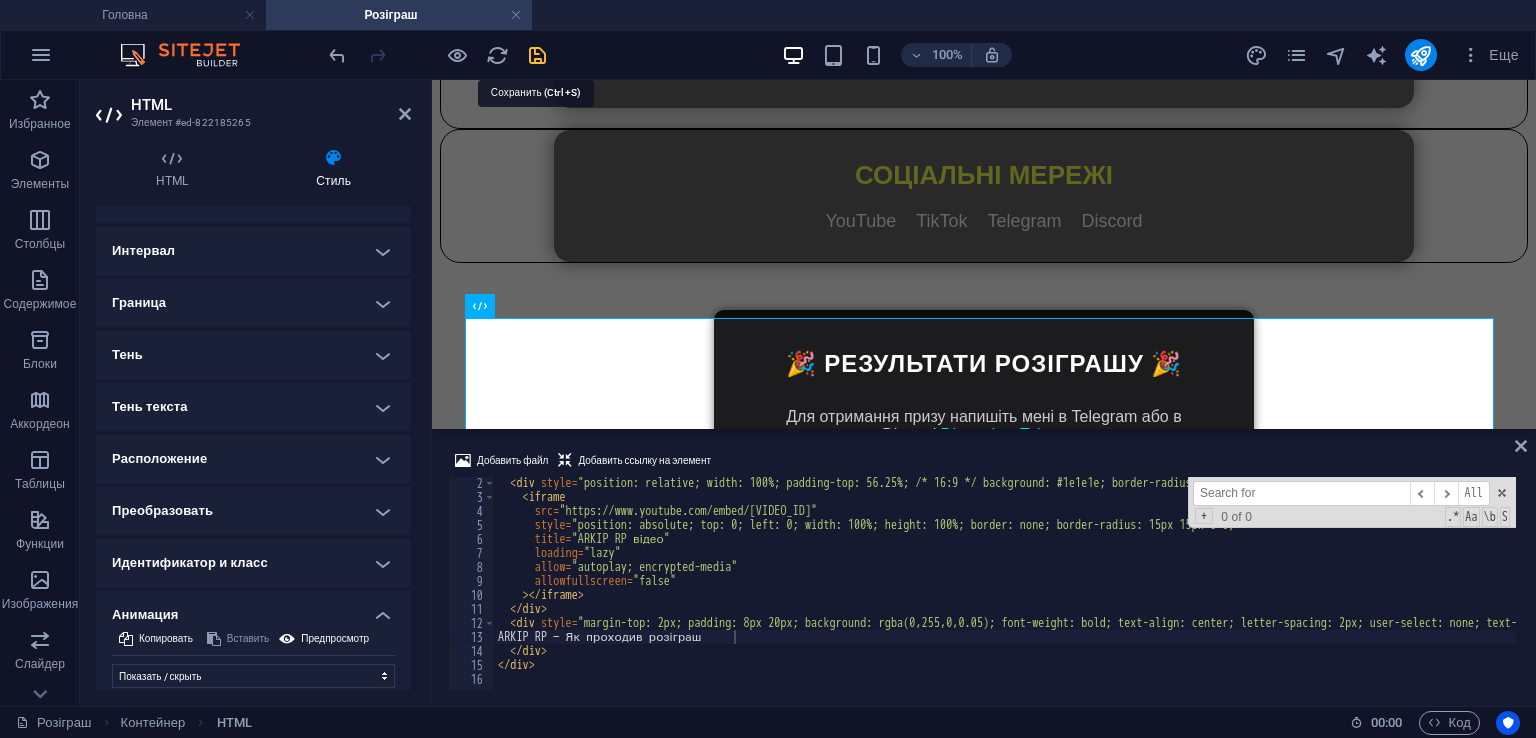 click at bounding box center (537, 55) 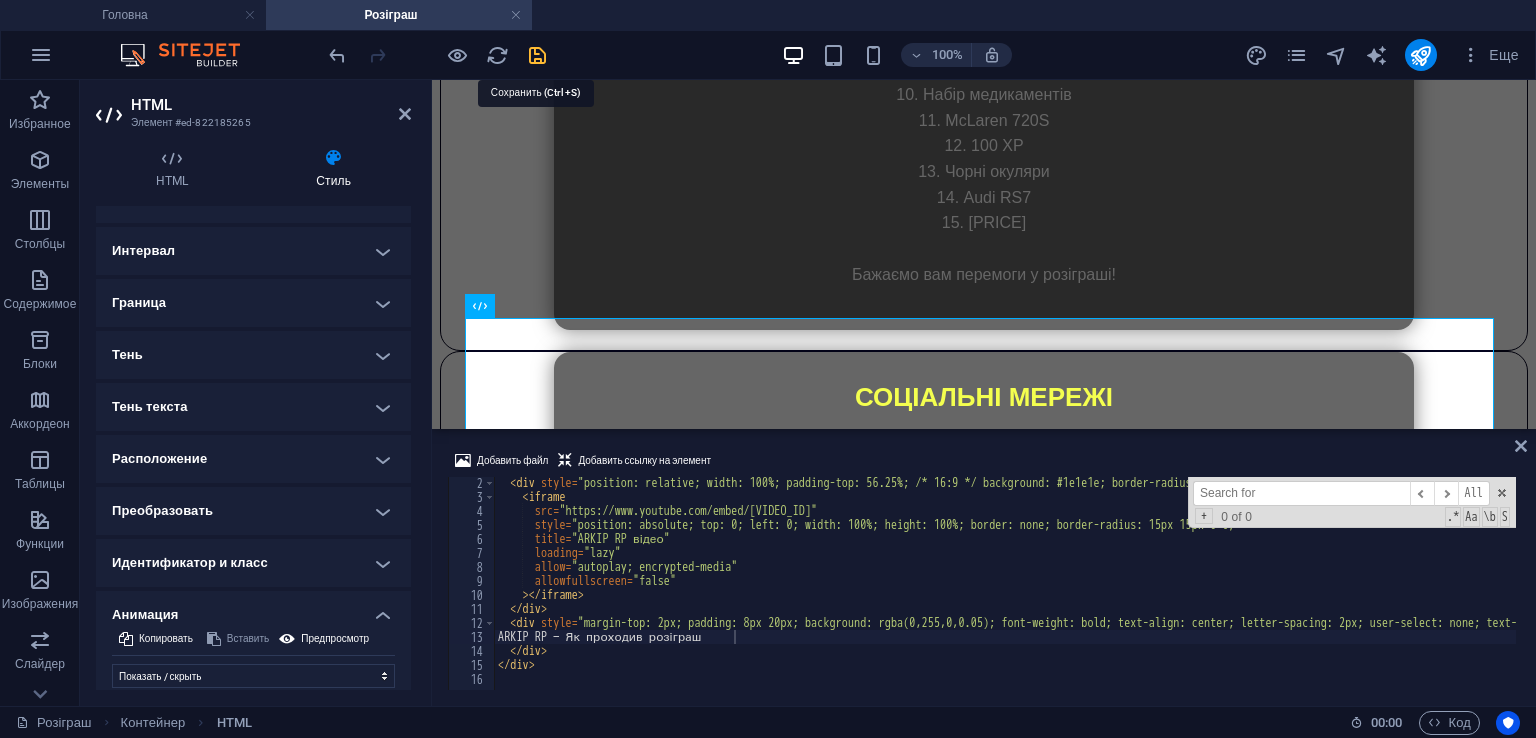 scroll, scrollTop: 2420, scrollLeft: 0, axis: vertical 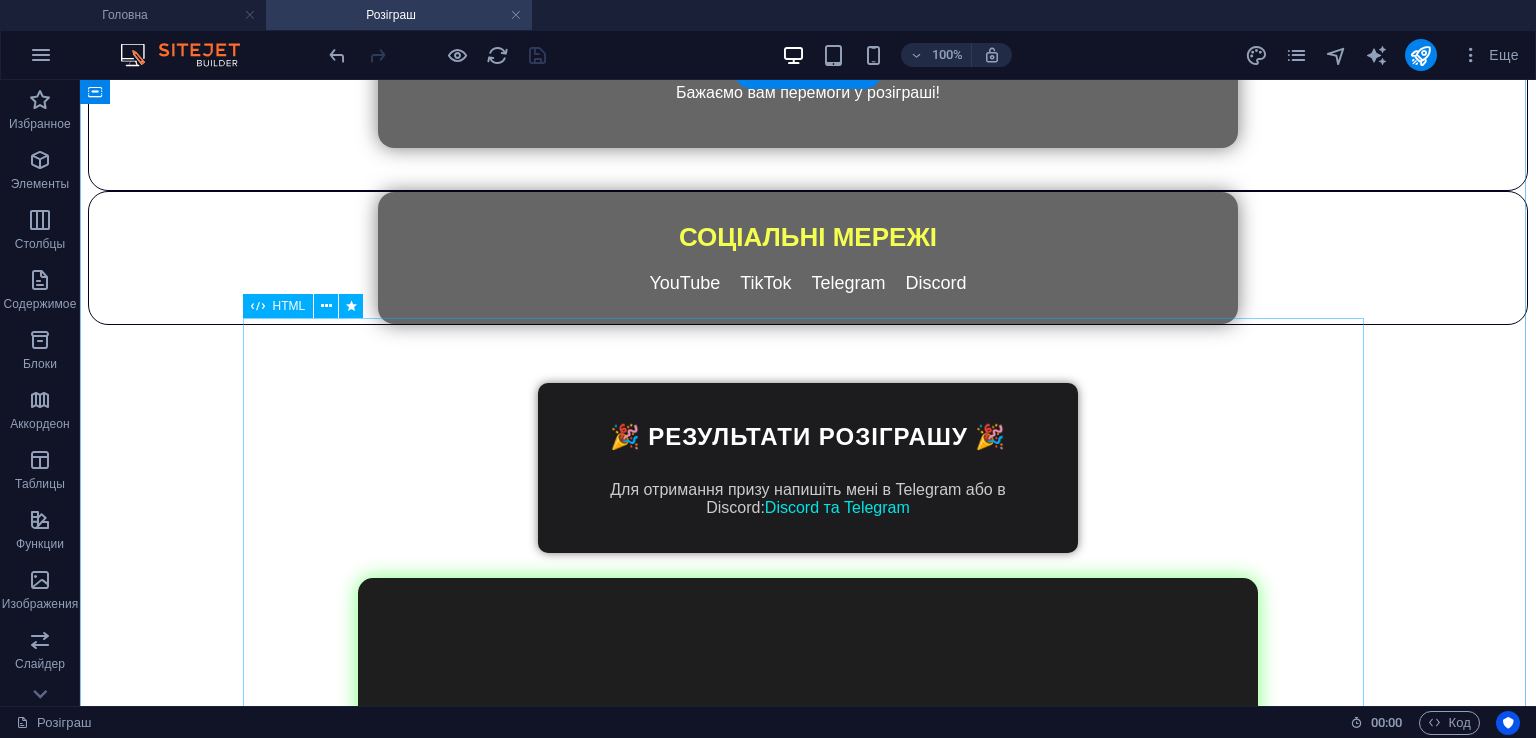 click on "ARKIP RP — Як проходив розіграш" at bounding box center [808, 849] 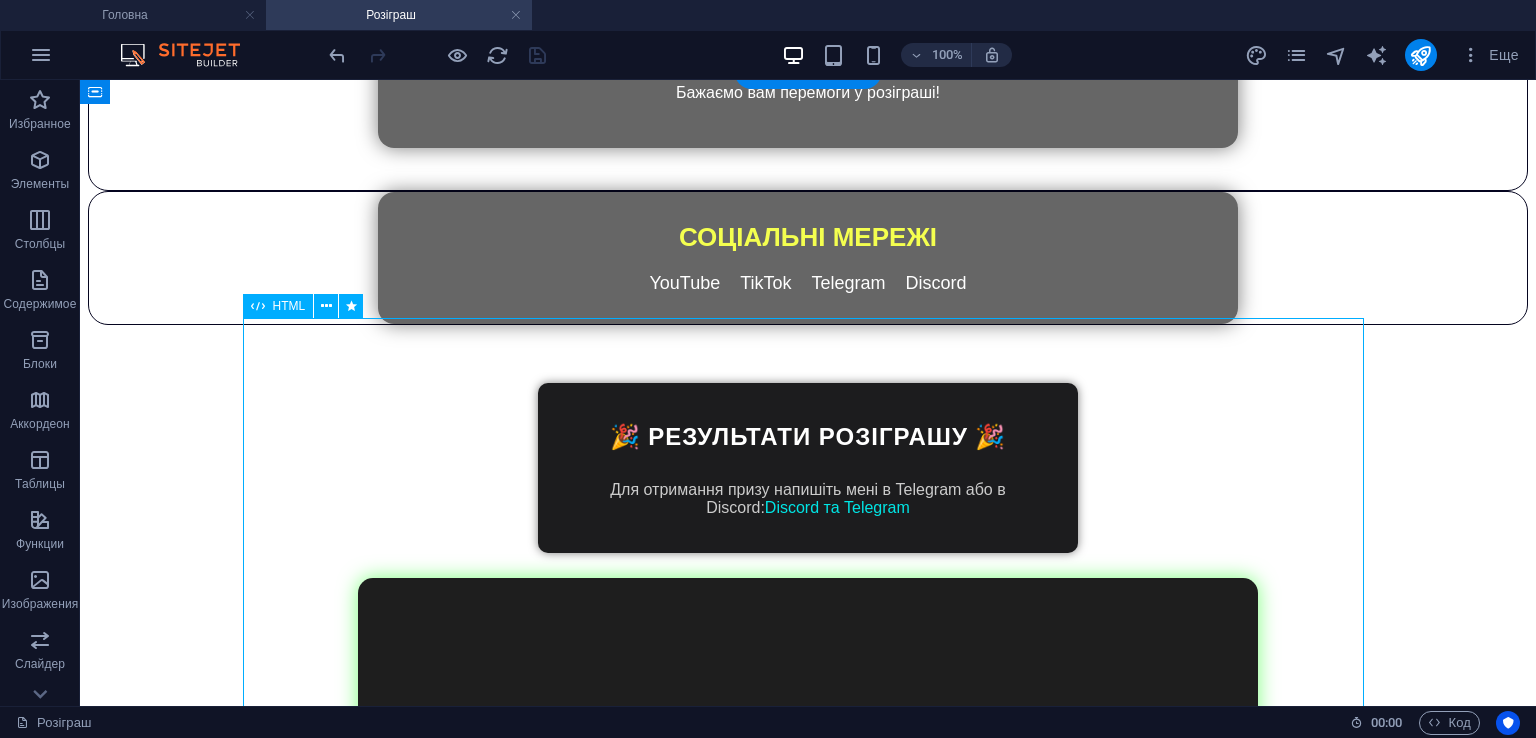 click on "ARKIP RP — Як проходив розіграш" at bounding box center [808, 849] 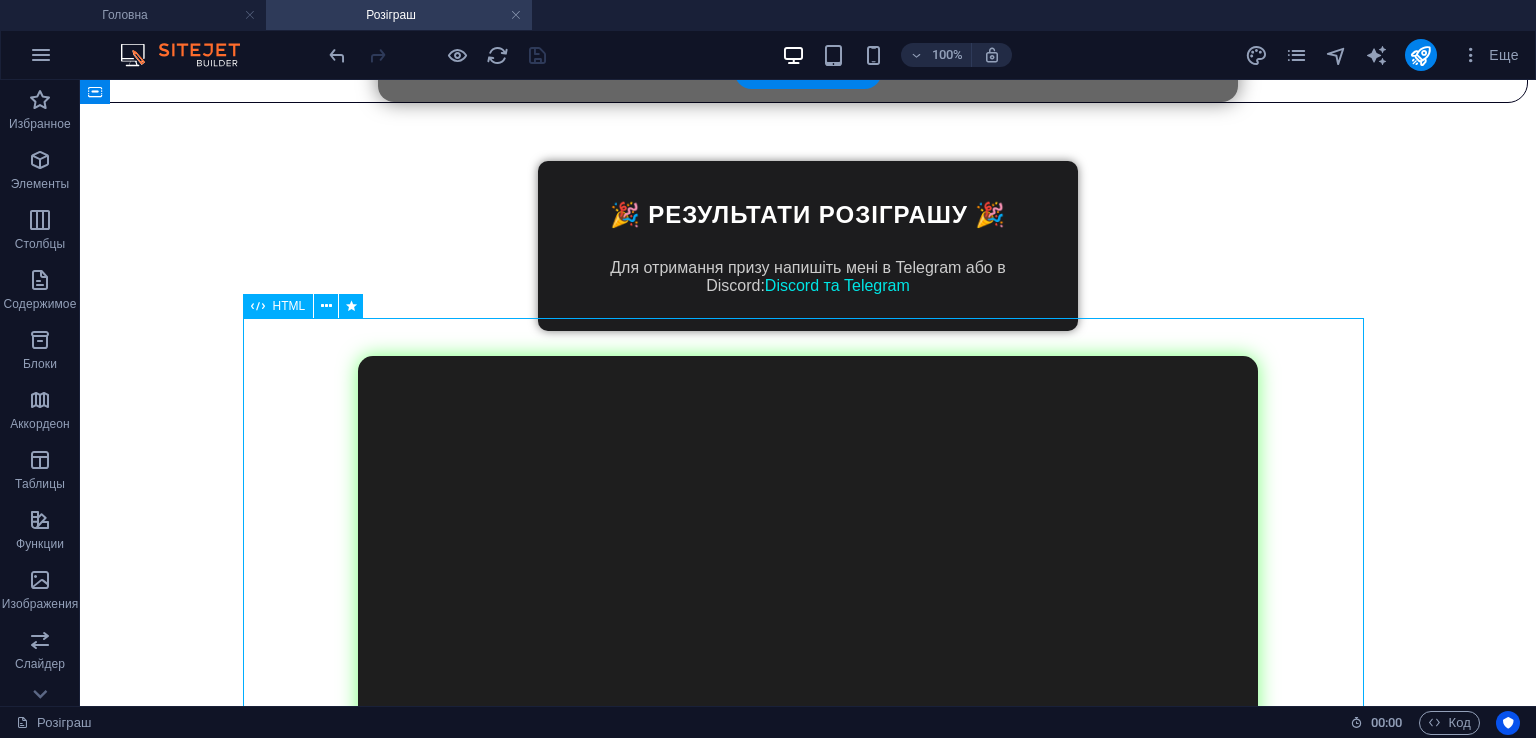 scroll, scrollTop: 2217, scrollLeft: 0, axis: vertical 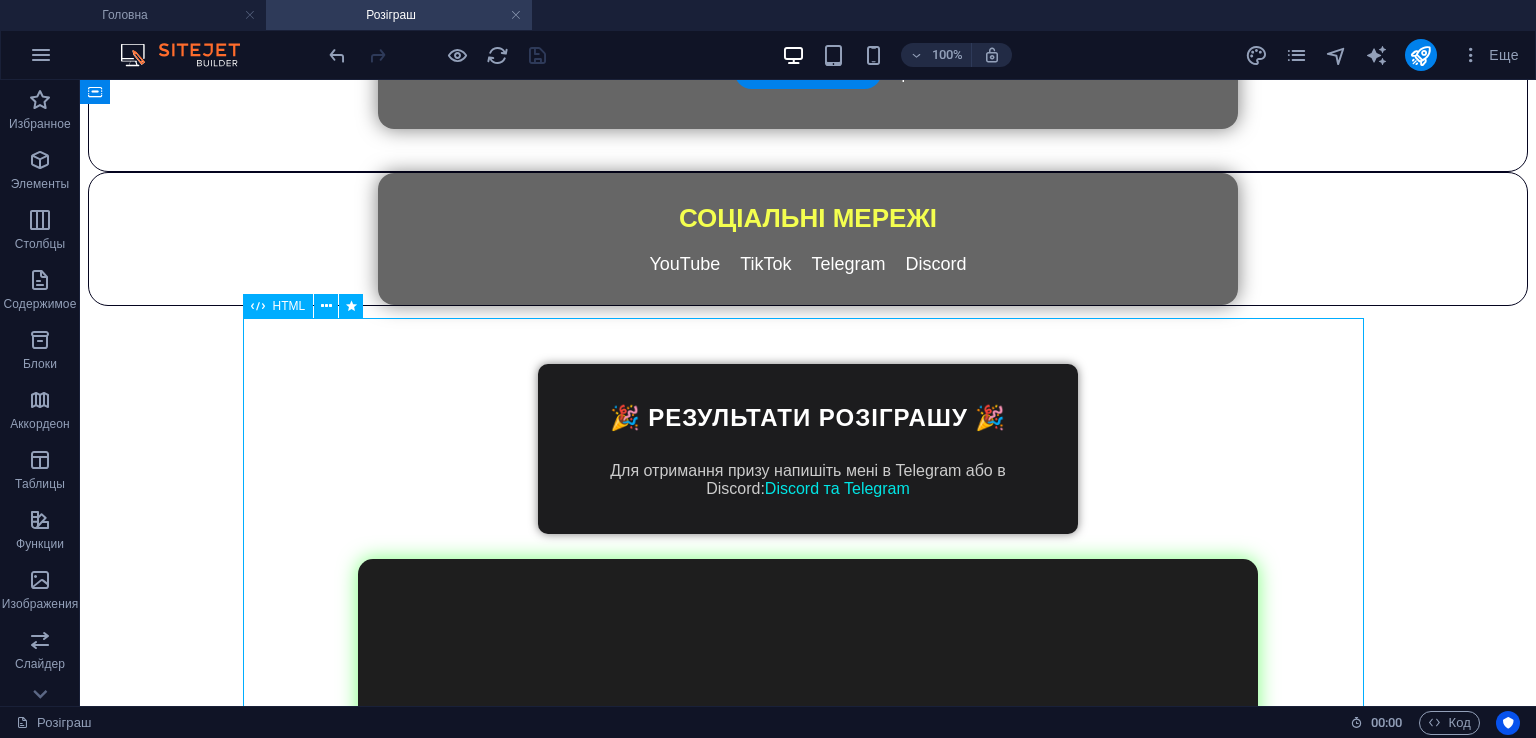 select on "fade" 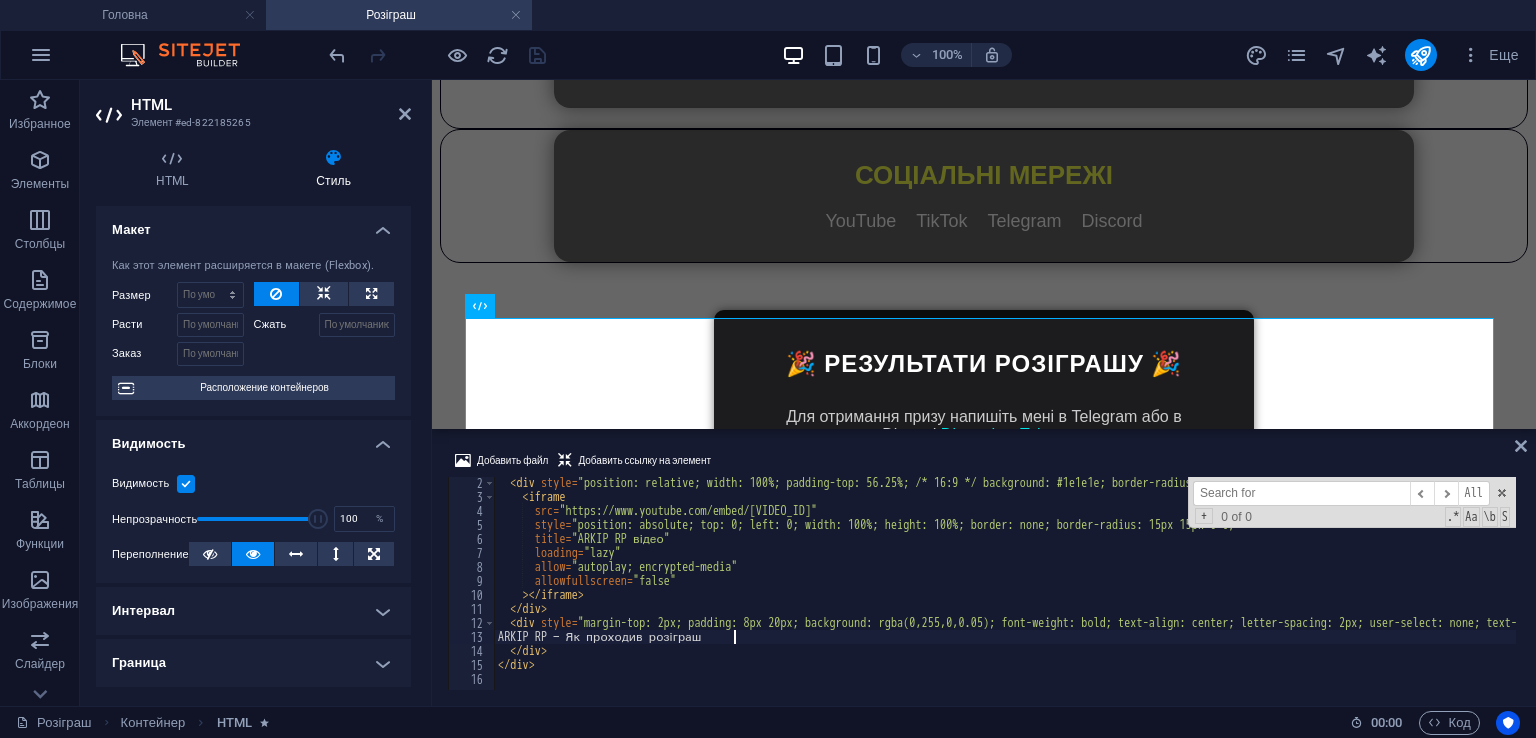 click on "< div   style = "position: relative; width: 100%; padding-top: 56.25%; /* 16:9 */ background: #1e1e1e; border-radius: 15px 15px 0 0; box-shadow: 0 0 20px rgba(0,255,0,0.5); overflow: hidden;" >      < iframe           src = "https://www.youtube.com/embed/79MZRR-MC7g"           style = "position: absolute; top: 0; left: 0; width: 100%; height: 100%; border: none; border-radius: 15px 15px 0 0;"           title = "ARKIP RP відео"           loading = "lazy"           allow = "autoplay; encrypted-media"         allowfullscreen = "false" > < / iframe >    < / div >    < div   style = "margin-top: 2px; padding: 8px 20px; background: rgba(0,255,0,0.05); font-weight: bold; text-align: center; letter-spacing: 2px; user-select: none; text-shadow: 0 0 3px #00FF00; border-radius: 0 0 15px 15px; font-size: 1rem;" >     ARKIP RP — Як проходив розіграш    < / div > < / div >" at bounding box center (1303, 594) 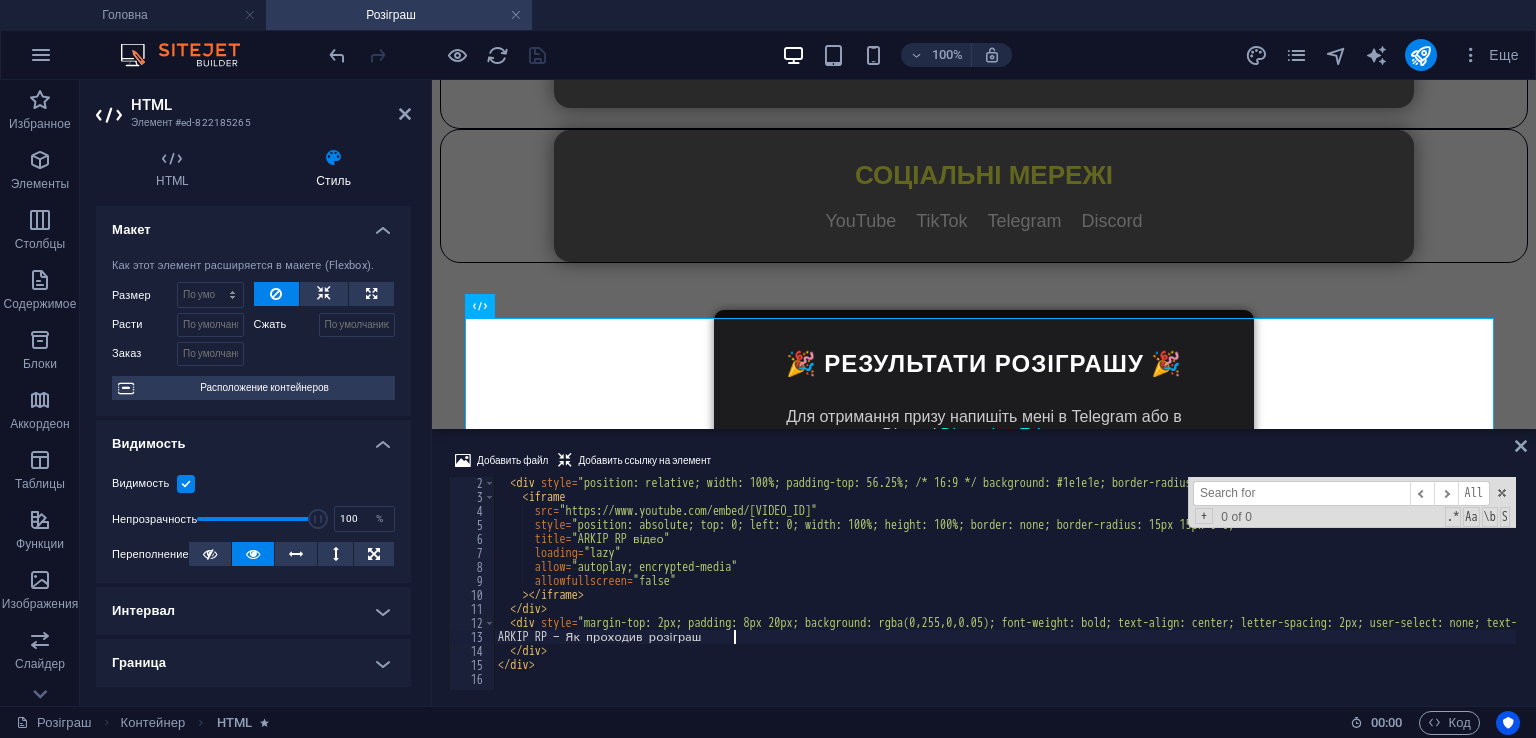 click on "< div   style = "position: relative; width: 100%; padding-top: 56.25%; /* 16:9 */ background: #1e1e1e; border-radius: 15px 15px 0 0; box-shadow: 0 0 20px rgba(0,255,0,0.5); overflow: hidden;" >      < iframe           src = "https://www.youtube.com/embed/79MZRR-MC7g"           style = "position: absolute; top: 0; left: 0; width: 100%; height: 100%; border: none; border-radius: 15px 15px 0 0;"           title = "ARKIP RP відео"           loading = "lazy"           allow = "autoplay; encrypted-media"         allowfullscreen = "false" > < / iframe >    < / div >    < div   style = "margin-top: 2px; padding: 8px 20px; background: rgba(0,255,0,0.05); font-weight: bold; text-align: center; letter-spacing: 2px; user-select: none; text-shadow: 0 0 3px #00FF00; border-radius: 0 0 15px 15px; font-size: 1rem;" >     ARKIP RP — Як проходив розіграш    < / div > < / div >" at bounding box center (1303, 594) 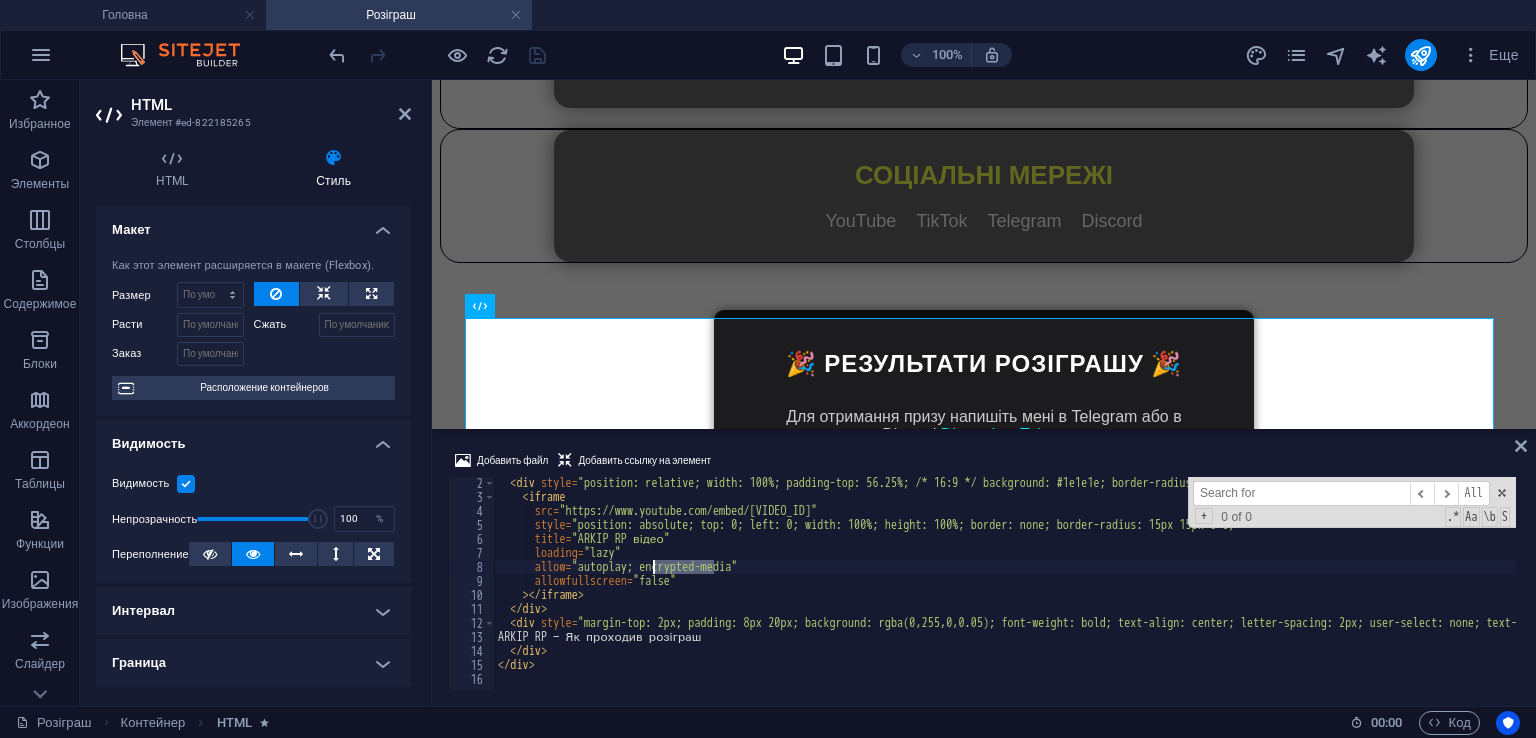 click on "< div   style = "position: relative; width: 100%; padding-top: 56.25%; /* 16:9 */ background: #1e1e1e; border-radius: 15px 15px 0 0; box-shadow: 0 0 20px rgba(0,255,0,0.5); overflow: hidden;" >      < iframe           src = "https://www.youtube.com/embed/79MZRR-MC7g"           style = "position: absolute; top: 0; left: 0; width: 100%; height: 100%; border: none; border-radius: 15px 15px 0 0;"           title = "ARKIP RP відео"           loading = "lazy"           allow = "autoplay; encrypted-media"         allowfullscreen = "false" > < / iframe >    < / div >    < div   style = "margin-top: 2px; padding: 8px 20px; background: rgba(0,255,0,0.05); font-weight: bold; text-align: center; letter-spacing: 2px; user-select: none; text-shadow: 0 0 3px #00FF00; border-radius: 0 0 15px 15px; font-size: 1rem;" >     ARKIP RP — Як проходив розіграш    < / div > < / div >" at bounding box center (1303, 594) 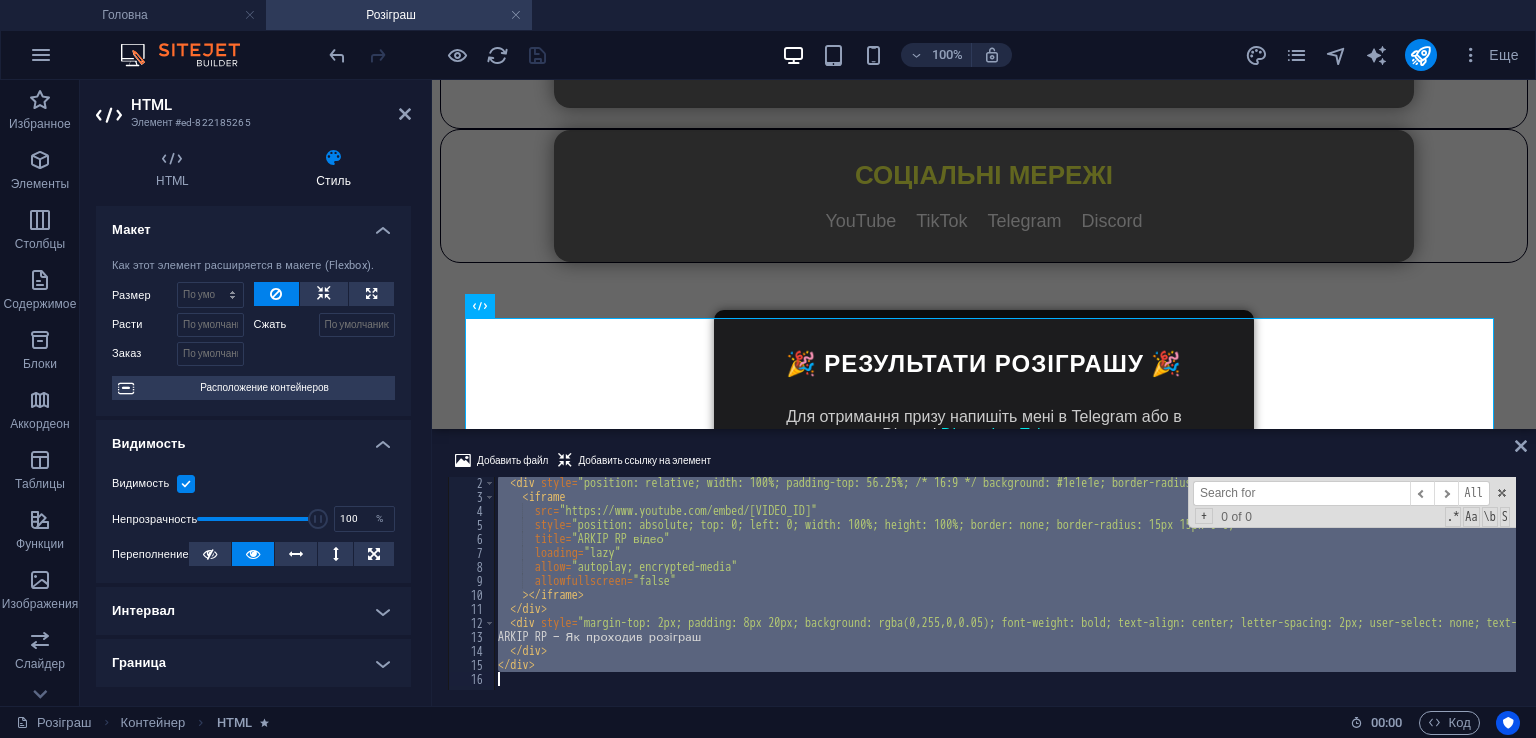 click on "< div   style = "position: relative; width: 100%; padding-top: 56.25%; /* 16:9 */ background: #1e1e1e; border-radius: 15px 15px 0 0; box-shadow: 0 0 20px rgba(0,255,0,0.5); overflow: hidden;" >      < iframe           src = "https://www.youtube.com/embed/79MZRR-MC7g"           style = "position: absolute; top: 0; left: 0; width: 100%; height: 100%; border: none; border-radius: 15px 15px 0 0;"           title = "ARKIP RP відео"           loading = "lazy"           allow = "autoplay; encrypted-media"         allowfullscreen = "false" > < / iframe >    < / div >    < div   style = "margin-top: 2px; padding: 8px 20px; background: rgba(0,255,0,0.05); font-weight: bold; text-align: center; letter-spacing: 2px; user-select: none; text-shadow: 0 0 3px #00FF00; border-radius: 0 0 15px 15px; font-size: 1rem;" >     ARKIP RP — Як проходив розіграш    < / div > < / div >" at bounding box center (1303, 594) 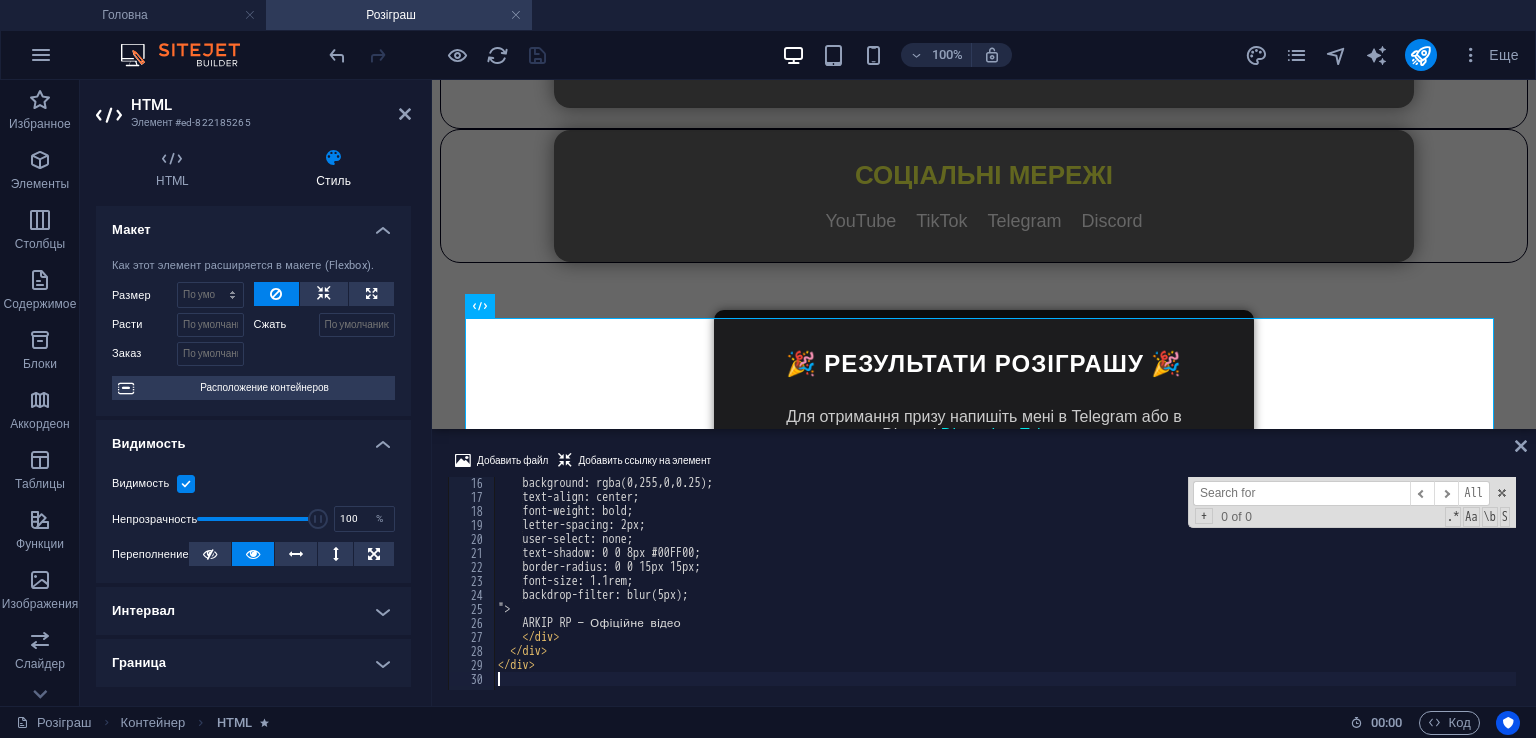 scroll, scrollTop: 211, scrollLeft: 0, axis: vertical 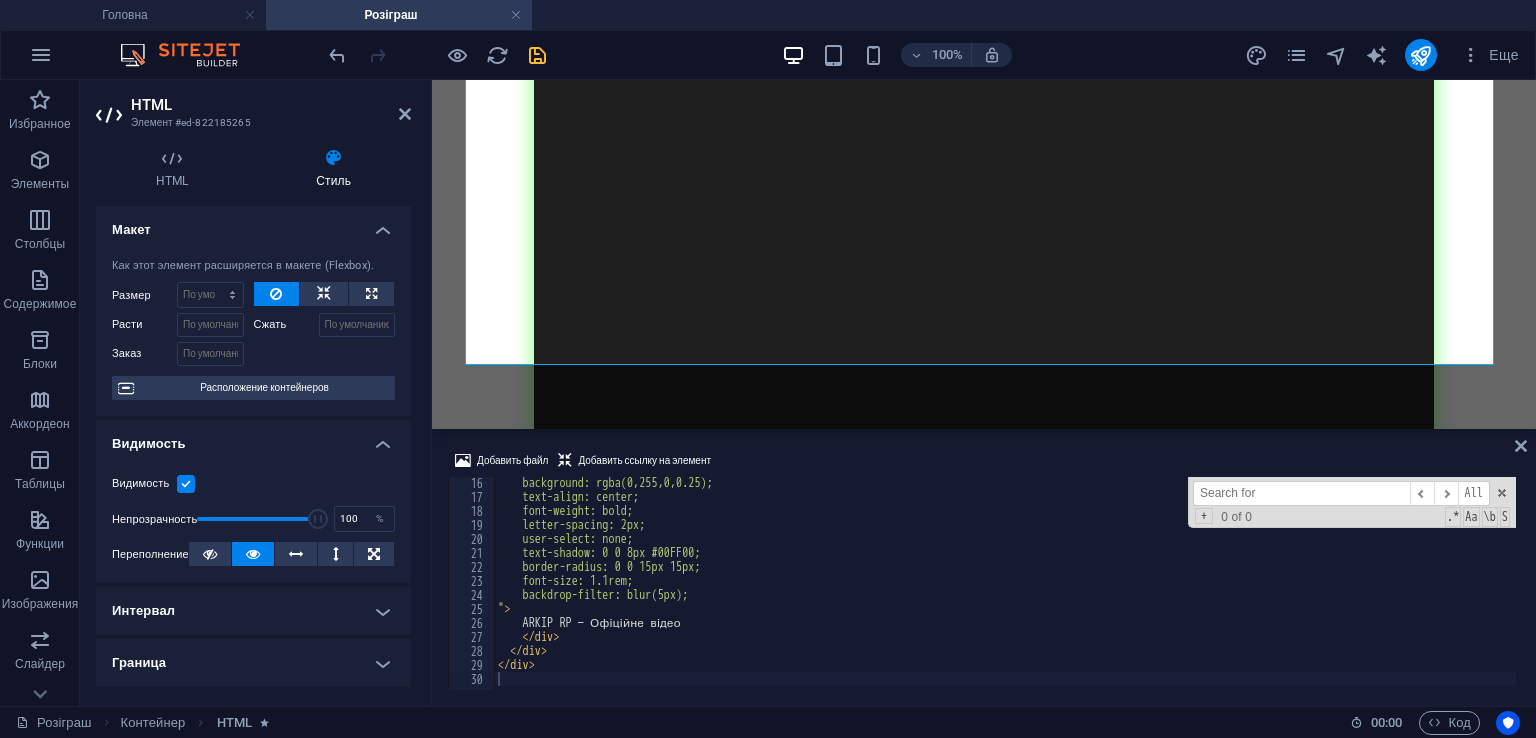click at bounding box center [537, 55] 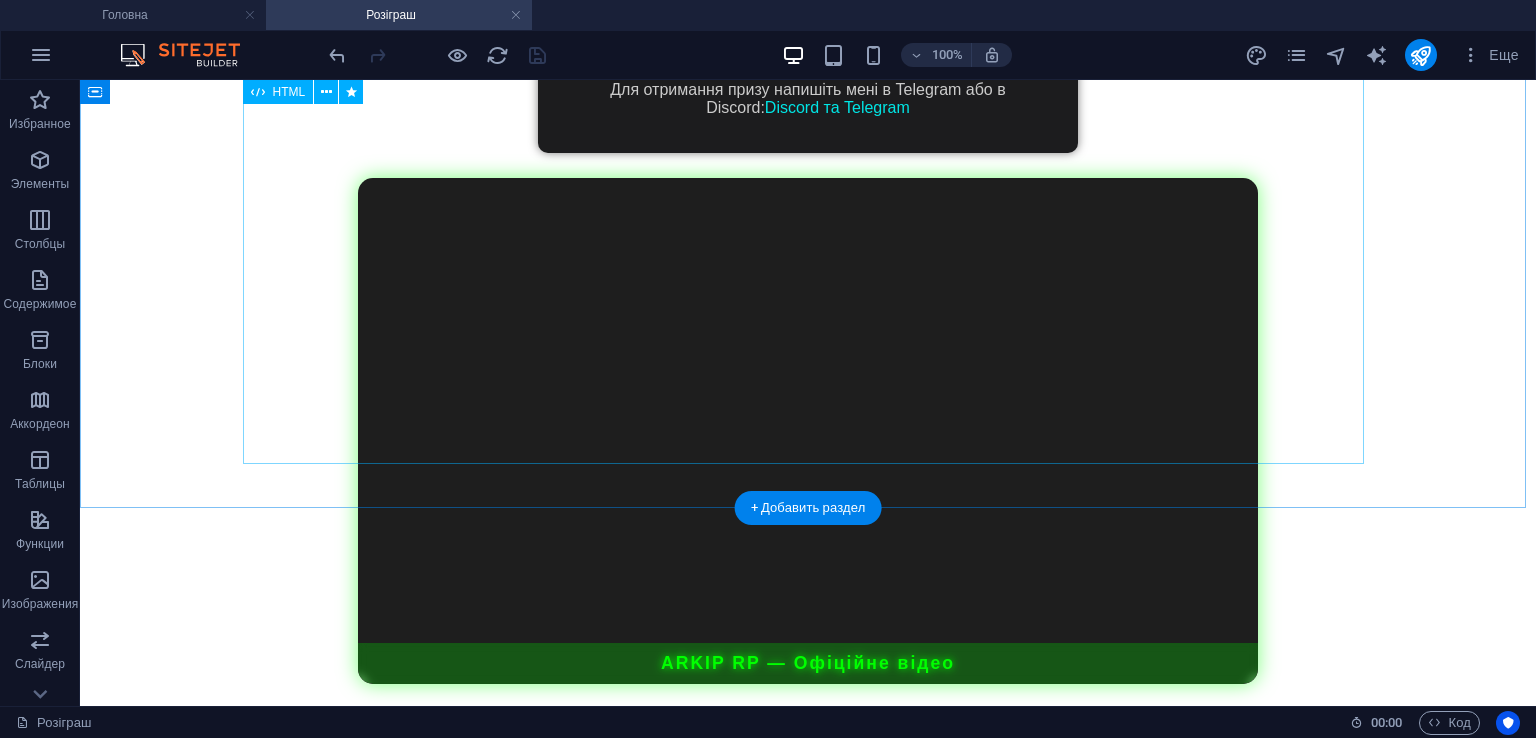 click on ">
ARKIP RP — Офіційне відео" at bounding box center [808, 431] 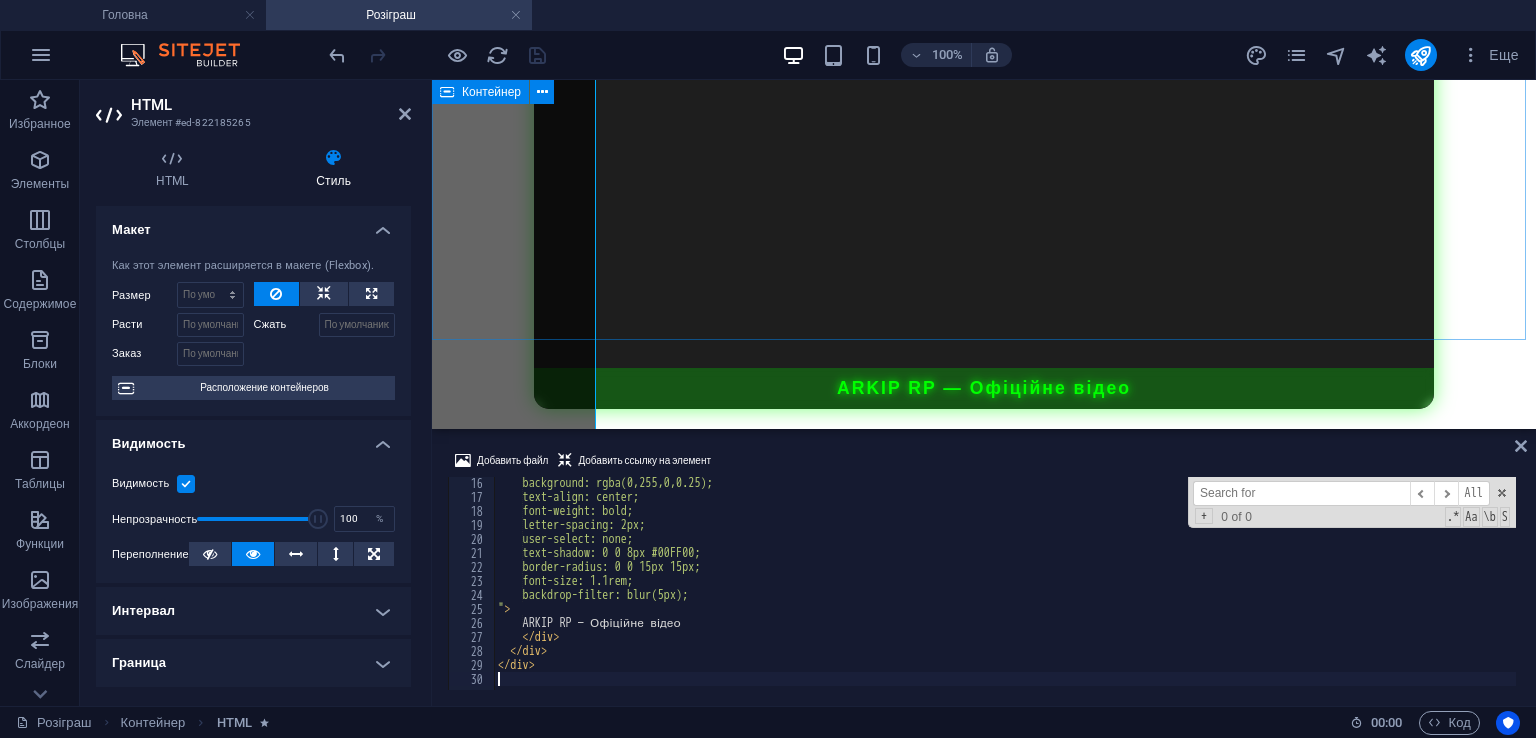 scroll, scrollTop: 2717, scrollLeft: 0, axis: vertical 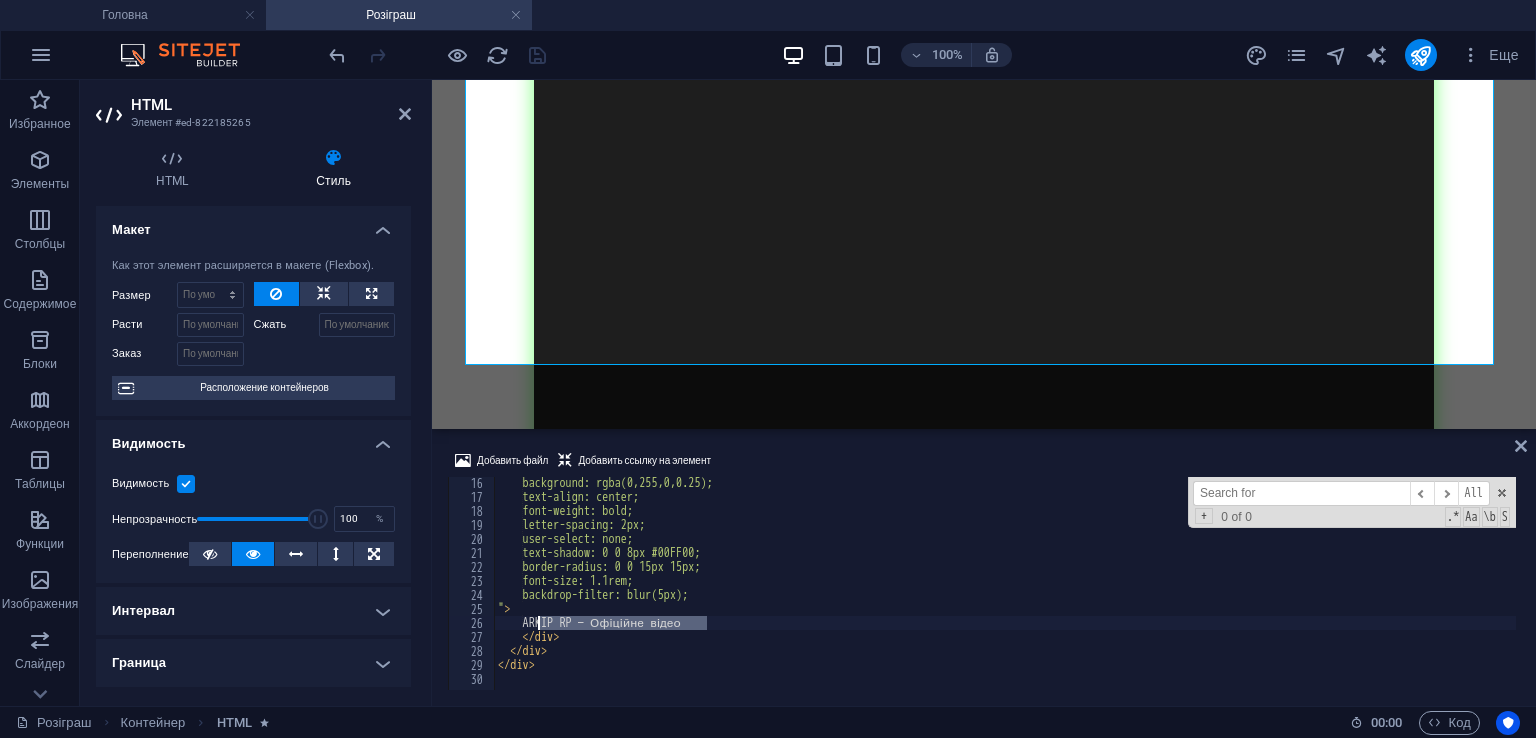 drag, startPoint x: 728, startPoint y: 622, endPoint x: 541, endPoint y: 617, distance: 187.06683 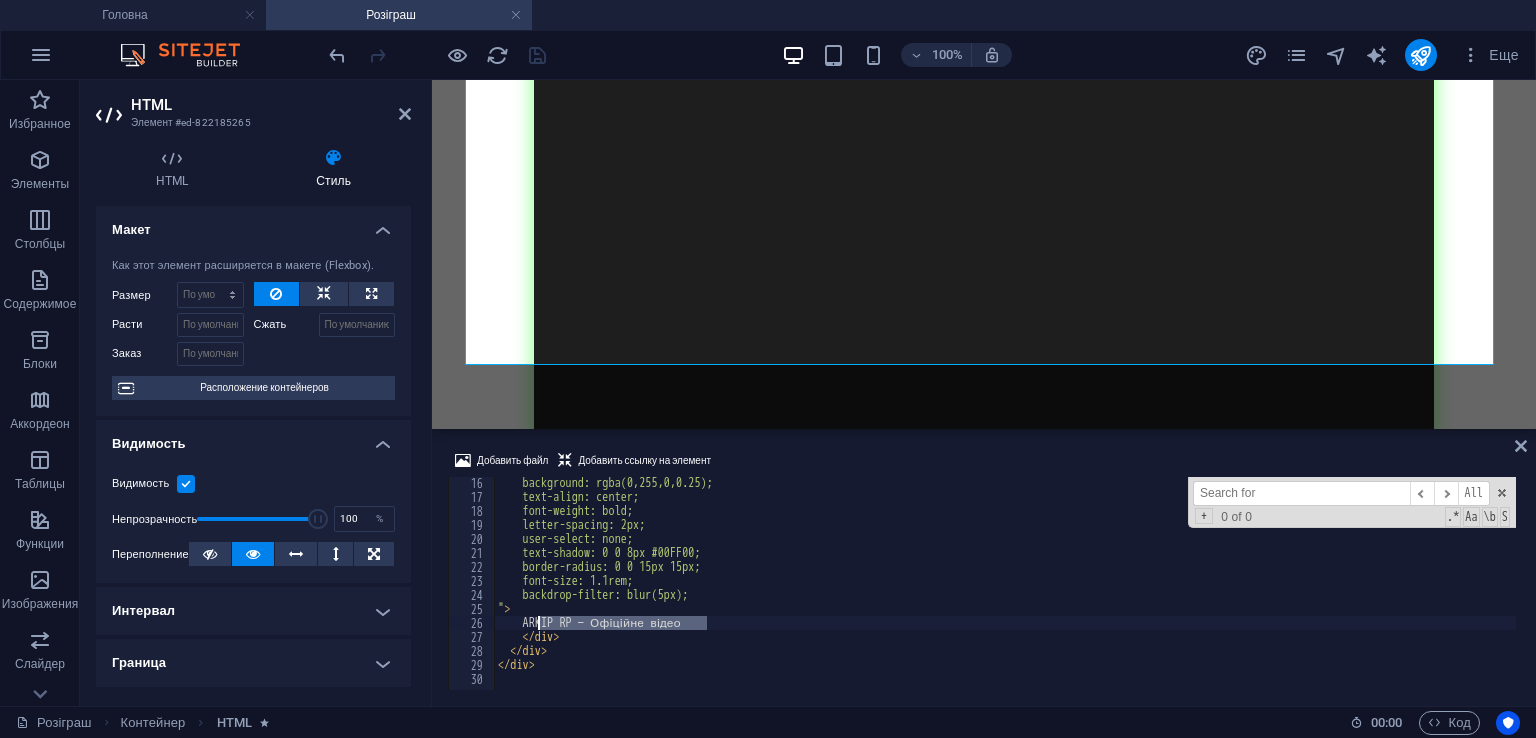 click on "background: rgba(0,255,0,0.25);        text-align: center;        font-weight: bold;        letter-spacing: 2px;        user-select: none;        text-shadow: 0 0 8px #00FF00;        border-radius: 0 0 15px 15px;        font-size: 1.1rem;        backdrop-filter: blur(5px);     " >        ARKIP RP — Офіційне відео      </ div >    </ div > </ div >" at bounding box center [1104, 594] 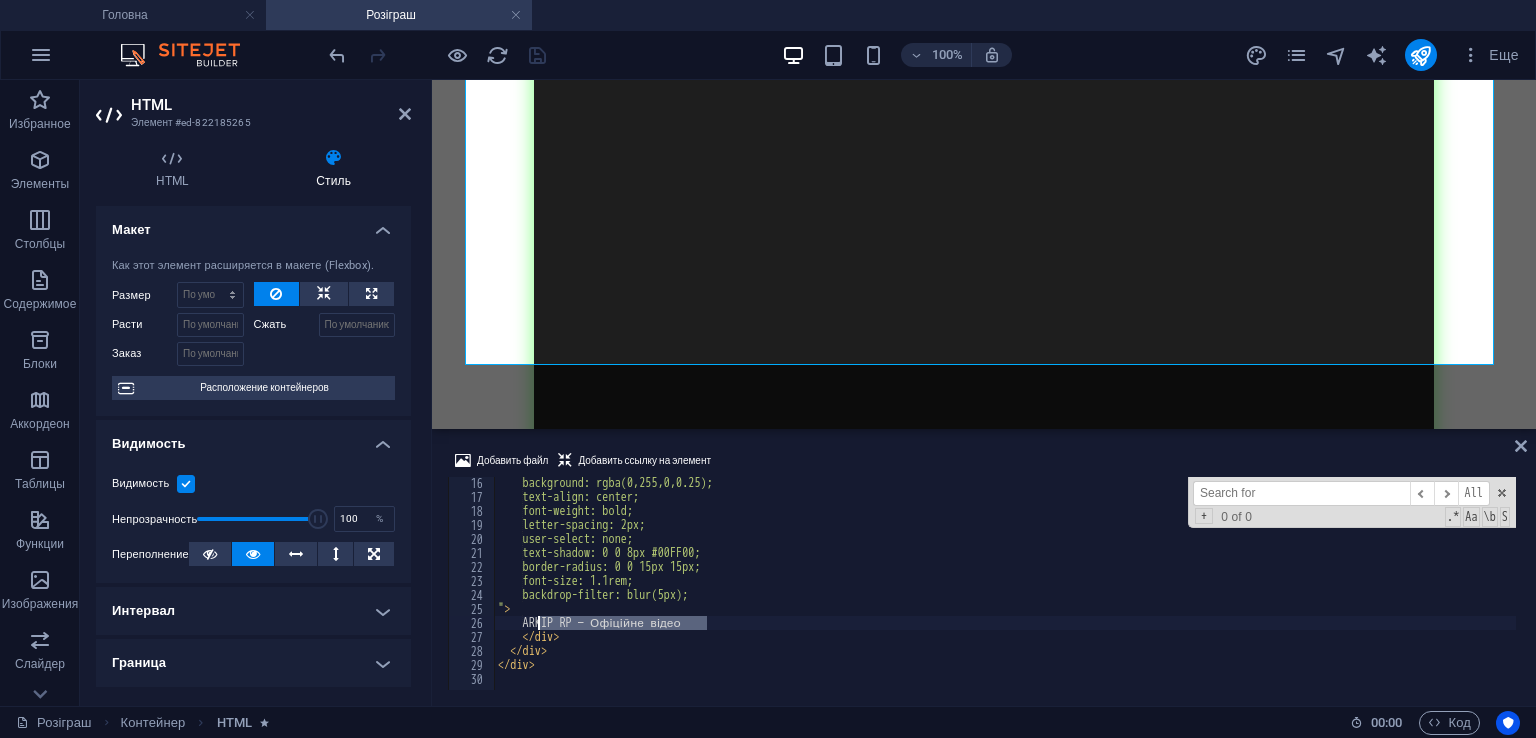 paste on "к проходив розіграш" 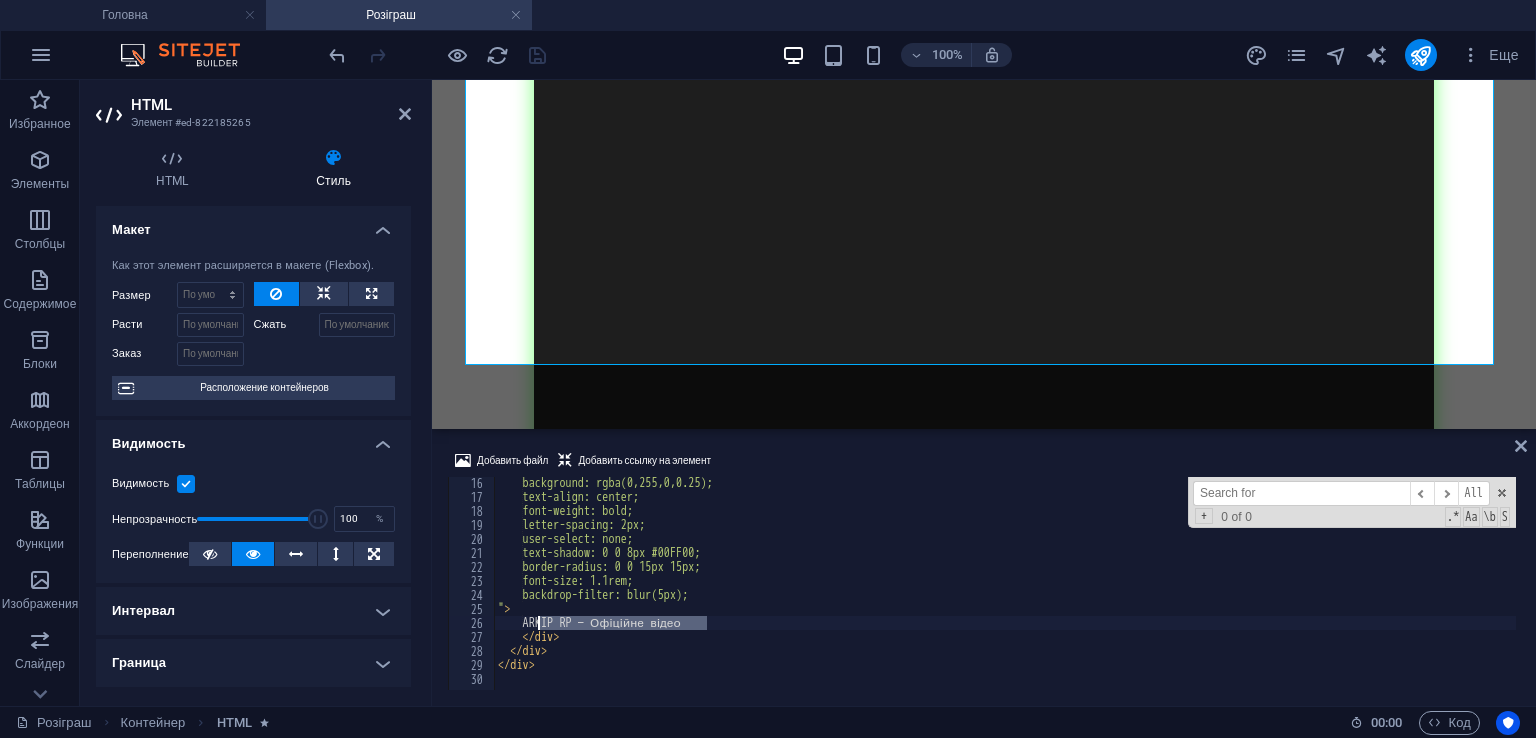 type on "ARKIP RP — Як проходив розіграш" 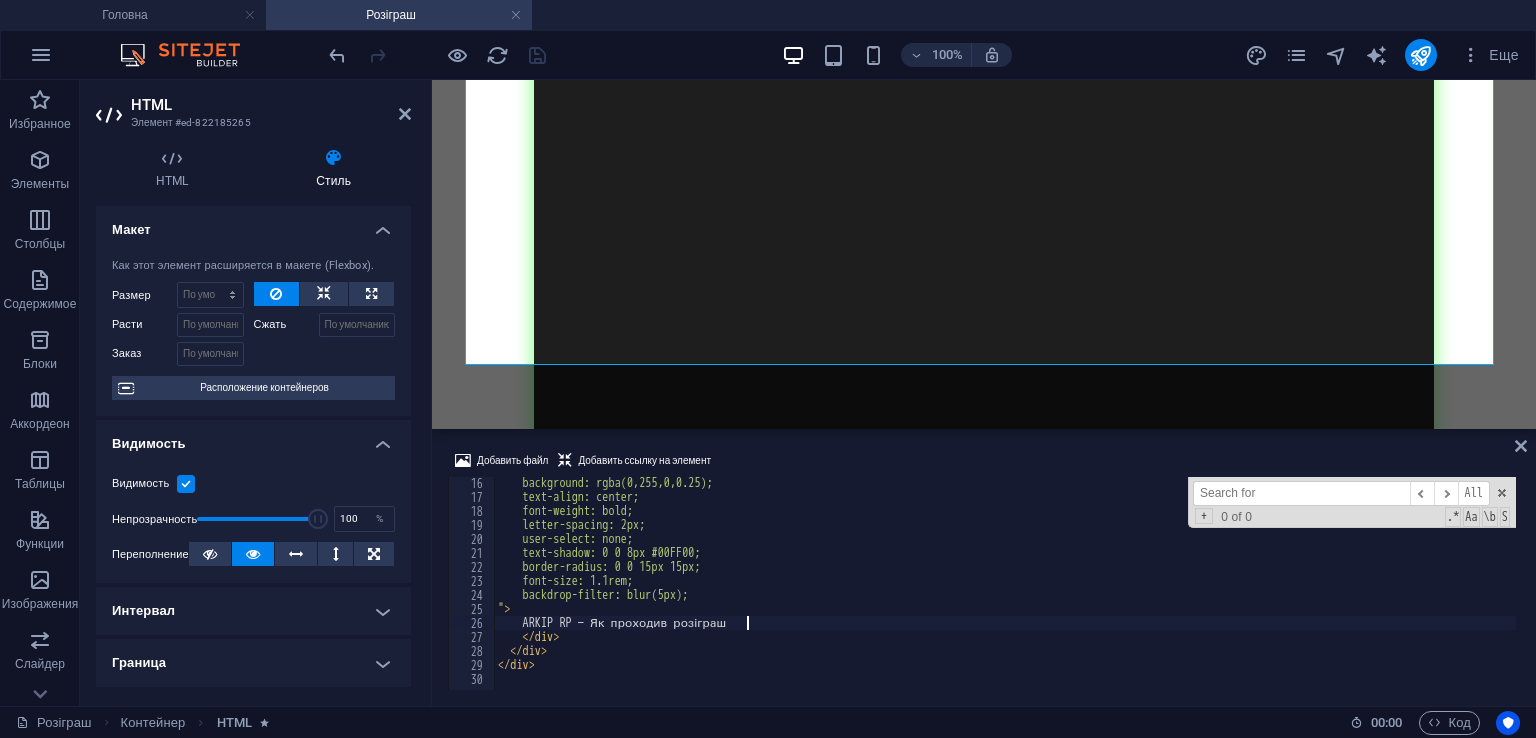 click at bounding box center [437, 55] 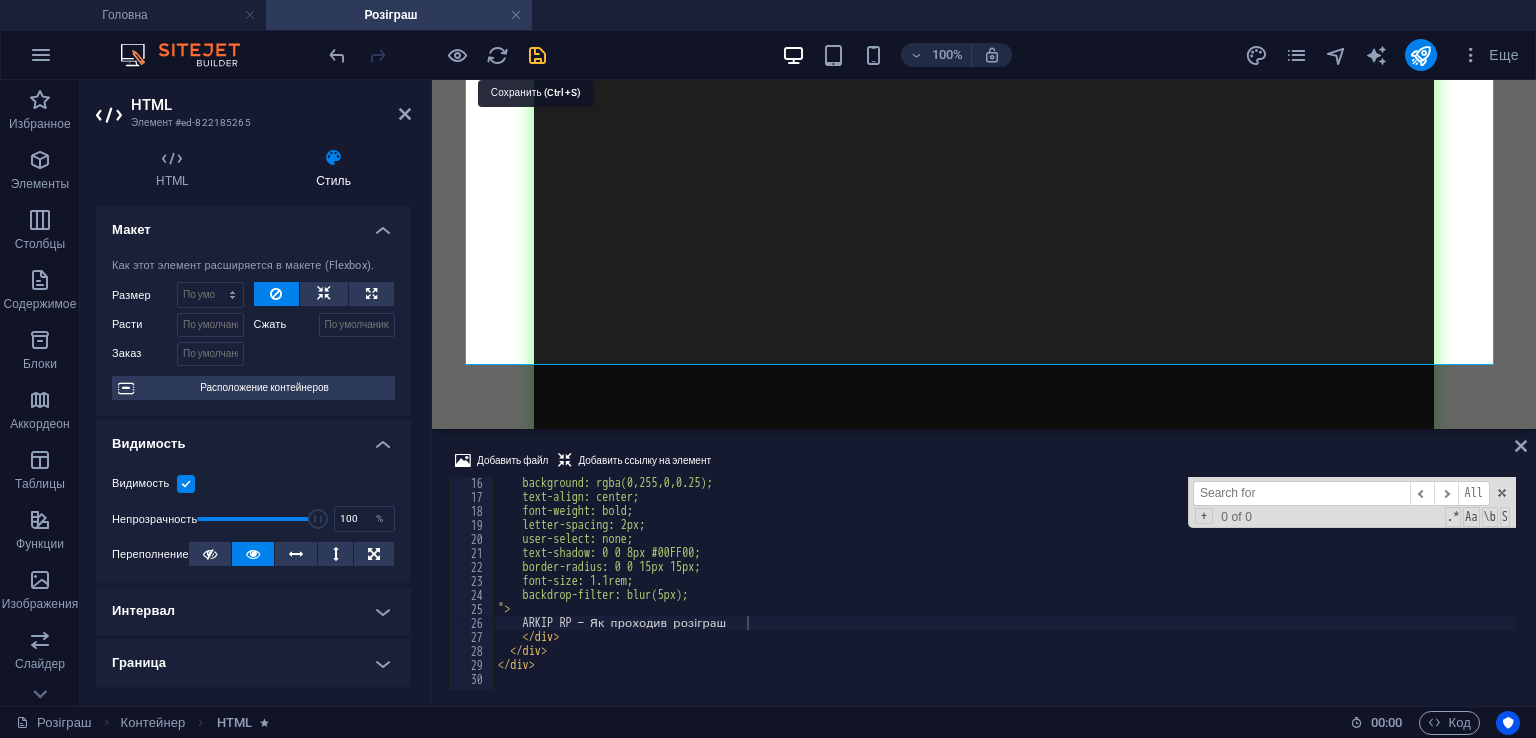 click at bounding box center [537, 55] 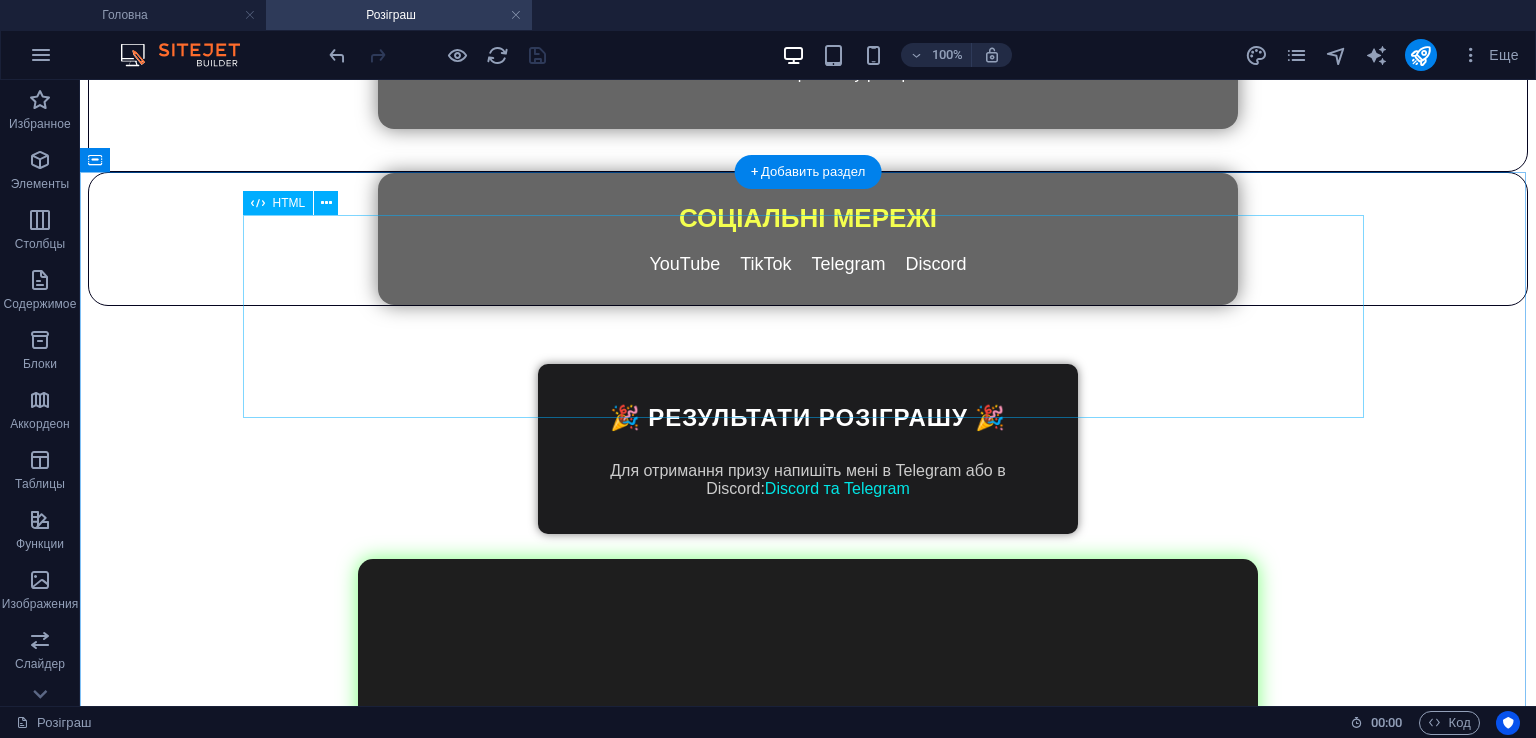 scroll, scrollTop: 2820, scrollLeft: 0, axis: vertical 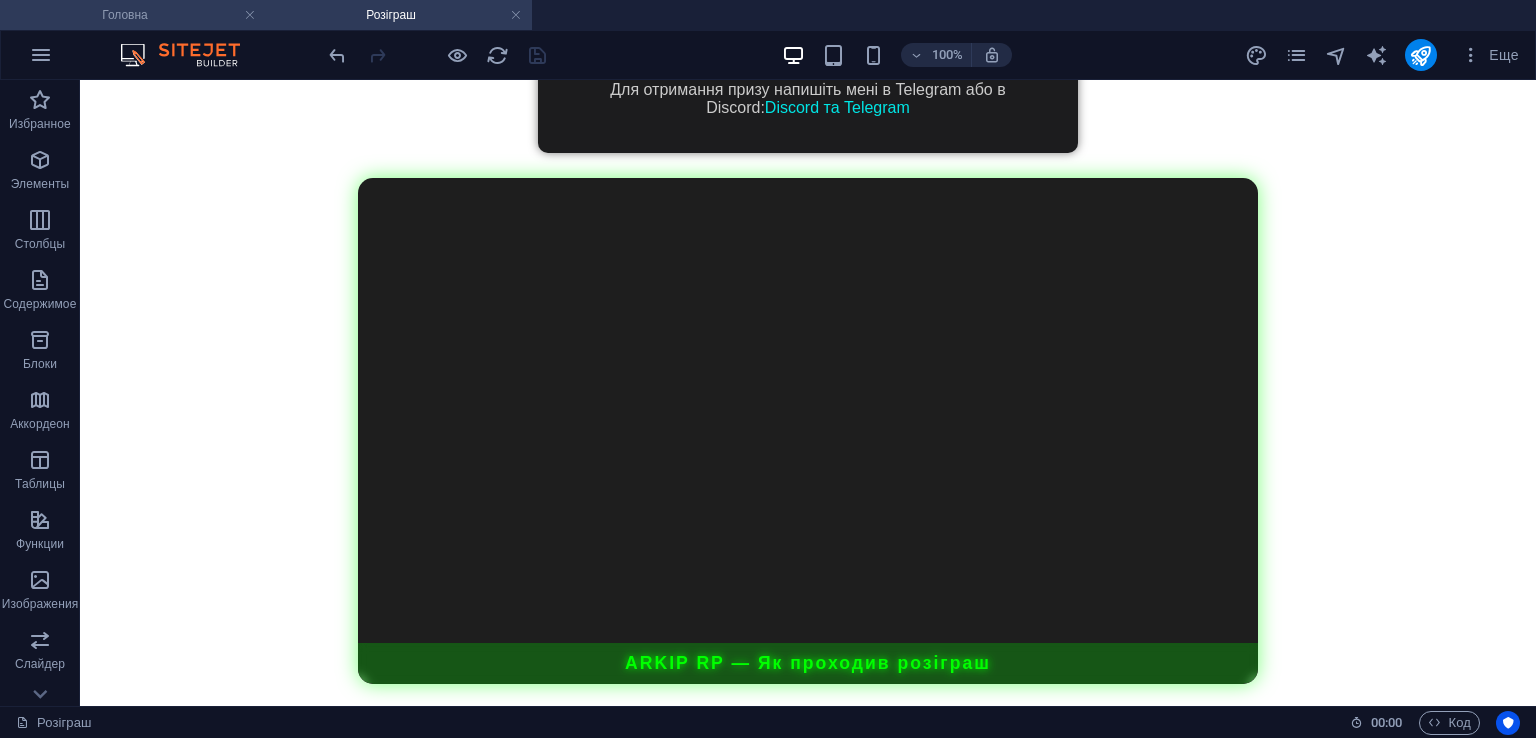 click on "Головна" at bounding box center (133, 15) 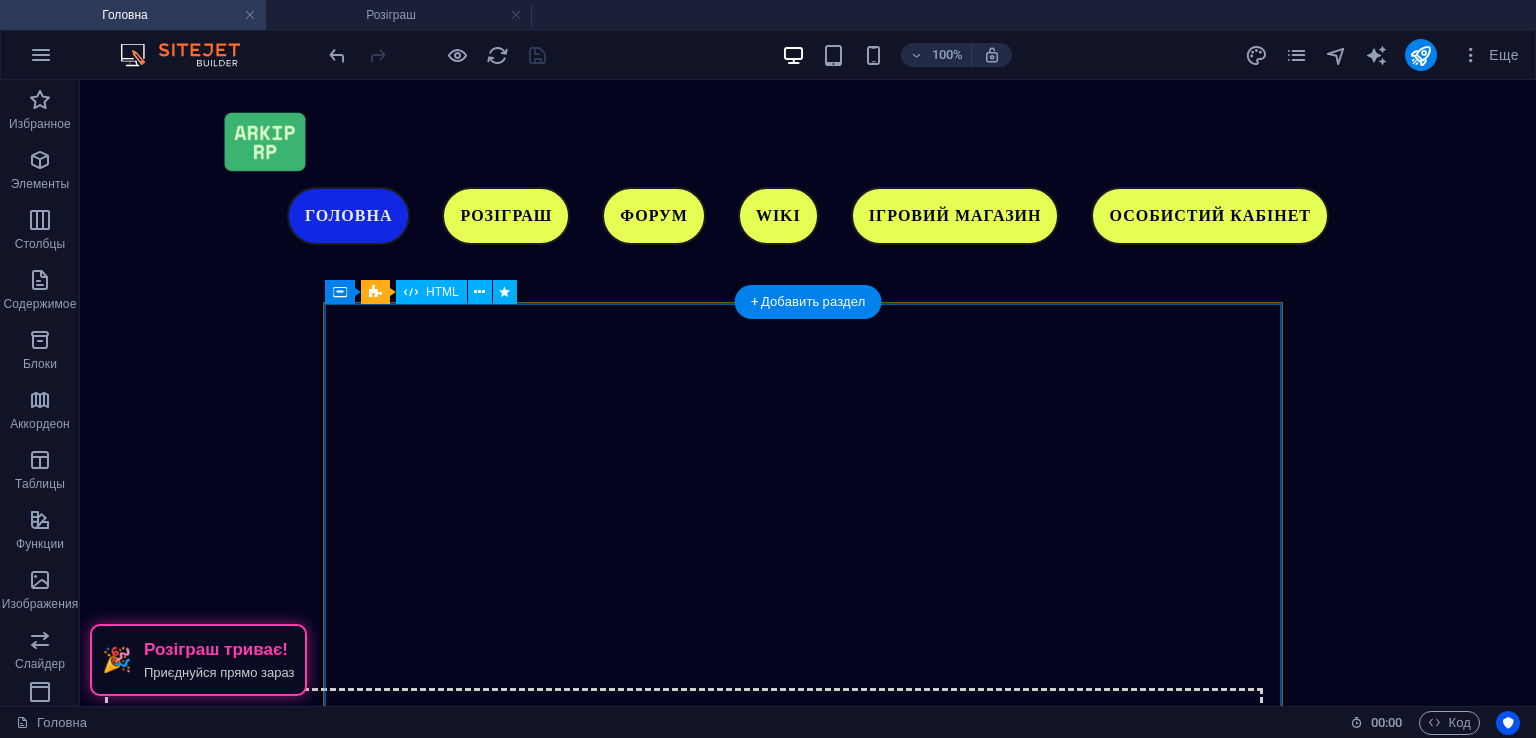 scroll, scrollTop: 5568, scrollLeft: 0, axis: vertical 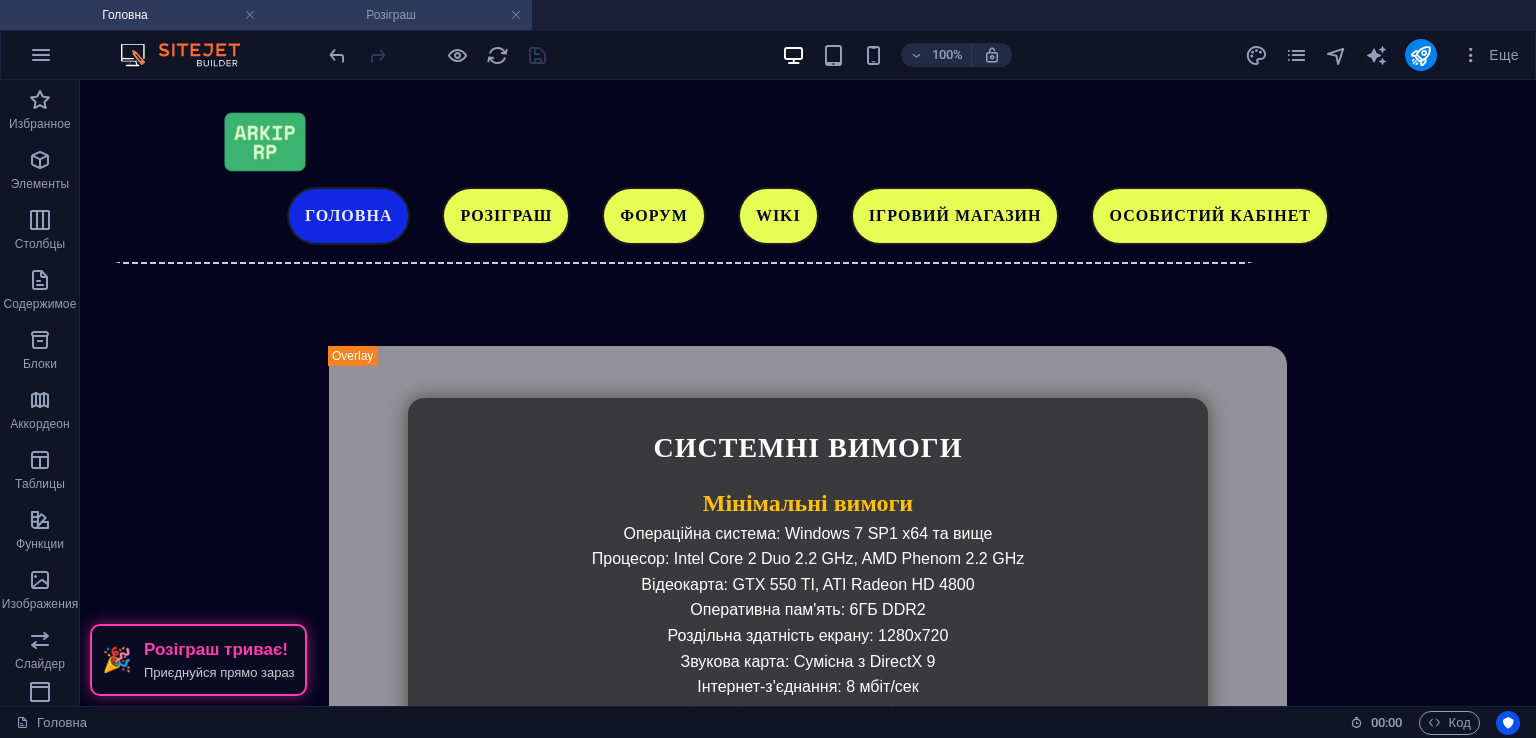 click on "Розіграш" at bounding box center [399, 15] 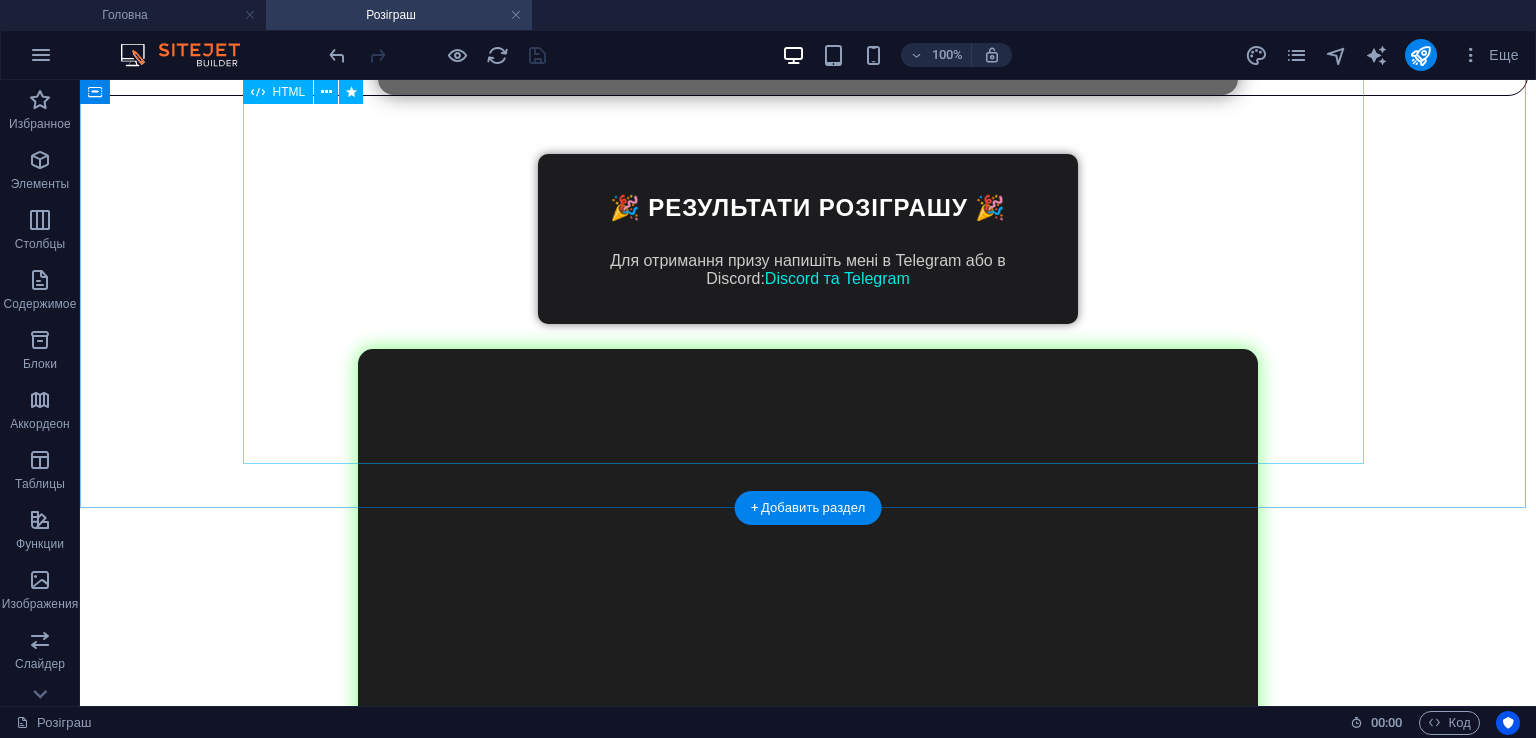 scroll, scrollTop: 2520, scrollLeft: 0, axis: vertical 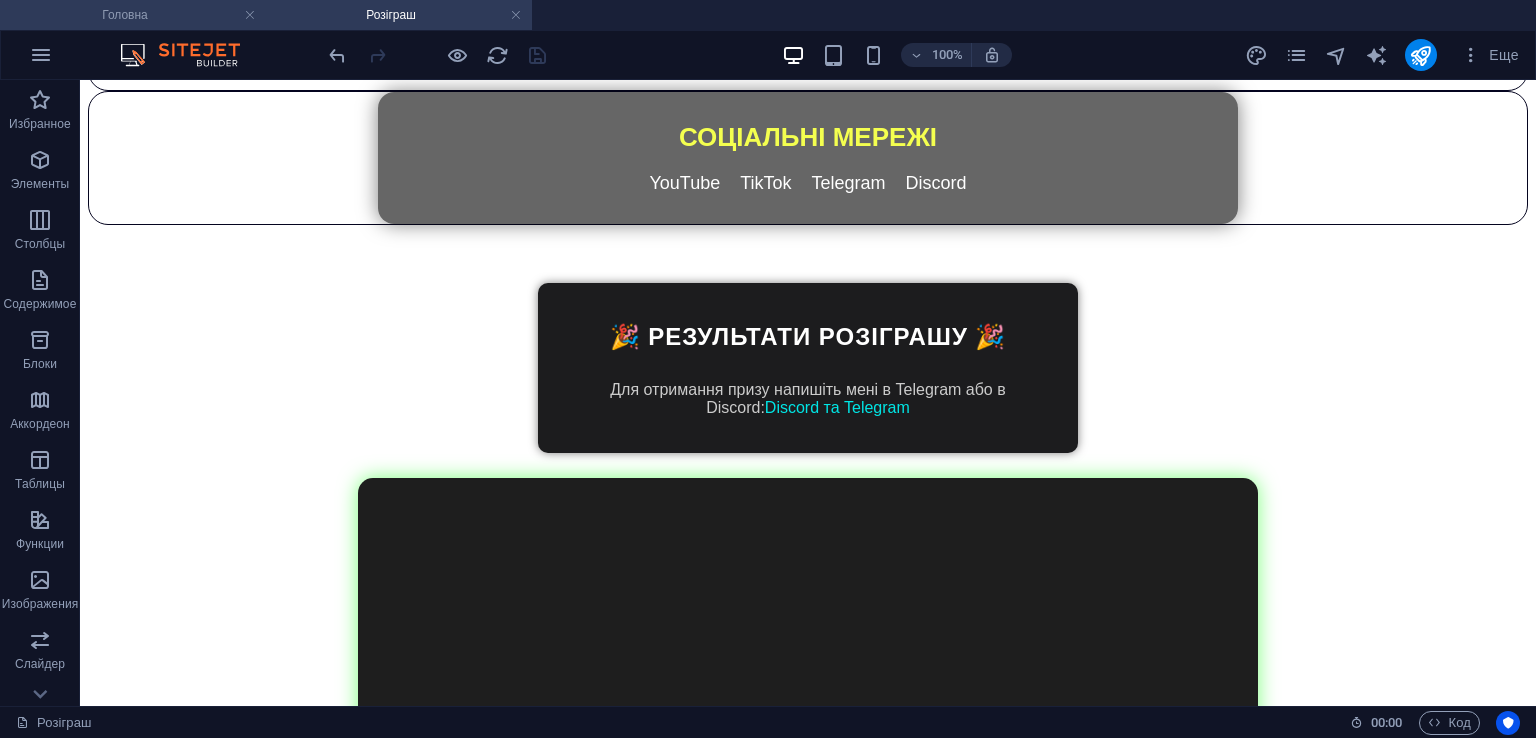 click on "Головна" at bounding box center [133, 15] 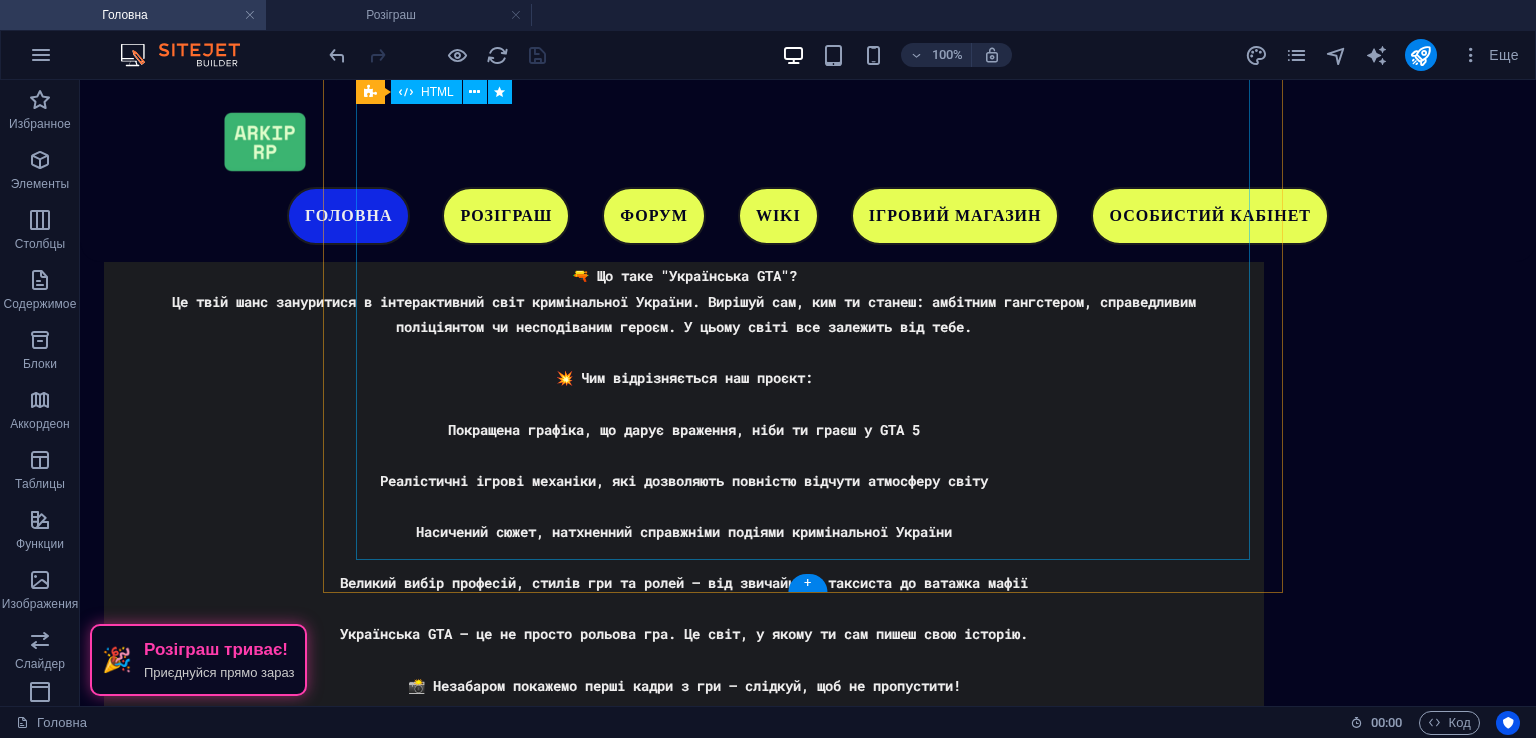 scroll, scrollTop: 4090, scrollLeft: 0, axis: vertical 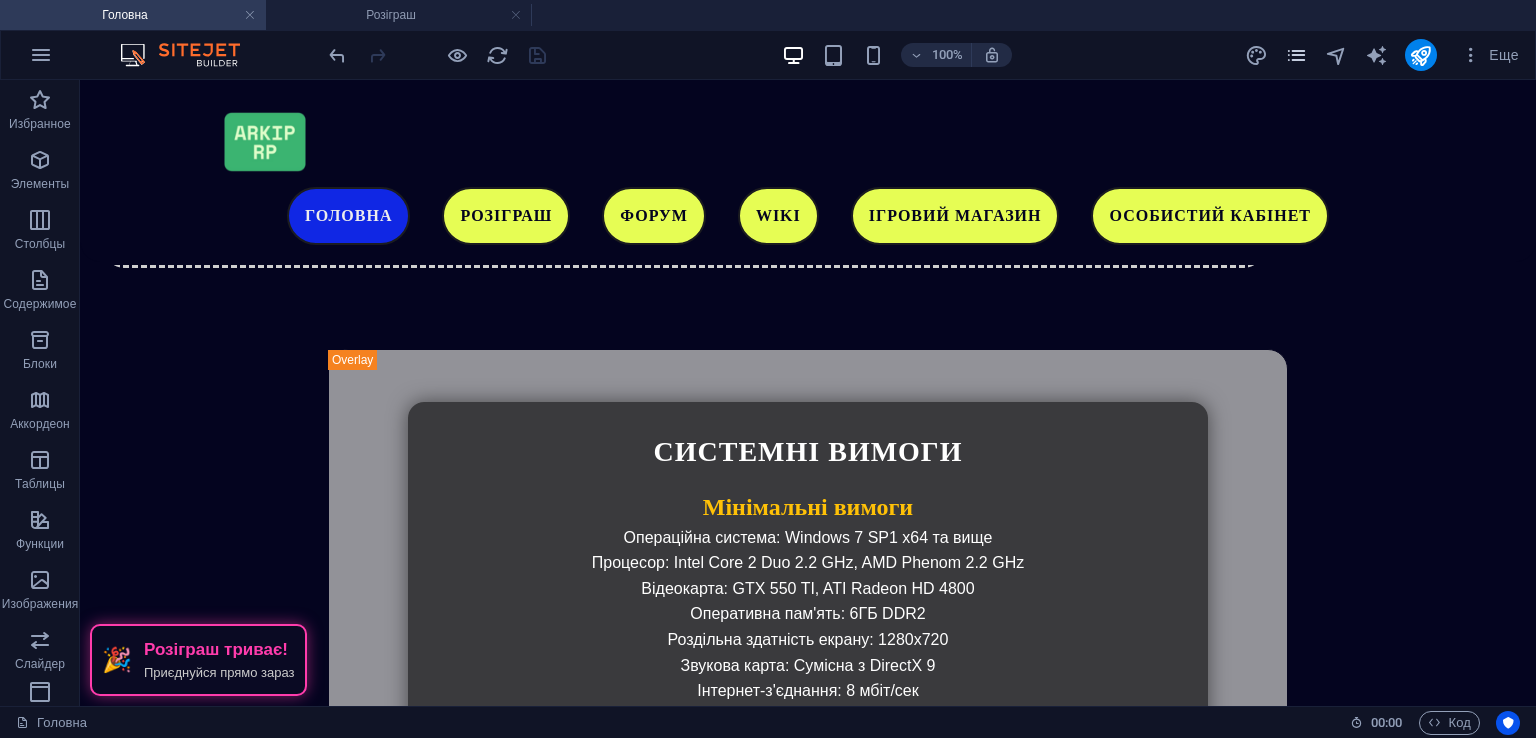 click at bounding box center [1296, 55] 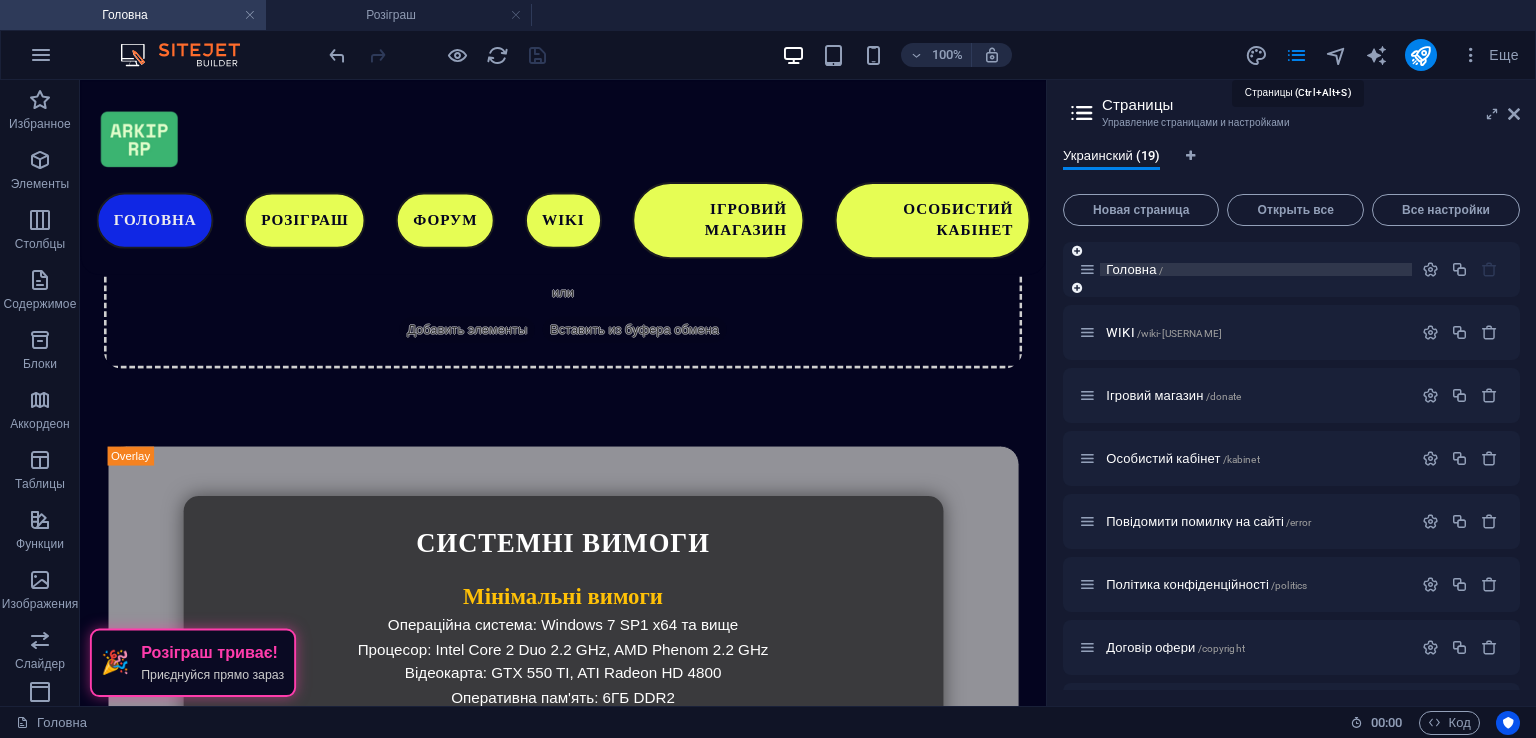 scroll, scrollTop: 5621, scrollLeft: 0, axis: vertical 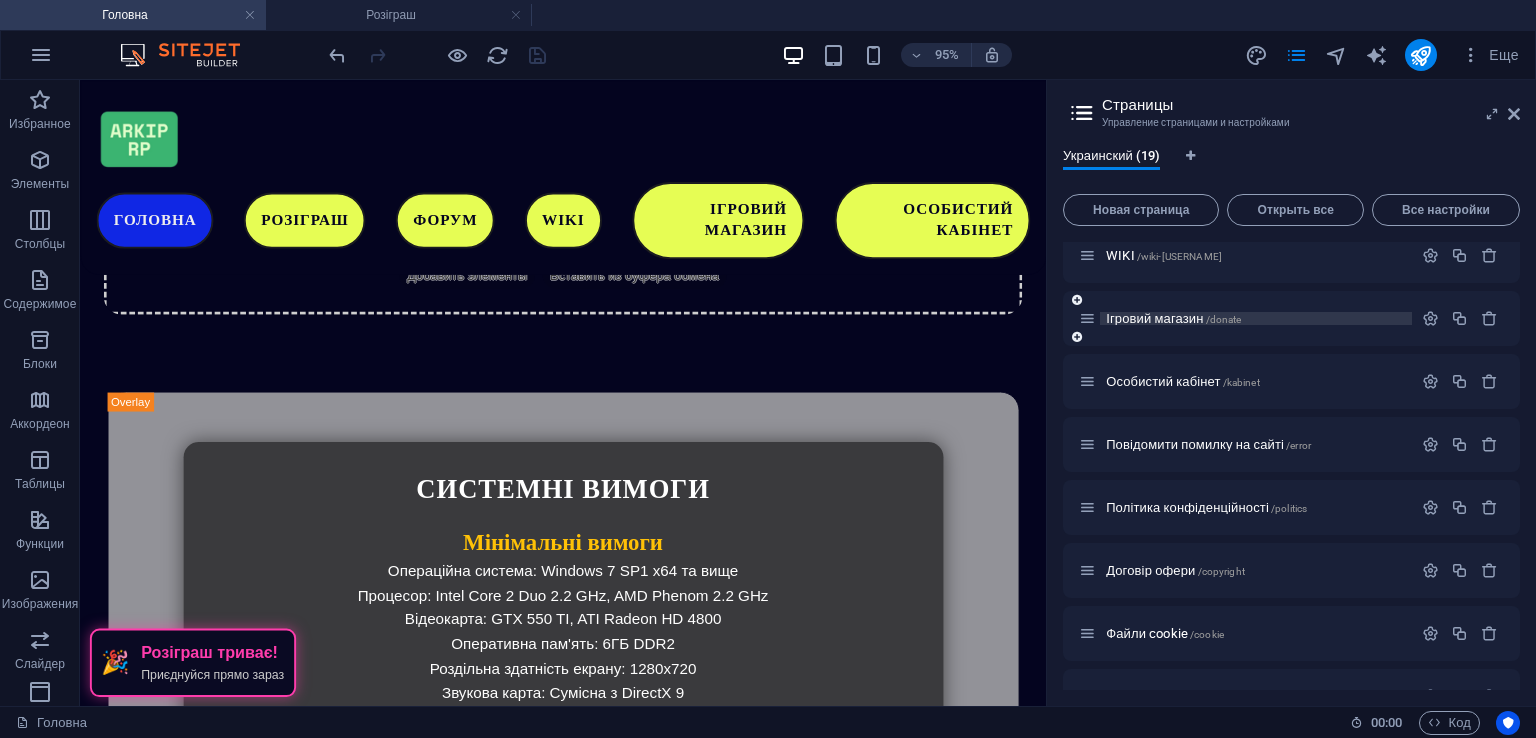 click on "/donate" at bounding box center (1224, 319) 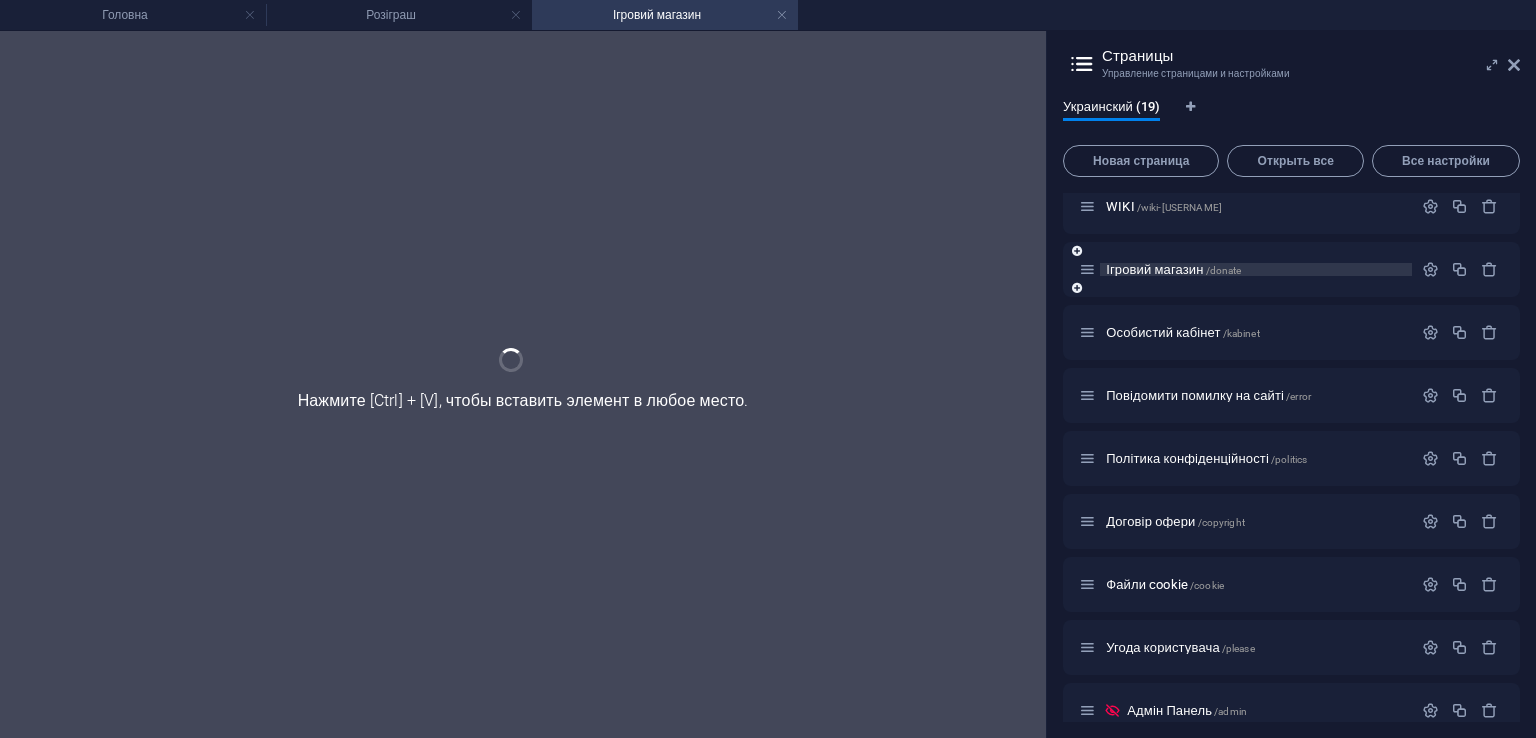 scroll, scrollTop: 0, scrollLeft: 0, axis: both 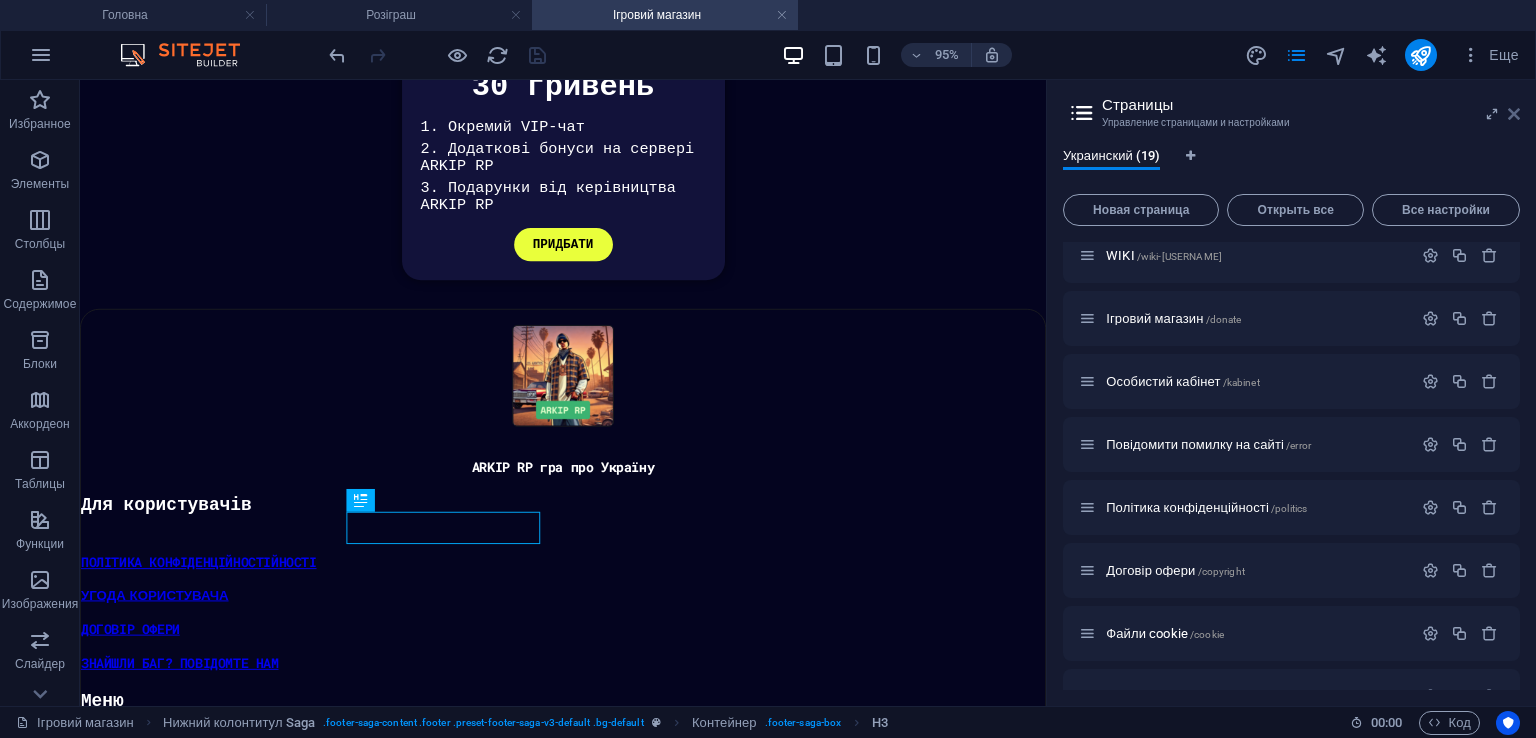 click at bounding box center [1514, 114] 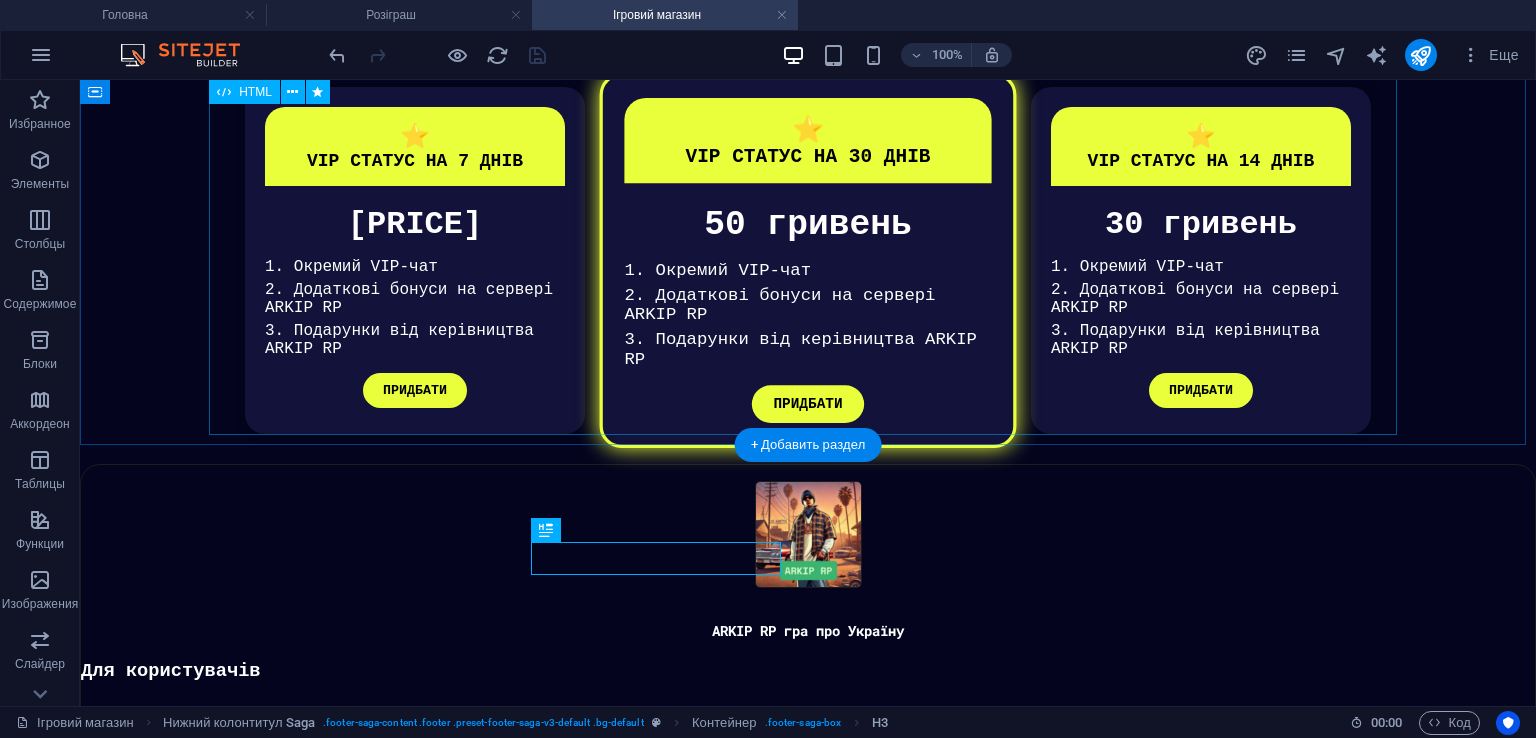 scroll, scrollTop: 0, scrollLeft: 0, axis: both 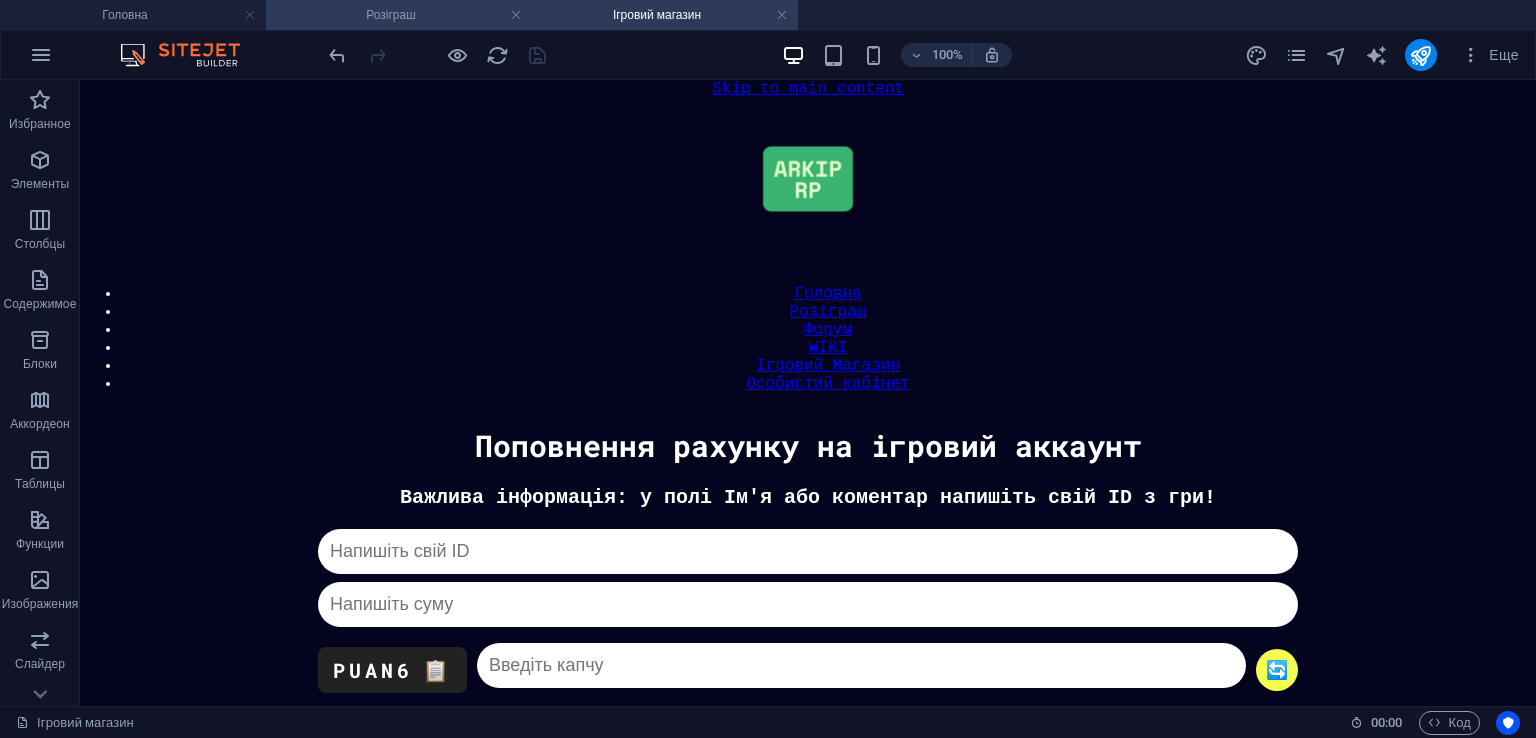 click on "Розіграш" at bounding box center [399, 15] 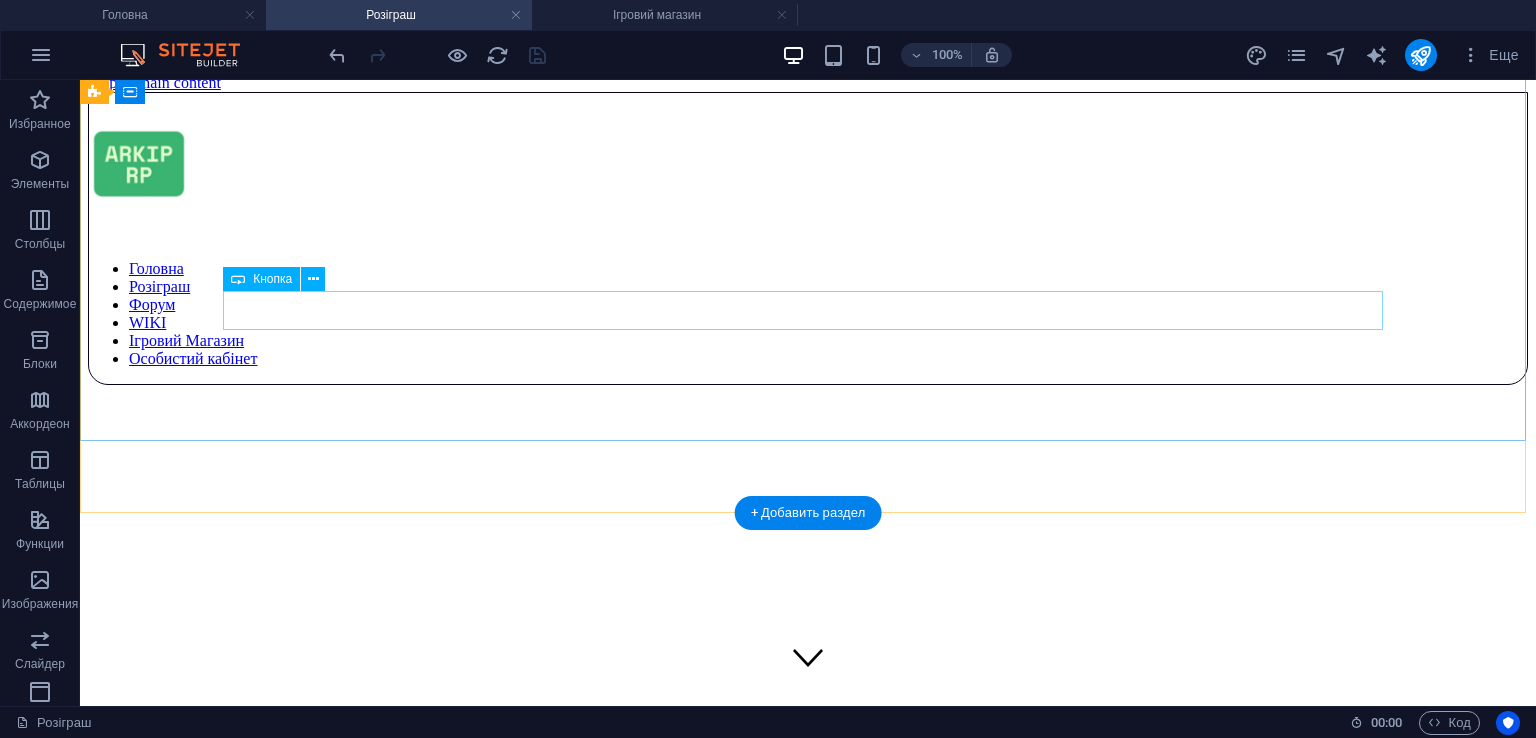 scroll, scrollTop: 0, scrollLeft: 0, axis: both 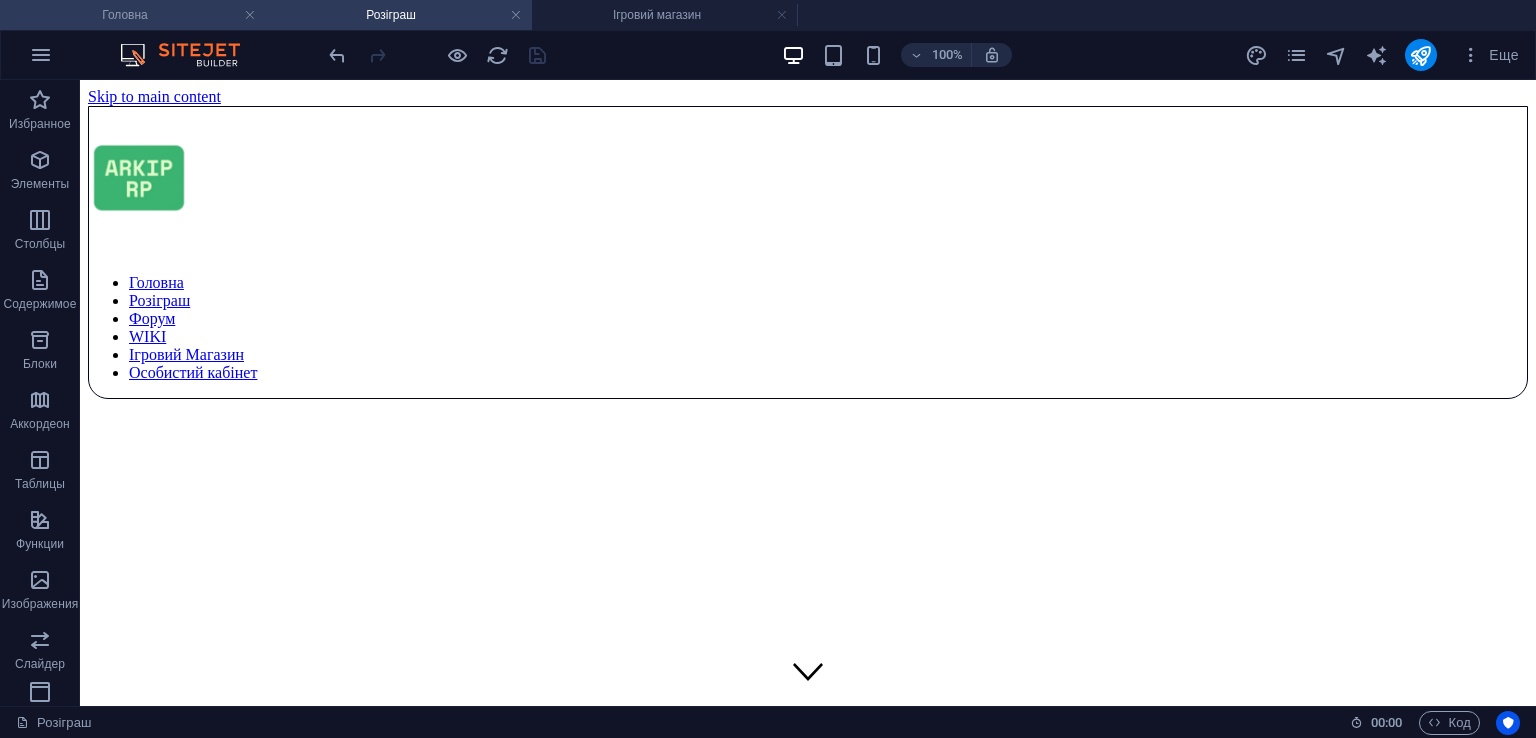 click on "Головна" at bounding box center (133, 15) 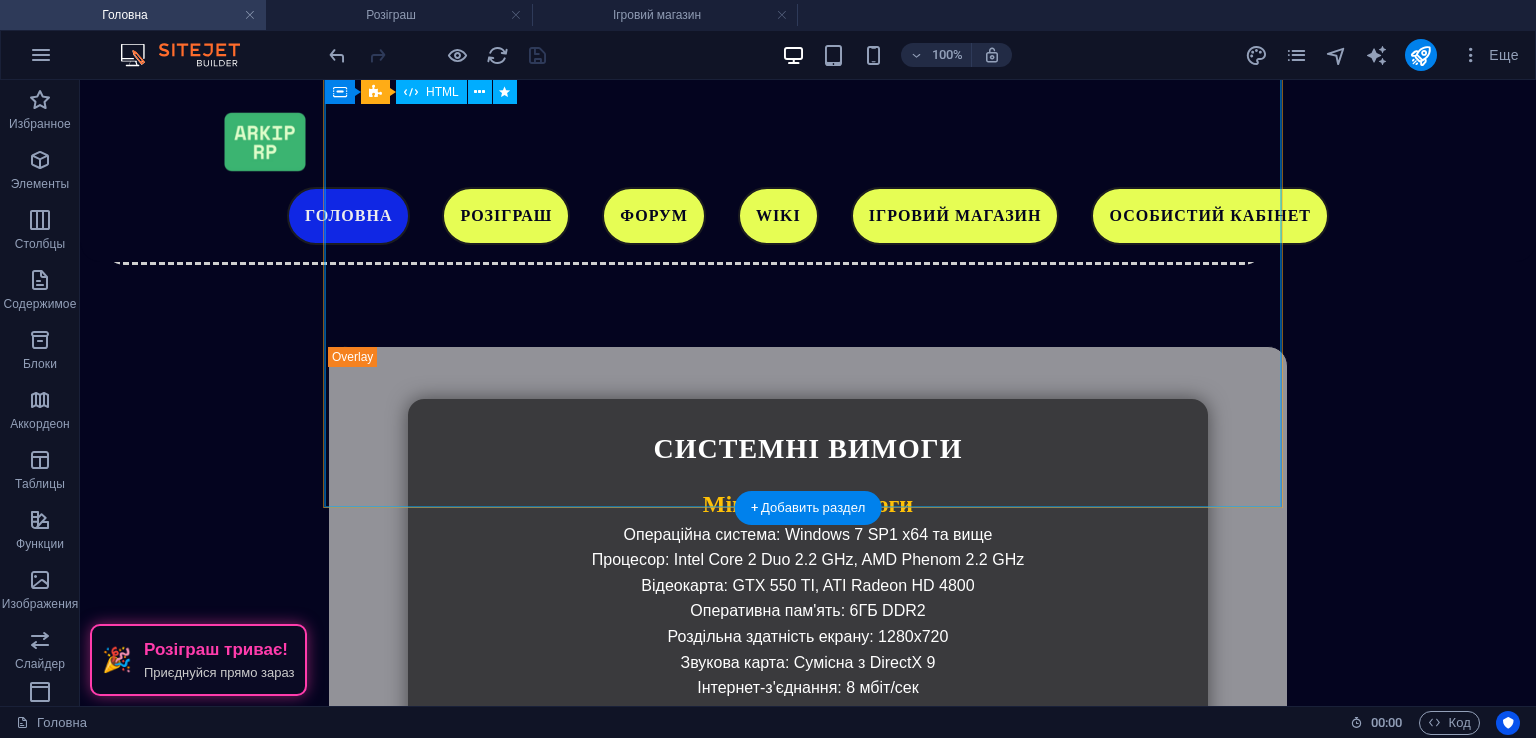 scroll, scrollTop: 5568, scrollLeft: 0, axis: vertical 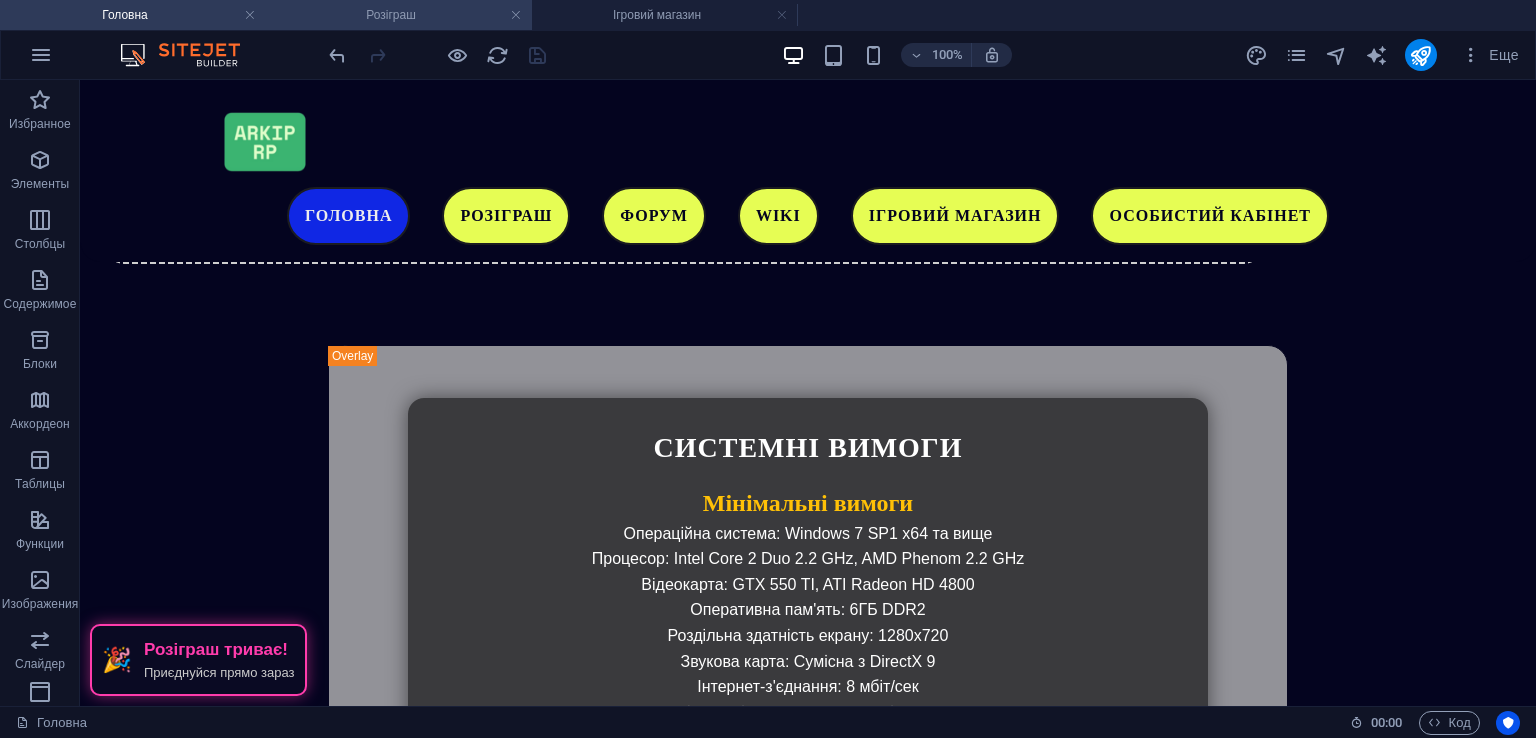 click on "Розіграш" at bounding box center [399, 15] 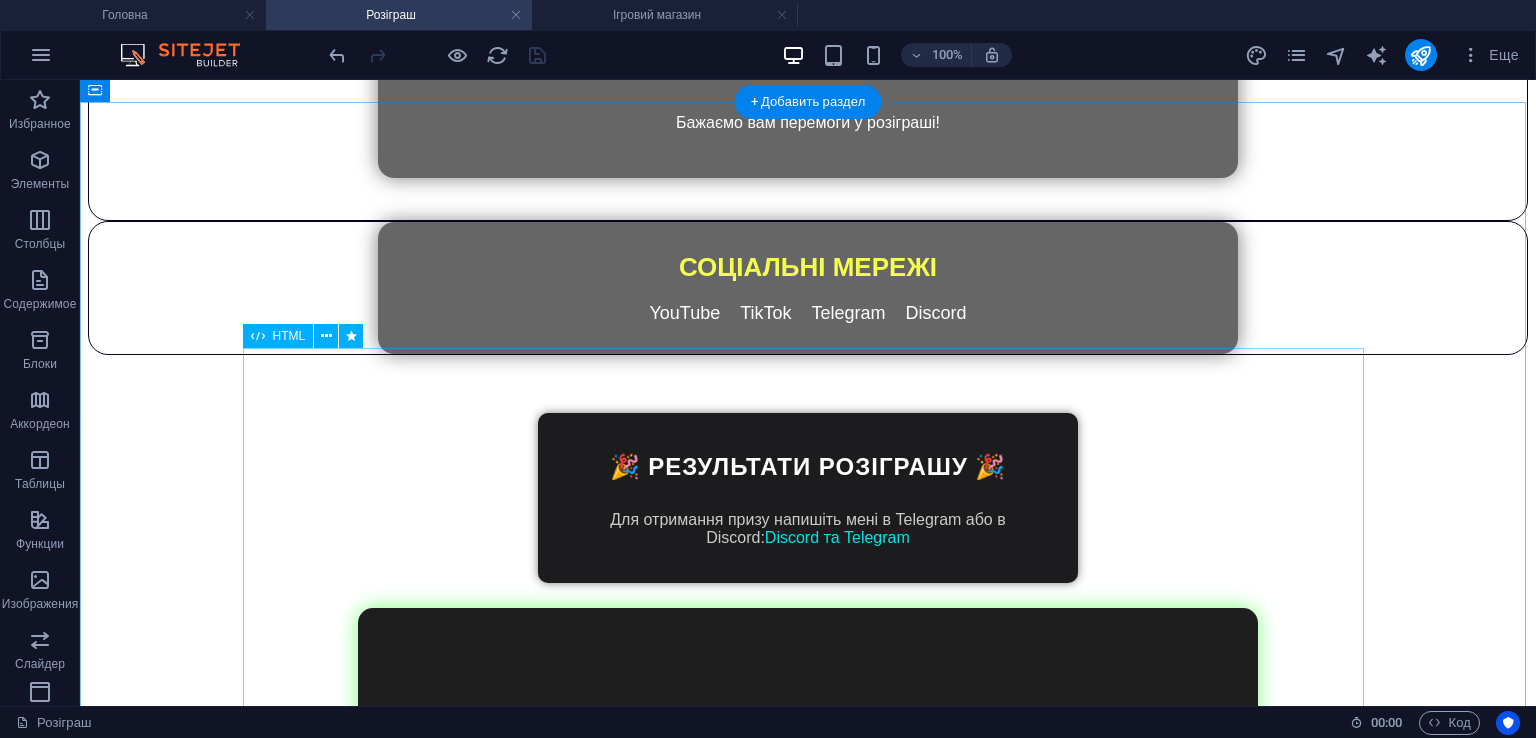 scroll, scrollTop: 2790, scrollLeft: 0, axis: vertical 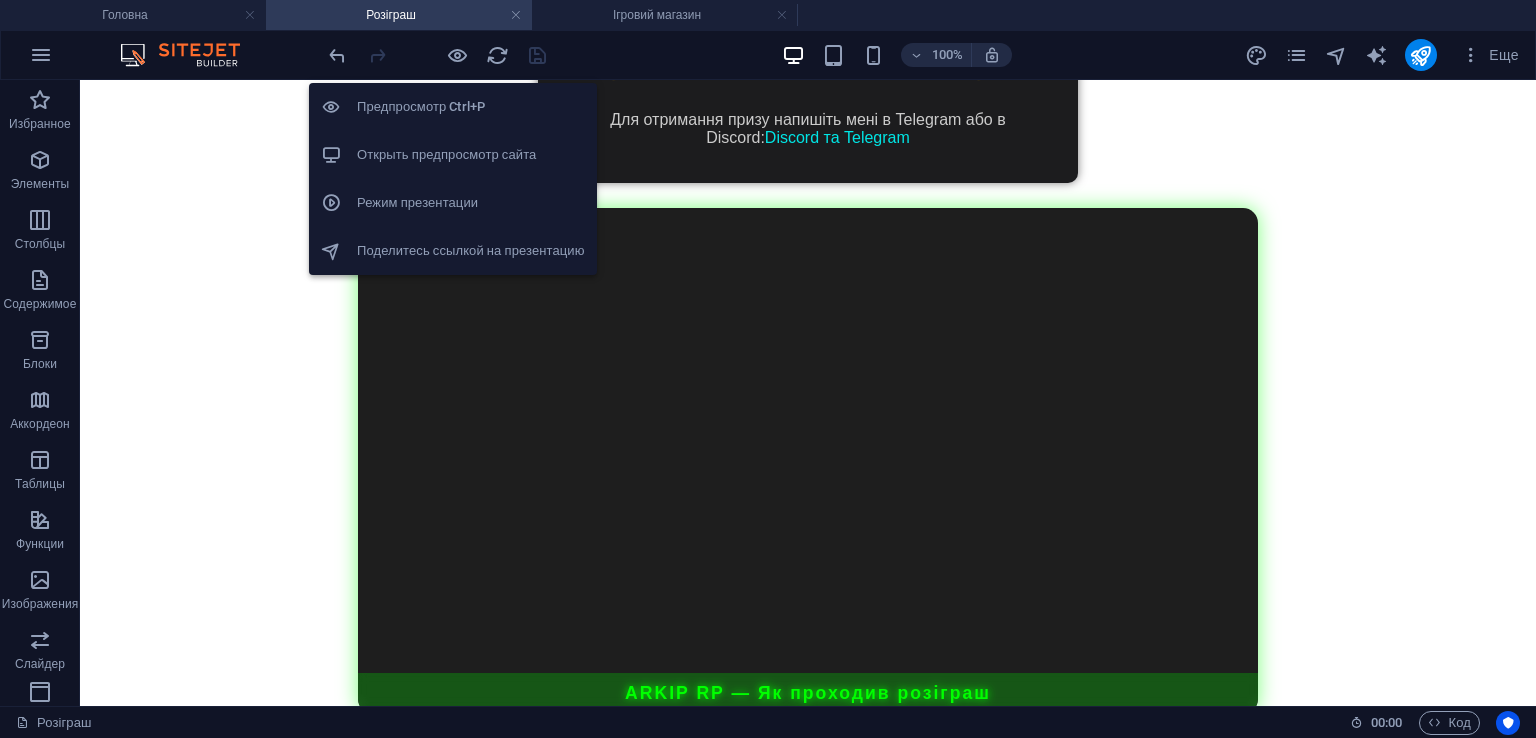 click on "Открыть предпросмотр сайта" at bounding box center (471, 155) 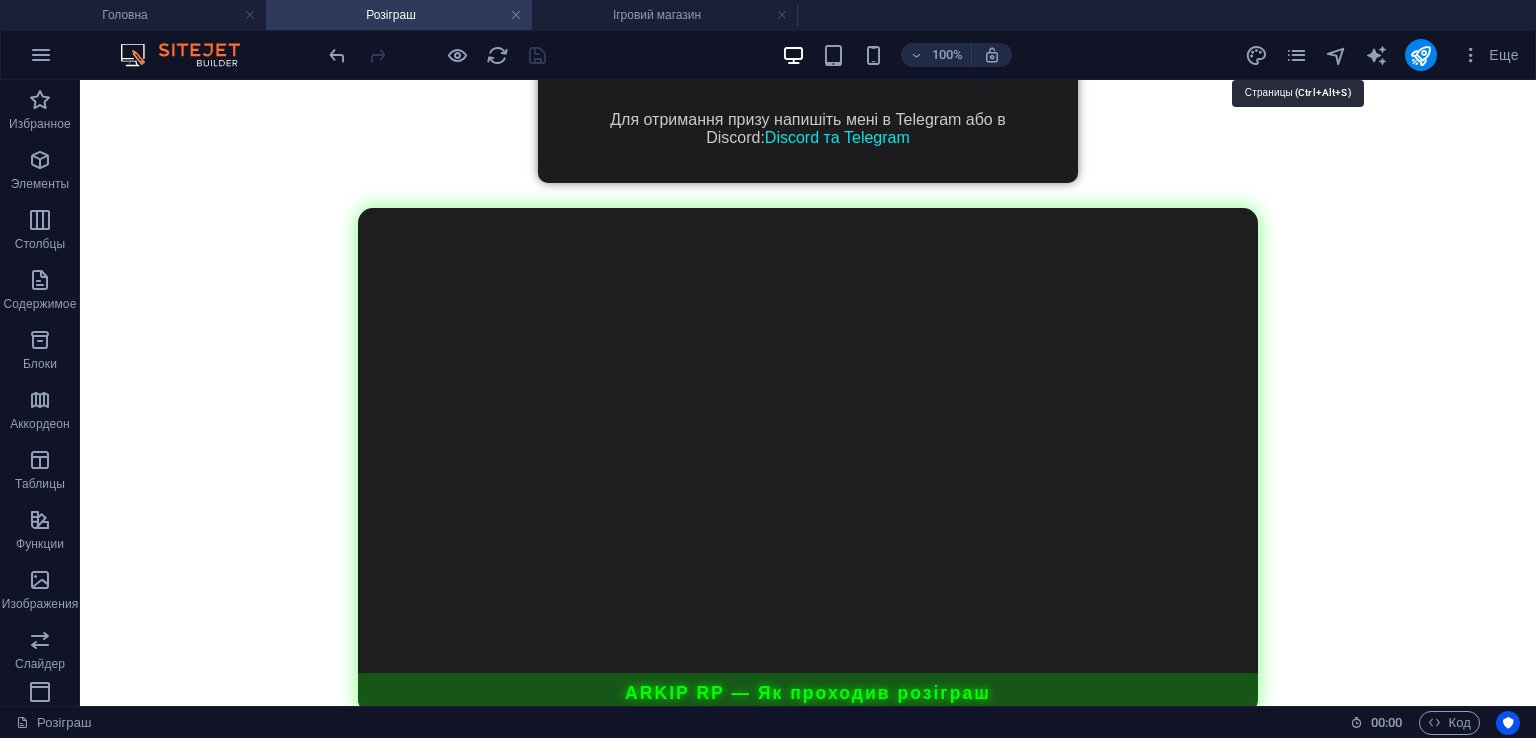 click at bounding box center [1296, 55] 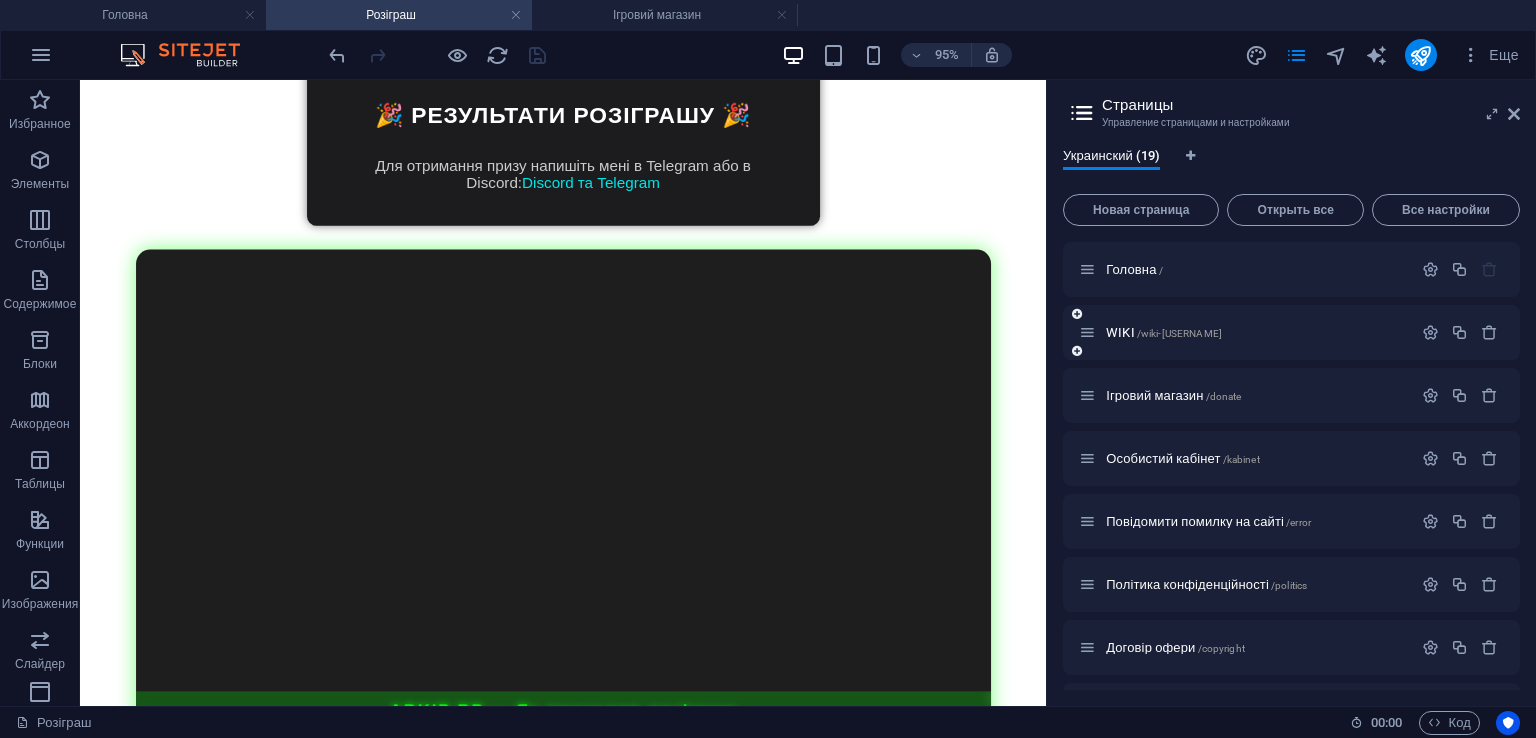 scroll, scrollTop: 2896, scrollLeft: 0, axis: vertical 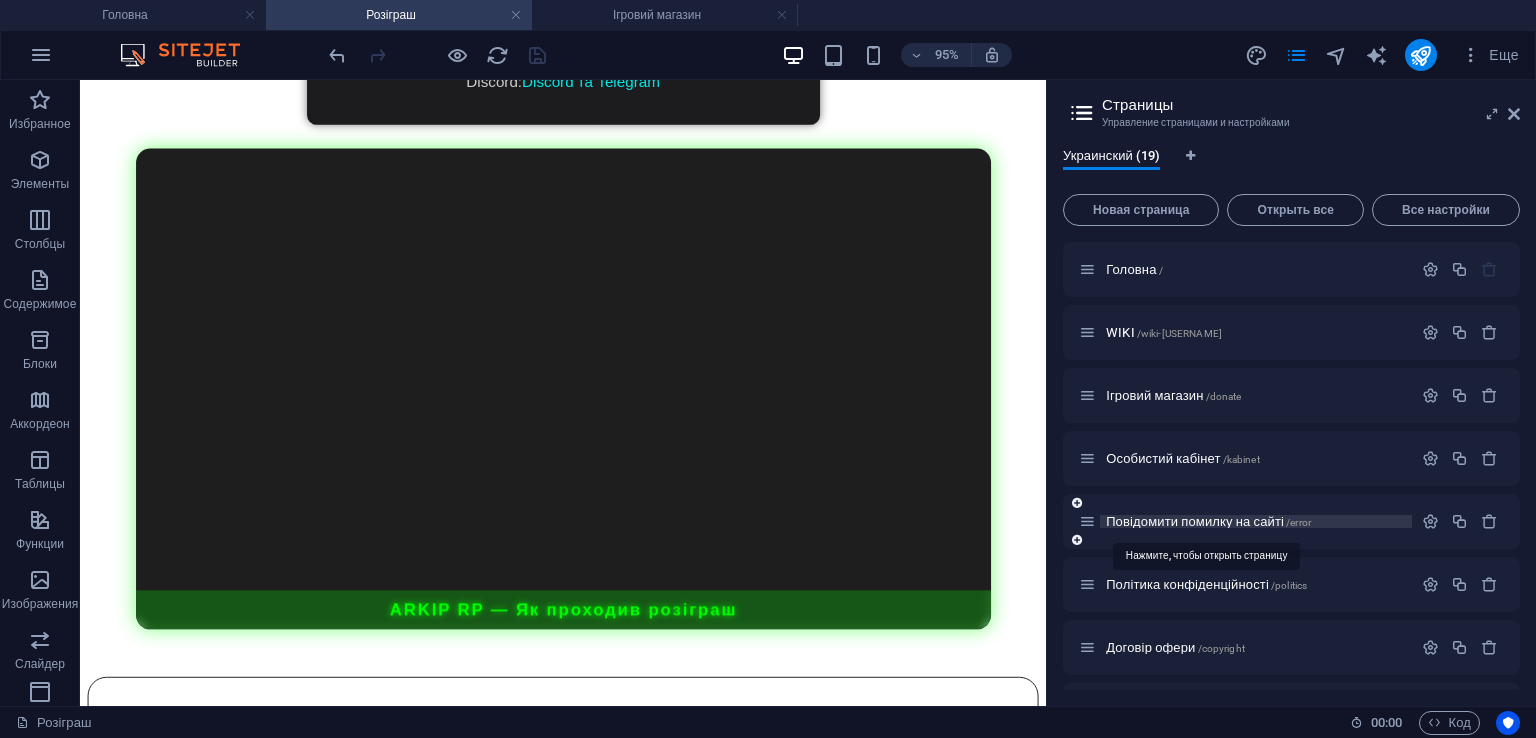 click on "Повідомити помилку на сайті /error" at bounding box center [1208, 521] 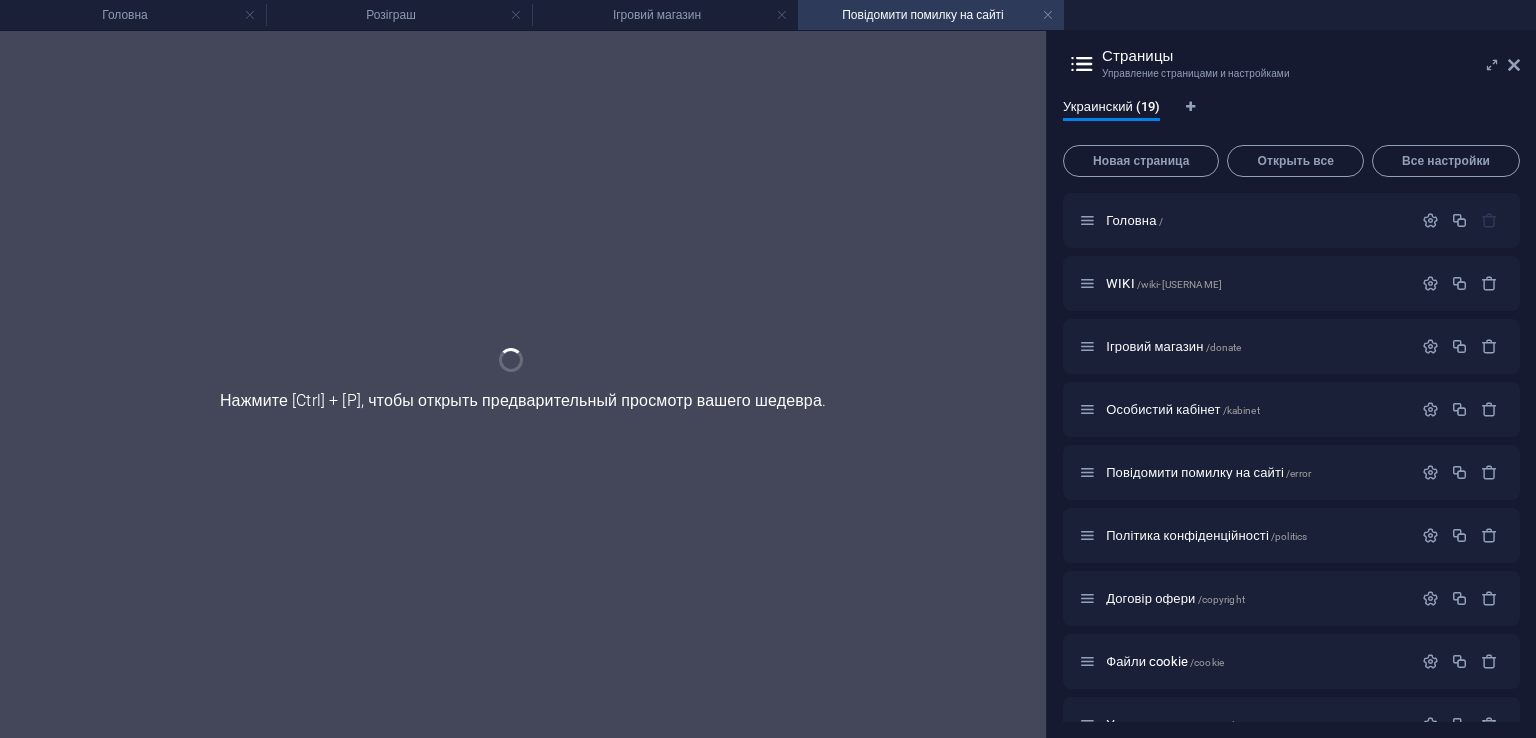 scroll, scrollTop: 0, scrollLeft: 0, axis: both 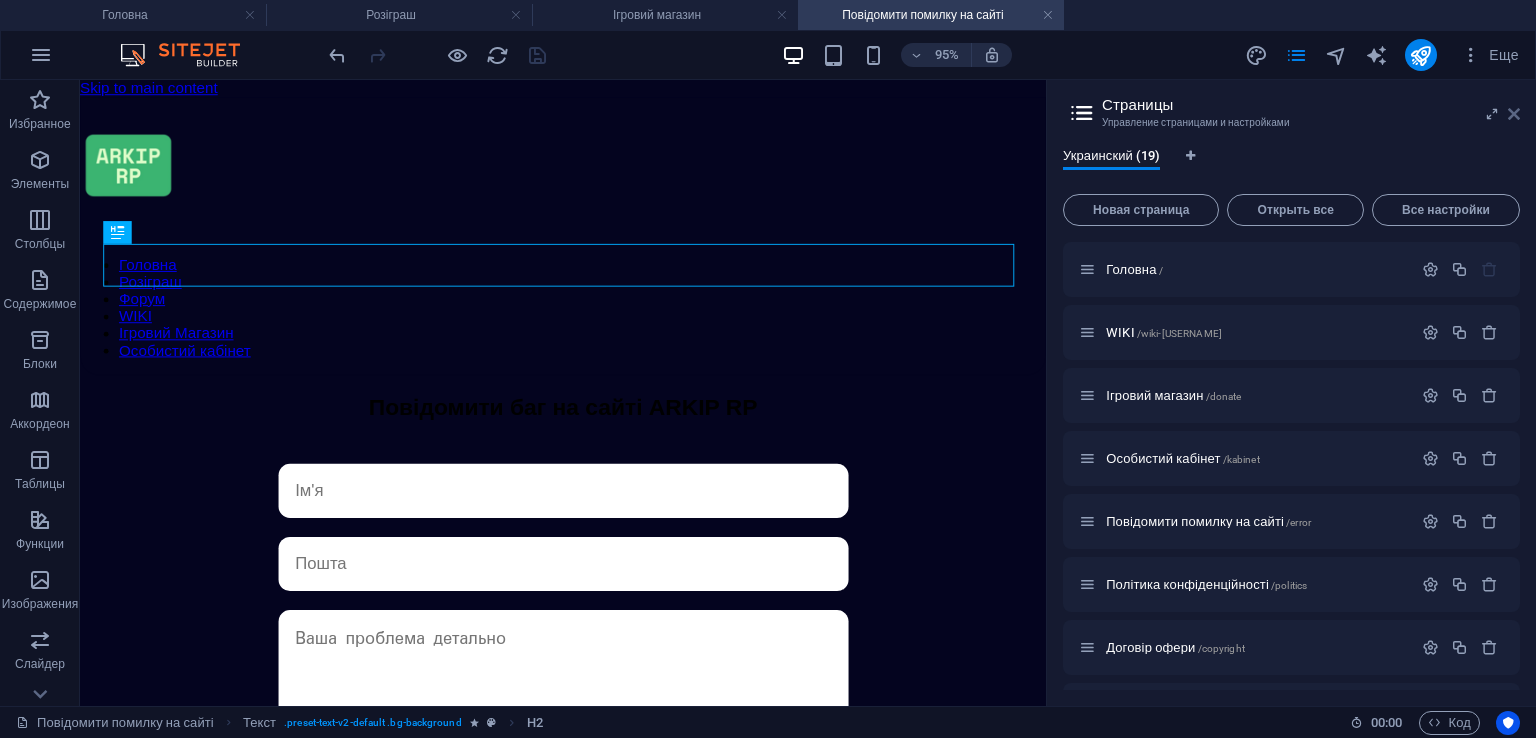 click at bounding box center (1514, 114) 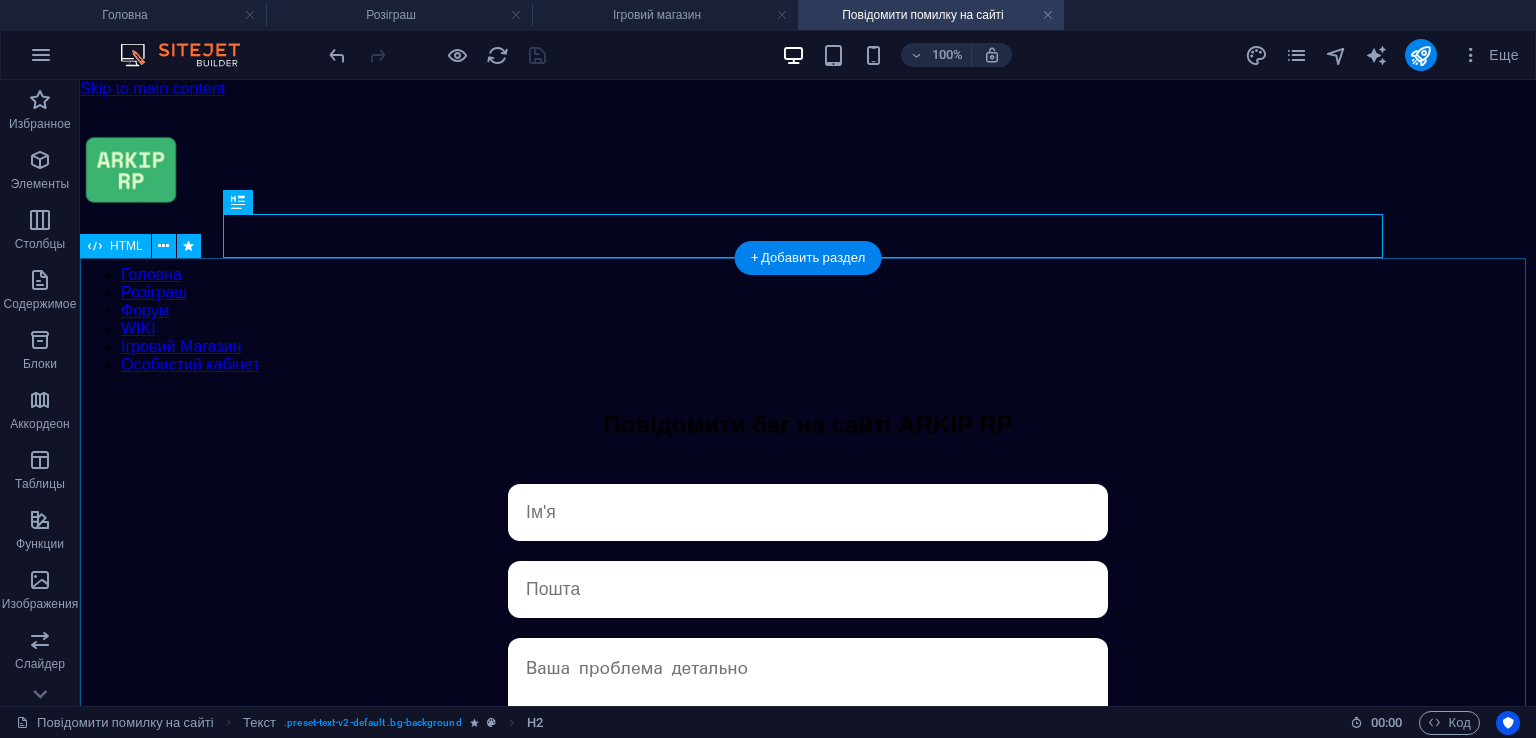 click on "Bug Форма [PROJECT_NAME]
📸
ВІДПРАВИТИ" at bounding box center [808, 743] 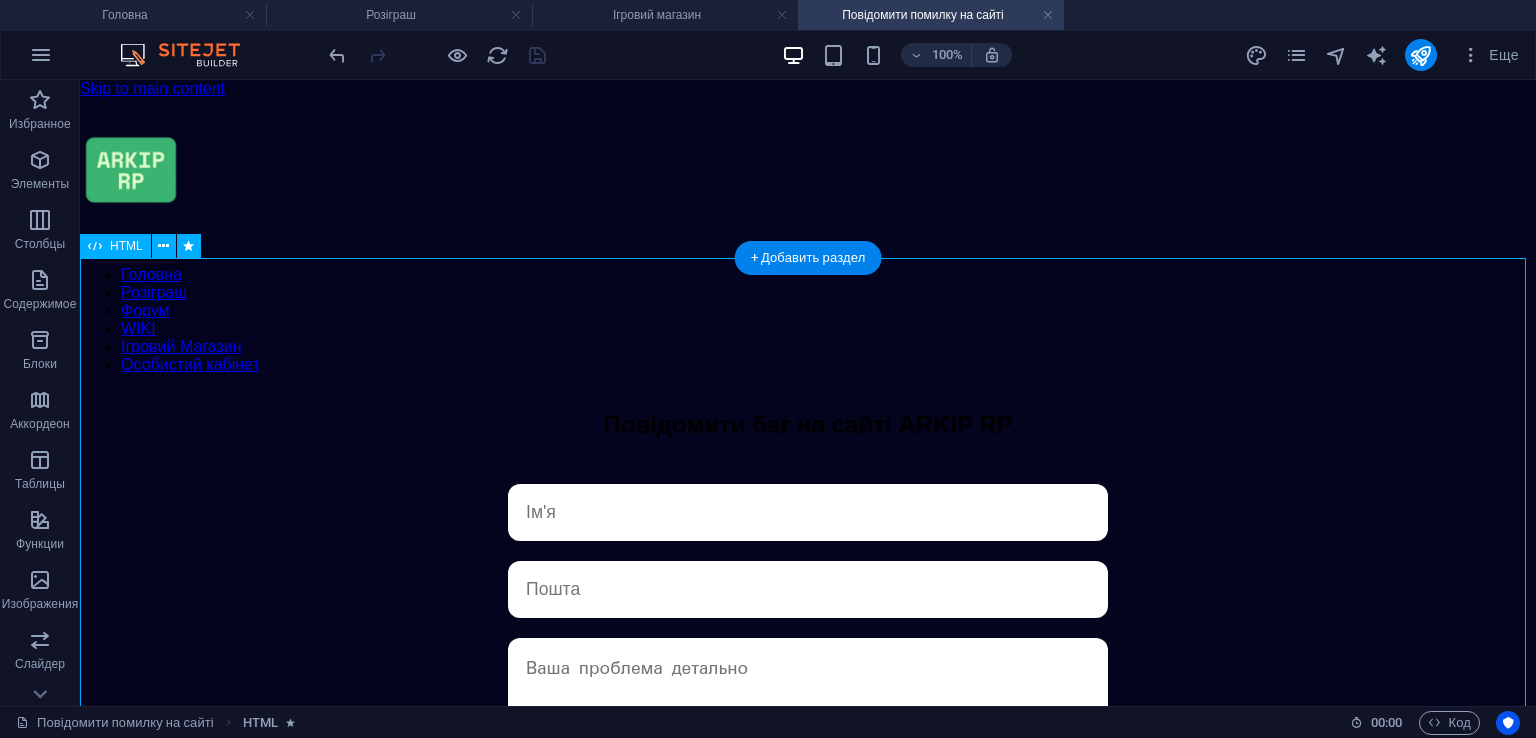 click on "Bug Форма [PROJECT_NAME]
📸
ВІДПРАВИТИ" at bounding box center (808, 743) 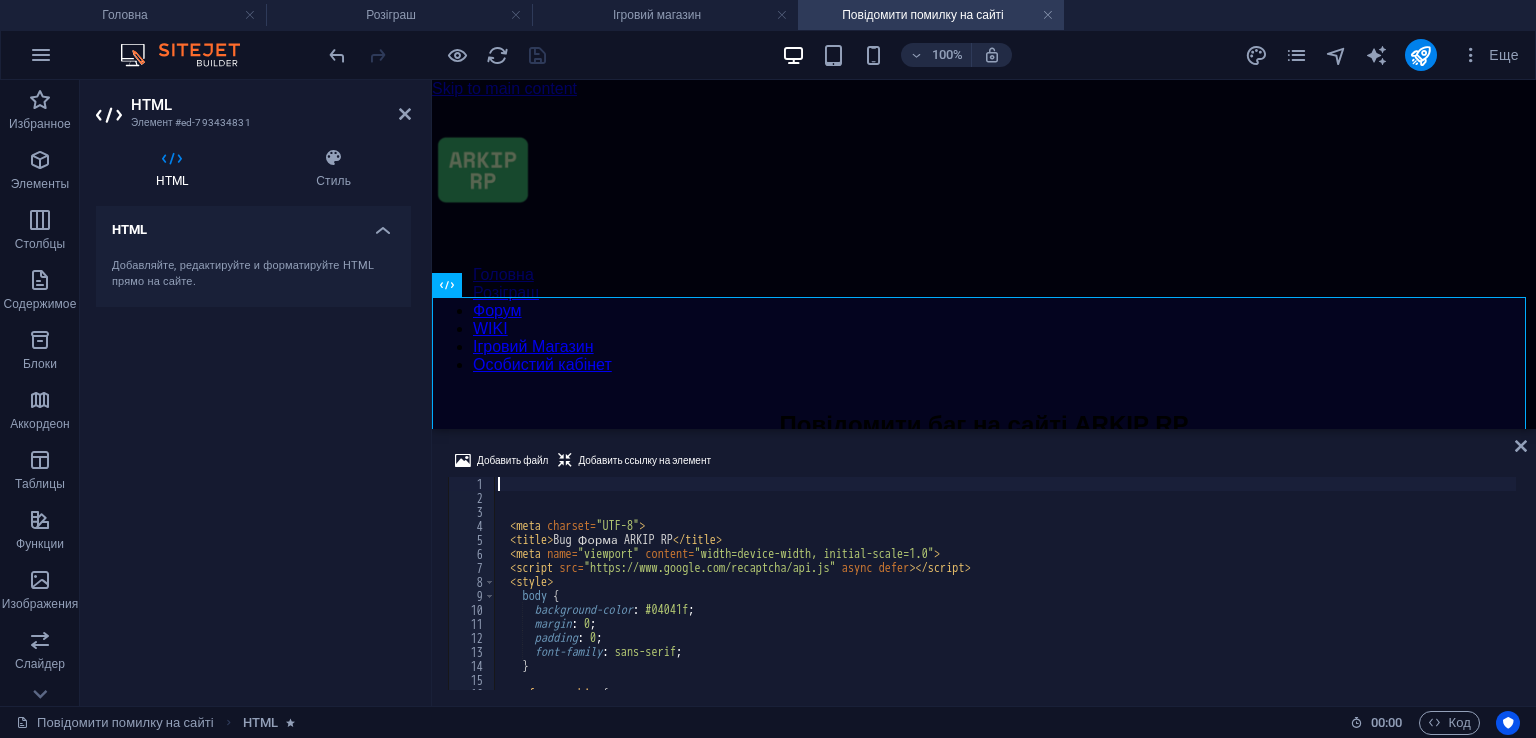 click on "< meta   charset = "UTF-8" >    < title > Bug Форма ARKIP RP </ title >    < meta   name = "viewport"   content = "width=device-width, initial-scale=1.0" >    < script   src = "https://www.google.com/recaptcha/api.js"   async   defer > </ script >    < style >      body   {         background-color :   #04041f ;         margin :   0 ;         padding :   0 ;         font-family :   sans-serif ;      }      .form--arkip   {         max-width :   650 px ;" at bounding box center [1005, 597] 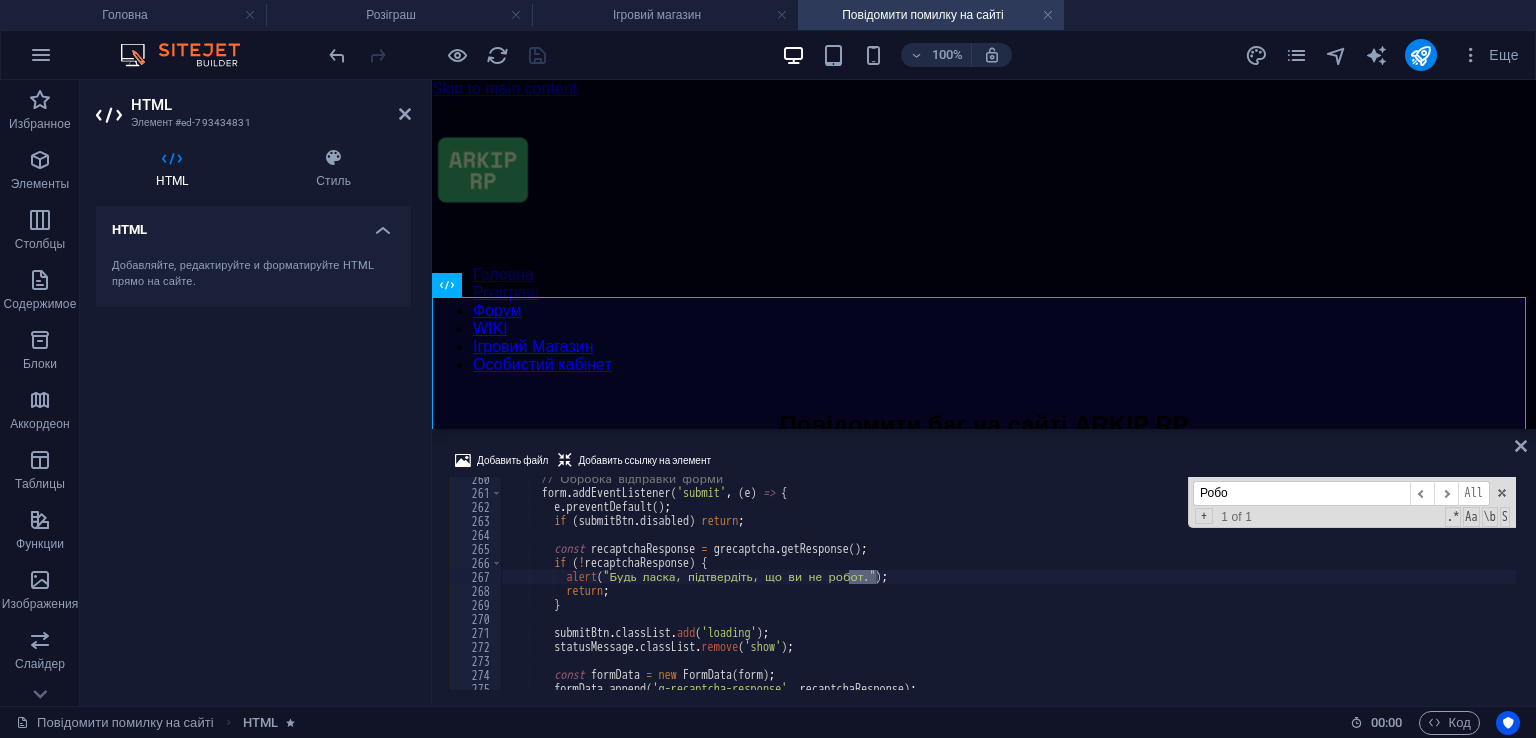 scroll, scrollTop: 3631, scrollLeft: 0, axis: vertical 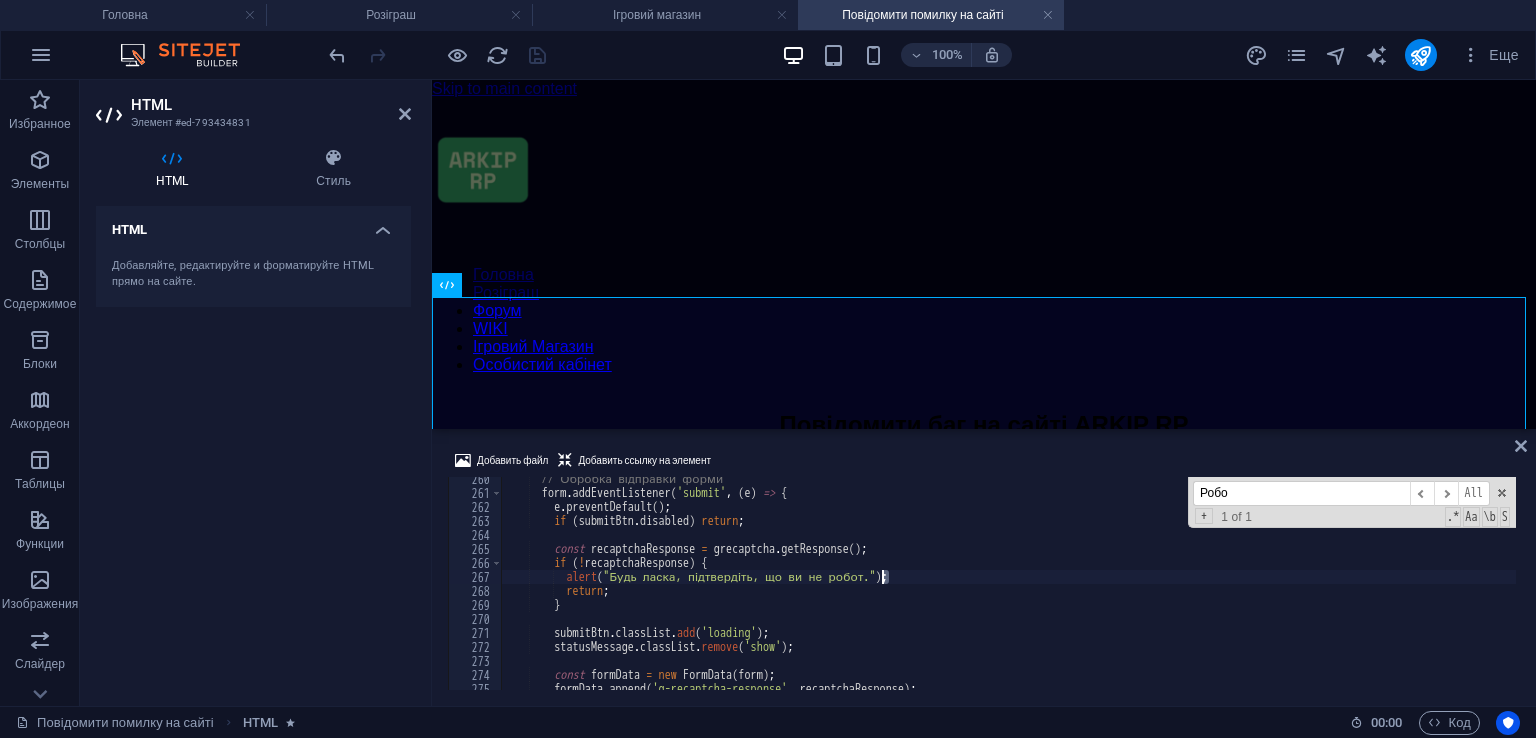 click on "// Обробка відправки форми         form . addEventListener ( 'submit' ,   ( e )   =>   {           e . preventDefault ( ) ;           if   ( submitBtn . disabled )   return ;           const   recaptchaResponse   =   grecaptcha . getResponse ( ) ;           if   ( ! recaptchaResponse )   {              alert ( "Будь ласка, підтвердіть, що ви не робот." ) ;              return ;           }           submitBtn . classList . add ( 'loading' ) ;           statusMessage . classList . remove ( 'show' ) ;           const   formData   =   new   FormData ( form ) ;           formData . append ( 'g-recaptcha-response' ,   recaptchaResponse ) ;" at bounding box center (1008, 592) 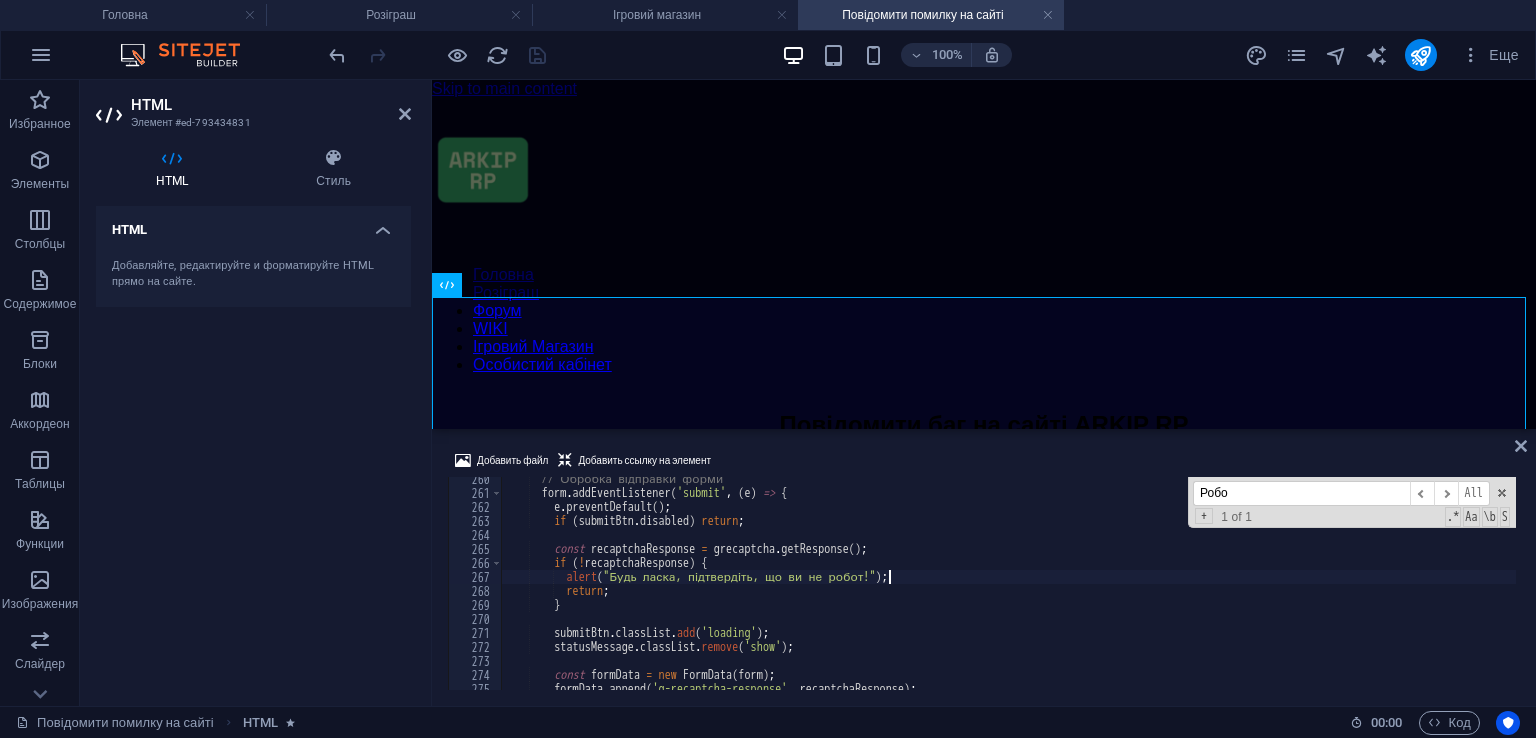 scroll, scrollTop: 0, scrollLeft: 31, axis: horizontal 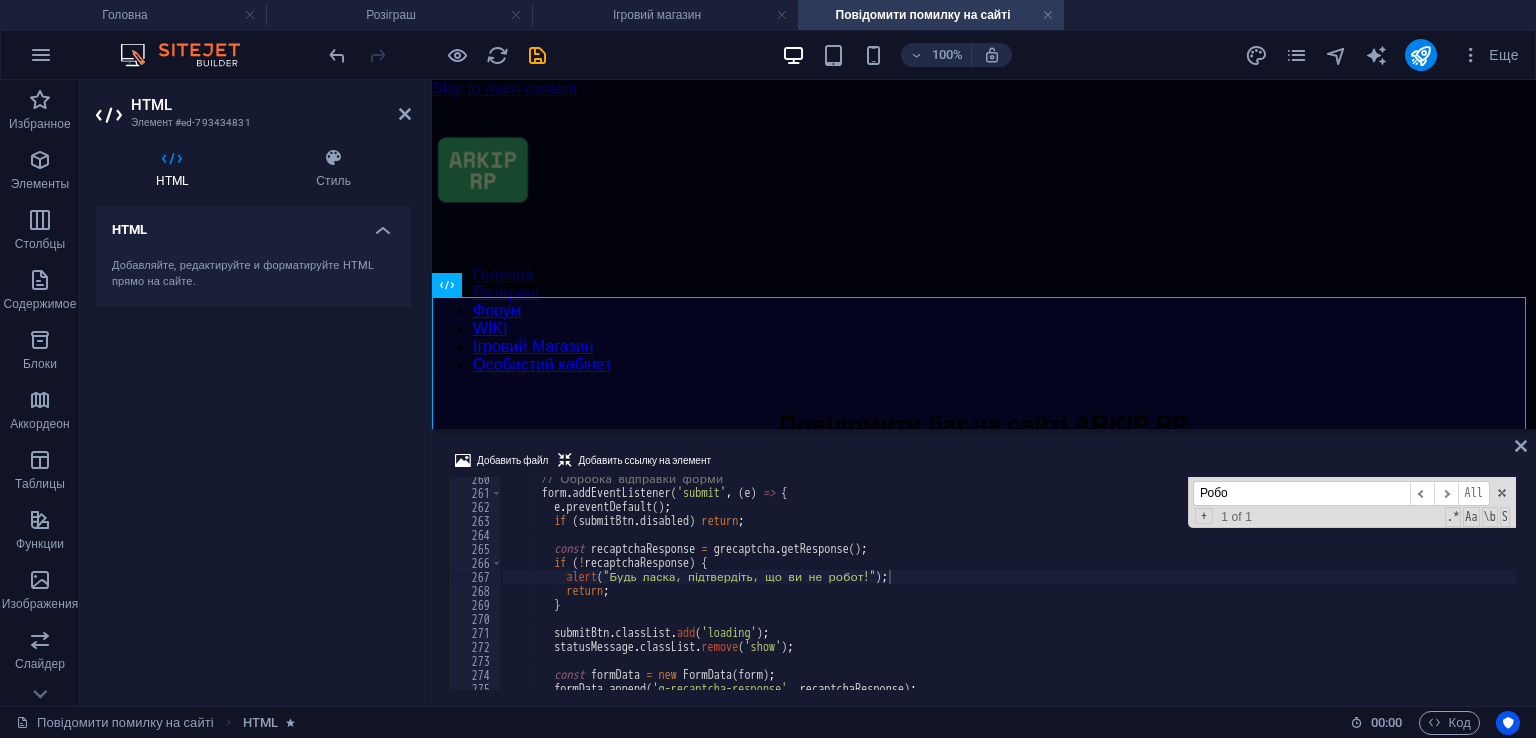 click at bounding box center [537, 55] 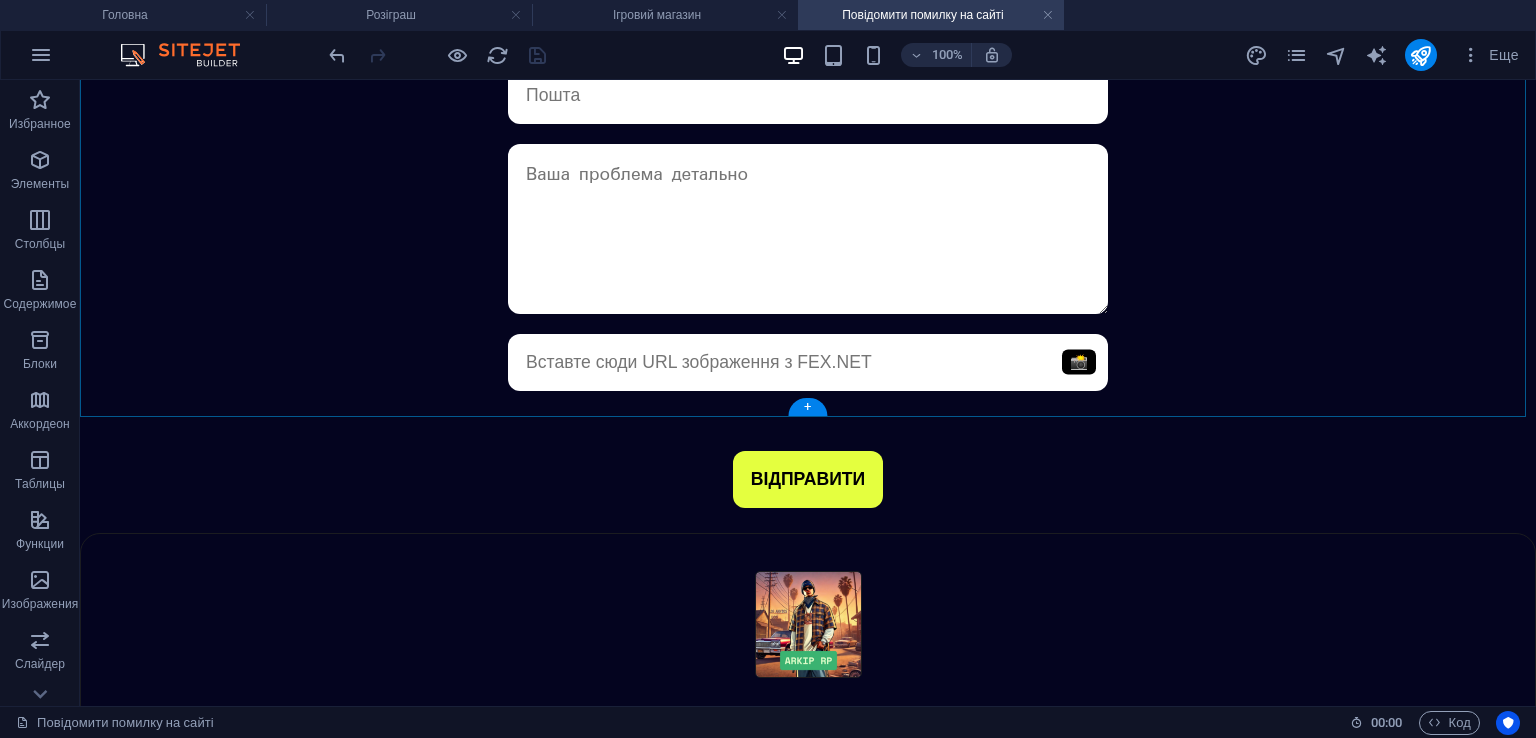 scroll, scrollTop: 491, scrollLeft: 0, axis: vertical 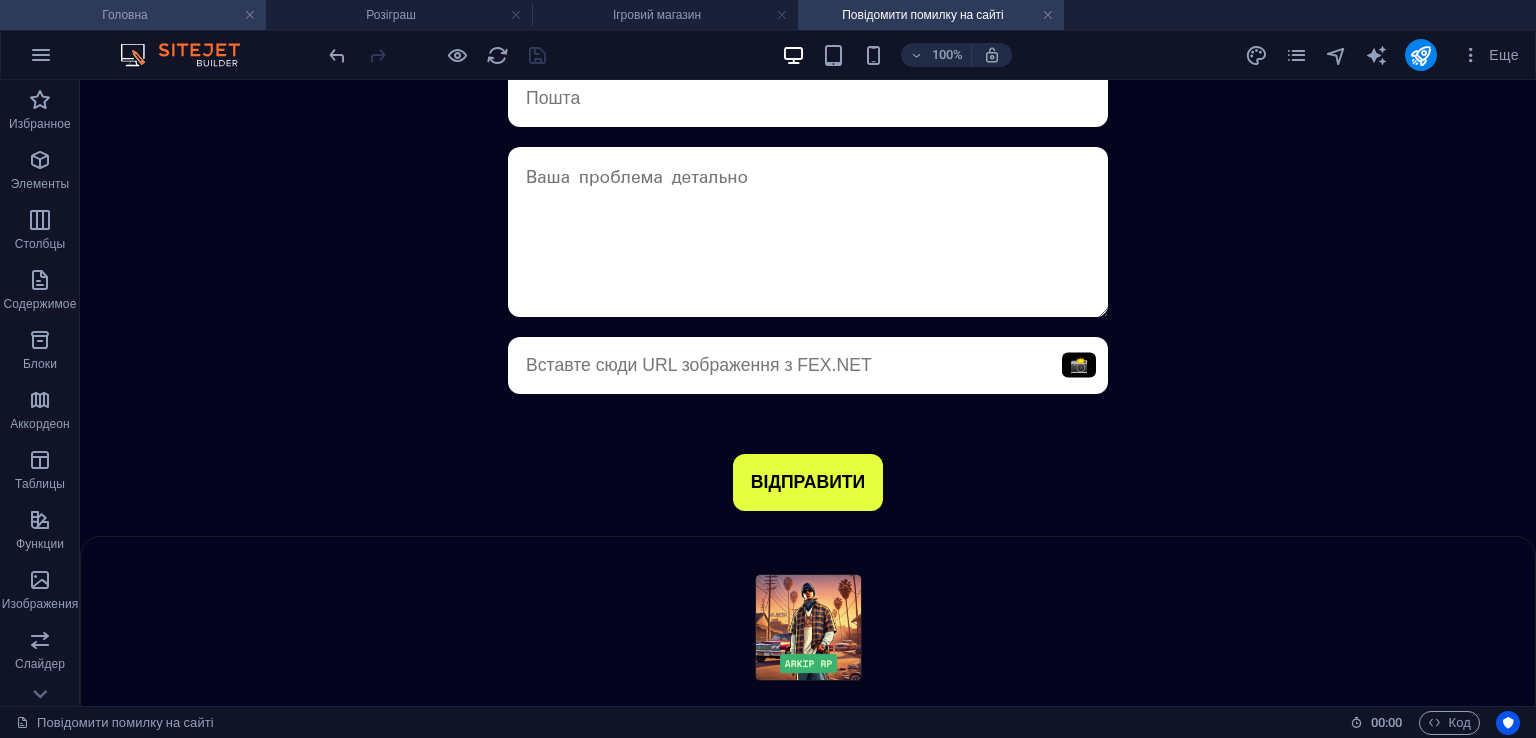 click on "Головна" at bounding box center [133, 15] 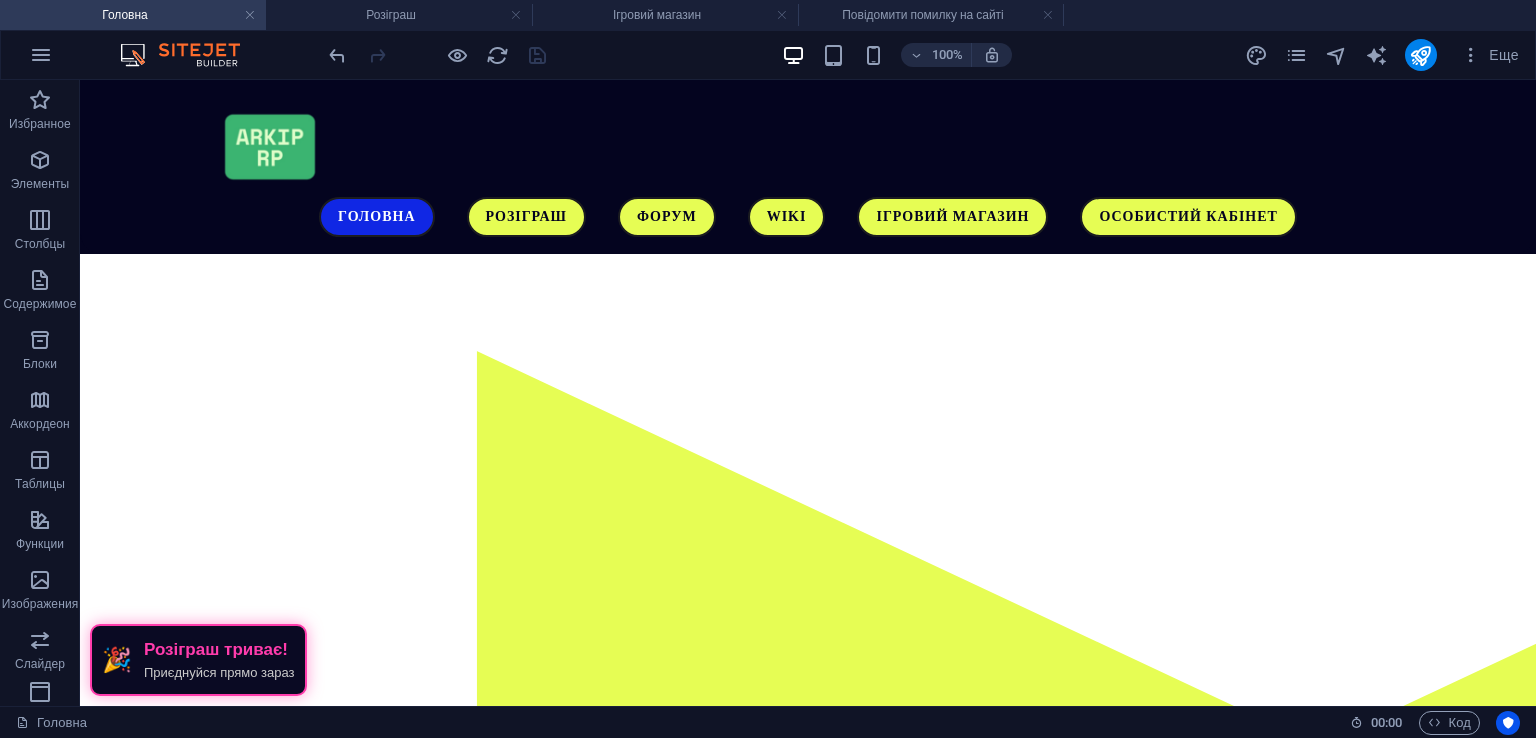 scroll, scrollTop: 0, scrollLeft: 0, axis: both 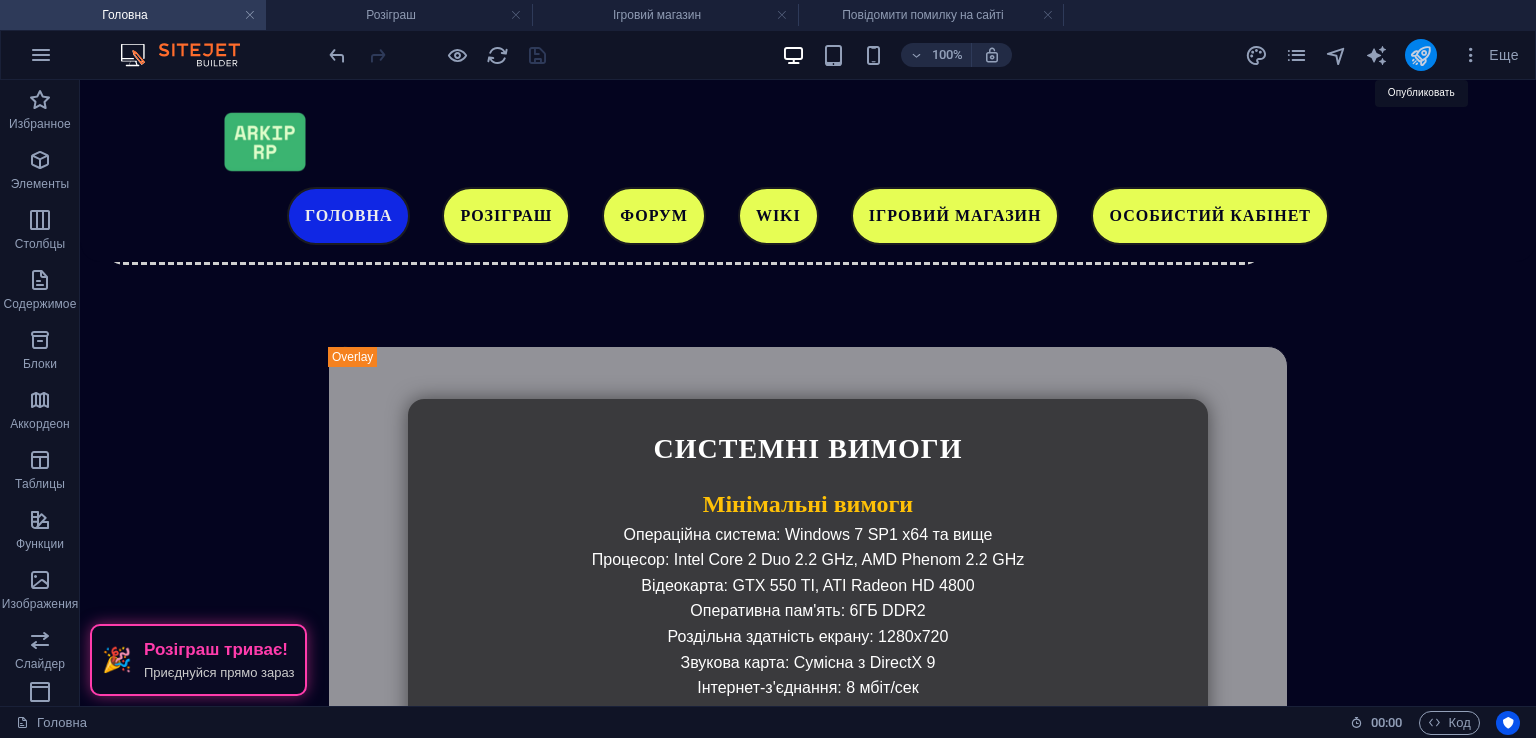 drag, startPoint x: 1432, startPoint y: 49, endPoint x: 1265, endPoint y: 11, distance: 171.2688 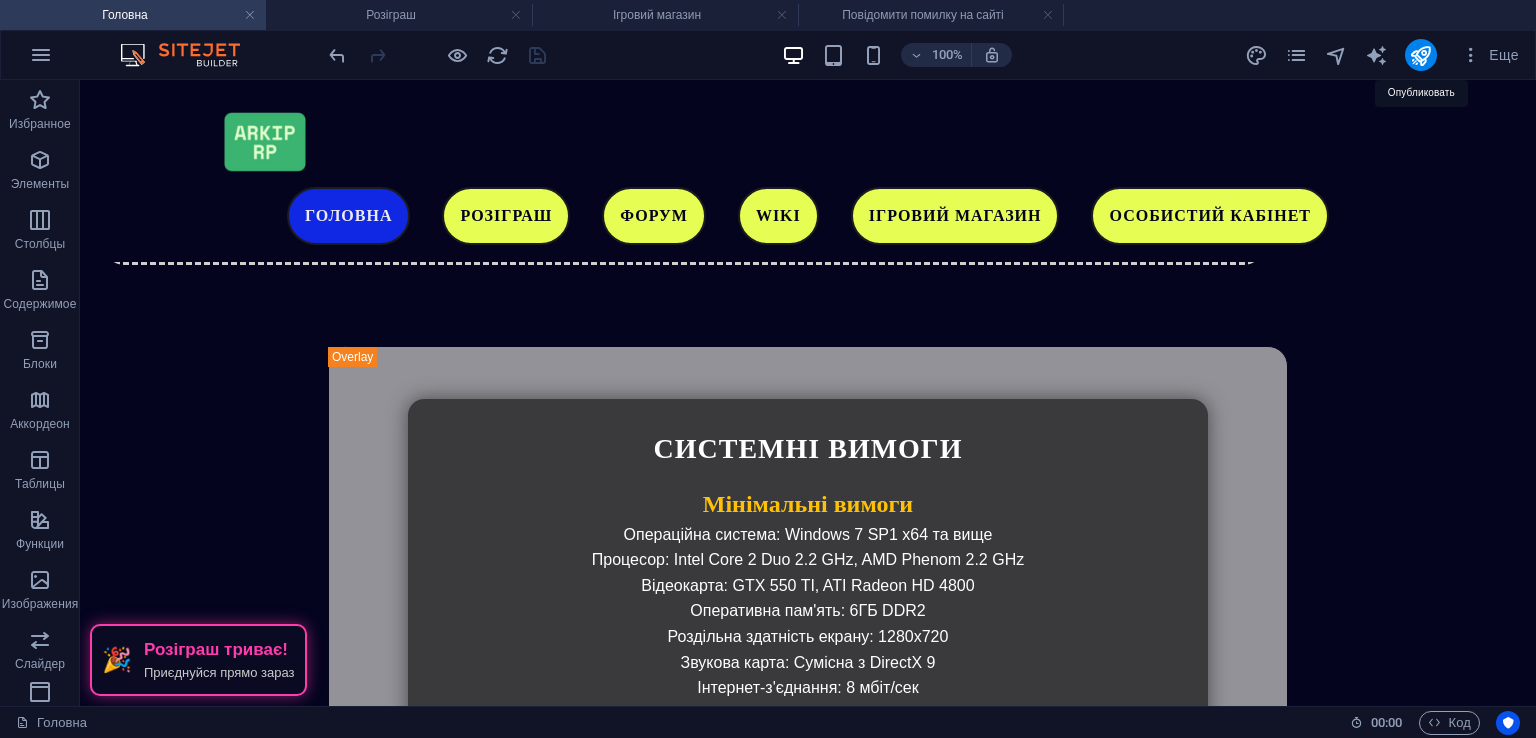 click at bounding box center [1420, 55] 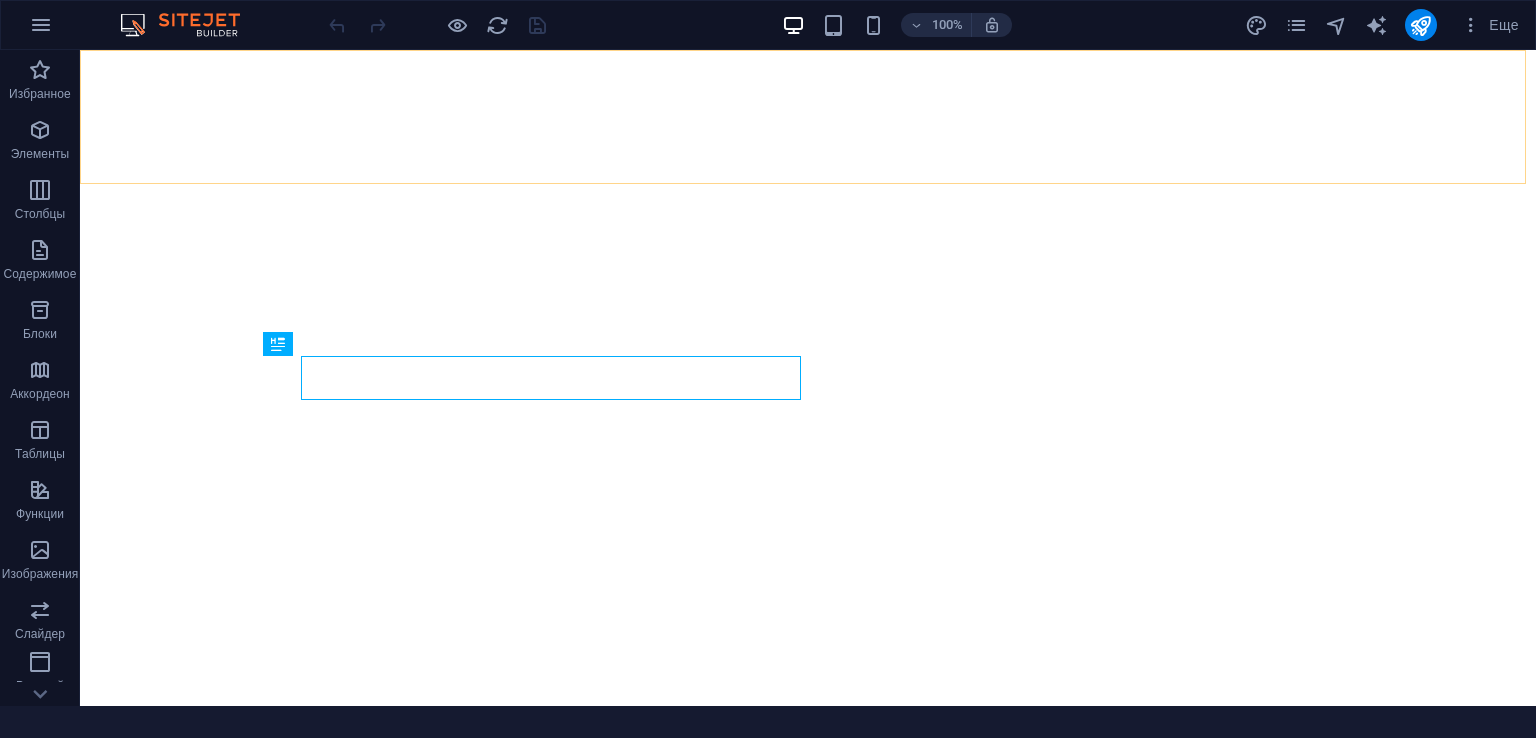 scroll, scrollTop: 0, scrollLeft: 0, axis: both 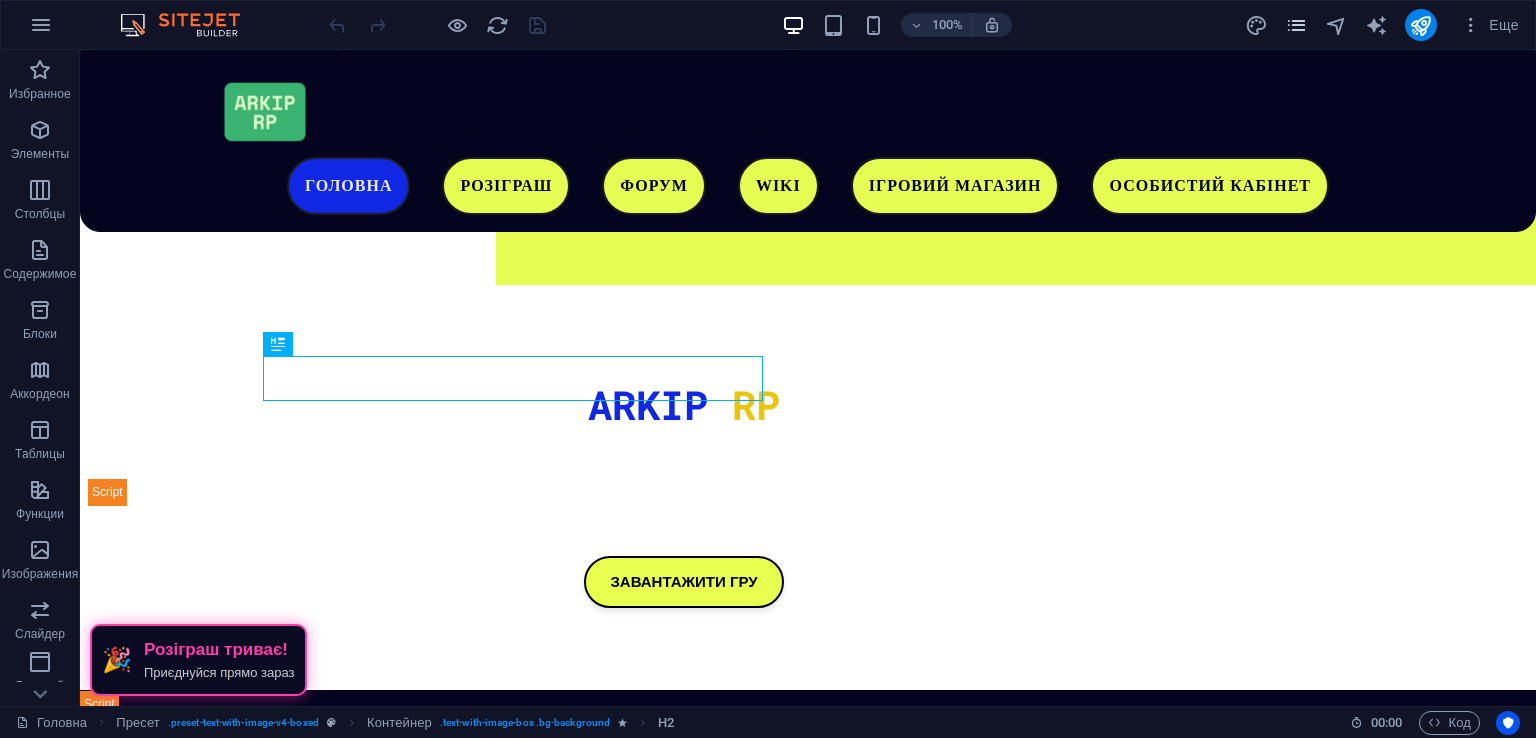 click at bounding box center (1296, 25) 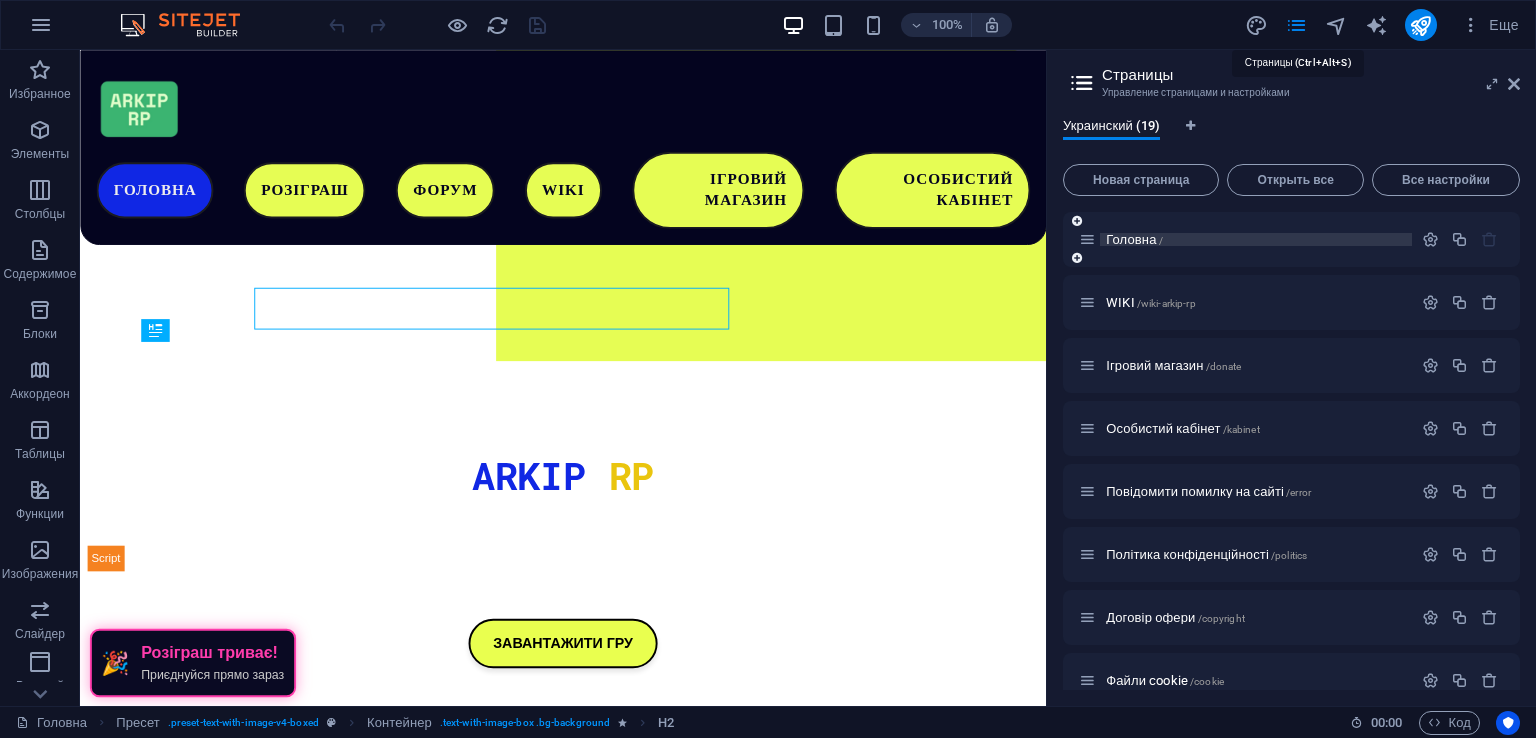 scroll, scrollTop: 602, scrollLeft: 0, axis: vertical 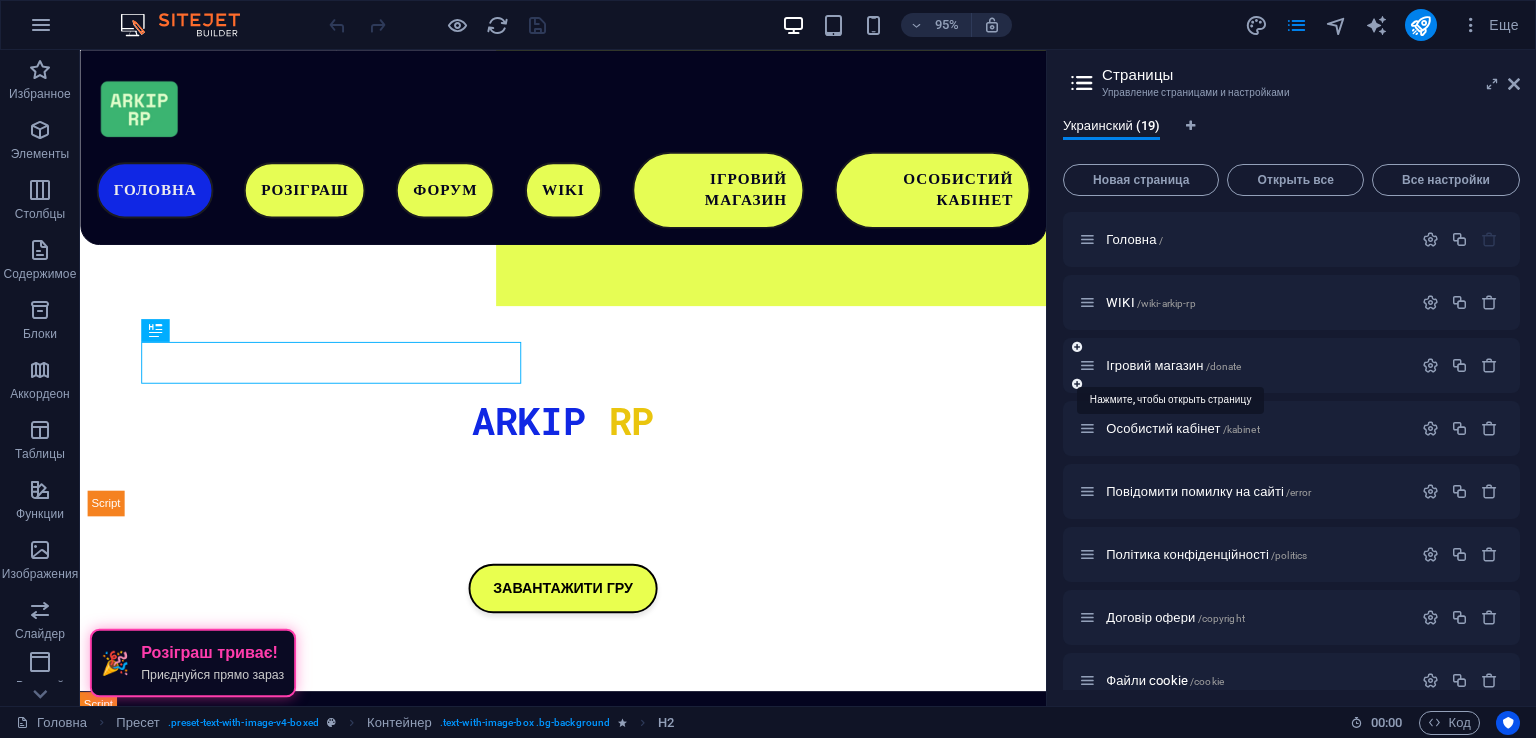 click on "Ігровий магазин /donate" at bounding box center [1173, 365] 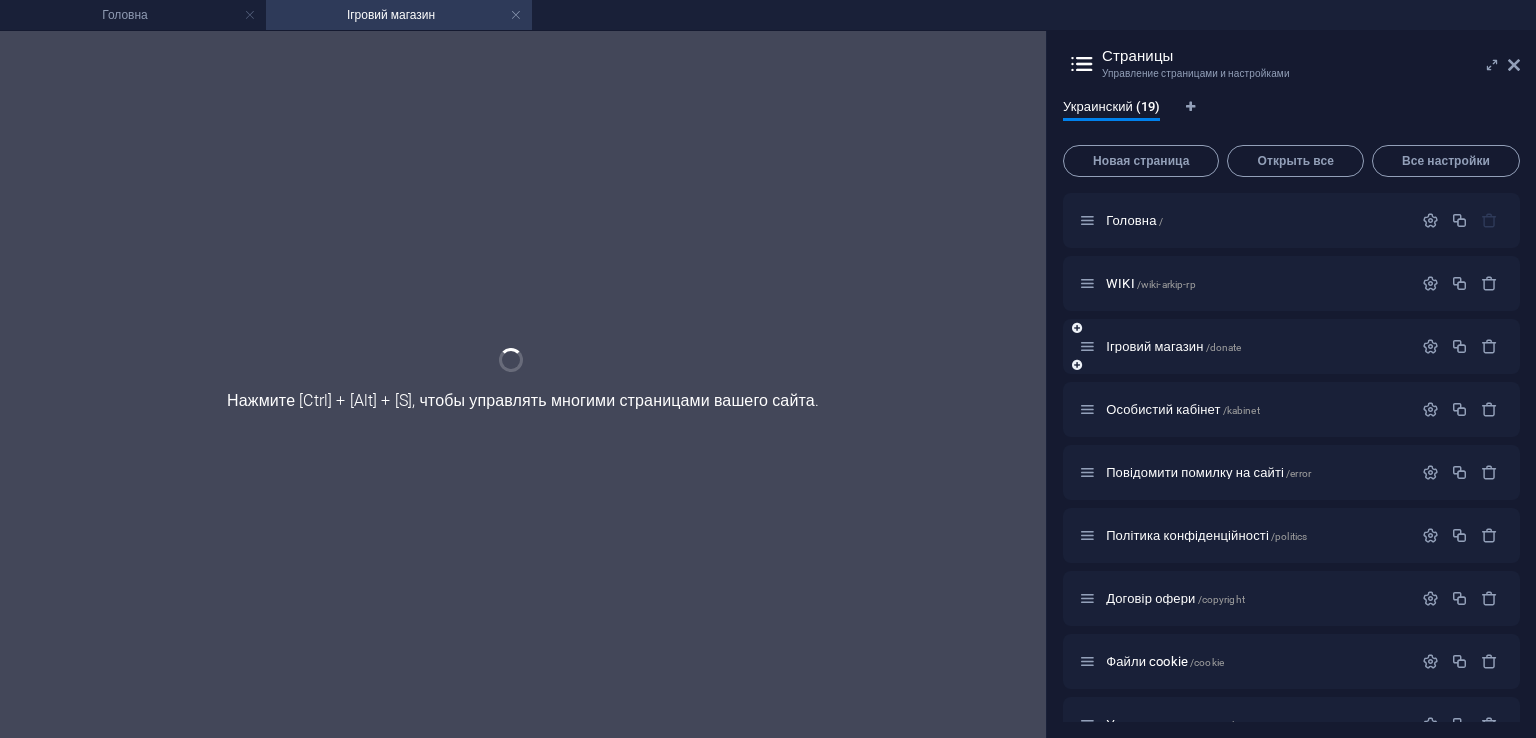 scroll, scrollTop: 0, scrollLeft: 0, axis: both 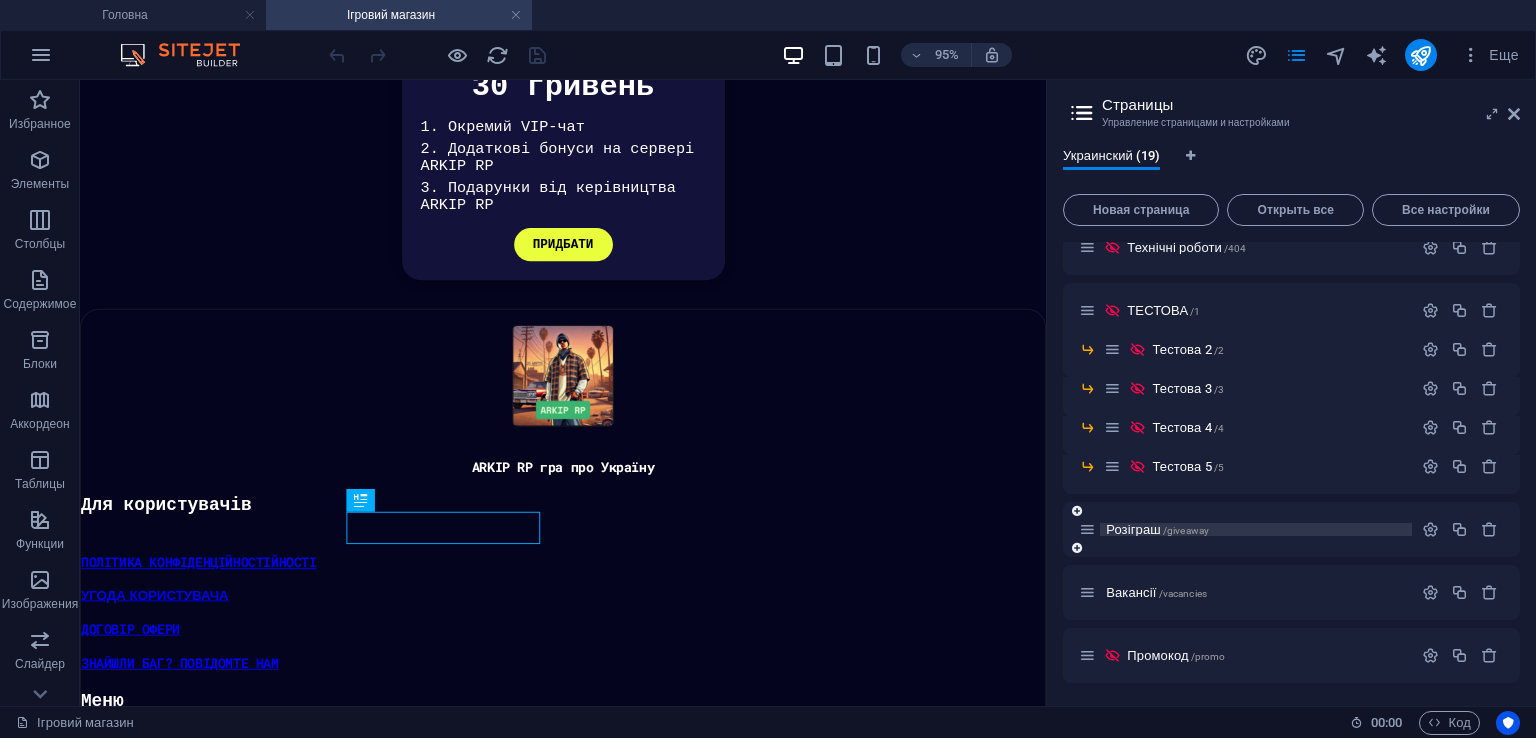 click on "/giveaway" at bounding box center (1186, 530) 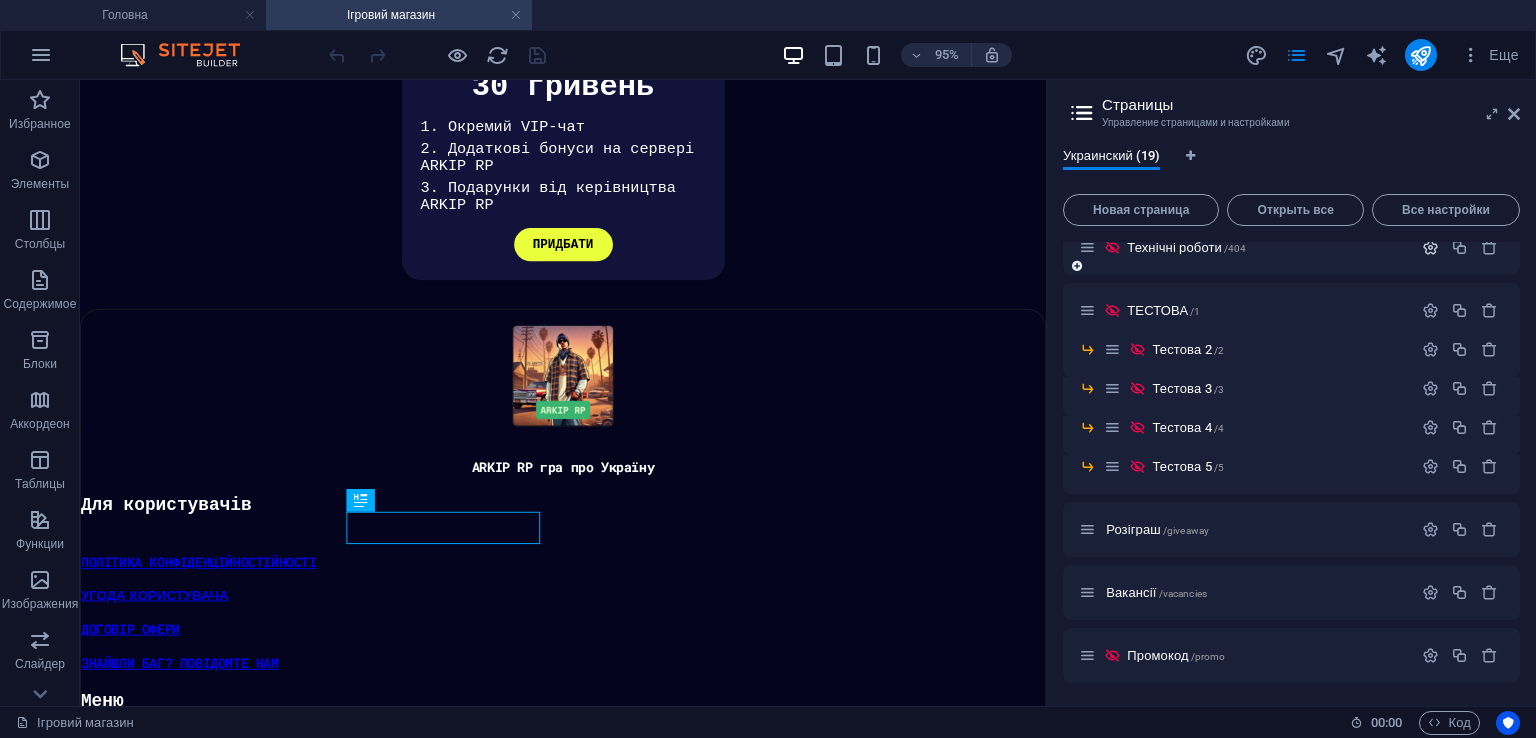 scroll, scrollTop: 572, scrollLeft: 0, axis: vertical 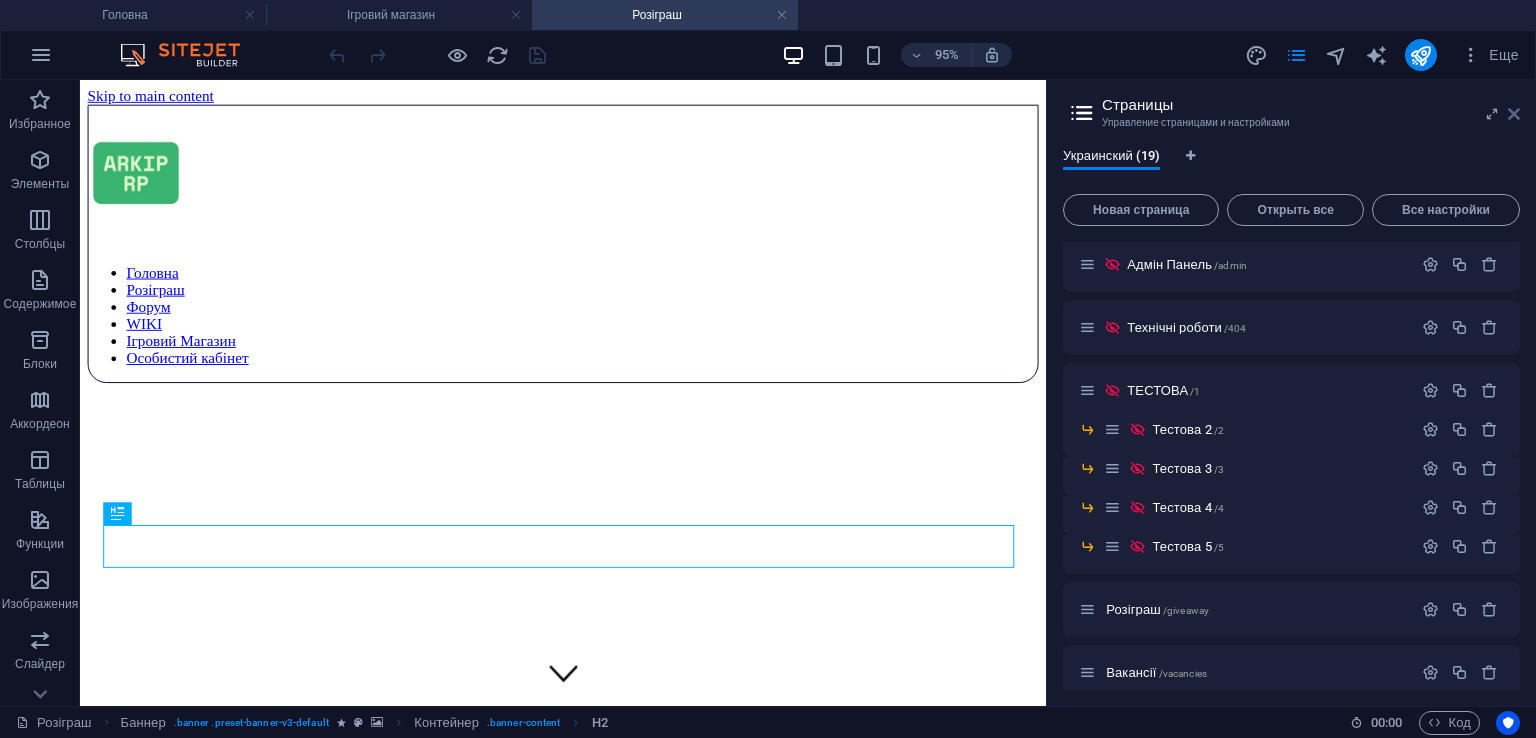 click at bounding box center (1514, 114) 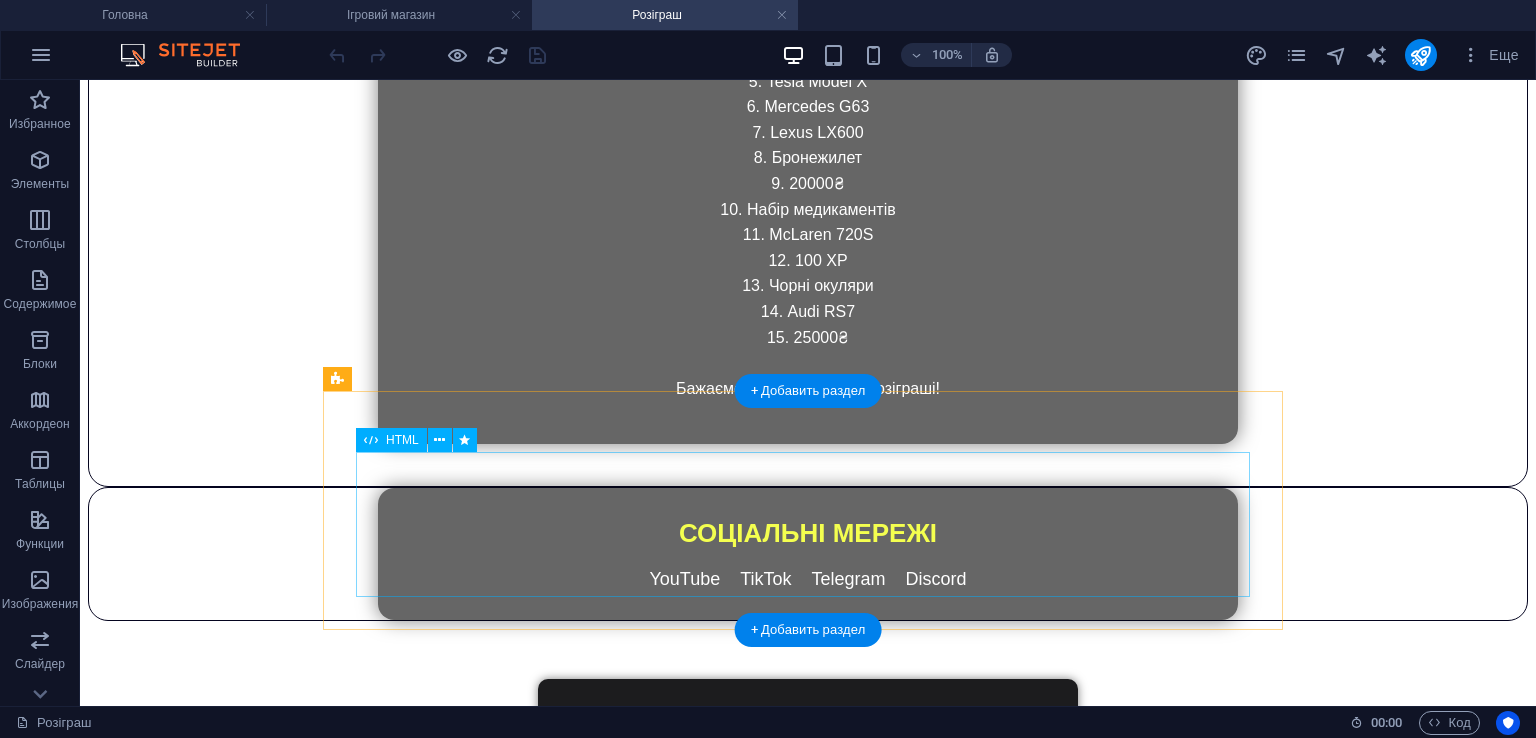 scroll, scrollTop: 2290, scrollLeft: 0, axis: vertical 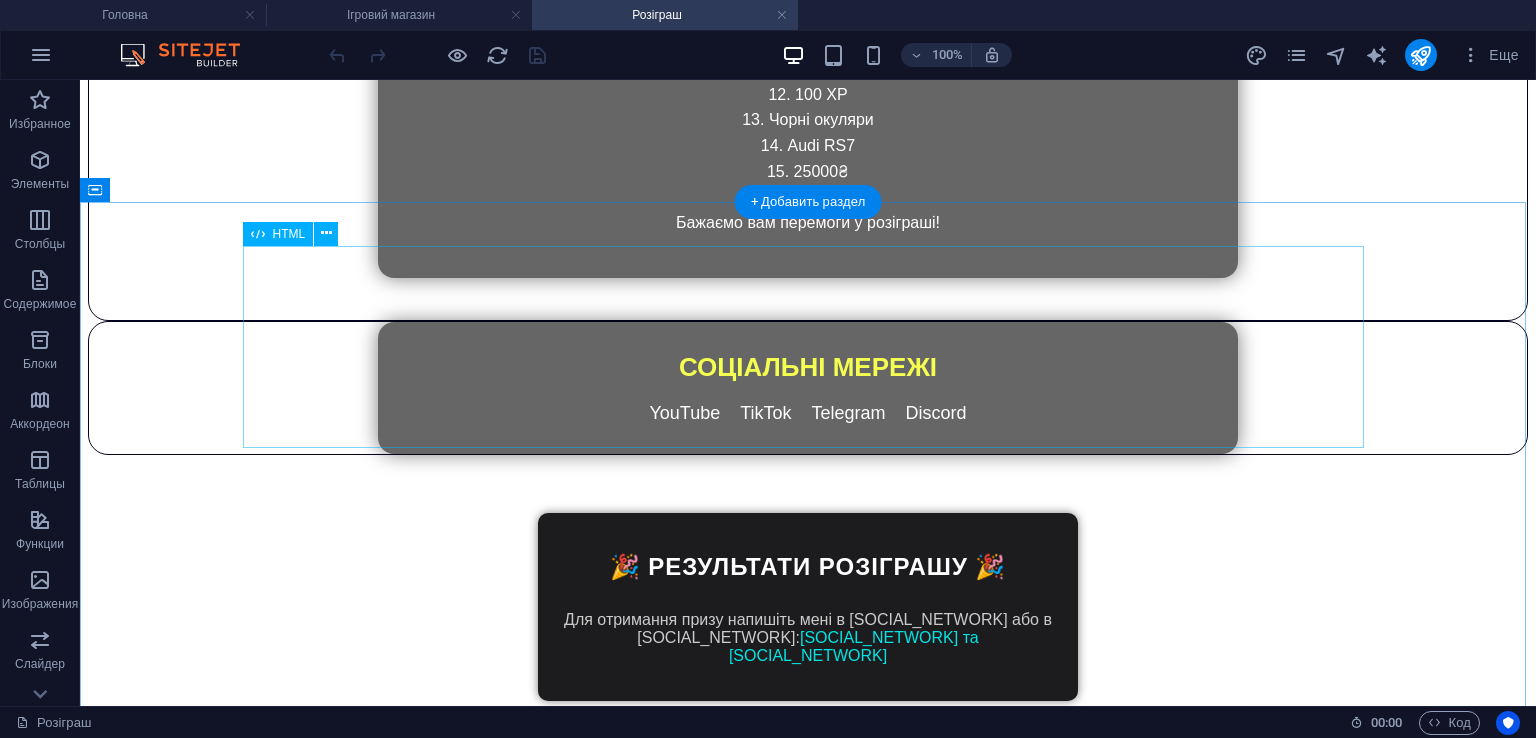 click on "🎉 Результати розіграшу 🎉
Для отримання призу напишіть мені в Telegram або в Discord:  Discord та Telegram
🎁 Ваш приз
Закрити" at bounding box center [808, 602] 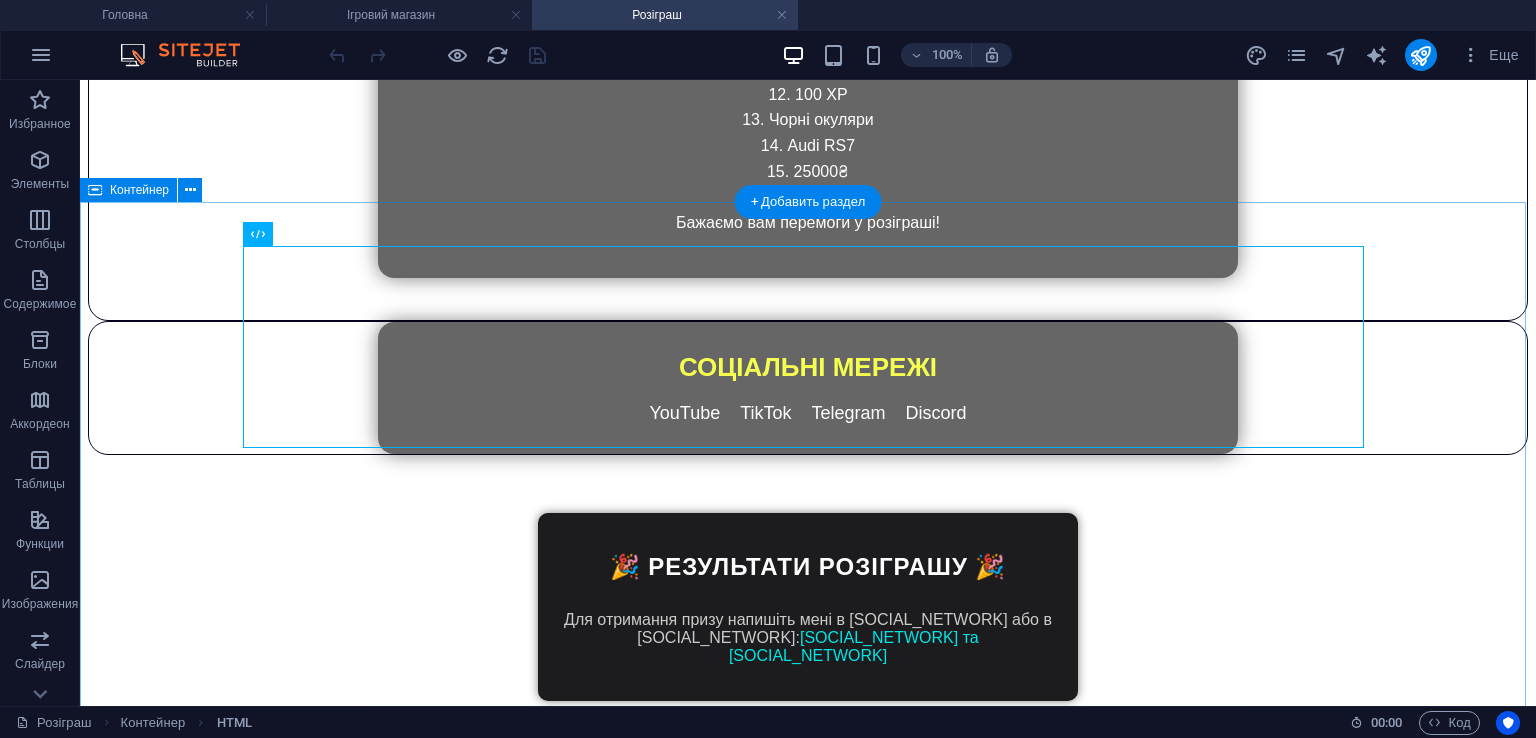 click on "🎉 Результати розіграшу 🎉
Для отримання призу напишіть мені в Telegram або в Discord:  Discord та Telegram
🎁 Ваш приз
Закрити
>
ARKIP RP — Як проходив розіграш" at bounding box center [808, 875] 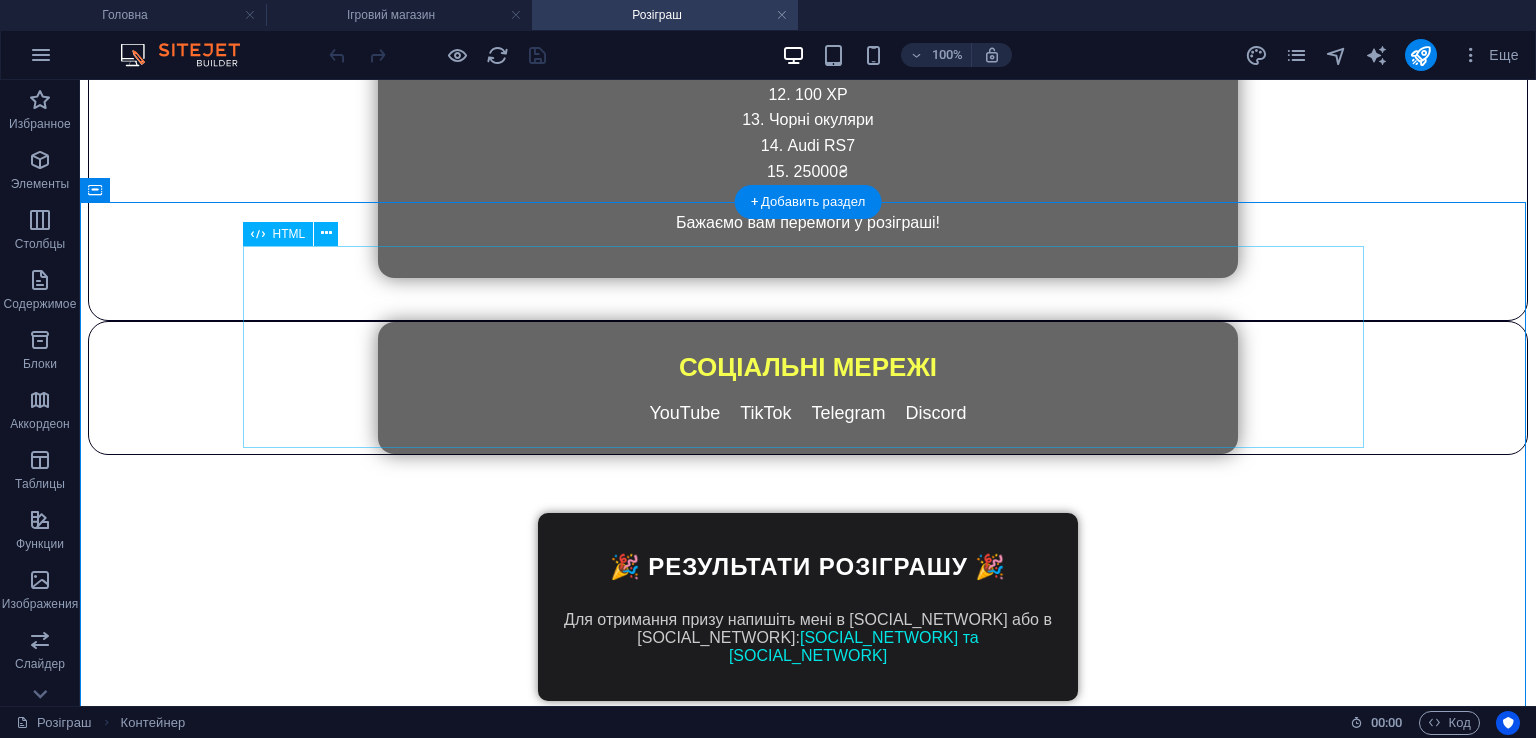 click on "🎉 Результати розіграшу 🎉
Для отримання призу напишіть мені в Telegram або в Discord:  Discord та Telegram
🎁 Ваш приз
Закрити" at bounding box center [808, 602] 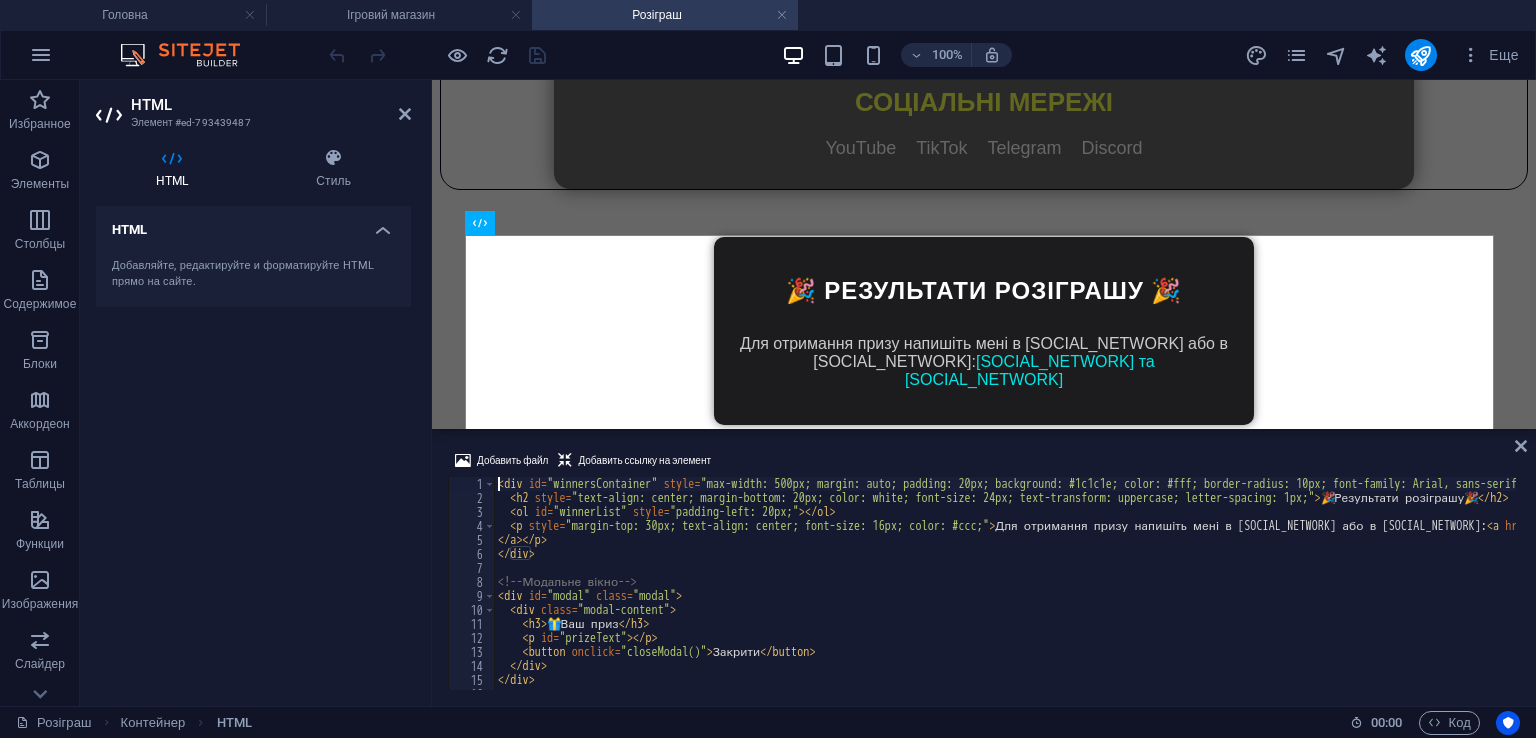 scroll, scrollTop: 2098, scrollLeft: 0, axis: vertical 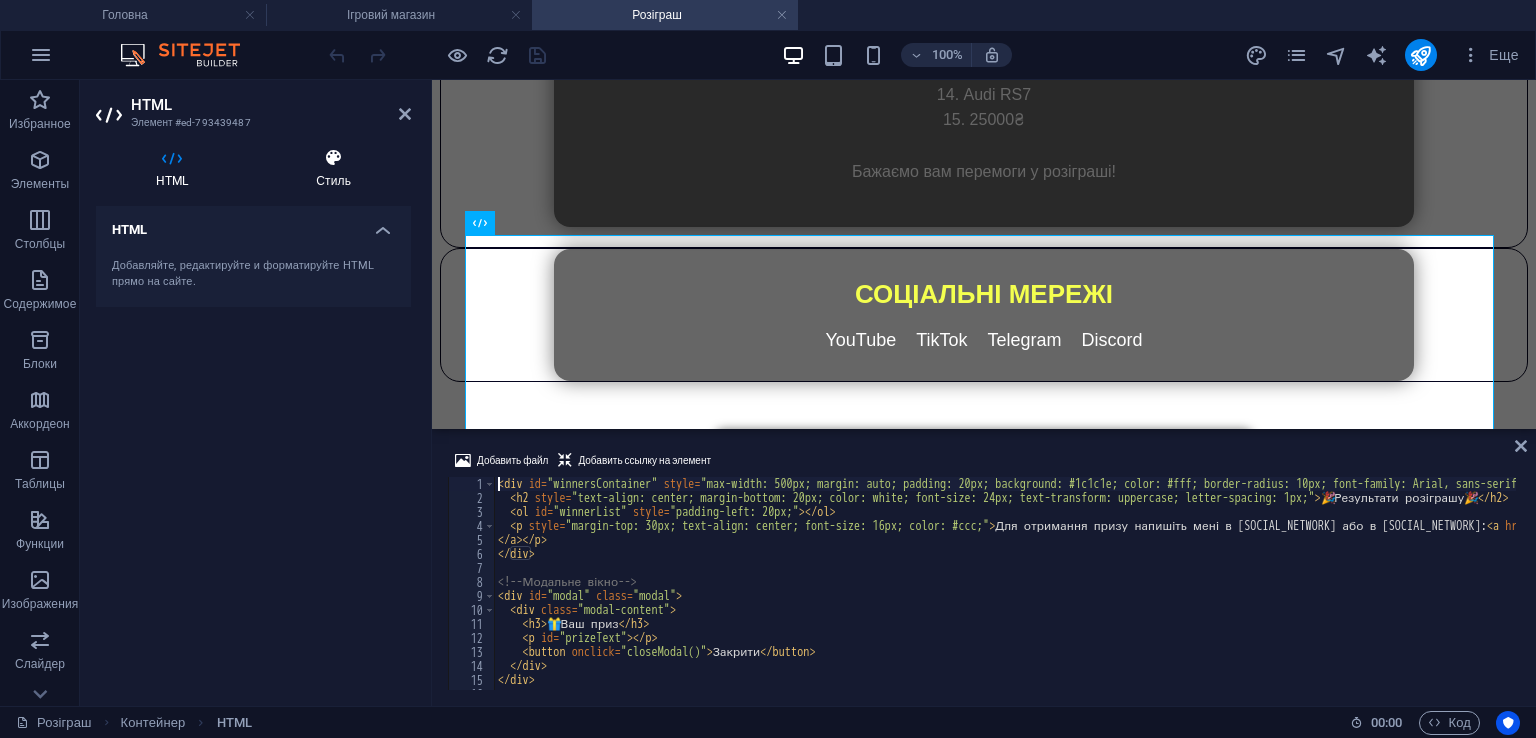 click on "Стиль" at bounding box center [333, 169] 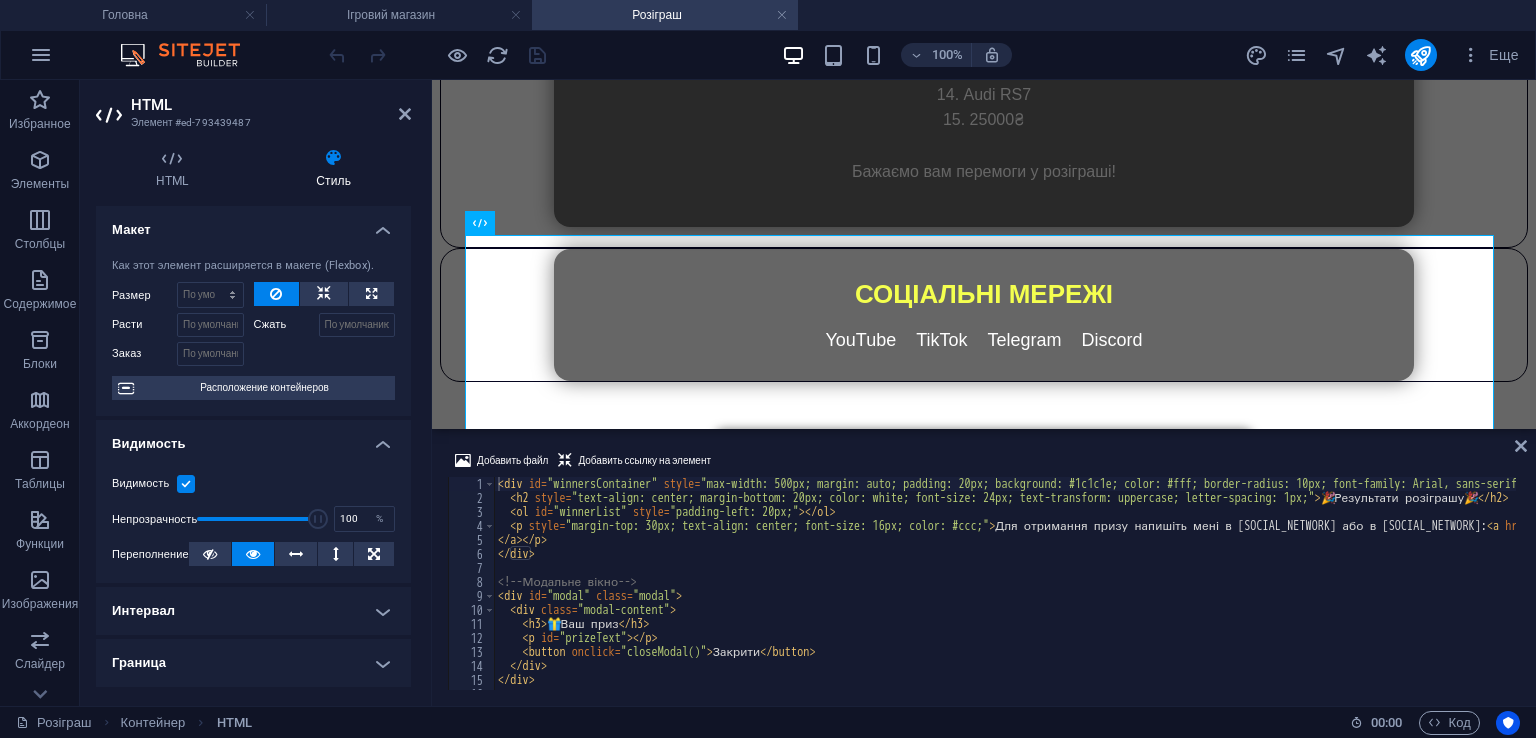 click at bounding box center (186, 484) 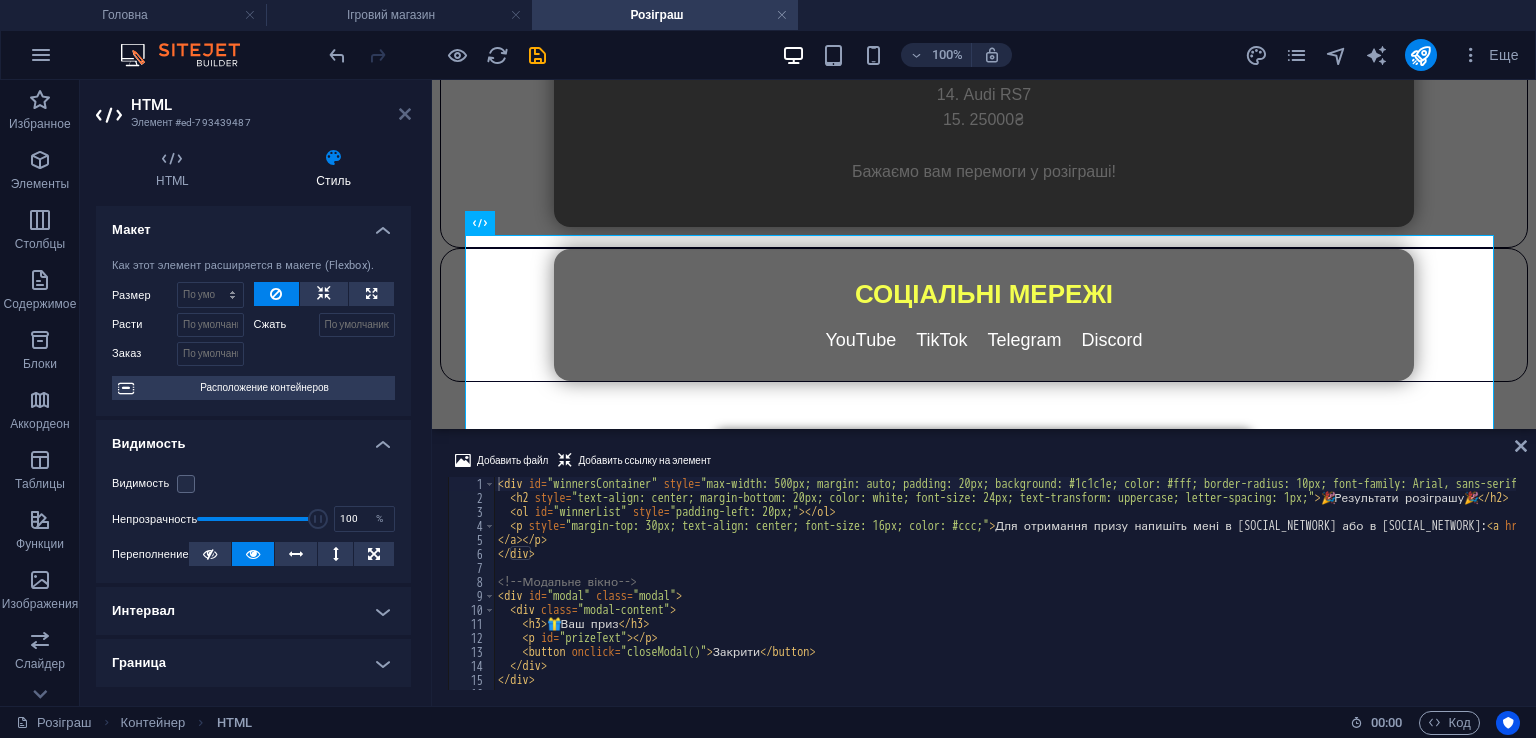 drag, startPoint x: 410, startPoint y: 111, endPoint x: 356, endPoint y: 89, distance: 58.30952 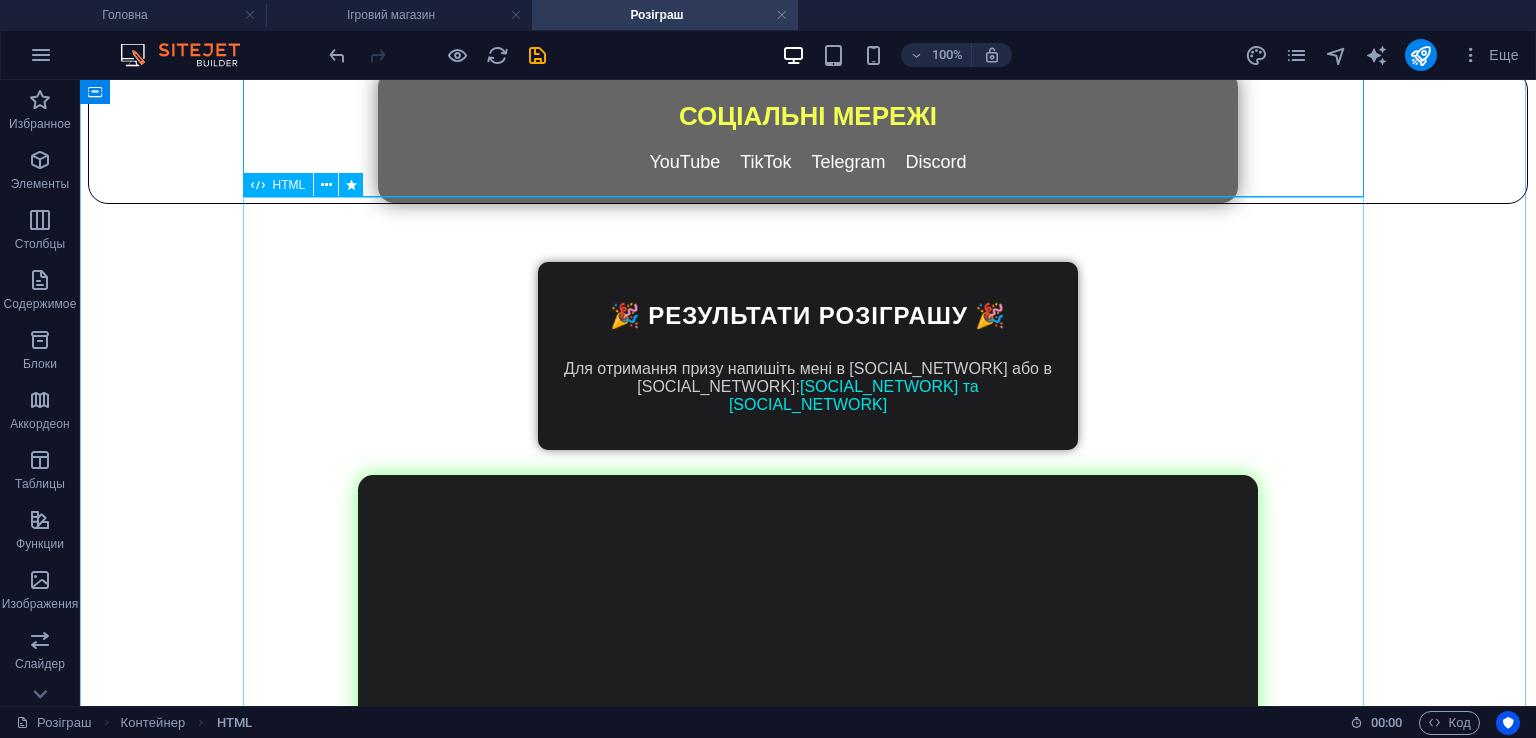 click on ">
ARKIP RP — Як проходив розіграш" at bounding box center [808, 728] 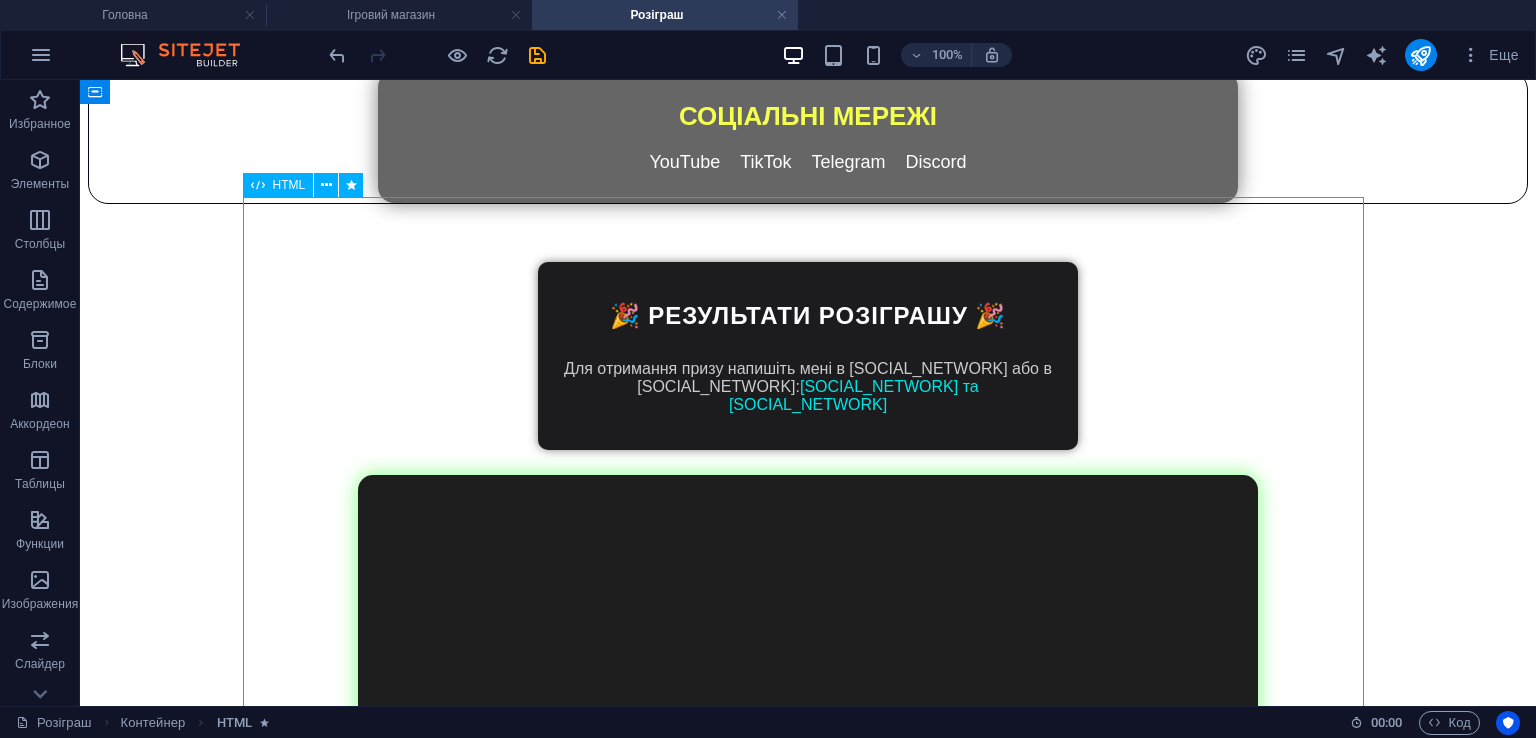click on ">
ARKIP RP — Як проходив розіграш" at bounding box center [808, 728] 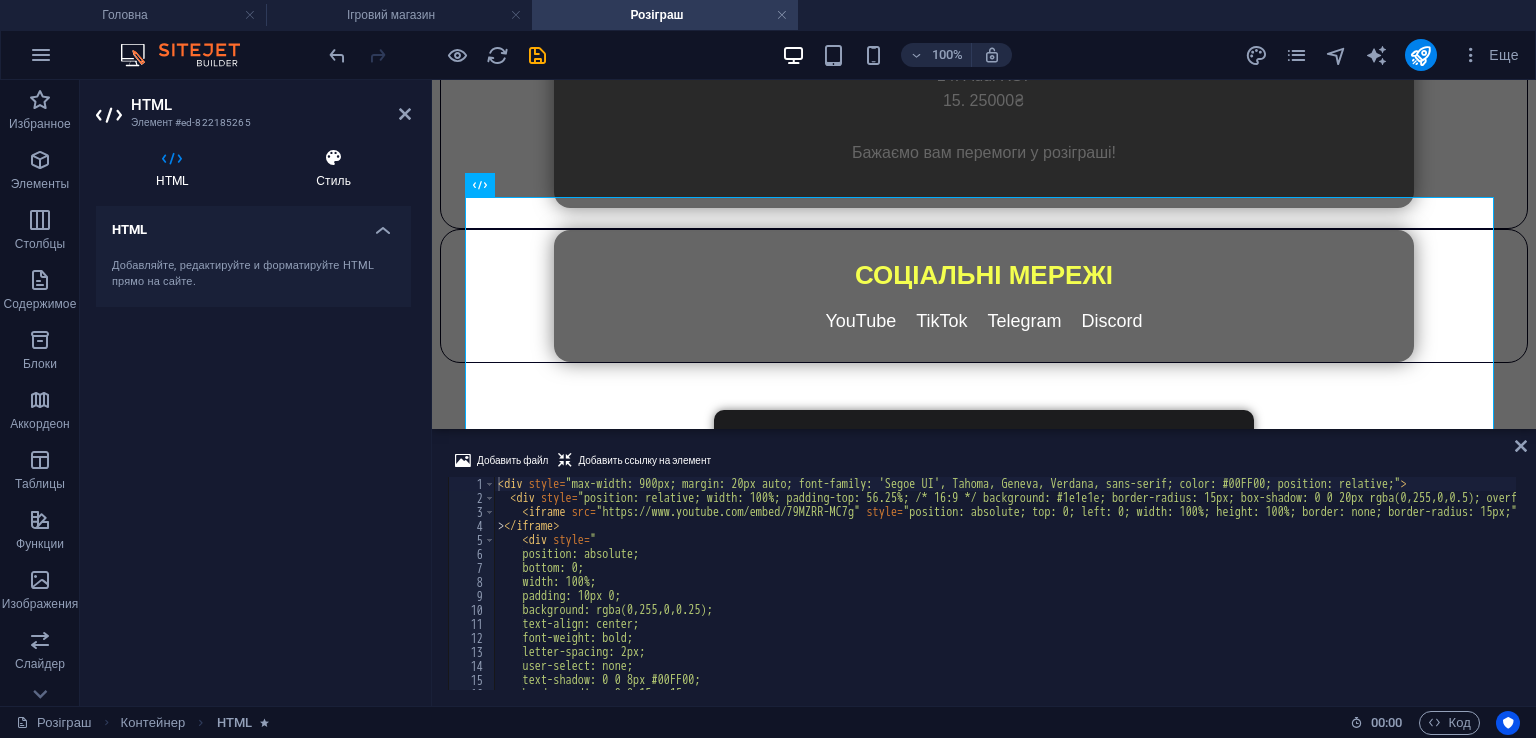 click on "Стиль" at bounding box center [333, 169] 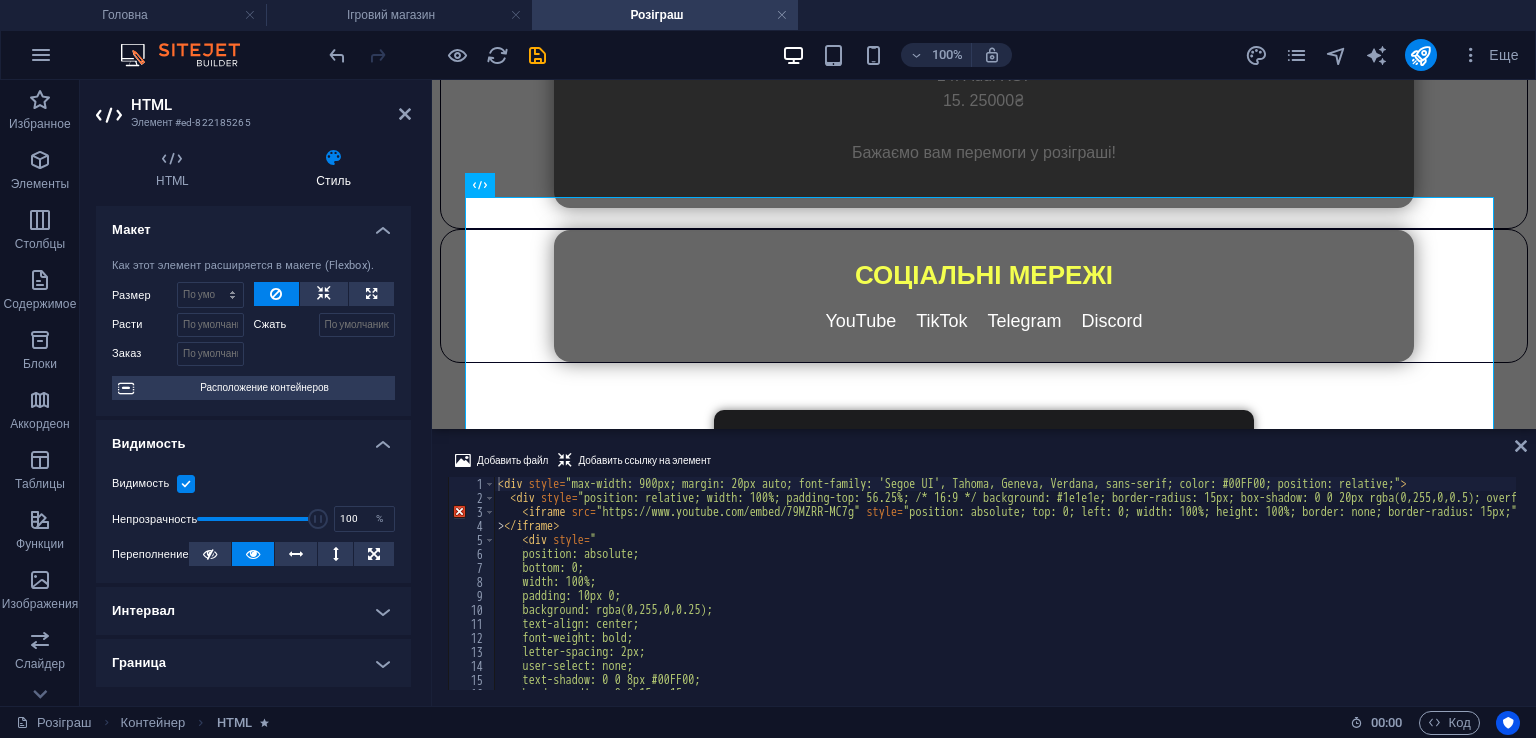 click at bounding box center [186, 484] 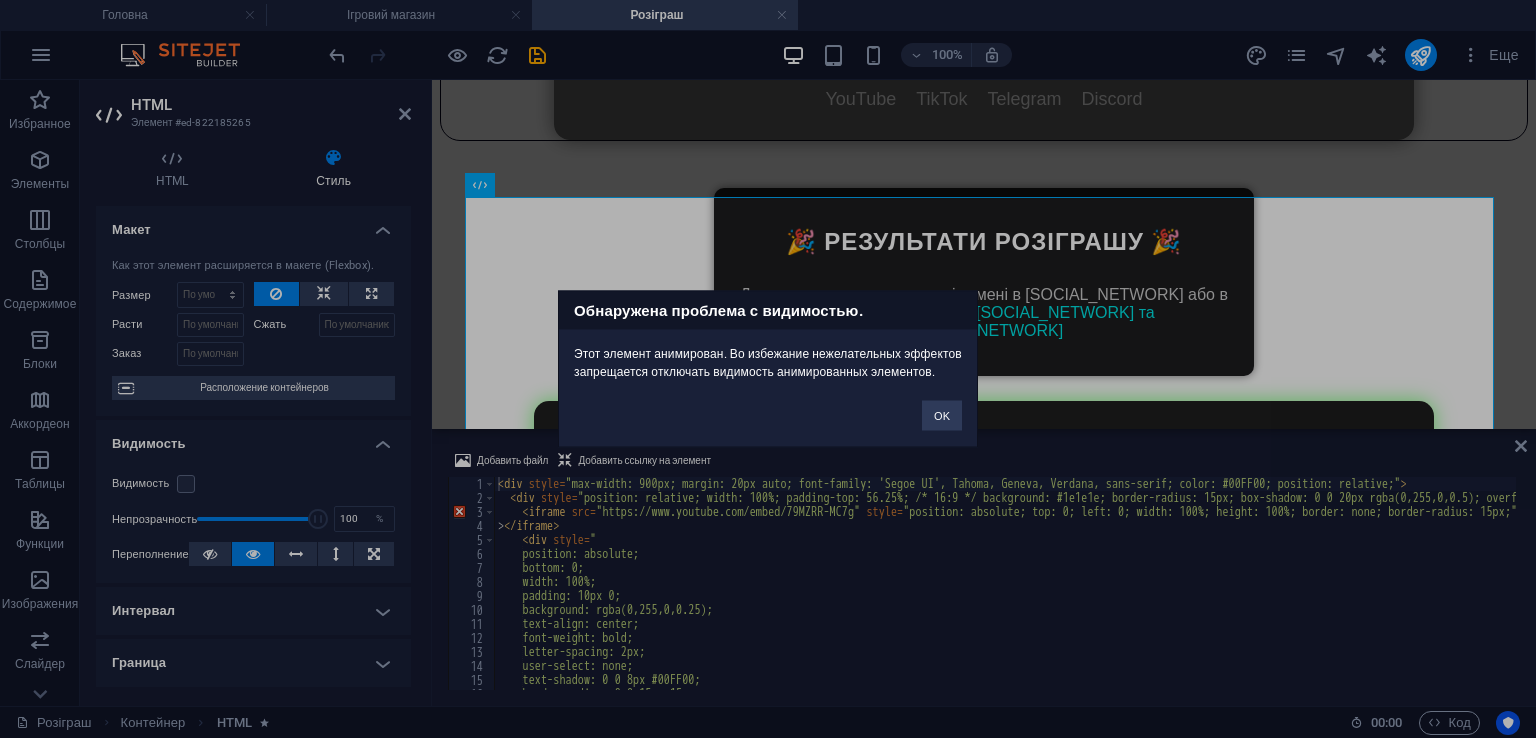 click on "OK" at bounding box center (942, 416) 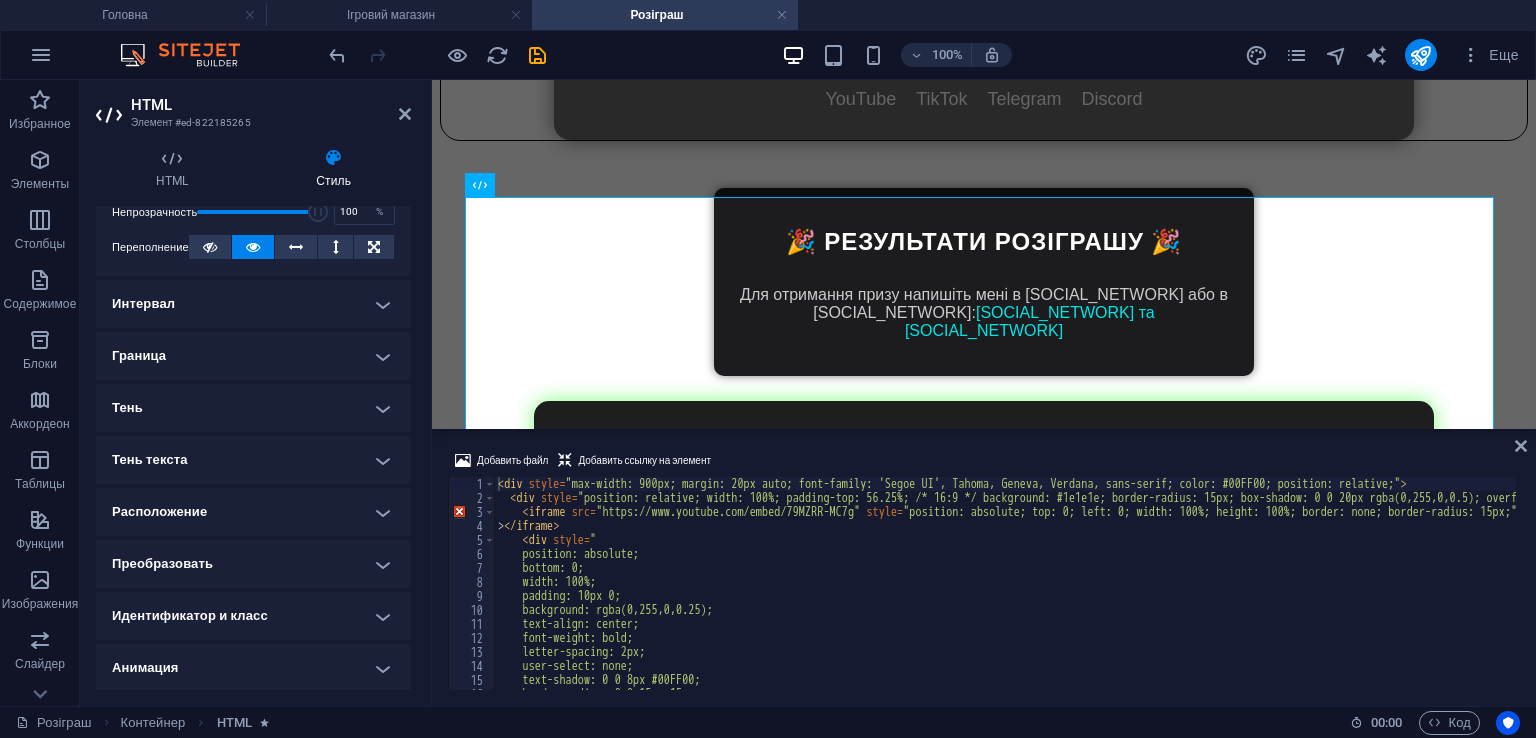 scroll, scrollTop: 360, scrollLeft: 0, axis: vertical 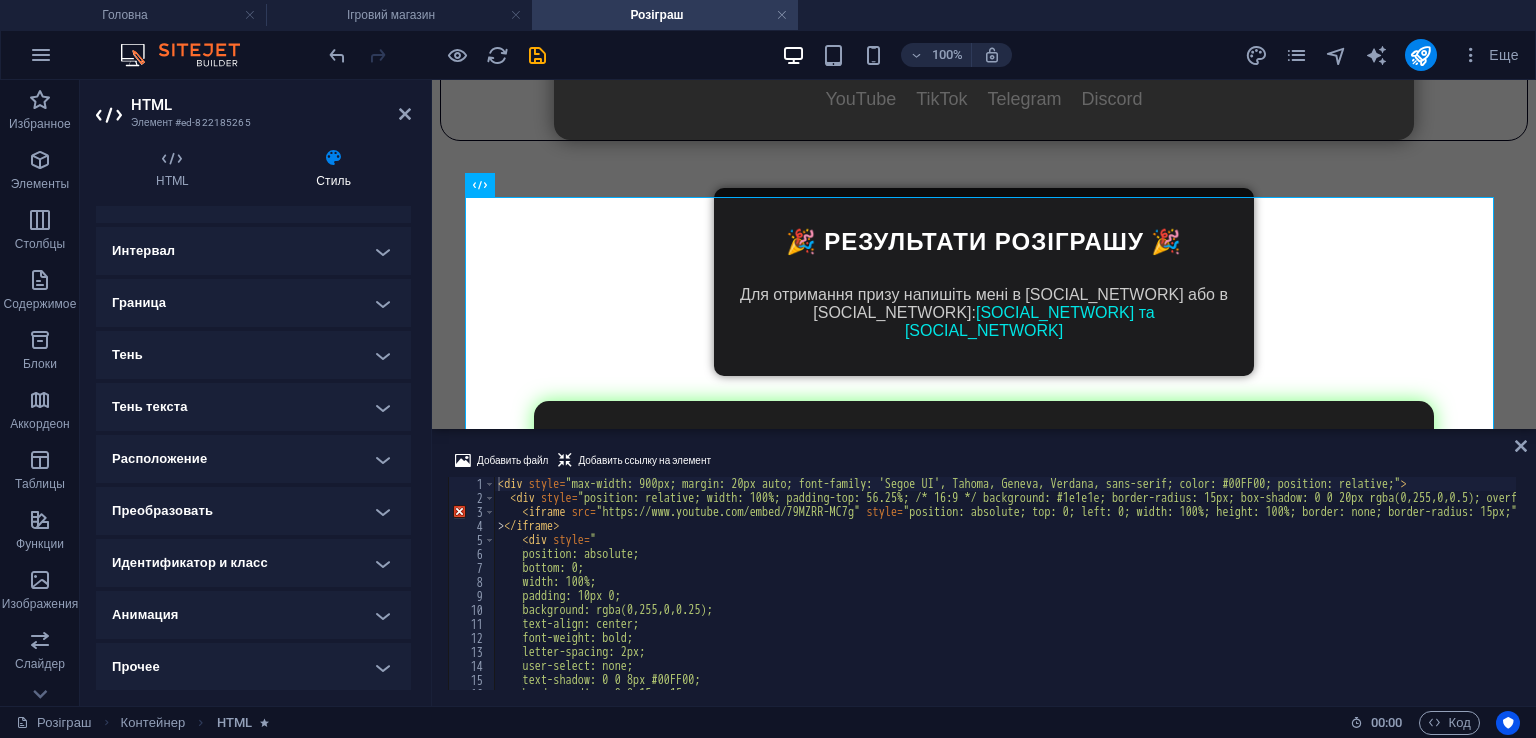 click on "Анимация" at bounding box center (253, 615) 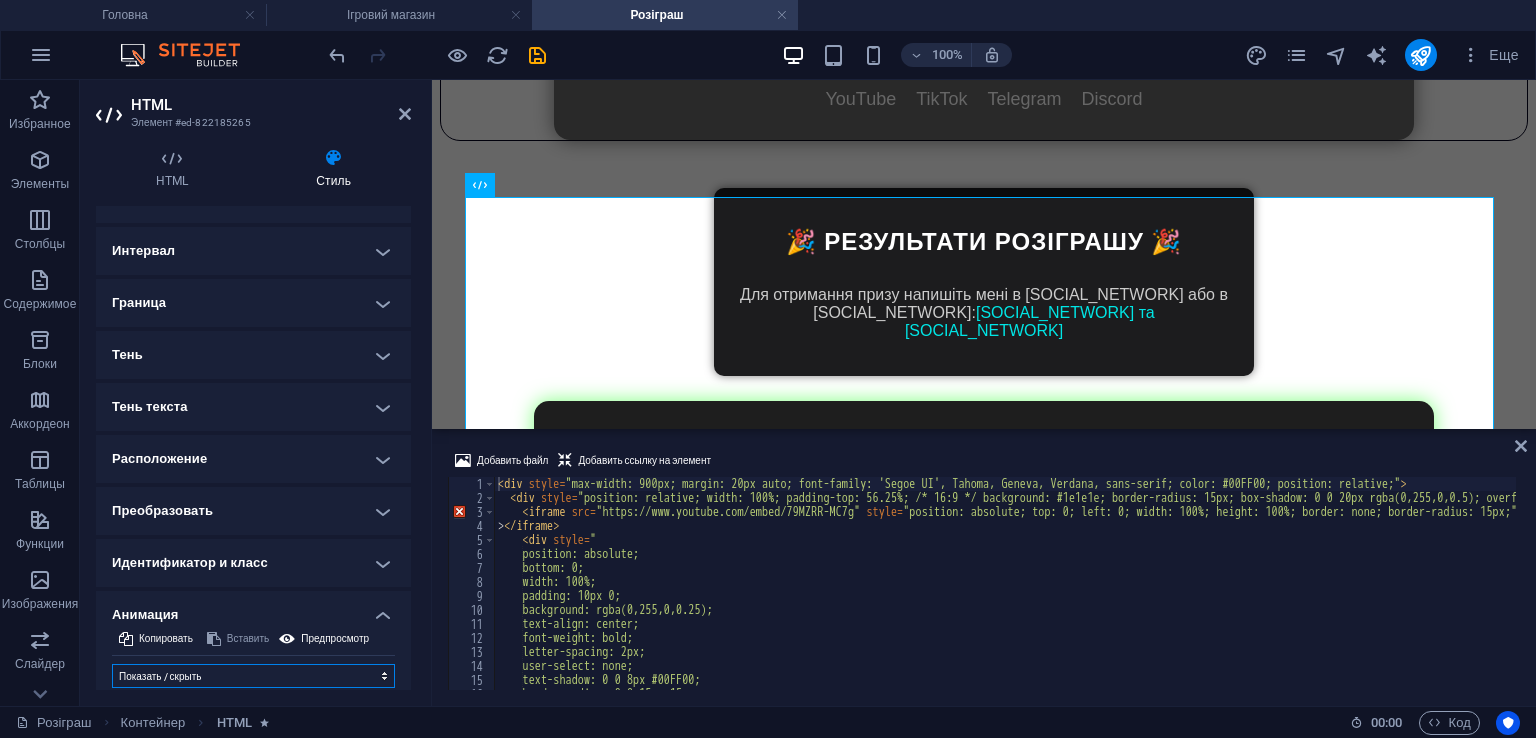 click on "Не анимировать Показать / скрыть Сдвинуть вверх / вниз Увеличить/уменьшить Сдвинуть слева направо Сдвинуть справа налево Сдвинуть сверху вниз Сдвинуть снизу вверх Пульс Мигание Открыть в качестве наложения" at bounding box center (253, 676) 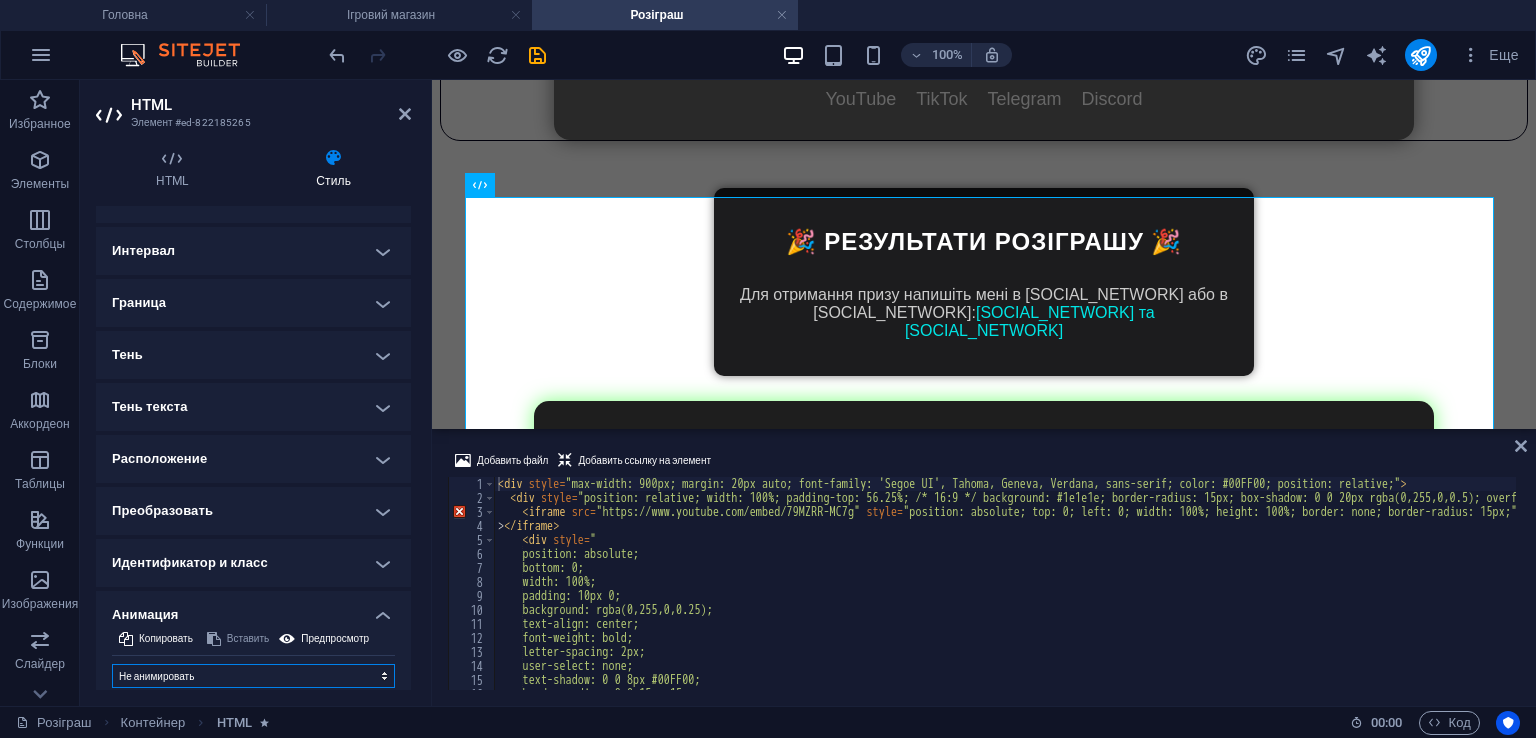click on "Не анимировать Показать / скрыть Сдвинуть вверх / вниз Увеличить/уменьшить Сдвинуть слева направо Сдвинуть справа налево Сдвинуть сверху вниз Сдвинуть снизу вверх Пульс Мигание Открыть в качестве наложения" at bounding box center (253, 676) 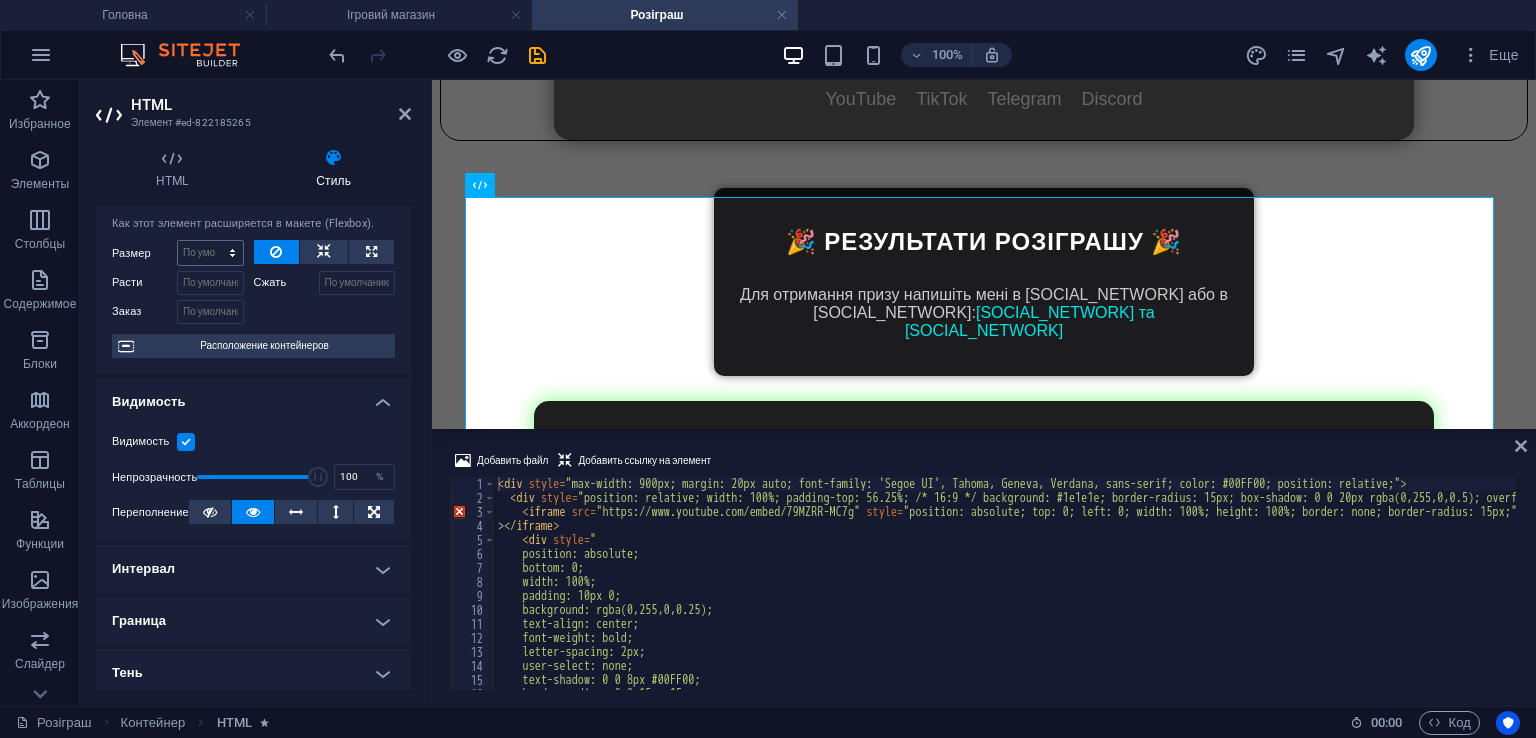 scroll, scrollTop: 0, scrollLeft: 0, axis: both 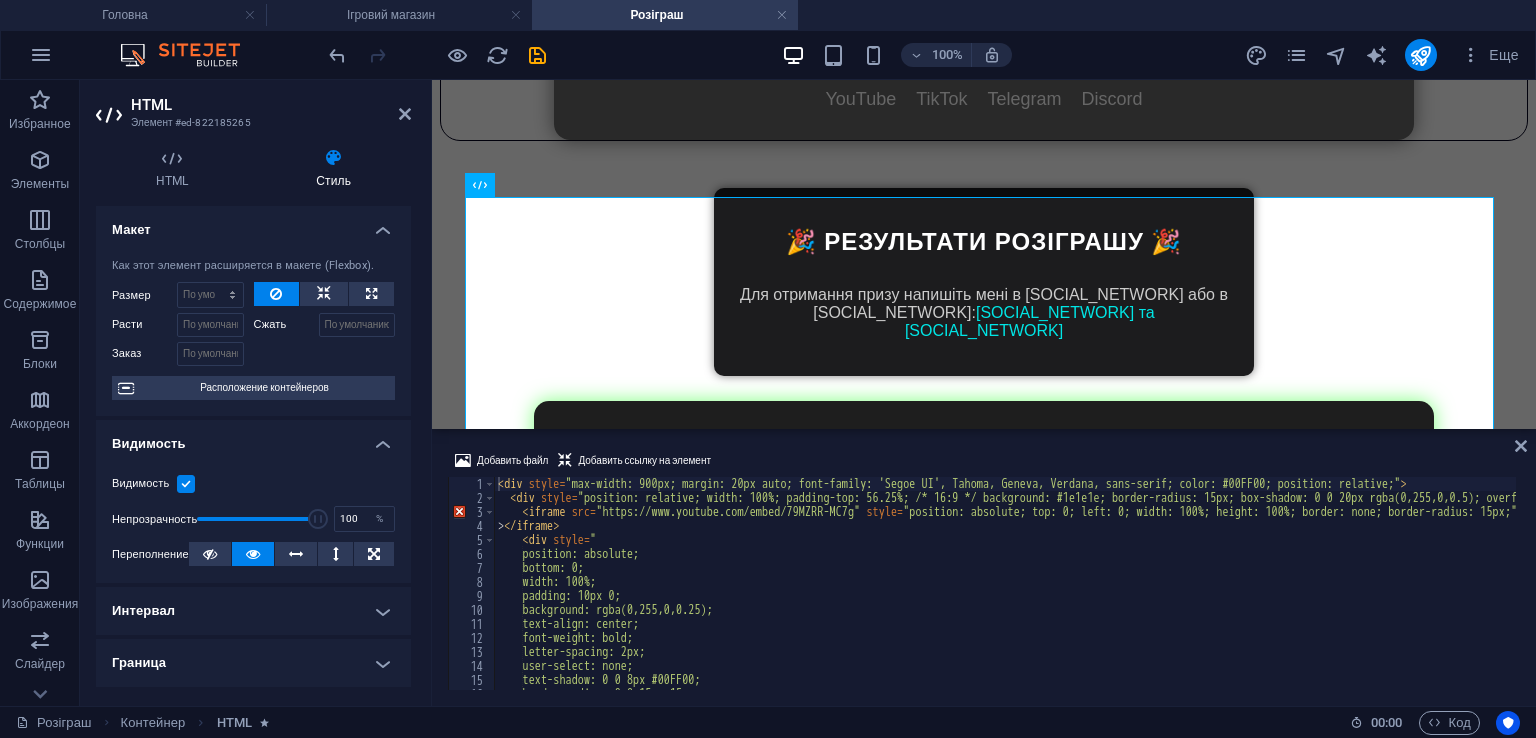 click at bounding box center (186, 484) 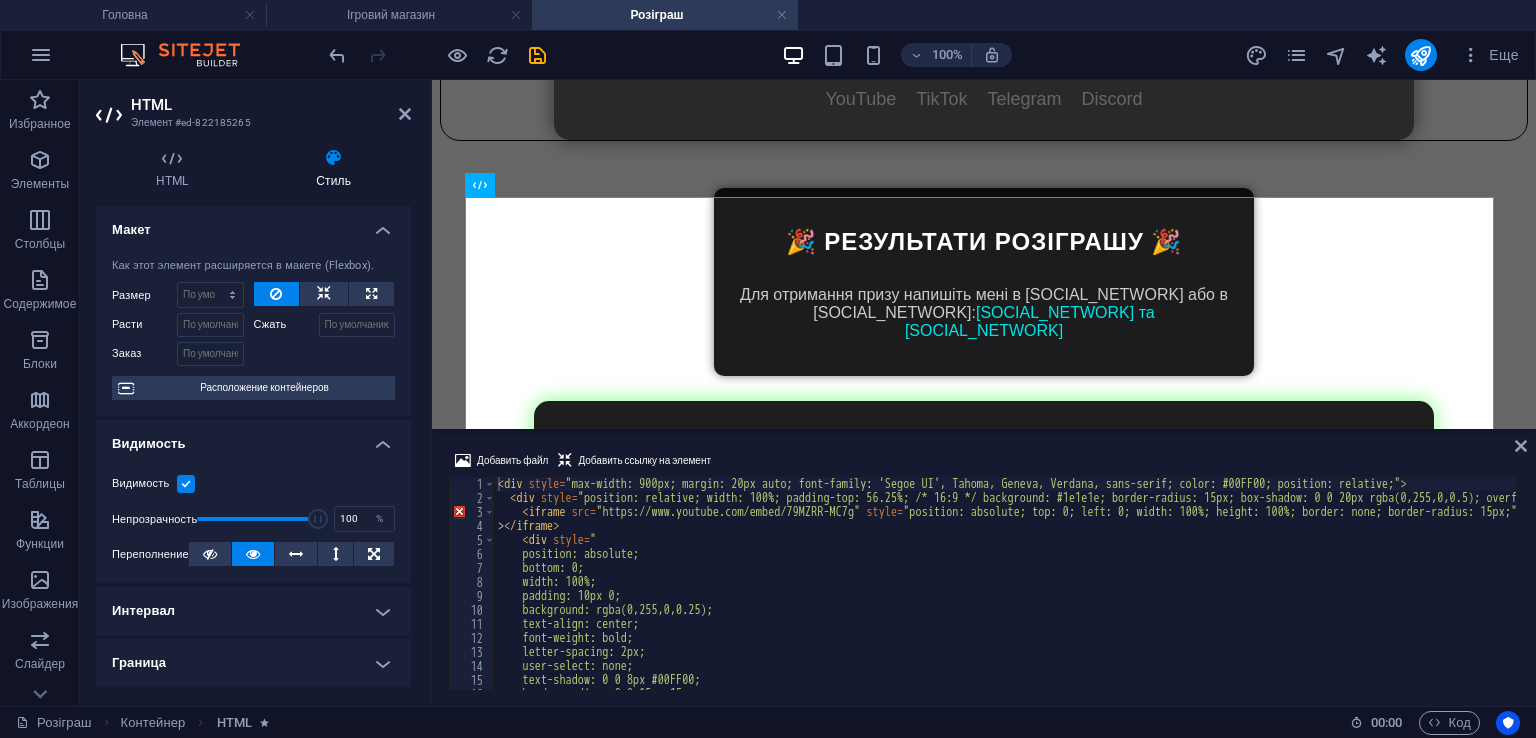 click on "Видимость" at bounding box center (0, 0) 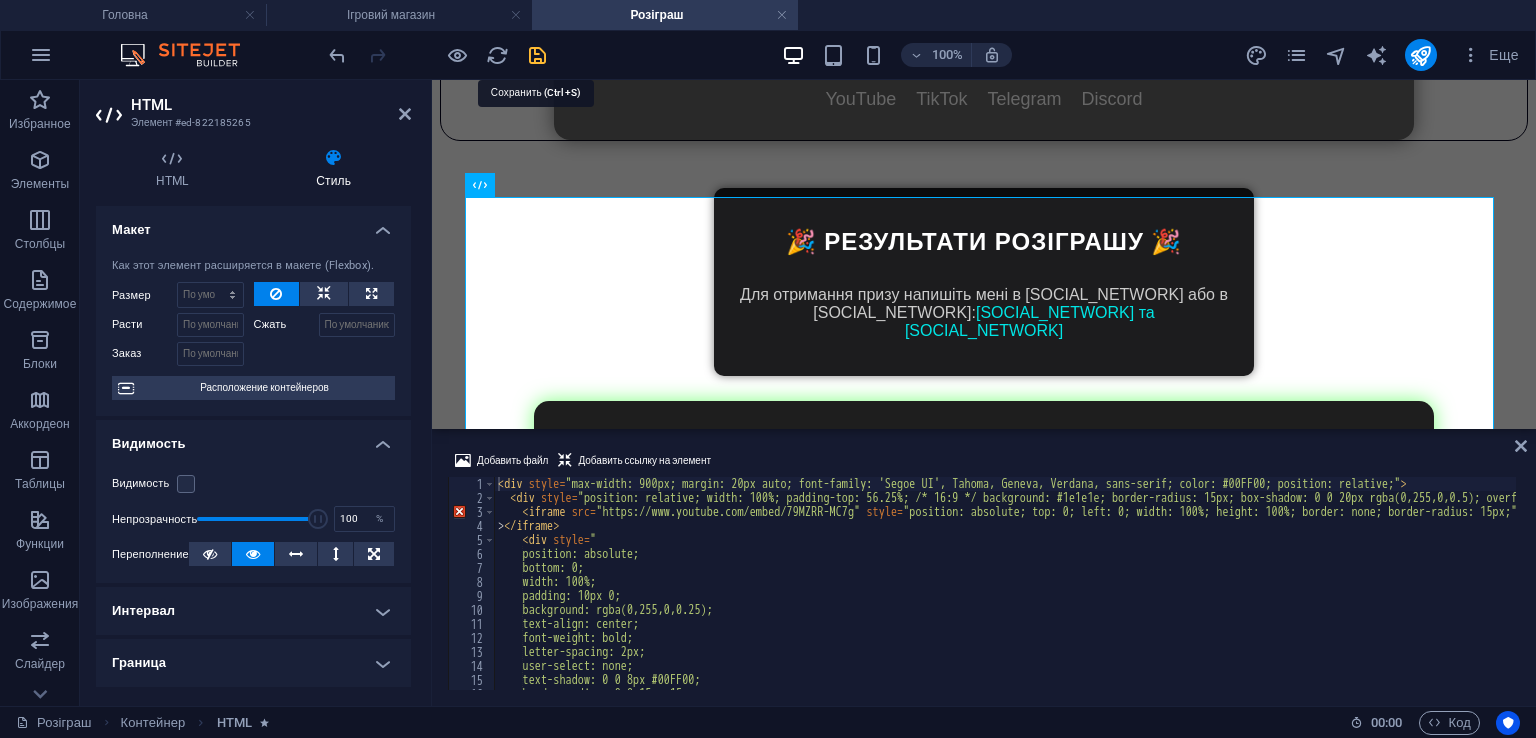 click at bounding box center [537, 55] 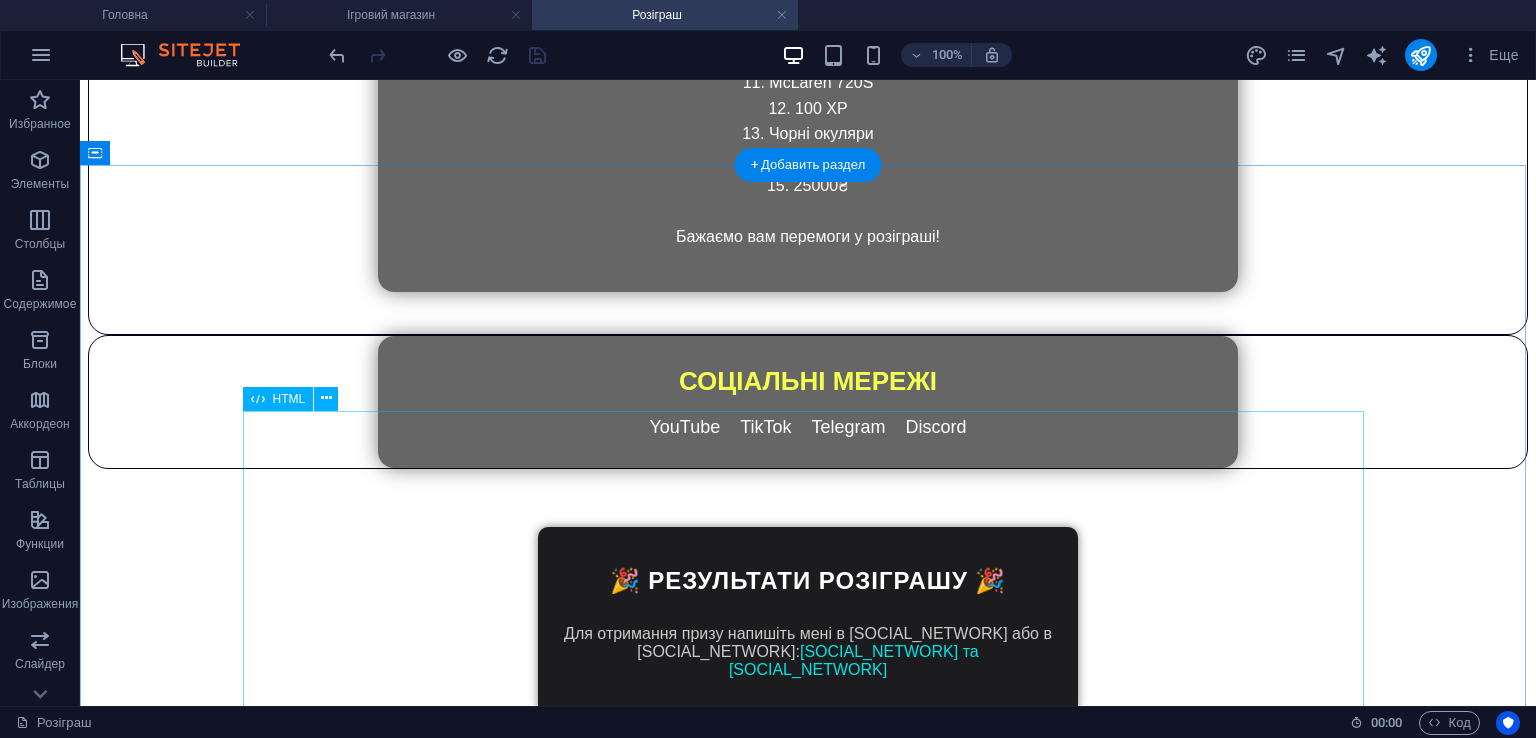 scroll, scrollTop: 2141, scrollLeft: 0, axis: vertical 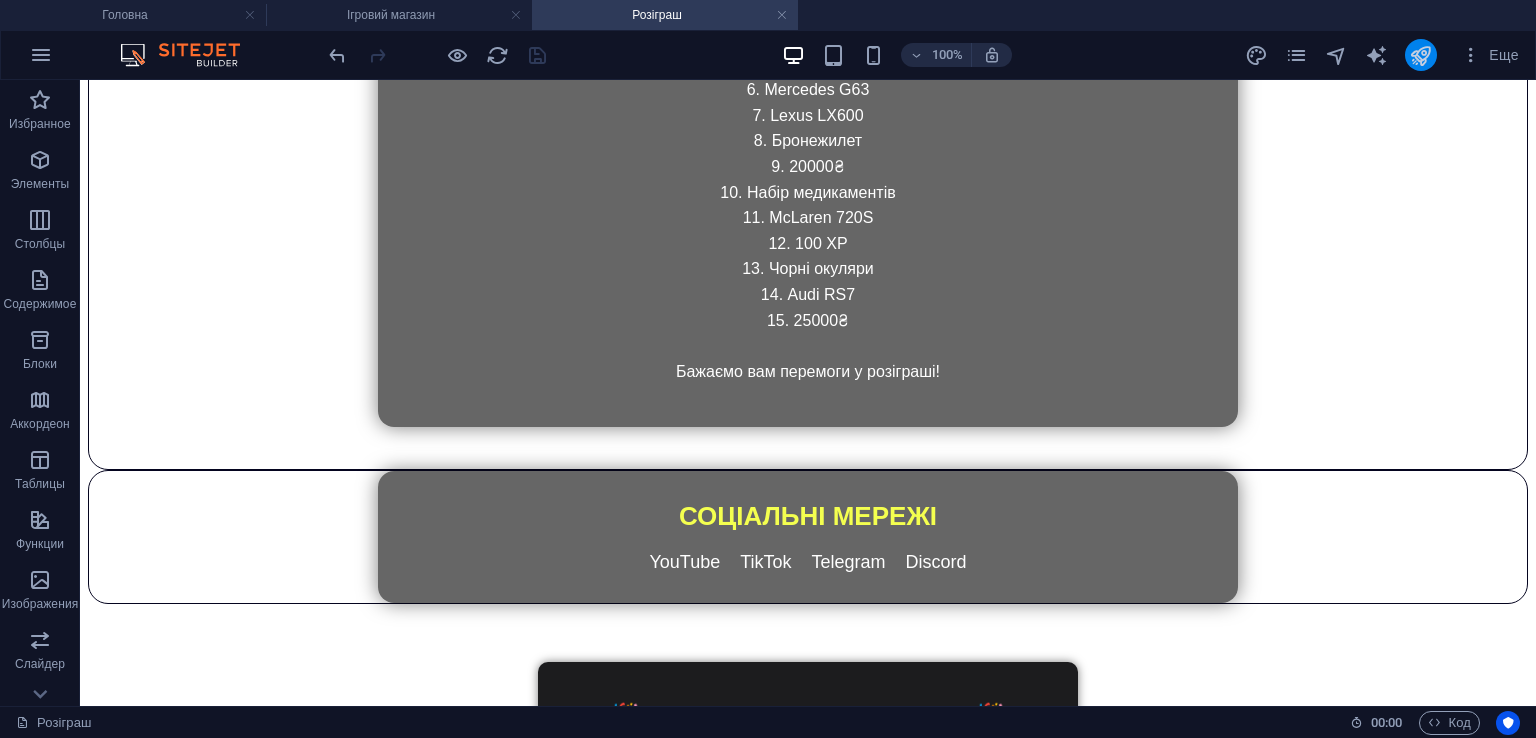 click at bounding box center (1421, 55) 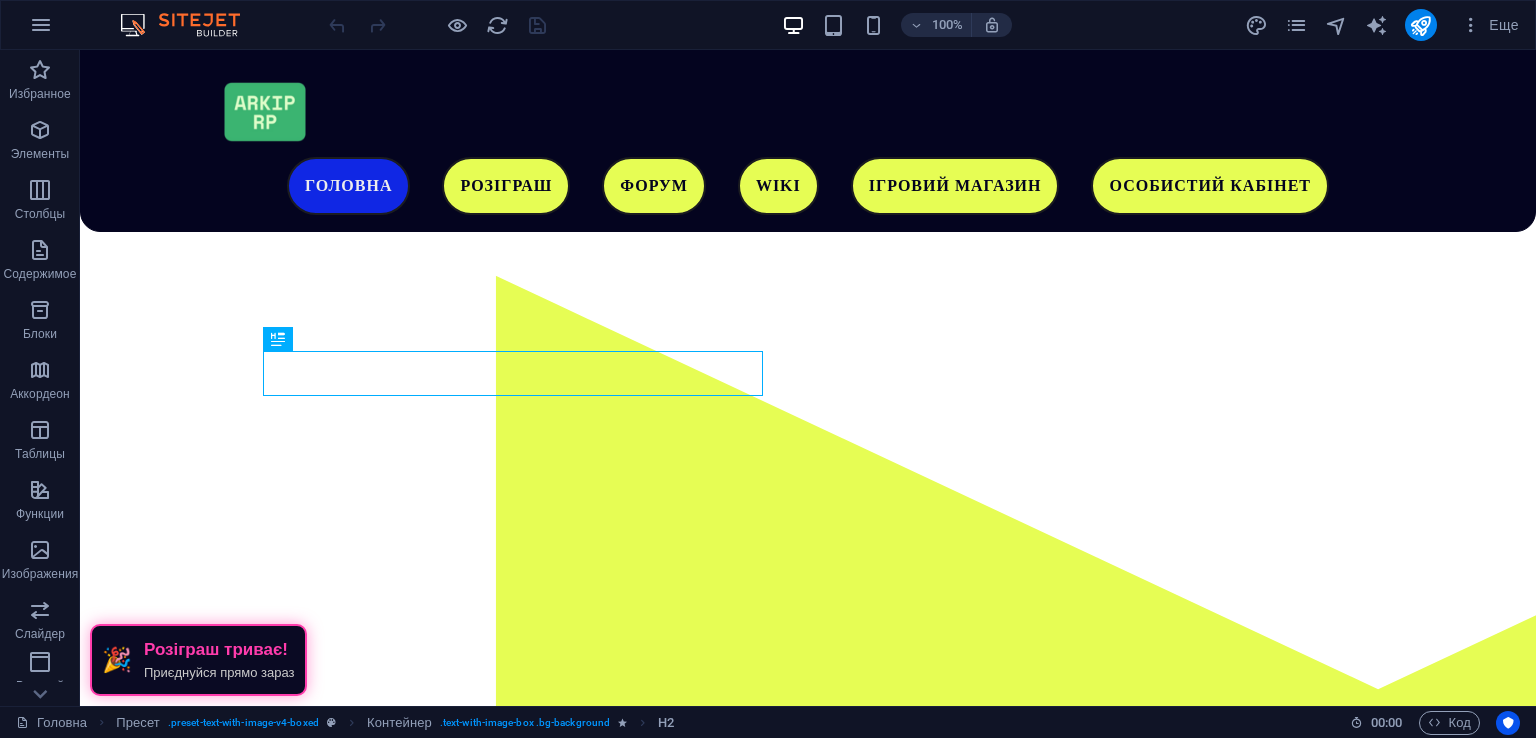 scroll, scrollTop: 545, scrollLeft: 0, axis: vertical 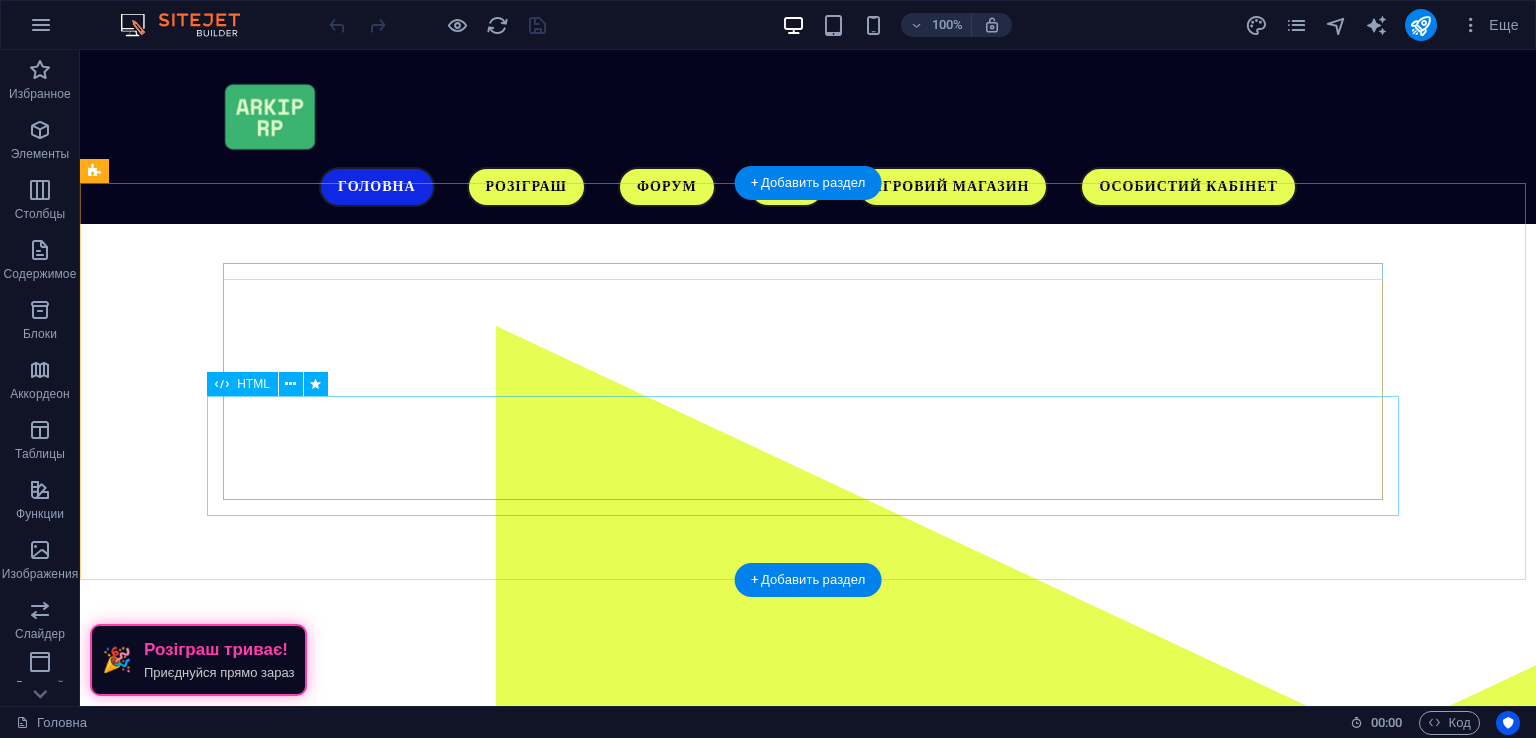 click on "ЗАВАНТАЖИТИ ГРУ" at bounding box center [684, 1186] 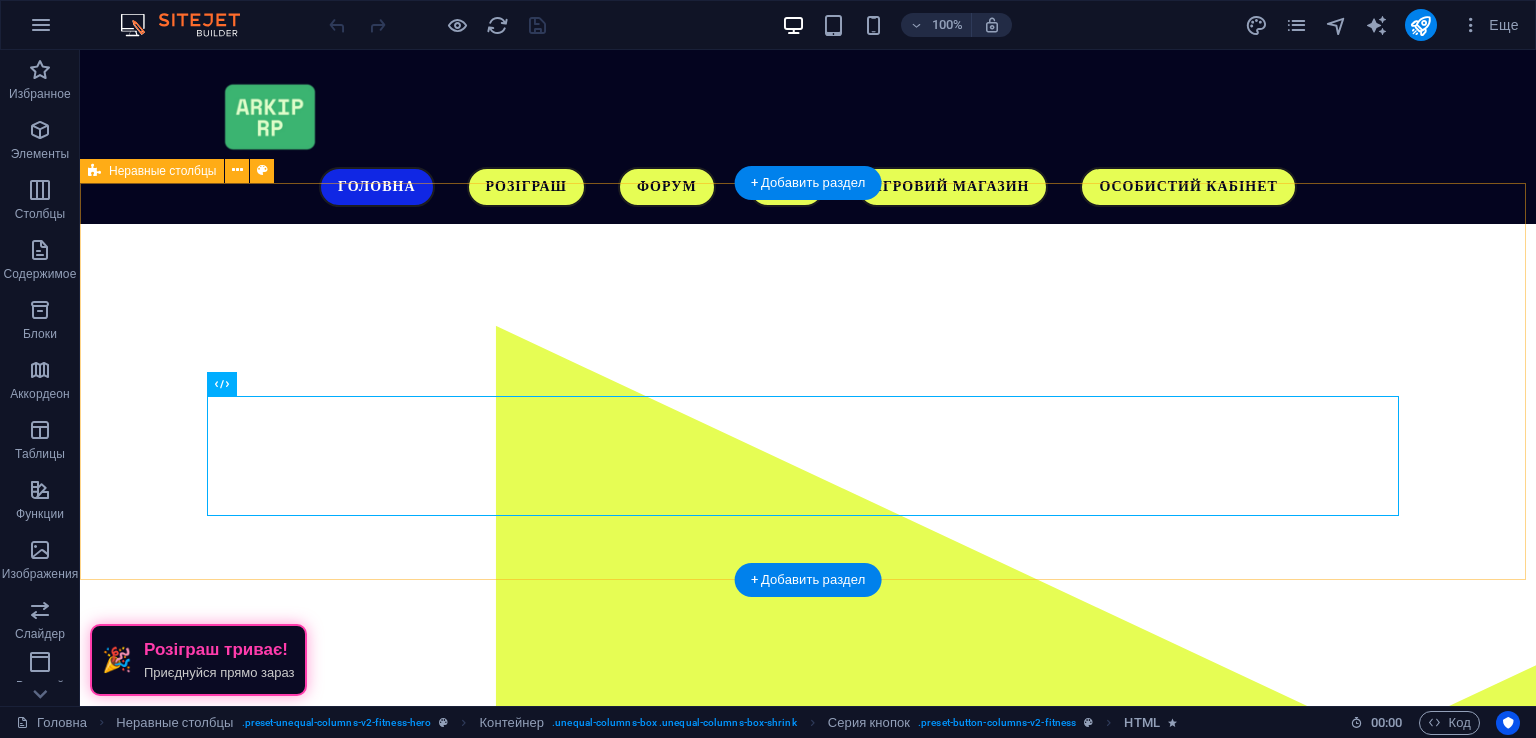 drag, startPoint x: 1415, startPoint y: 308, endPoint x: 1265, endPoint y: 221, distance: 173.40416 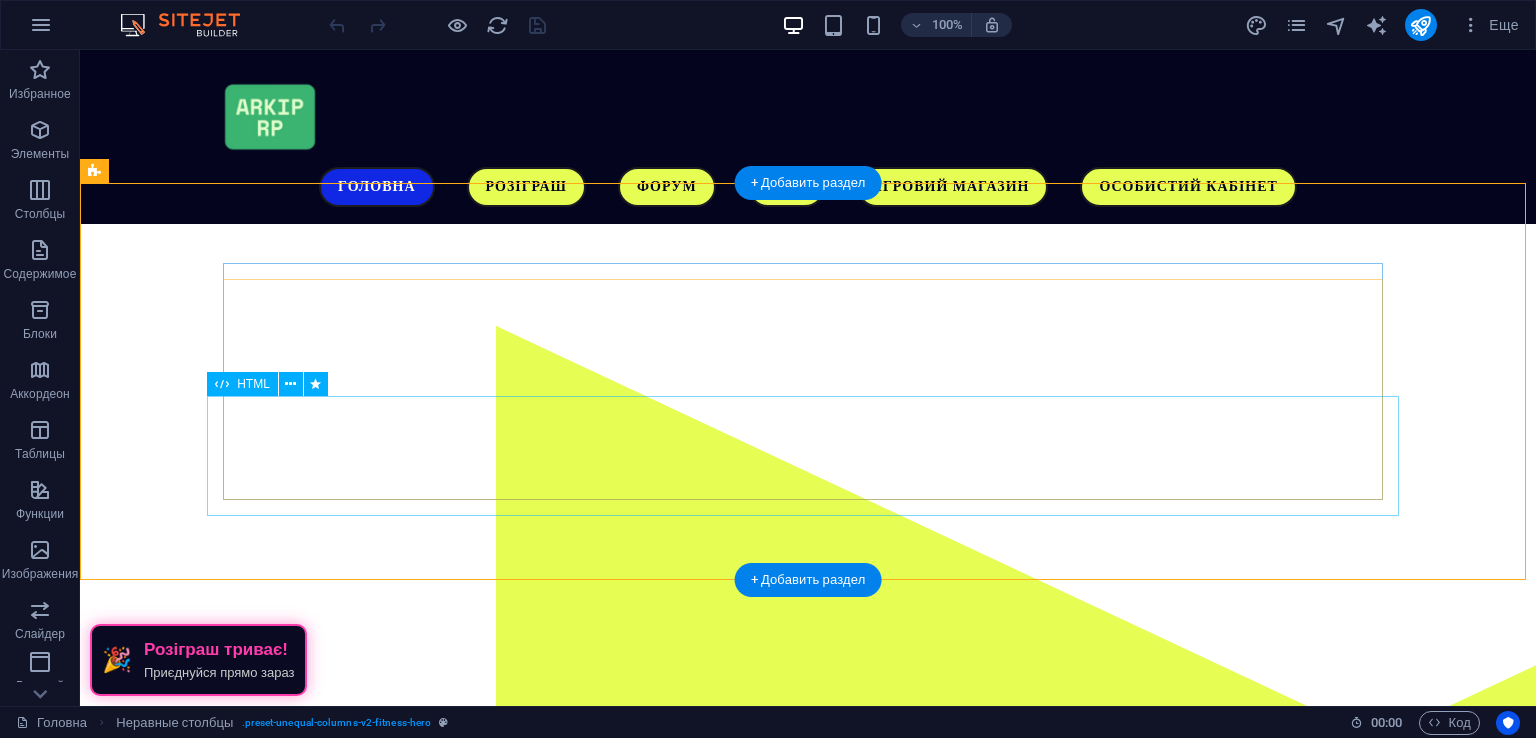 click on "ЗАВАНТАЖИТИ ГРУ" at bounding box center [684, 1186] 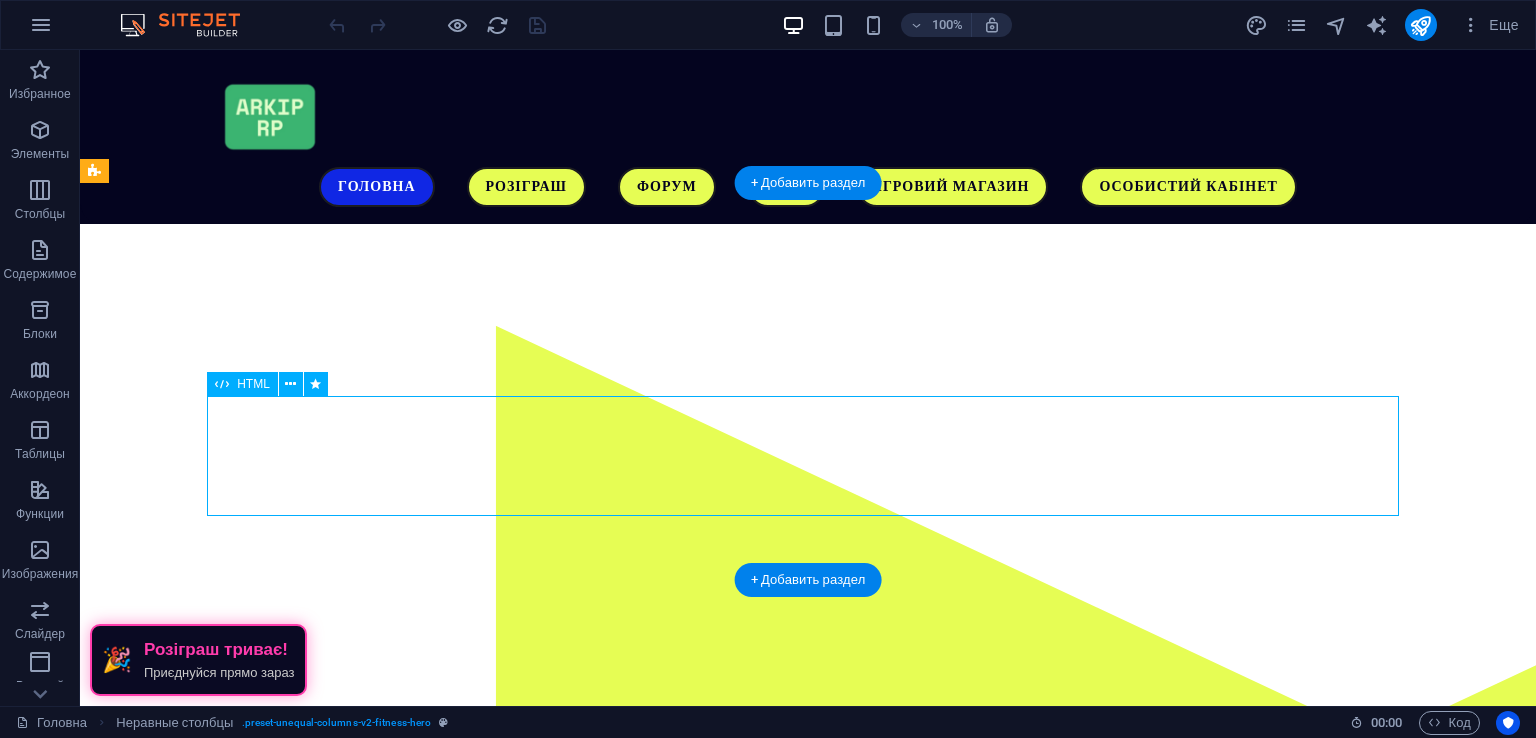 click on "ЗАВАНТАЖИТИ ГРУ" at bounding box center [684, 1186] 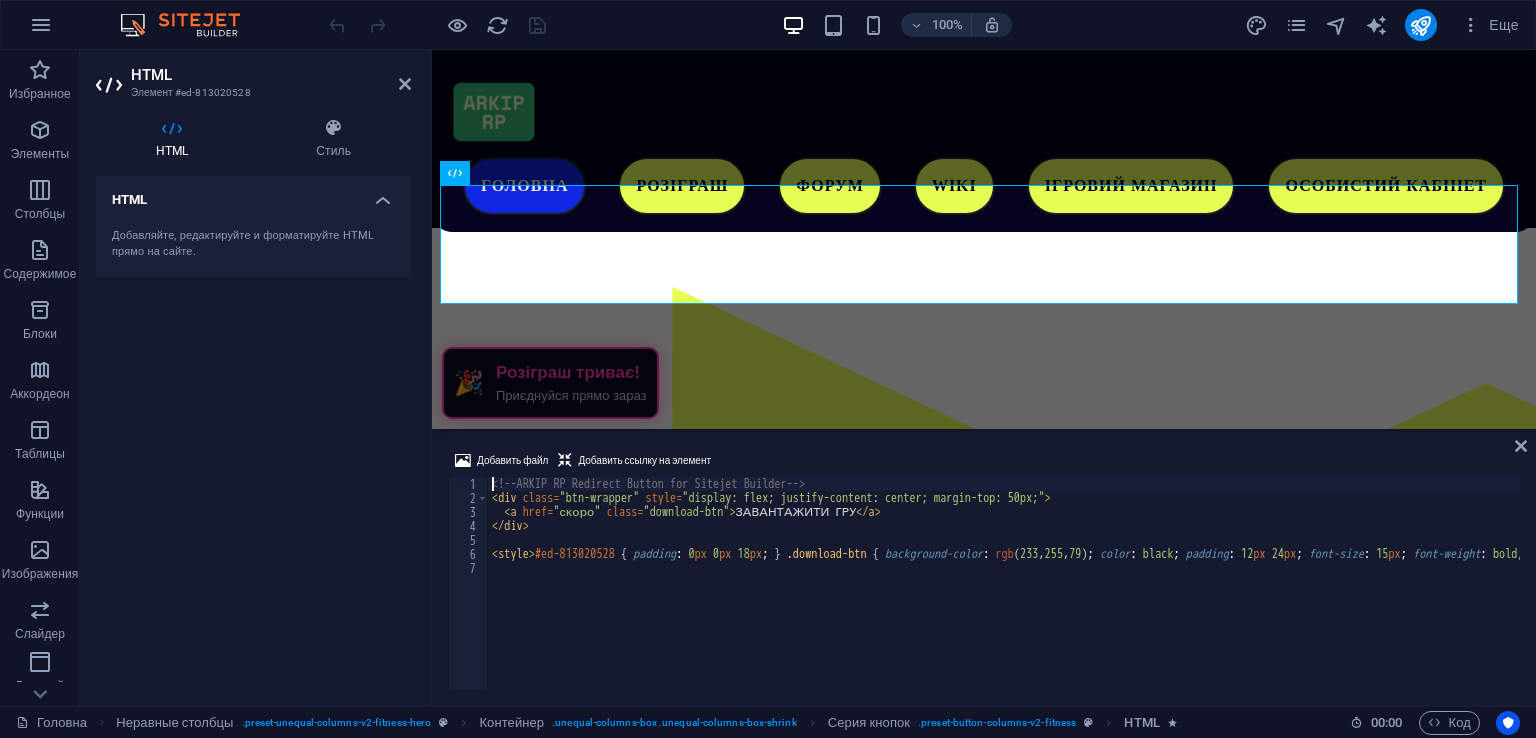 scroll, scrollTop: 256, scrollLeft: 0, axis: vertical 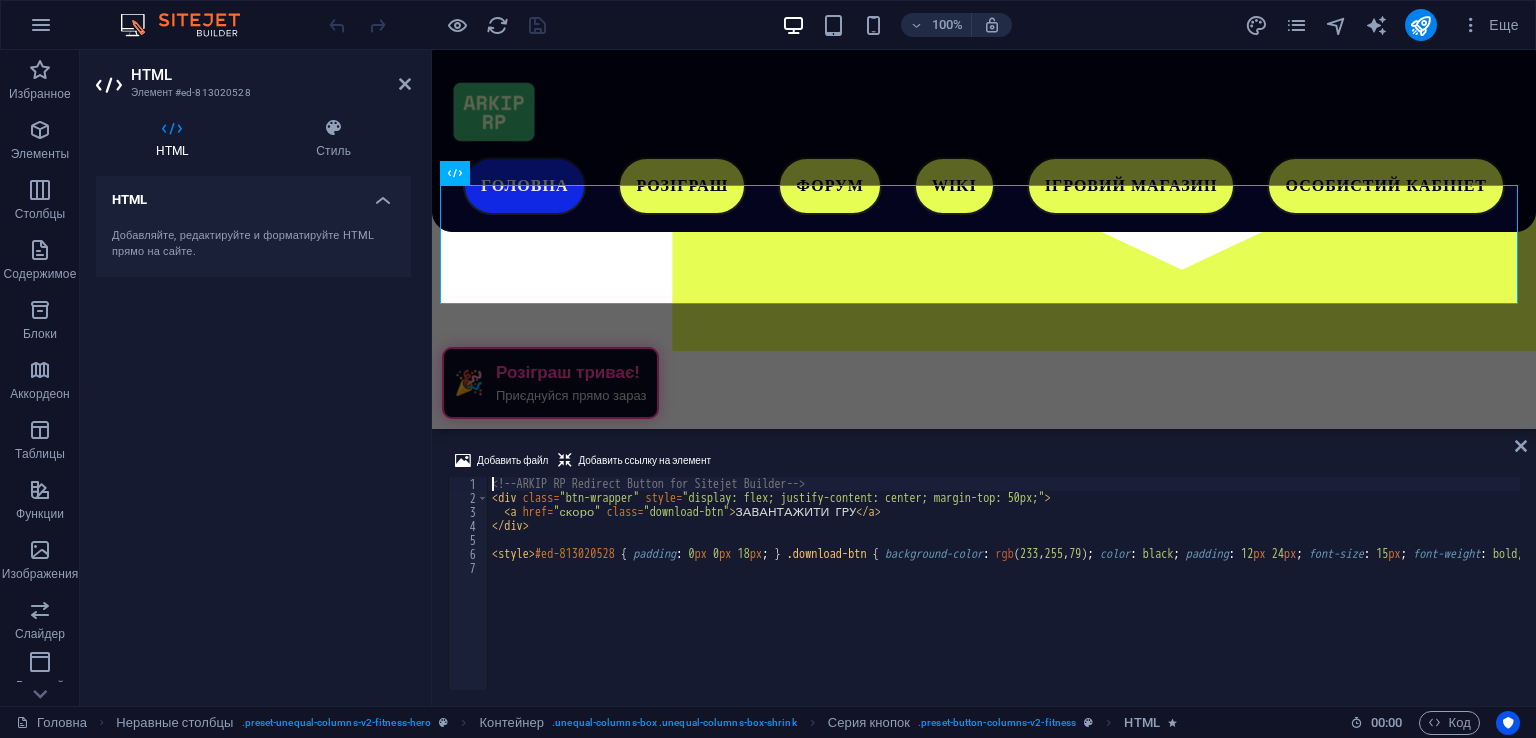 click on "<!--  ARKIP RP Redirect Button for Sitejet Builder  --> < div   class = "btn-wrapper"   style = "display: flex; justify-content: center; margin-top: 50px;" >    < a   href = "скоро"   class = "download-btn" > ЗАВАНТАЖИТИ ГРУ </ a > </ div > < style > #ed-813020528   {   padding :   0 px   0 px   18 px ;   }   .download-btn   {   background-color :   rgb ( 233 ,  255 ,  79 ) ;   color :   black ;   padding :   12 px   24 px ;   font-size :   15 px ;   font-weight :   bold ;   border :   2 px   solid   black ;   border-radius :   30 px ;   cursor :   pointer ;   transition :   transform   0.1 s ,  box-shadow   0.3 s ;   font-family :   " Segoe UI " ,  sans-serif ;   text-decoration :   none ;   display :   inline-block ;   box-shadow :   rgba ( 0 ,  0 ,  0 ,  0.1 )  0 px   4 px   6 px ;   }   .download-btn :hover   {   transform :  translateY( -2 px ) ;   box-shadow :   rgba ( 0 ,  0 ,  0 ,  0.15 )  0 px   6 px   10 px ;   }   .download-btn :active   {   transform :  scale( 0.95 ) ;   :   ( 0" at bounding box center (2537, 595) 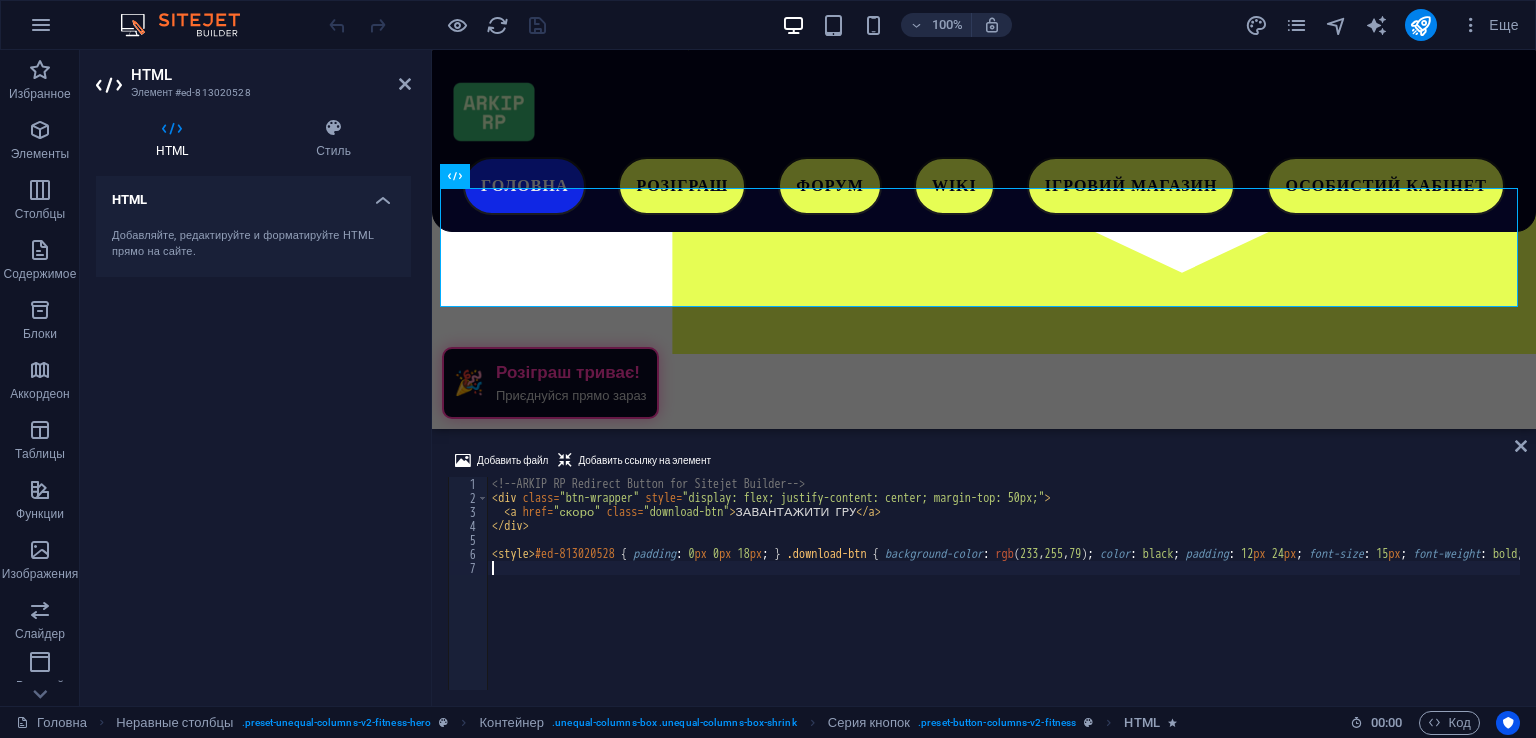 click on "<!--  ARKIP RP Redirect Button for Sitejet Builder  --> < div   class = "btn-wrapper"   style = "display: flex; justify-content: center; margin-top: 50px;" >    < a   href = "скоро"   class = "download-btn" > ЗАВАНТАЖИТИ ГРУ </ a > </ div > < style > #ed-813020528   {   padding :   0 px   0 px   18 px ;   }   .download-btn   {   background-color :   rgb ( 233 ,  255 ,  79 ) ;   color :   black ;   padding :   12 px   24 px ;   font-size :   15 px ;   font-weight :   bold ;   border :   2 px   solid   black ;   border-radius :   30 px ;   cursor :   pointer ;   transition :   transform   0.1 s ,  box-shadow   0.3 s ;   font-family :   " Segoe UI " ,  sans-serif ;   text-decoration :   none ;   display :   inline-block ;   box-shadow :   rgba ( 0 ,  0 ,  0 ,  0.1 )  0 px   4 px   6 px ;   }   .download-btn :hover   {   transform :  translateY( -2 px ) ;   box-shadow :   rgba ( 0 ,  0 ,  0 ,  0.15 )  0 px   6 px   10 px ;   }   .download-btn :active   {   transform :  scale( 0.95 ) ;   :   ( 0" at bounding box center [2537, 595] 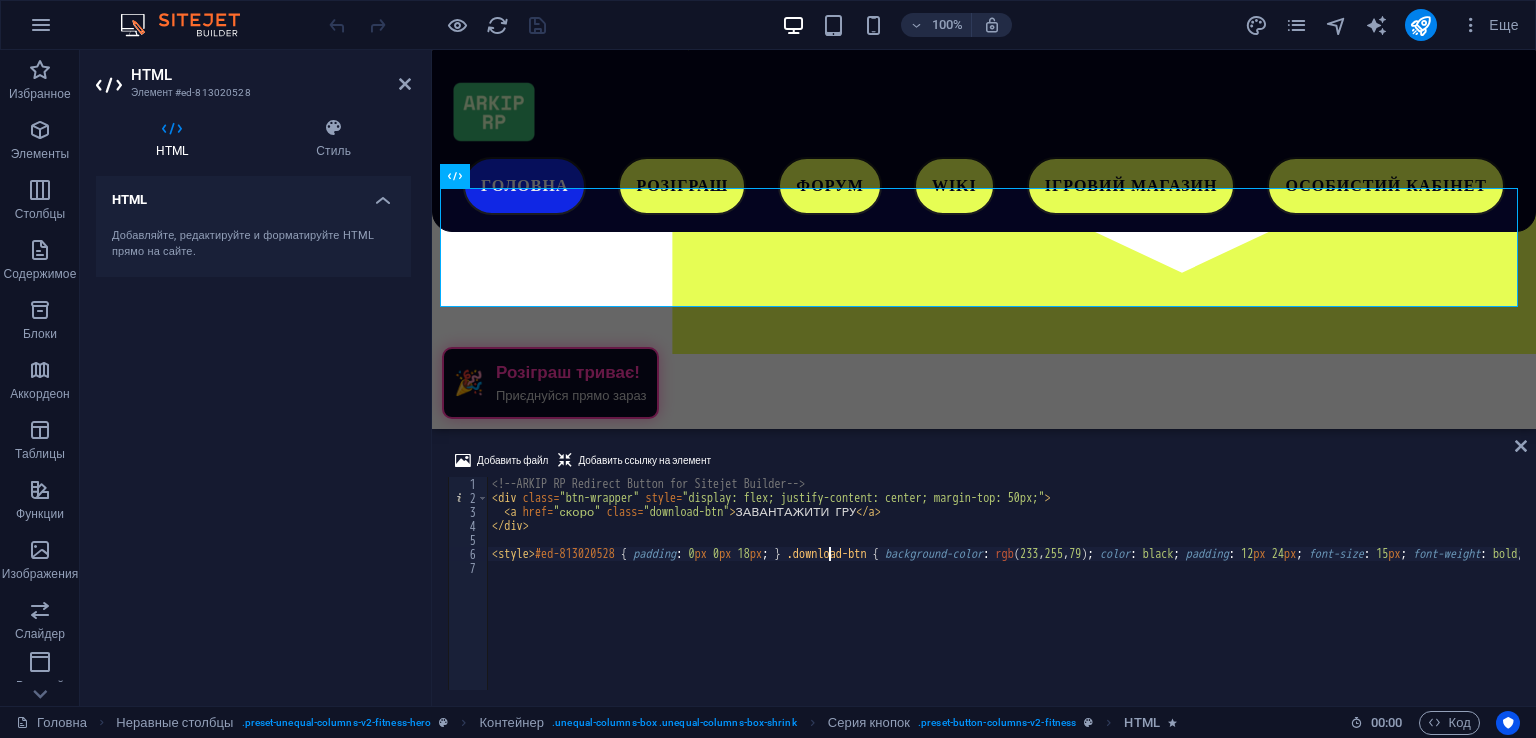 click on "<!--  ARKIP RP Redirect Button for Sitejet Builder  --> < div   class = "btn-wrapper"   style = "display: flex; justify-content: center; margin-top: 50px;" >    < a   href = "скоро"   class = "download-btn" > ЗАВАНТАЖИТИ ГРУ </ a > </ div > < style > #ed-813020528   {   padding :   0 px   0 px   18 px ;   }   .download-btn   {   background-color :   rgb ( 233 ,  255 ,  79 ) ;   color :   black ;   padding :   12 px   24 px ;   font-size :   15 px ;   font-weight :   bold ;   border :   2 px   solid   black ;   border-radius :   30 px ;   cursor :   pointer ;   transition :   transform   0.1 s ,  box-shadow   0.3 s ;   font-family :   " Segoe UI " ,  sans-serif ;   text-decoration :   none ;   display :   inline-block ;   box-shadow :   rgba ( 0 ,  0 ,  0 ,  0.1 )  0 px   4 px   6 px ;   }   .download-btn :hover   {   transform :  translateY( -2 px ) ;   box-shadow :   rgba ( 0 ,  0 ,  0 ,  0.15 )  0 px   6 px   10 px ;   }   .download-btn :active   {   transform :  scale( 0.95 ) ;   :   ( 0" at bounding box center [2537, 595] 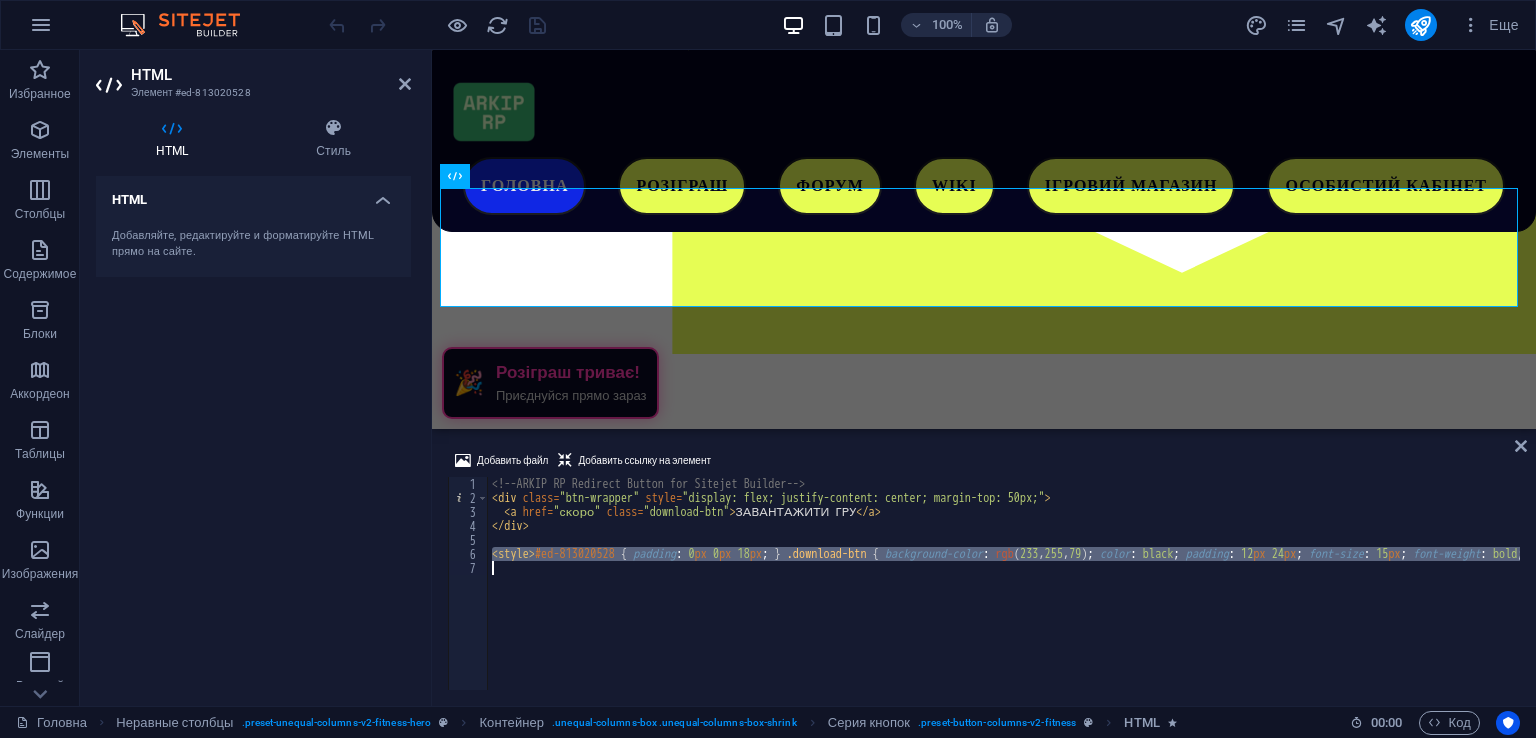 click on "<!--  ARKIP RP Redirect Button for Sitejet Builder  --> < div   class = "btn-wrapper"   style = "display: flex; justify-content: center; margin-top: 50px;" >    < a   href = "скоро"   class = "download-btn" > ЗАВАНТАЖИТИ ГРУ </ a > </ div > < style > #ed-813020528   {   padding :   0 px   0 px   18 px ;   }   .download-btn   {   background-color :   rgb ( 233 ,  255 ,  79 ) ;   color :   black ;   padding :   12 px   24 px ;   font-size :   15 px ;   font-weight :   bold ;   border :   2 px   solid   black ;   border-radius :   30 px ;   cursor :   pointer ;   transition :   transform   0.1 s ,  box-shadow   0.3 s ;   font-family :   " Segoe UI " ,  sans-serif ;   text-decoration :   none ;   display :   inline-block ;   box-shadow :   rgba ( 0 ,  0 ,  0 ,  0.1 )  0 px   4 px   6 px ;   }   .download-btn :hover   {   transform :  translateY( -2 px ) ;   box-shadow :   rgba ( 0 ,  0 ,  0 ,  0.15 )  0 px   6 px   10 px ;   }   .download-btn :active   {   transform :  scale( 0.95 ) ;   :   ( 0" at bounding box center [2537, 595] 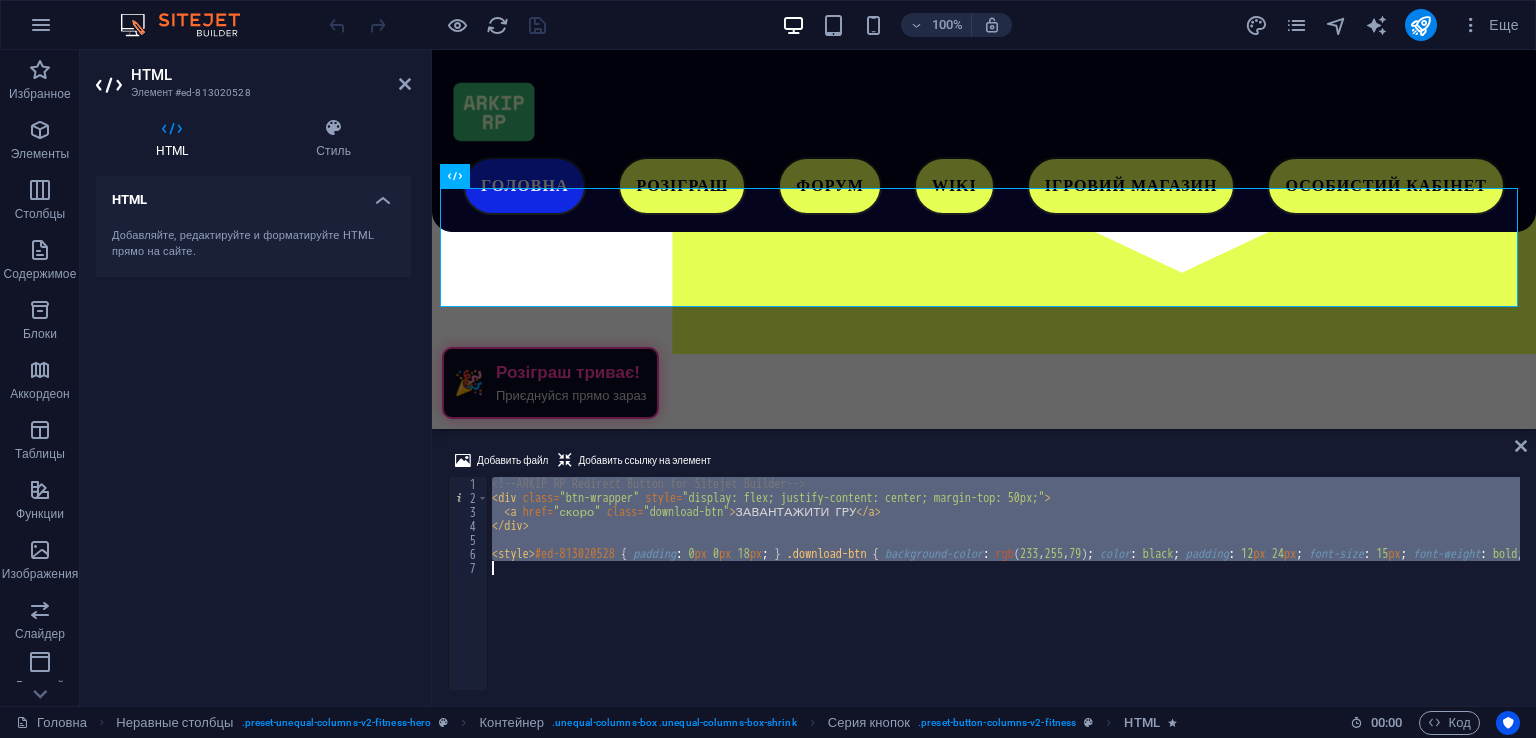 paste 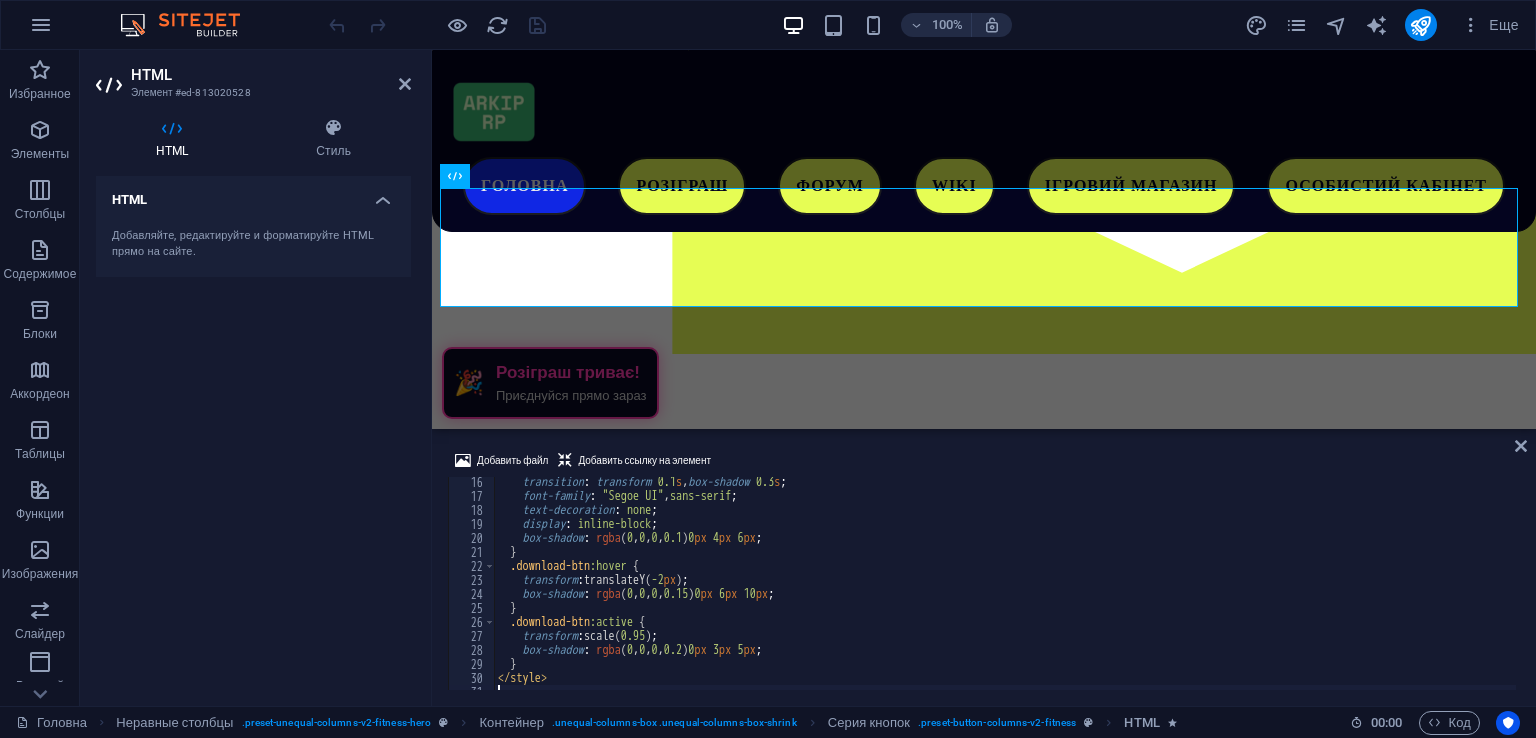 scroll, scrollTop: 0, scrollLeft: 0, axis: both 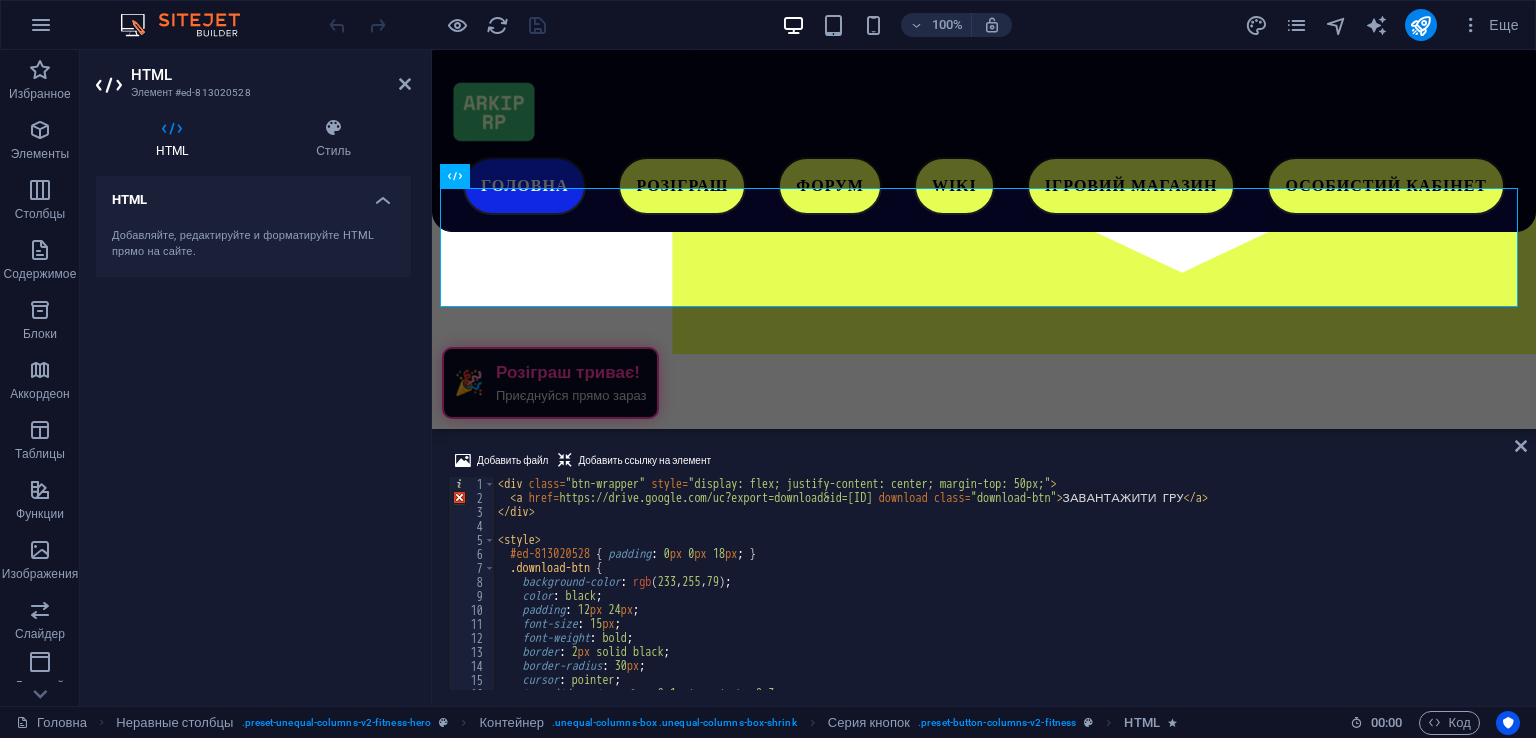 click on "100% Еще" at bounding box center [926, 25] 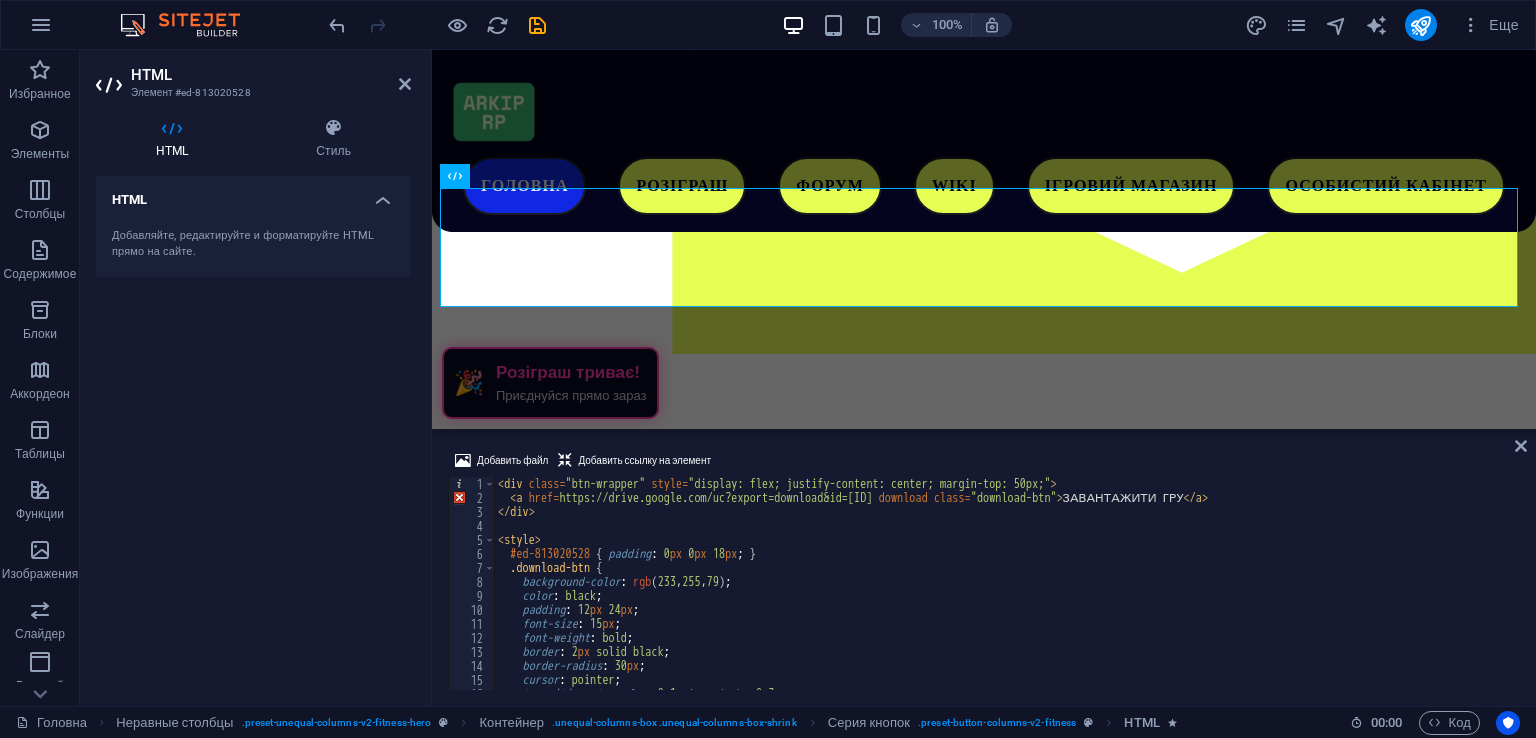 click on "100% Еще" at bounding box center [926, 25] 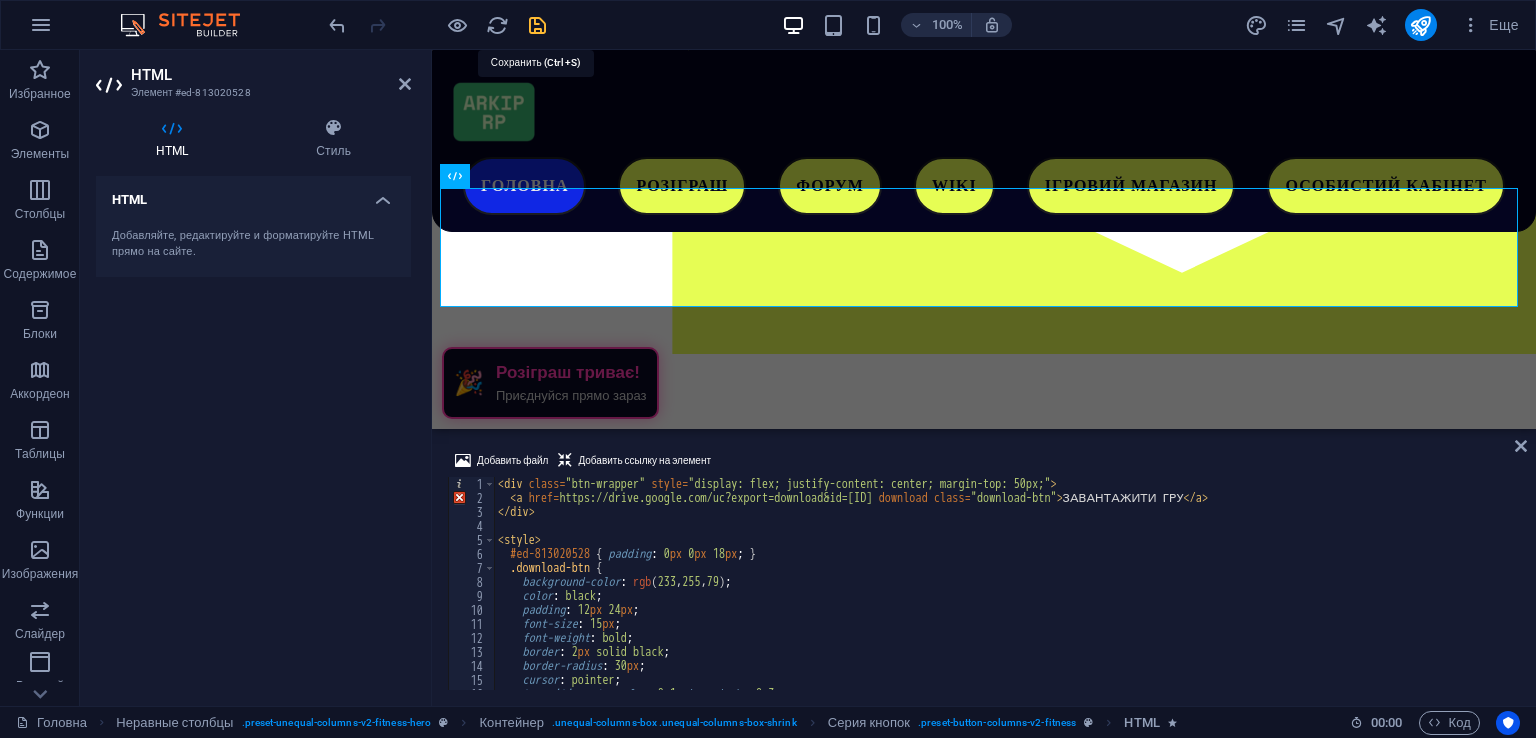 click at bounding box center (537, 25) 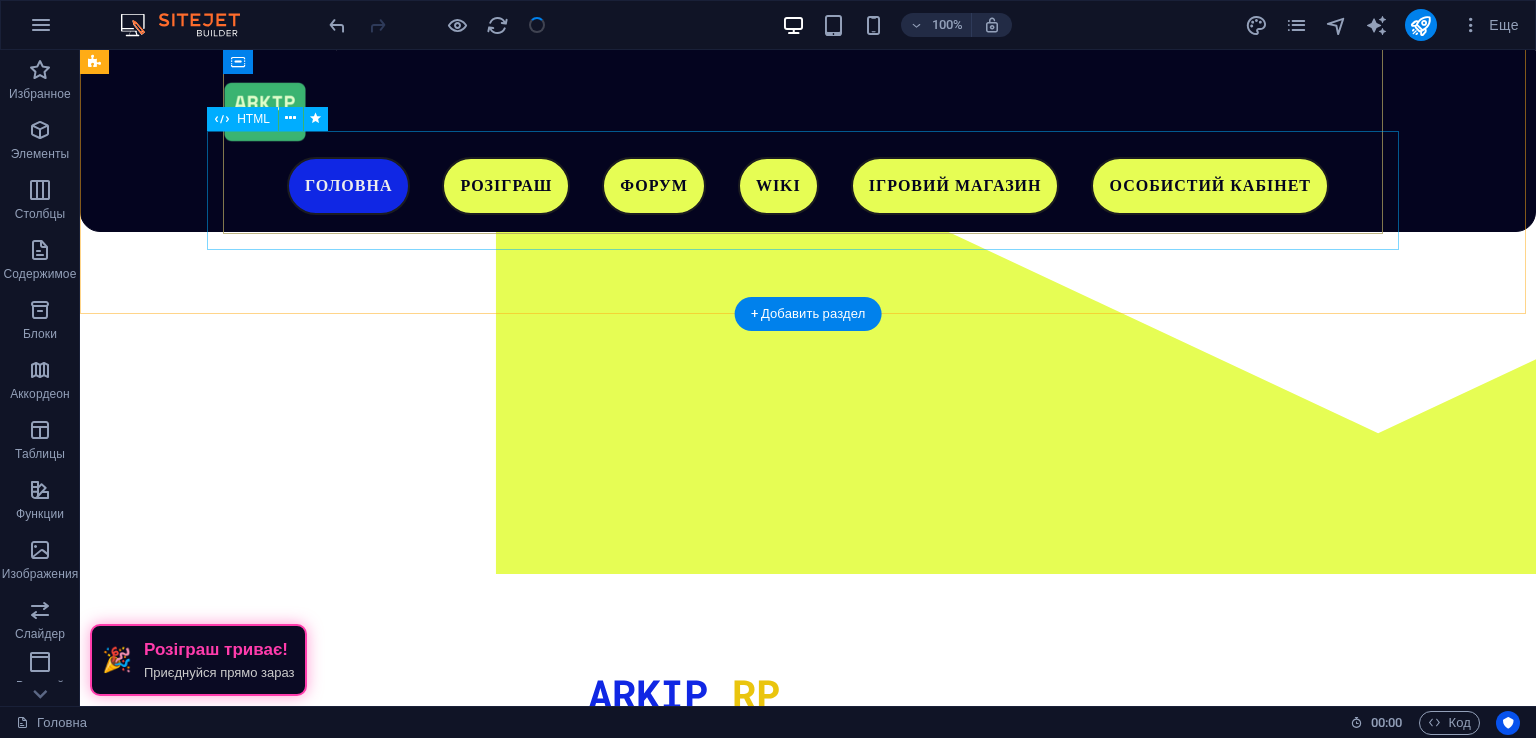 scroll, scrollTop: 0, scrollLeft: 0, axis: both 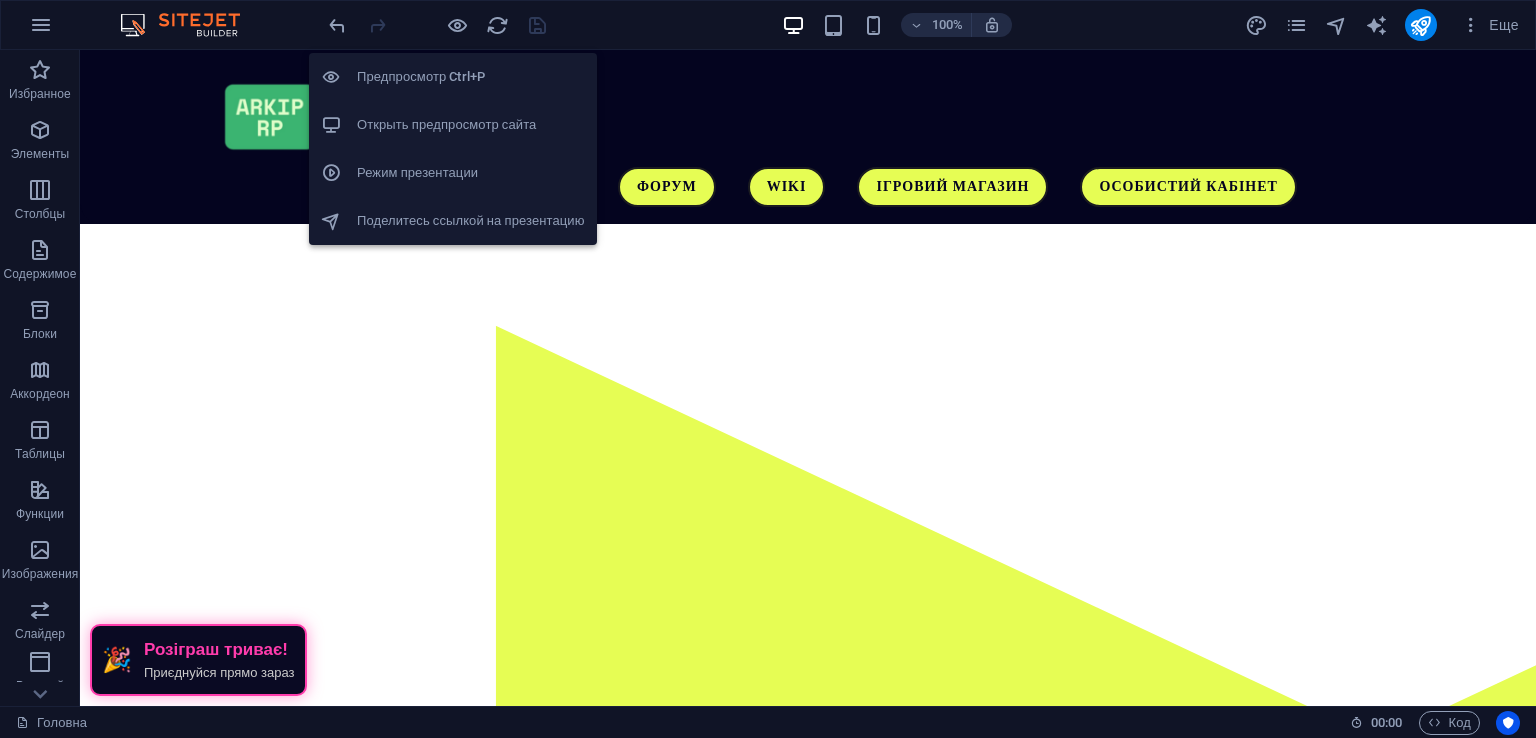 click on "Открыть предпросмотр сайта" at bounding box center [471, 125] 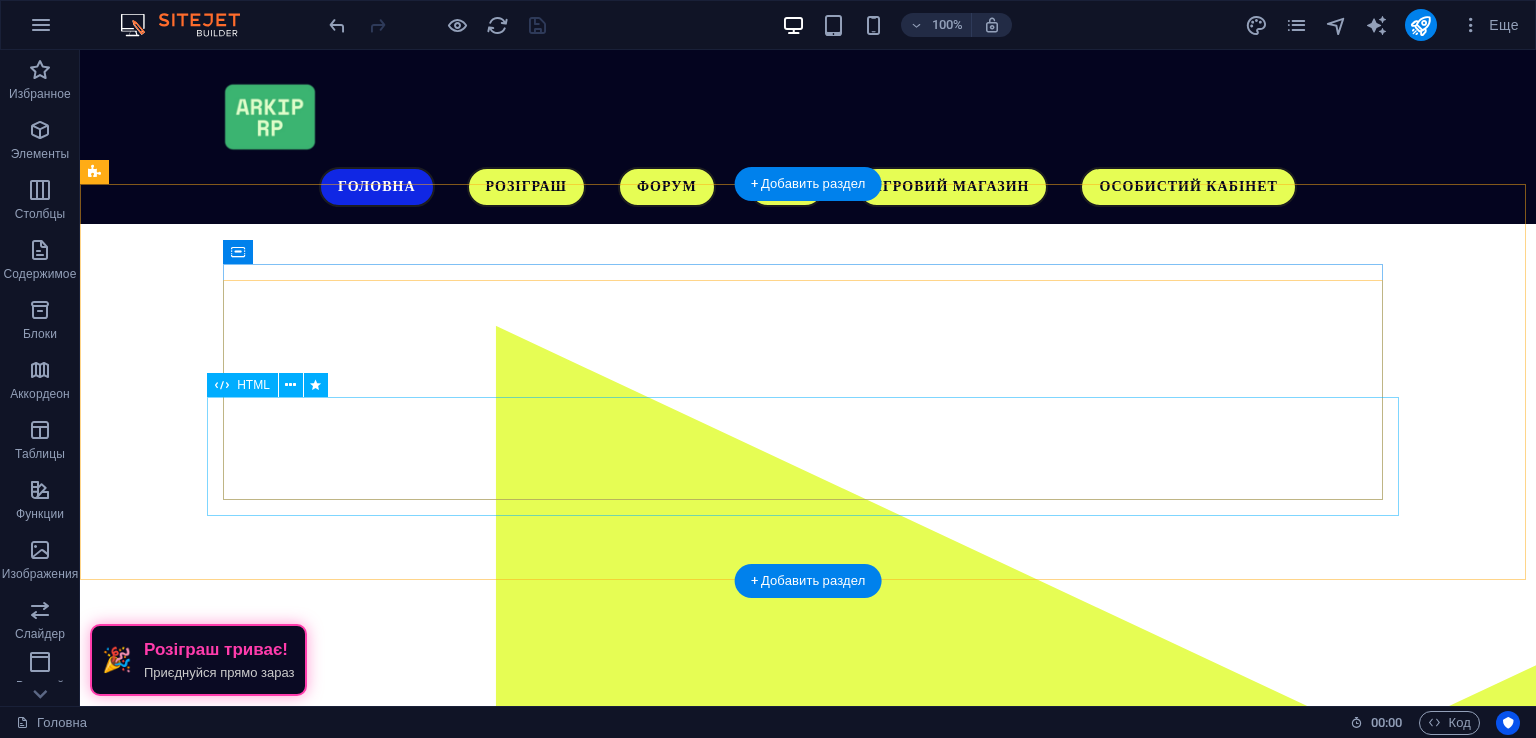 click on "ЗАВАНТАЖИТИ ГРУ" at bounding box center (684, 1186) 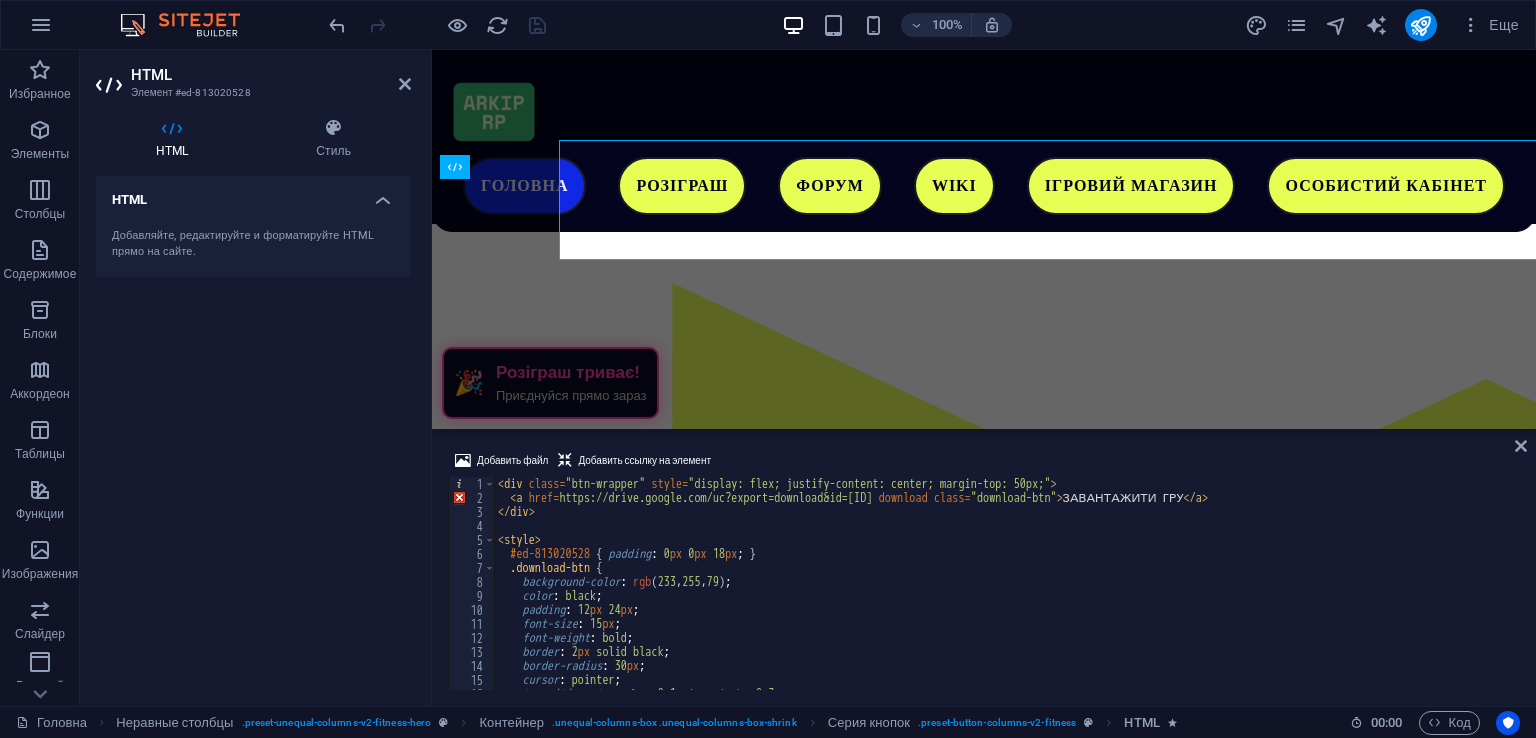 scroll, scrollTop: 256, scrollLeft: 0, axis: vertical 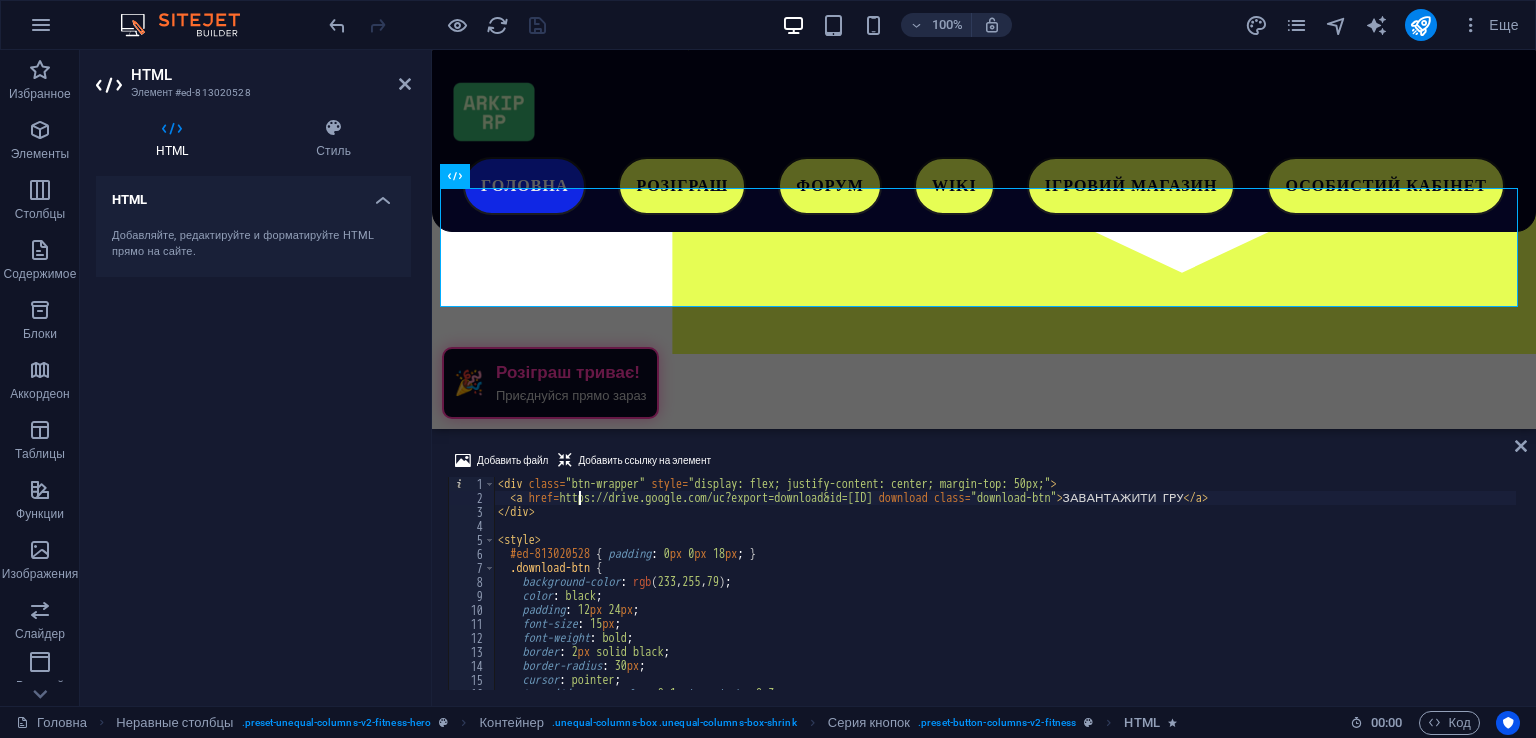 drag, startPoint x: 576, startPoint y: 495, endPoint x: 596, endPoint y: 497, distance: 20.09975 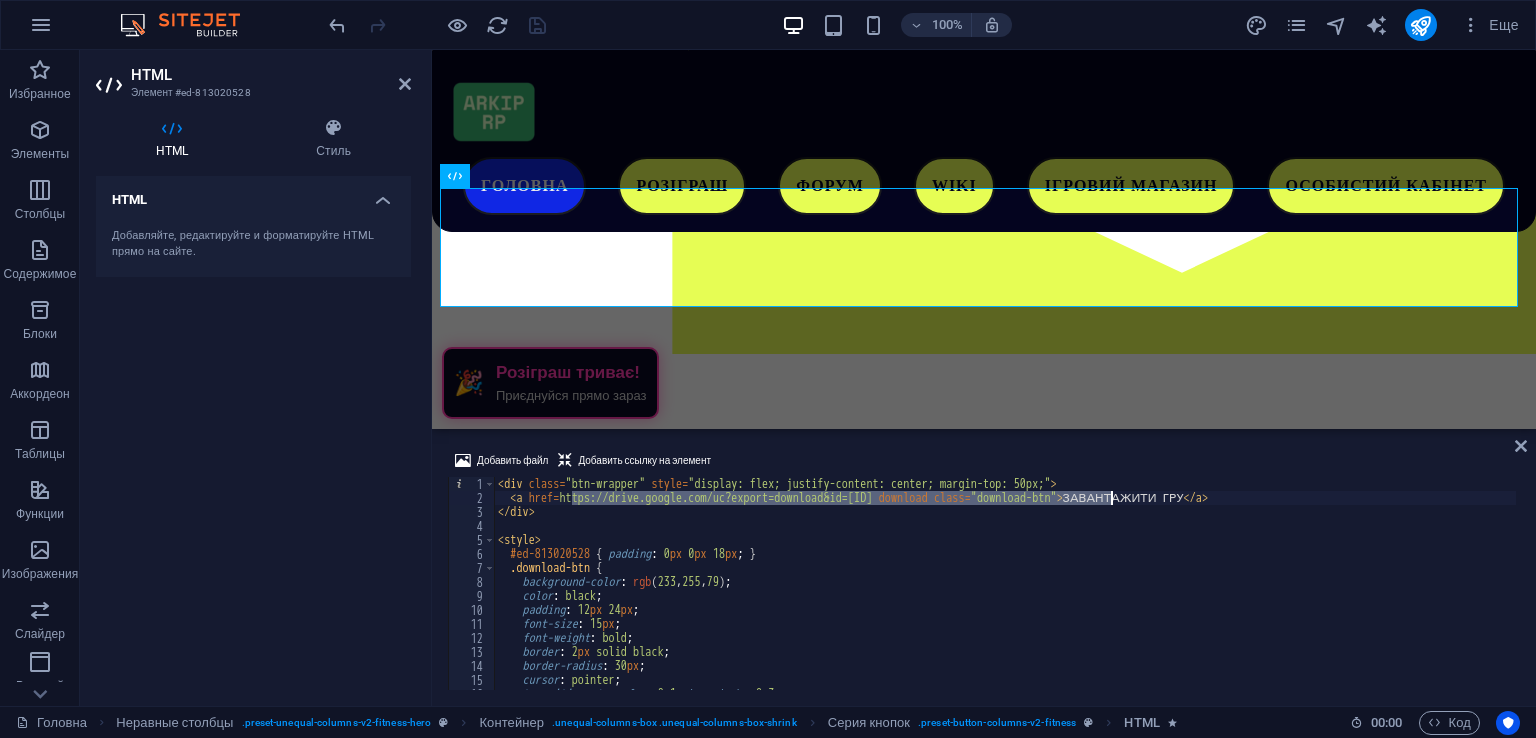 drag, startPoint x: 572, startPoint y: 497, endPoint x: 1114, endPoint y: 497, distance: 542 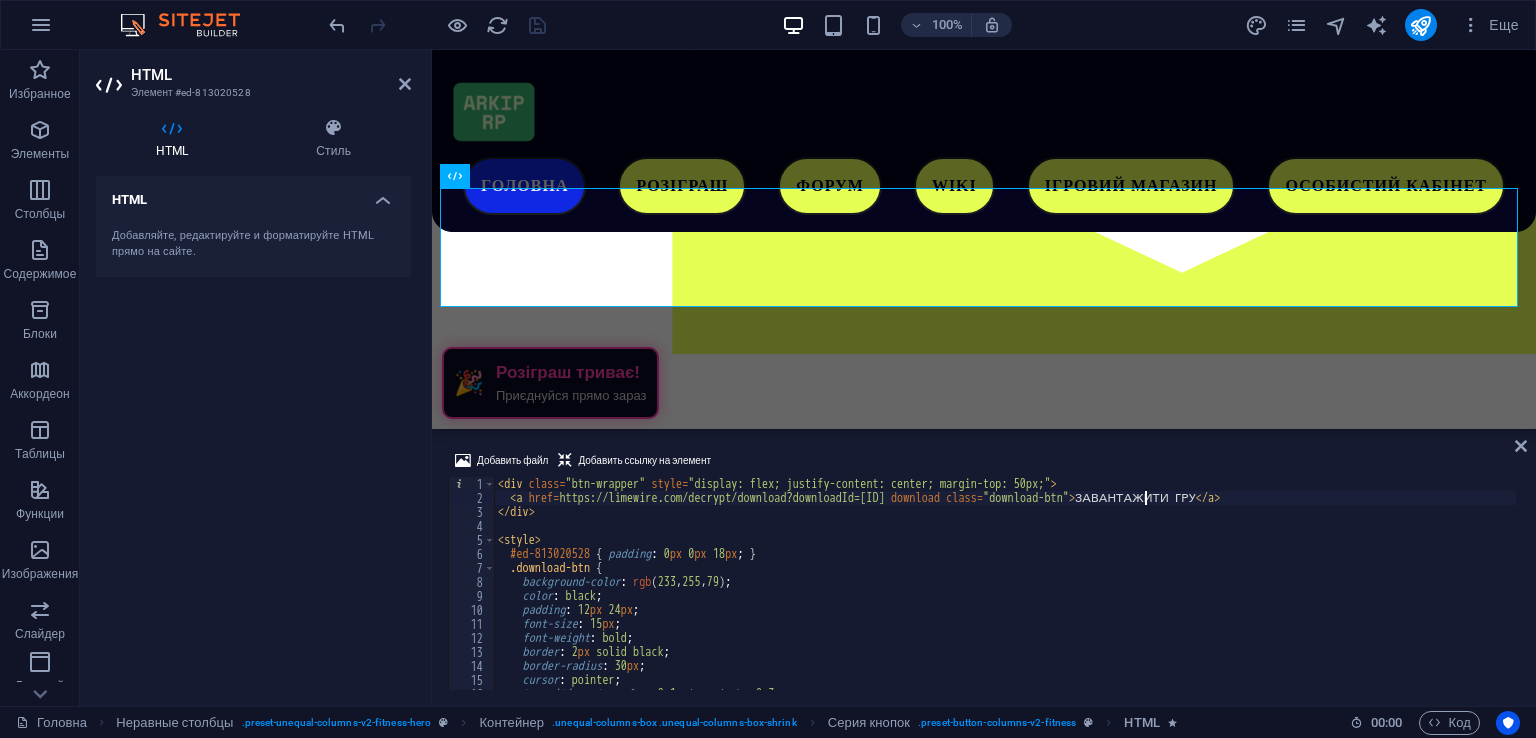 click at bounding box center [437, 25] 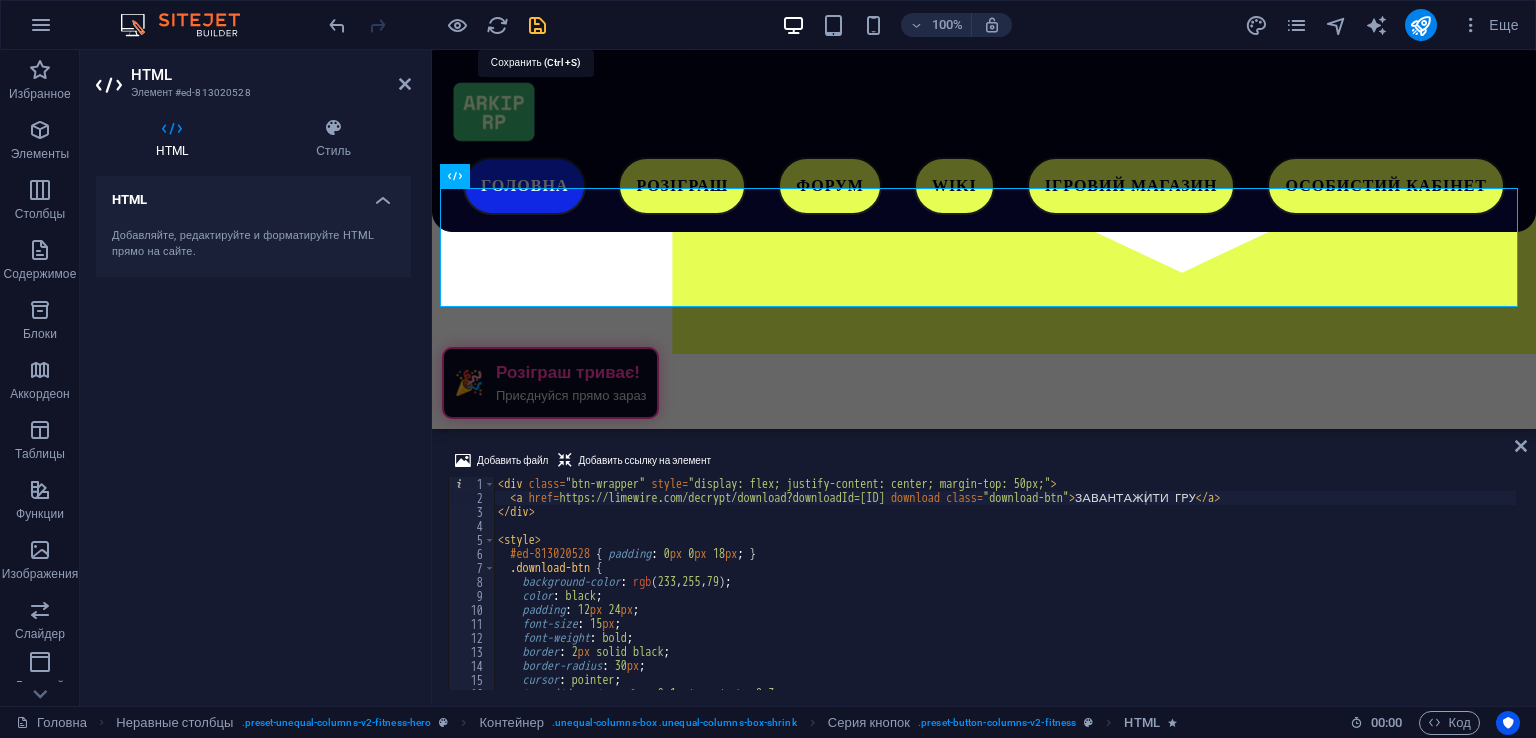 click at bounding box center [537, 25] 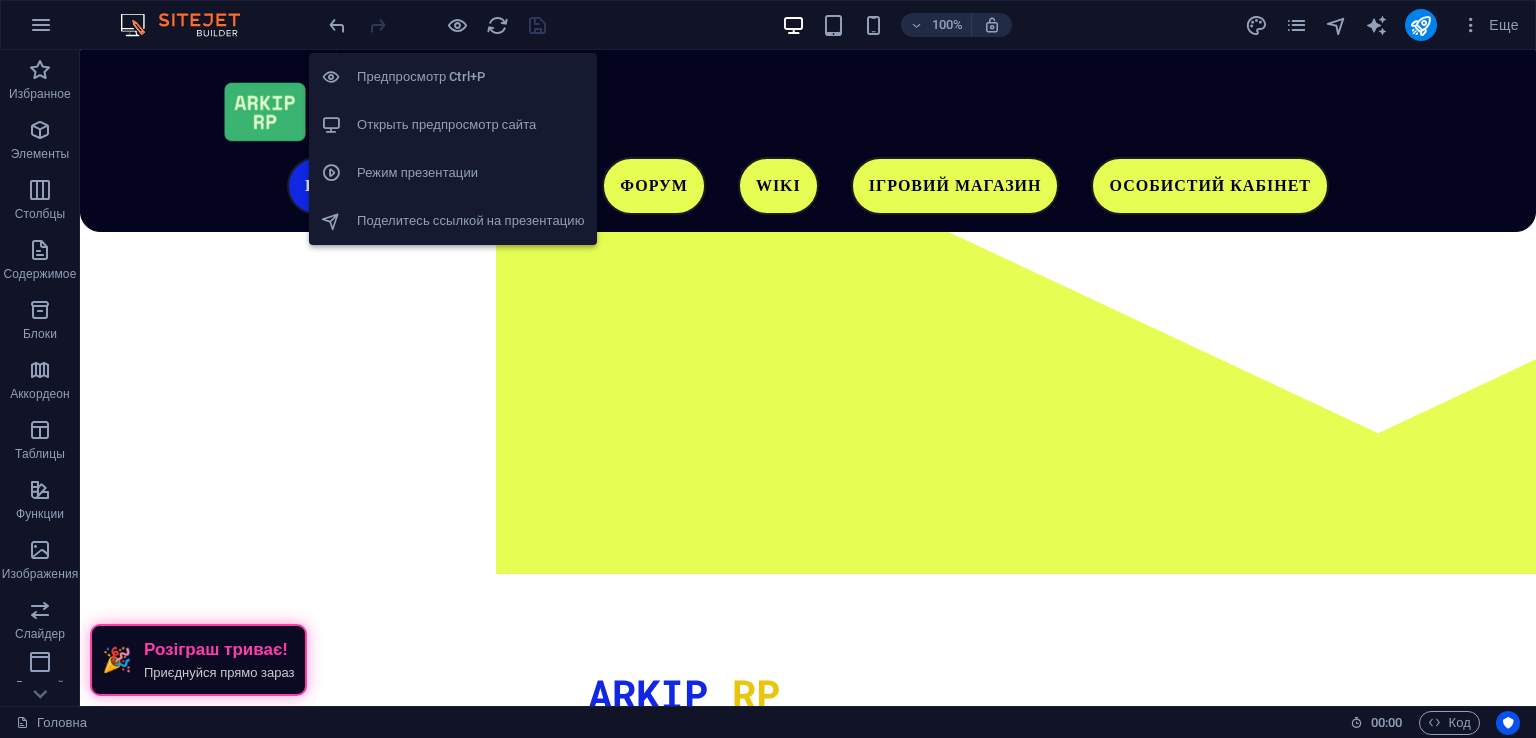 click on "Открыть предпросмотр сайта" at bounding box center [453, 125] 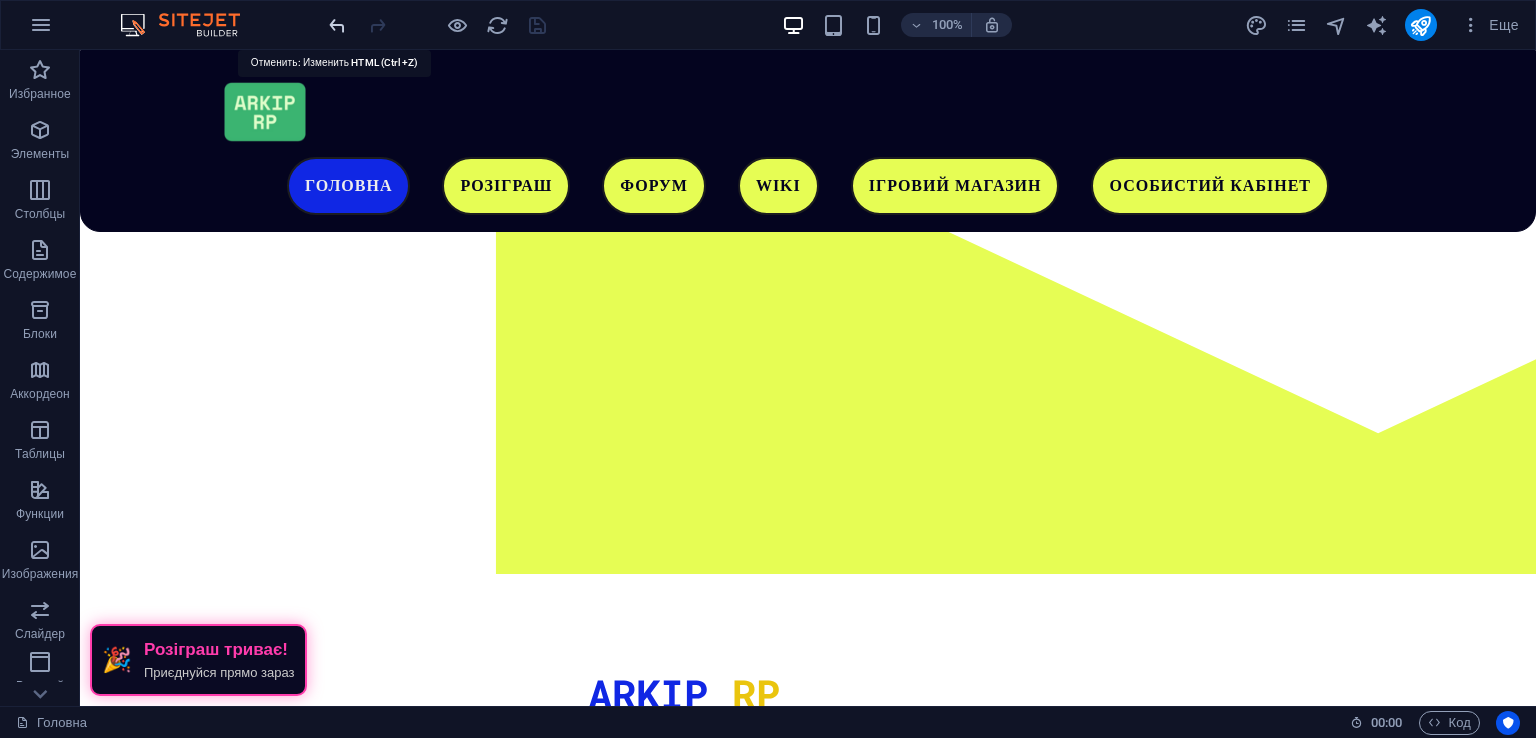 click at bounding box center [337, 25] 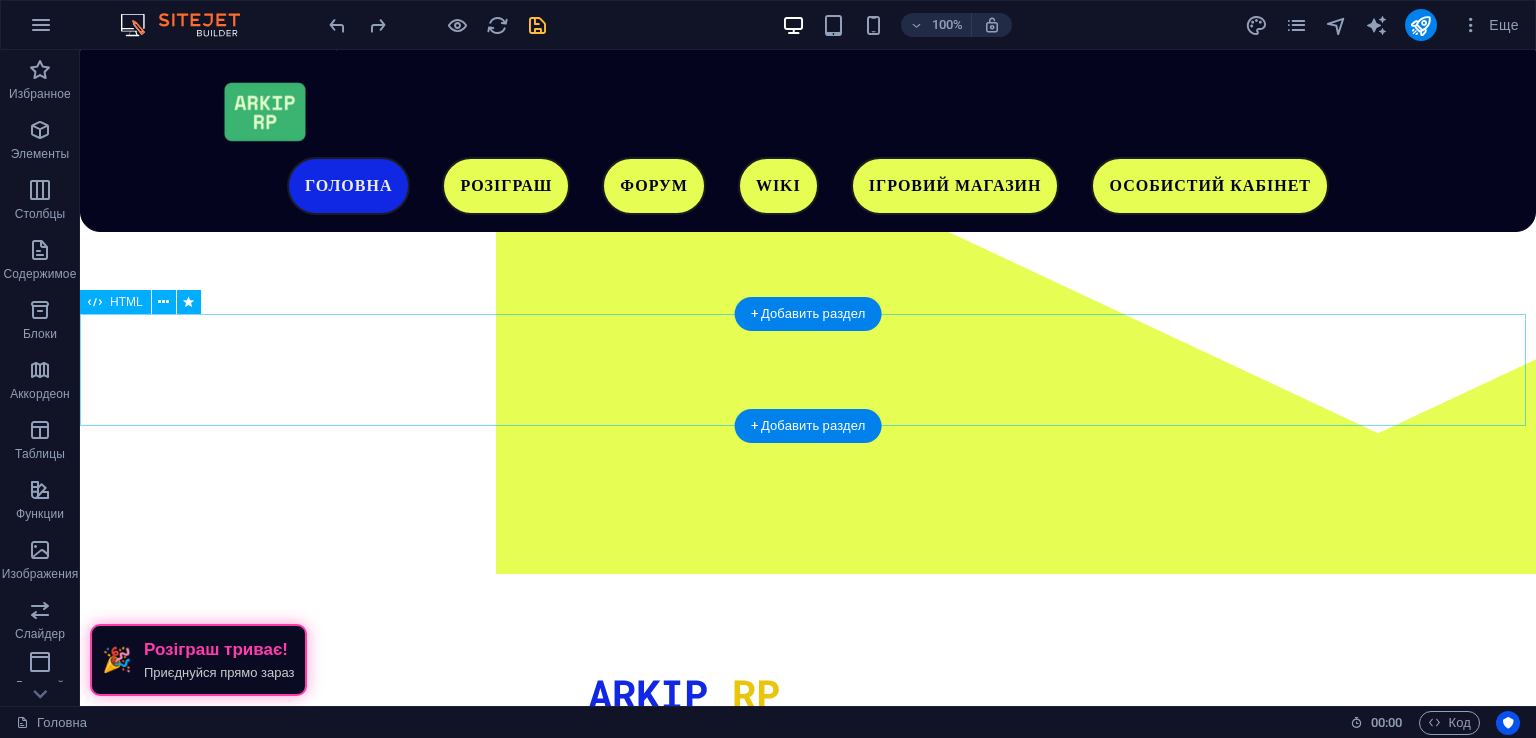 click on "🎉
Розіграш триває!
Приєднуйся прямо зараз" at bounding box center [808, 1035] 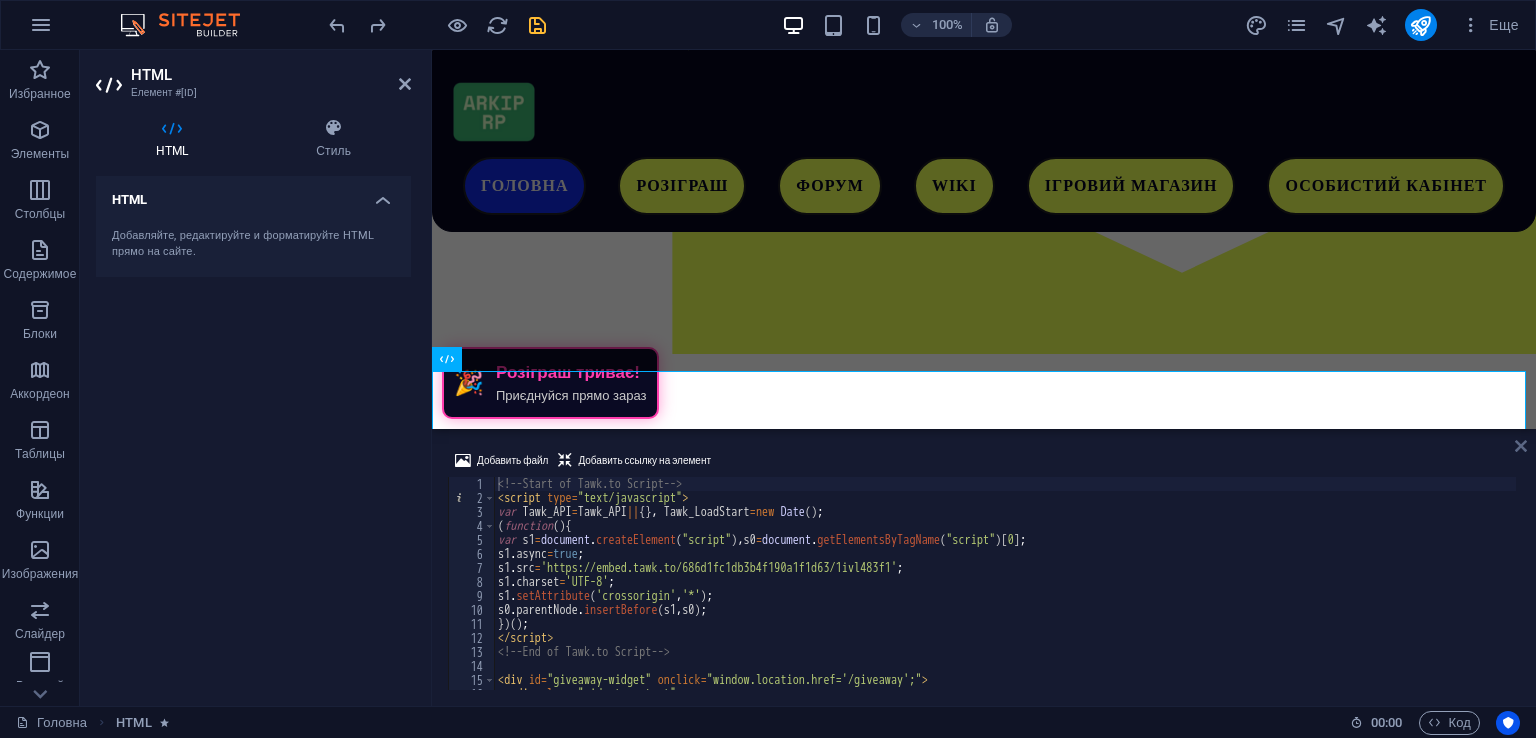 click at bounding box center (1521, 446) 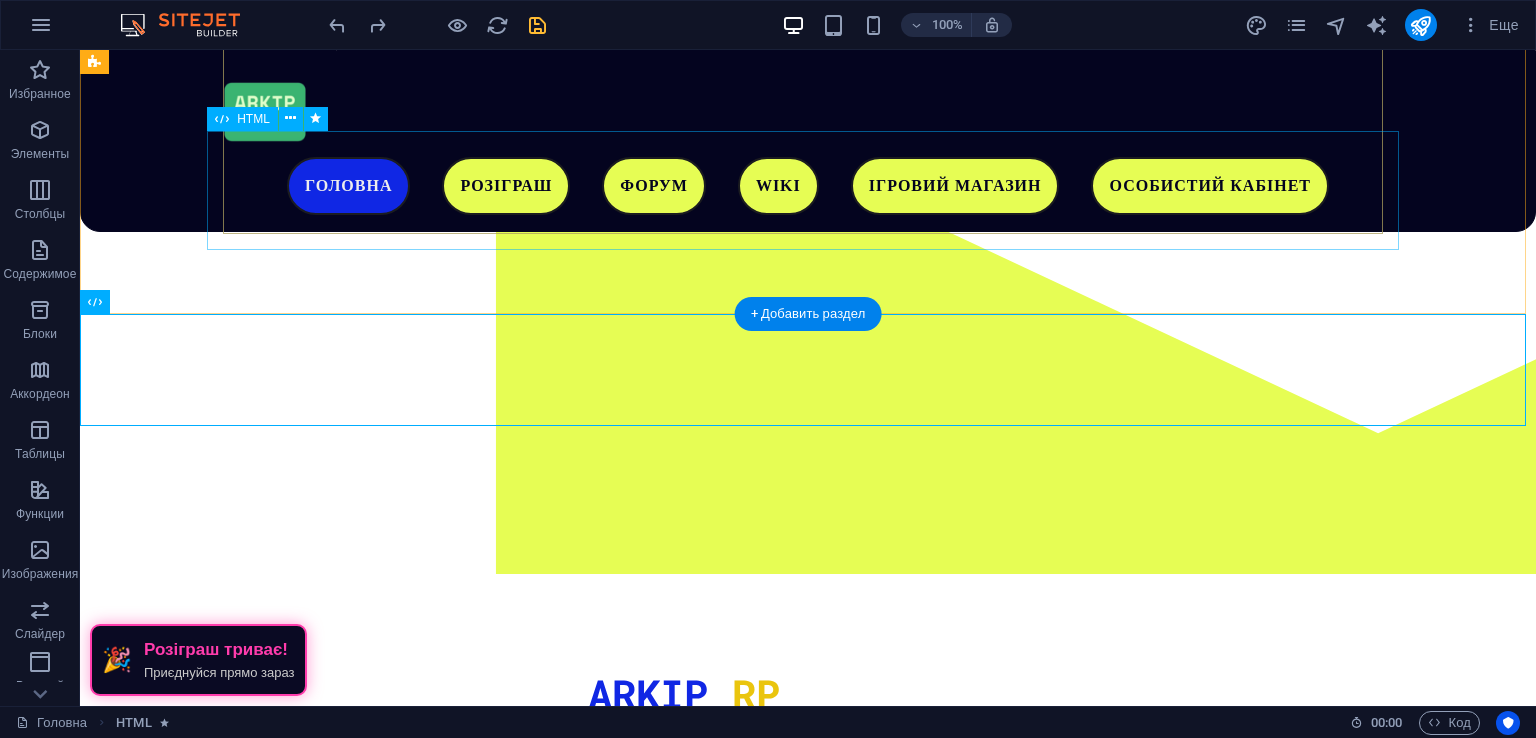 click on "ЗАВАНТАЖИТИ ГРУ" at bounding box center [684, 880] 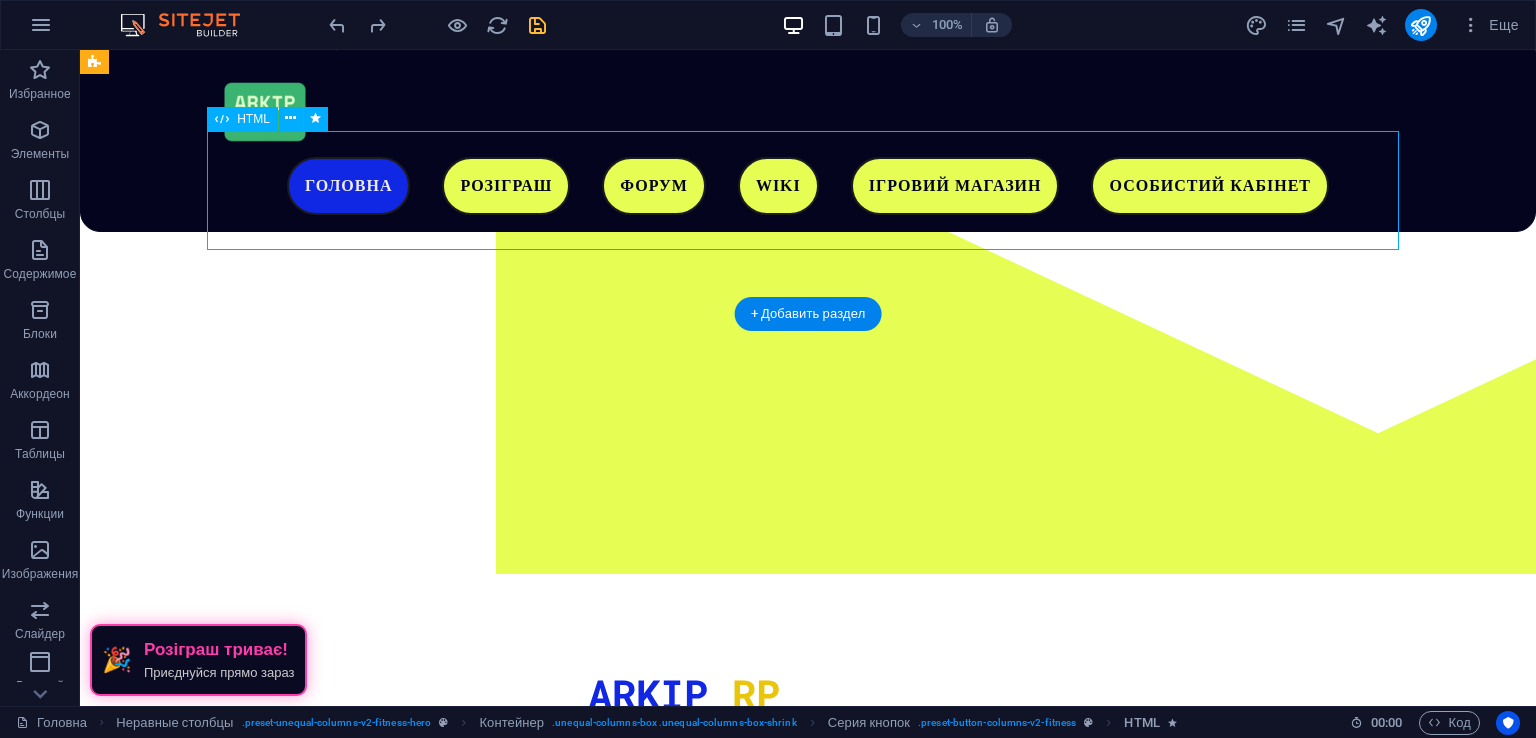 click on "ЗАВАНТАЖИТИ ГРУ" at bounding box center [684, 880] 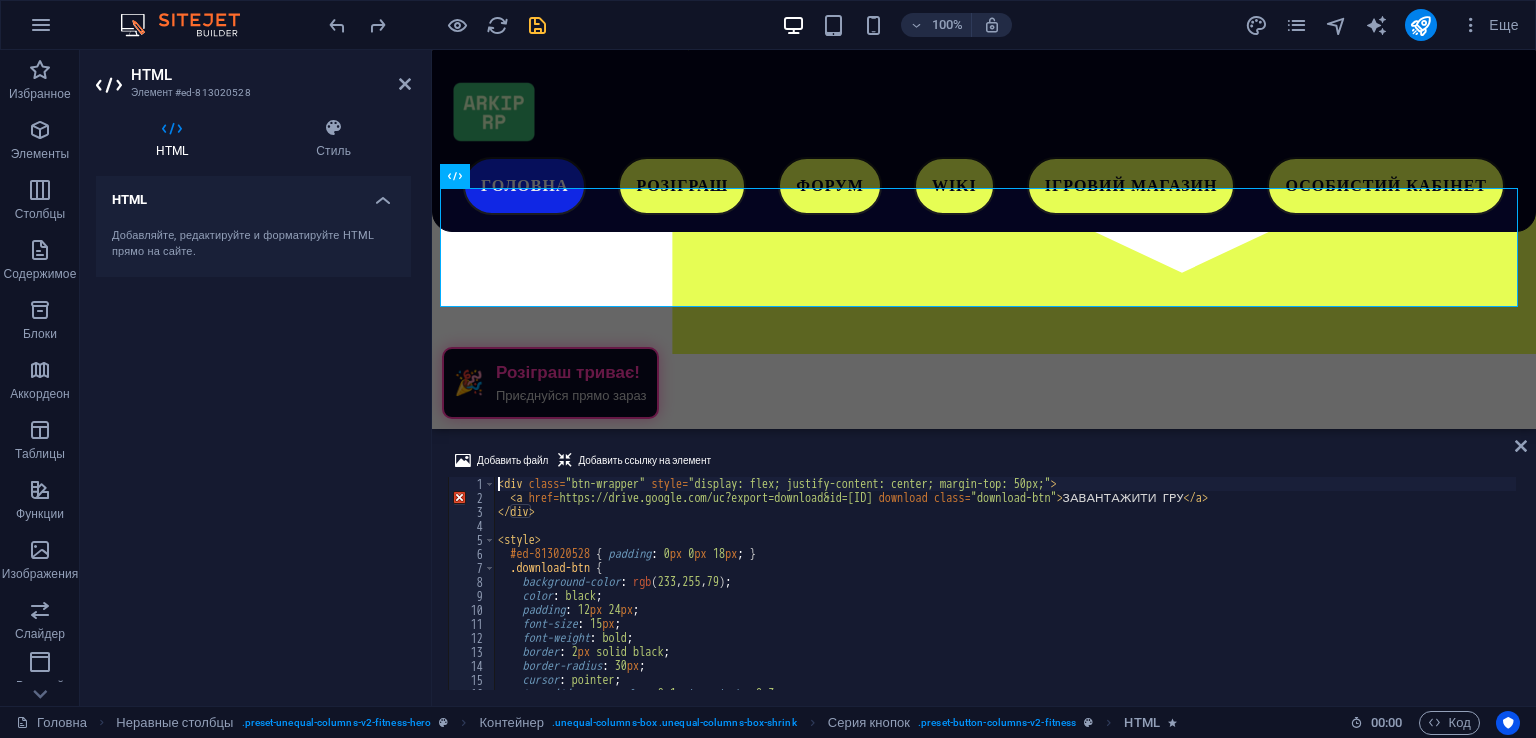 click at bounding box center (537, 25) 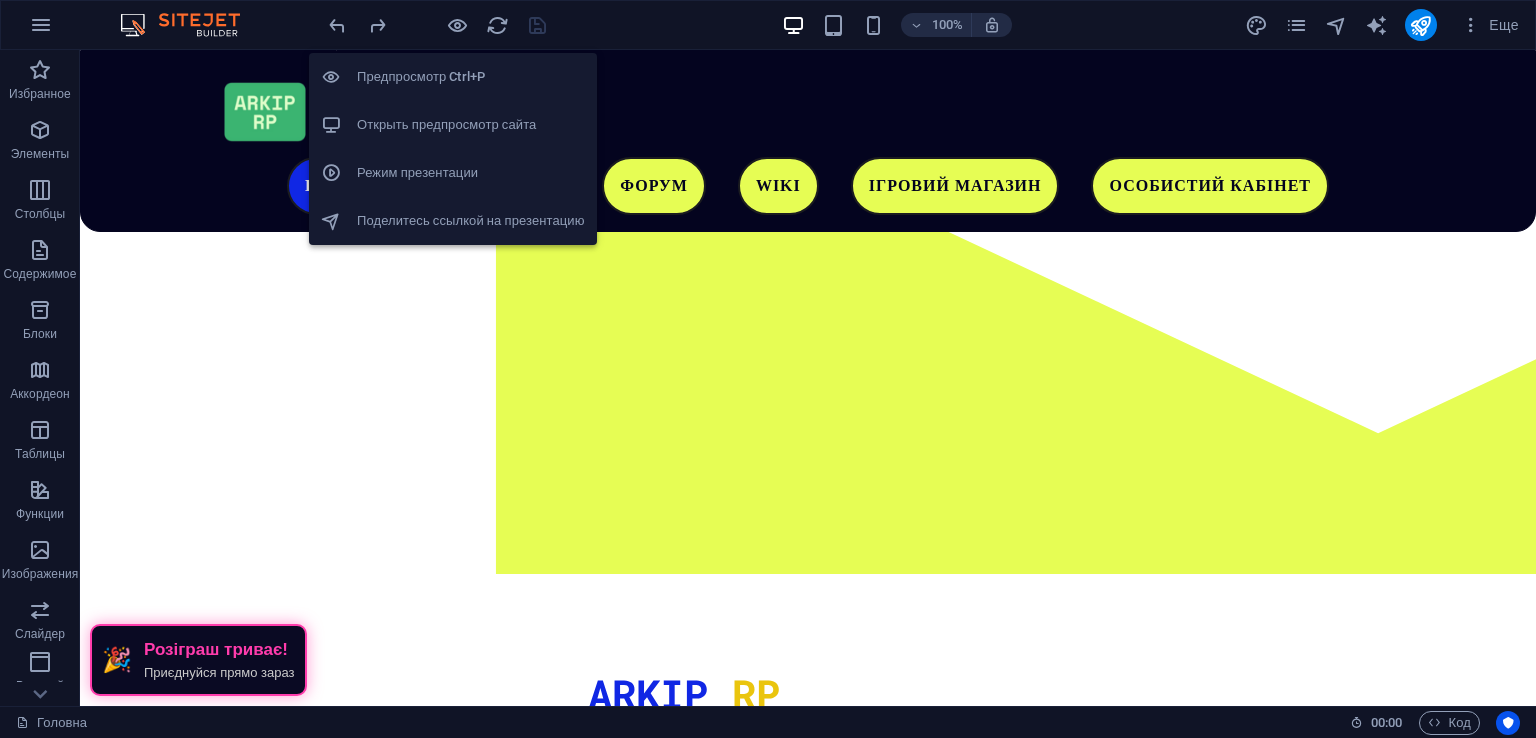 click on "Открыть предпросмотр сайта" at bounding box center (453, 125) 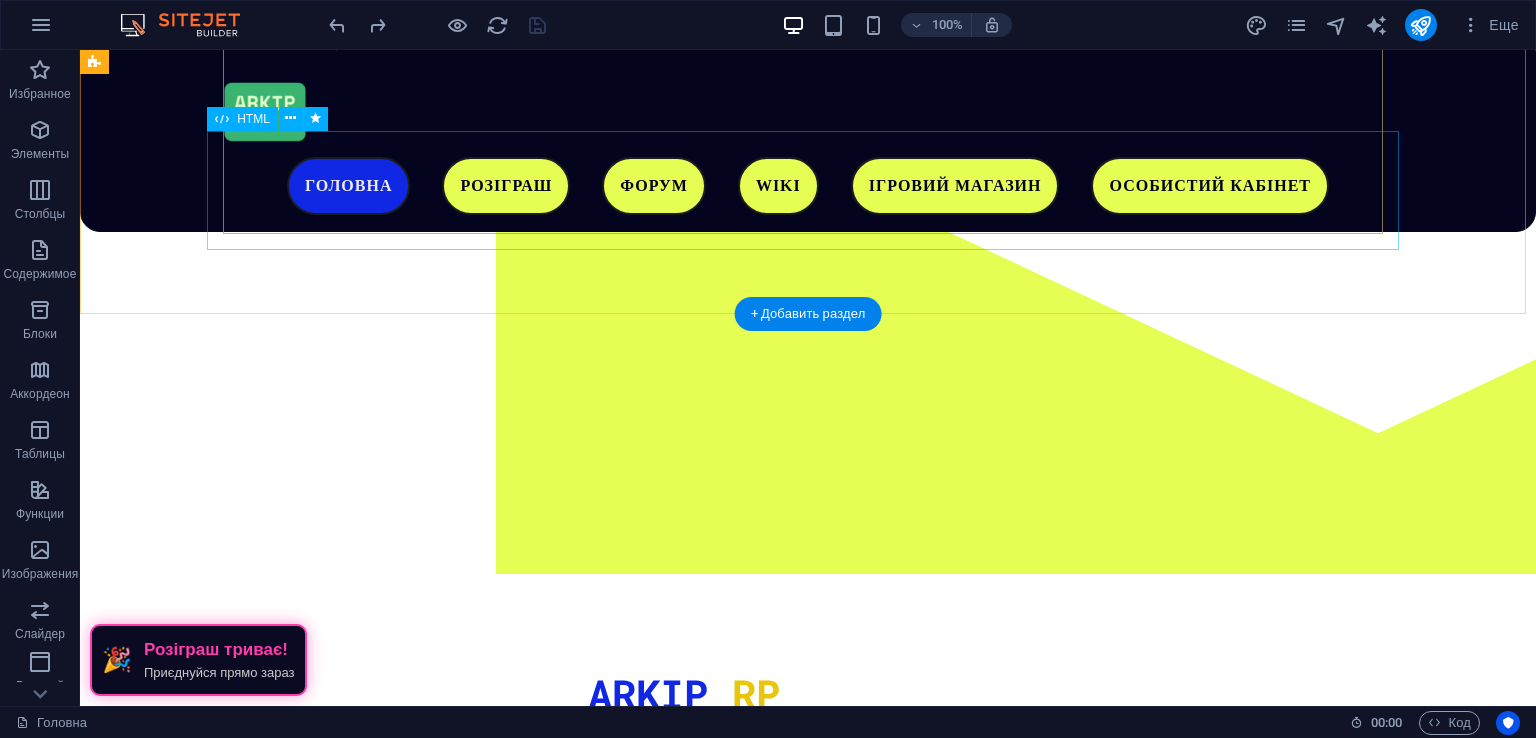 click on "ЗАВАНТАЖИТИ ГРУ" at bounding box center (684, 880) 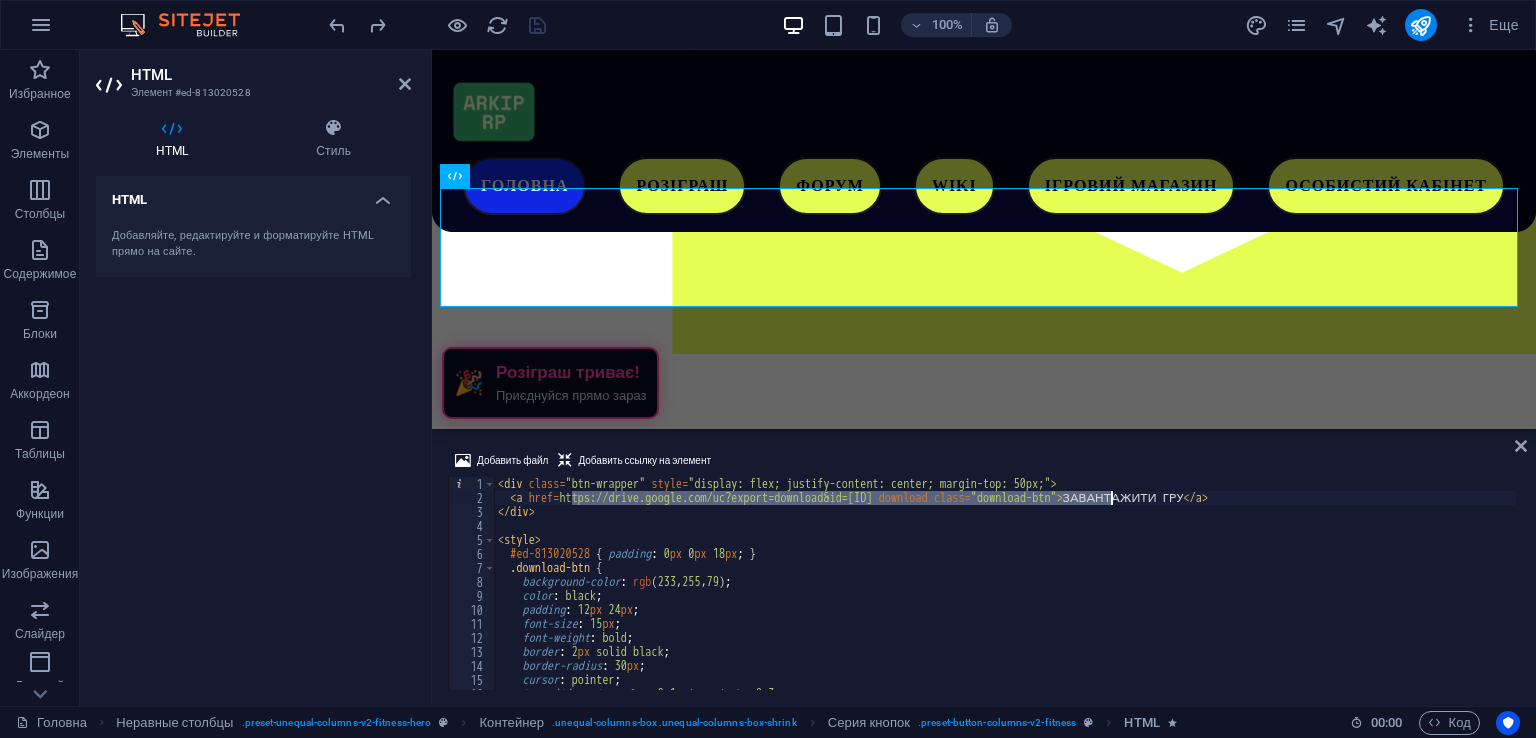 drag, startPoint x: 572, startPoint y: 499, endPoint x: 1113, endPoint y: 498, distance: 541.0009 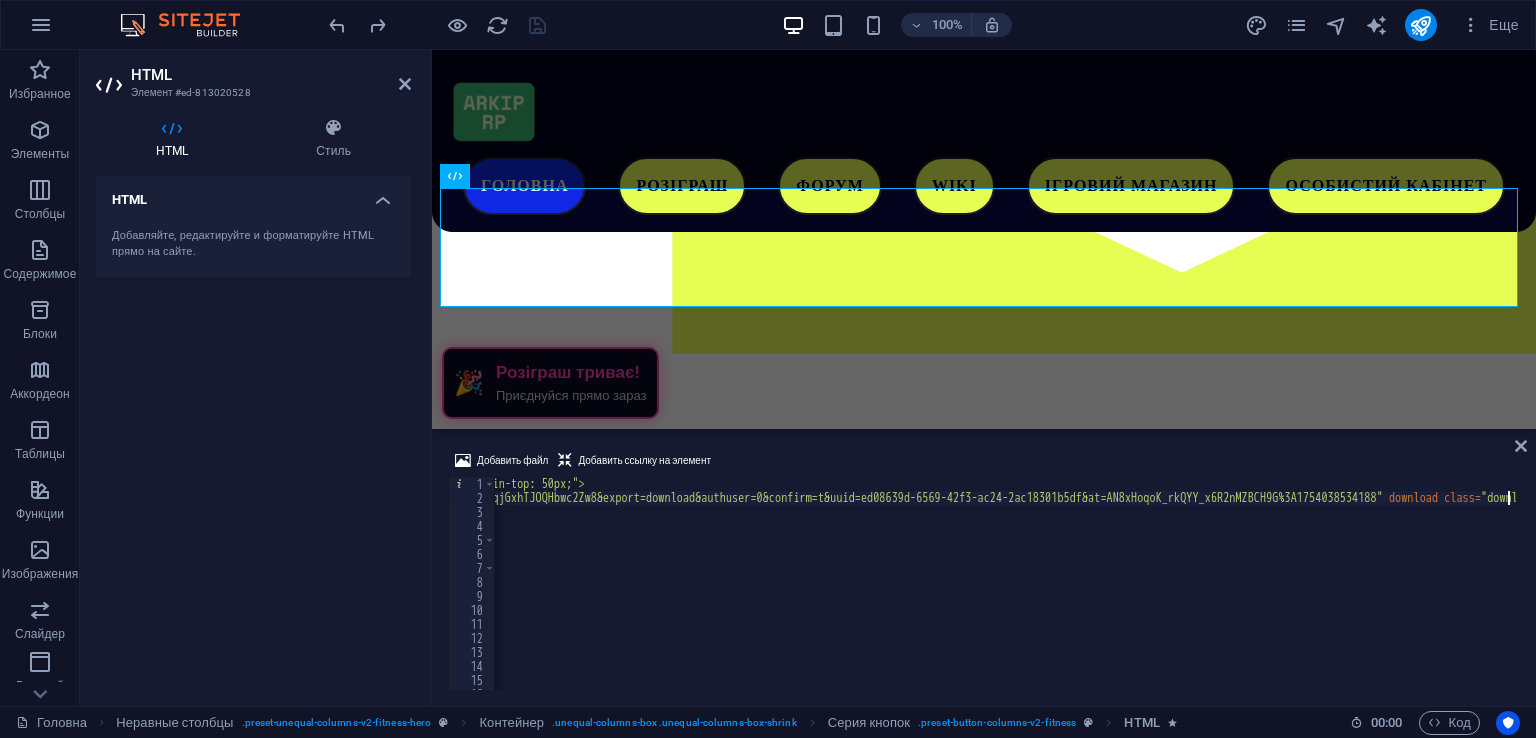 click at bounding box center (437, 25) 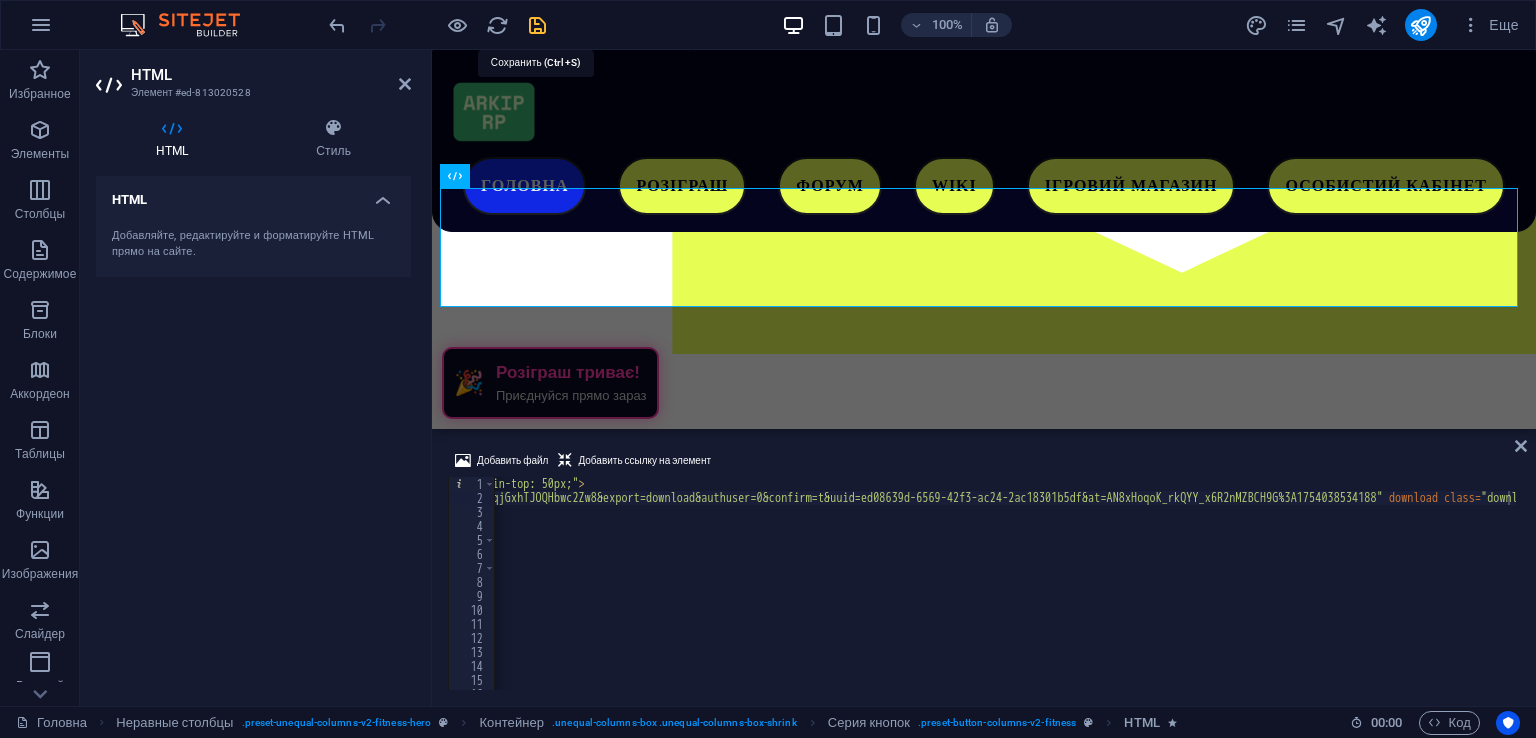 click at bounding box center [537, 25] 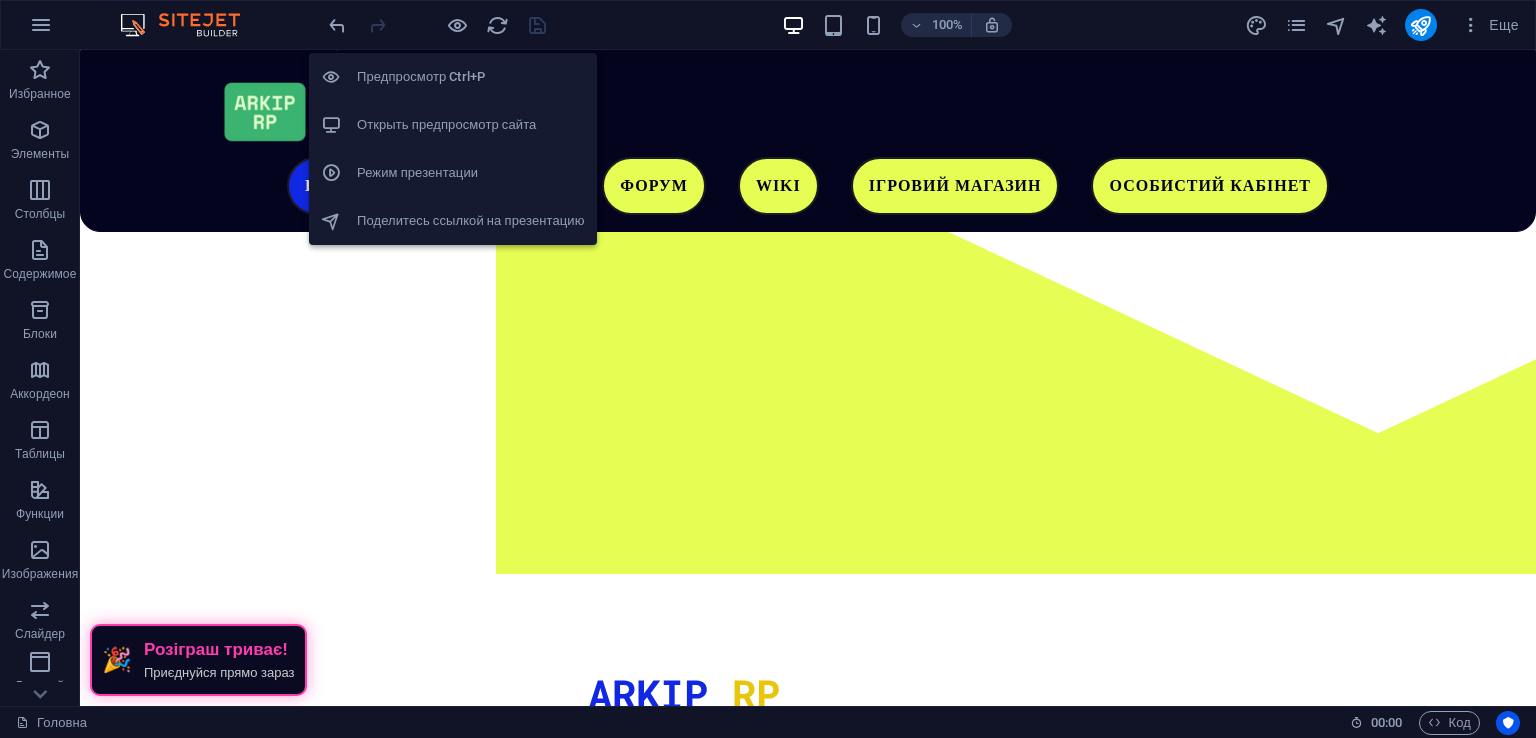 click on "Открыть предпросмотр сайта" at bounding box center (453, 125) 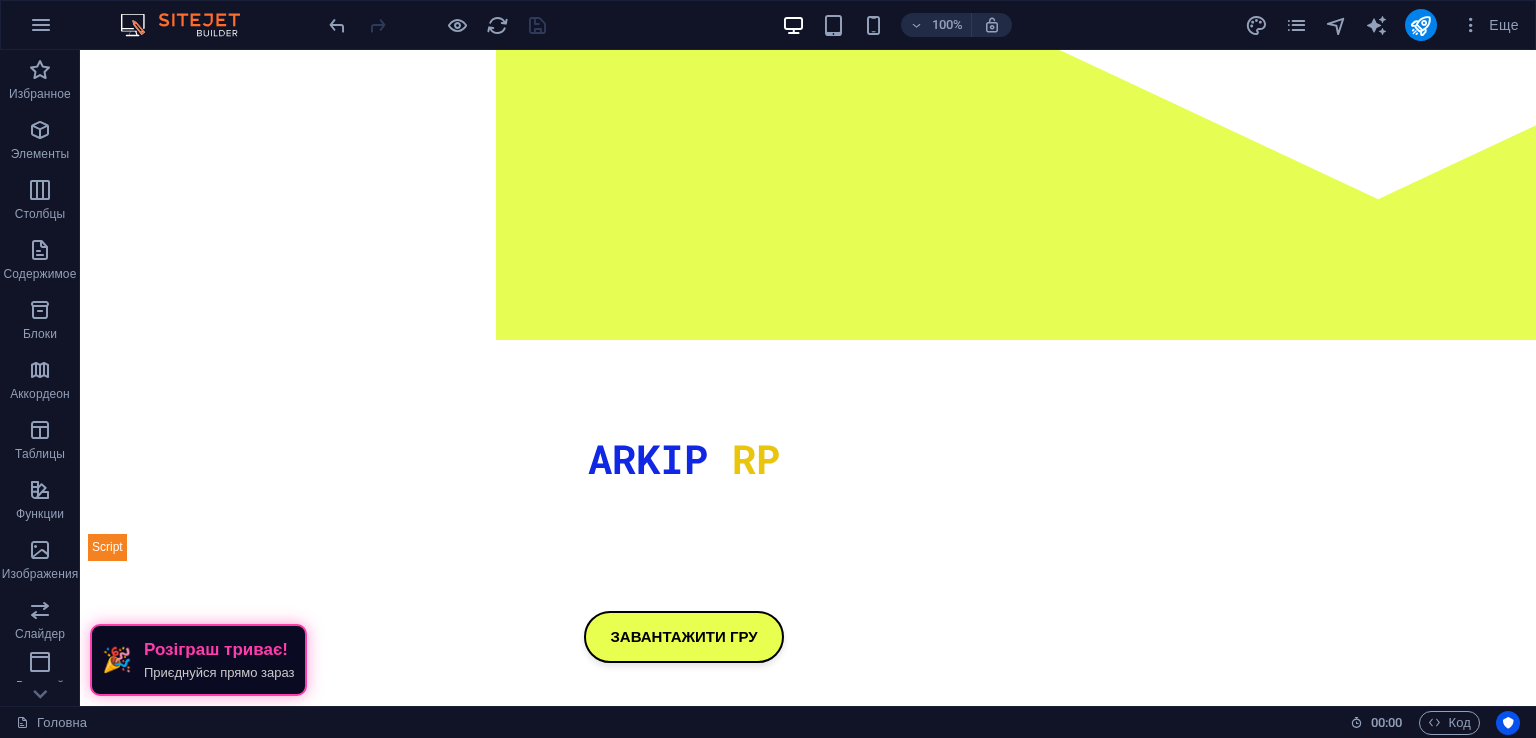 scroll, scrollTop: 0, scrollLeft: 0, axis: both 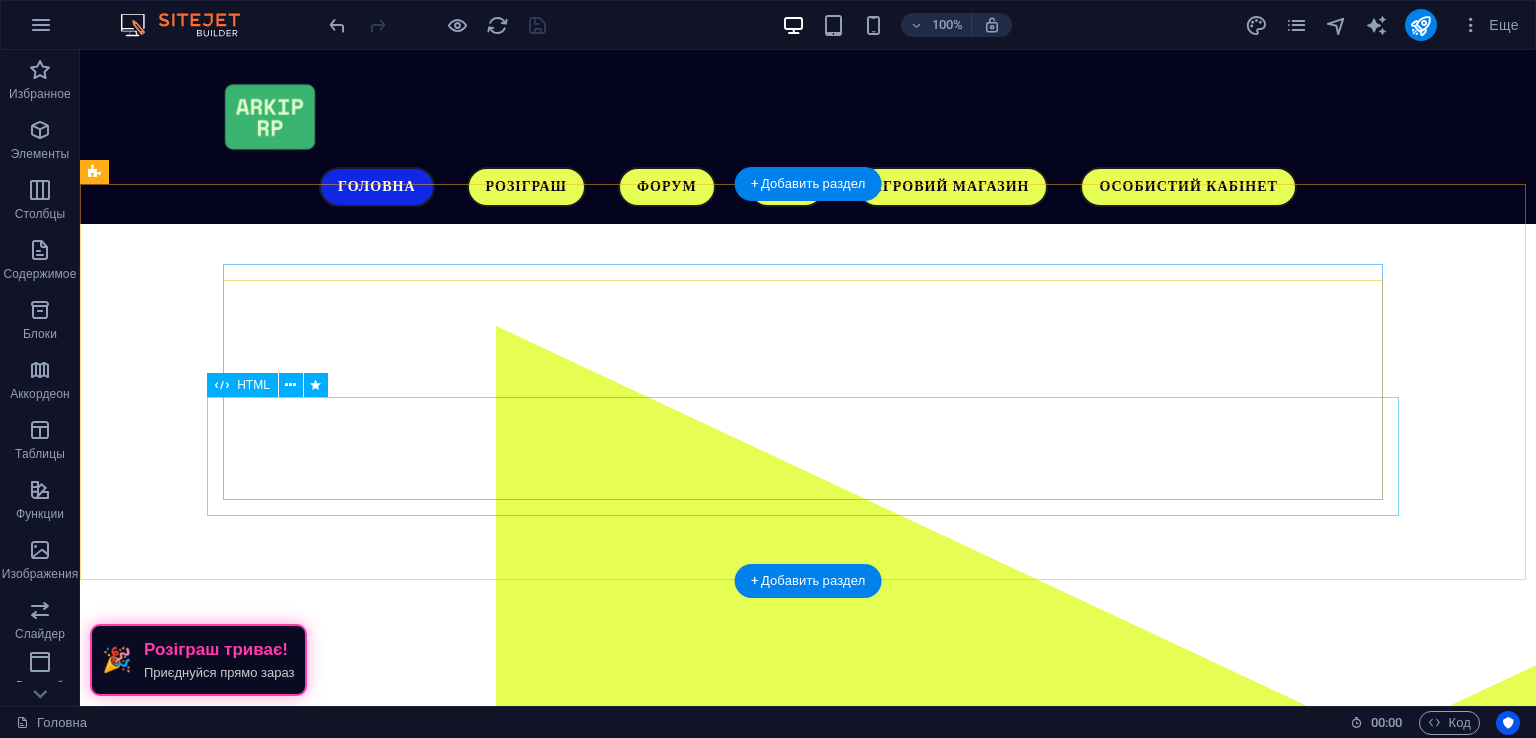 click on "ЗАВАНТАЖИТИ ГРУ" at bounding box center (684, 1186) 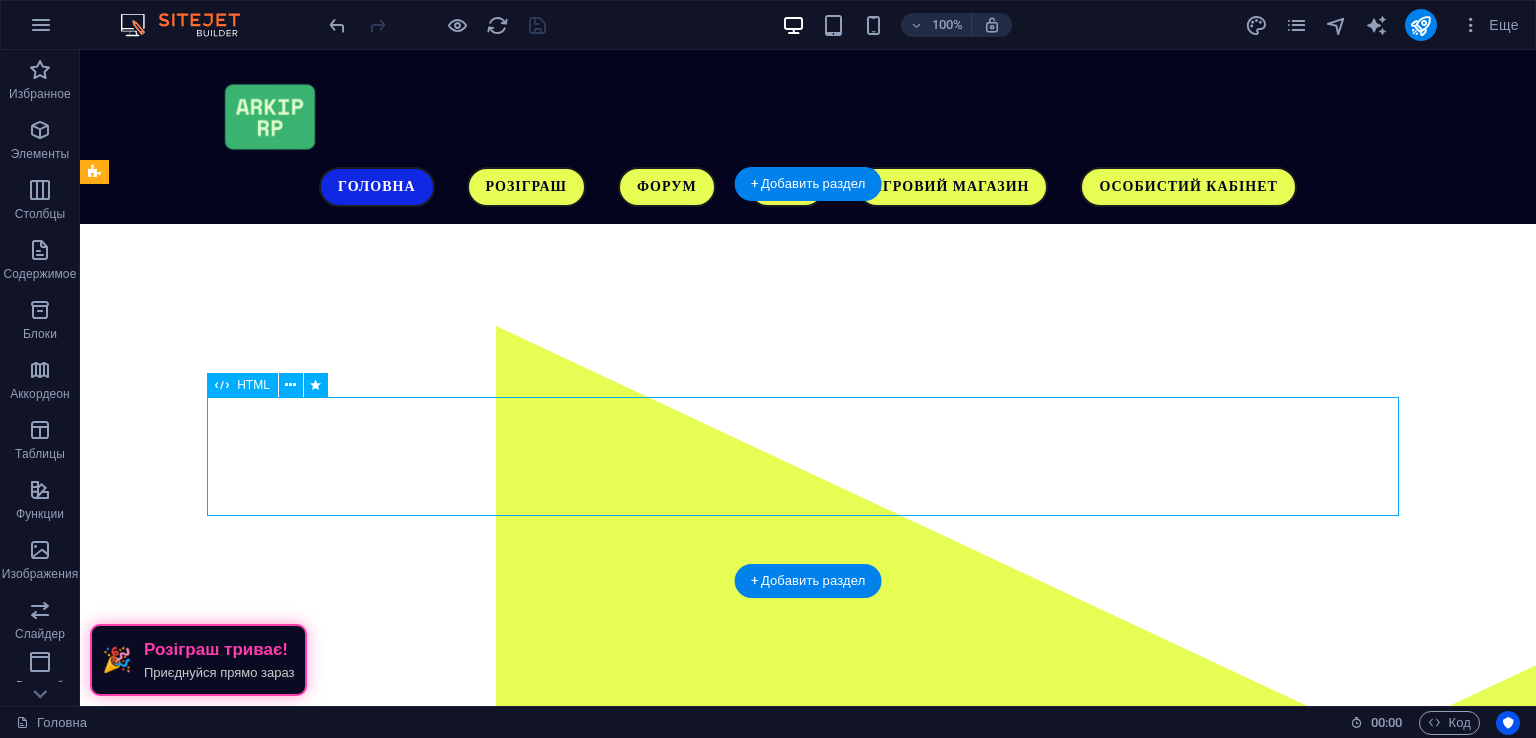 click on "ЗАВАНТАЖИТИ ГРУ" at bounding box center (684, 1186) 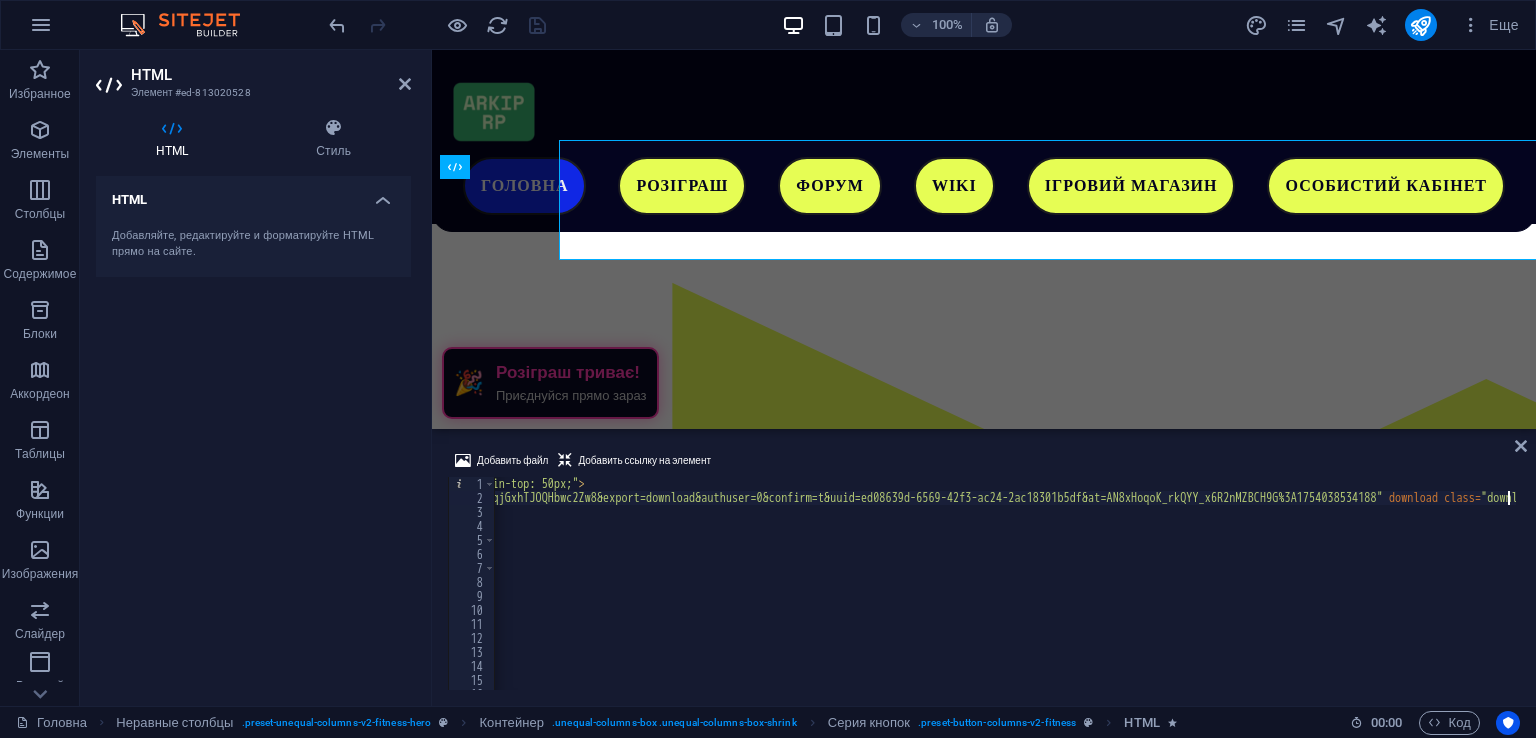 scroll, scrollTop: 256, scrollLeft: 0, axis: vertical 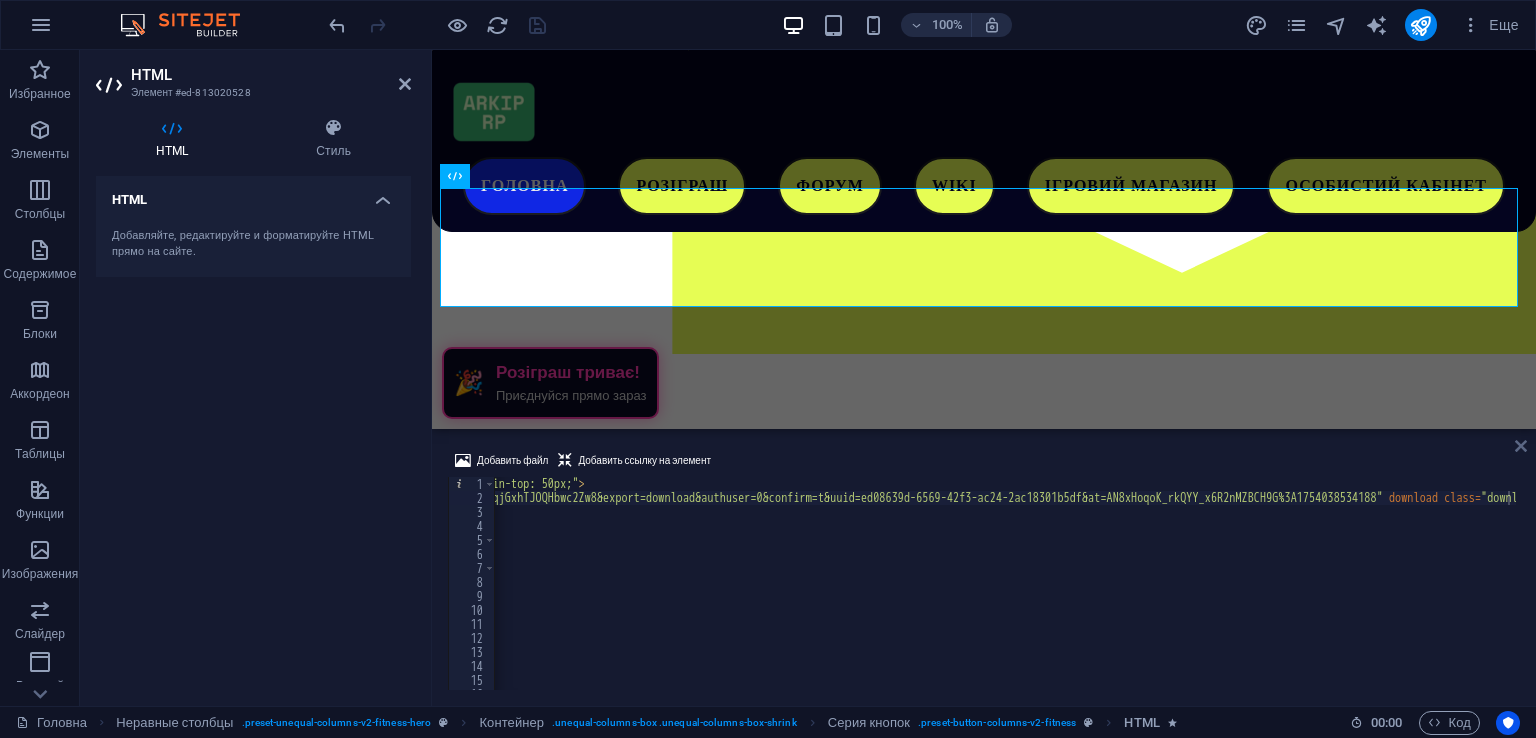 click at bounding box center [1521, 446] 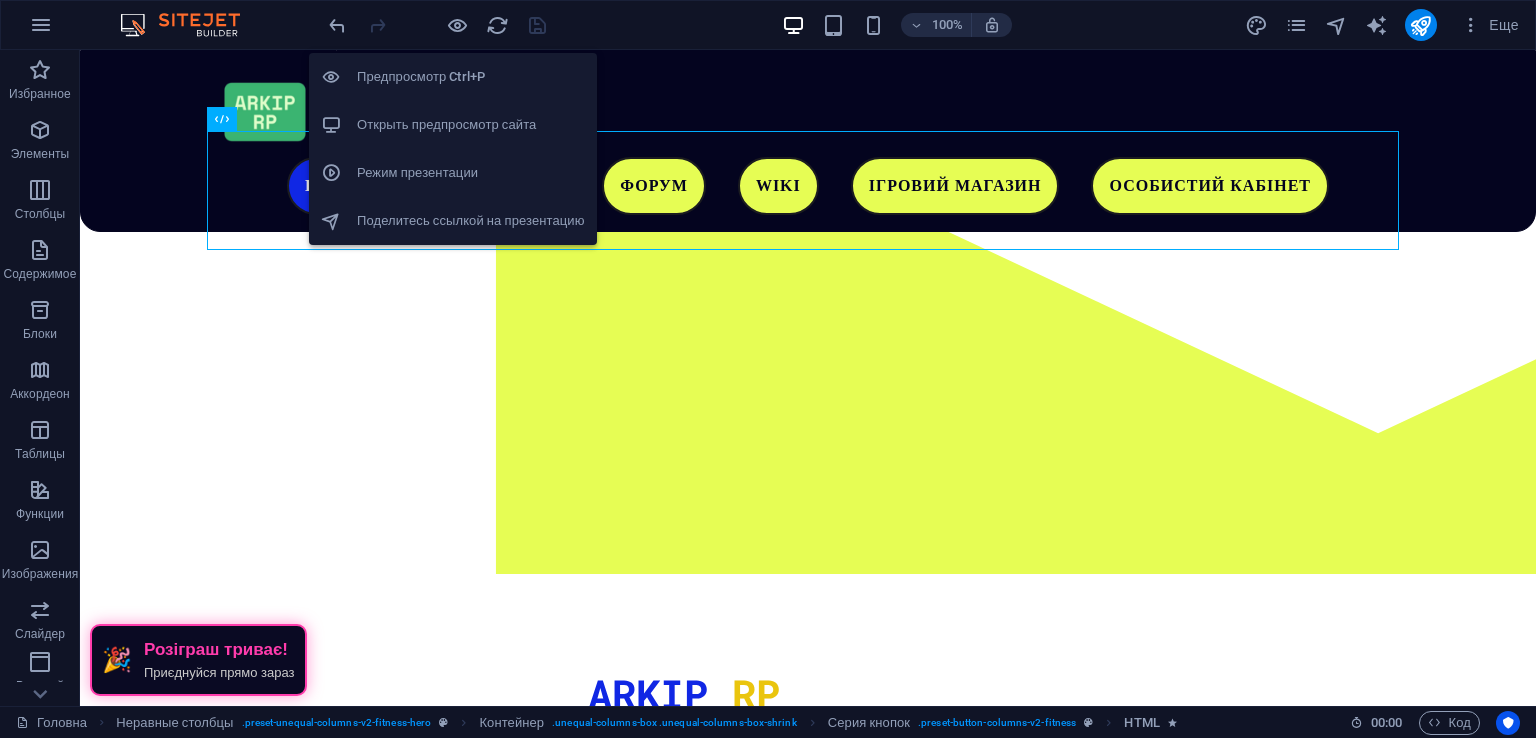 click on "Открыть предпросмотр сайта" at bounding box center (471, 125) 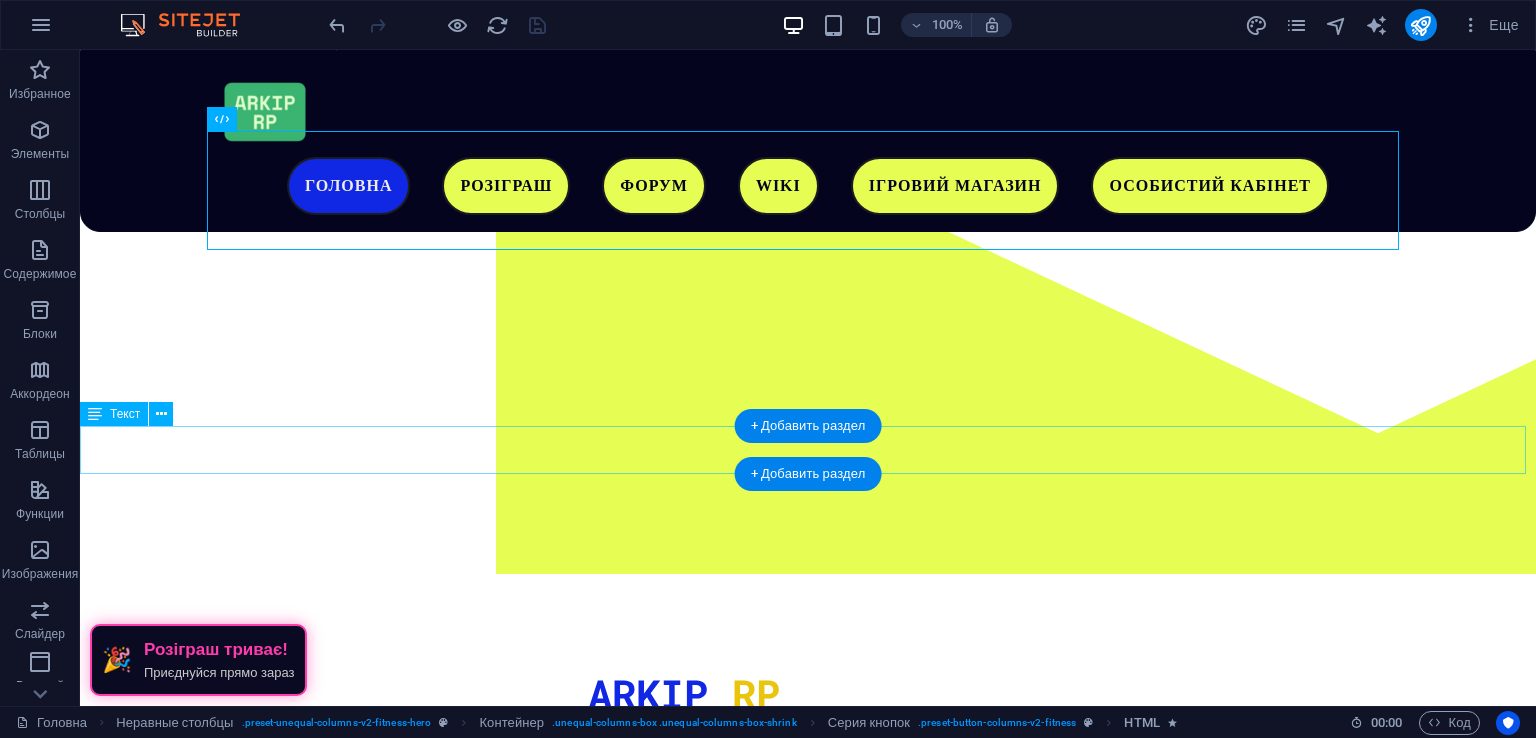 scroll, scrollTop: 0, scrollLeft: 0, axis: both 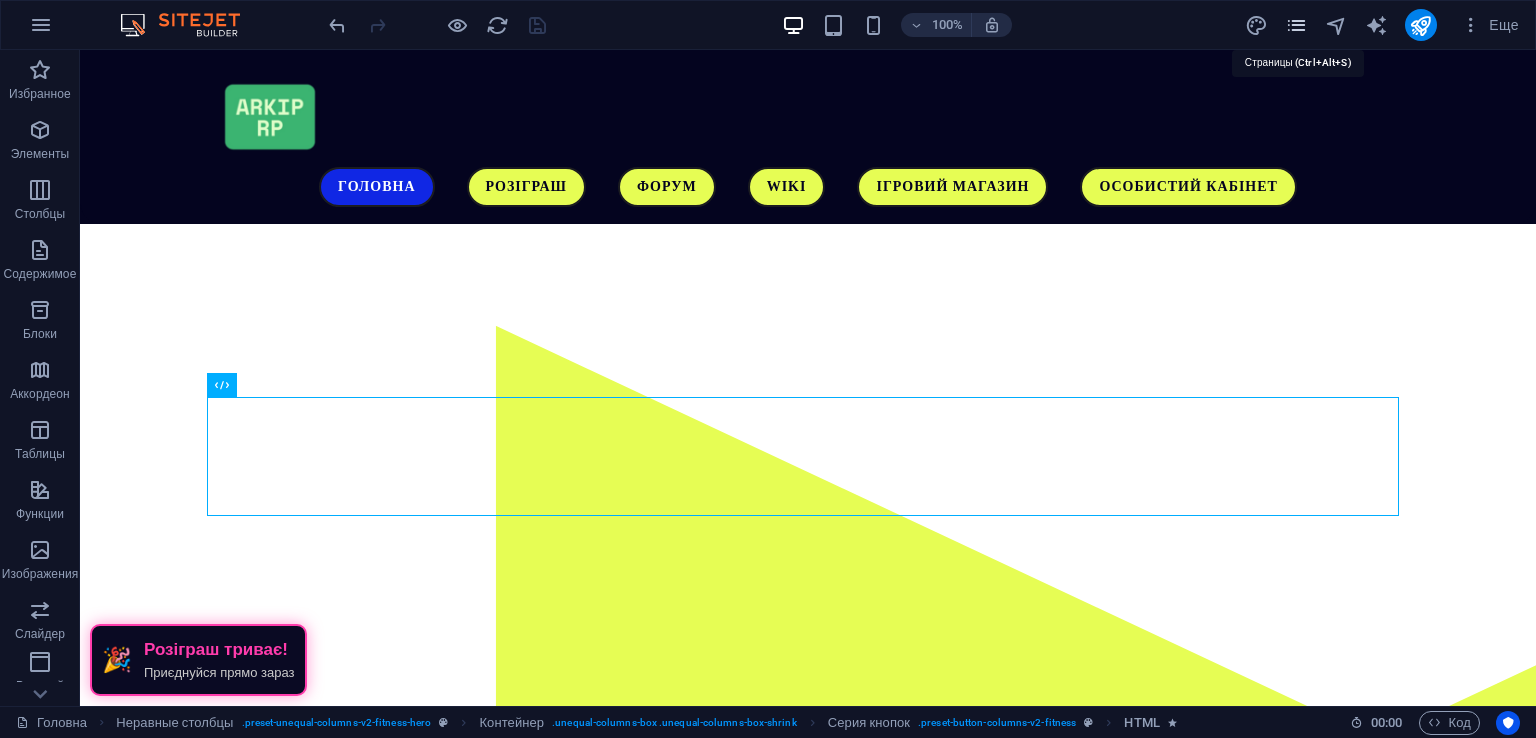 click at bounding box center (1296, 25) 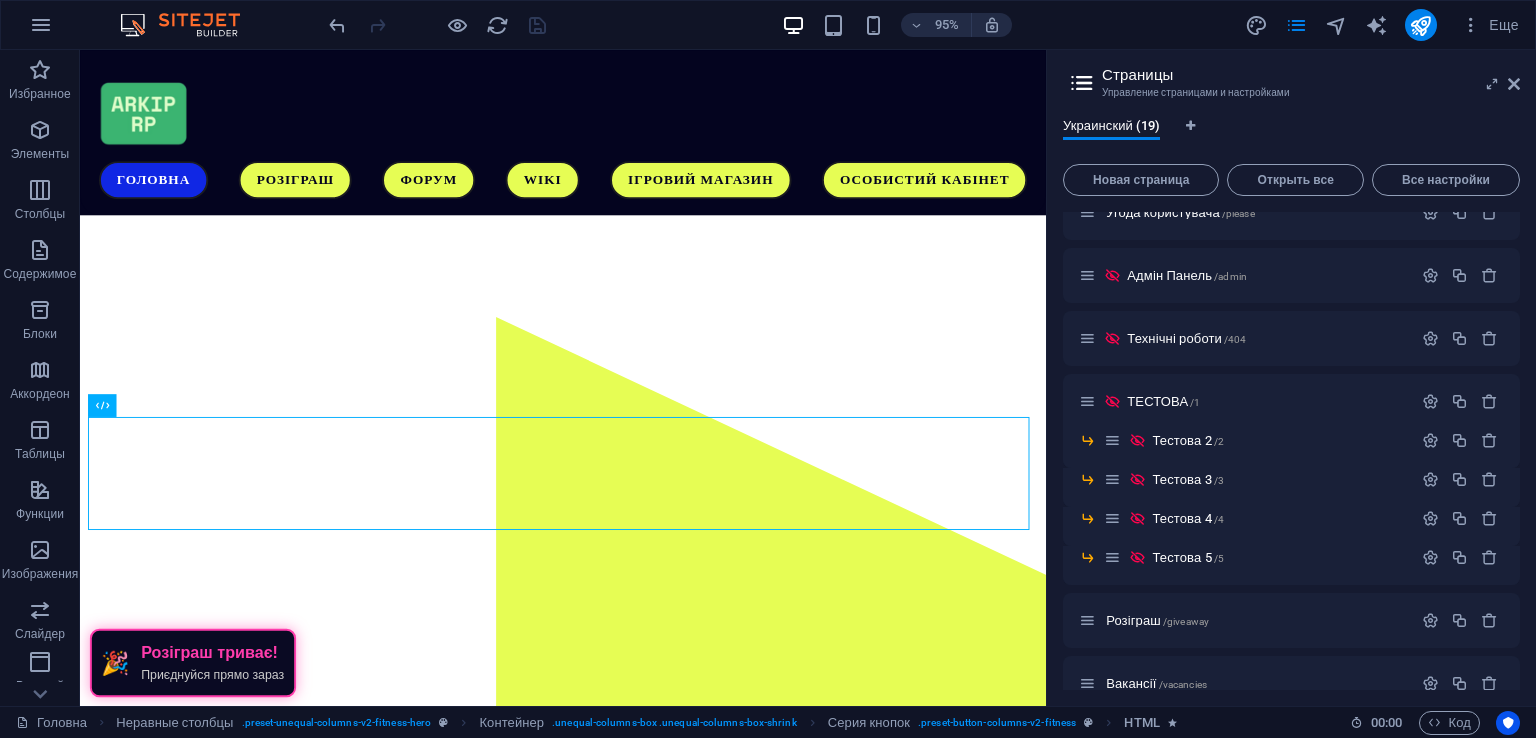 scroll, scrollTop: 623, scrollLeft: 0, axis: vertical 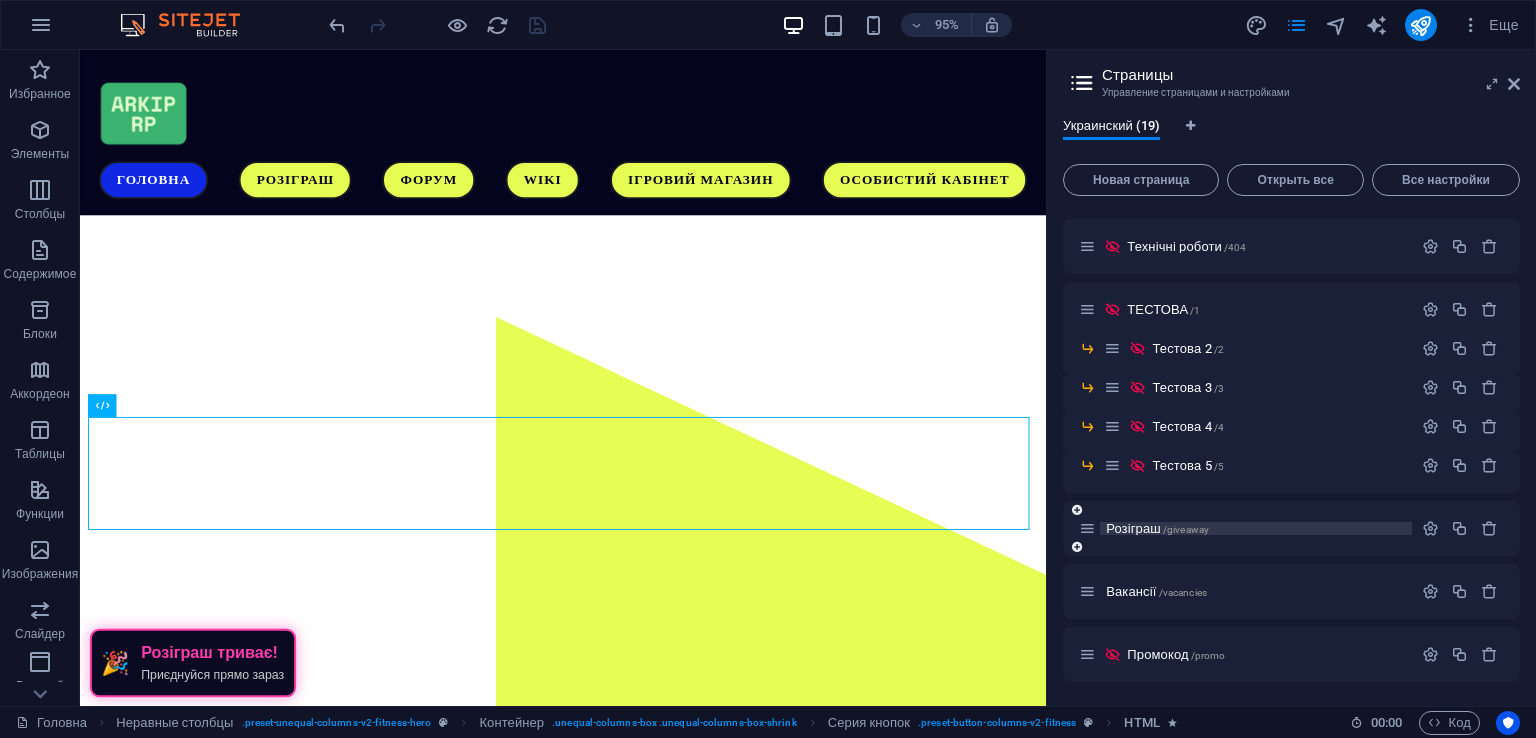 click on "/giveaway" at bounding box center (1186, 529) 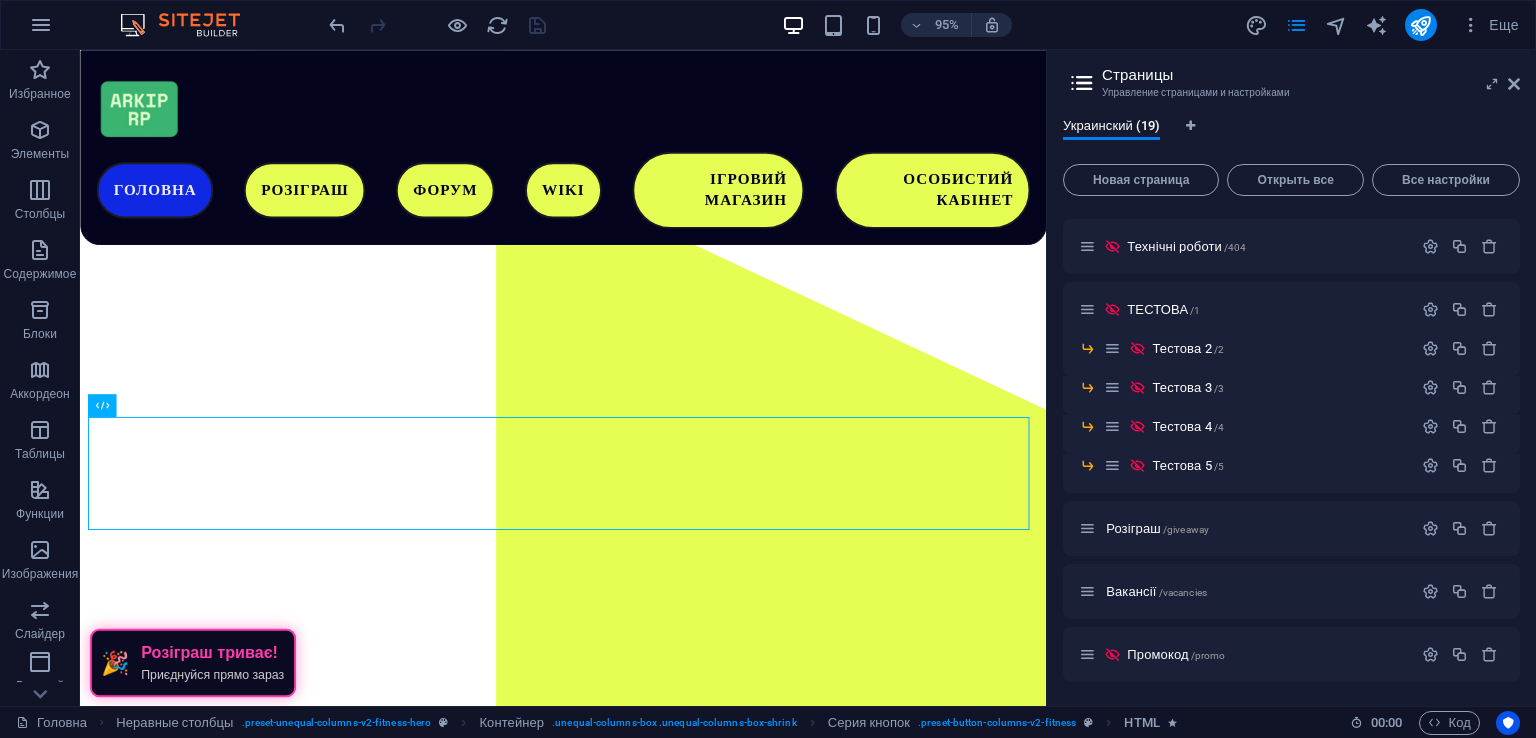 scroll, scrollTop: 572, scrollLeft: 0, axis: vertical 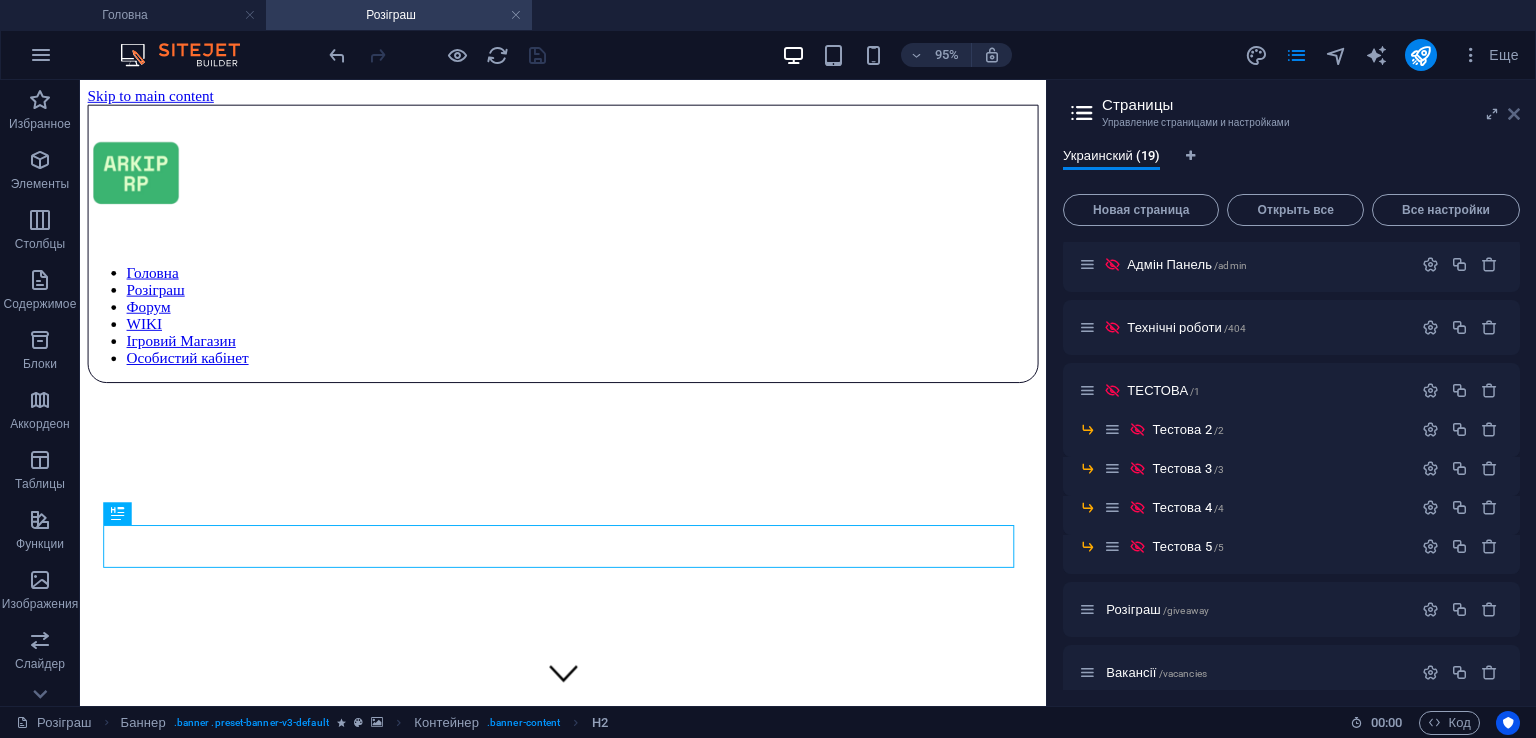 drag, startPoint x: 1516, startPoint y: 116, endPoint x: 1199, endPoint y: 71, distance: 320.17807 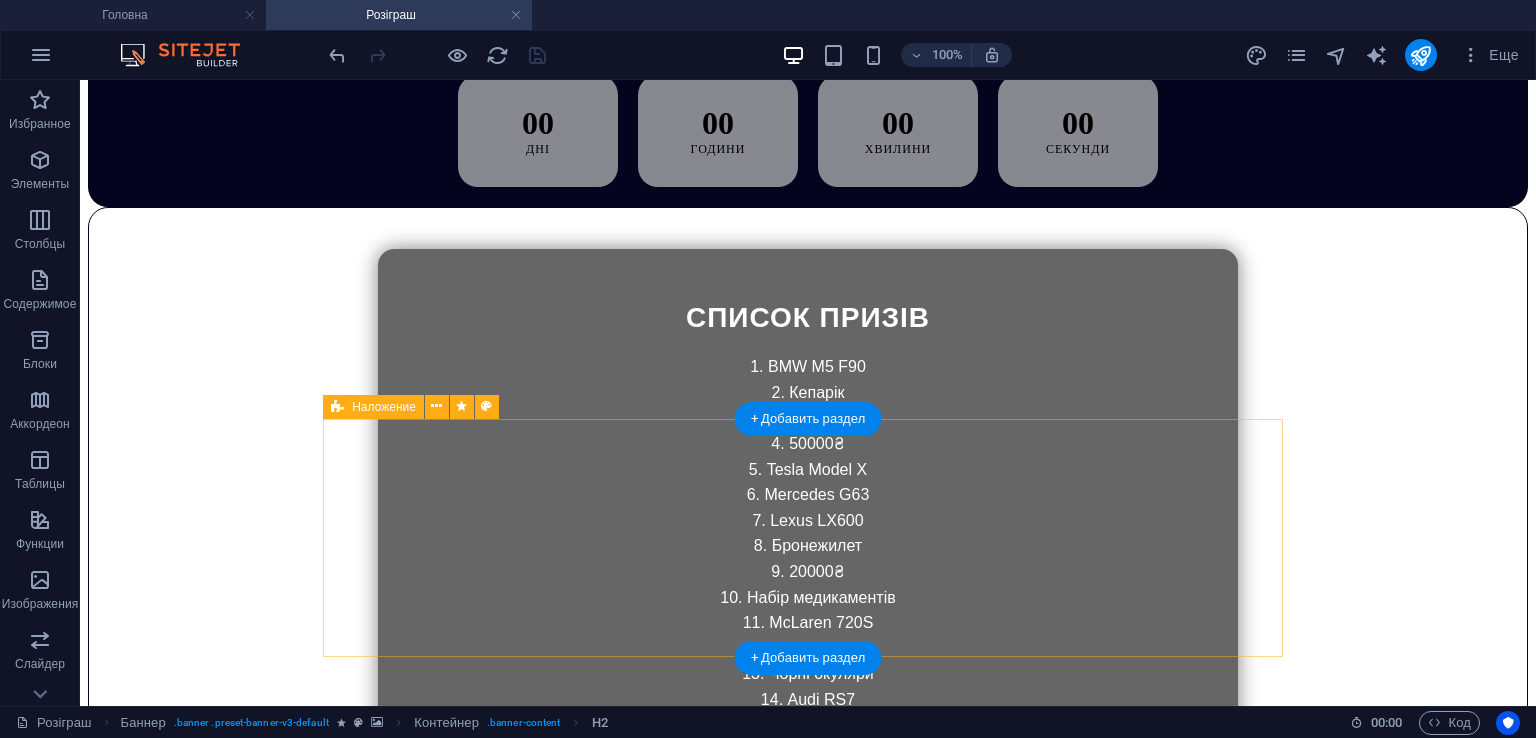 scroll, scrollTop: 1931, scrollLeft: 0, axis: vertical 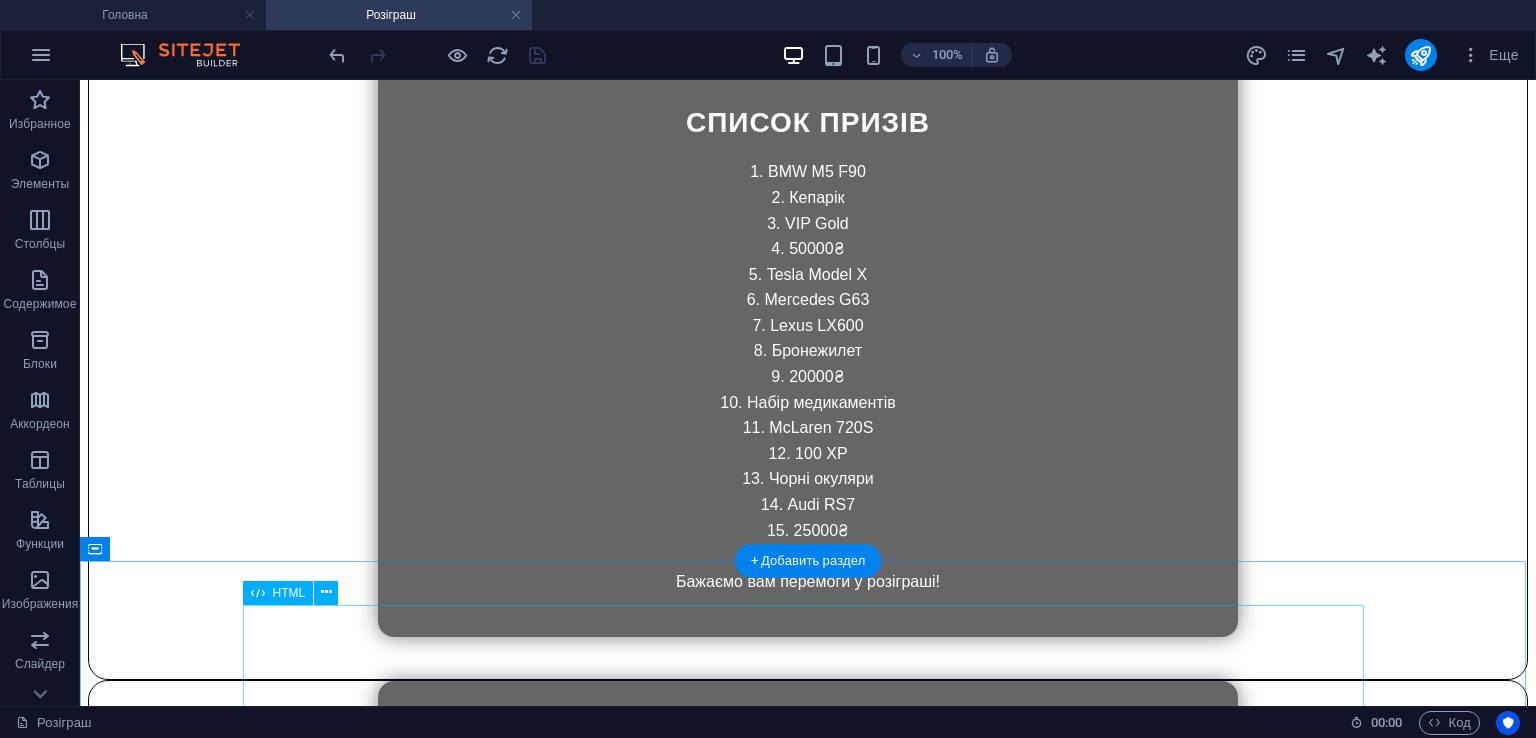 click on "🎉 Результати розіграшу 🎉
Для отримання призу напишіть мені в Telegram або в Discord:  Discord та Telegram
🎁 Ваш приз
Закрити" at bounding box center [808, 952] 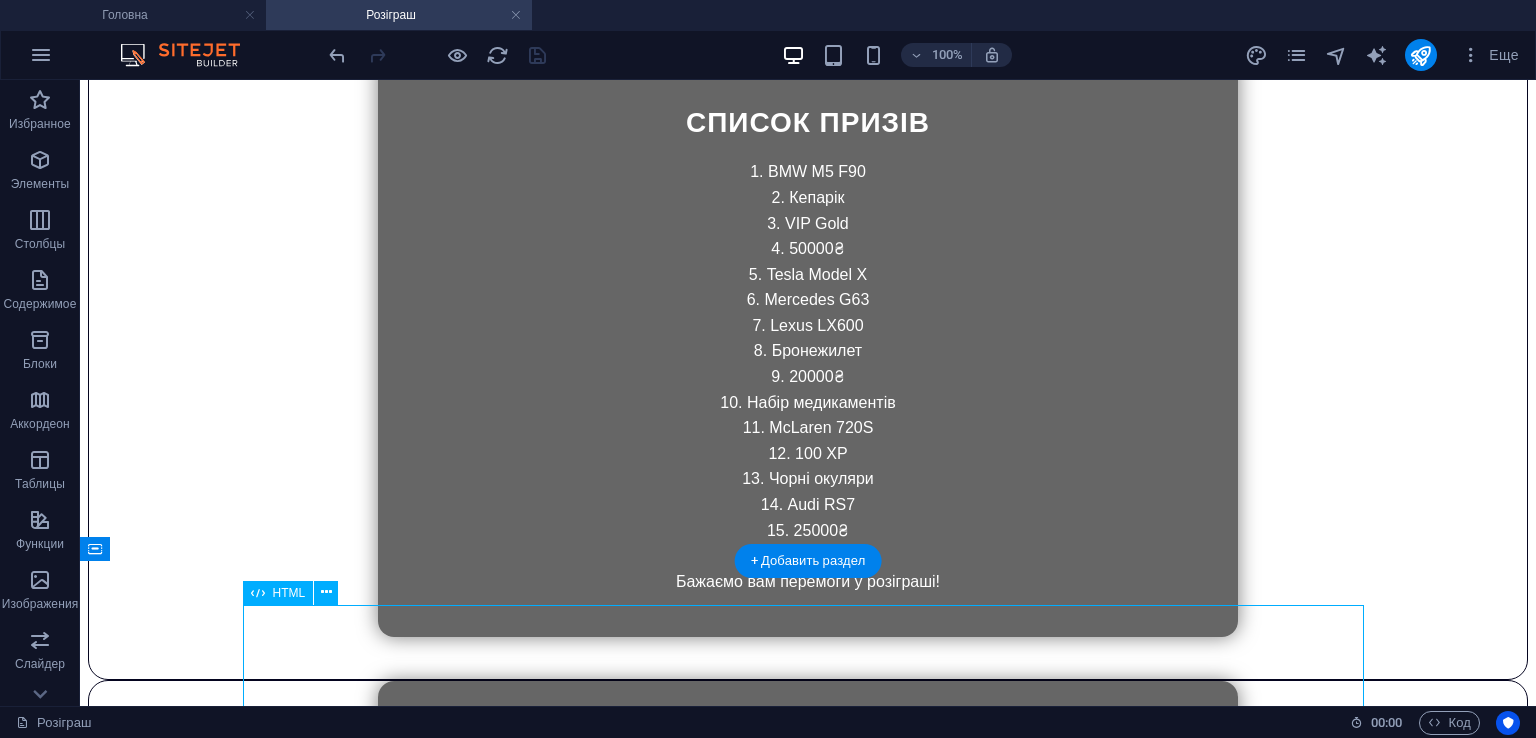 click on "🎉 Результати розіграшу 🎉
Для отримання призу напишіть мені в Telegram або в Discord:  Discord та Telegram
🎁 Ваш приз
Закрити" at bounding box center [808, 952] 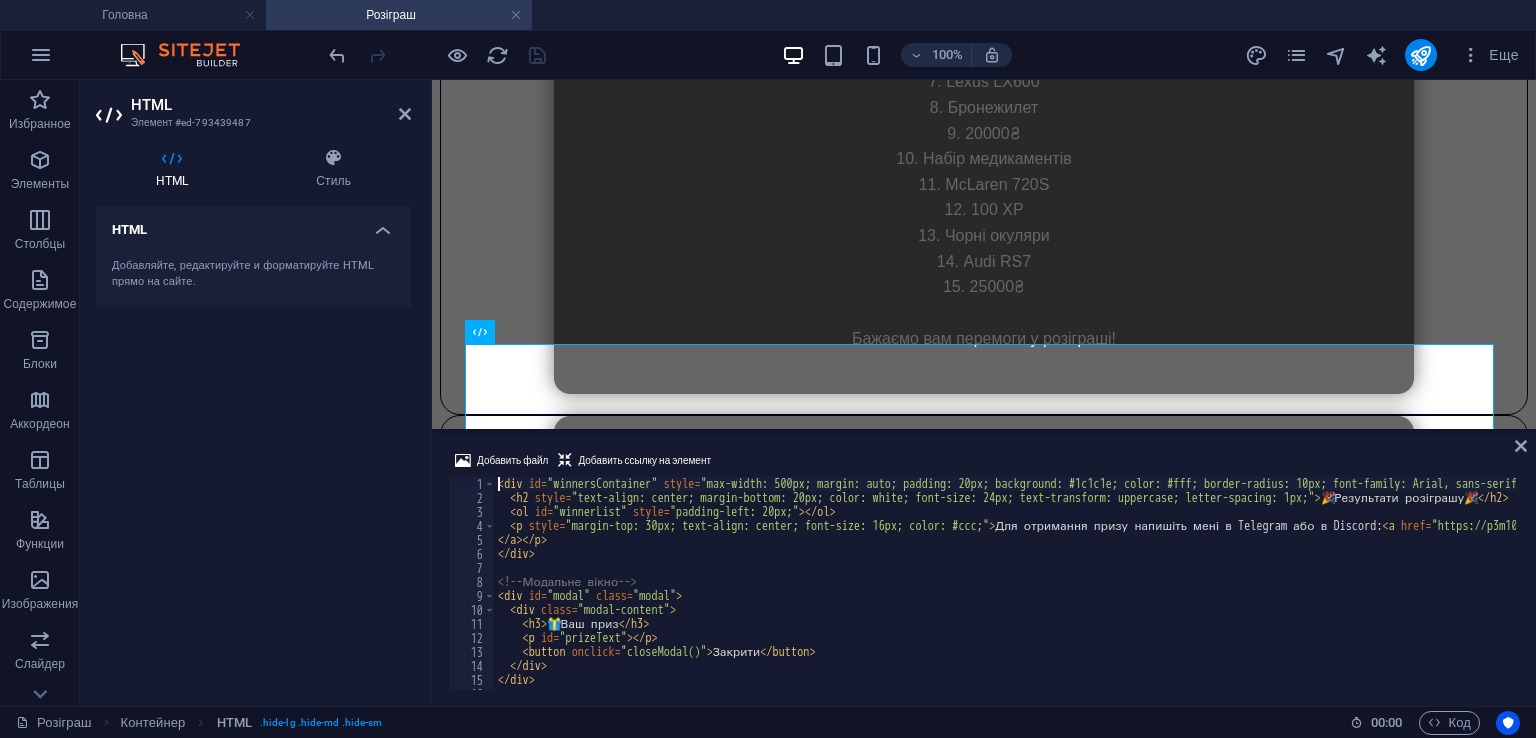 scroll, scrollTop: 1988, scrollLeft: 0, axis: vertical 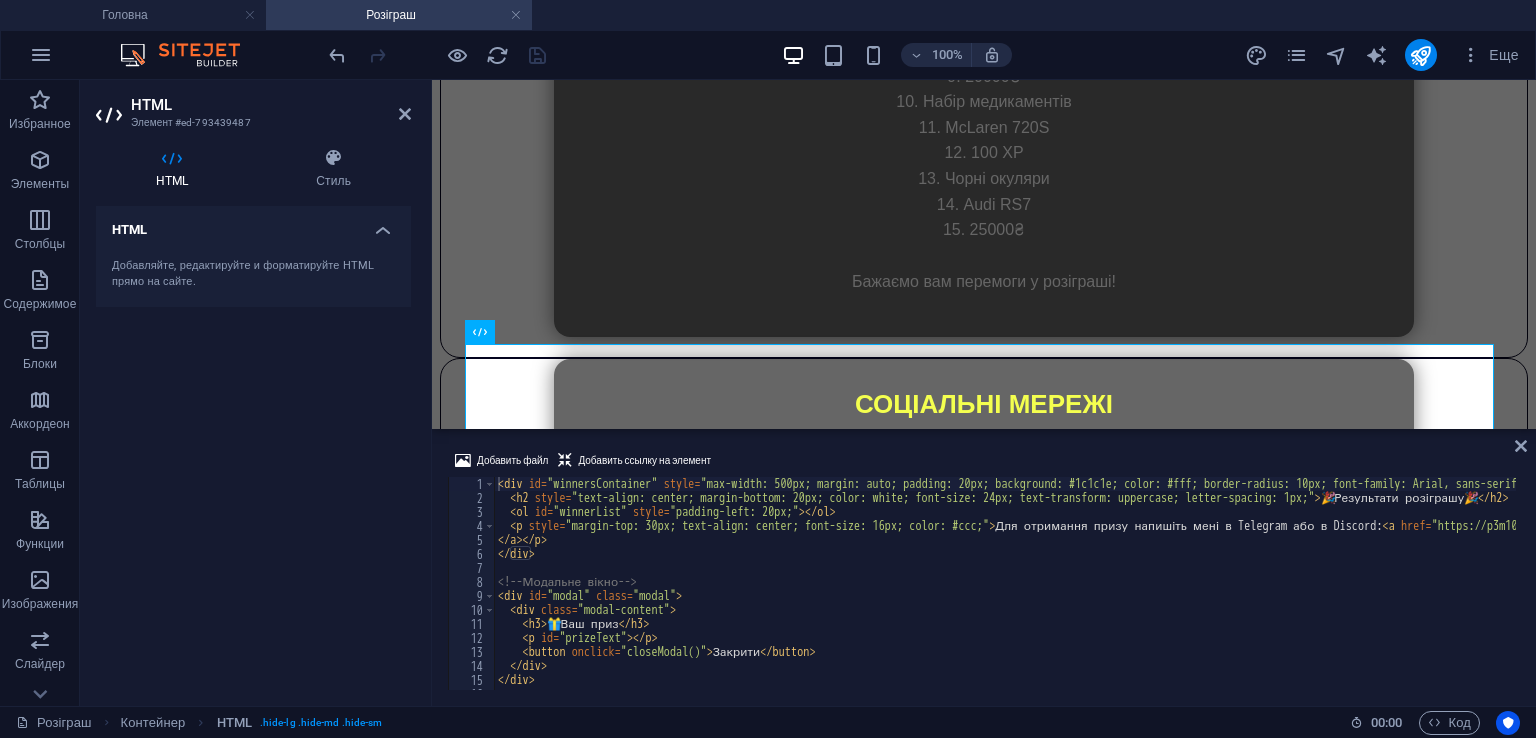 click on "HTML Стиль HTML Добавляйте, редактируйте и форматируйте HTML прямо на сайте. Пресет Element Макет Как этот элемент расширяется в макете (Flexbox). Размер По умолчанию автоматически px % 1/1 1/2 1/3 1/4 1/5 1/6 1/7 1/8 1/9 1/10 Расти Сжать Заказ Расположение контейнеров Видимость Видимость Непрозрачность 100 % Переполнение Интервал Поле По умолчанию автоматически px % rem vw vh Персональный Персональный автоматически px % rem vw vh автоматически px % rem vw vh автоматически px % rem vw vh автоматически px % rem vw vh Отступы По умолчанию px rem % vh vw Персональный Персональный 10 px rem % vh vw 15 px rem % vh vw 5 px rem % vh vw 10 px rem % vh vw    1 %" at bounding box center [253, 419] 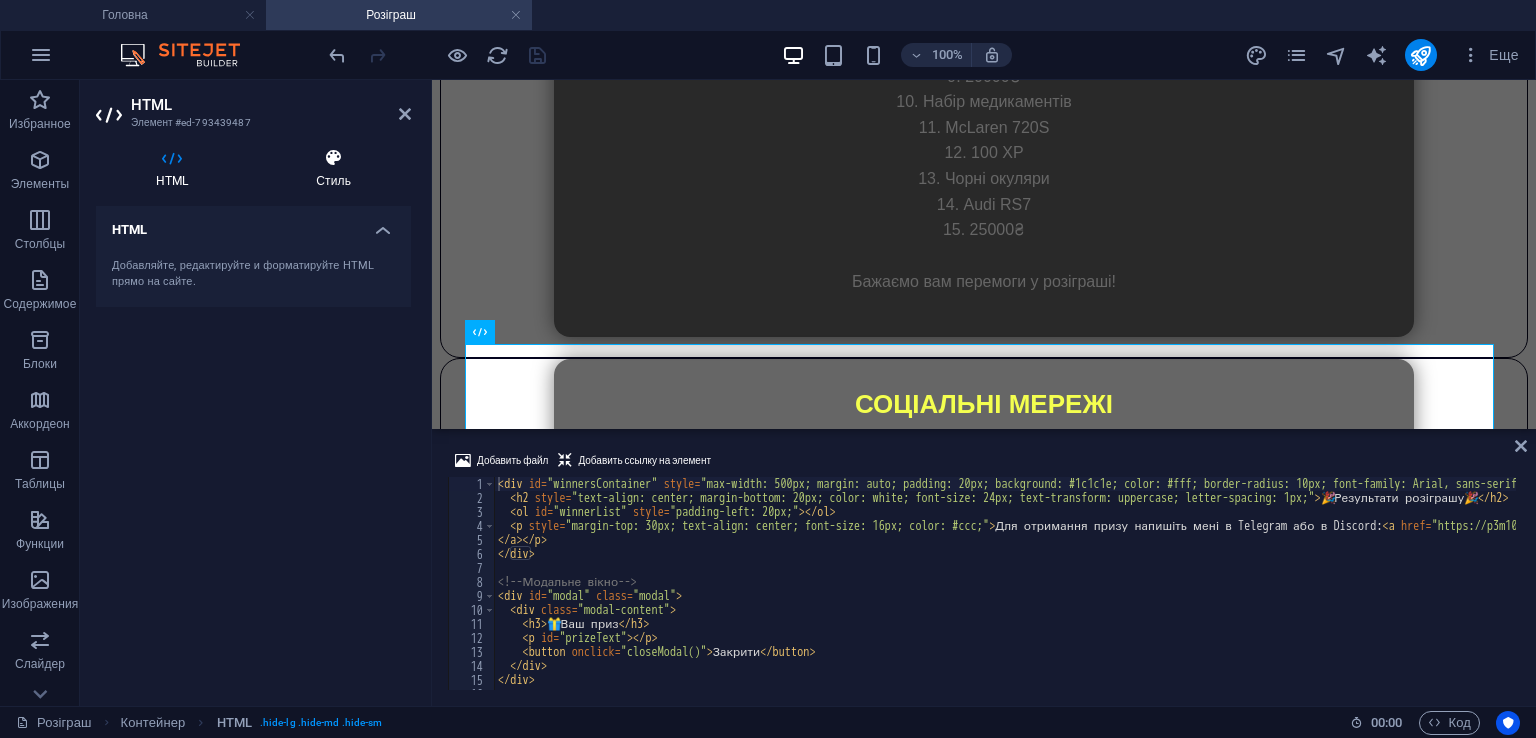 click at bounding box center [333, 158] 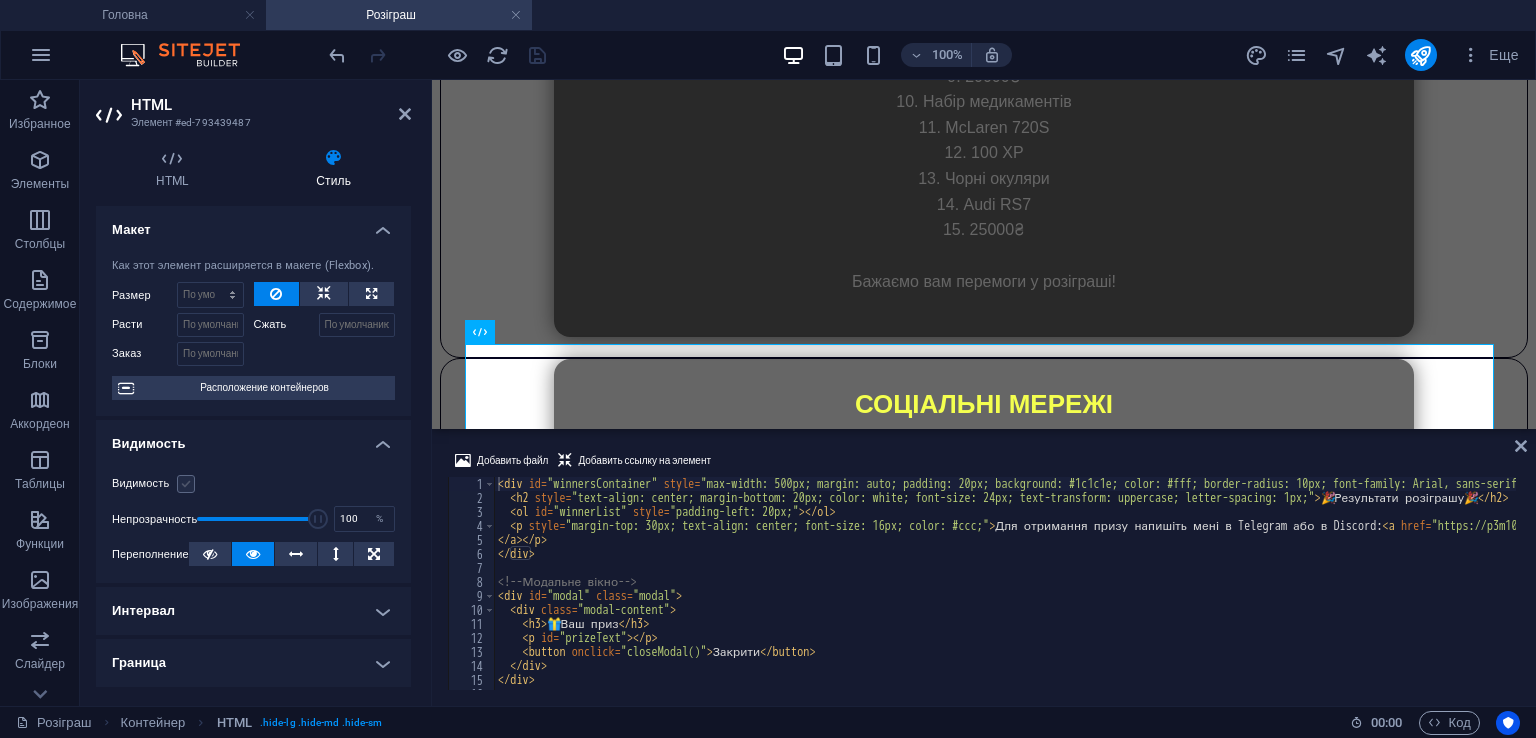 click at bounding box center (186, 484) 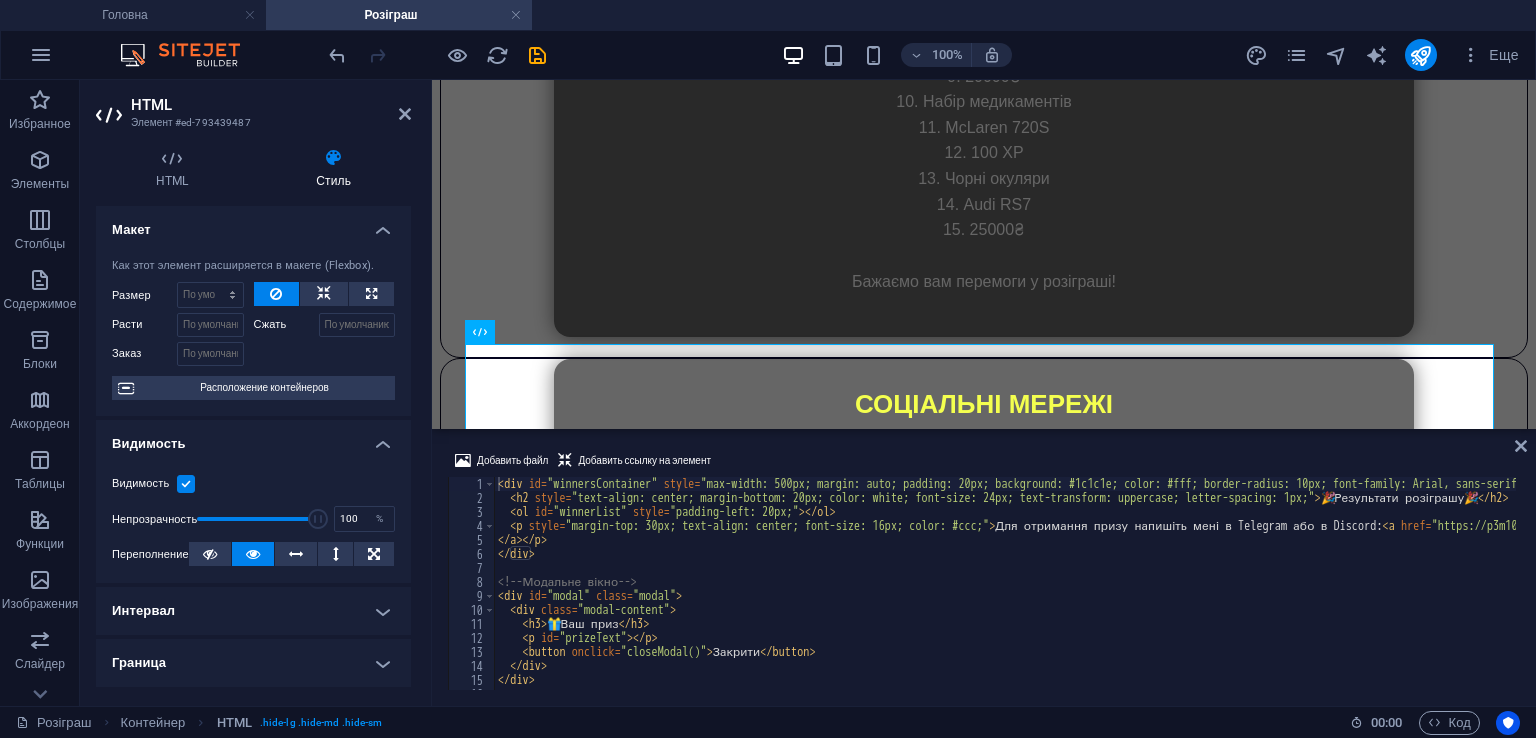scroll, scrollTop: 360, scrollLeft: 0, axis: vertical 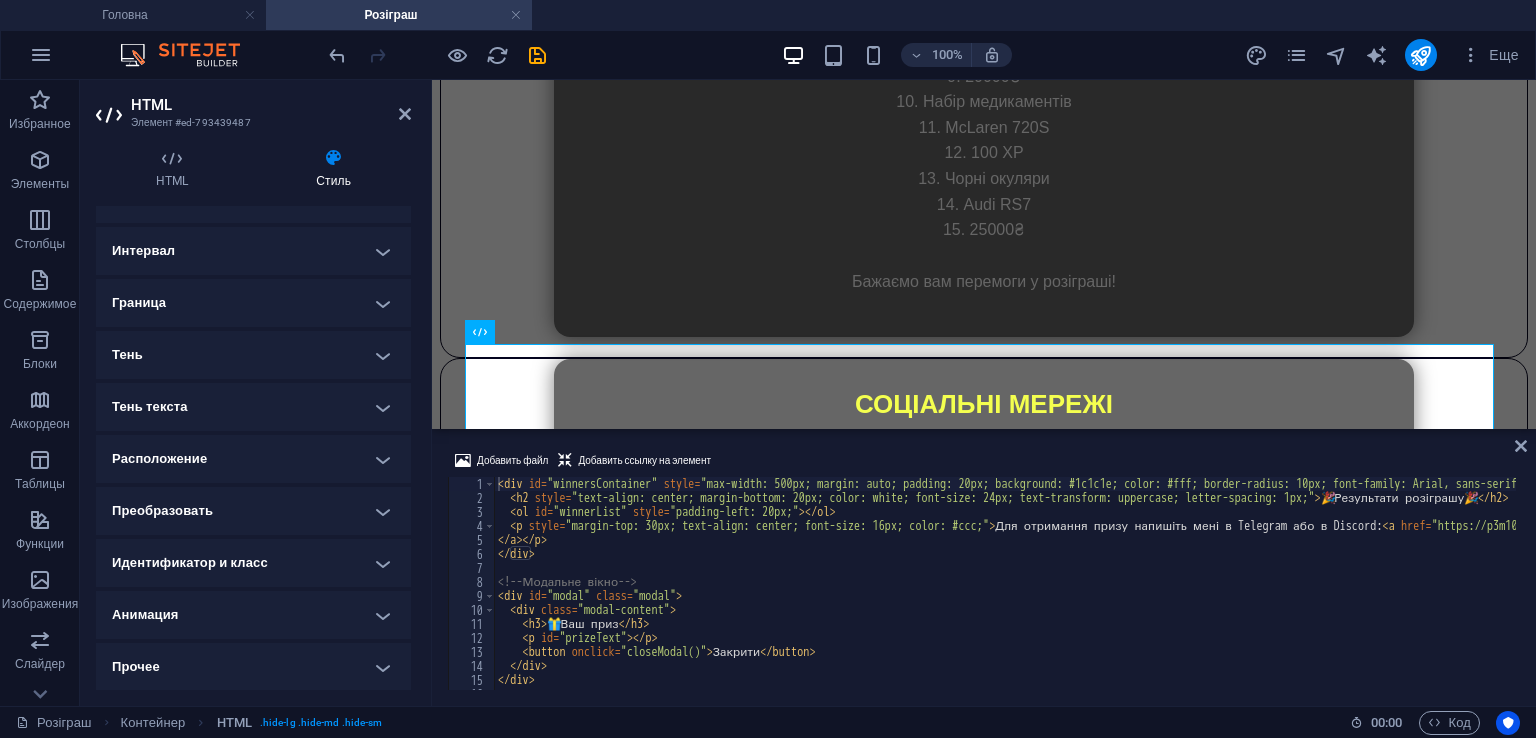 click on "Анимация" at bounding box center [253, 615] 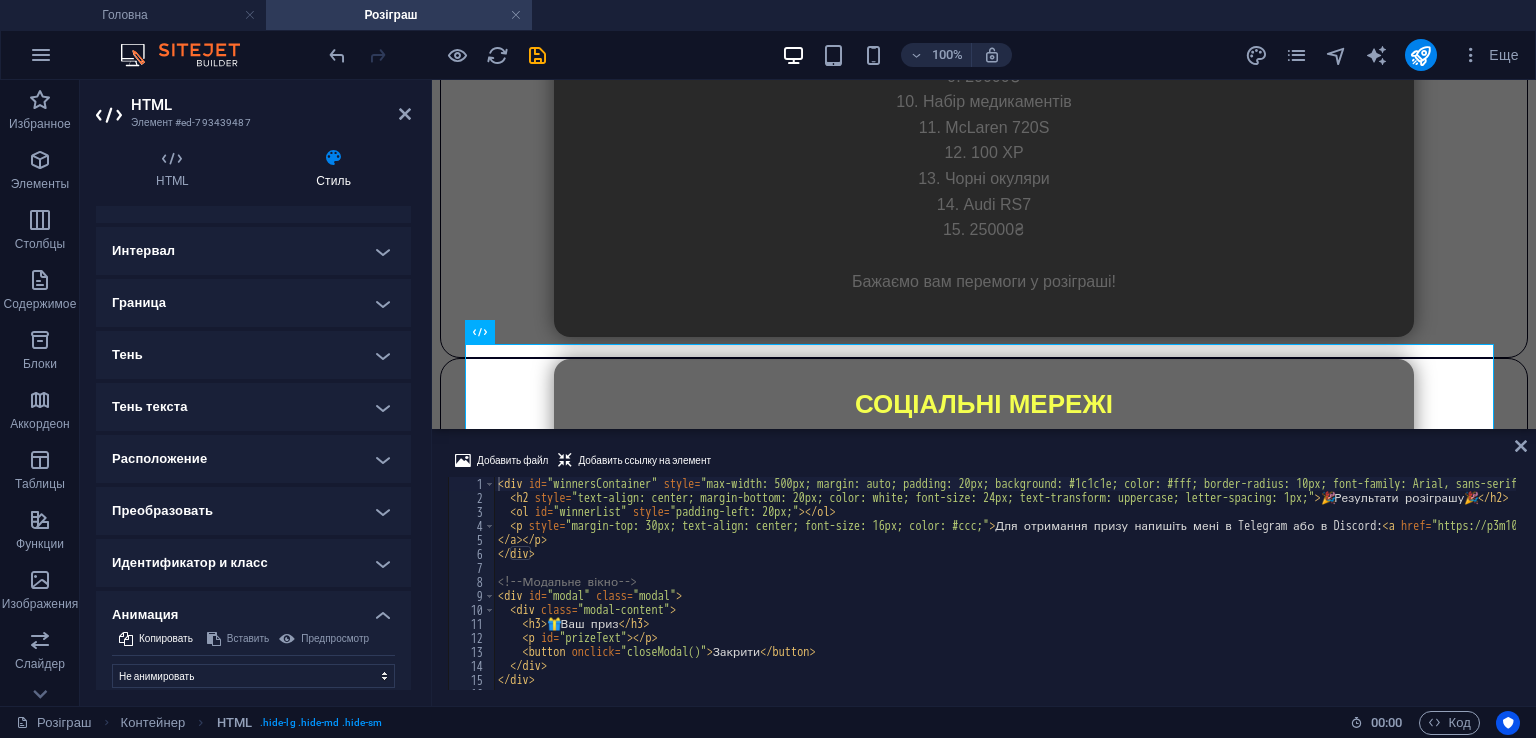click on "Не анимировать Показать / скрыть Сдвинуть вверх / вниз Увеличить/уменьшить Сдвинуть слева направо Сдвинуть справа налево Сдвинуть сверху вниз Сдвинуть снизу вверх Пульс Мигание Открыть в качестве наложения Исходный Элемент скрыт Элемент показан Длительность .5 s ms Задержка 0 s ms Ширина автоматически px % Триггер Нет автоматического триггера При загрузке страницы Элемент прокручен в поле зрения Закрыть This label appears when hovering over the close button, indicating its function. Группа Показать Не изменять этот элемент Скрыть этот элемент Показать этот элемент Скрыть" at bounding box center (253, 672) 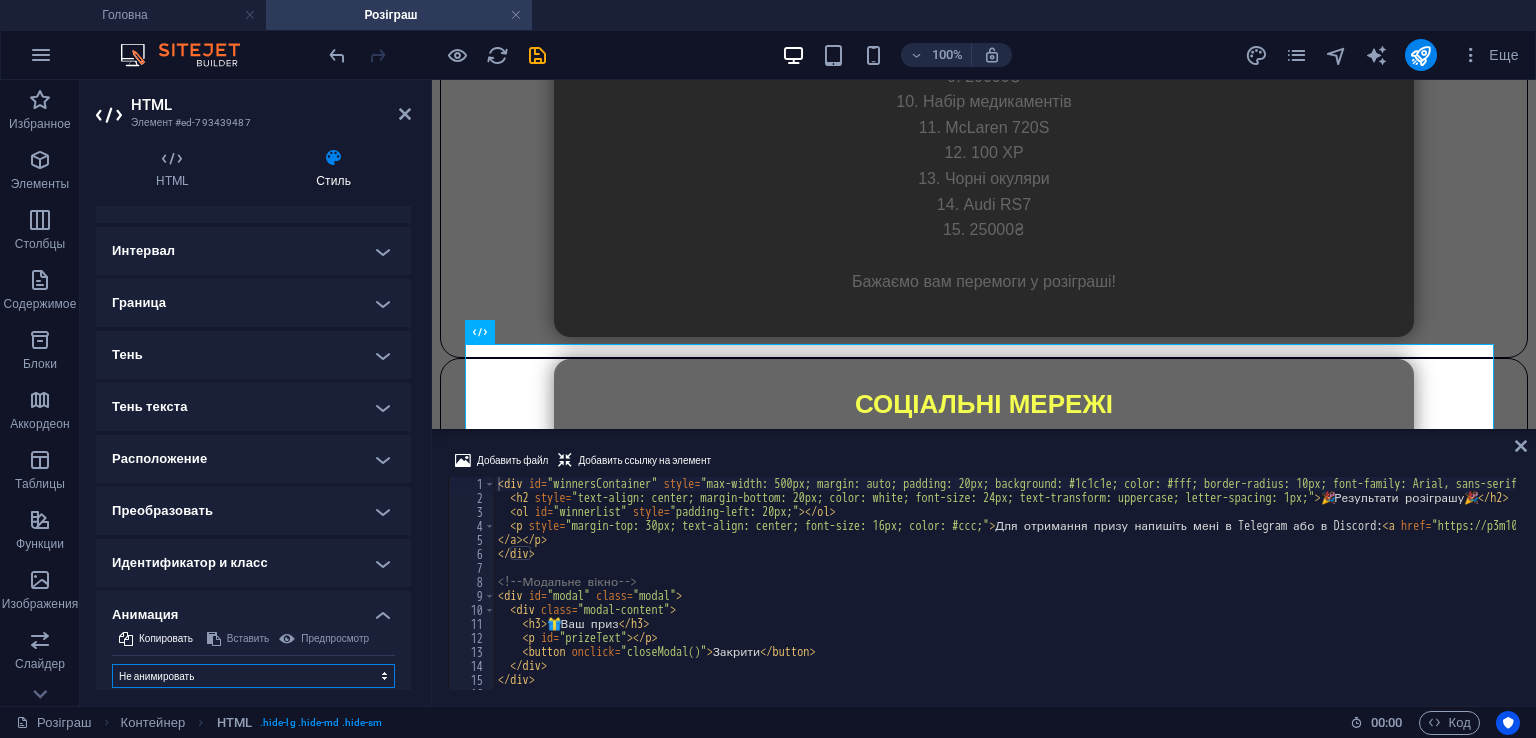 click on "Не анимировать Показать / скрыть Сдвинуть вверх / вниз Увеличить/уменьшить Сдвинуть слева направо Сдвинуть справа налево Сдвинуть сверху вниз Сдвинуть снизу вверх Пульс Мигание Открыть в качестве наложения" at bounding box center (253, 676) 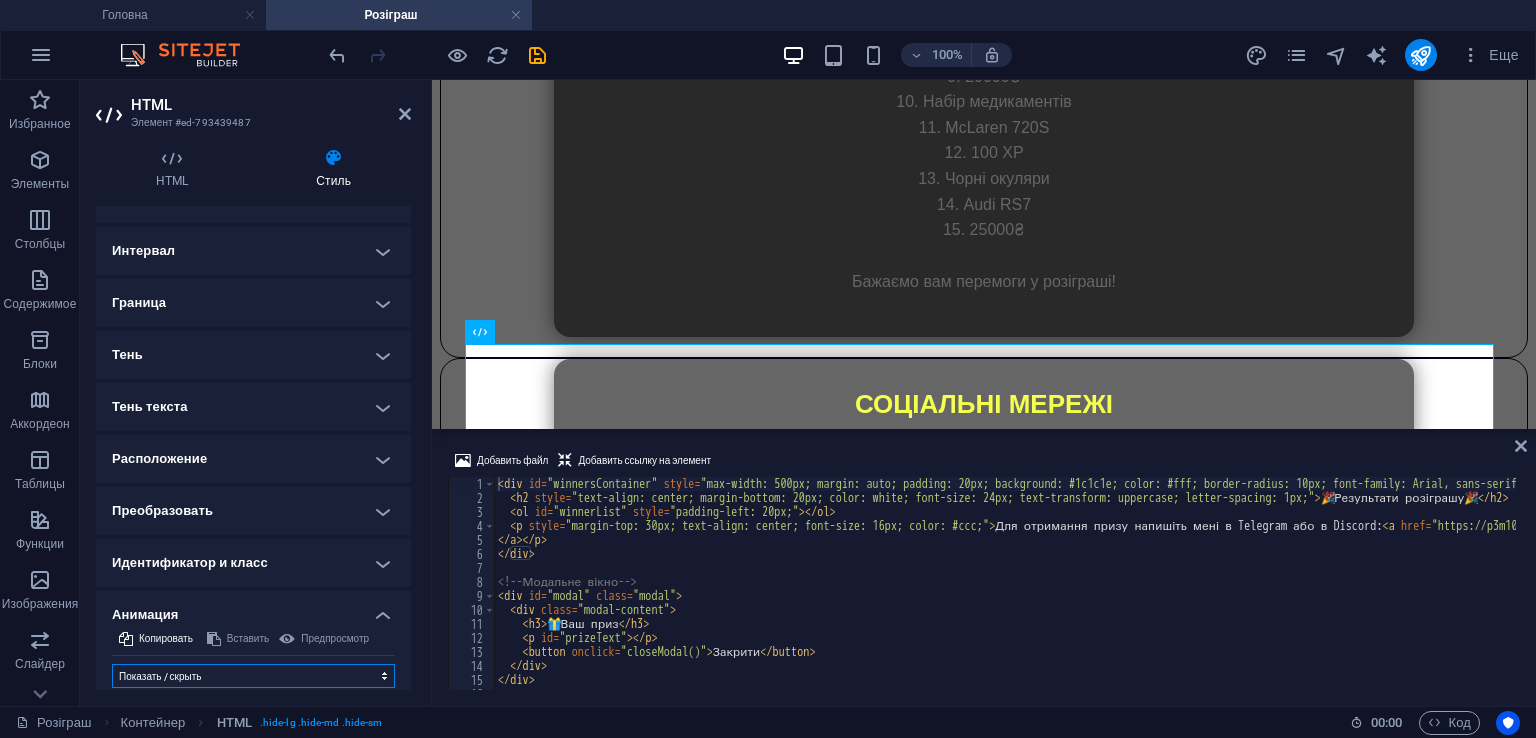 click on "Не анимировать Показать / скрыть Сдвинуть вверх / вниз Увеличить/уменьшить Сдвинуть слева направо Сдвинуть справа налево Сдвинуть сверху вниз Сдвинуть снизу вверх Пульс Мигание Открыть в качестве наложения" at bounding box center (253, 676) 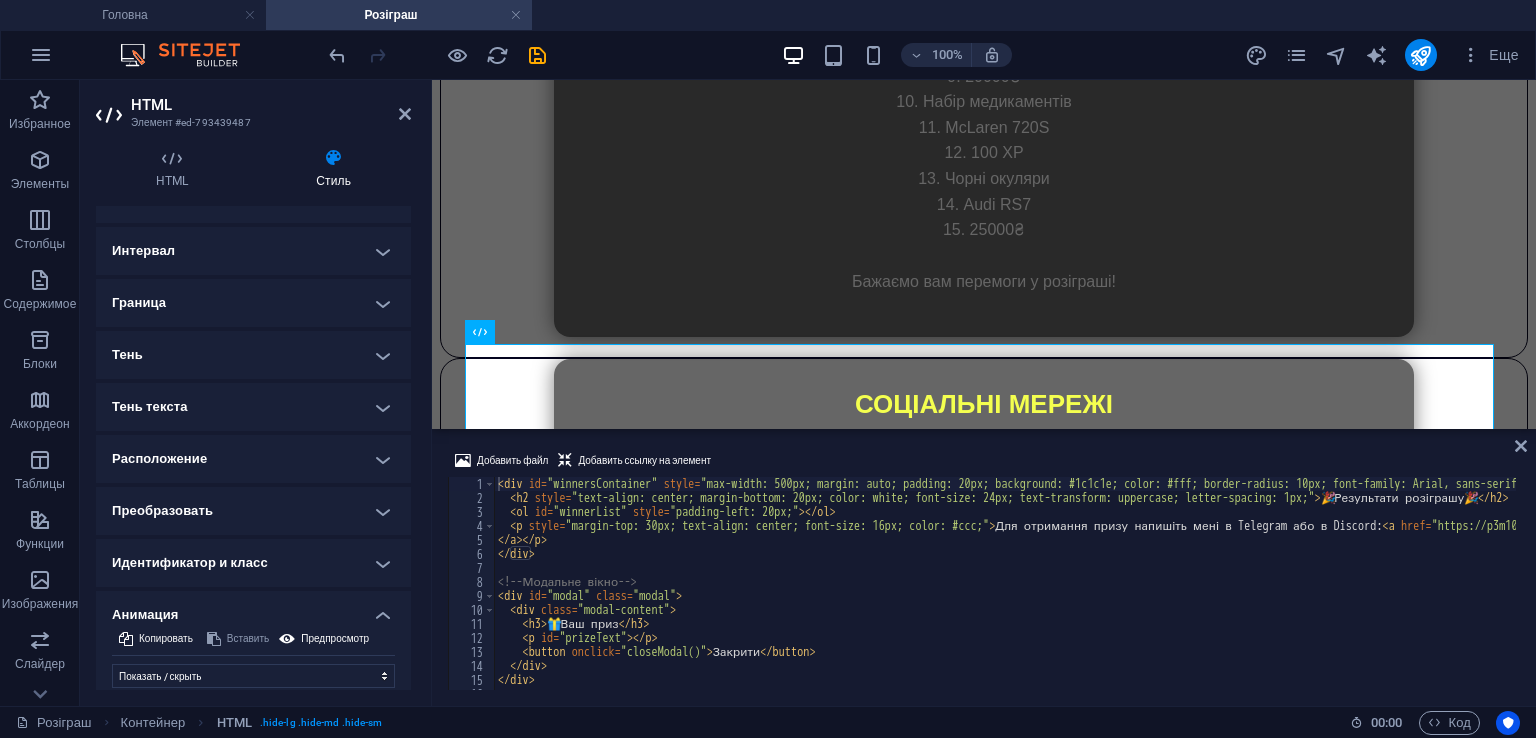 click on "HTML Элемент #ed-793439487 HTML Стиль HTML Добавляйте, редактируйте и форматируйте HTML прямо на сайте. Пресет Element Макет Как этот элемент расширяется в макете (Flexbox). Размер По умолчанию автоматически px % 1/1 1/2 1/3 1/4 1/5 1/6 1/7 1/8 1/9 1/10 Расти Сжать Заказ Расположение контейнеров Видимость Видимость Непрозрачность 100 % Переполнение Интервал Поле По умолчанию автоматически px % rem vw vh Персональный Персональный автоматически px % rem vw vh автоматически px % rem vw vh автоматически px % rem vw vh автоматически px % rem vw vh Отступы По умолчанию px rem % vh vw Персональный Персональный 10 px rem % vh vw 15 px rem % vh vw 5 px rem" at bounding box center [256, 393] 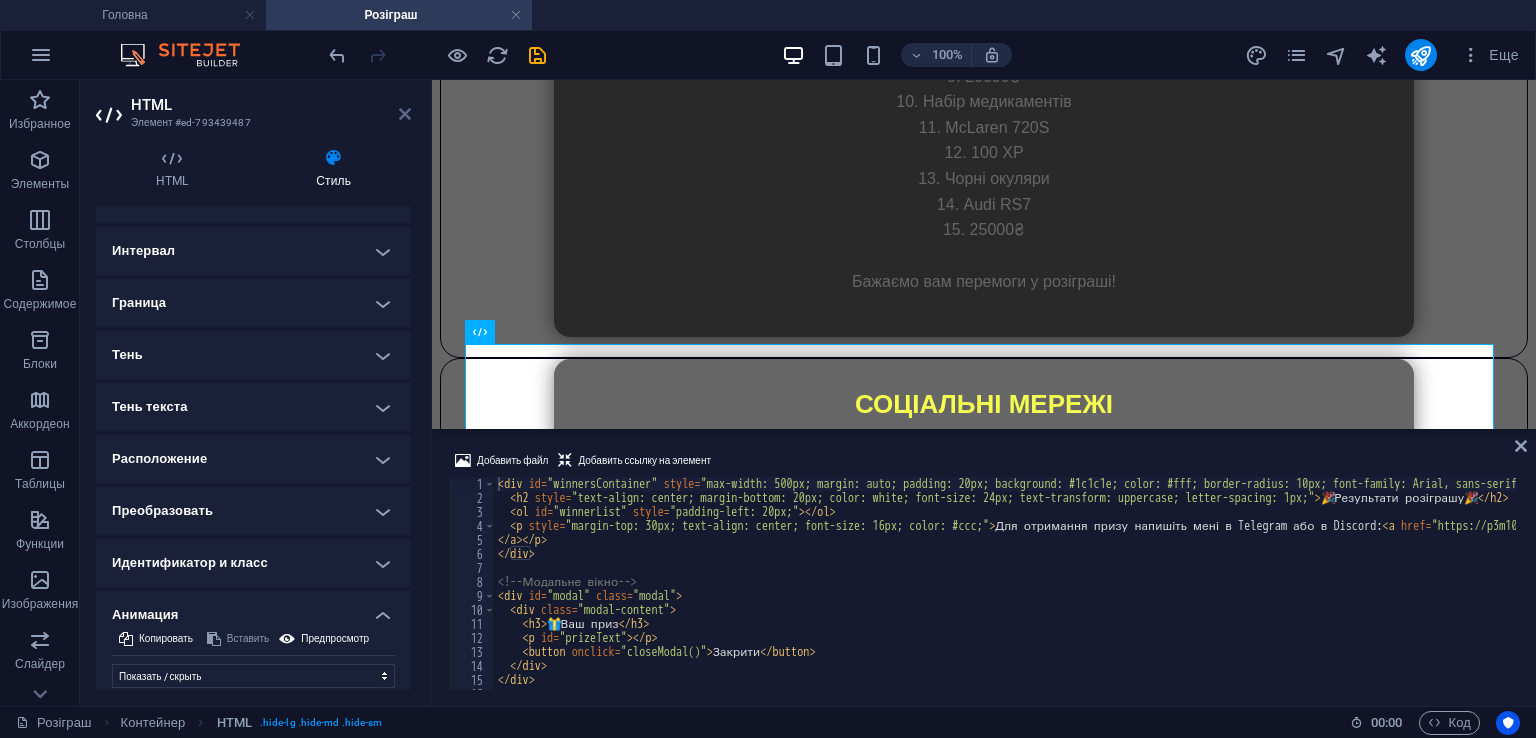 drag, startPoint x: 407, startPoint y: 111, endPoint x: 393, endPoint y: 112, distance: 14.035668 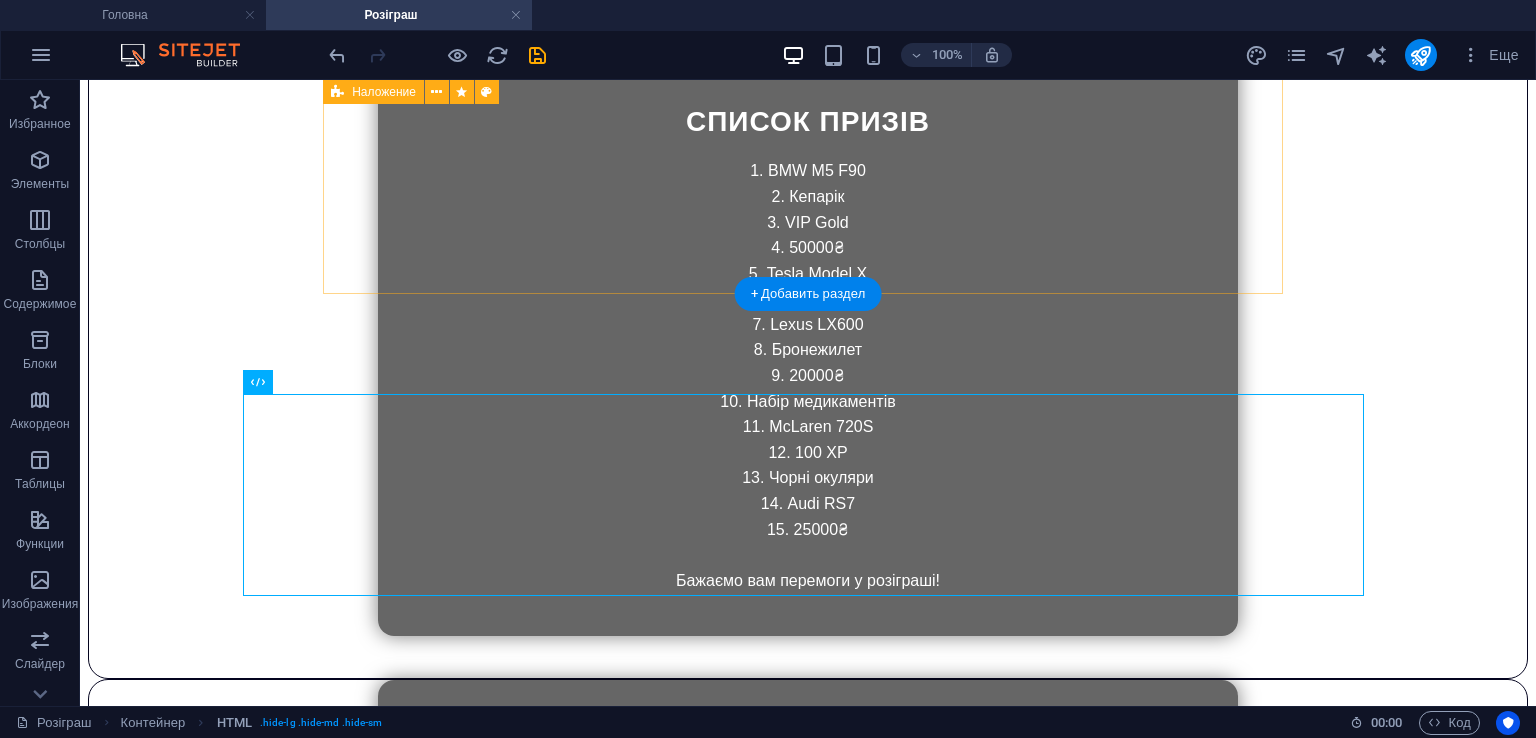 scroll, scrollTop: 2322, scrollLeft: 0, axis: vertical 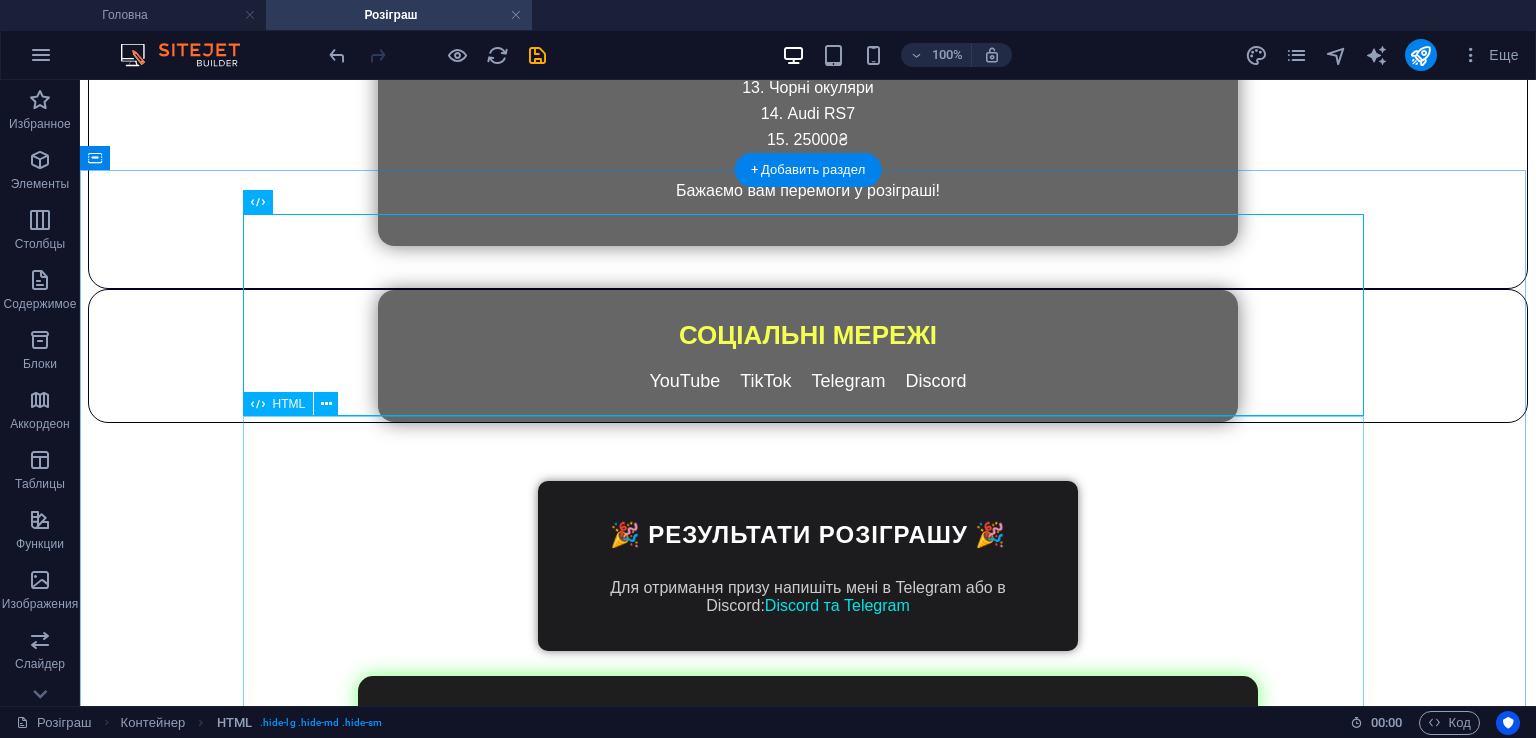 click on ">
ARKIP RP — Як проходив розіграш" at bounding box center [808, 929] 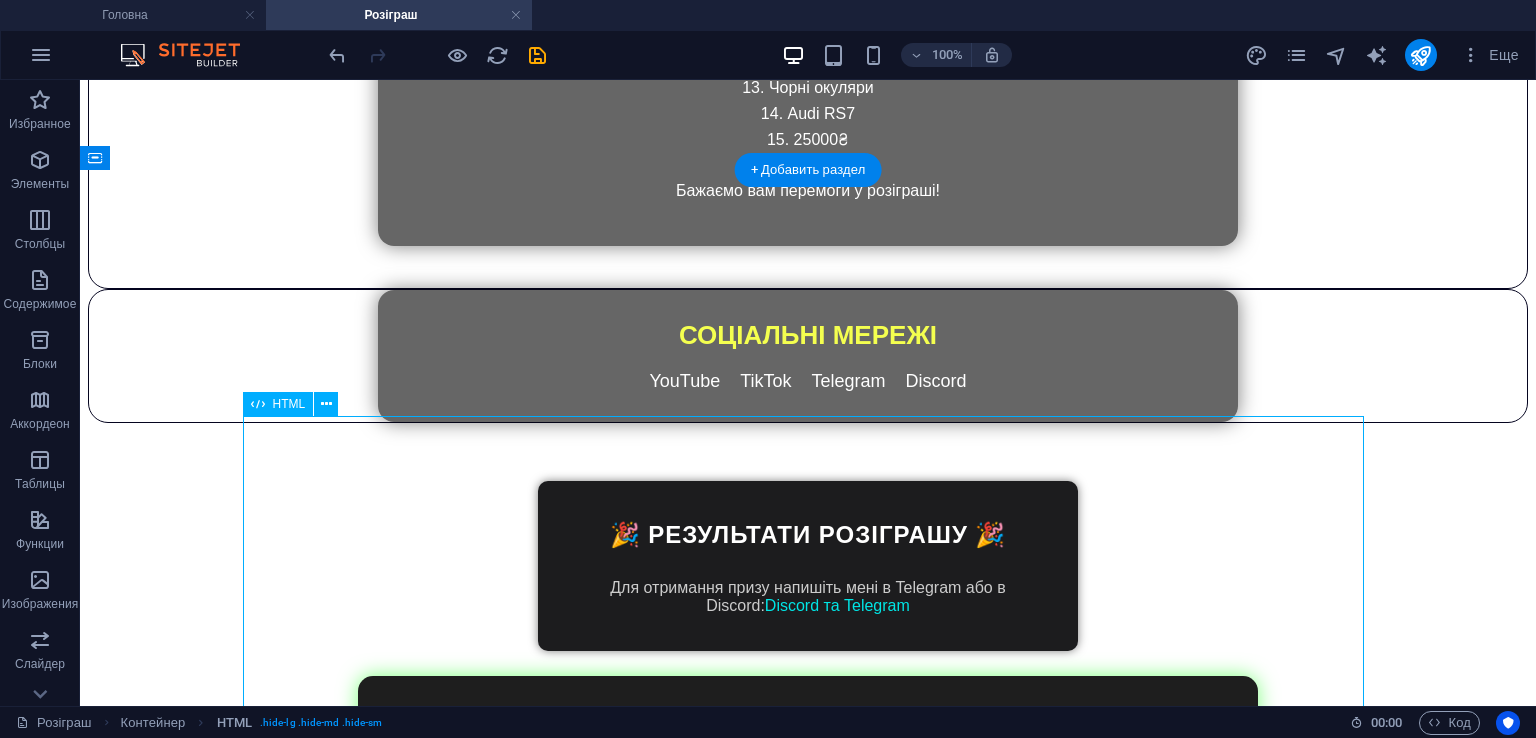 click on ">
ARKIP RP — Як проходив розіграш" at bounding box center (808, 929) 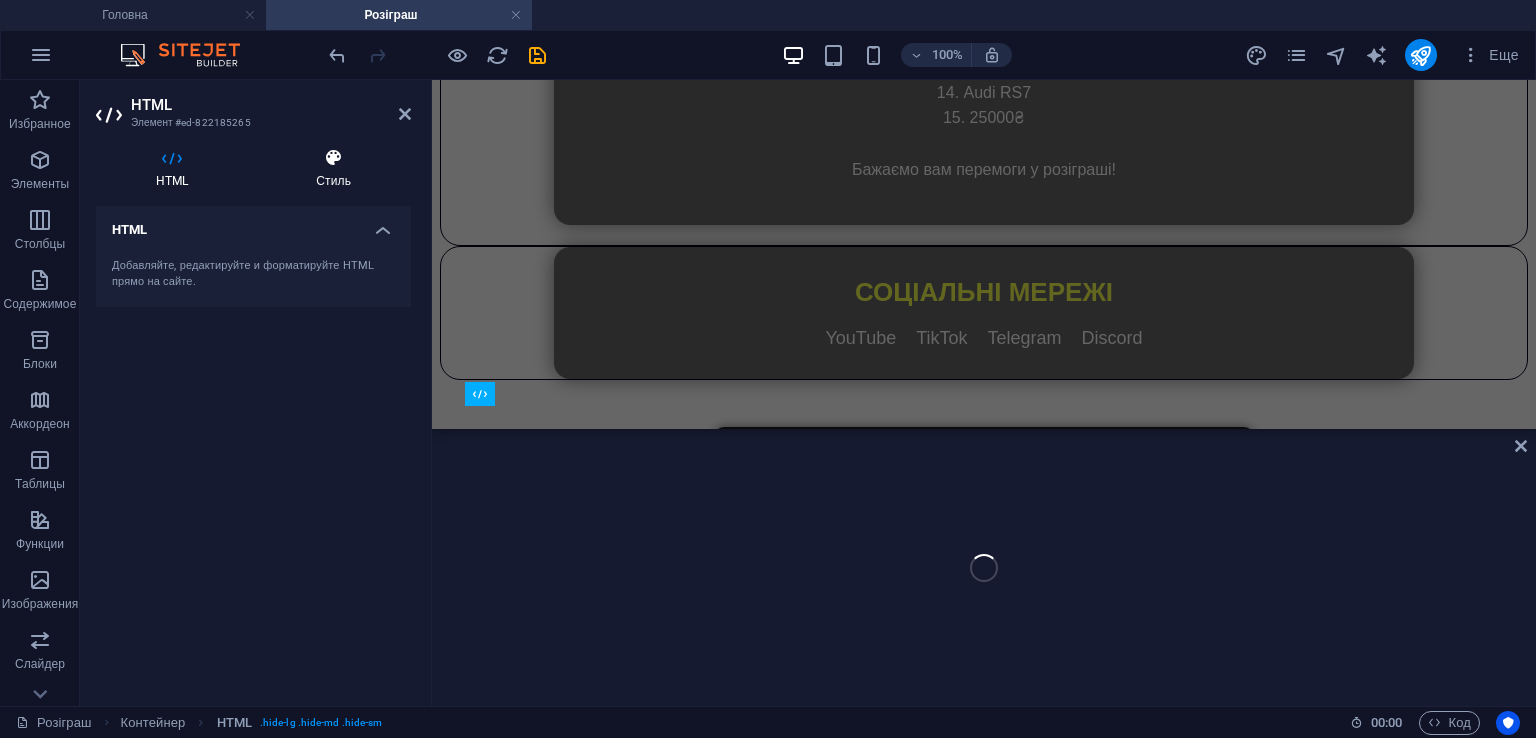 scroll, scrollTop: 2130, scrollLeft: 0, axis: vertical 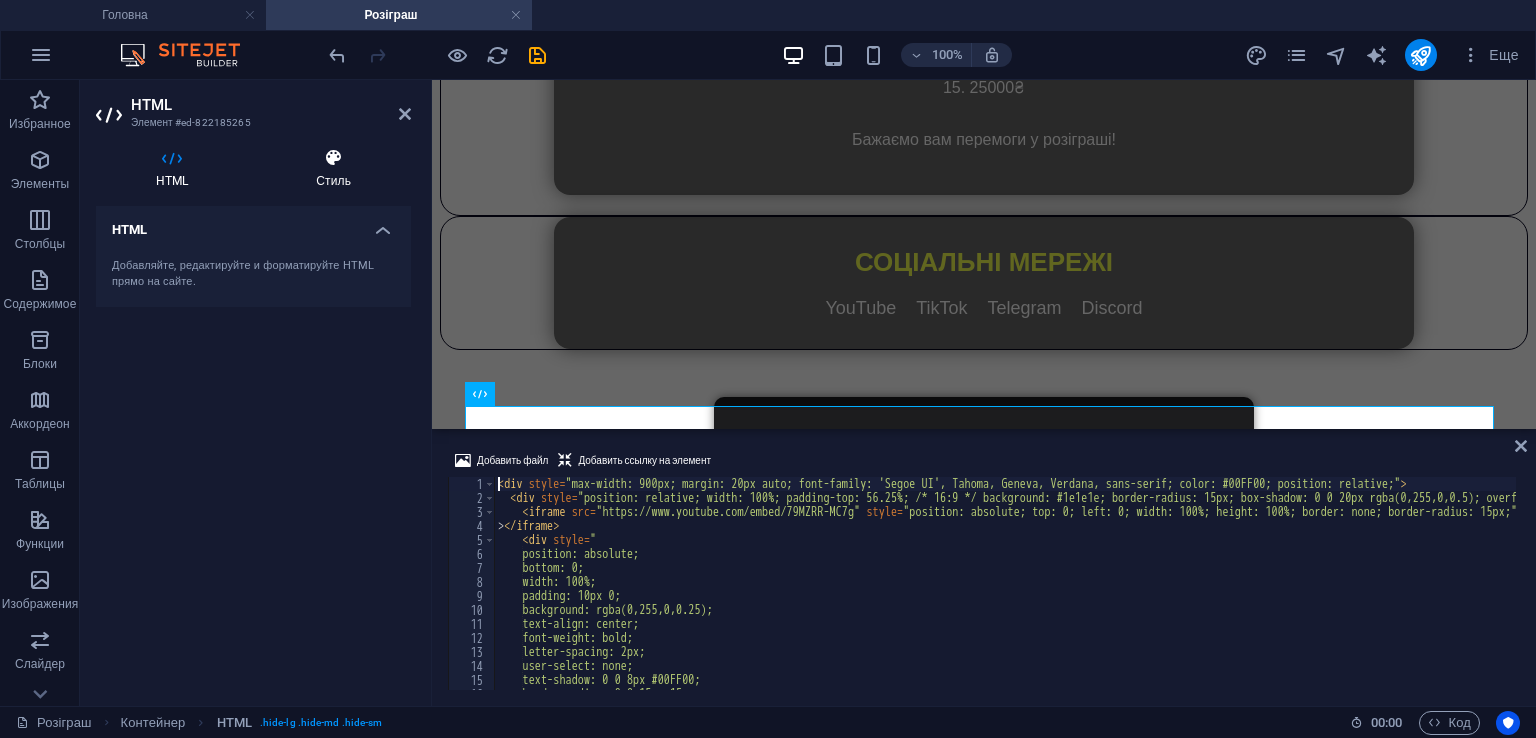 click on "Стиль" at bounding box center (333, 169) 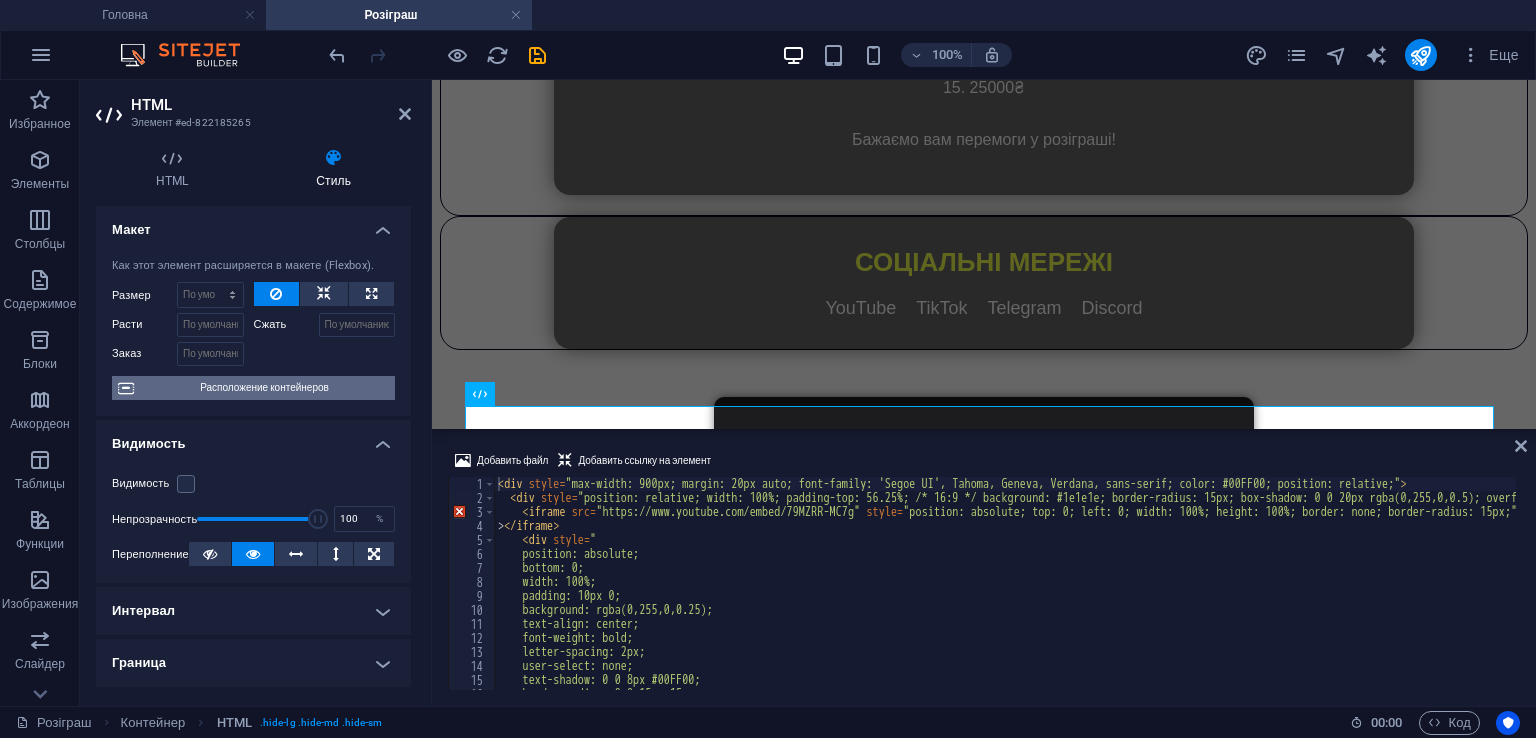 scroll, scrollTop: 360, scrollLeft: 0, axis: vertical 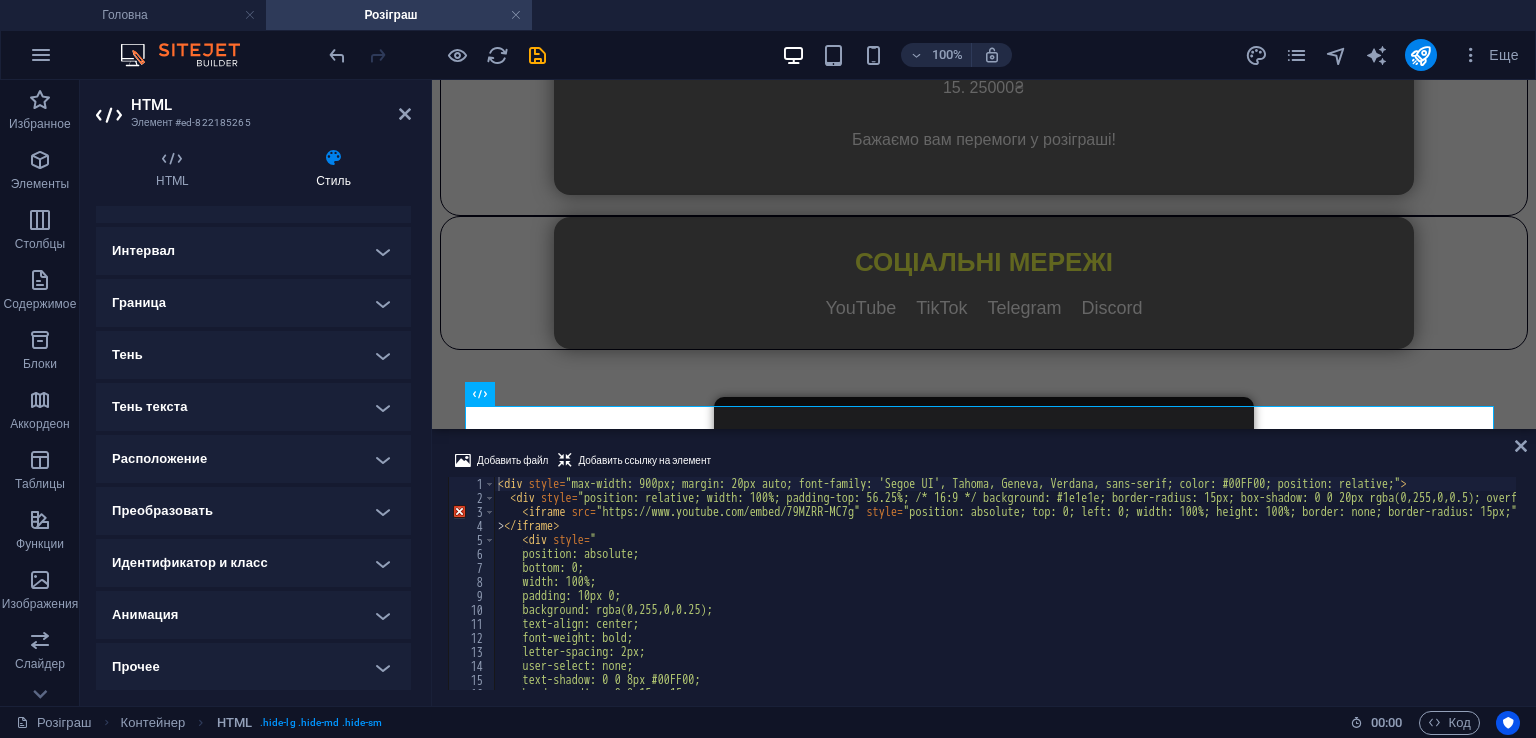 click on "Анимация" at bounding box center [253, 615] 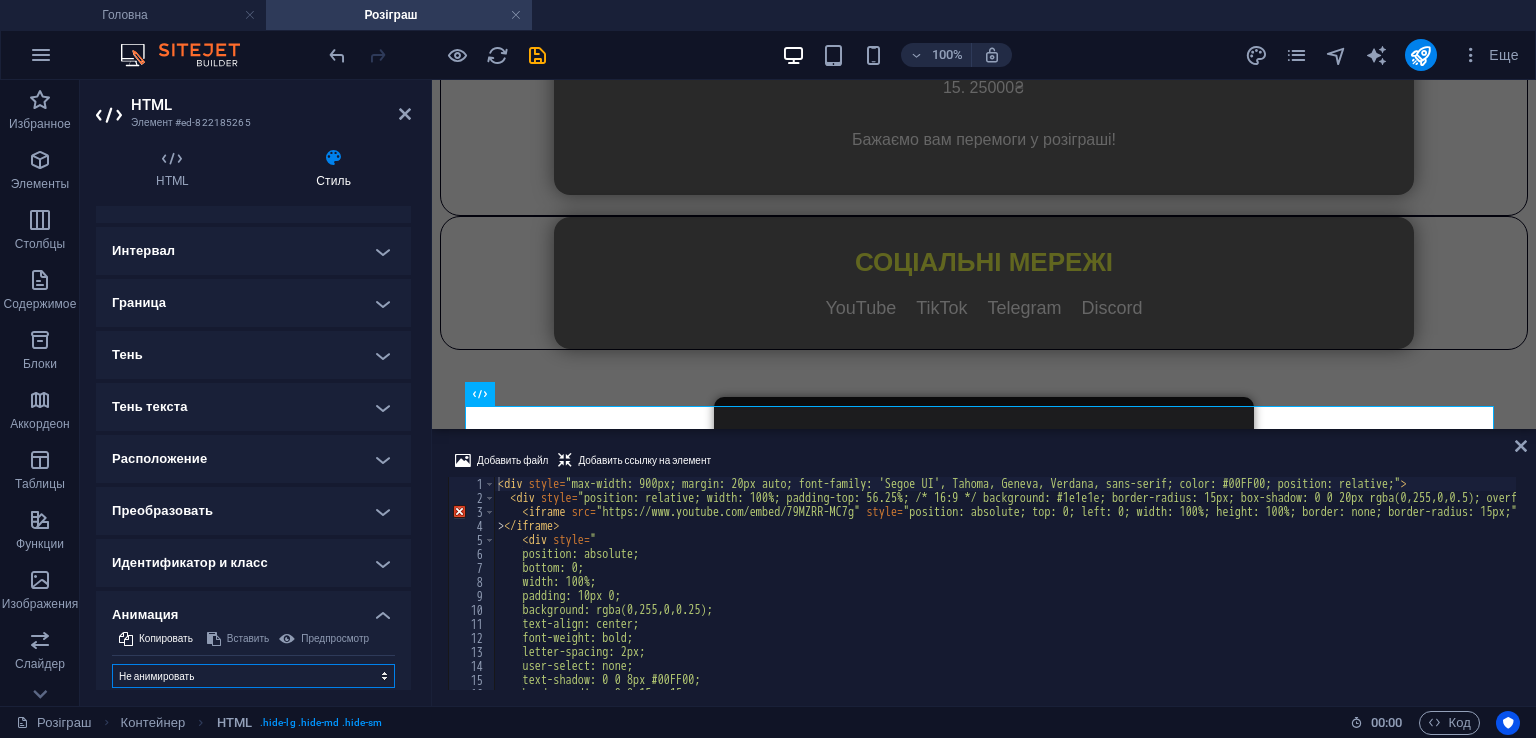click on "Не анимировать Показать / скрыть Сдвинуть вверх / вниз Увеличить/уменьшить Сдвинуть слева направо Сдвинуть справа налево Сдвинуть сверху вниз Сдвинуть снизу вверх Пульс Мигание Открыть в качестве наложения" at bounding box center (253, 676) 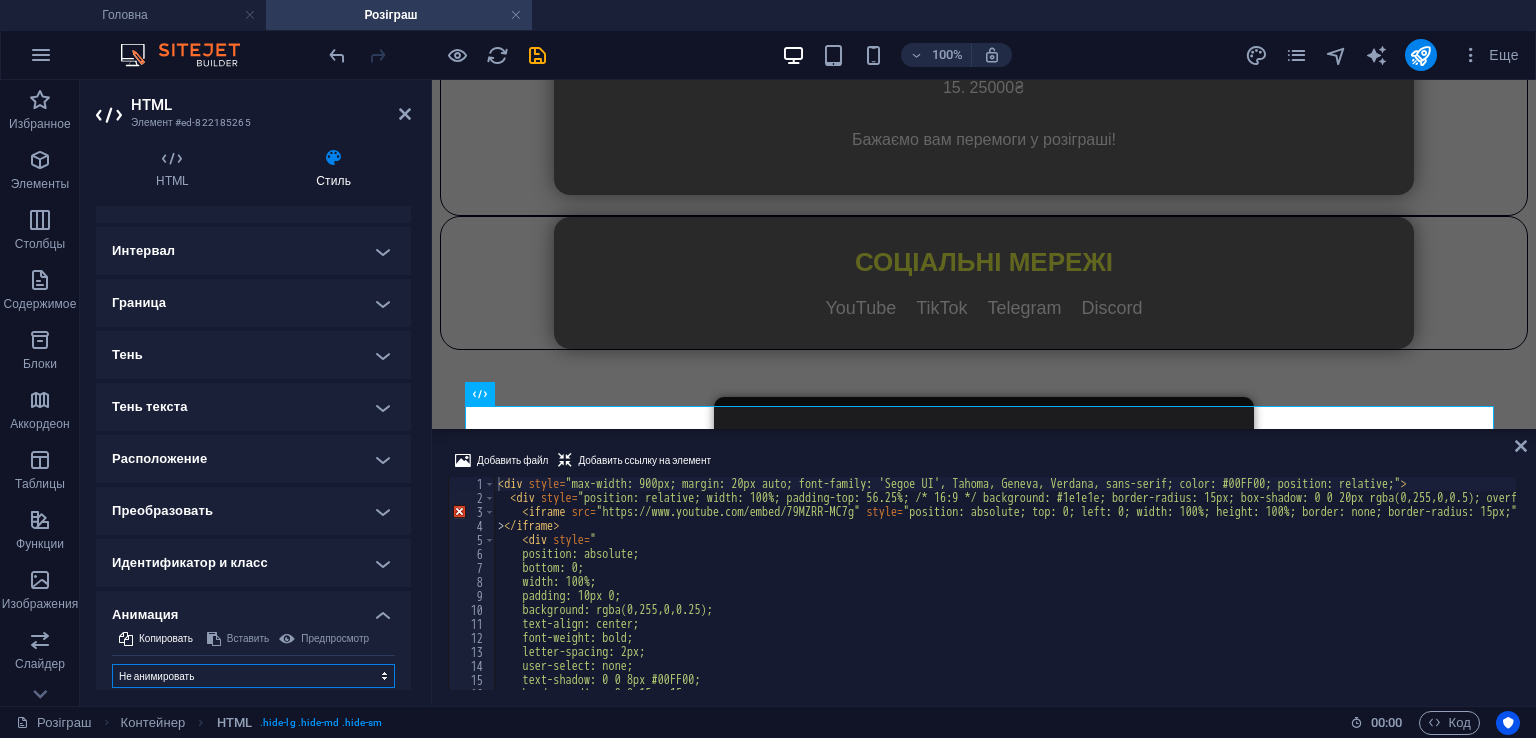 select on "fade" 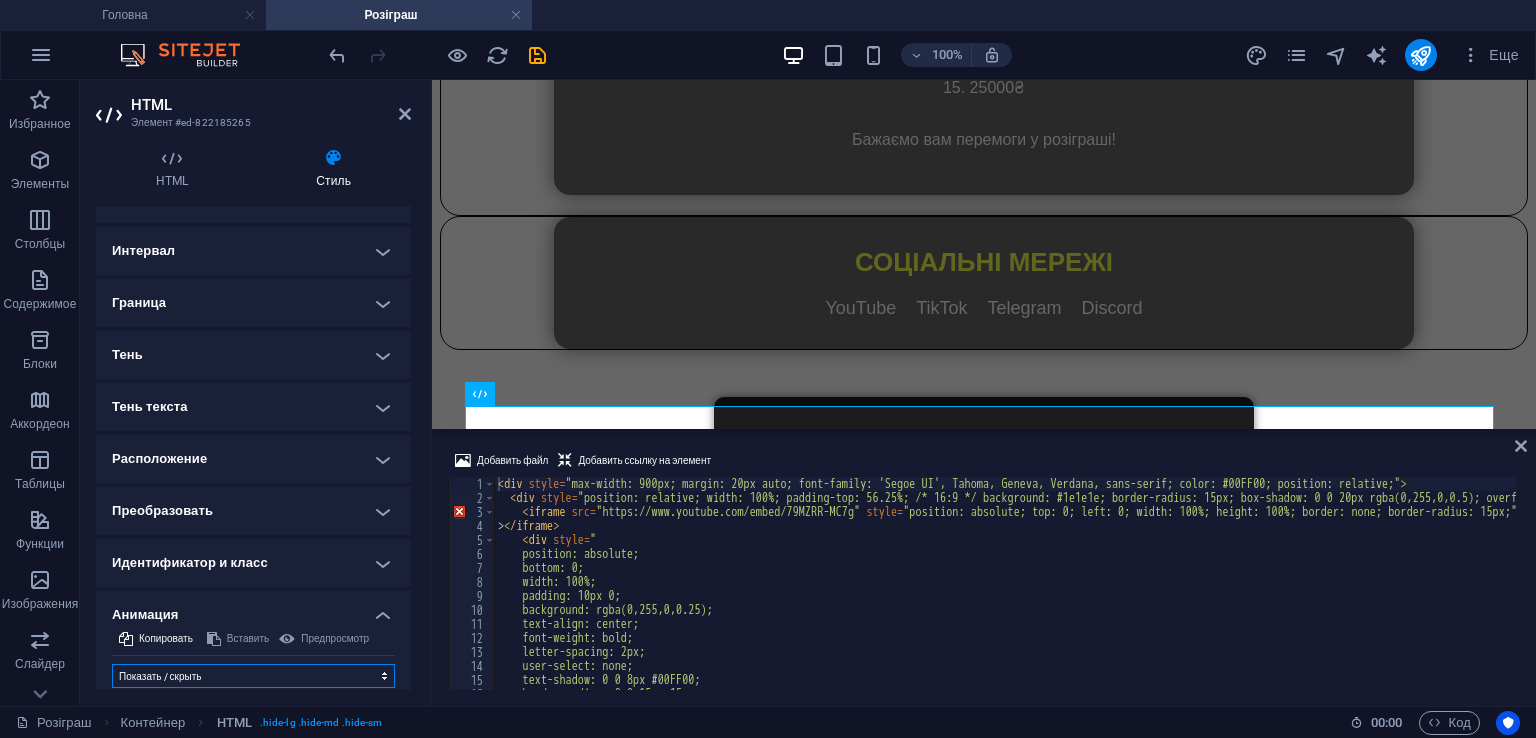 click on "Не анимировать Показать / скрыть Сдвинуть вверх / вниз Увеличить/уменьшить Сдвинуть слева направо Сдвинуть справа налево Сдвинуть сверху вниз Сдвинуть снизу вверх Пульс Мигание Открыть в качестве наложения" at bounding box center (253, 676) 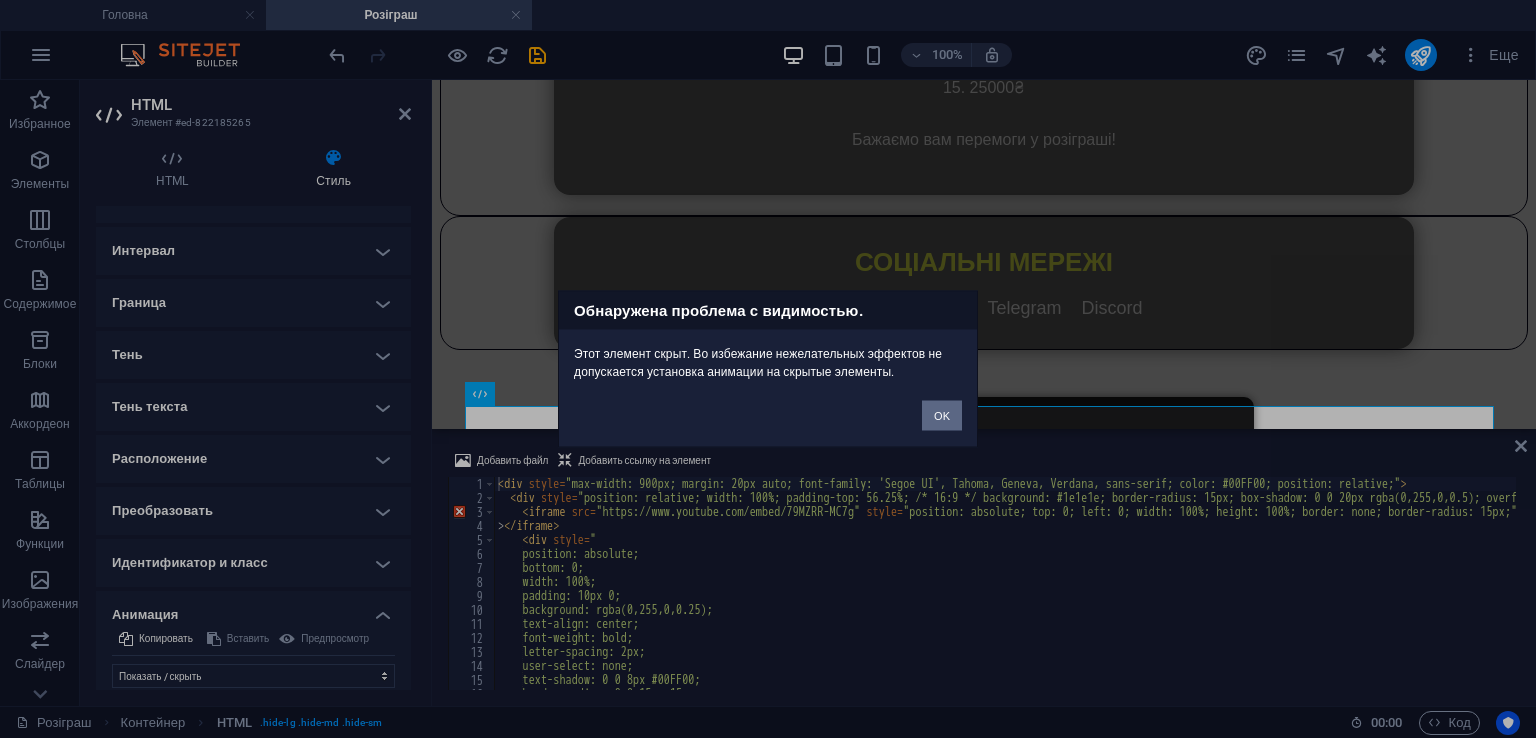 drag, startPoint x: 936, startPoint y: 407, endPoint x: 336, endPoint y: 289, distance: 611.4932 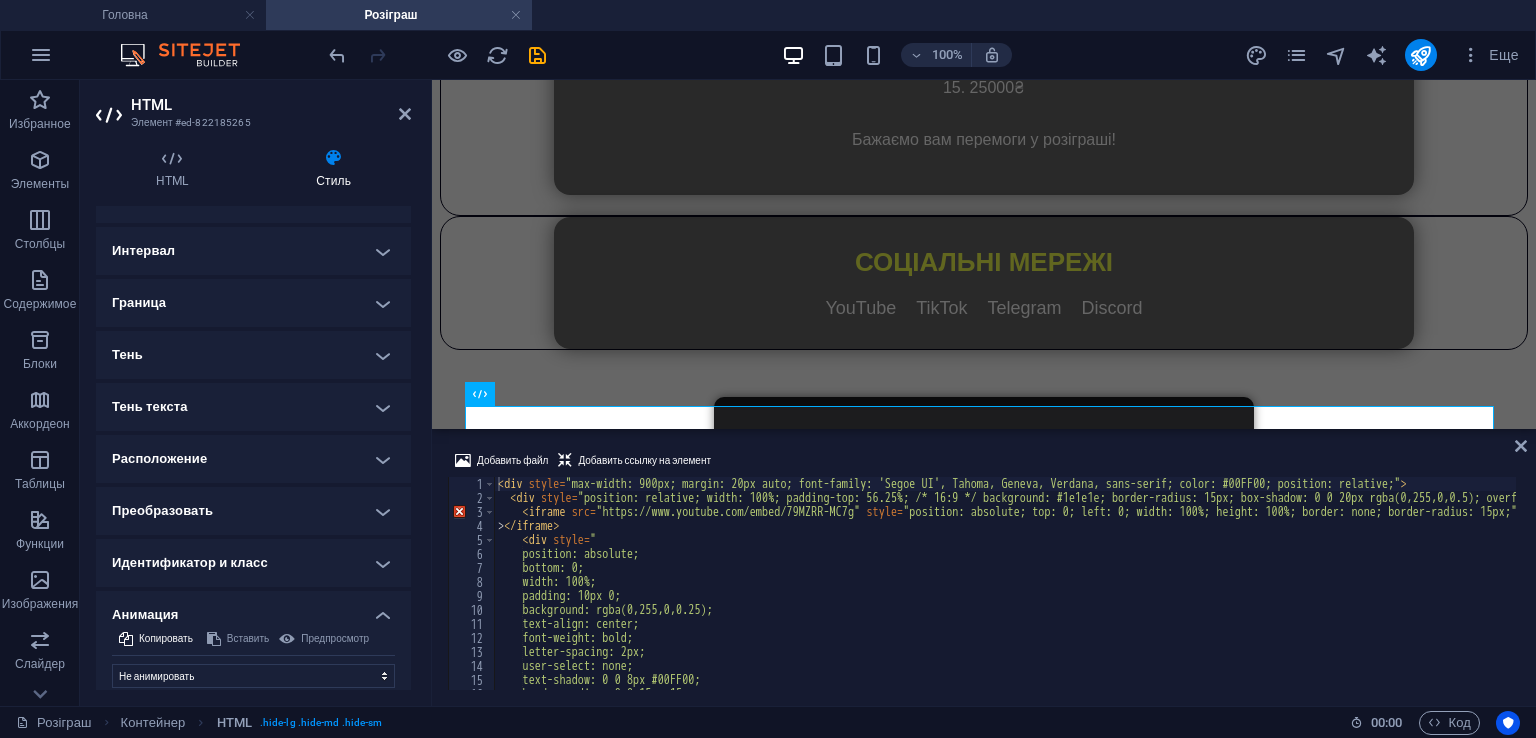scroll, scrollTop: 0, scrollLeft: 0, axis: both 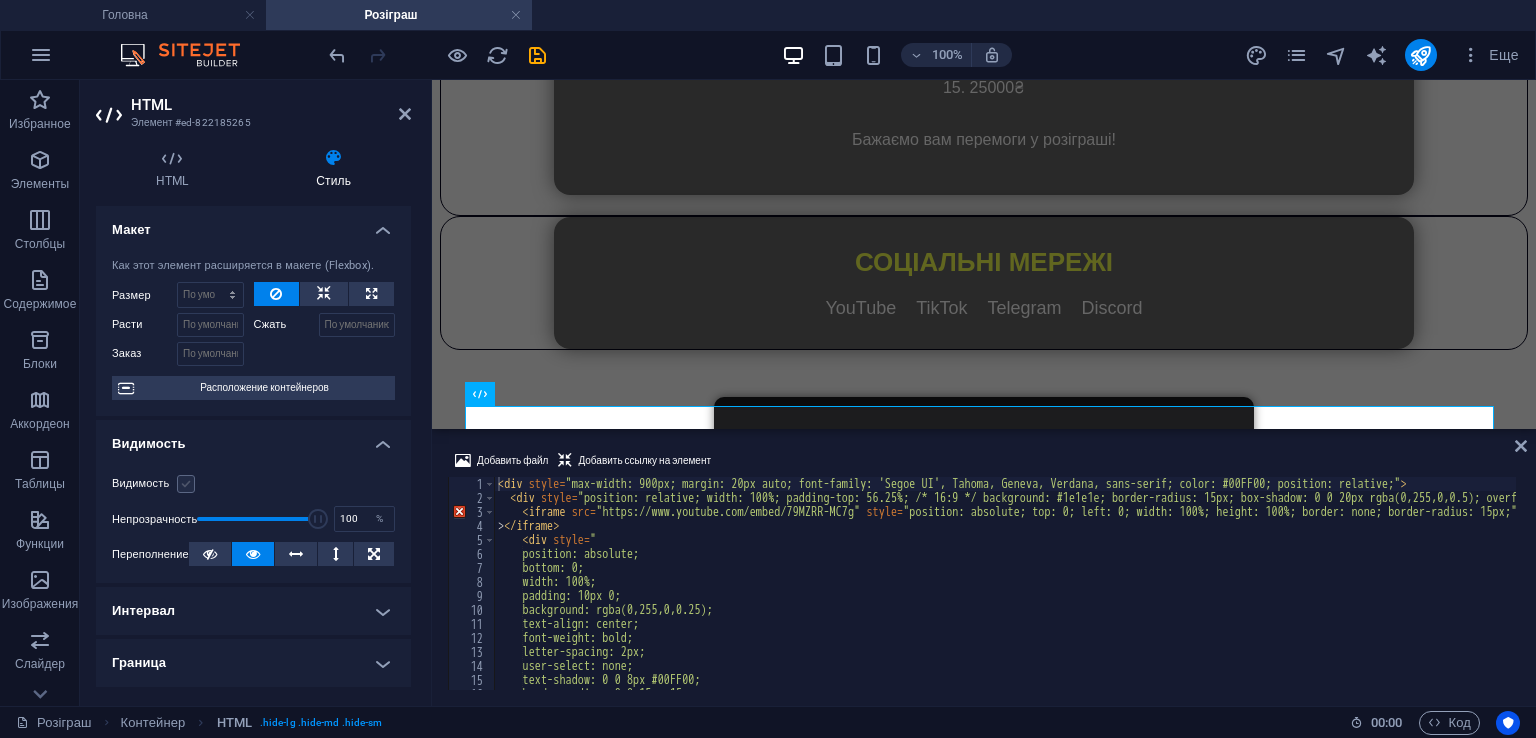 click at bounding box center [186, 484] 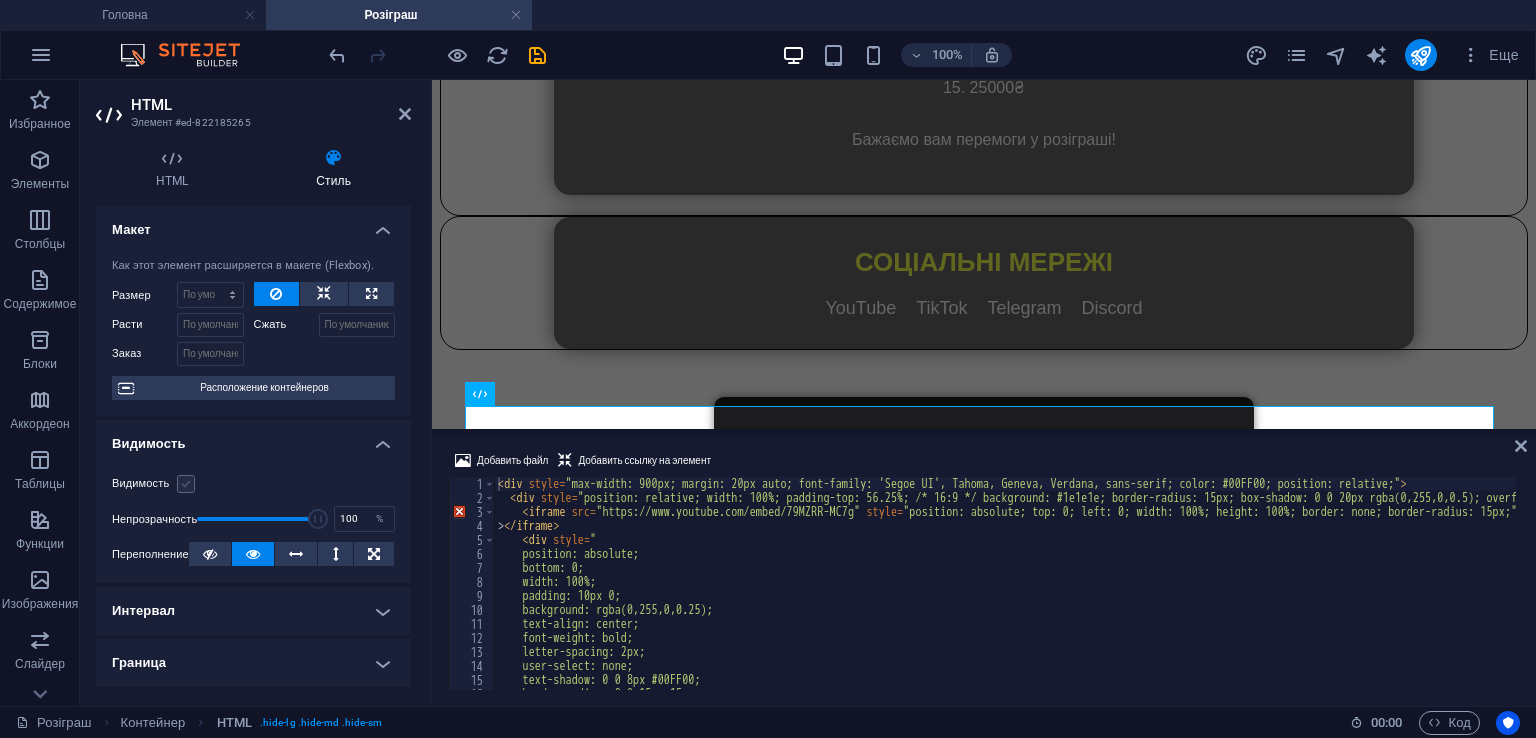 click on "Видимость" at bounding box center (0, 0) 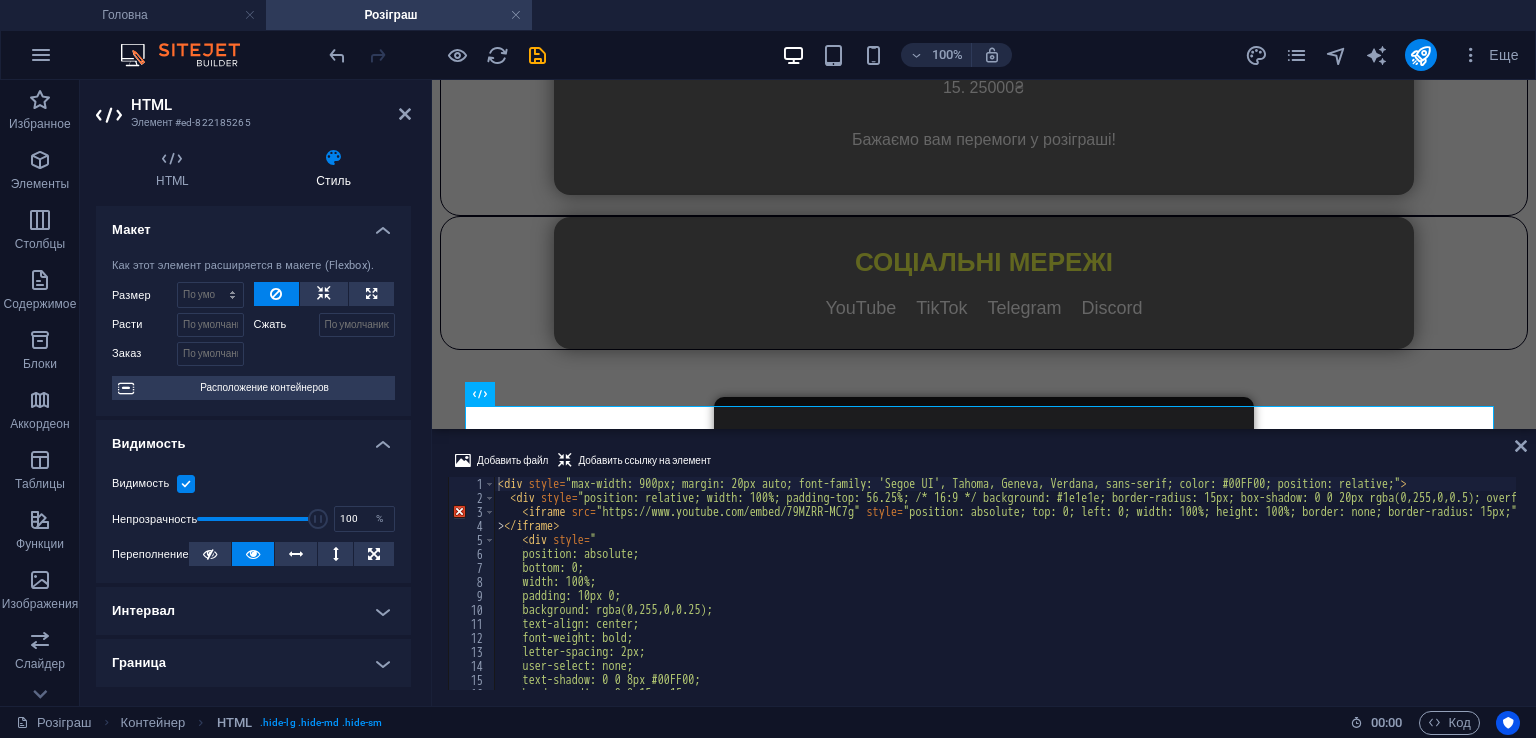 scroll, scrollTop: 425, scrollLeft: 0, axis: vertical 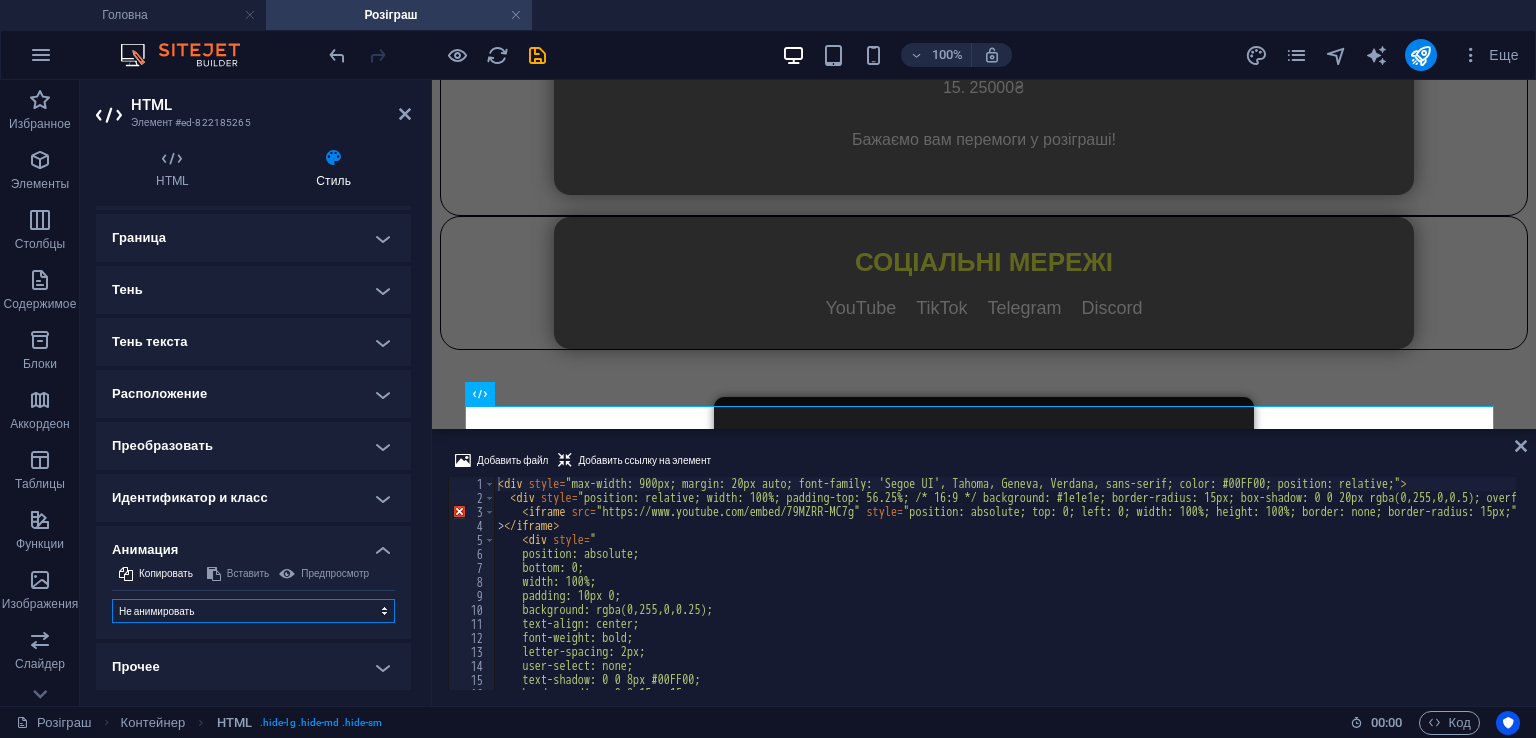 click on "Не анимировать Показать / скрыть Сдвинуть вверх / вниз Увеличить/уменьшить Сдвинуть слева направо Сдвинуть справа налево Сдвинуть сверху вниз Сдвинуть снизу вверх Пульс Мигание Открыть в качестве наложения" at bounding box center [253, 611] 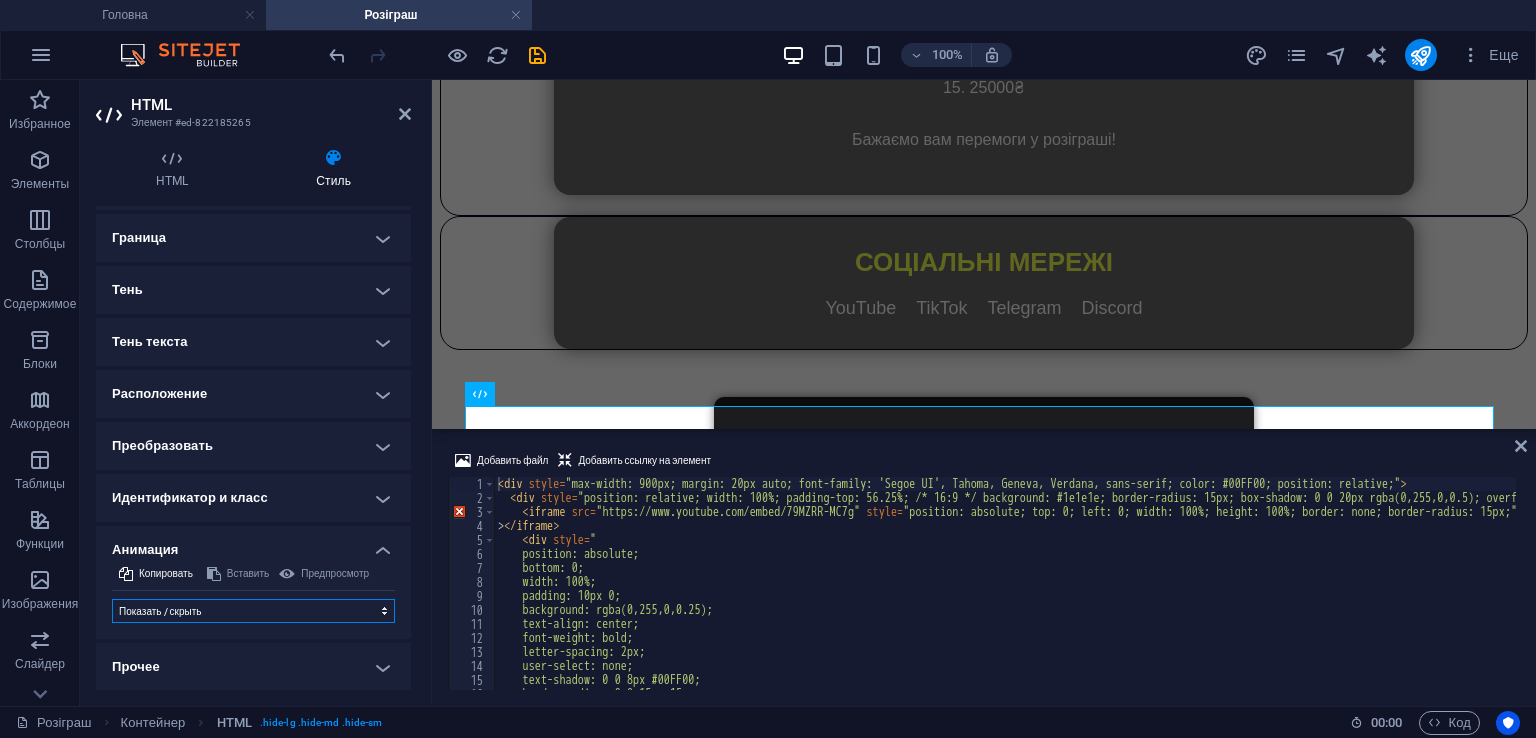 click on "Не анимировать Показать / скрыть Сдвинуть вверх / вниз Увеличить/уменьшить Сдвинуть слева направо Сдвинуть справа налево Сдвинуть сверху вниз Сдвинуть снизу вверх Пульс Мигание Открыть в качестве наложения" at bounding box center (253, 611) 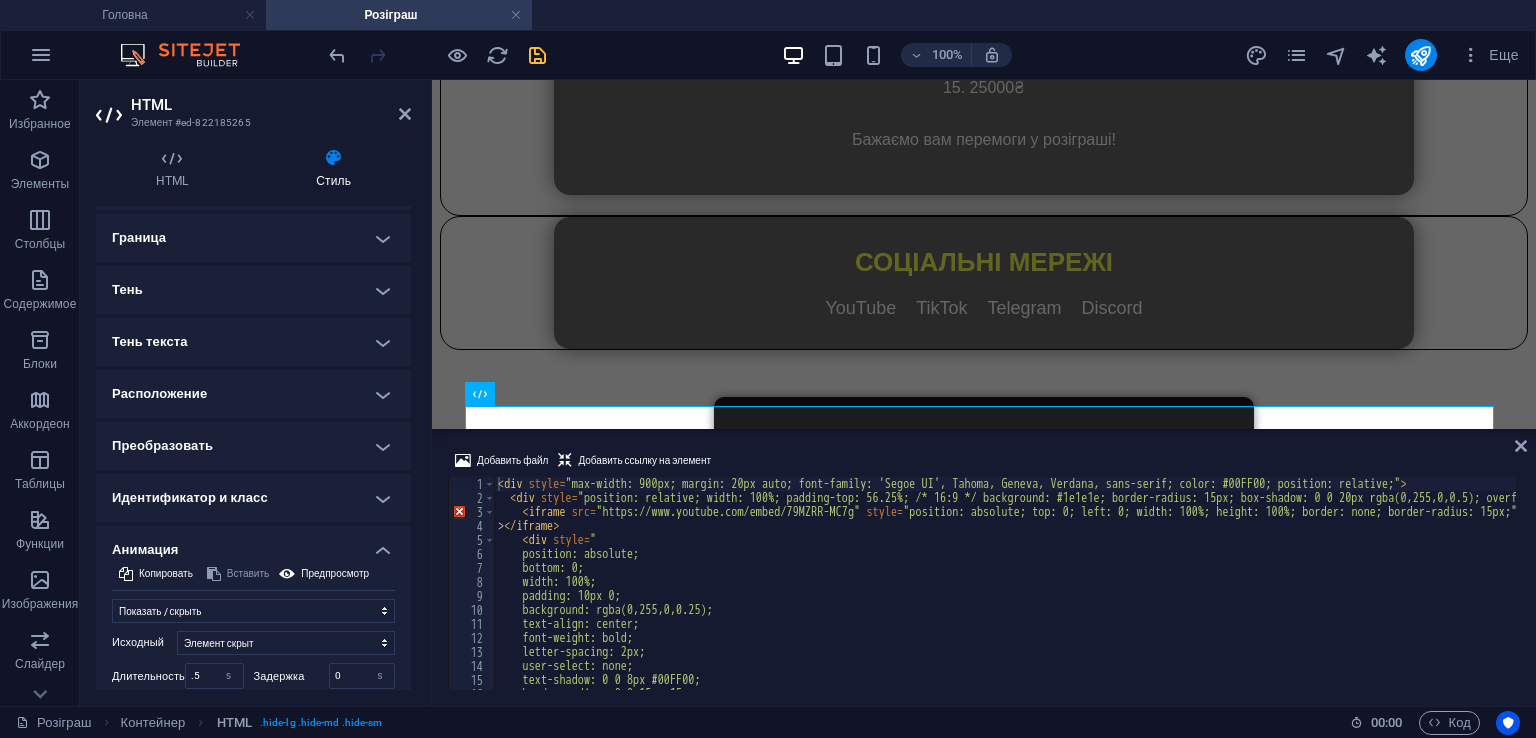 click at bounding box center (537, 55) 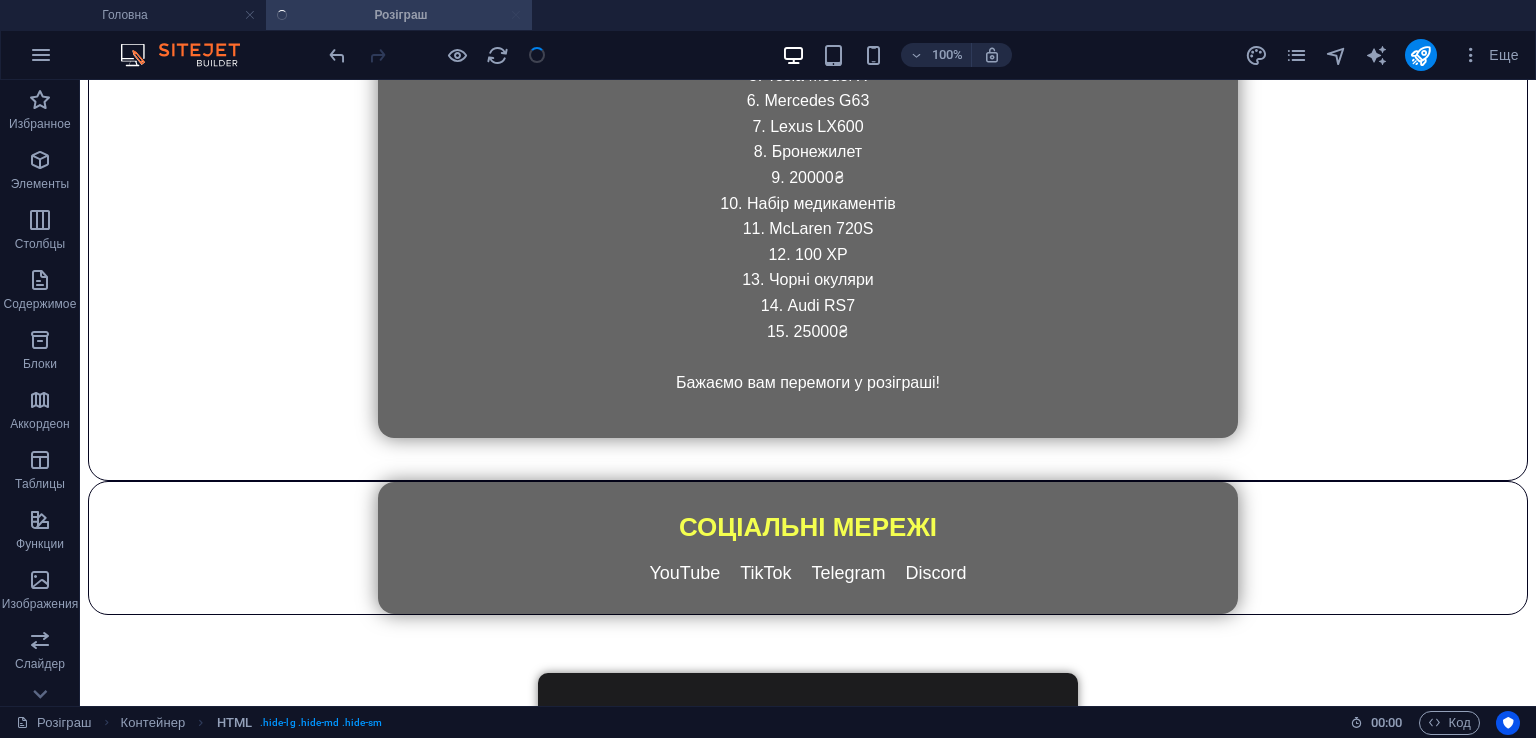 scroll, scrollTop: 2322, scrollLeft: 0, axis: vertical 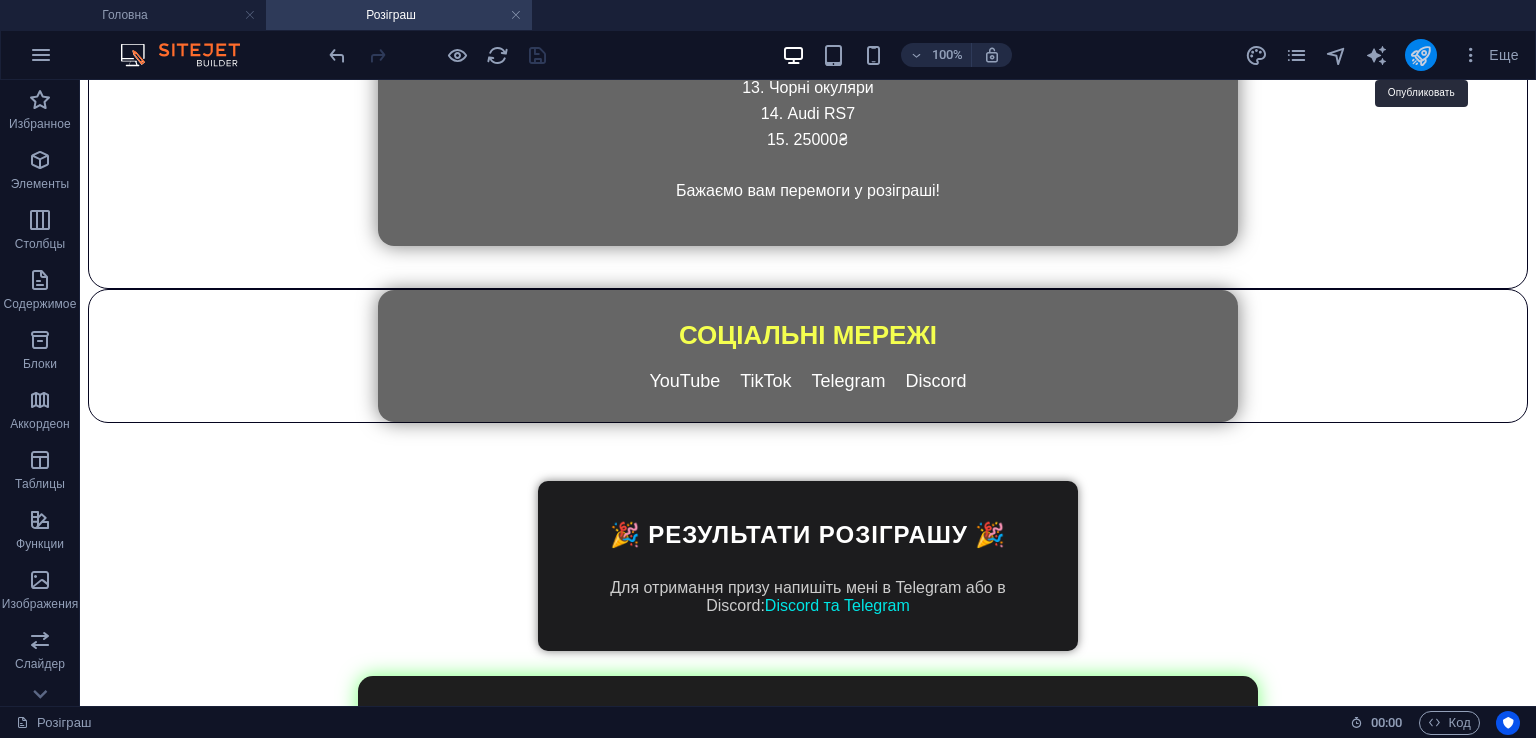 click at bounding box center [1420, 55] 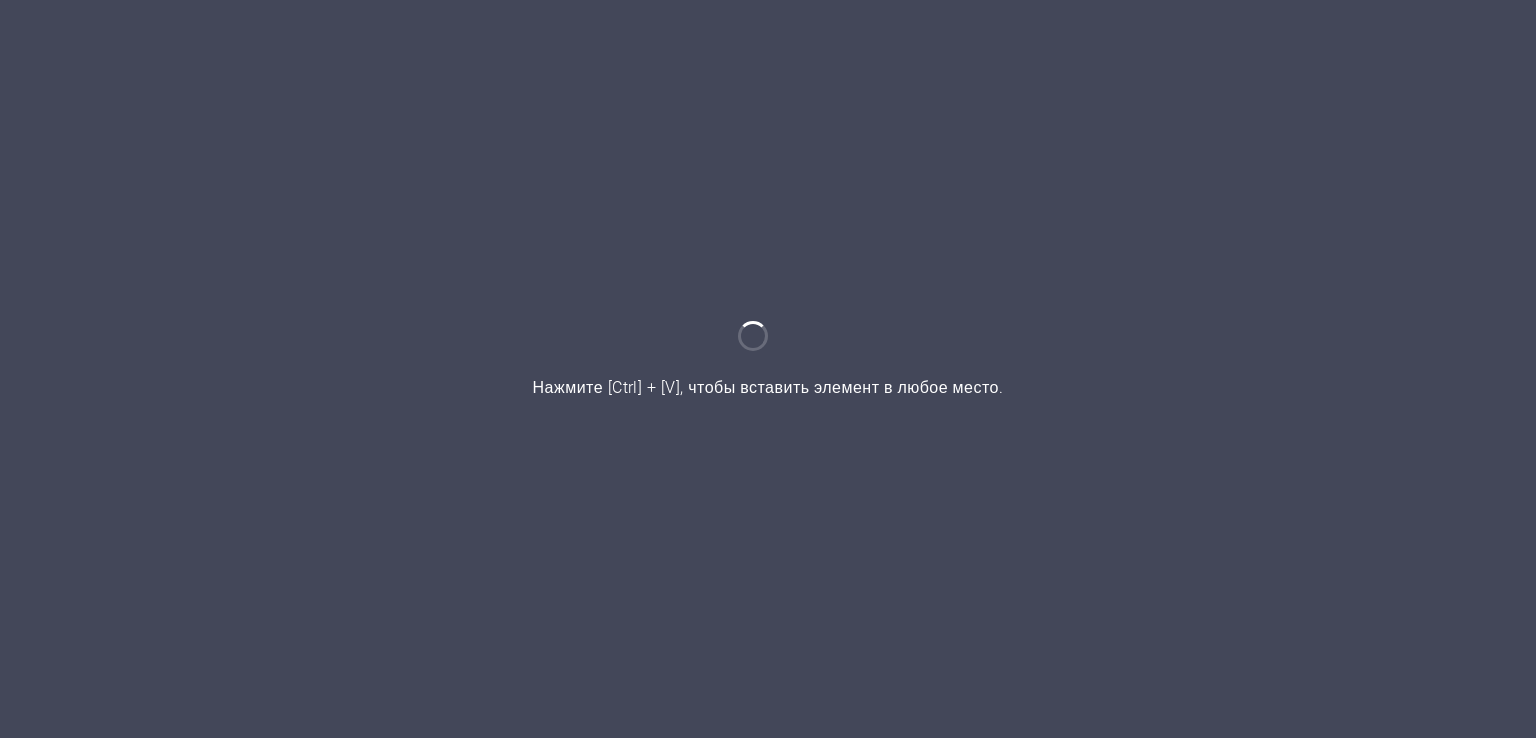 scroll, scrollTop: 0, scrollLeft: 0, axis: both 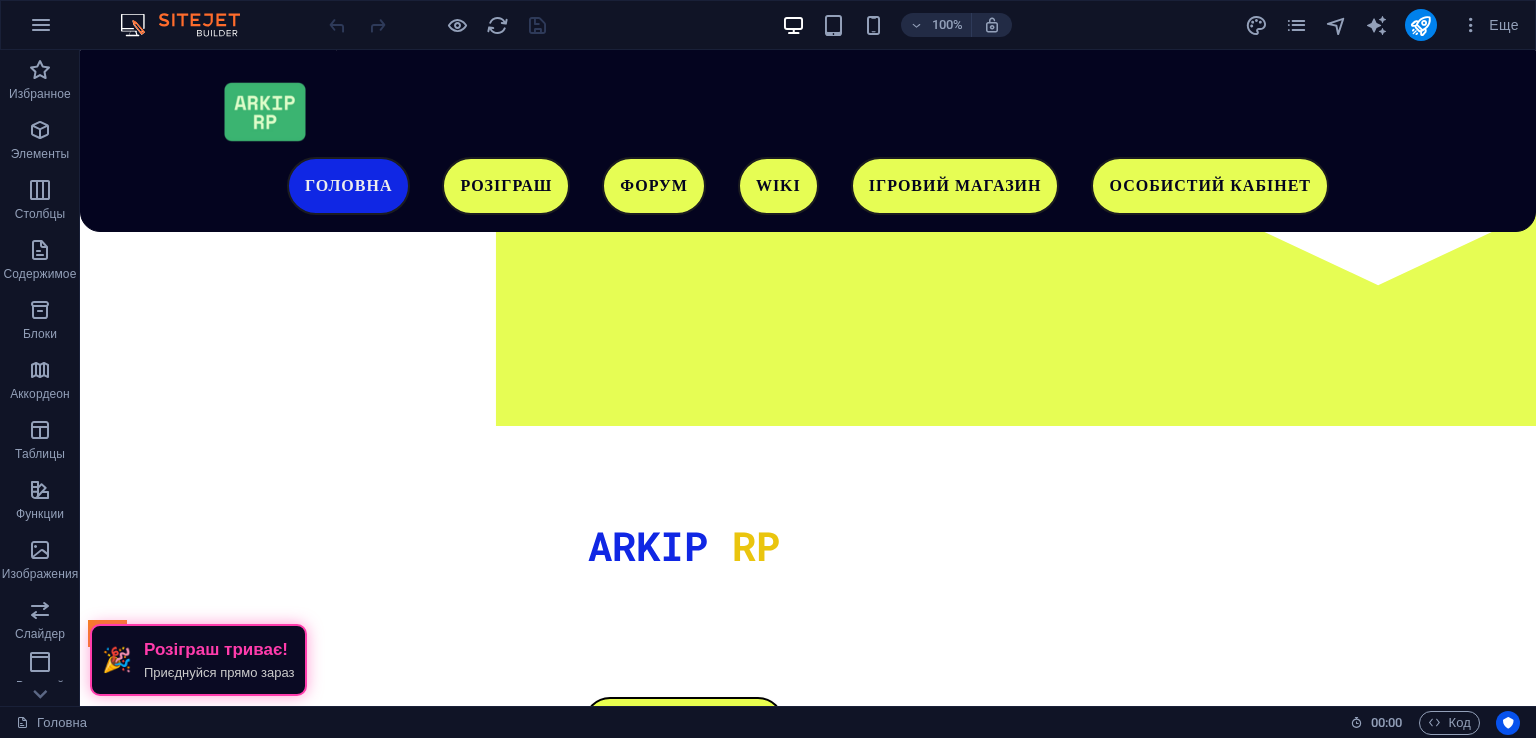 click on "Еще" at bounding box center (1386, 25) 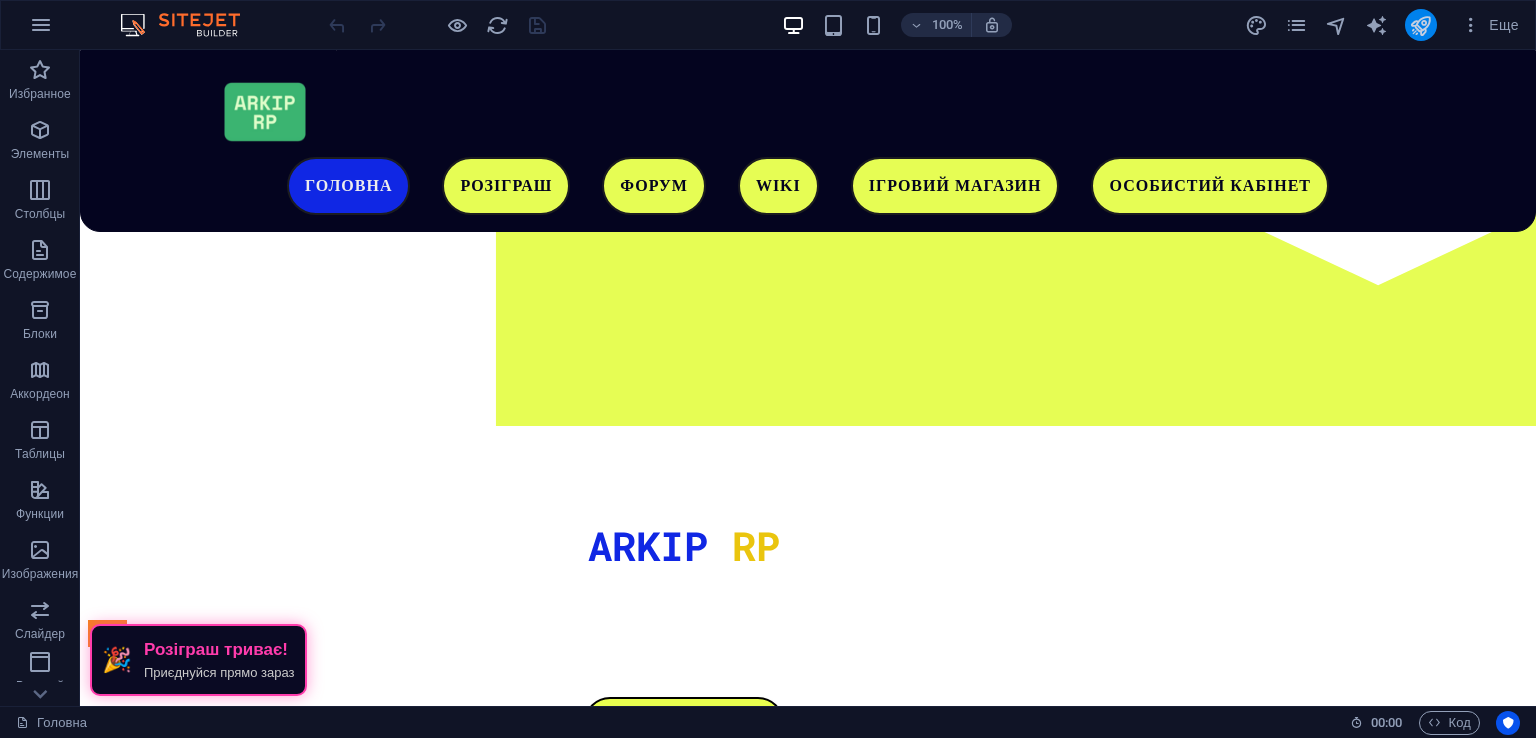 click at bounding box center [1420, 25] 